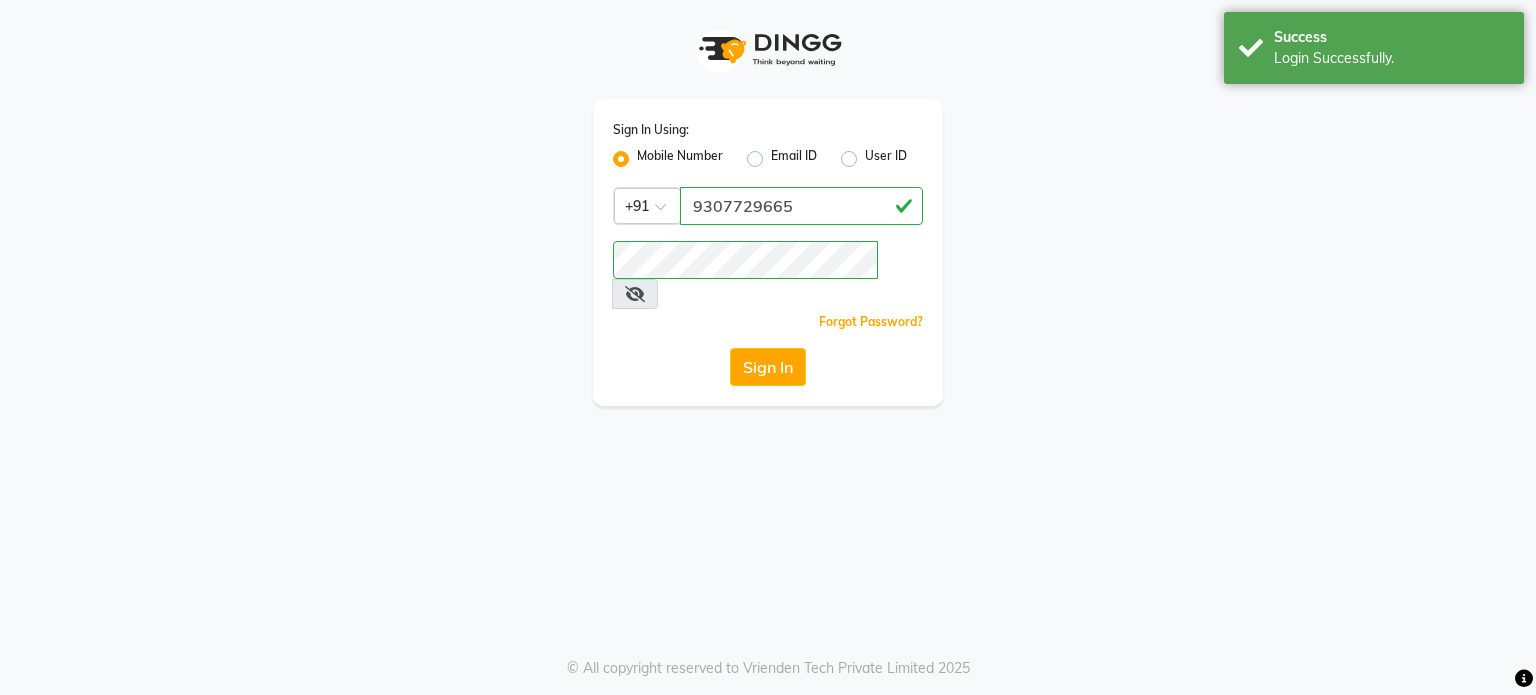 scroll, scrollTop: 0, scrollLeft: 0, axis: both 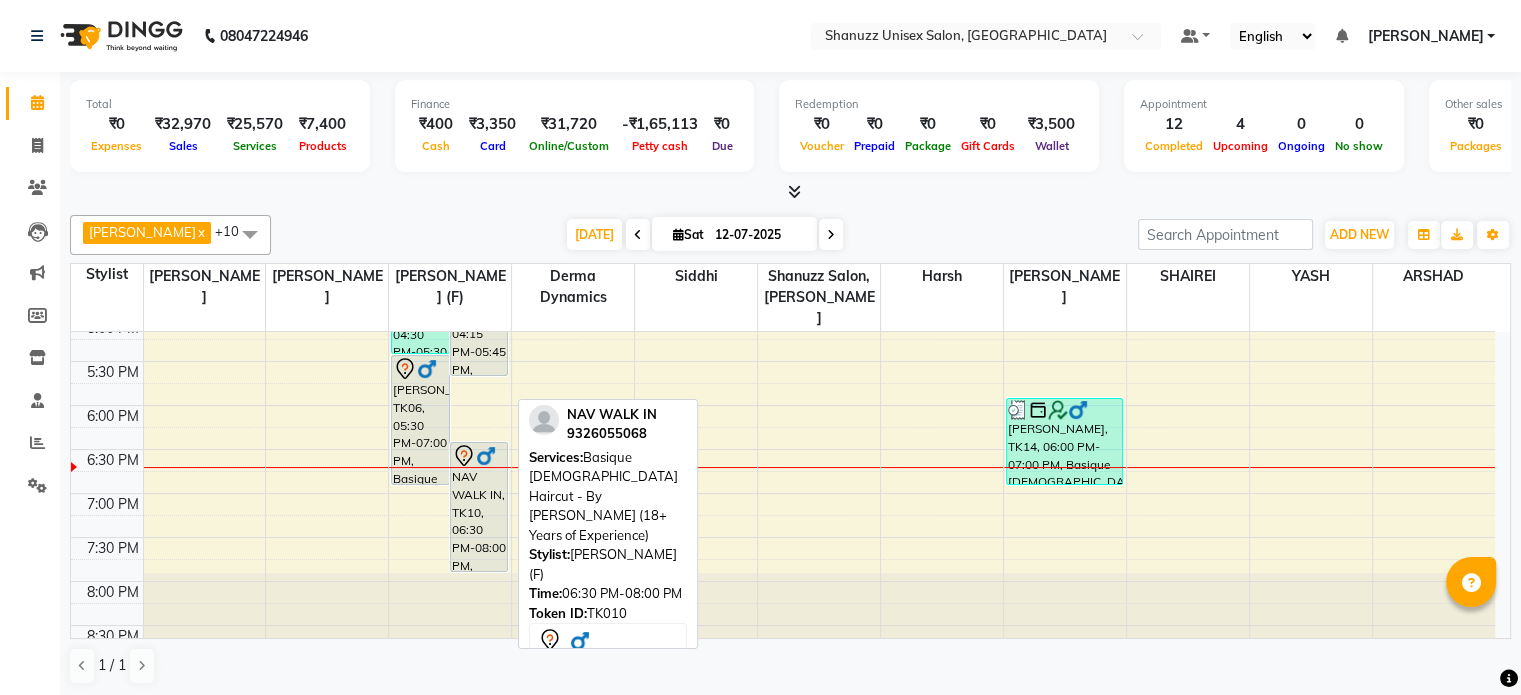 click on "NAV WALK IN, TK10, 06:30 PM-08:00 PM, Basique MALE Haircut - By Shanuzz (18+ Years of Experience)" at bounding box center (479, 507) 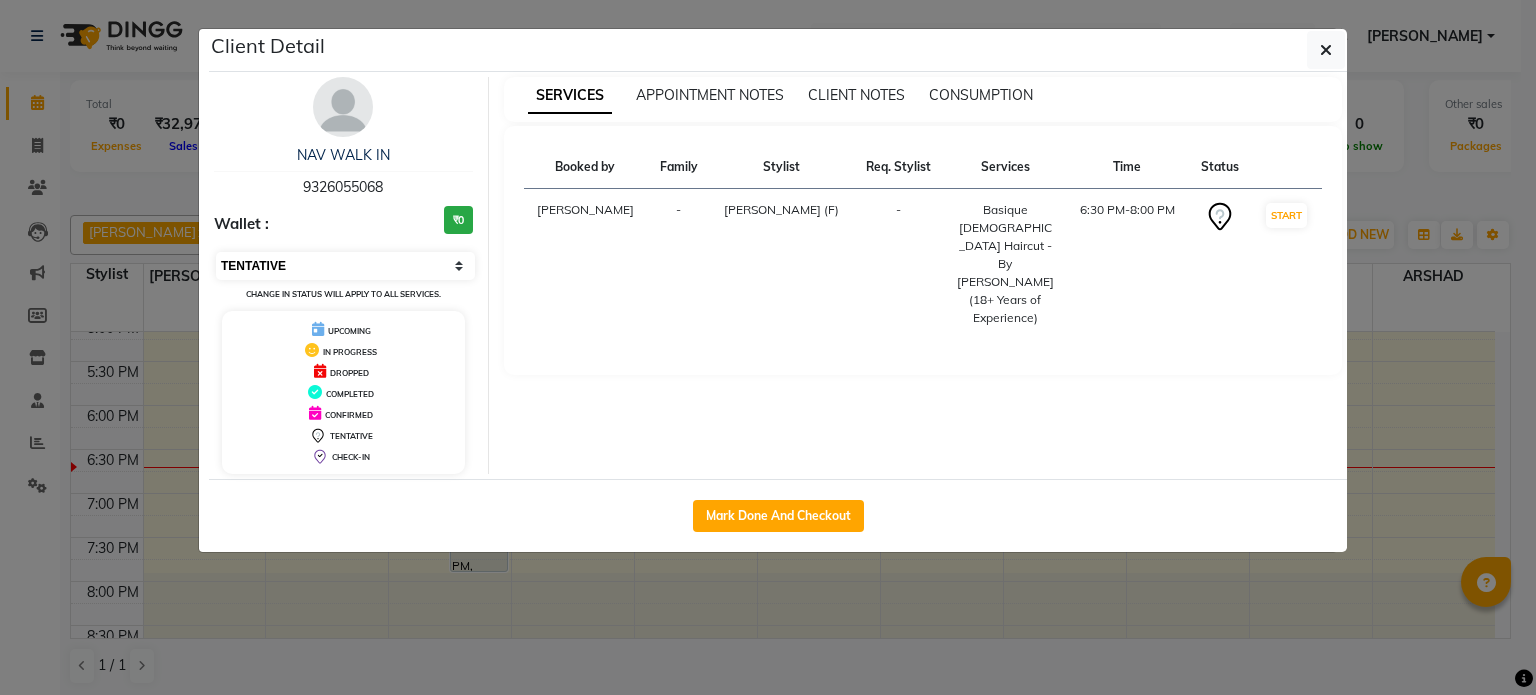 click on "Select IN SERVICE CONFIRMED TENTATIVE CHECK IN MARK DONE DROPPED UPCOMING" at bounding box center (345, 266) 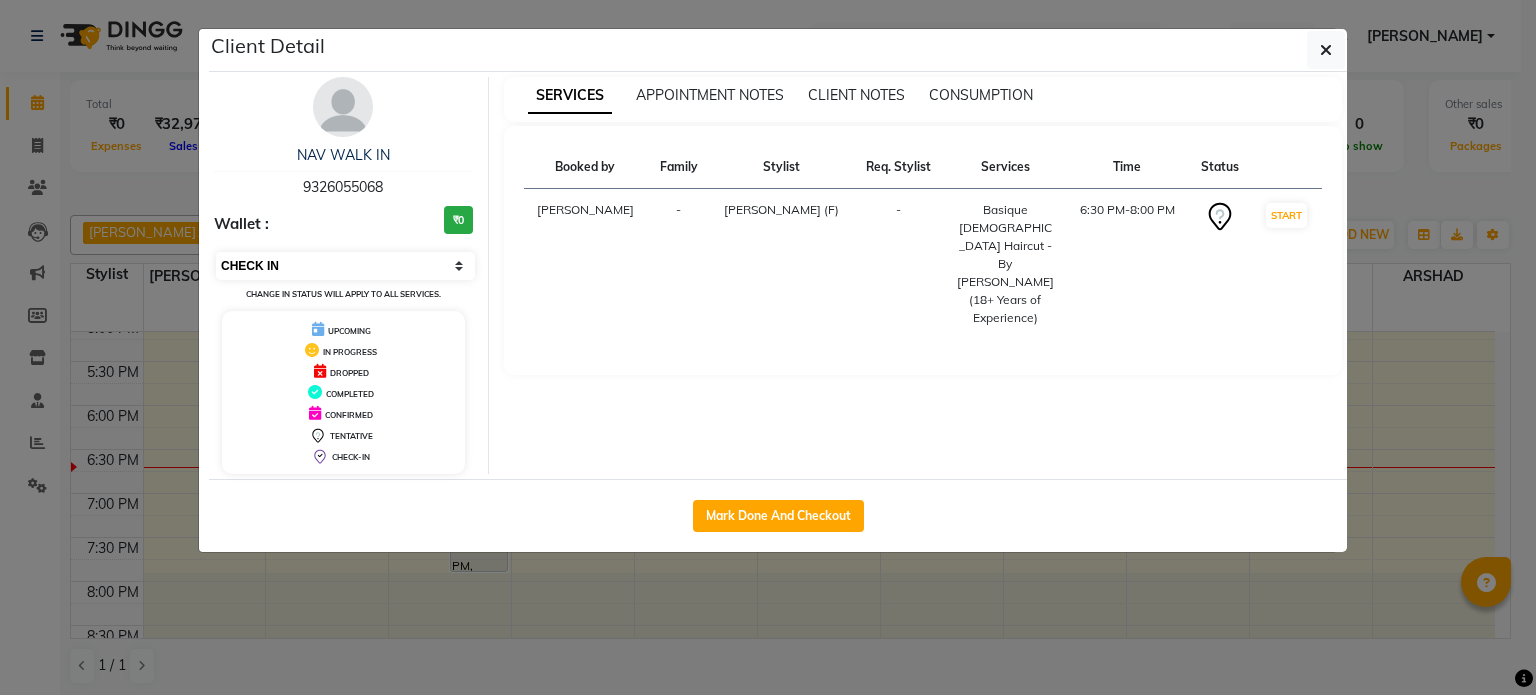 click on "Select IN SERVICE CONFIRMED TENTATIVE CHECK IN MARK DONE DROPPED UPCOMING" at bounding box center (345, 266) 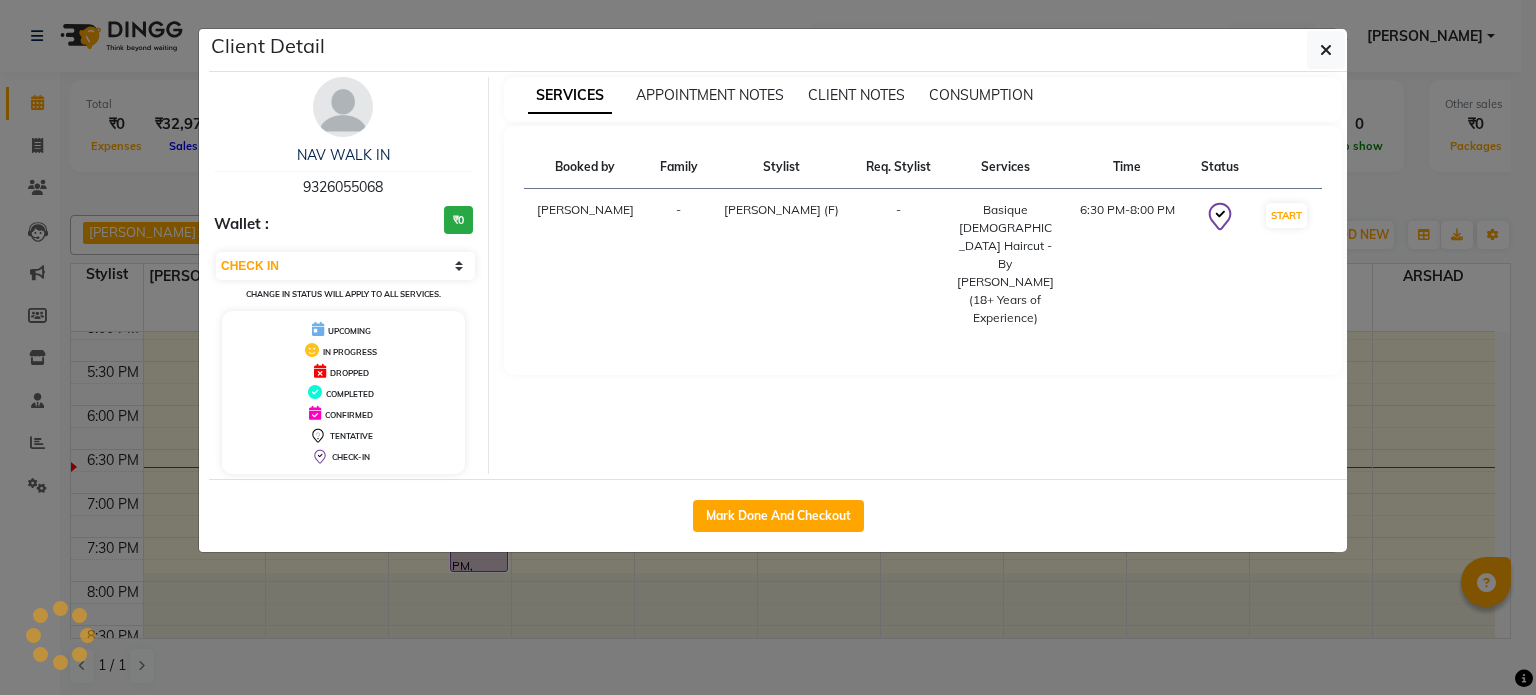 click on "Client Detail  NAV WALK IN   9326055068 Wallet : ₹0 Select IN SERVICE CONFIRMED TENTATIVE CHECK IN MARK DONE DROPPED UPCOMING Change in status will apply to all services. UPCOMING IN PROGRESS DROPPED COMPLETED CONFIRMED TENTATIVE CHECK-IN SERVICES APPOINTMENT NOTES CLIENT NOTES CONSUMPTION Booked by Family Stylist Req. Stylist Services Time Status  Salvana Motha  - Shanu Sir (F) -  Basique MALE Haircut - By Shanuzz (18+ Years of Experience)   6:30 PM-8:00 PM   START   Mark Done And Checkout" 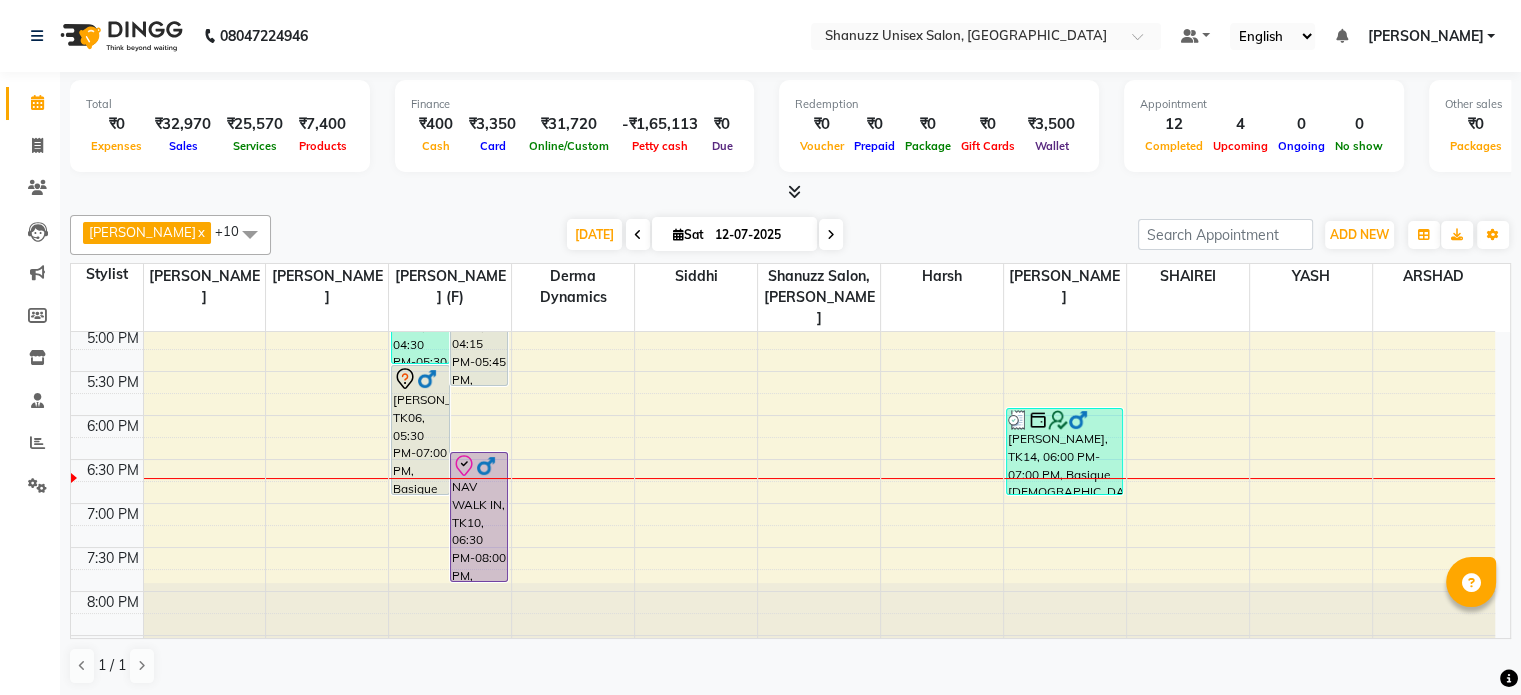 scroll, scrollTop: 718, scrollLeft: 0, axis: vertical 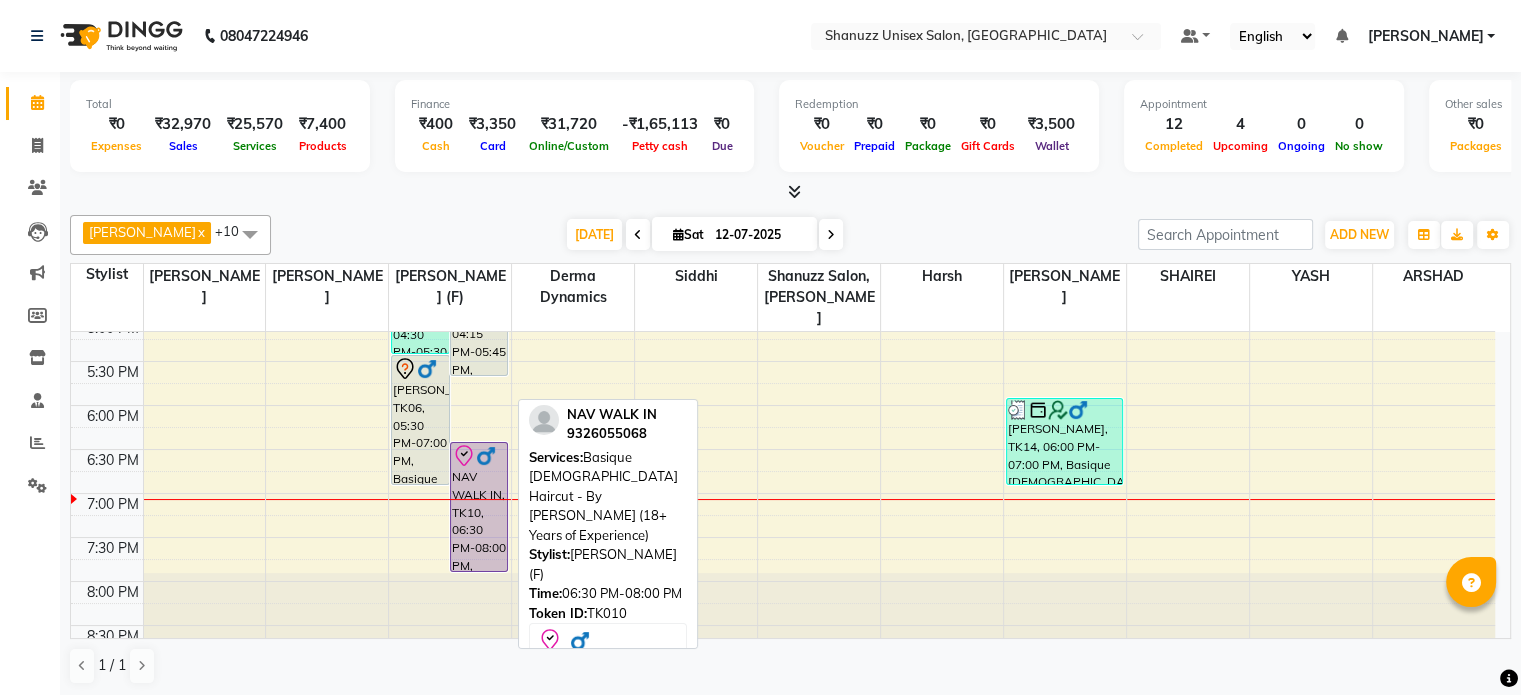 click on "NAV WALK IN, TK10, 06:30 PM-08:00 PM, Basique MALE Haircut - By Shanuzz (18+ Years of Experience)" at bounding box center [479, 507] 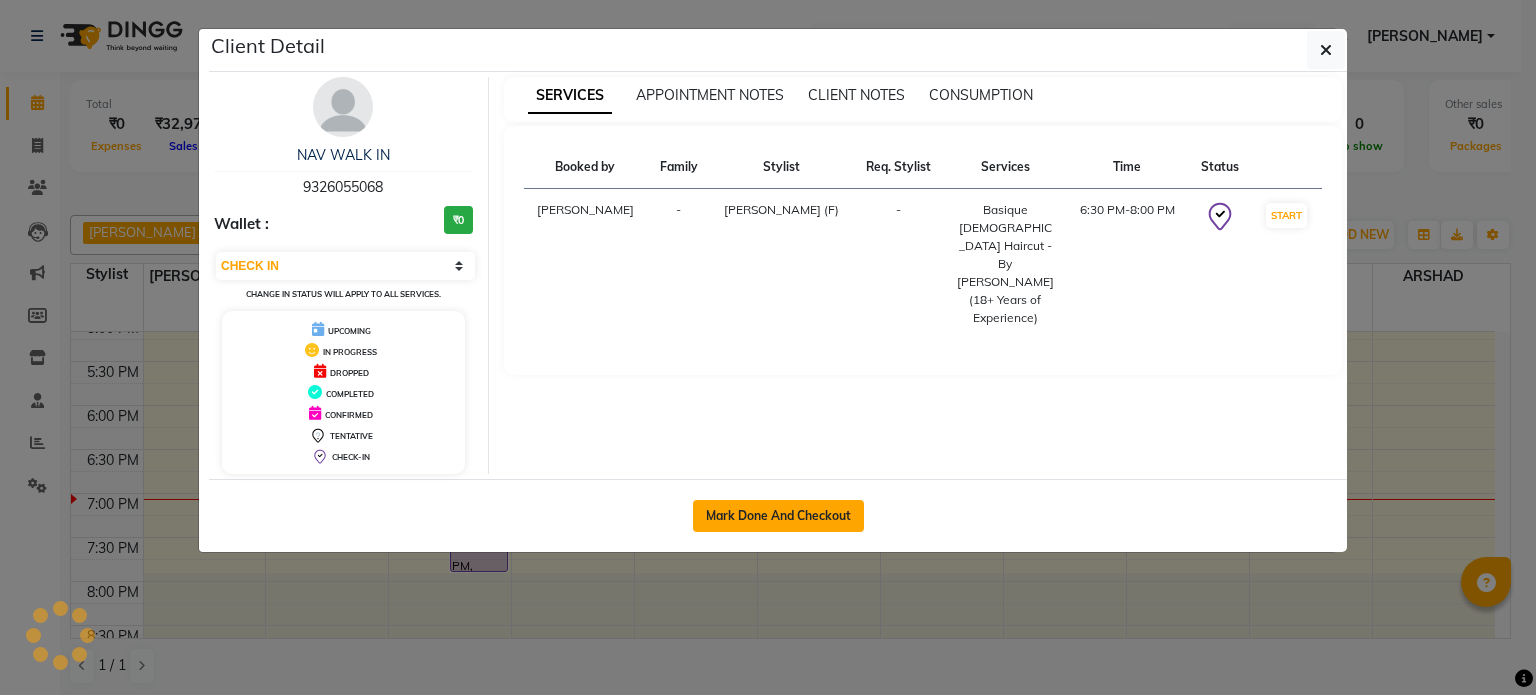 click on "Mark Done And Checkout" 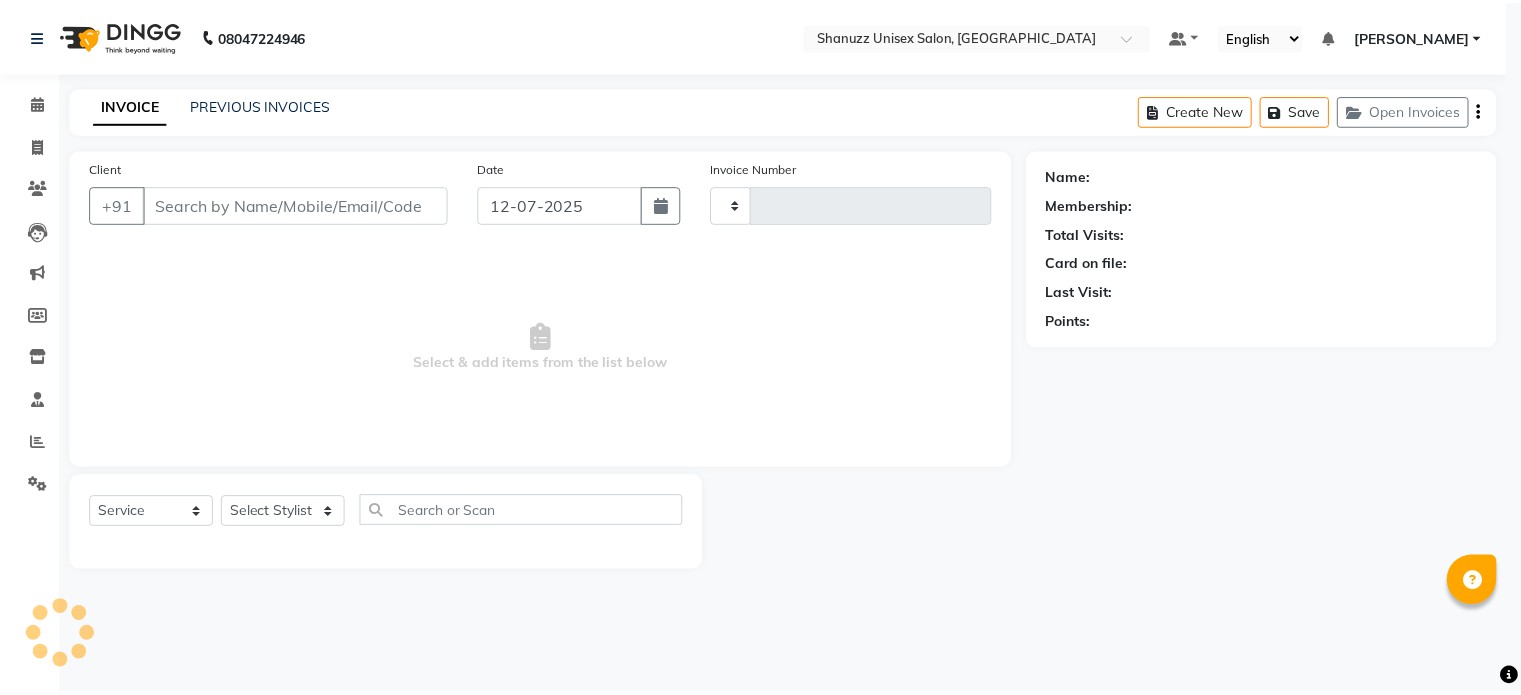 scroll, scrollTop: 0, scrollLeft: 0, axis: both 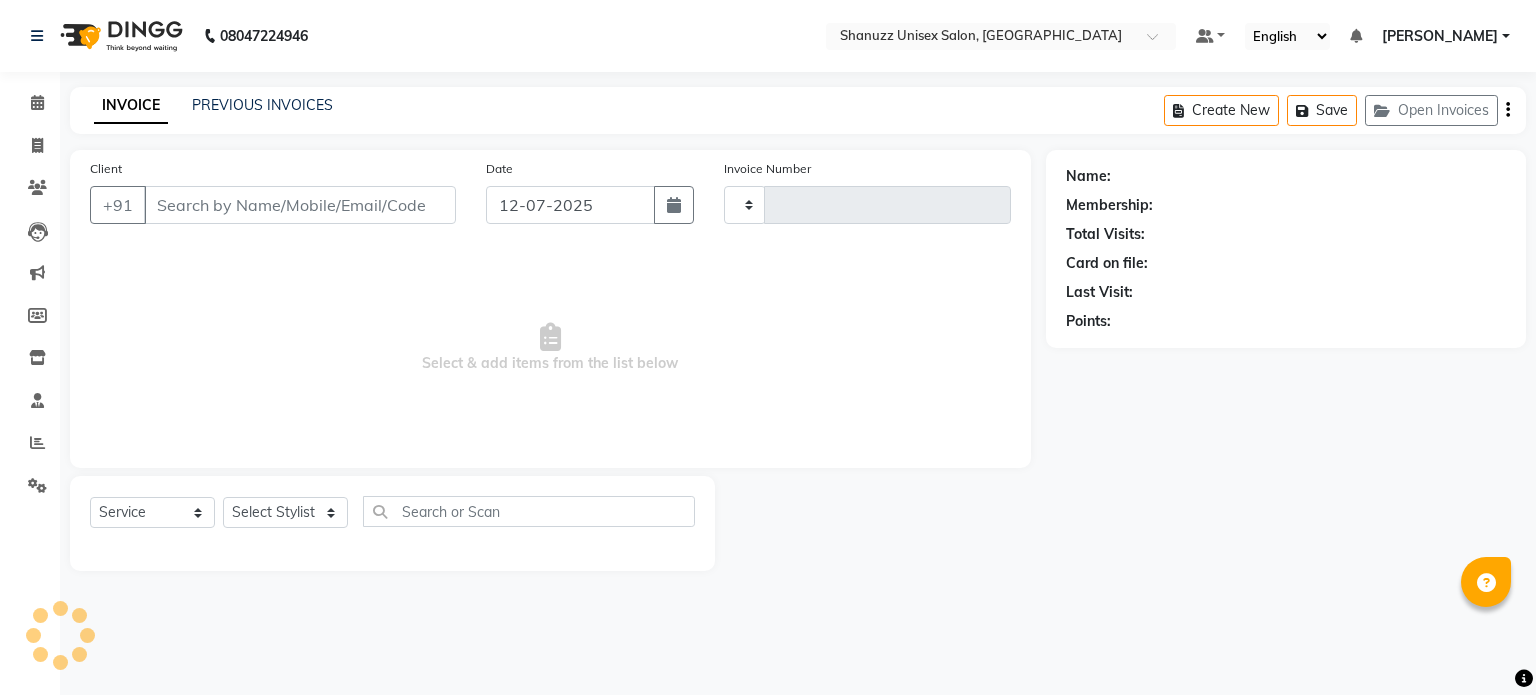 type on "0977" 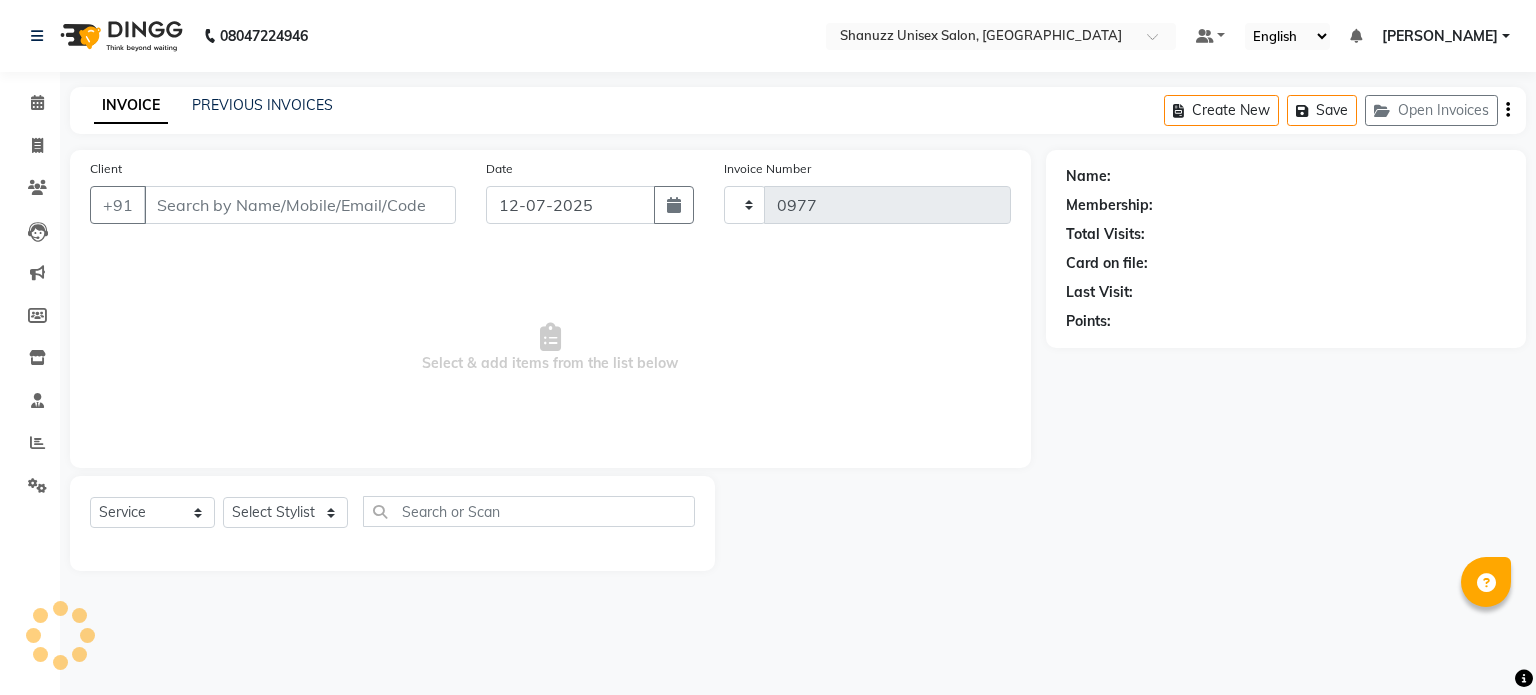 select on "7102" 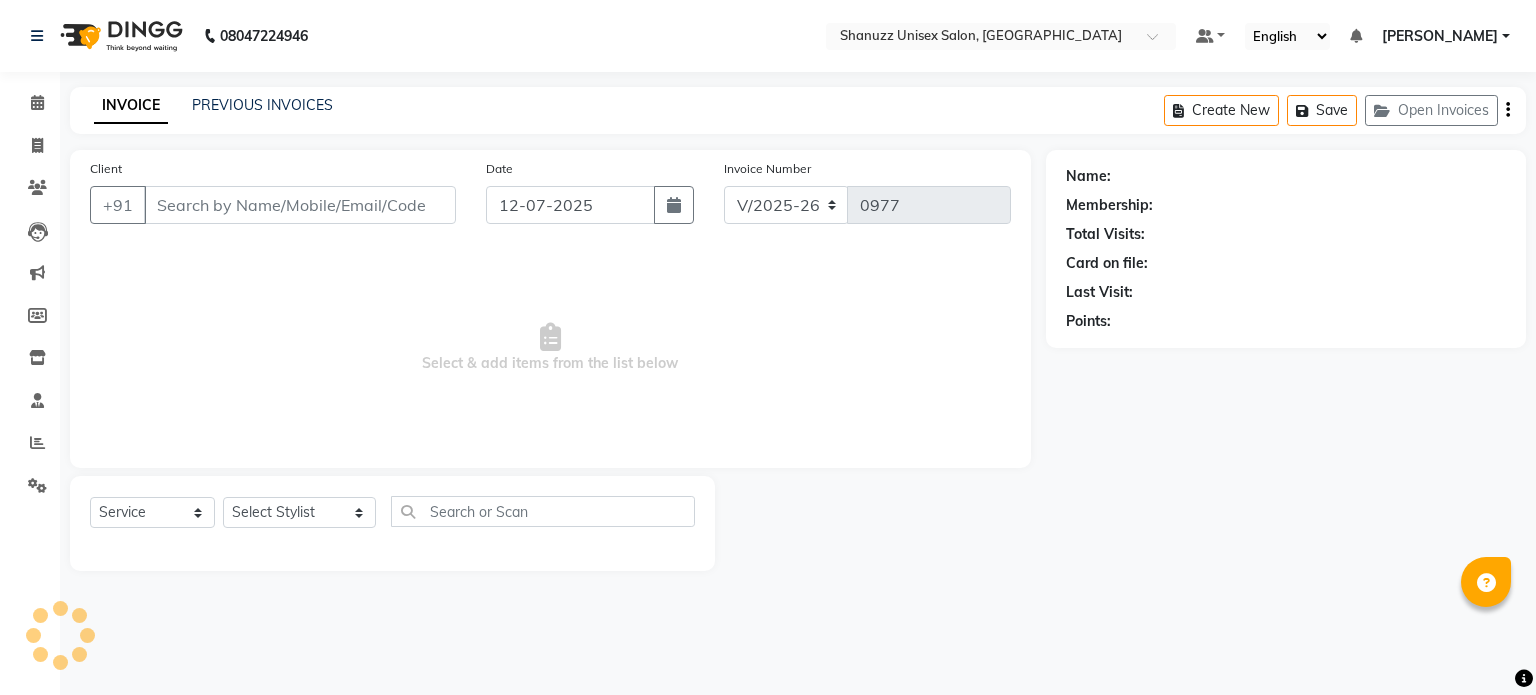 type on "9326055068" 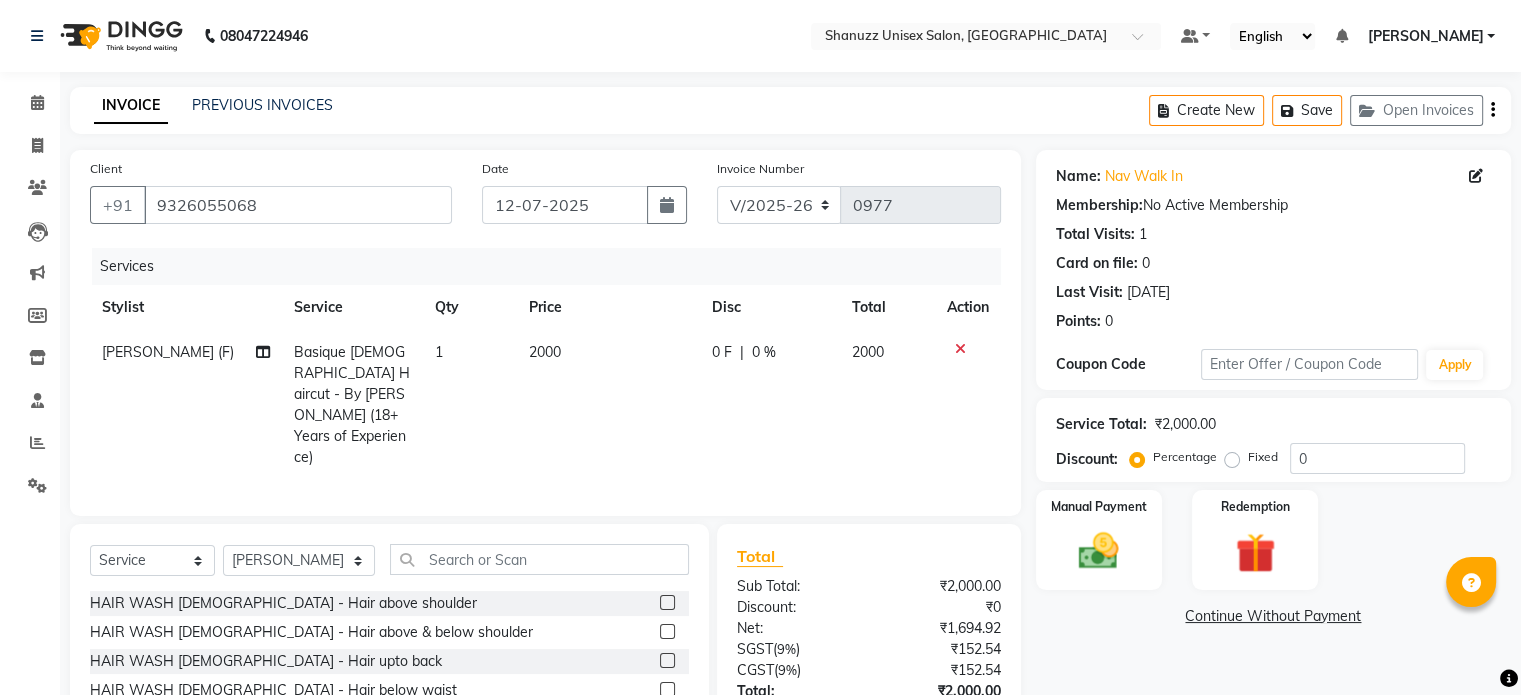 click on "0 F | 0 %" 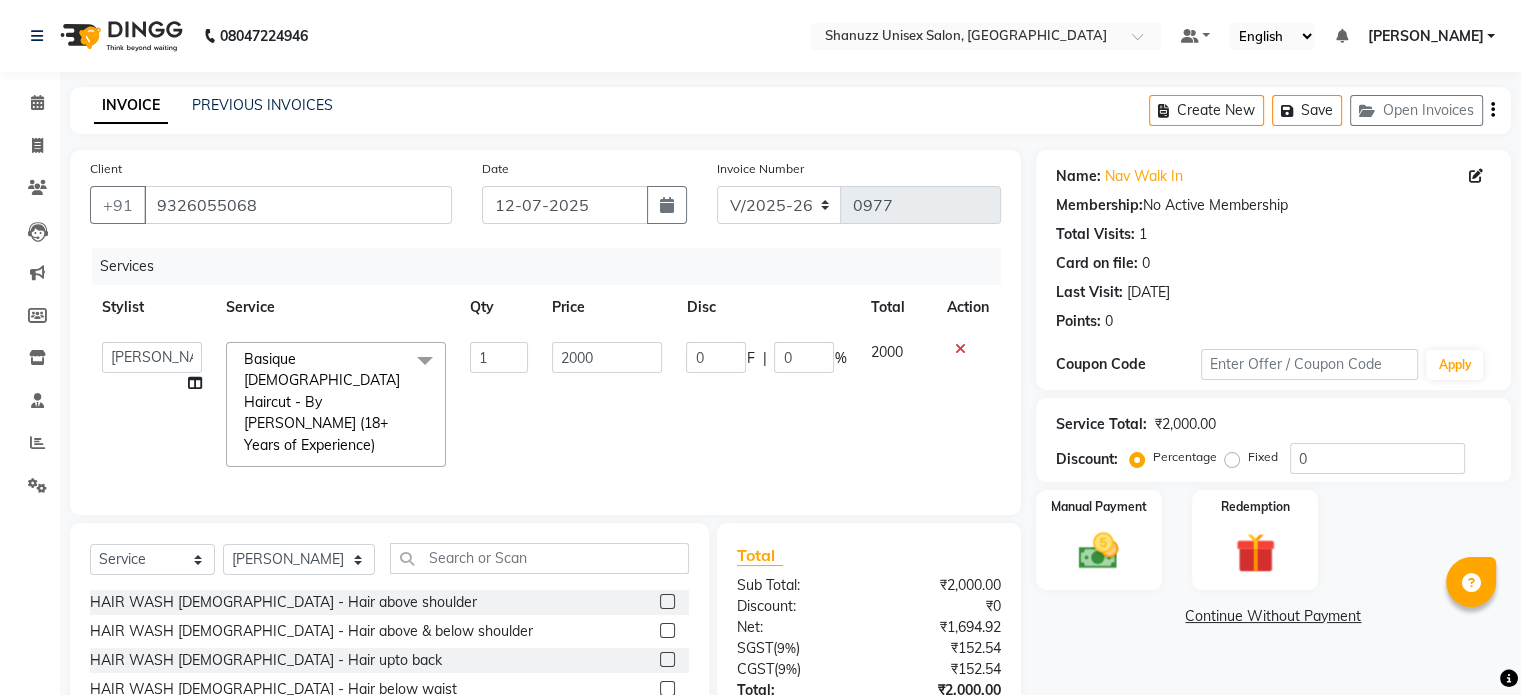 scroll, scrollTop: 125, scrollLeft: 0, axis: vertical 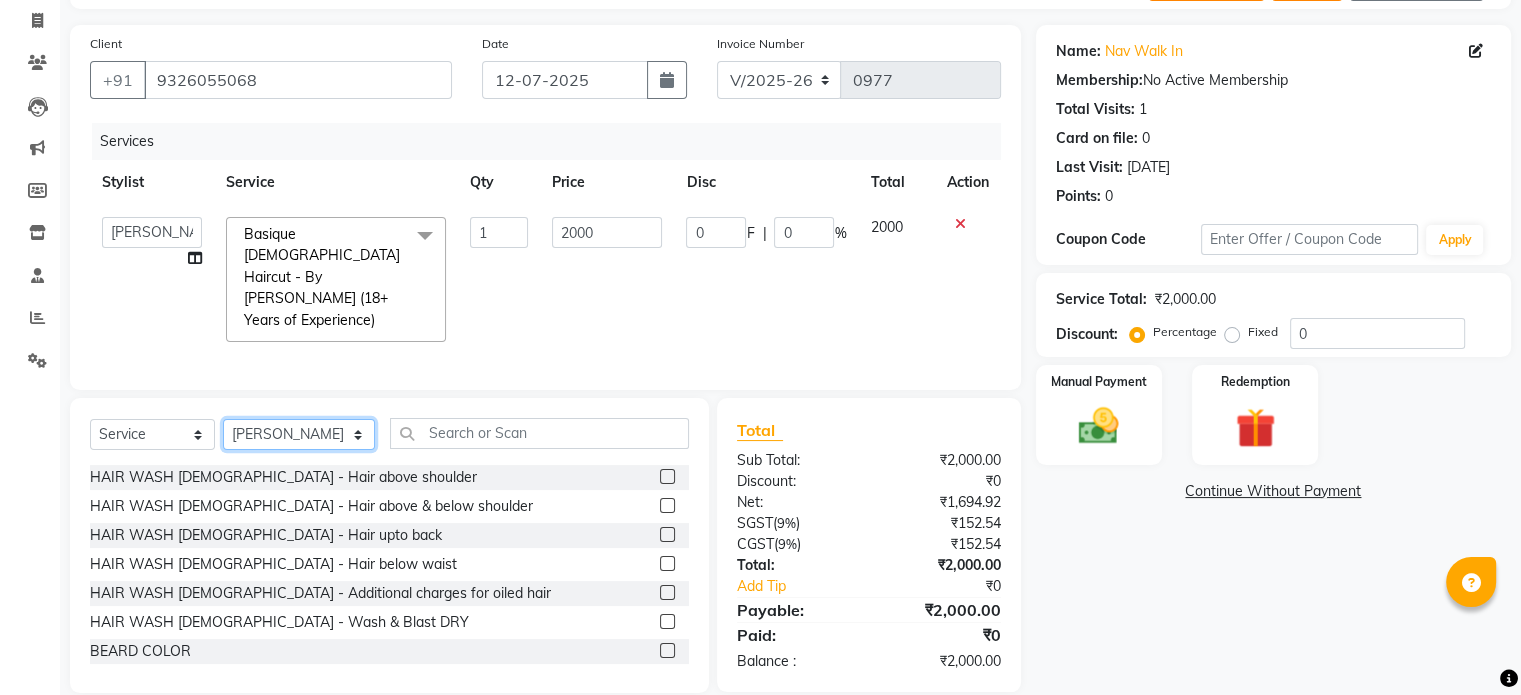 click on "Select Stylist Adnan  ARSHAD Asma  Derma Dynamics Devesh Francis (MO) Gufran Mansuri Harsh Mohd Faizan Mohd Imran  Omkar Osama Patel Rohan  ROSHAN Salvana Motha SAM Shahbaz (D) Shahne Alam SHAIREI Shanu Sir (F) Shanuzz (Oshiwara) Shanuzz Salon, Andheri Siddhi  SUBHASH  Tanishka Panchal VARSHADA JUVALE YASH" 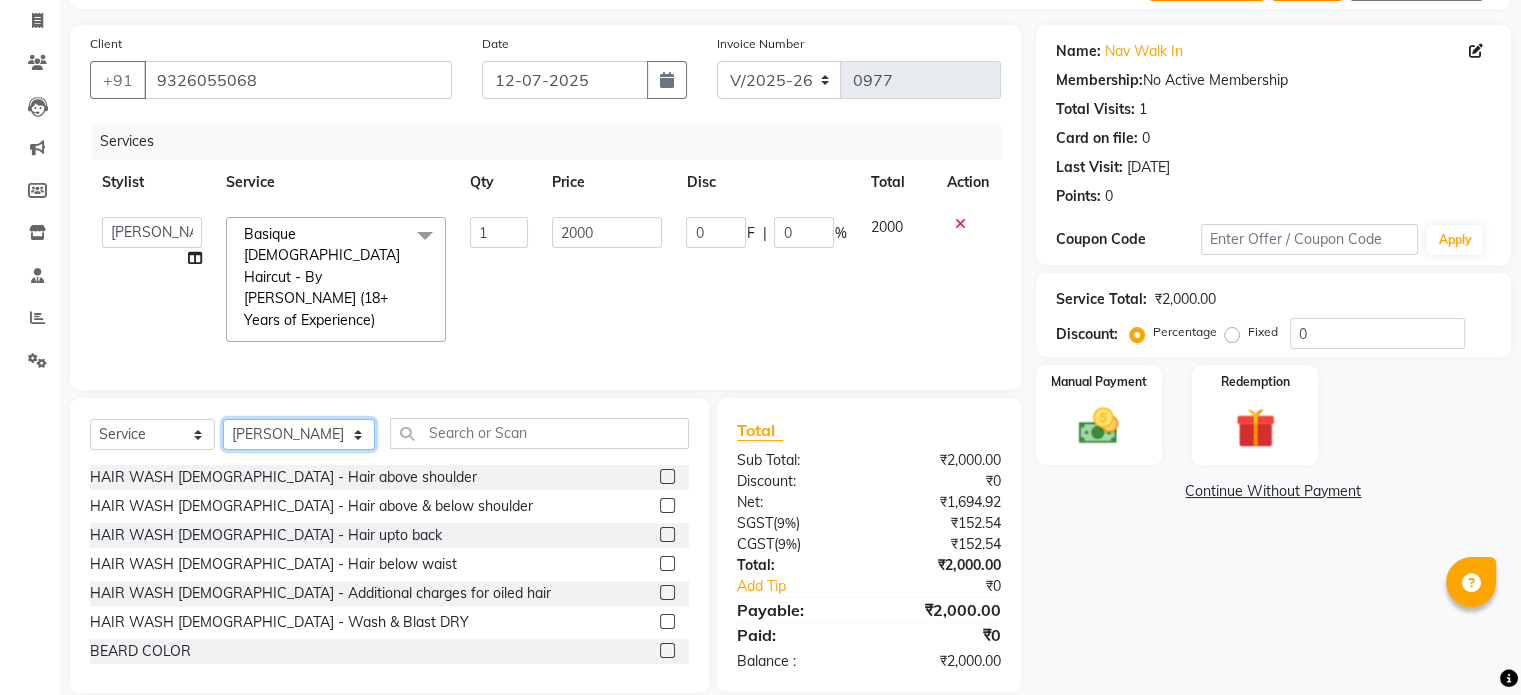 select on "84401" 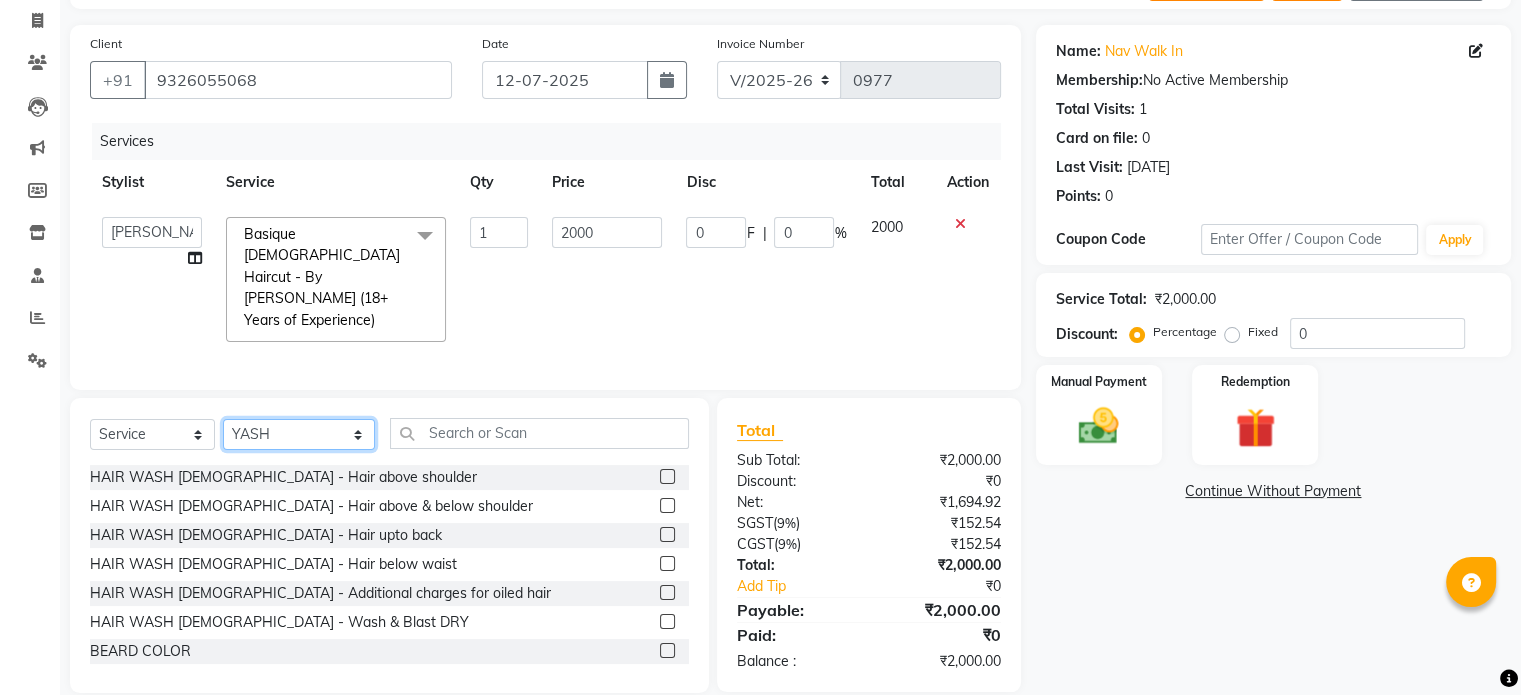click on "Select Stylist Adnan  ARSHAD Asma  Derma Dynamics Devesh Francis (MO) Gufran Mansuri Harsh Mohd Faizan Mohd Imran  Omkar Osama Patel Rohan  ROSHAN Salvana Motha SAM Shahbaz (D) Shahne Alam SHAIREI Shanu Sir (F) Shanuzz (Oshiwara) Shanuzz Salon, Andheri Siddhi  SUBHASH  Tanishka Panchal VARSHADA JUVALE YASH" 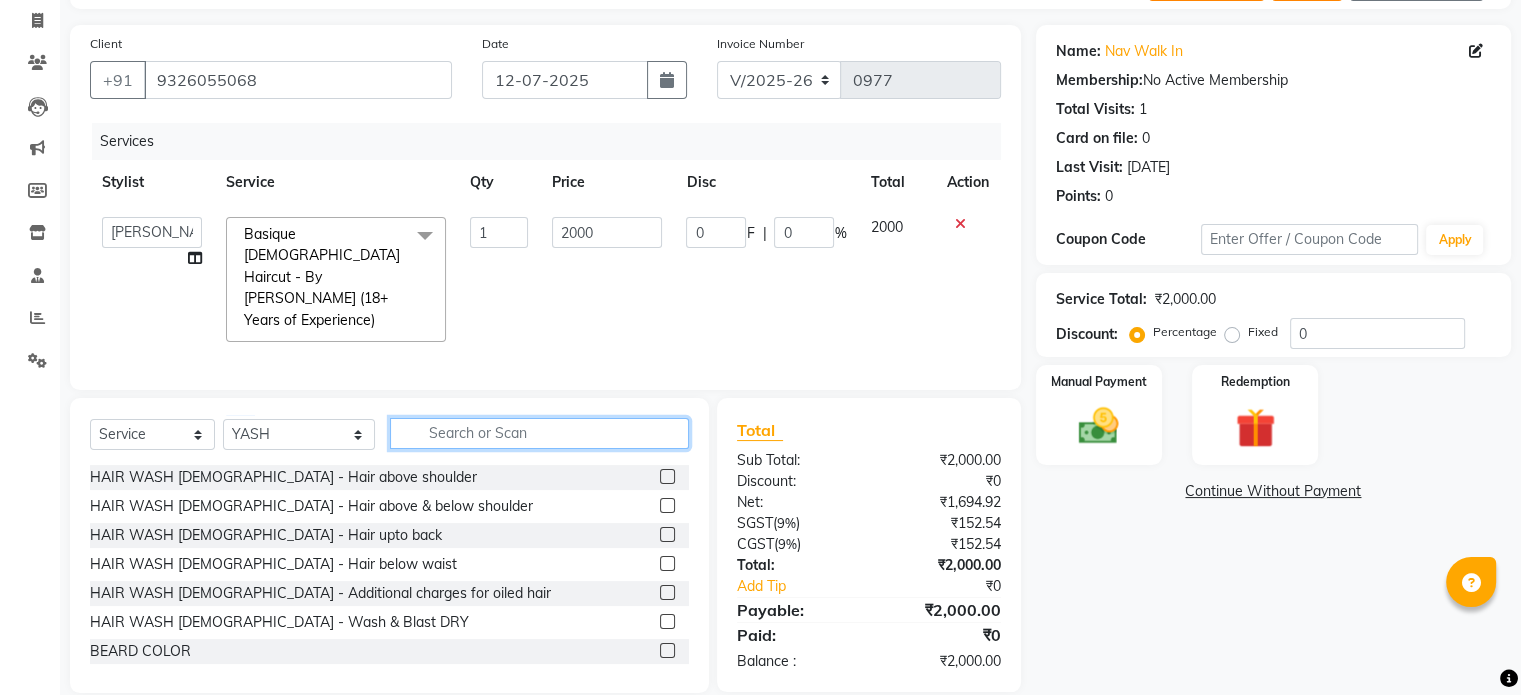 click 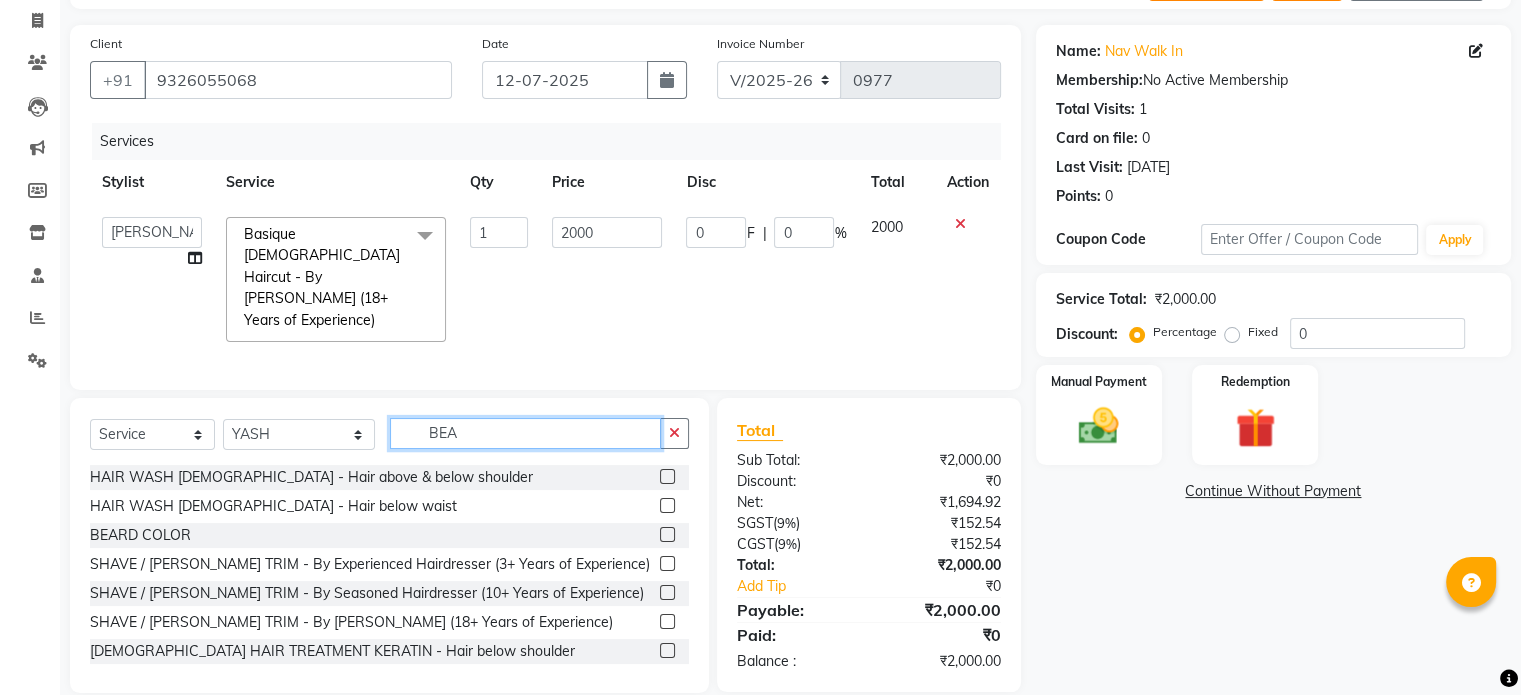scroll, scrollTop: 124, scrollLeft: 0, axis: vertical 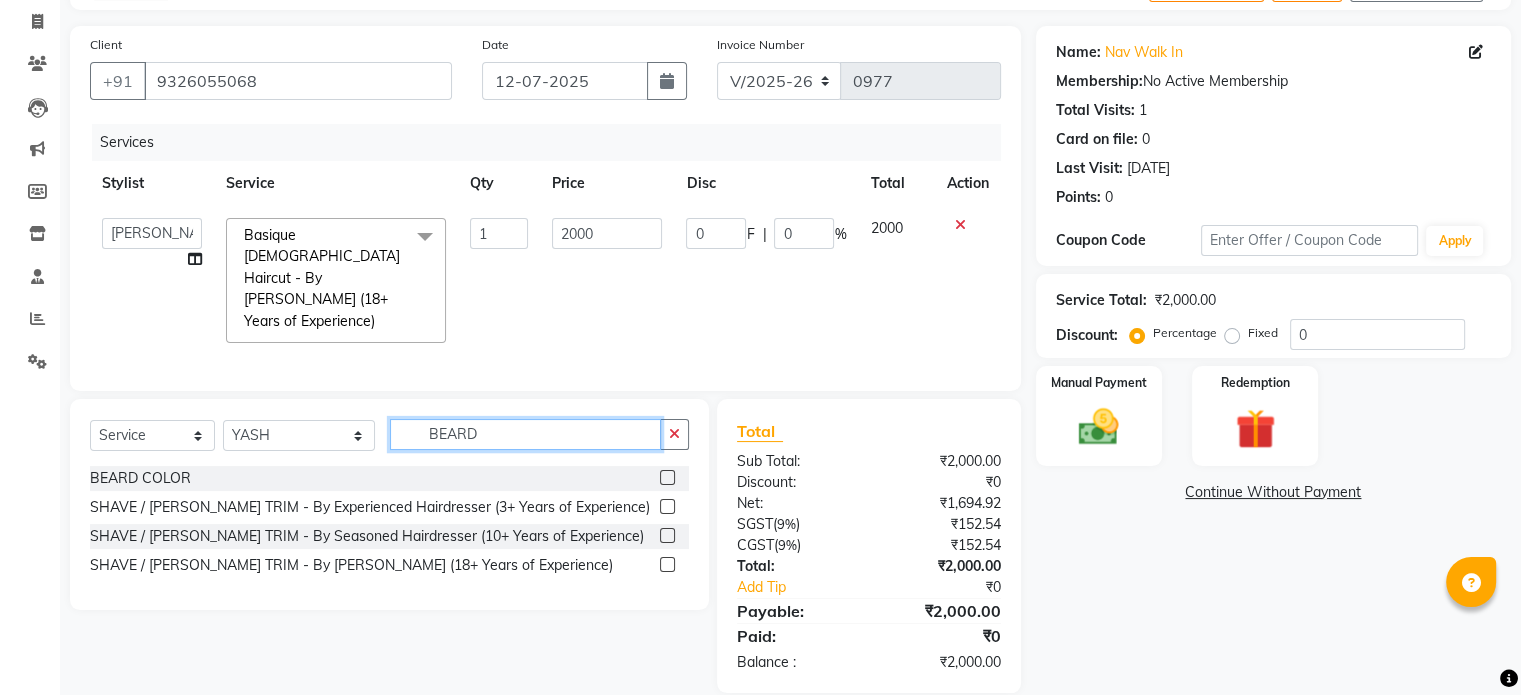 type on "BEARD" 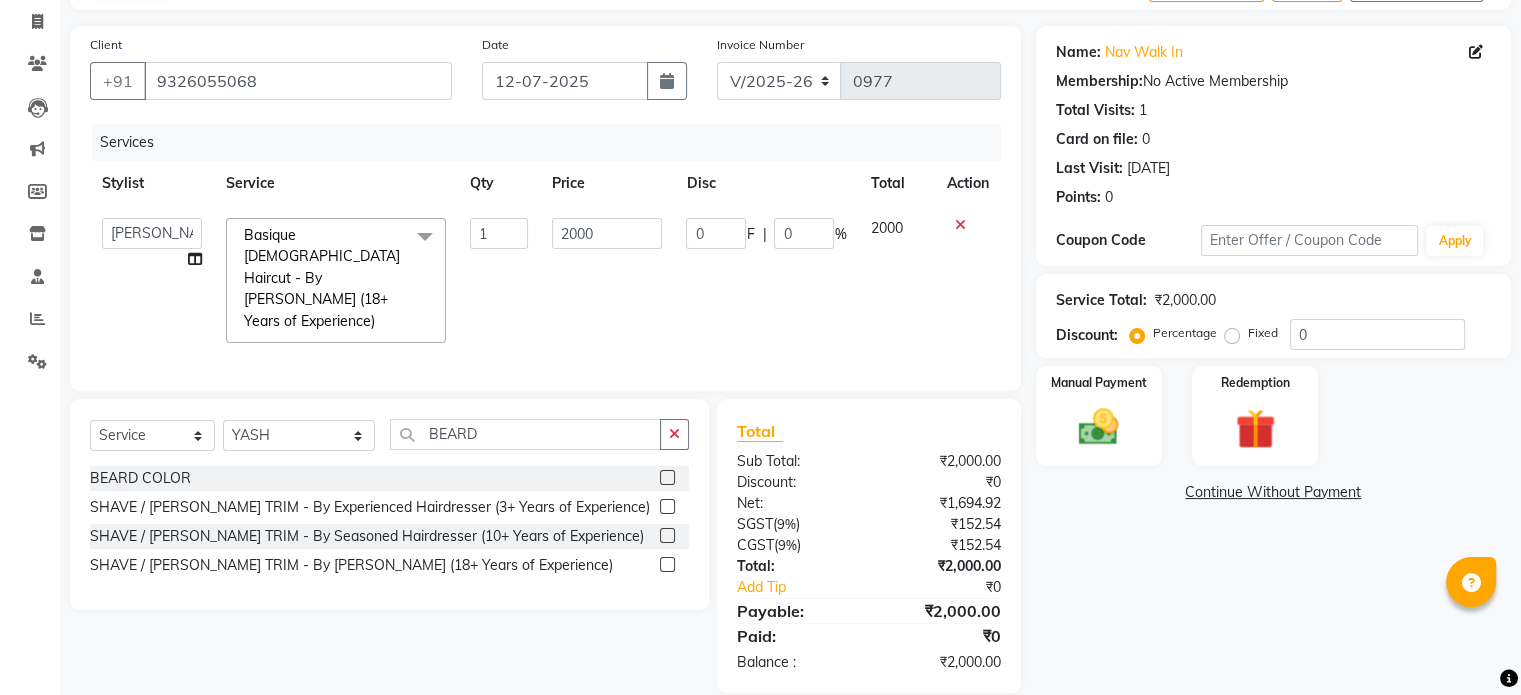 click 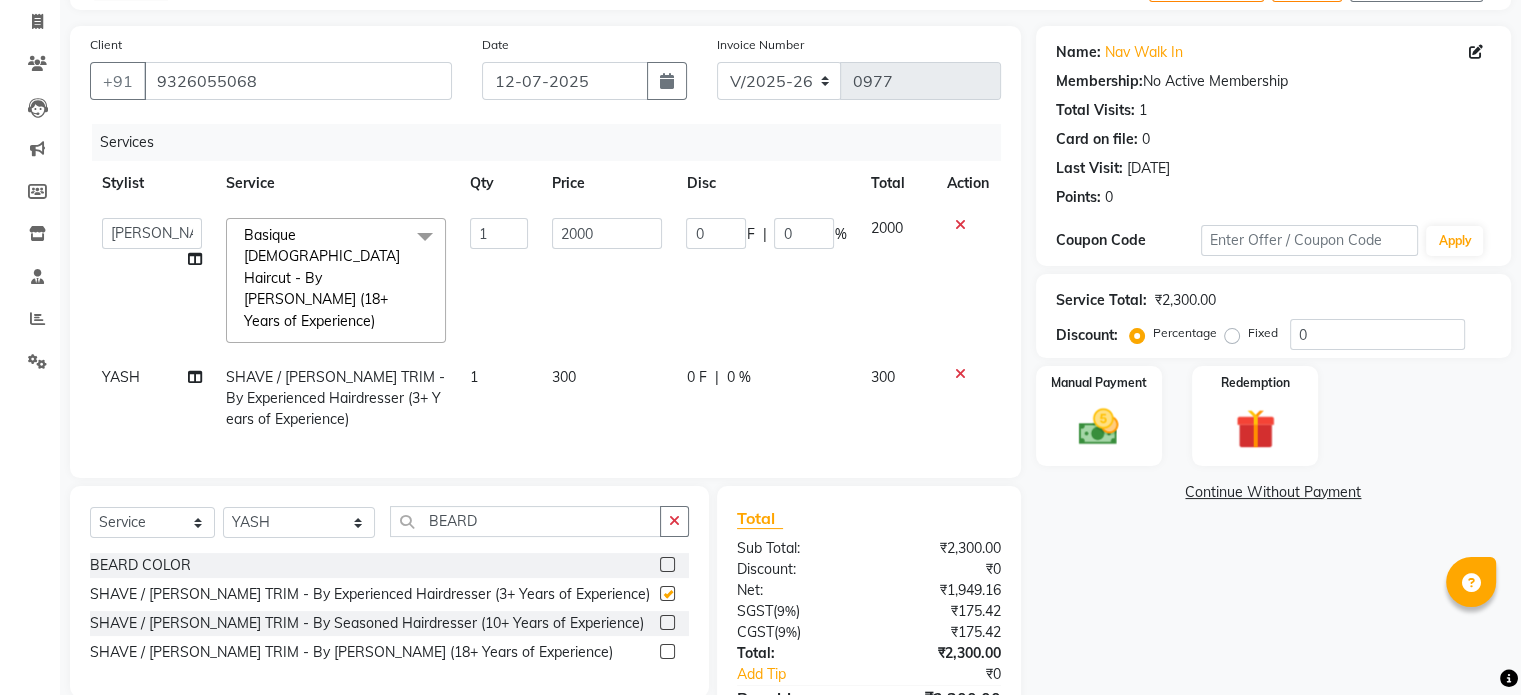 checkbox on "false" 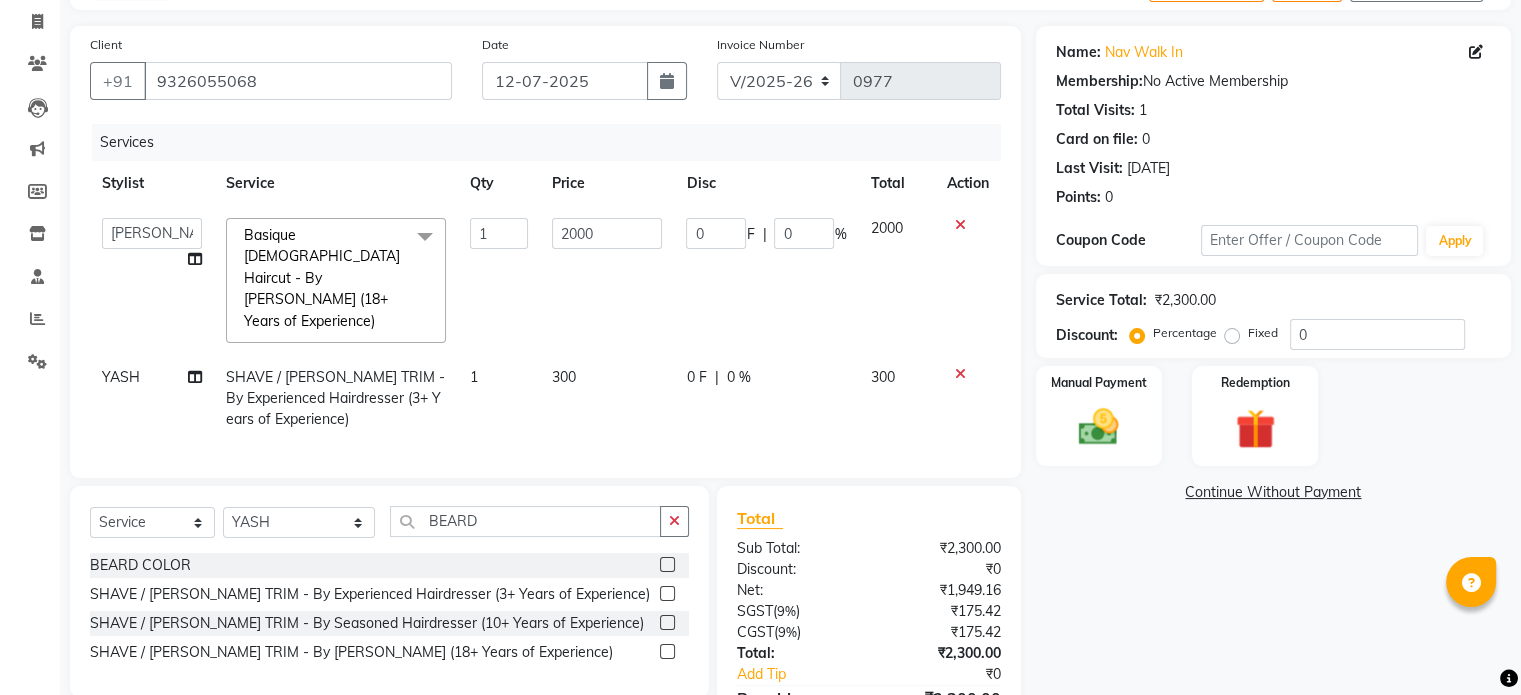 scroll, scrollTop: 211, scrollLeft: 0, axis: vertical 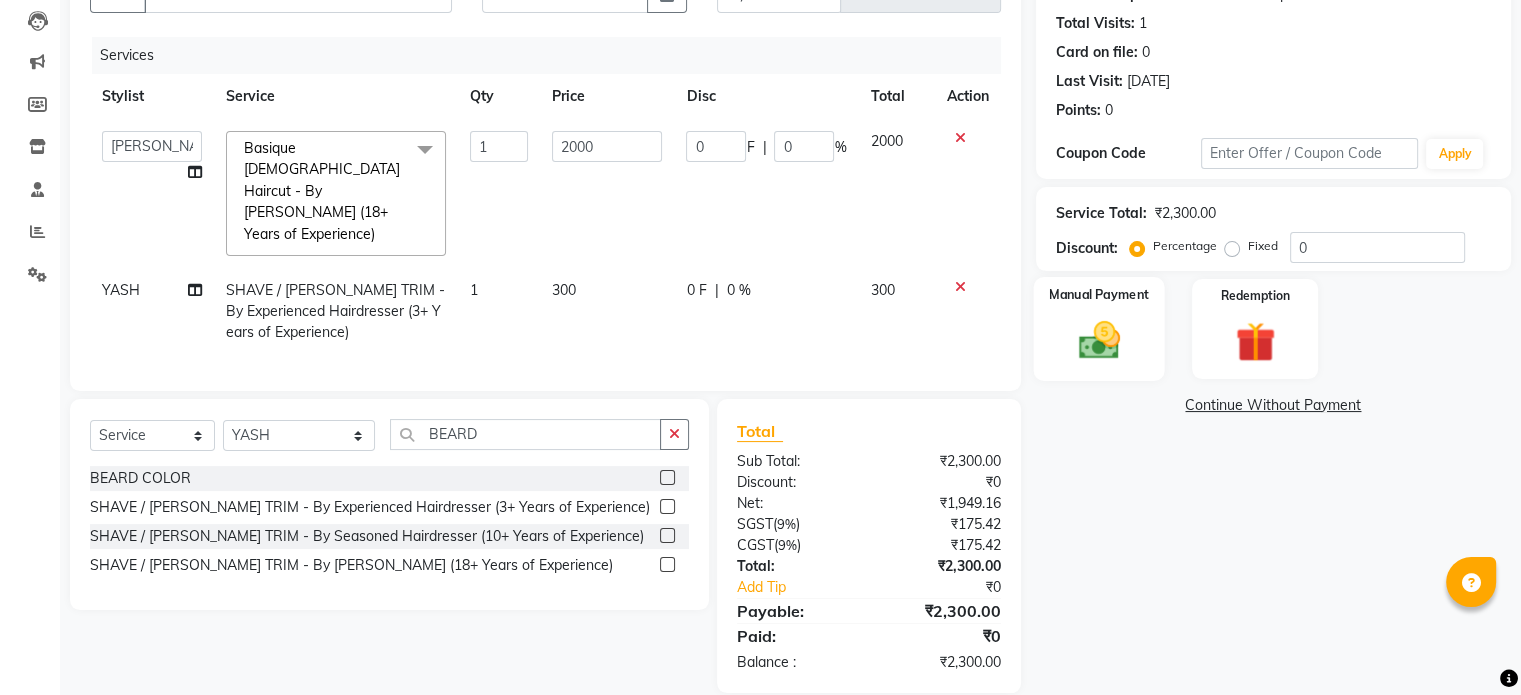 click 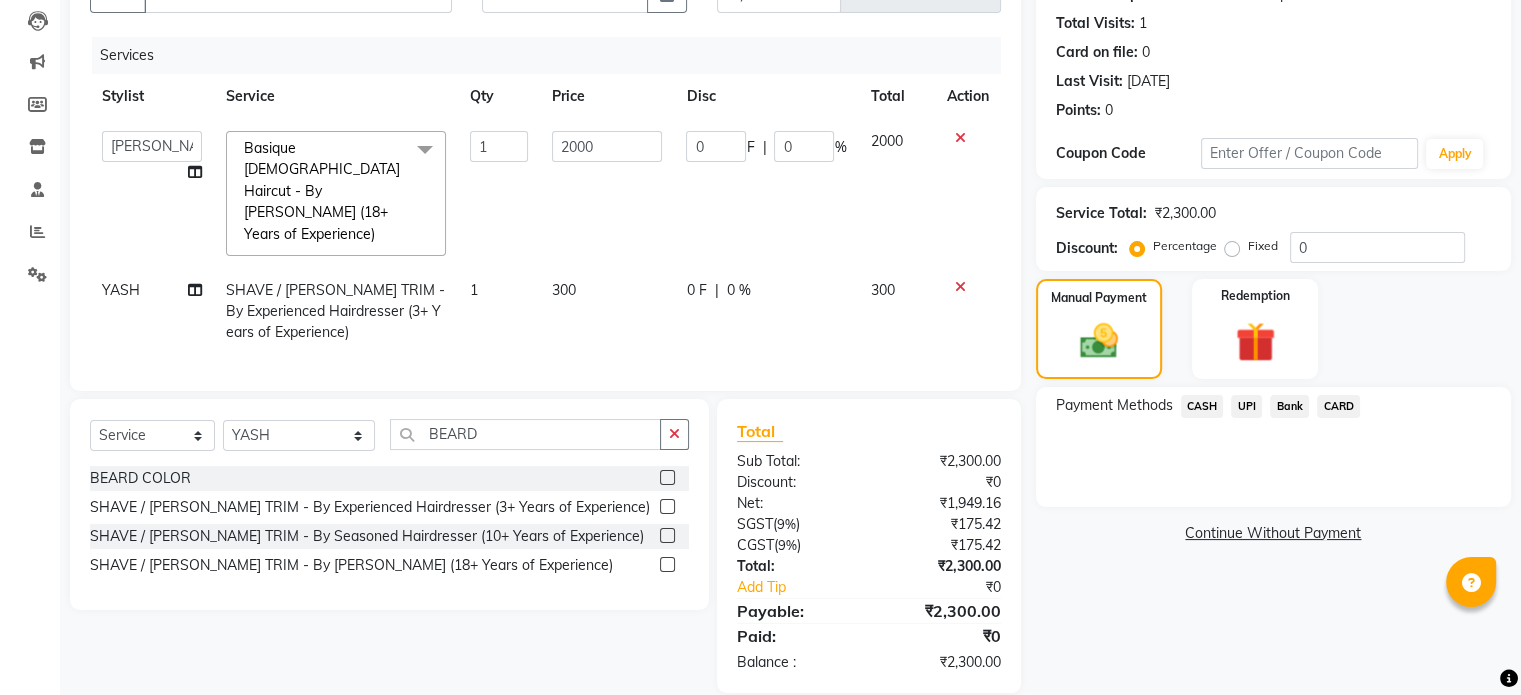 click on "UPI" 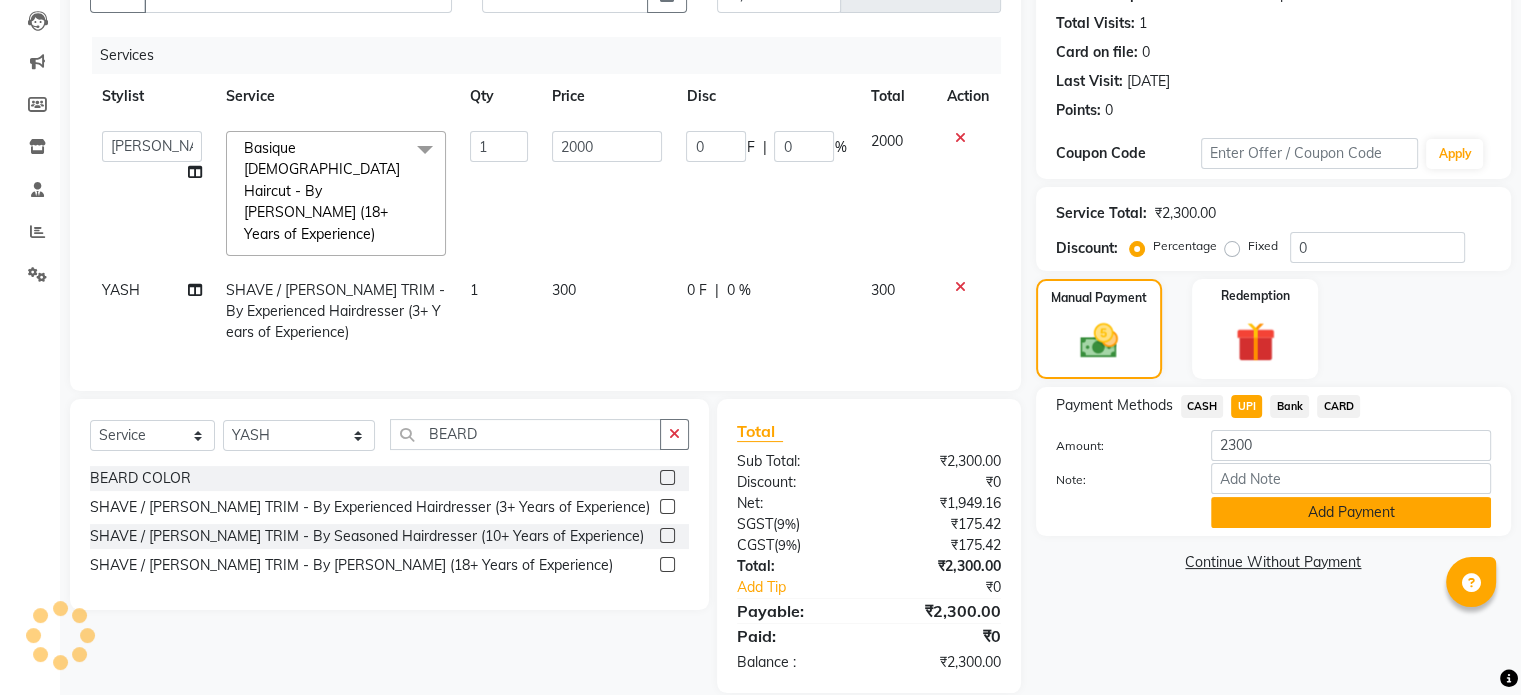 click on "Add Payment" 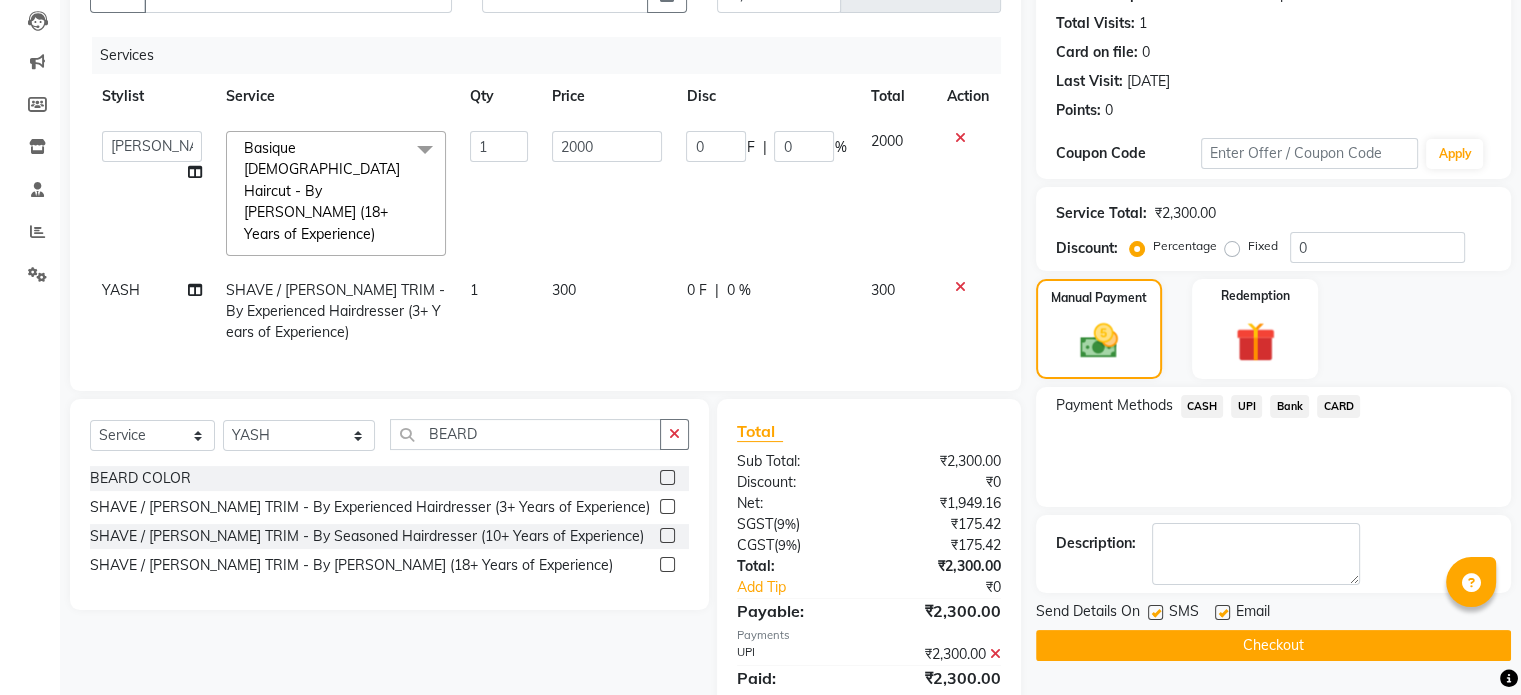 scroll, scrollTop: 253, scrollLeft: 0, axis: vertical 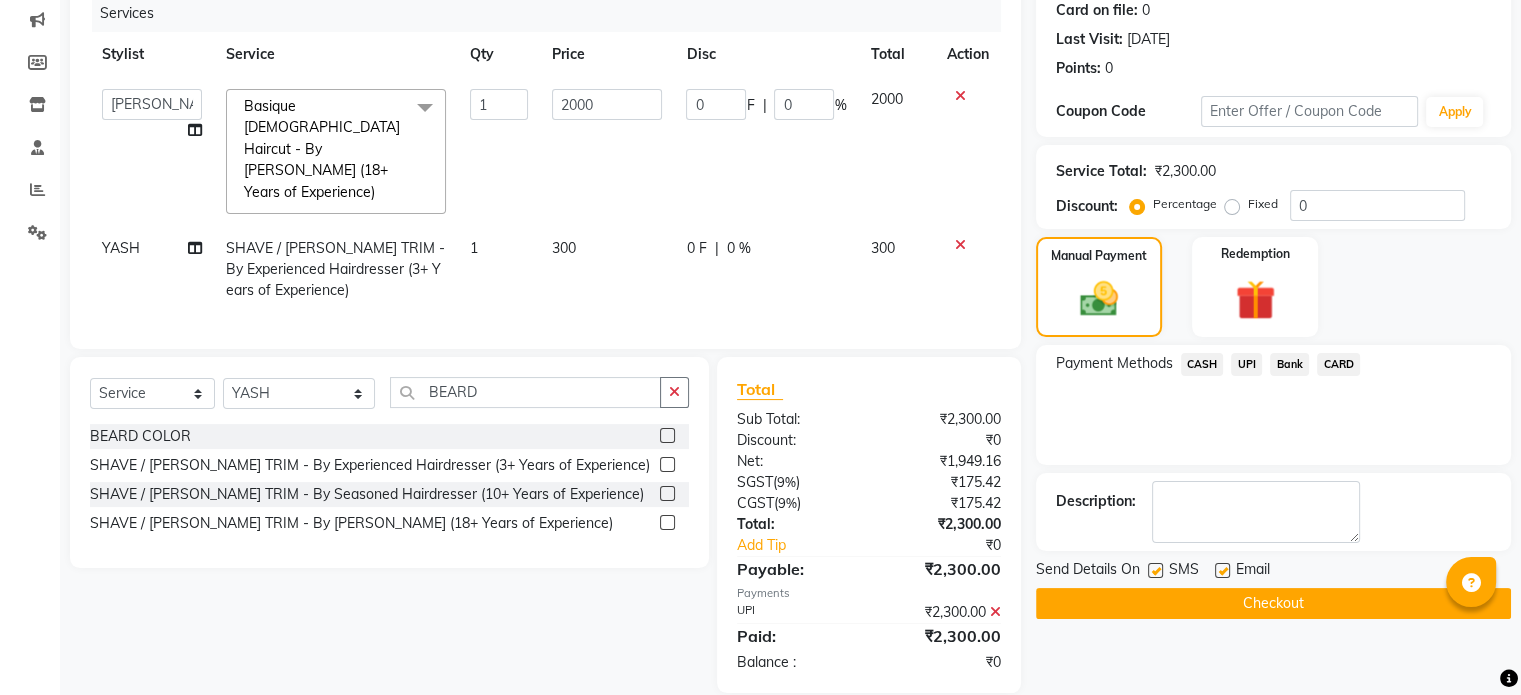 click 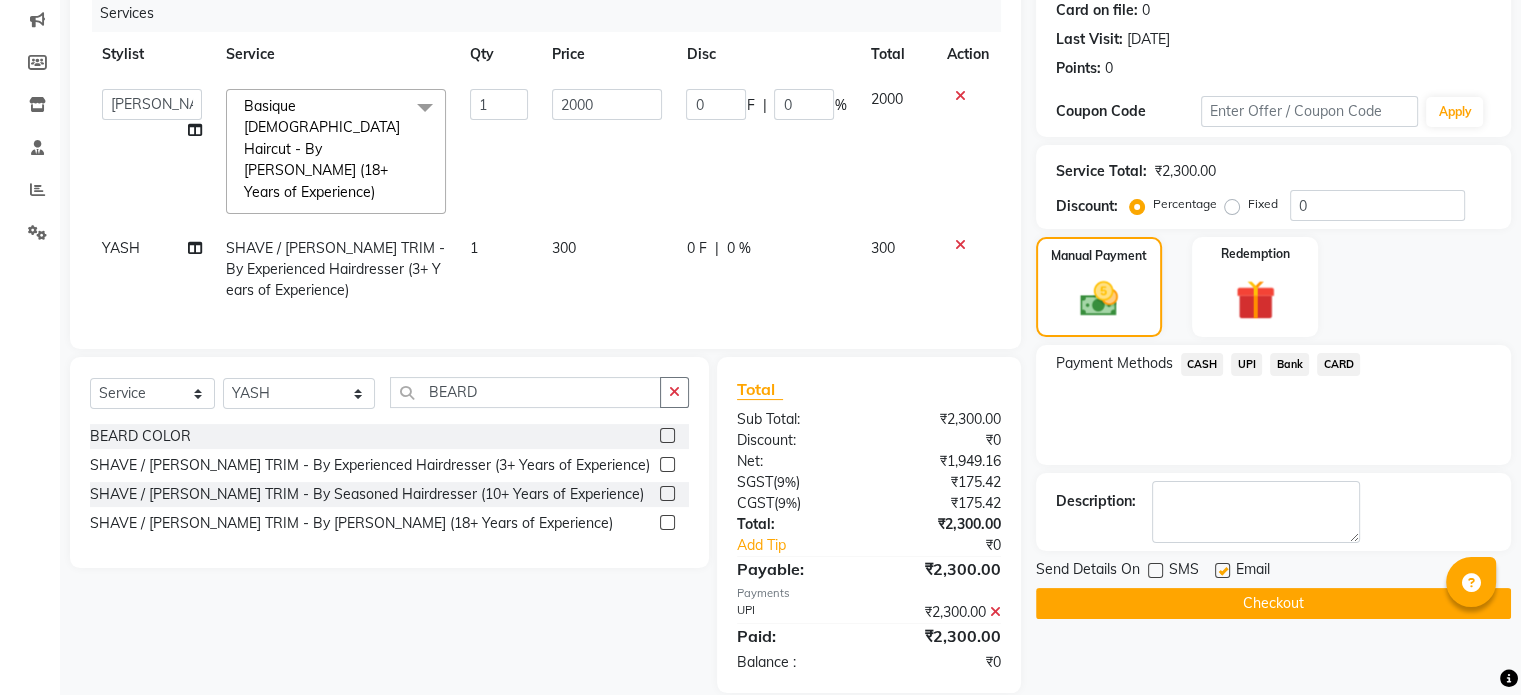 click on "Checkout" 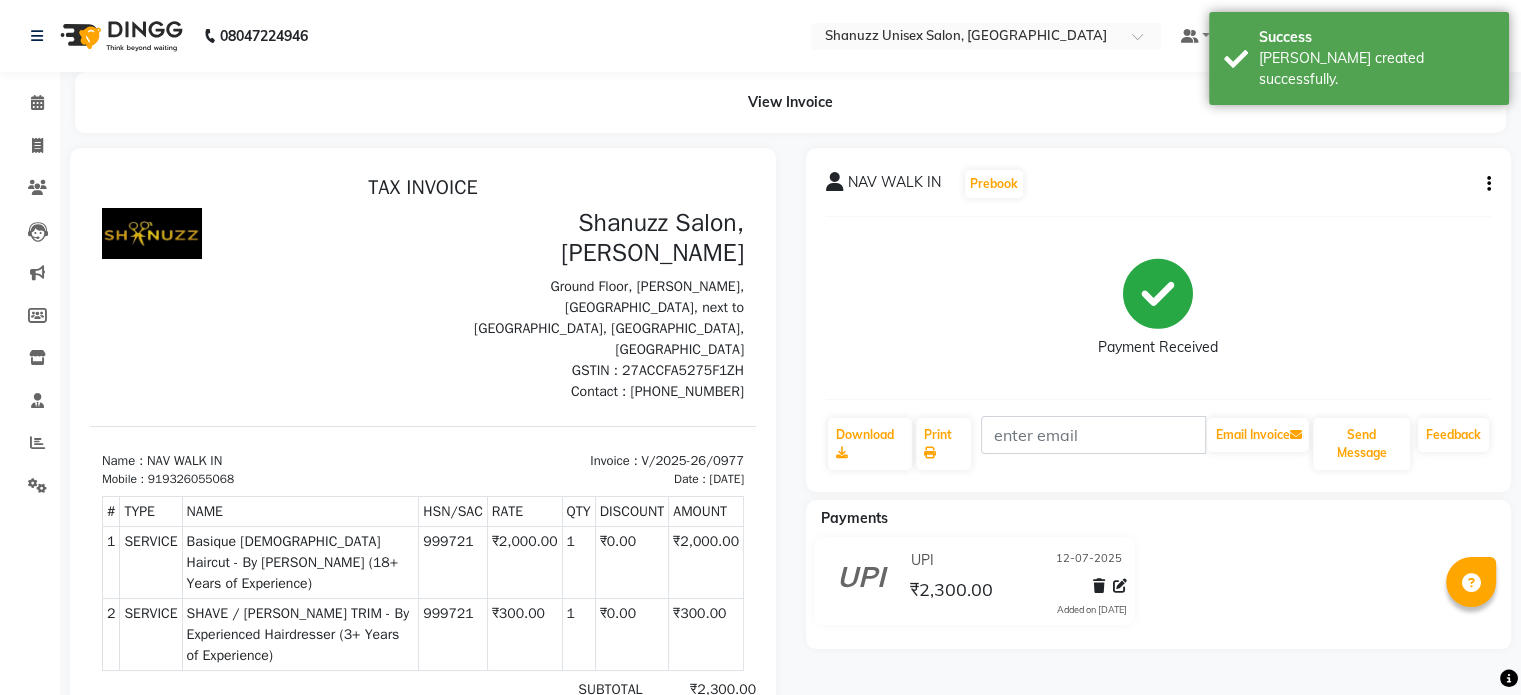 scroll, scrollTop: 0, scrollLeft: 0, axis: both 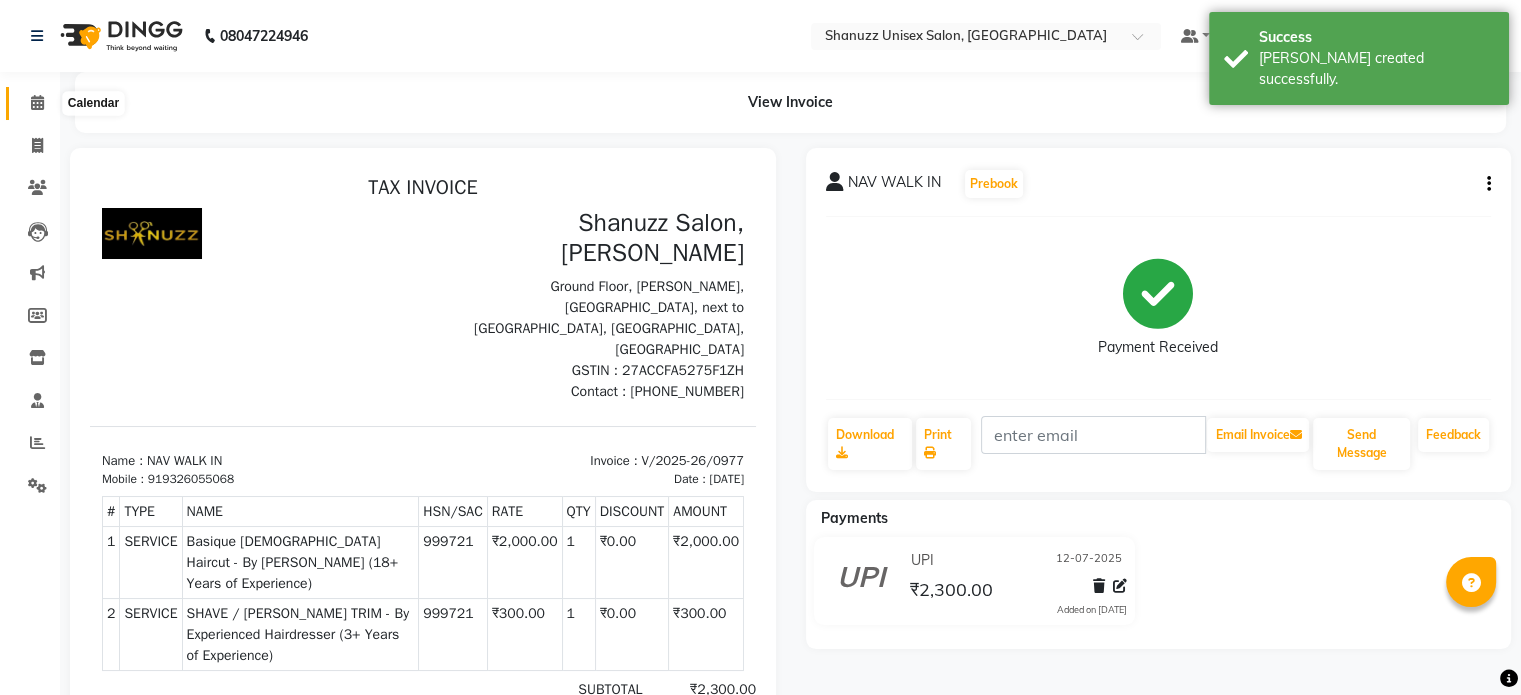 click 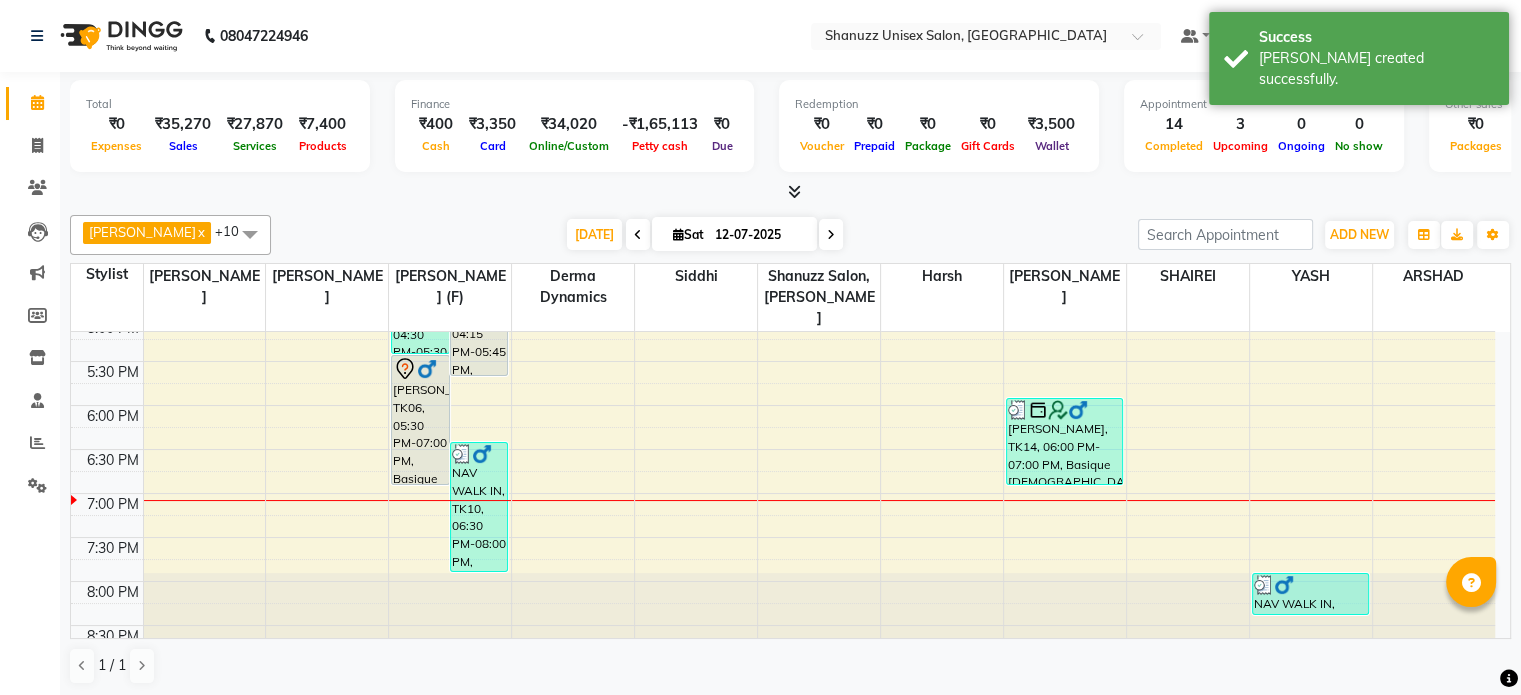 scroll, scrollTop: 0, scrollLeft: 0, axis: both 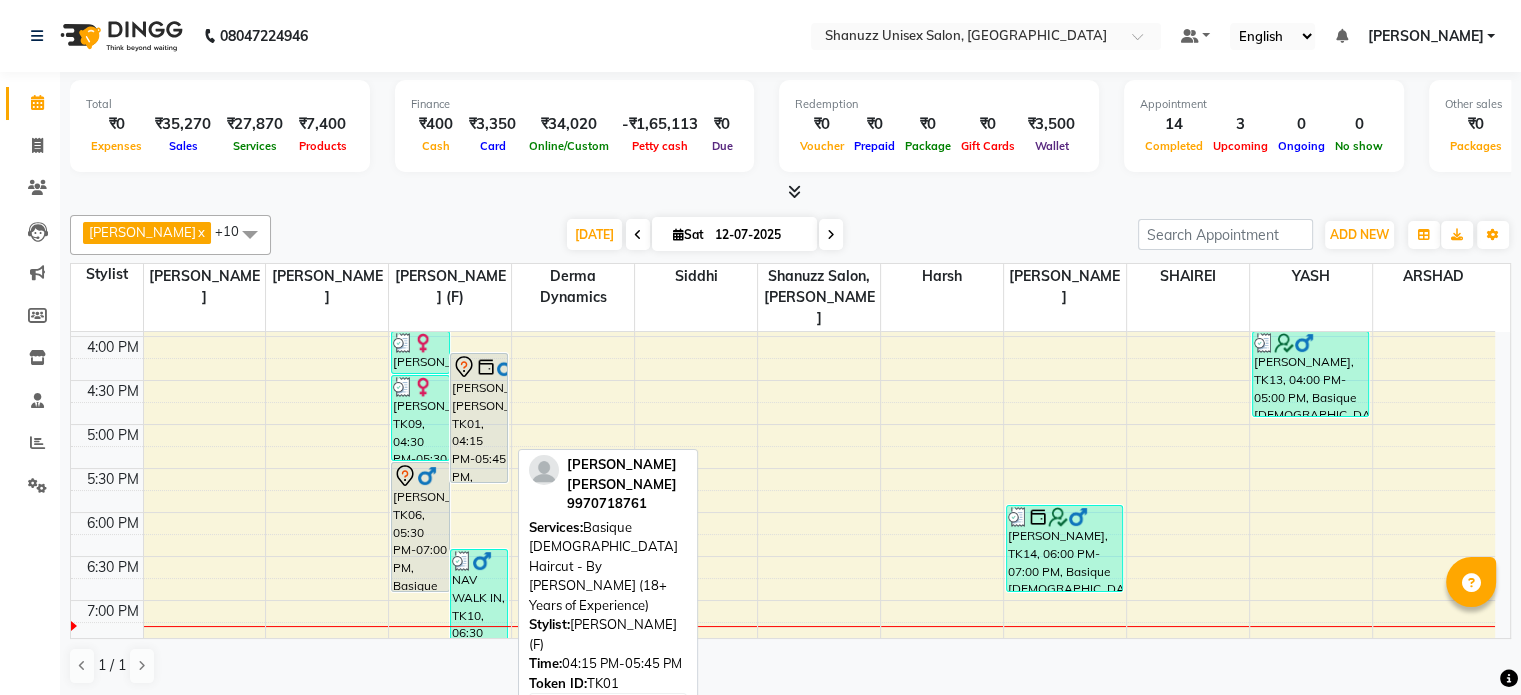 click on "ABHIJEET ASHOK BODHE, TK01, 04:15 PM-05:45 PM, Basique MALE Haircut - By Shanuzz (18+ Years of Experience)" at bounding box center (479, 418) 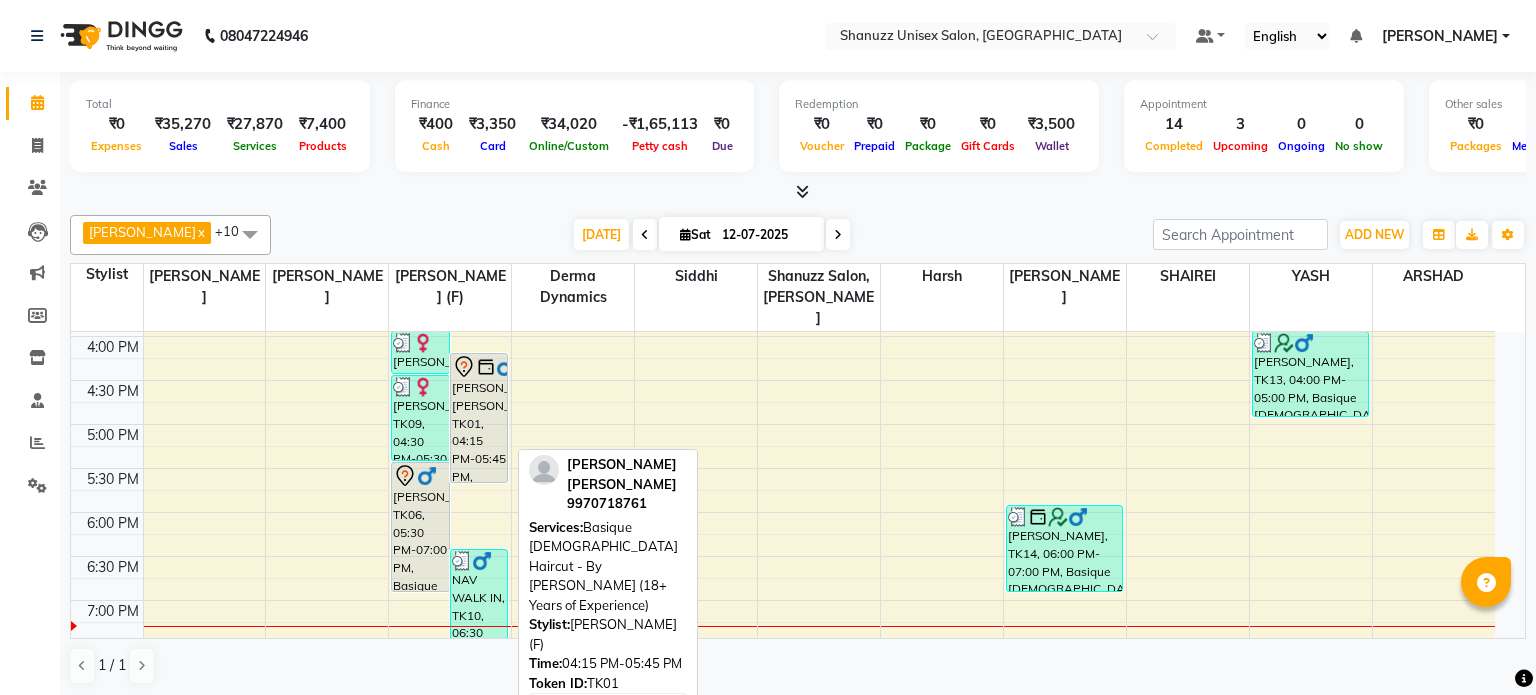 select on "7" 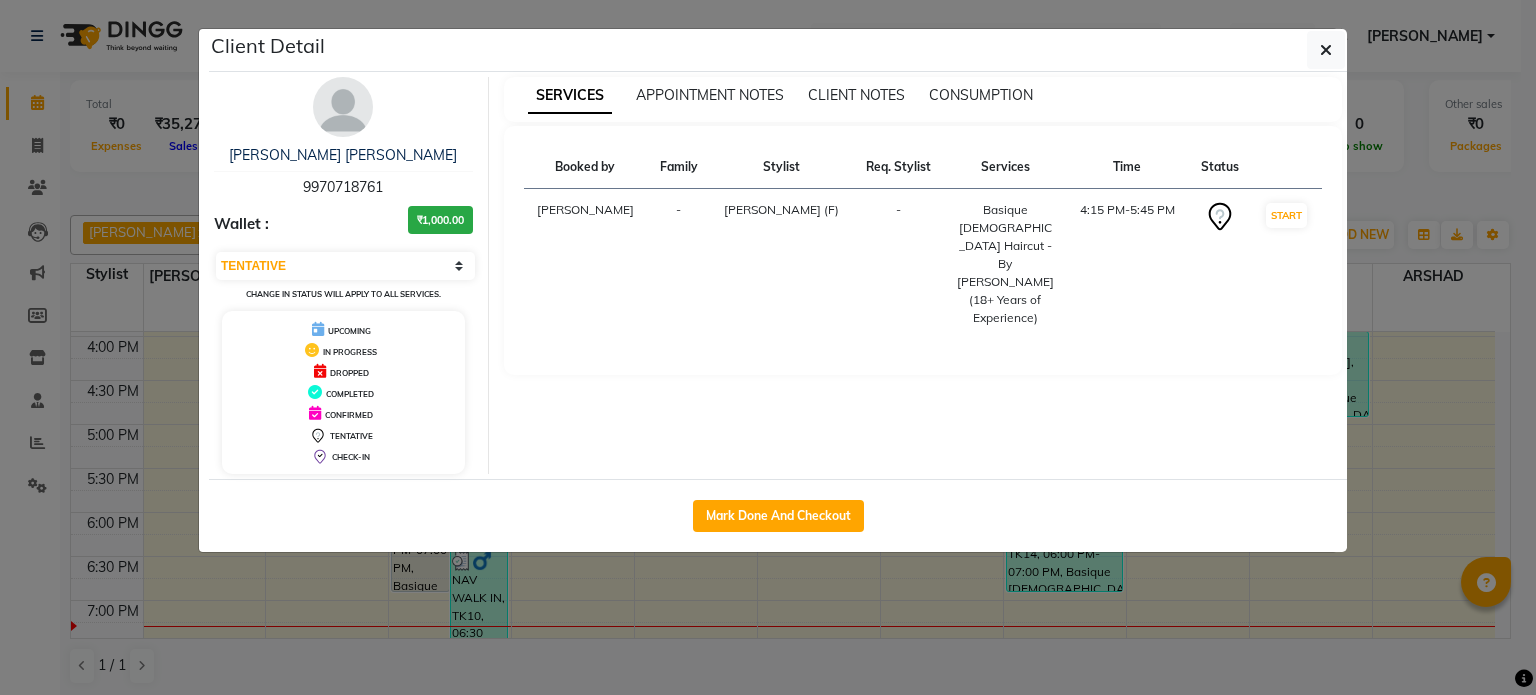 click on "9970718761" at bounding box center (343, 187) 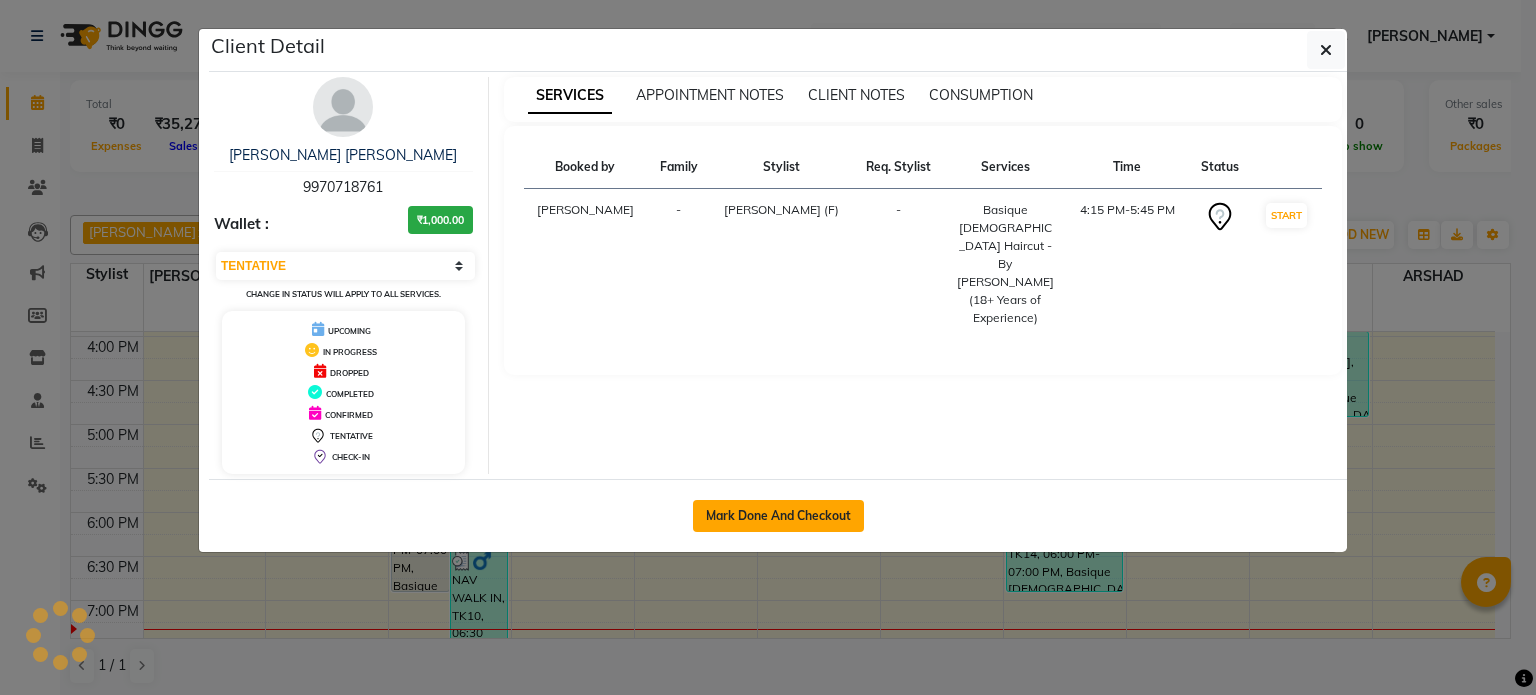 click on "Mark Done And Checkout" 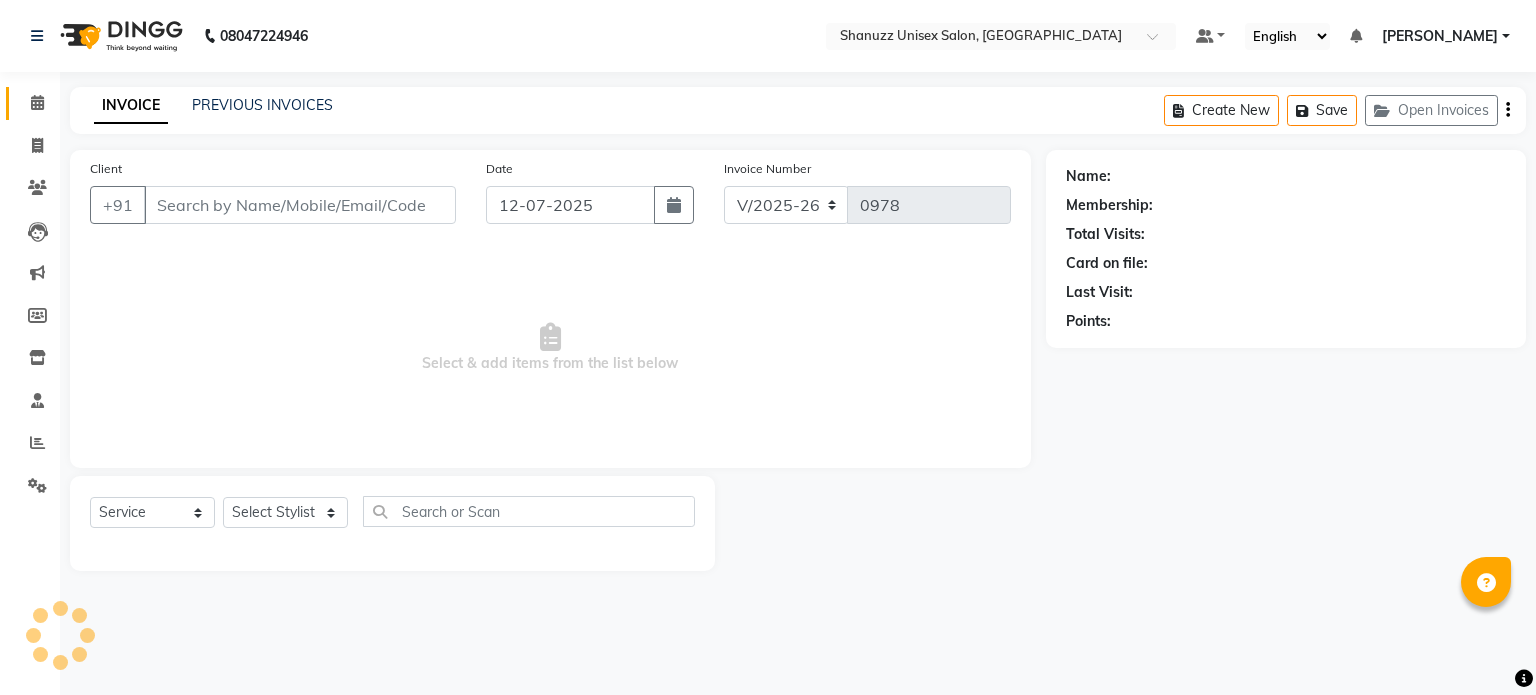 type on "9970718761" 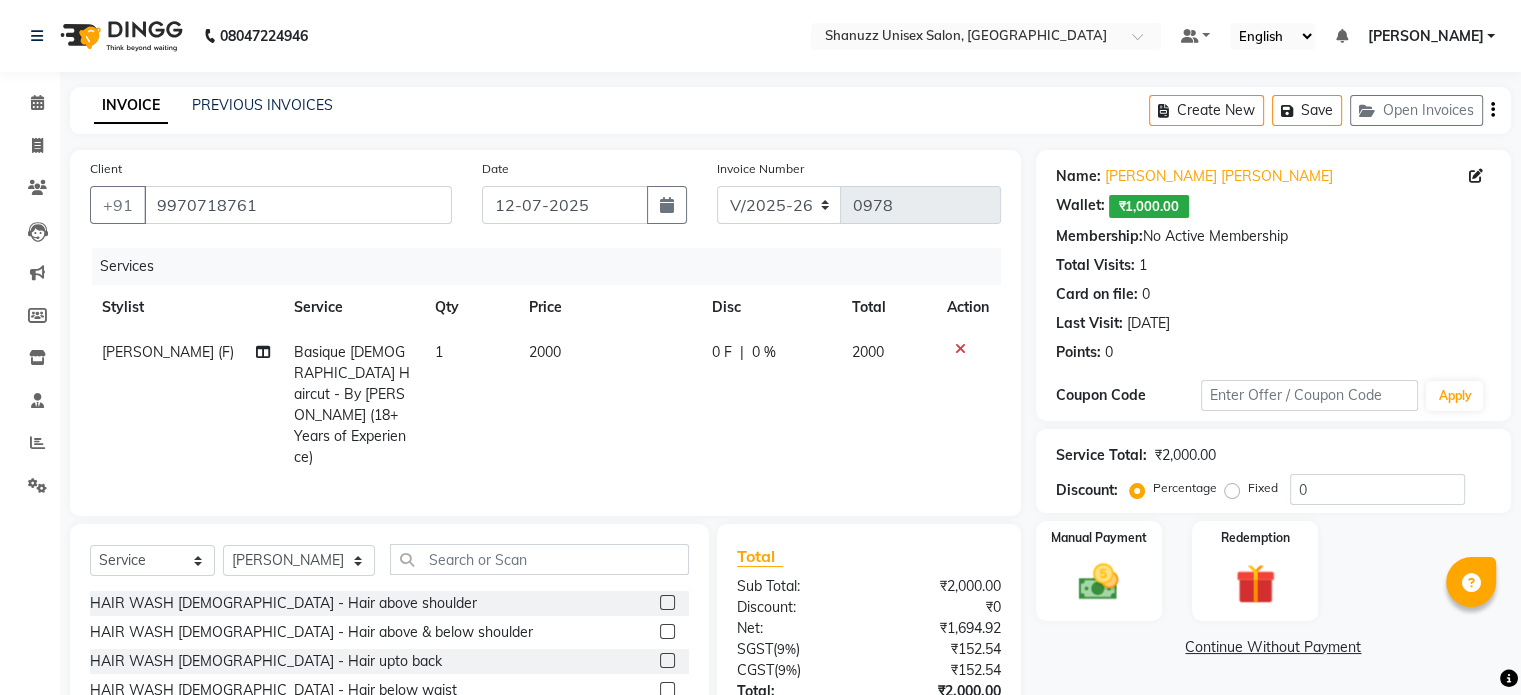 click 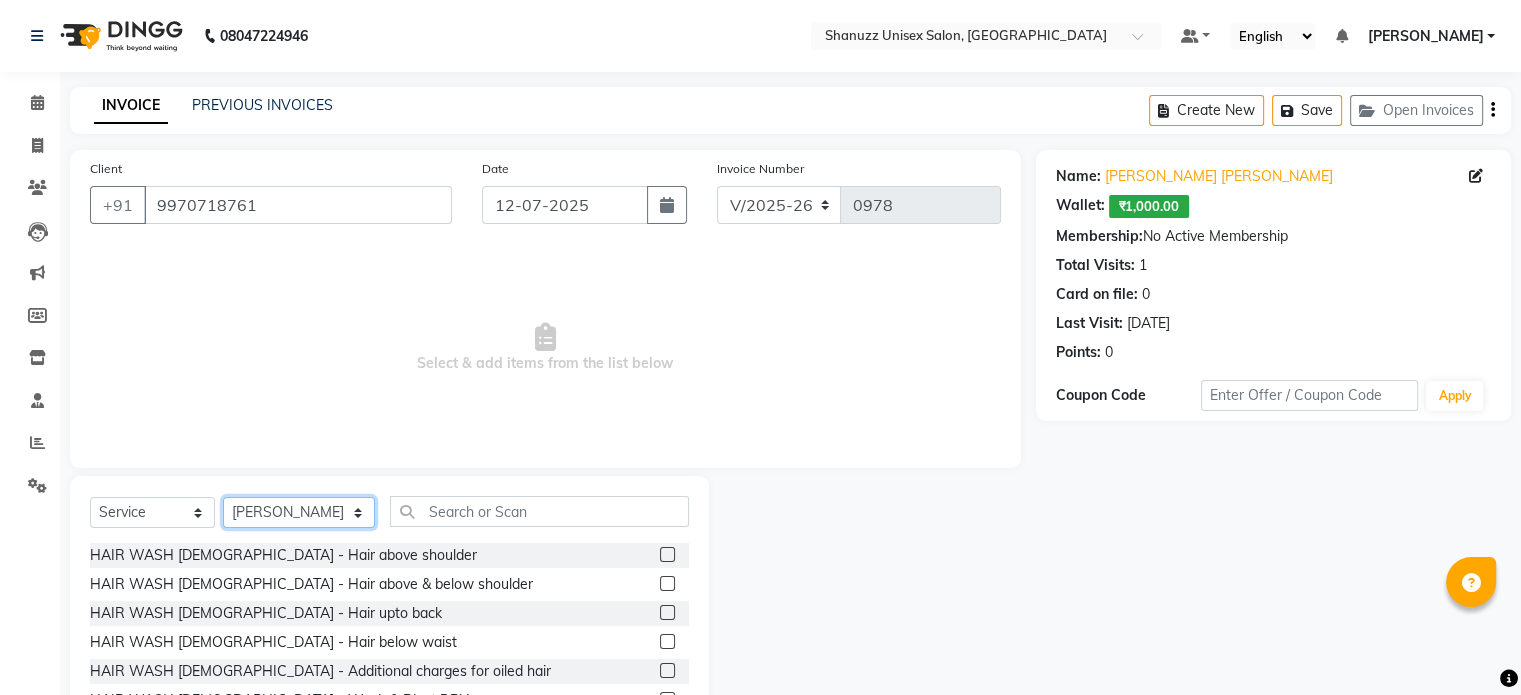click on "Select Stylist Adnan  ARSHAD Asma  Derma Dynamics Devesh Francis (MO) Gufran Mansuri Harsh Mohd Faizan Mohd Imran  Omkar Osama Patel Rohan  ROSHAN Salvana Motha SAM Shahbaz (D) Shahne Alam SHAIREI Shanu Sir (F) Shanuzz (Oshiwara) Shanuzz Salon, Andheri Siddhi  SUBHASH  Tanishka Panchal VARSHADA JUVALE YASH" 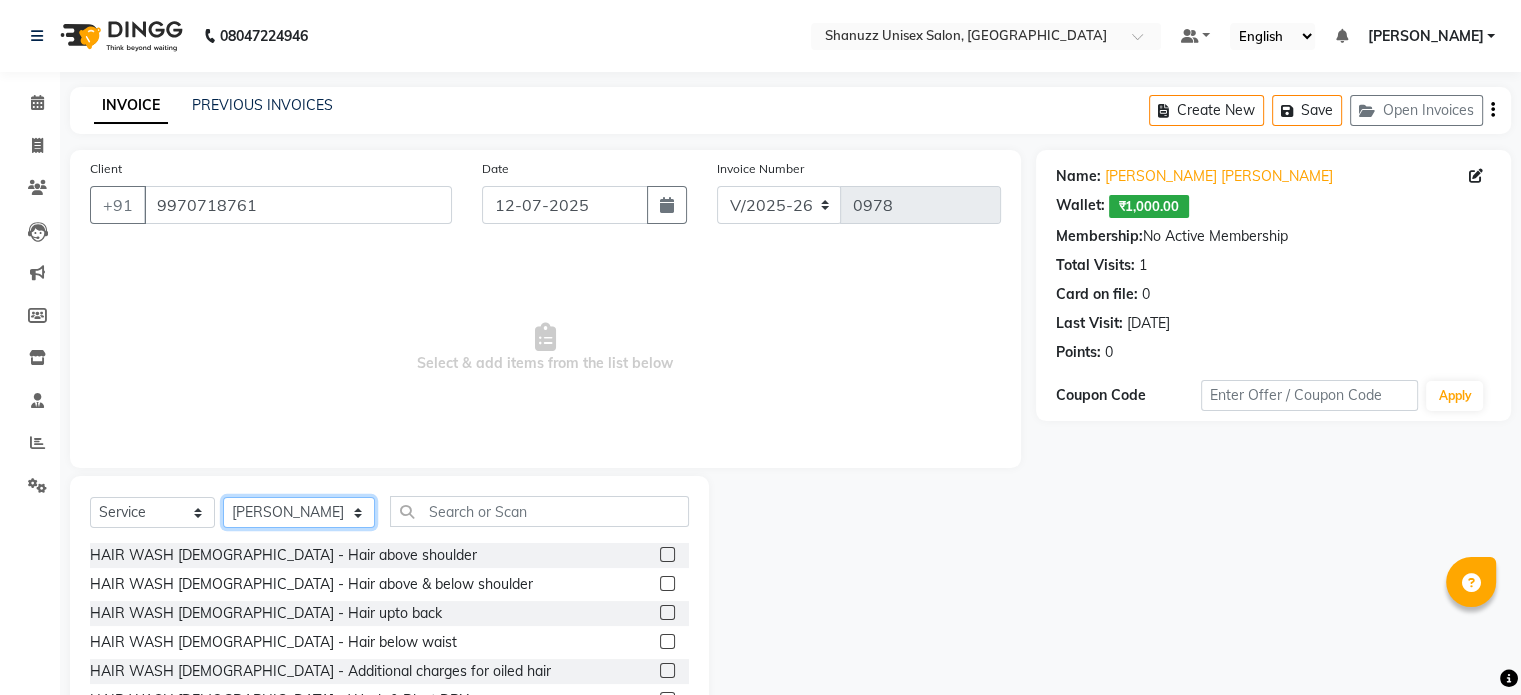 select on "70702" 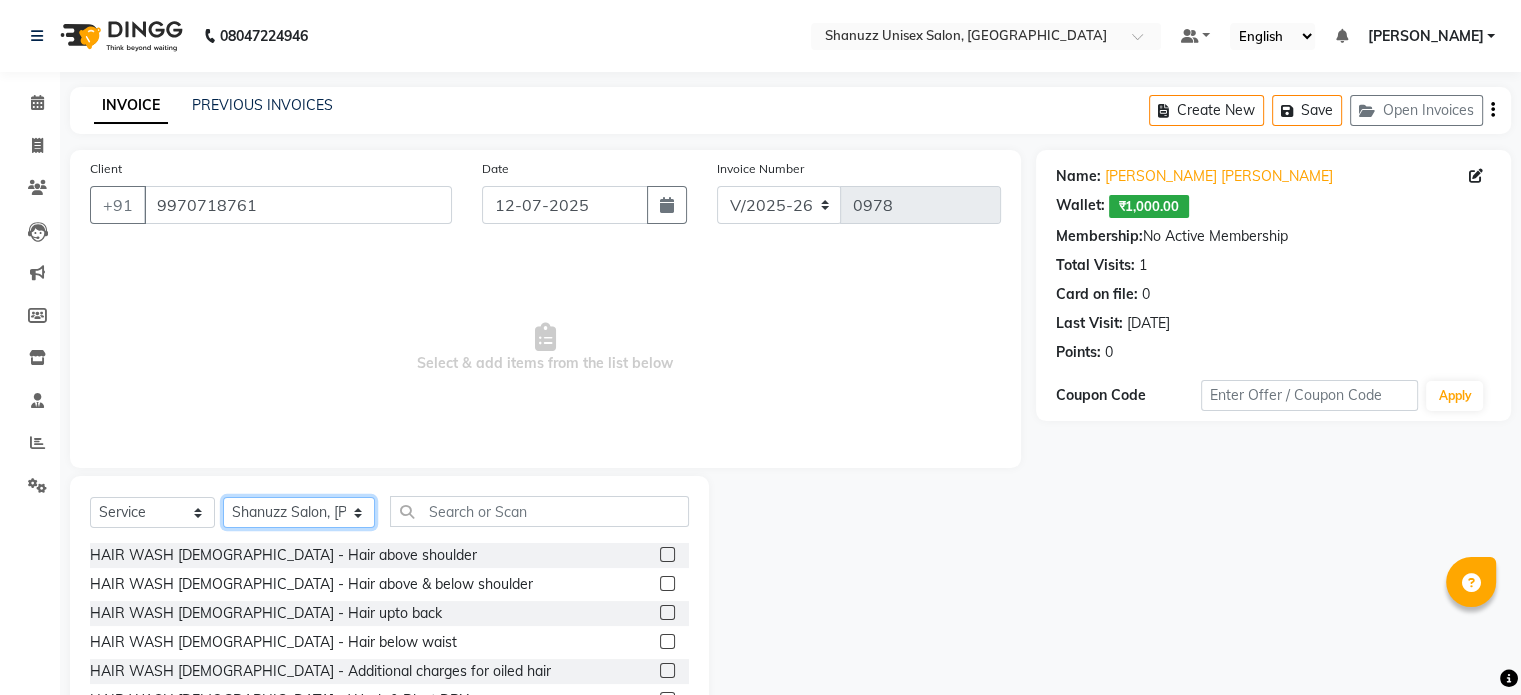 click on "Select Stylist Adnan  ARSHAD Asma  Derma Dynamics Devesh Francis (MO) Gufran Mansuri Harsh Mohd Faizan Mohd Imran  Omkar Osama Patel Rohan  ROSHAN Salvana Motha SAM Shahbaz (D) Shahne Alam SHAIREI Shanu Sir (F) Shanuzz (Oshiwara) Shanuzz Salon, Andheri Siddhi  SUBHASH  Tanishka Panchal VARSHADA JUVALE YASH" 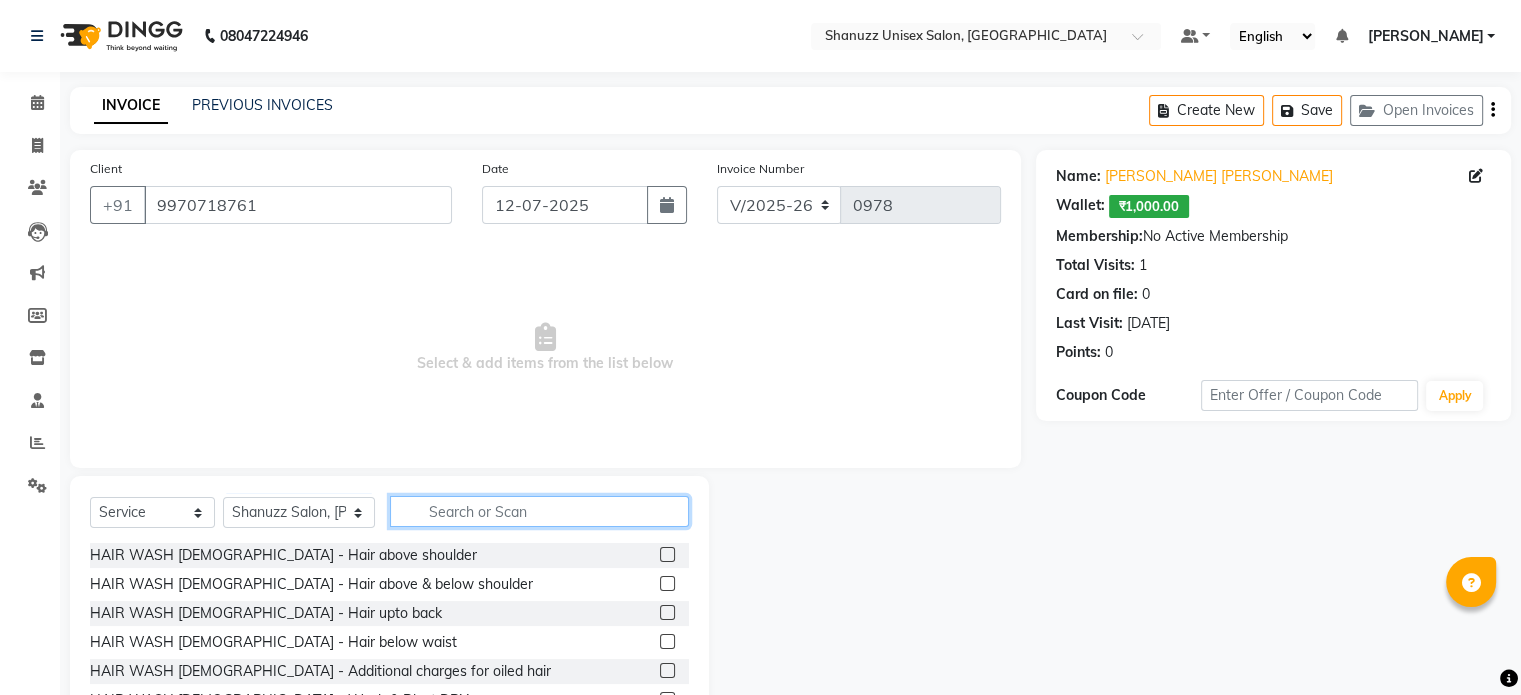 click 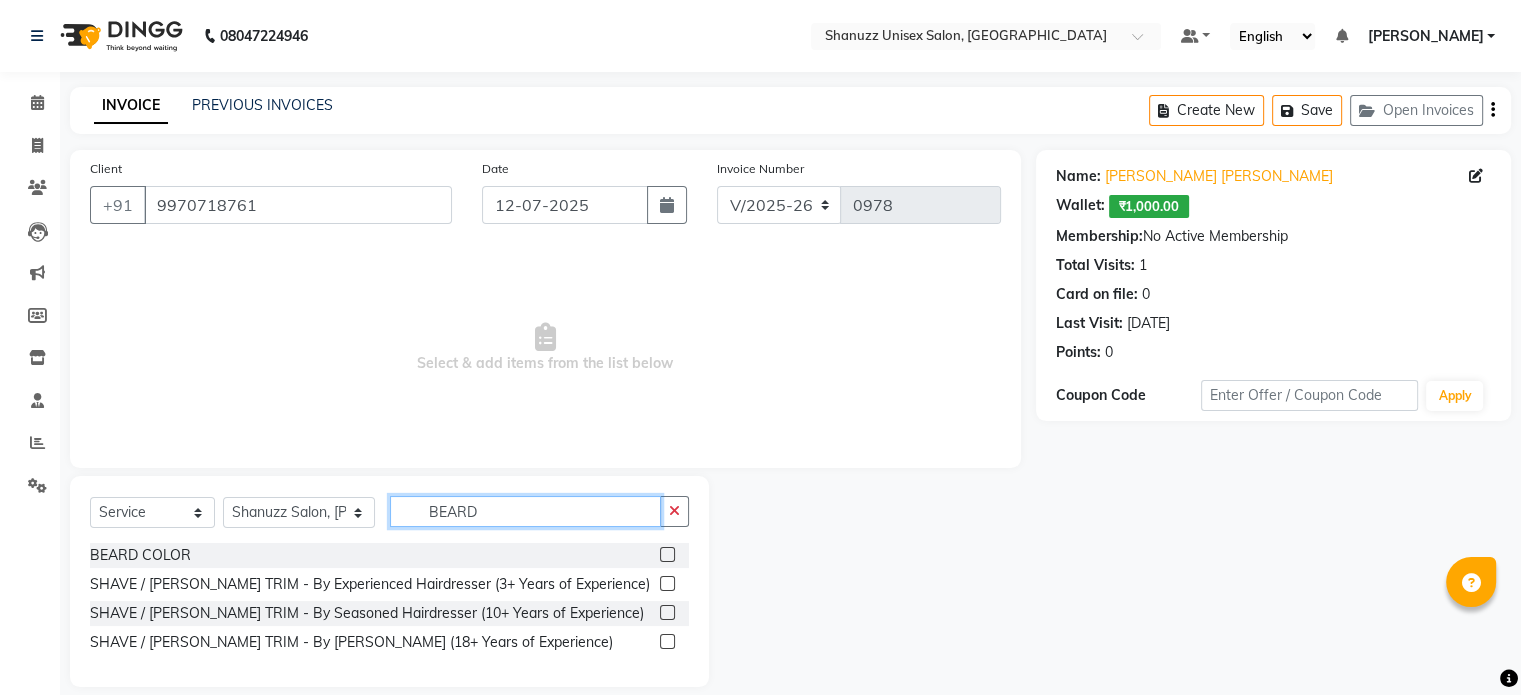 type on "BEARD" 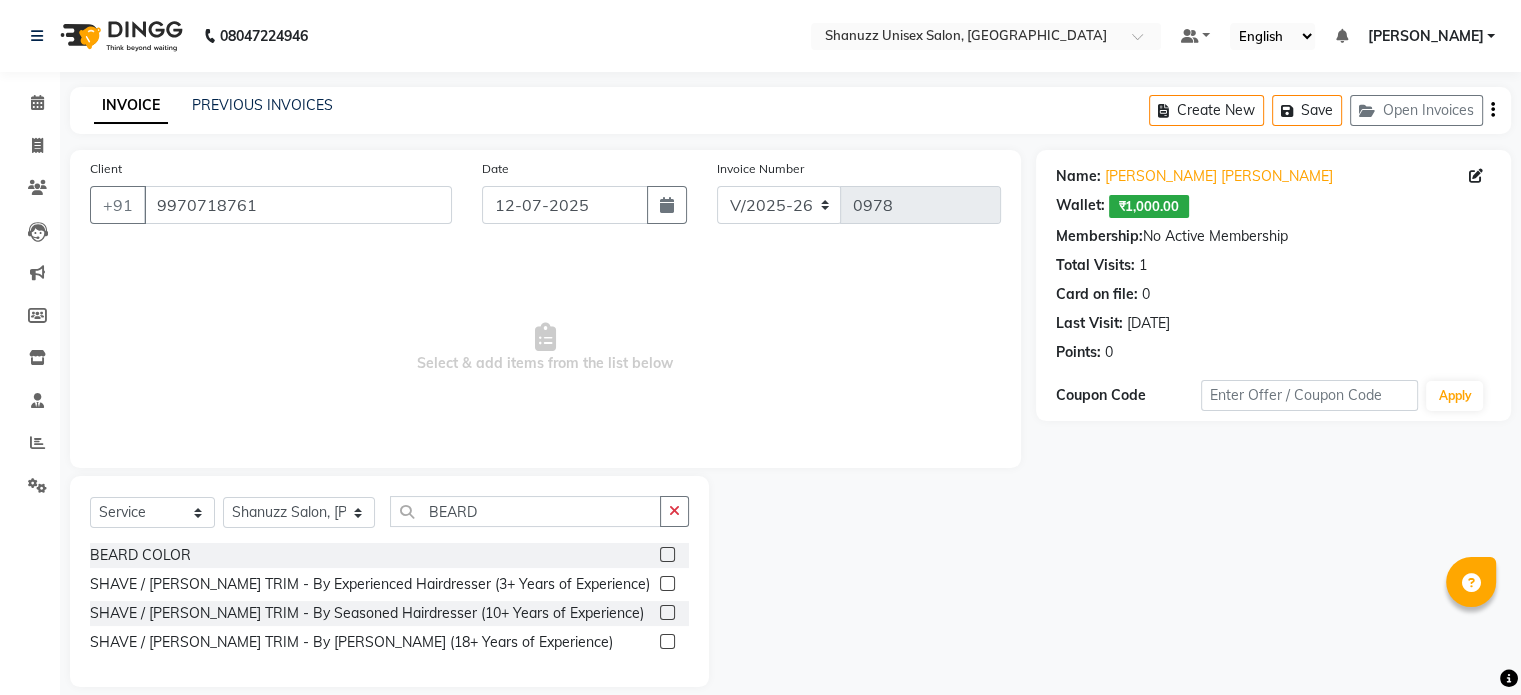 click 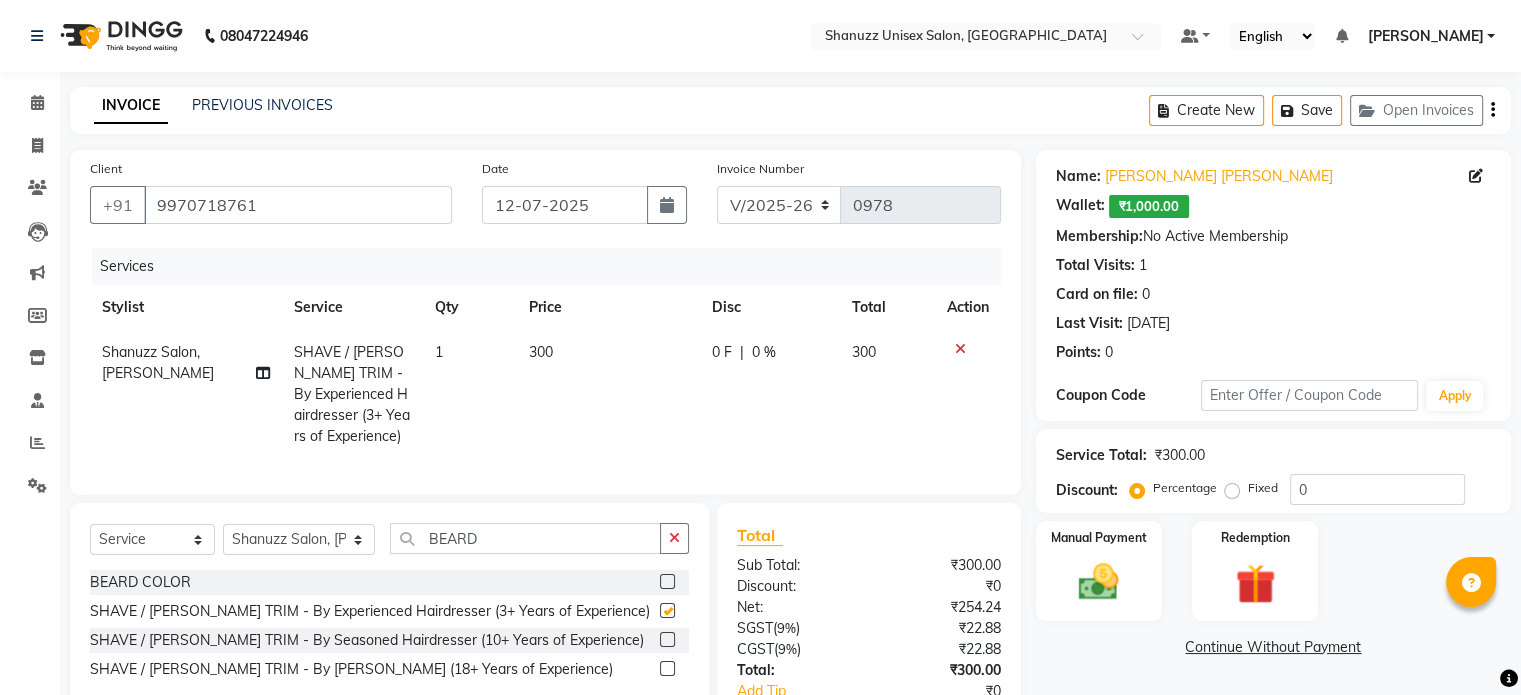 checkbox on "false" 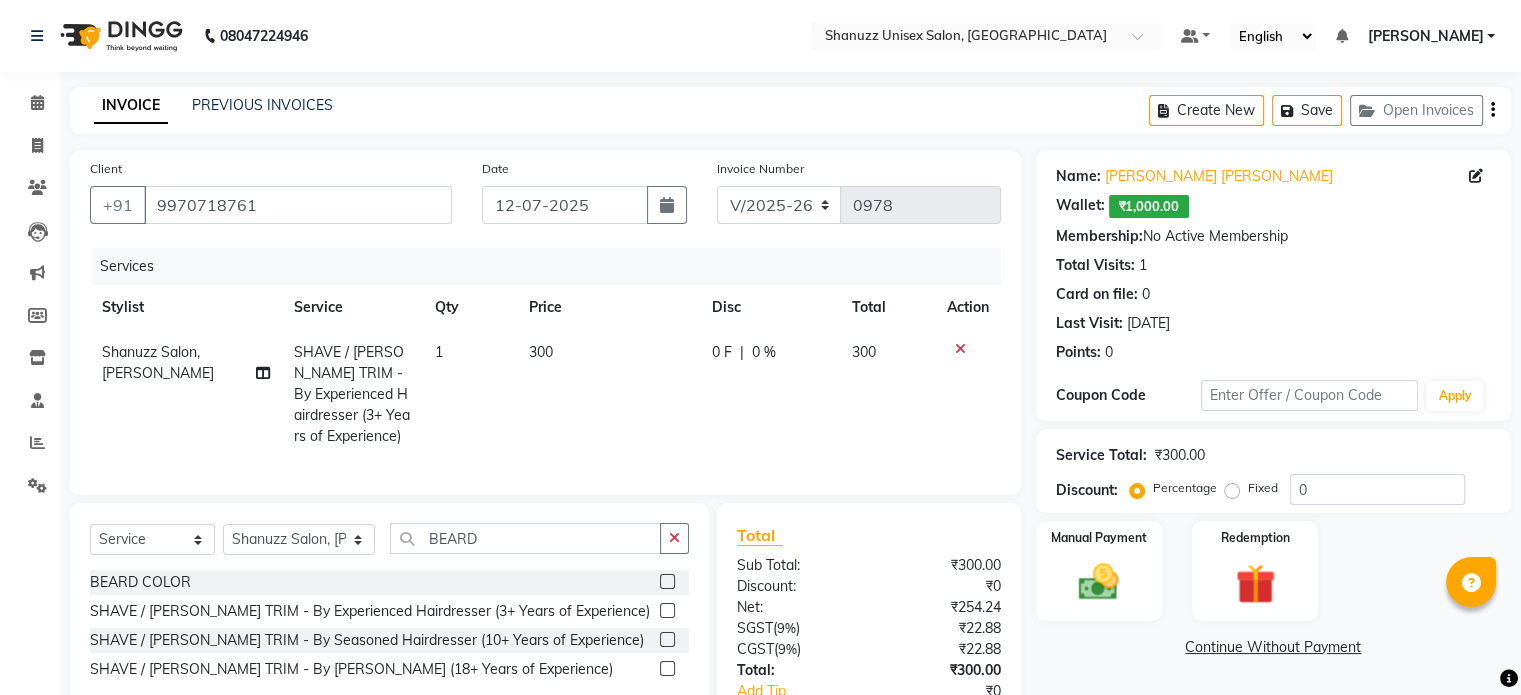 scroll, scrollTop: 148, scrollLeft: 0, axis: vertical 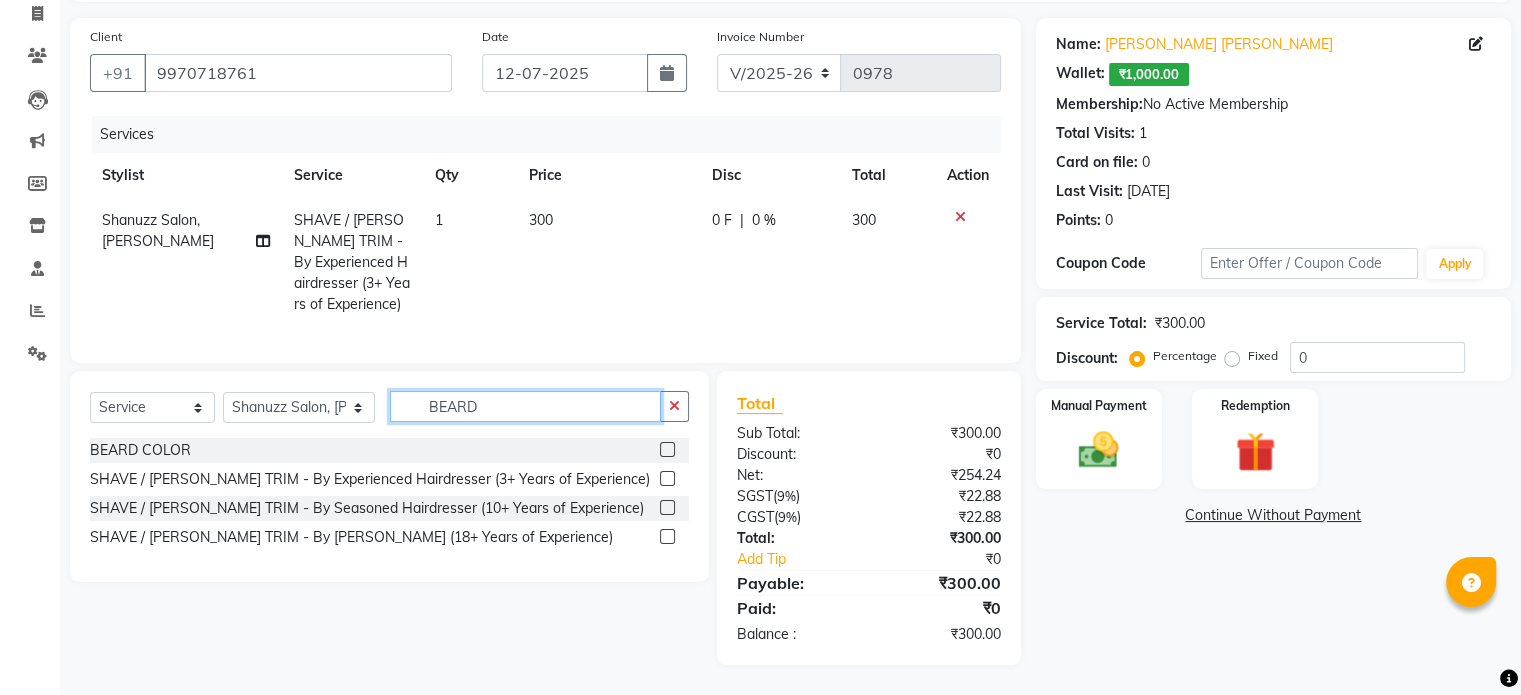 click on "BEARD" 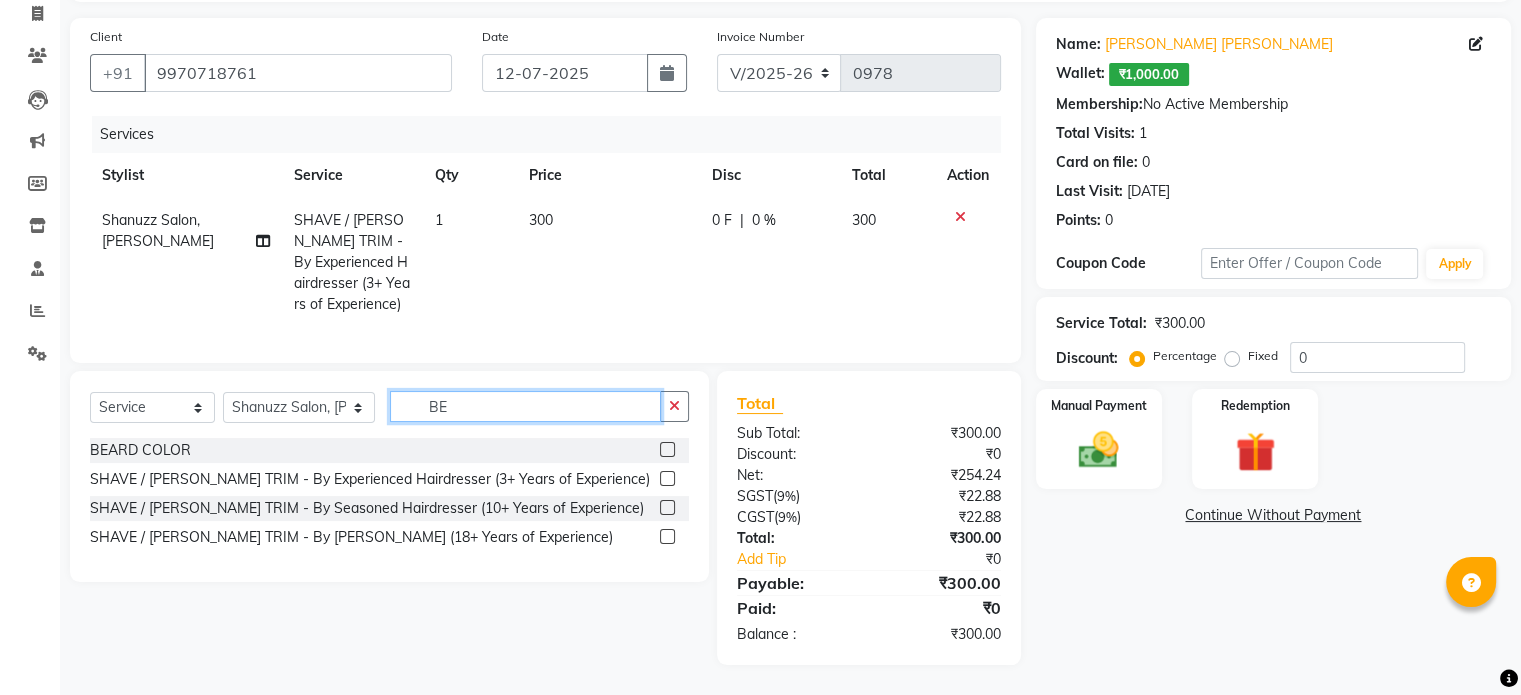 type on "B" 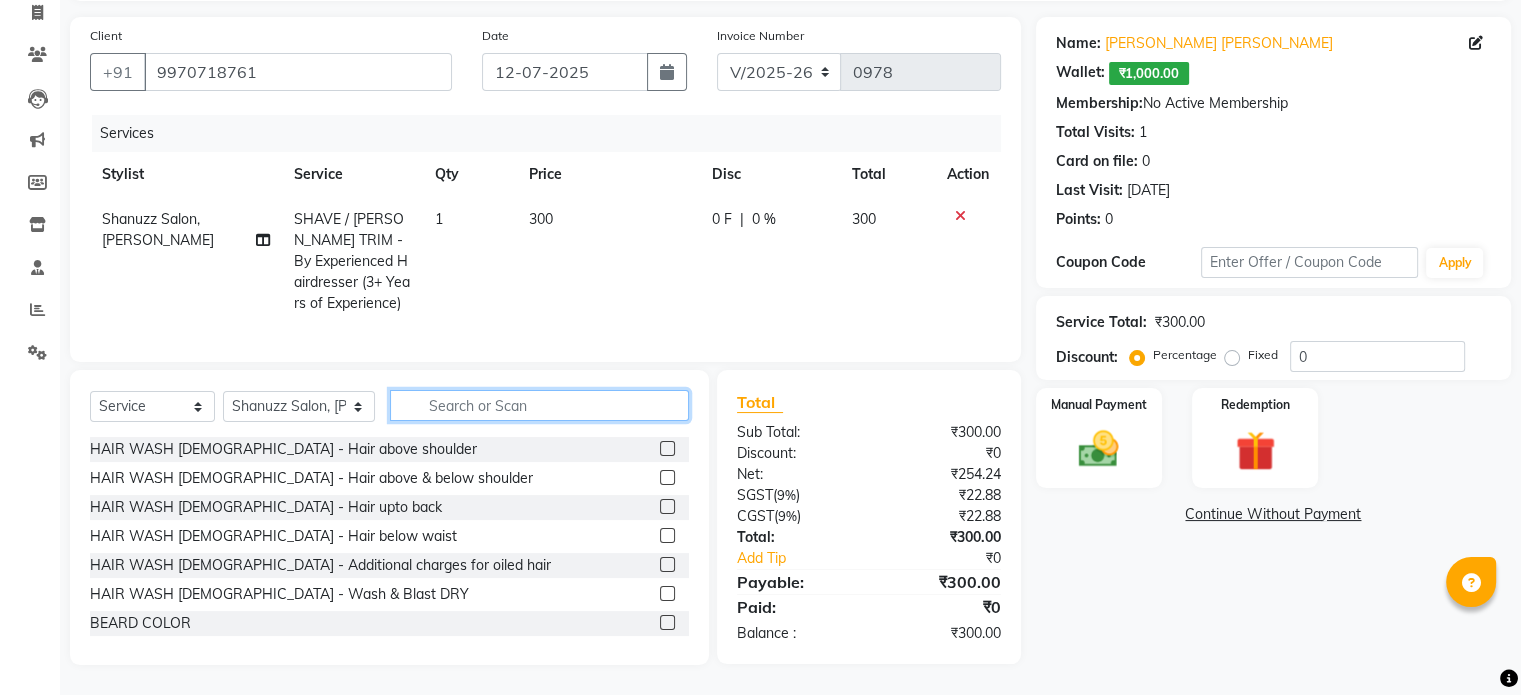 type 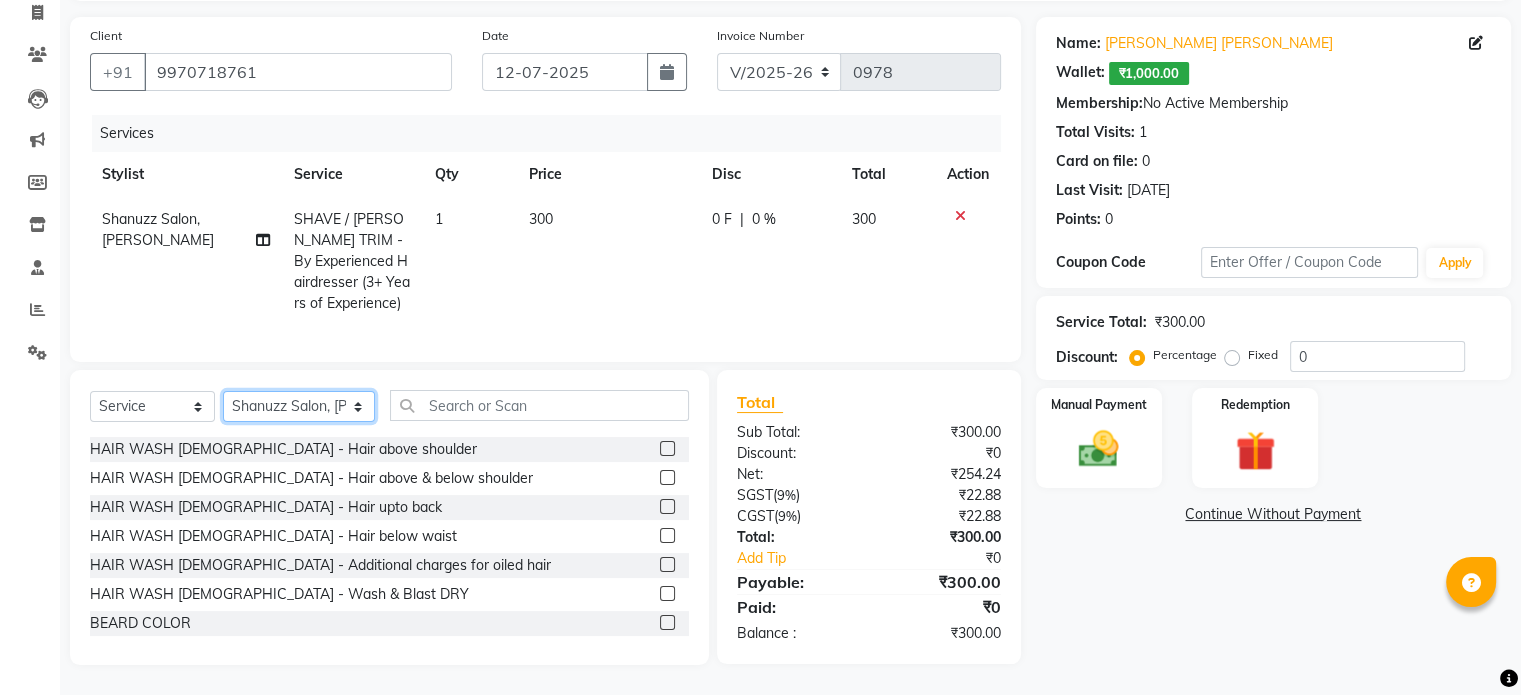 click on "Select Stylist Adnan  ARSHAD Asma  Derma Dynamics Devesh Francis (MO) Gufran Mansuri Harsh Mohd Faizan Mohd Imran  Omkar Osama Patel Rohan  ROSHAN Salvana Motha SAM Shahbaz (D) Shahne Alam SHAIREI Shanu Sir (F) Shanuzz (Oshiwara) Shanuzz Salon, Andheri Siddhi  SUBHASH  Tanishka Panchal VARSHADA JUVALE YASH" 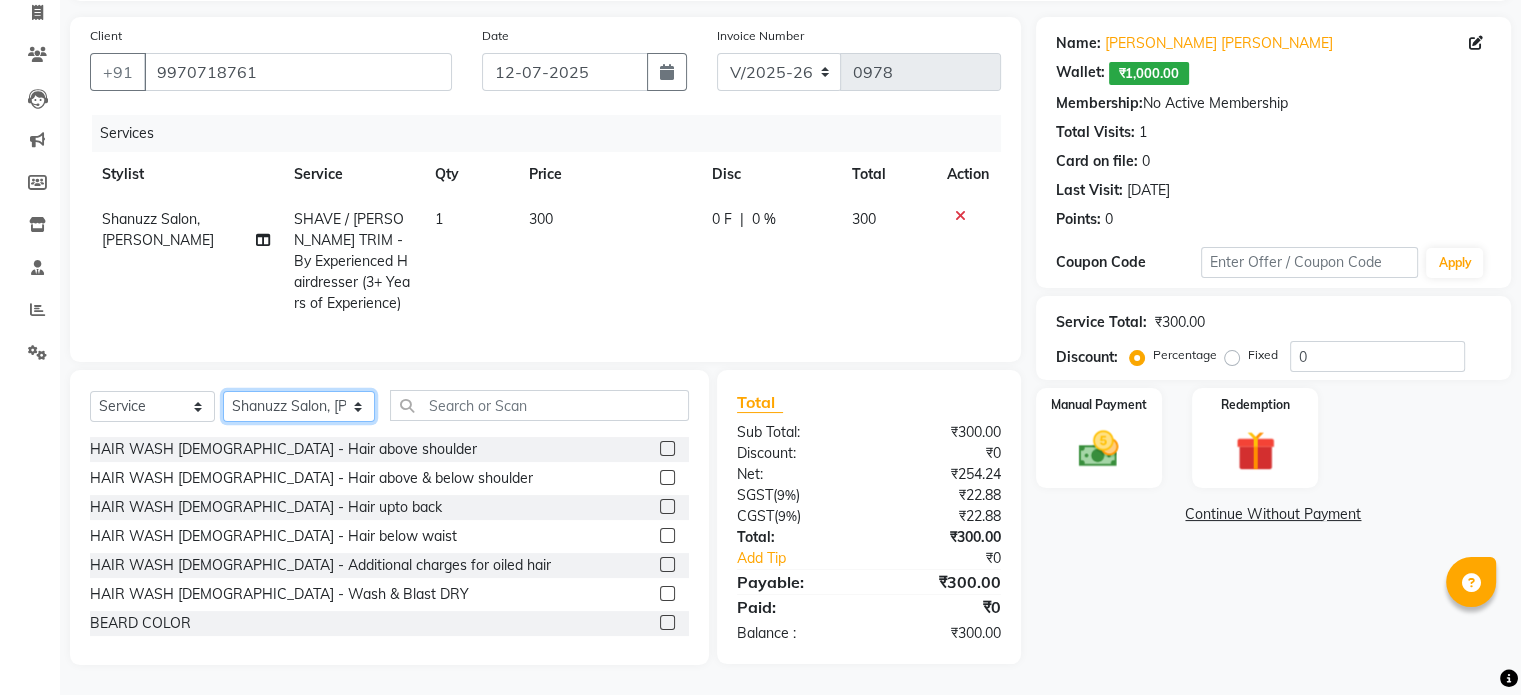 select on "71126" 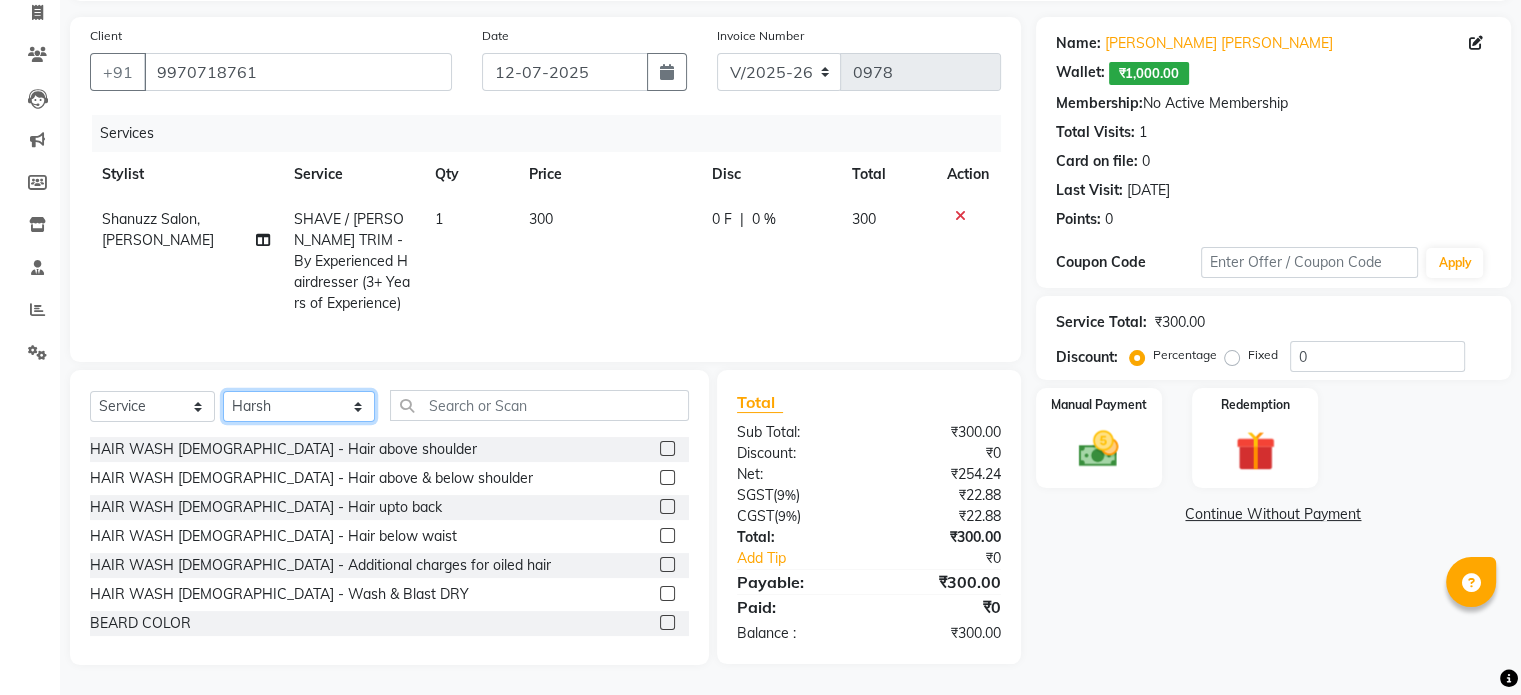 click on "Select Stylist Adnan  ARSHAD Asma  Derma Dynamics Devesh Francis (MO) Gufran Mansuri Harsh Mohd Faizan Mohd Imran  Omkar Osama Patel Rohan  ROSHAN Salvana Motha SAM Shahbaz (D) Shahne Alam SHAIREI Shanu Sir (F) Shanuzz (Oshiwara) Shanuzz Salon, Andheri Siddhi  SUBHASH  Tanishka Panchal VARSHADA JUVALE YASH" 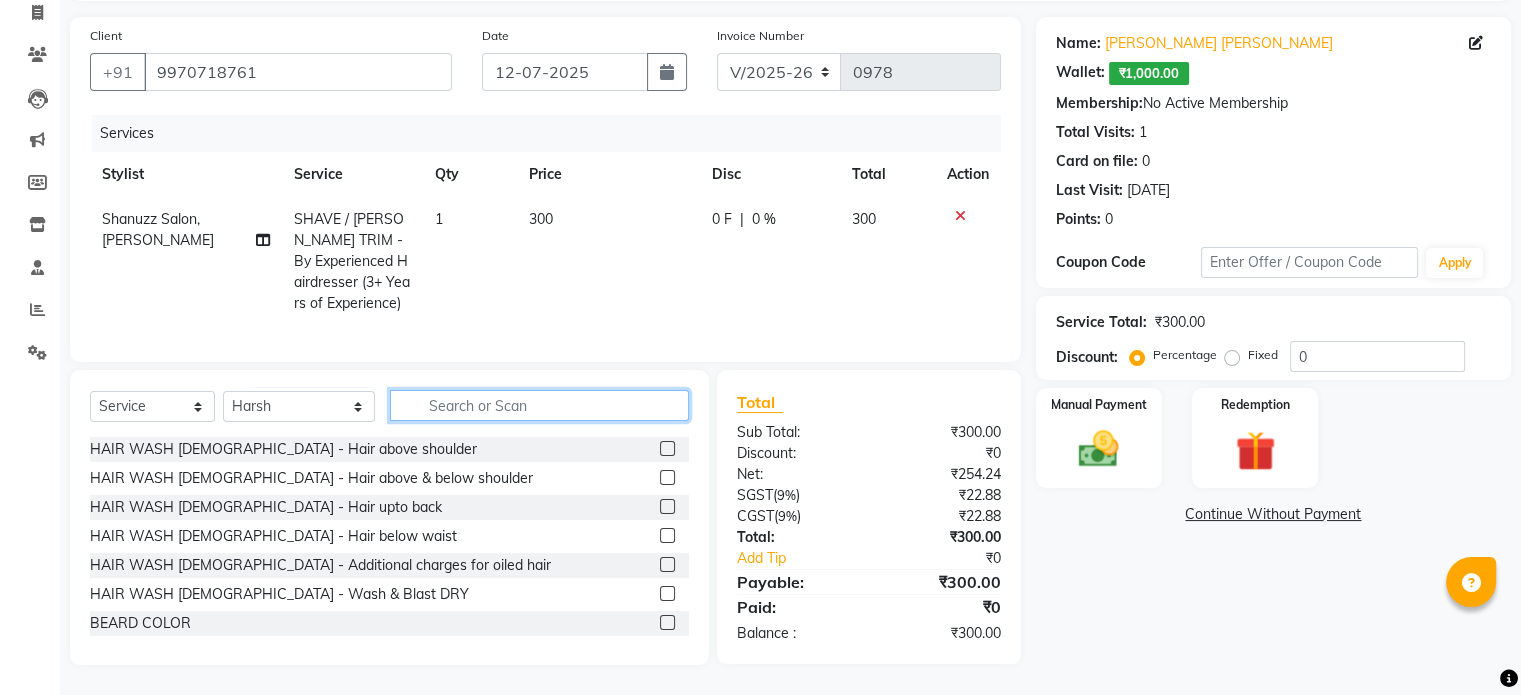 click 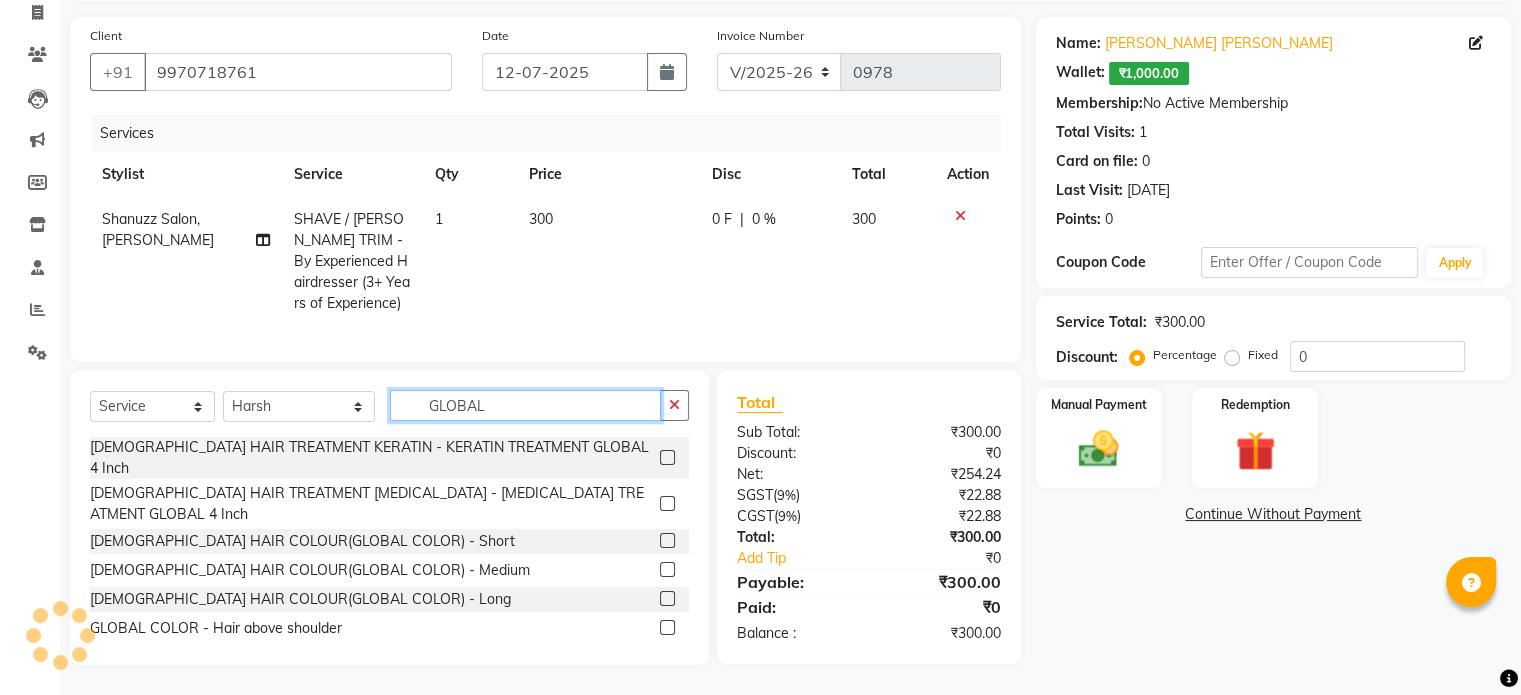type on "GLOBAL" 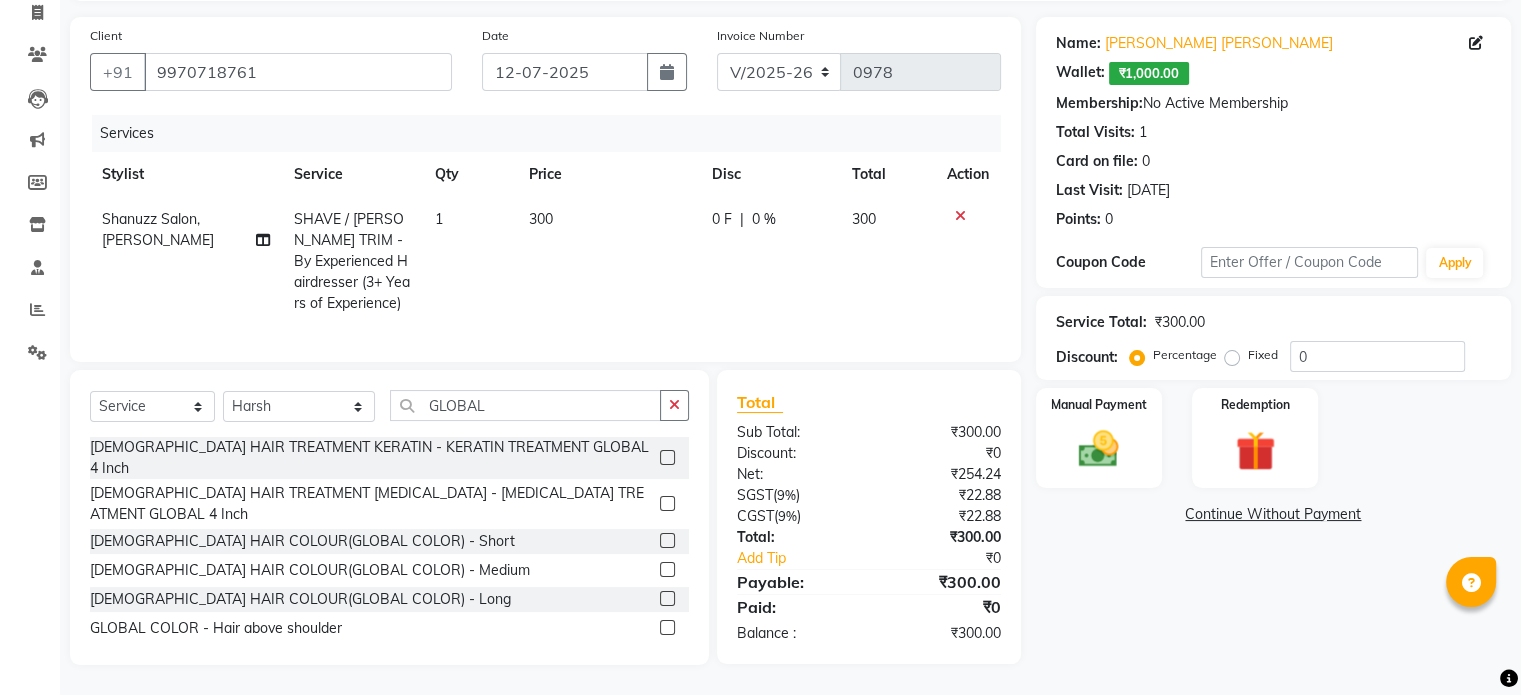 click 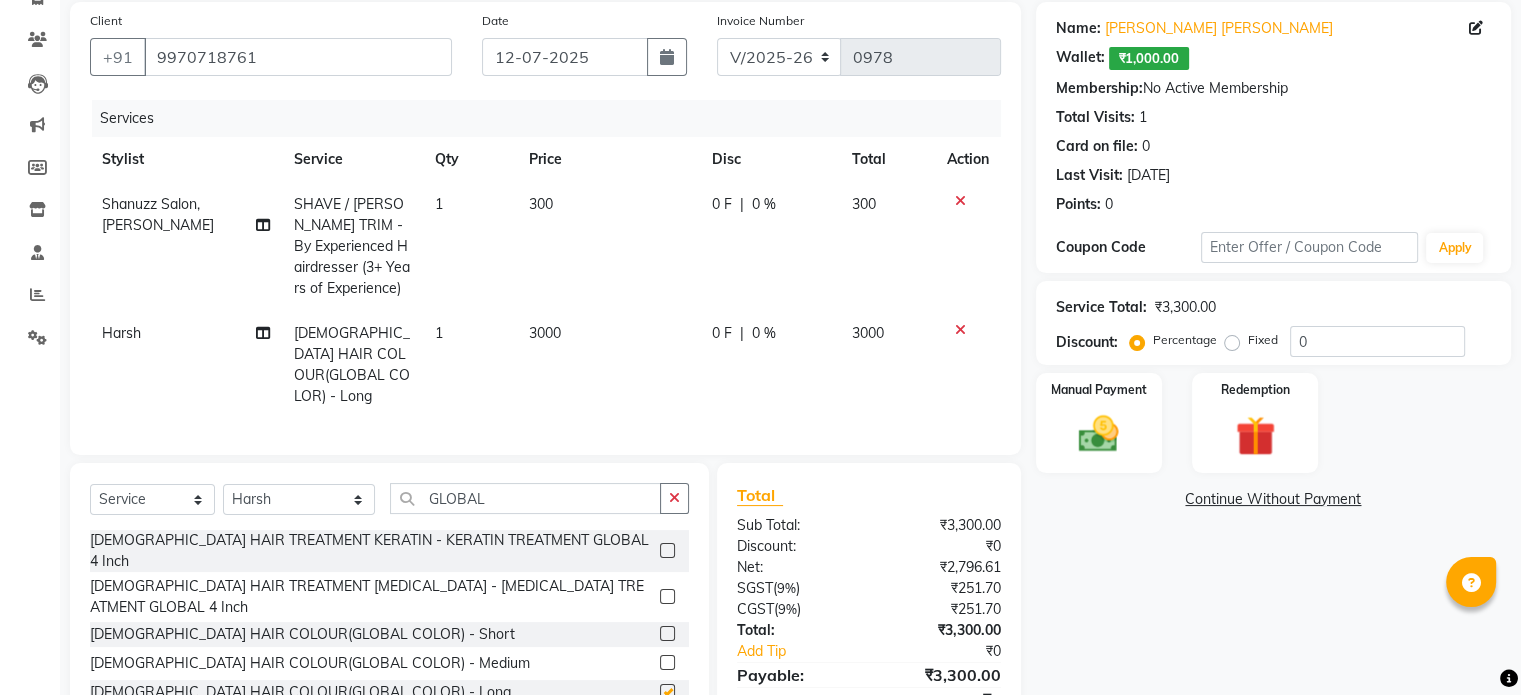 checkbox on "false" 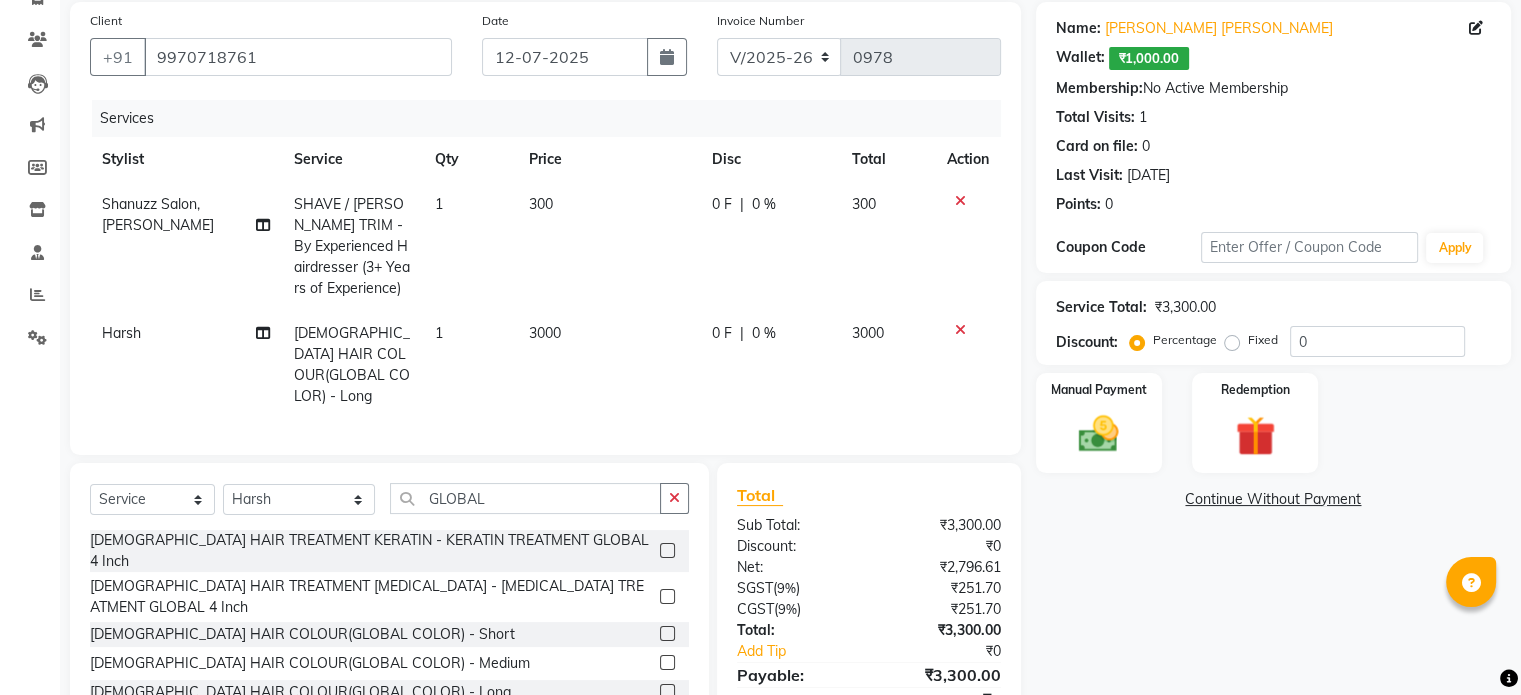 scroll, scrollTop: 236, scrollLeft: 0, axis: vertical 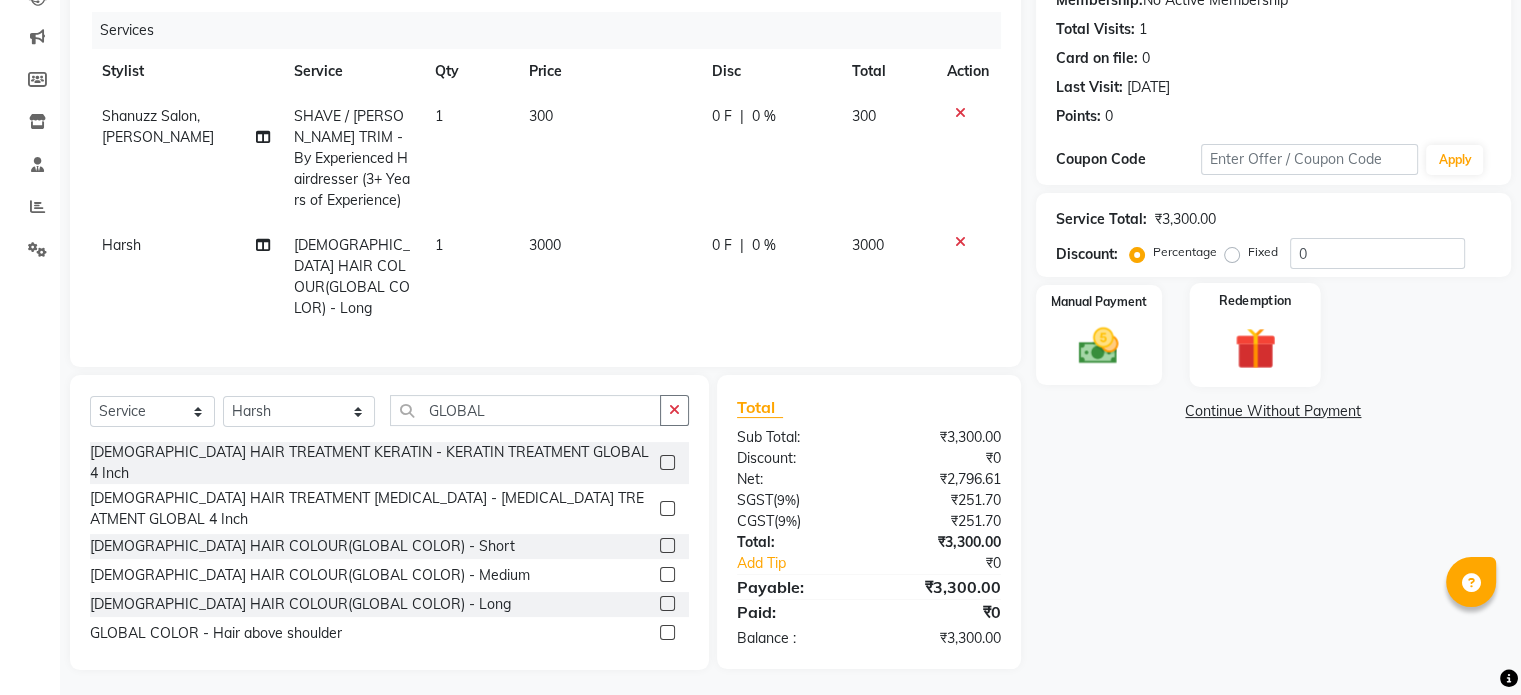 click on "Redemption" 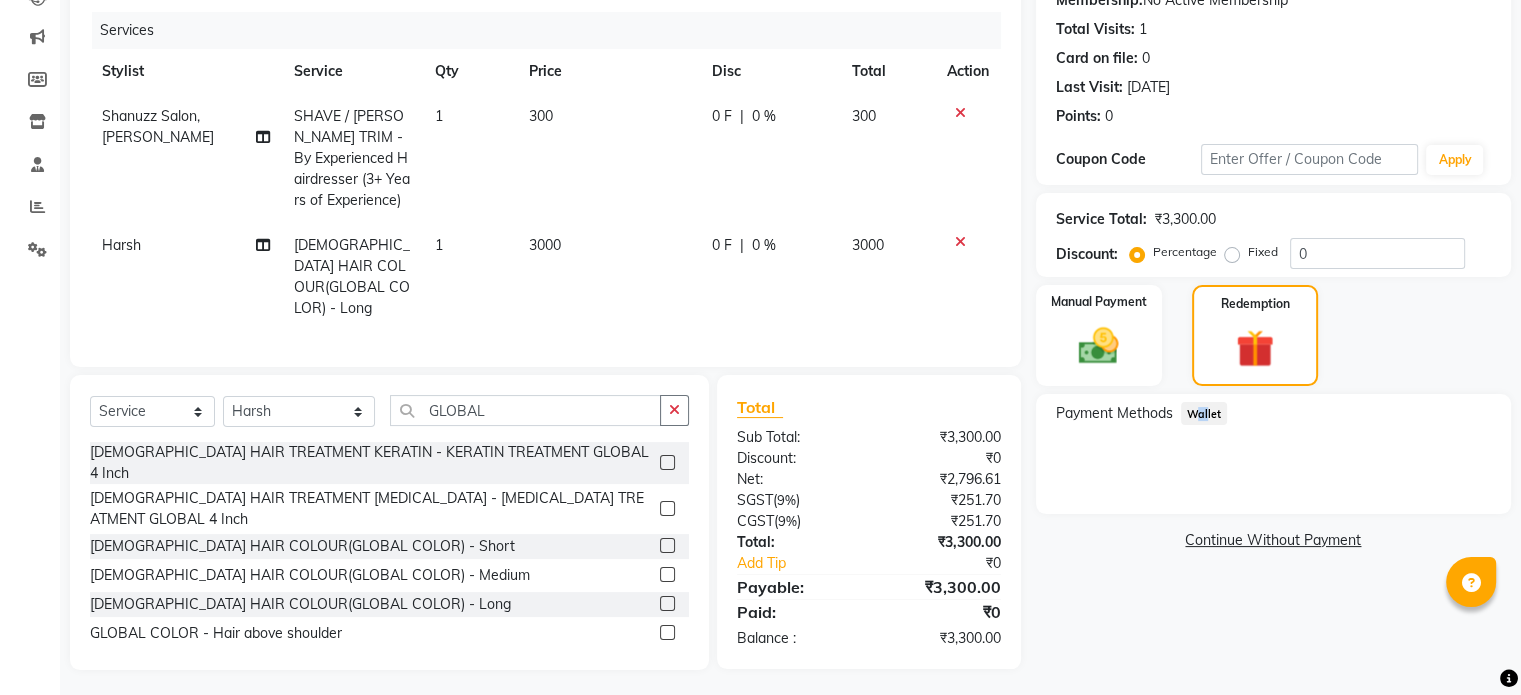drag, startPoint x: 1203, startPoint y: 413, endPoint x: 1177, endPoint y: 392, distance: 33.42155 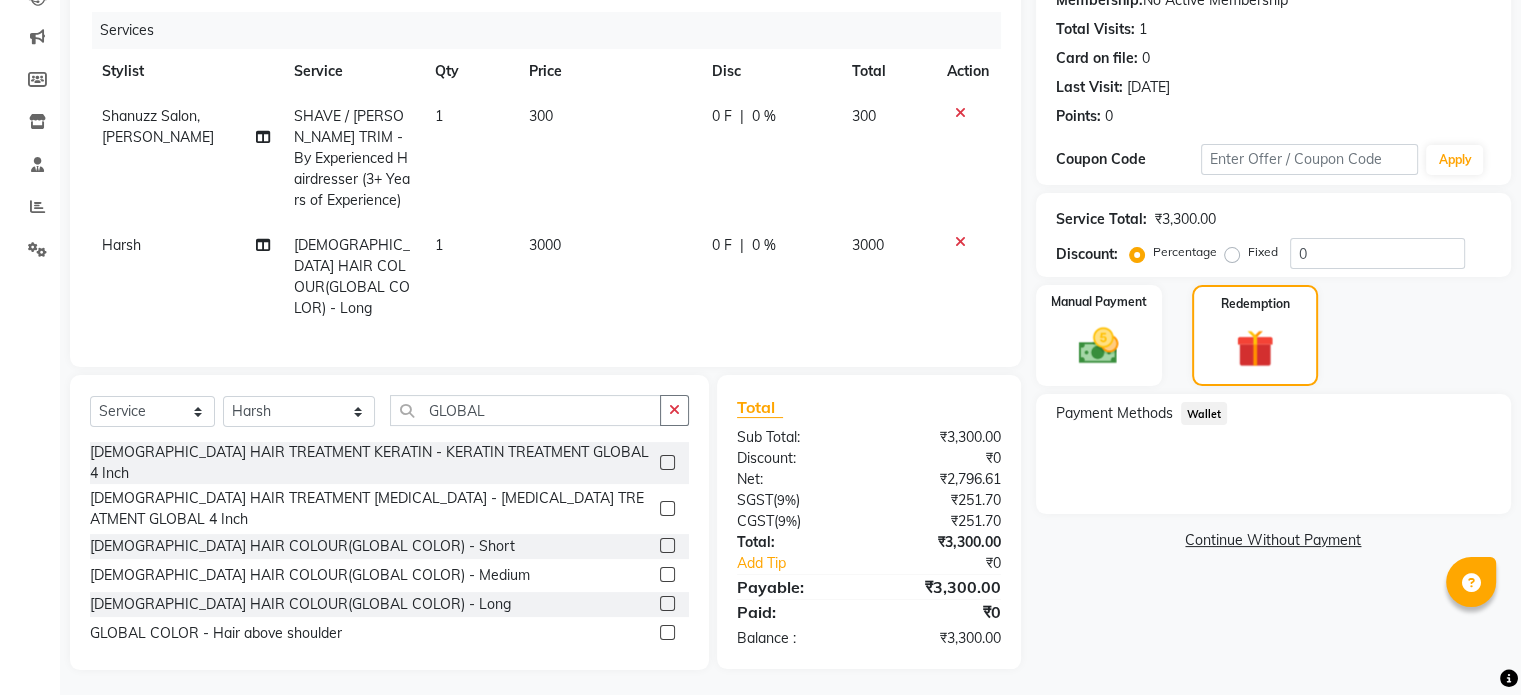click on "Wallet" 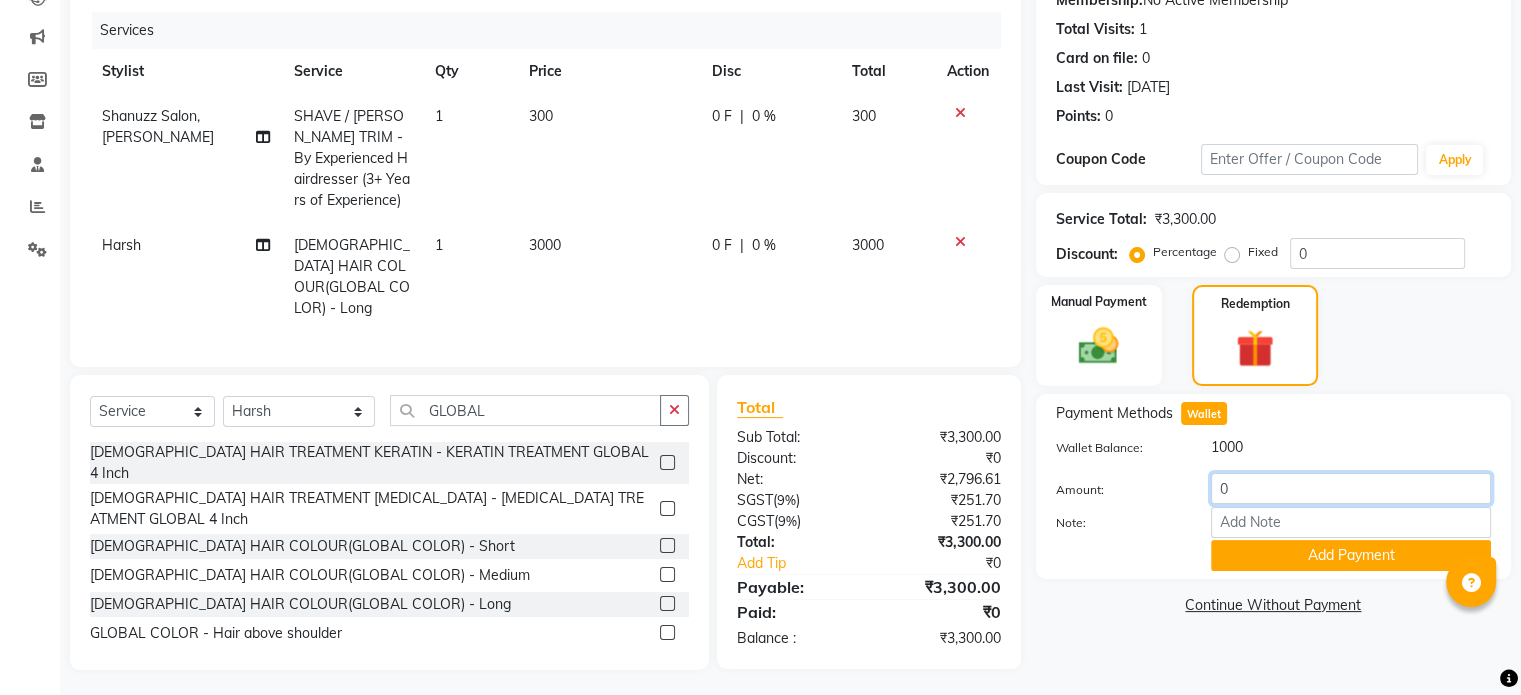 click on "0" 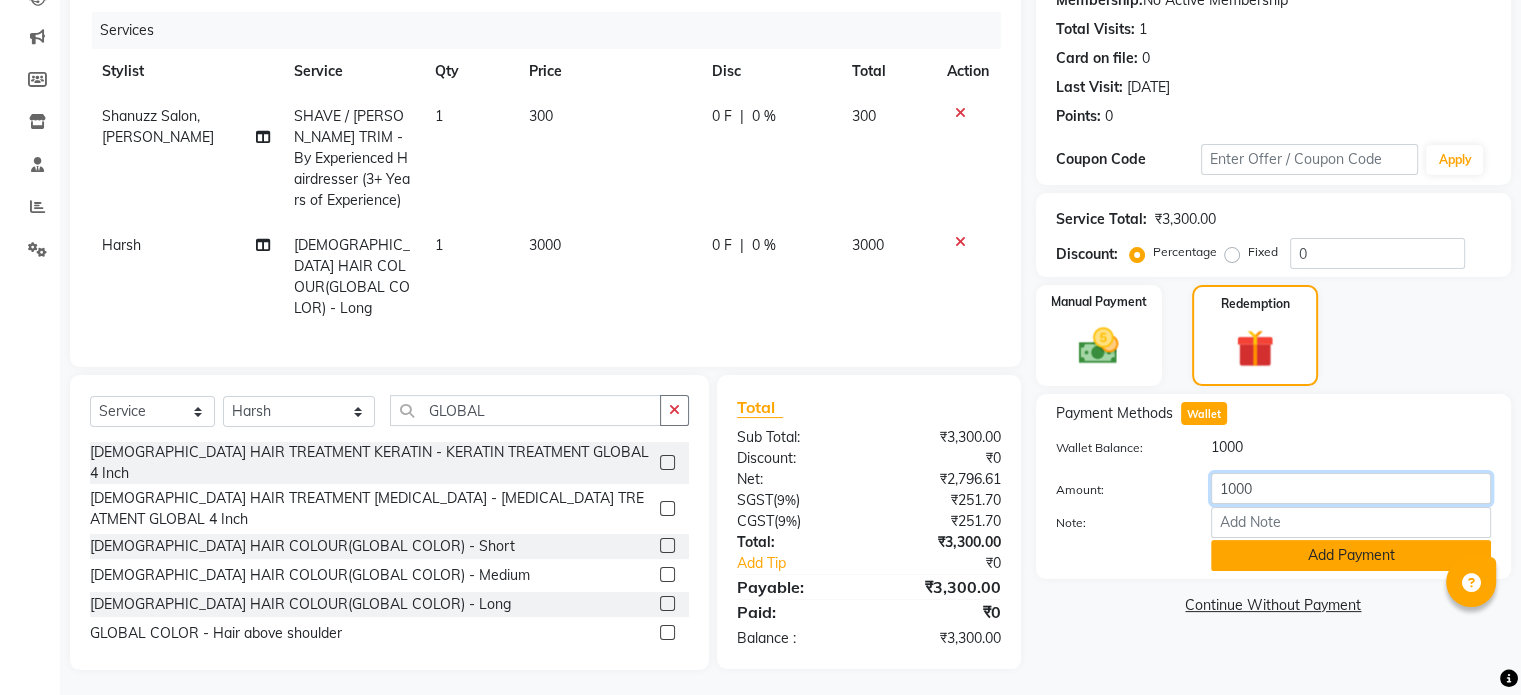 type on "1000" 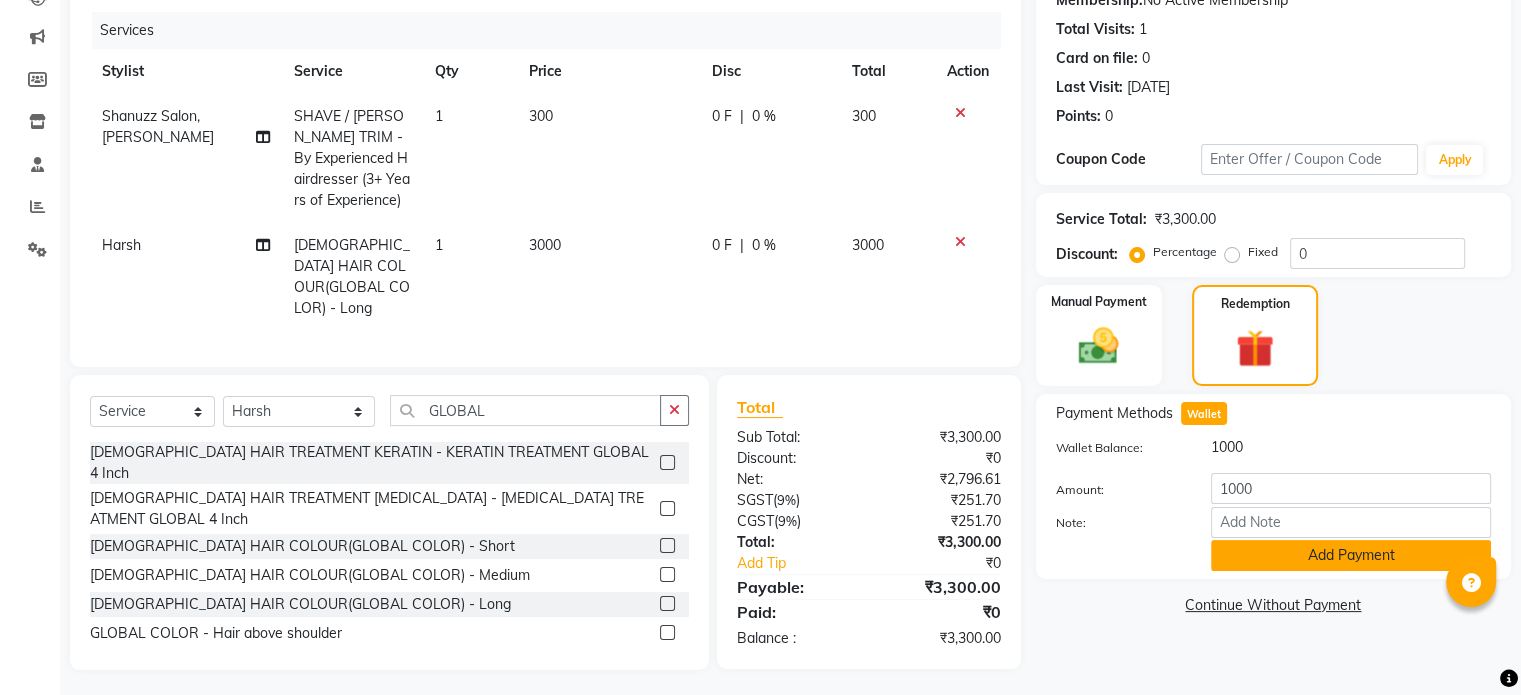 click on "Add Payment" 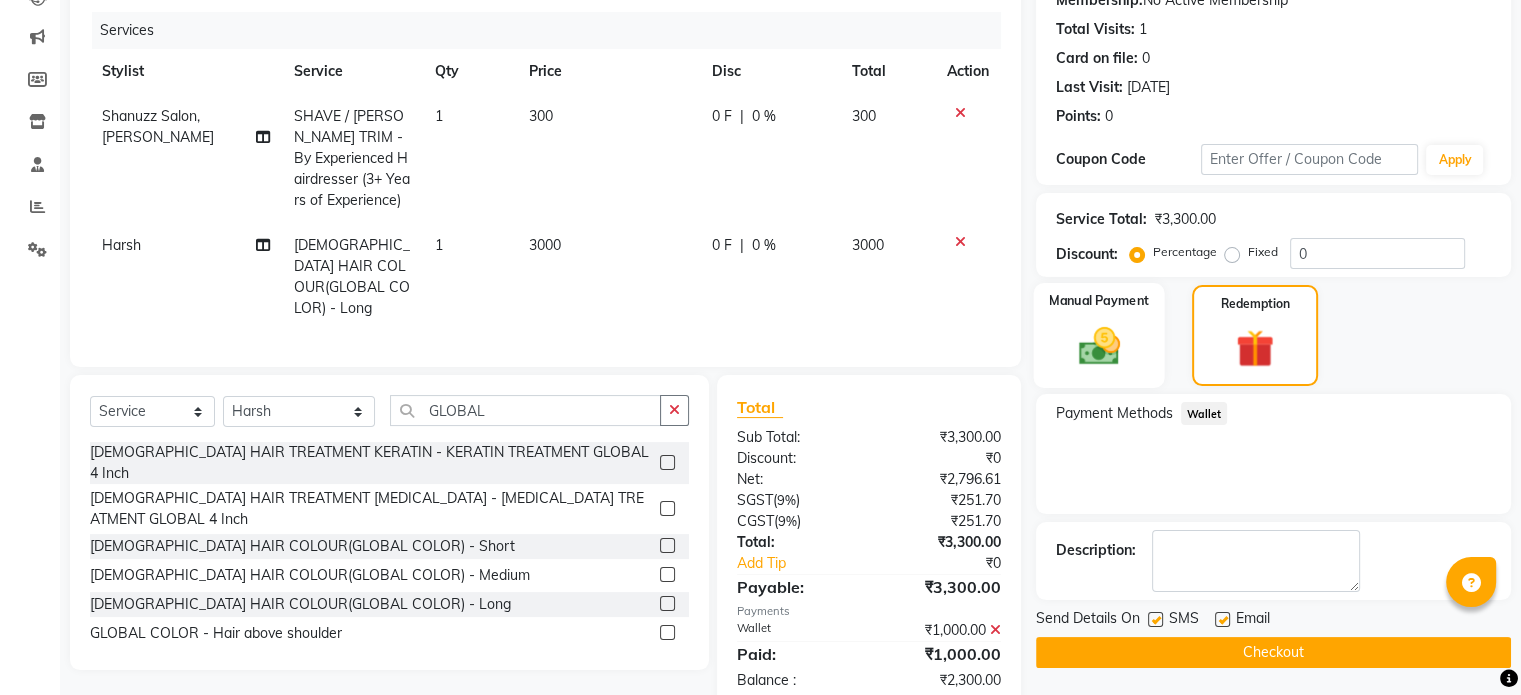 click 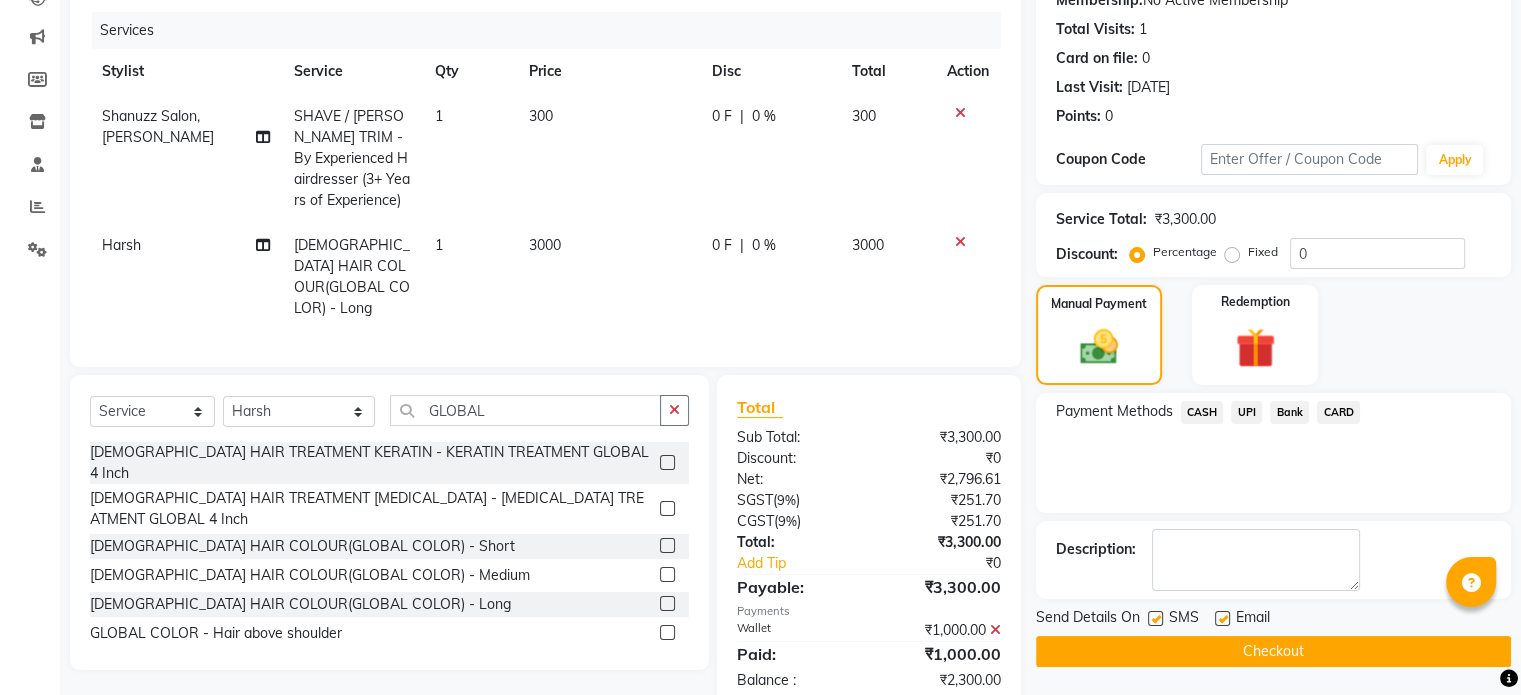 click on "UPI" 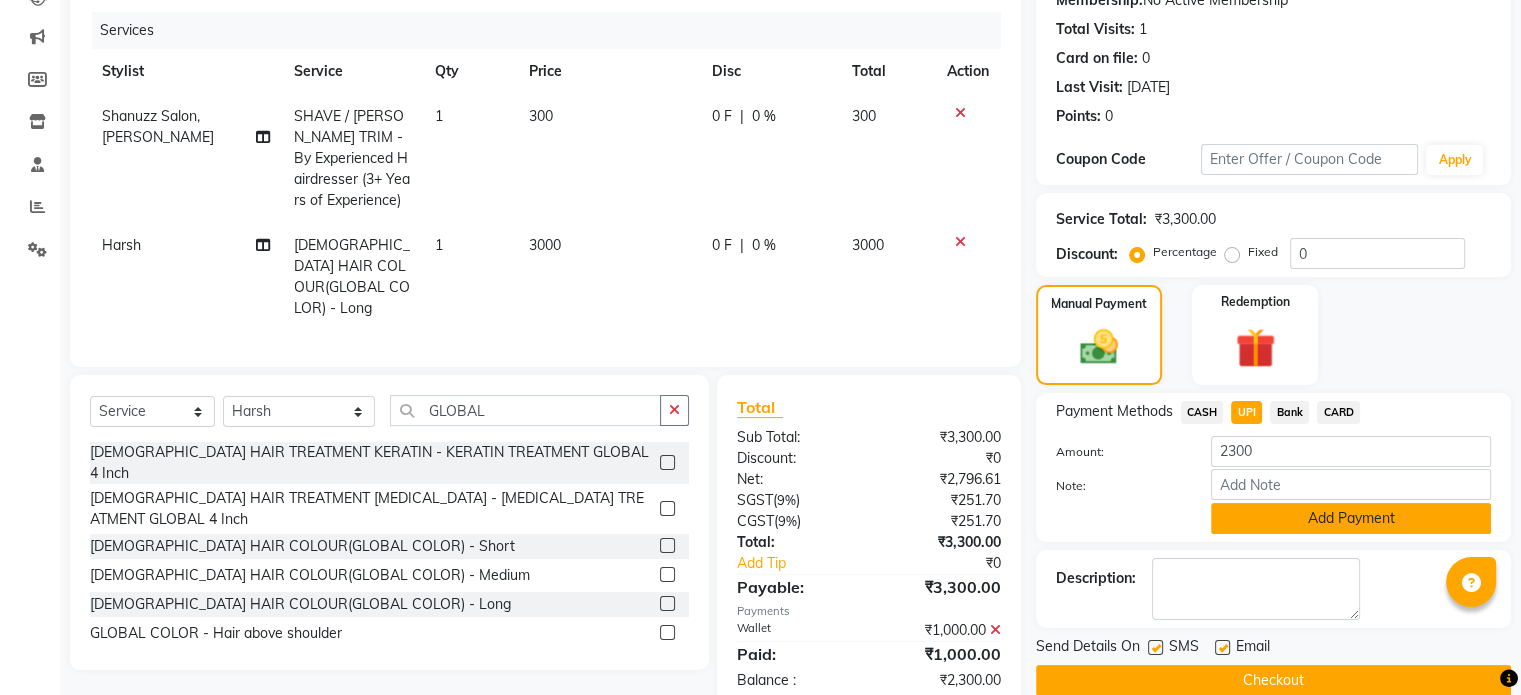 click on "Add Payment" 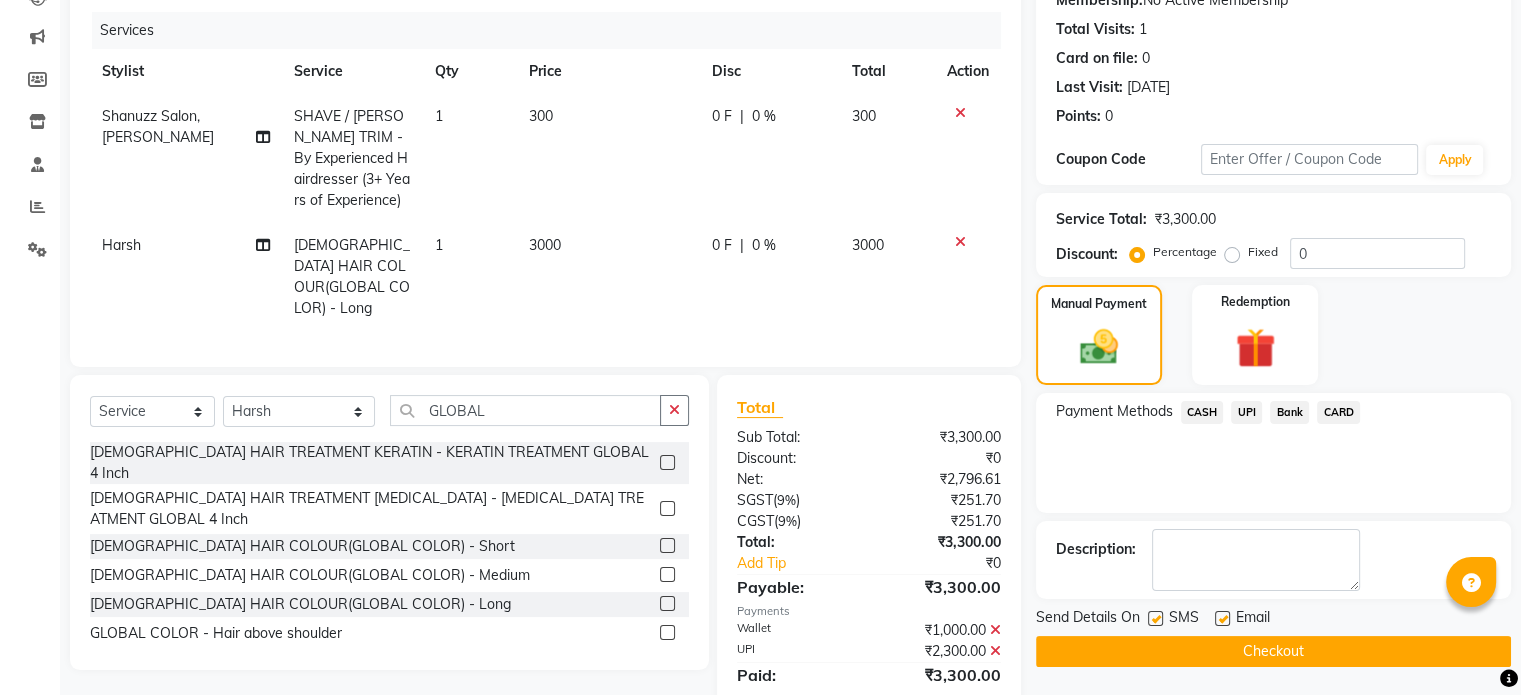 scroll, scrollTop: 297, scrollLeft: 0, axis: vertical 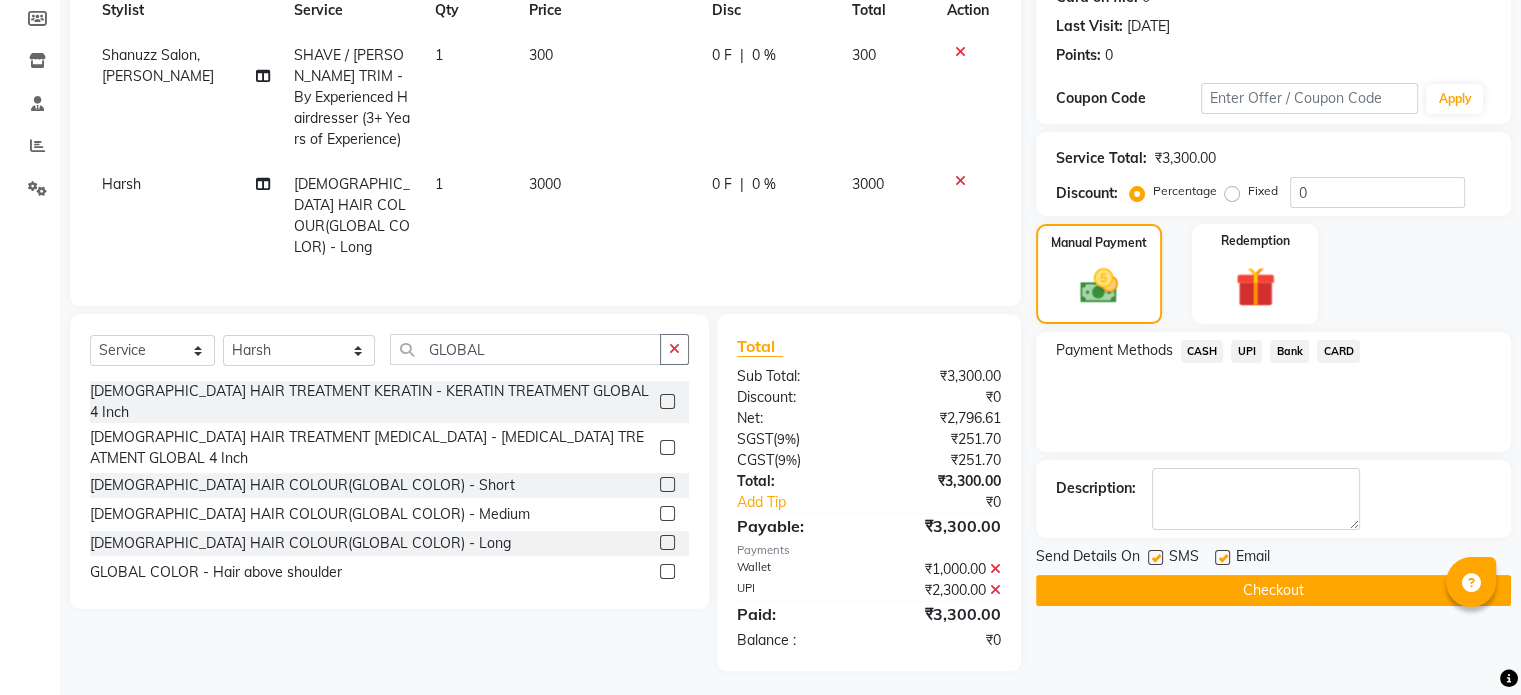 click 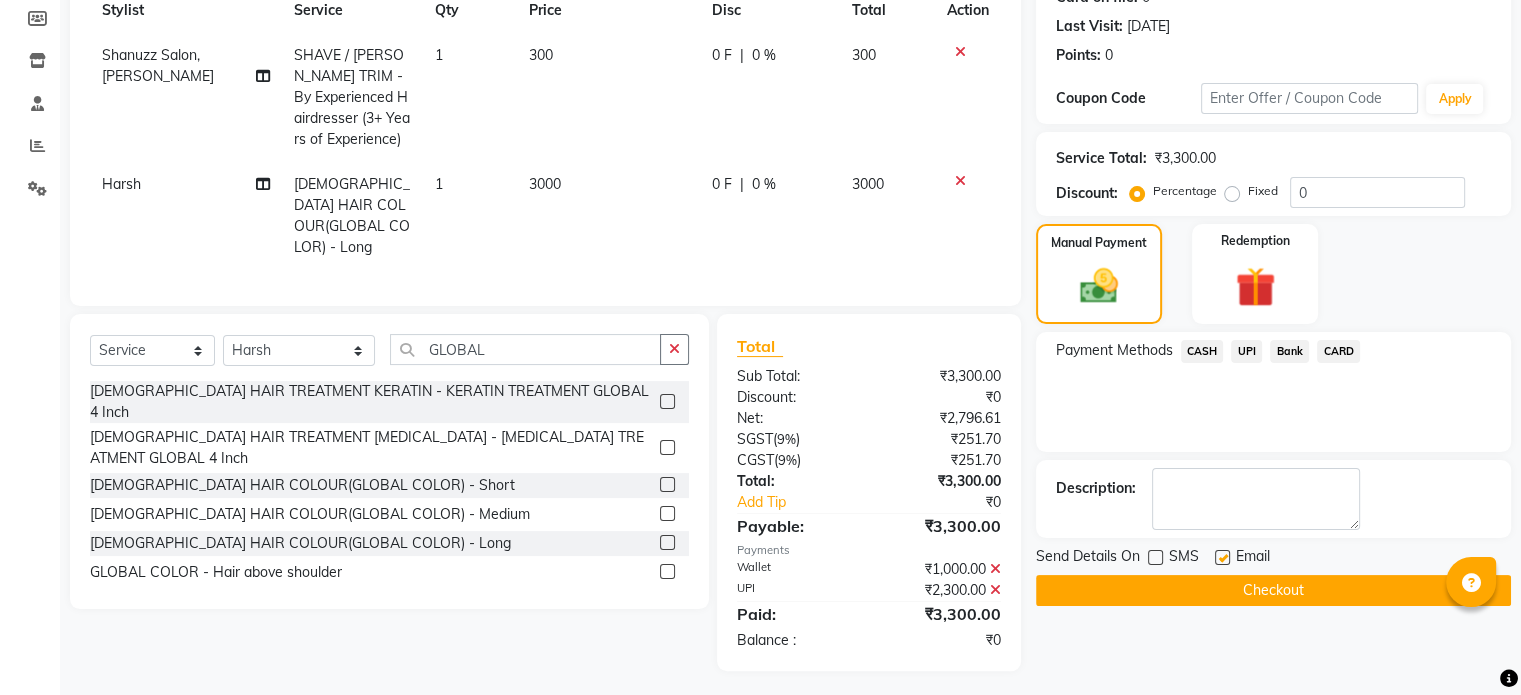 click on "Checkout" 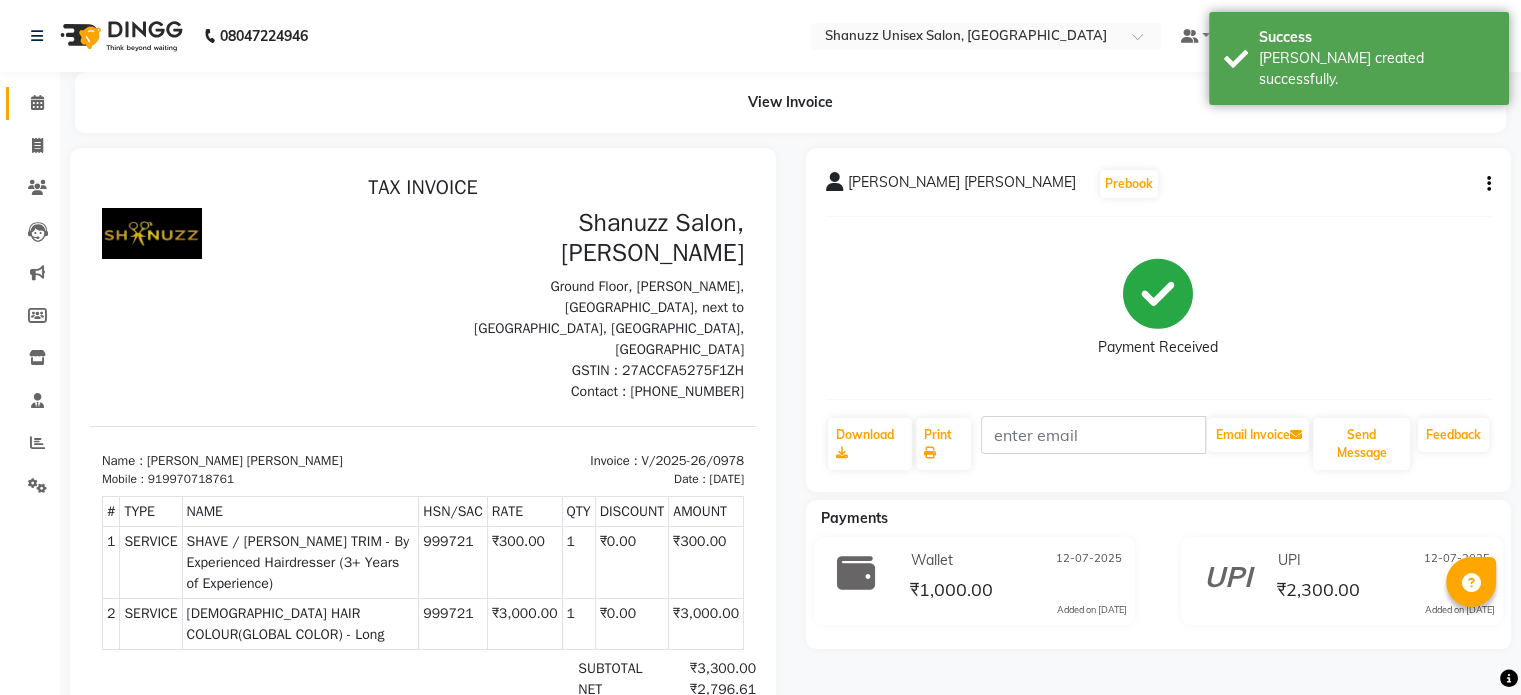 scroll, scrollTop: 0, scrollLeft: 0, axis: both 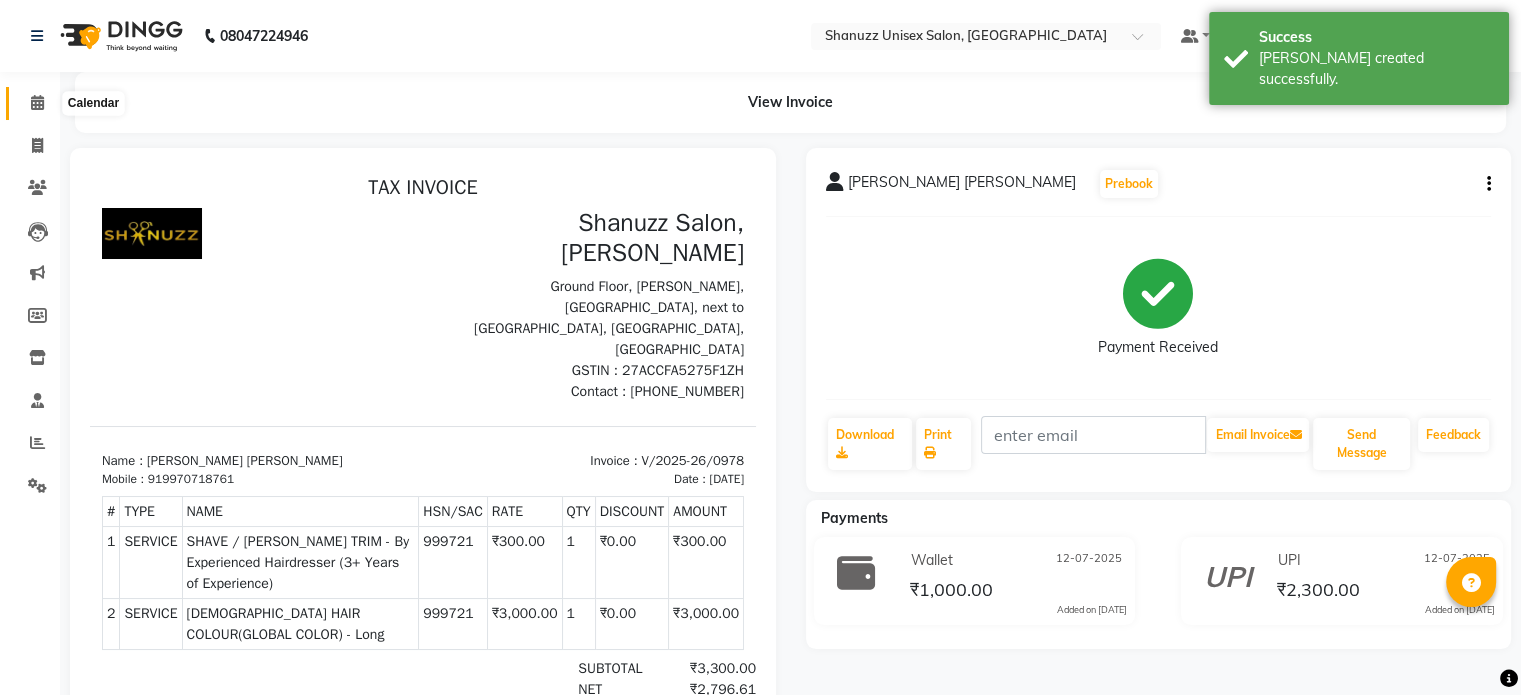 click 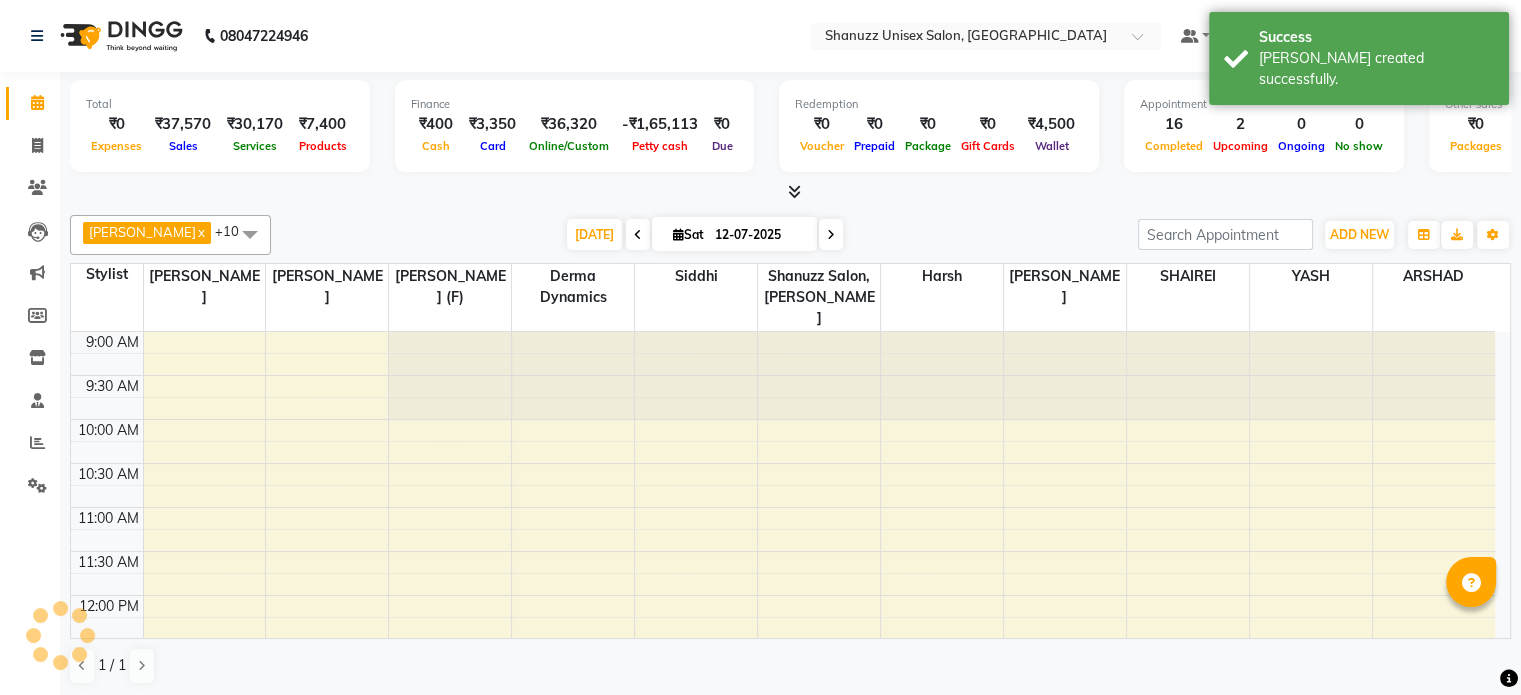 scroll, scrollTop: 718, scrollLeft: 0, axis: vertical 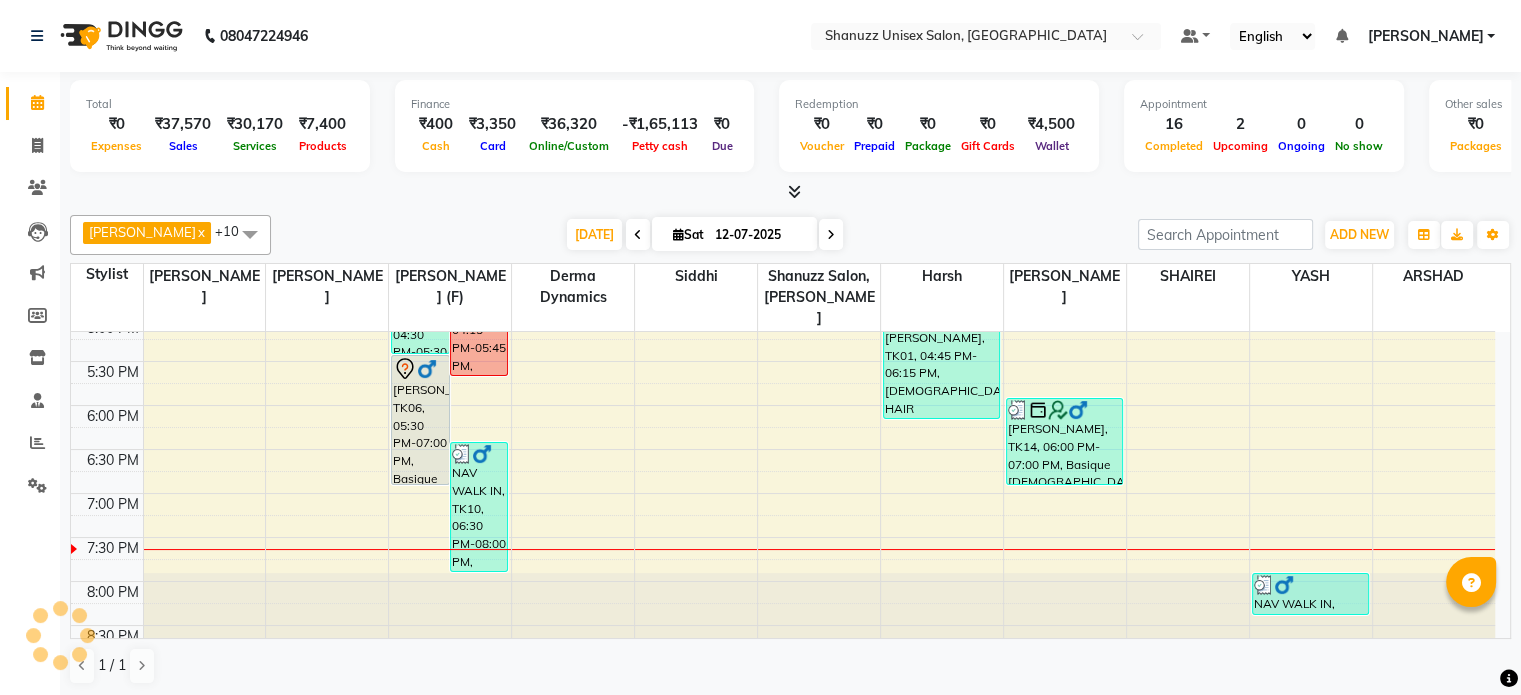 click at bounding box center (831, 234) 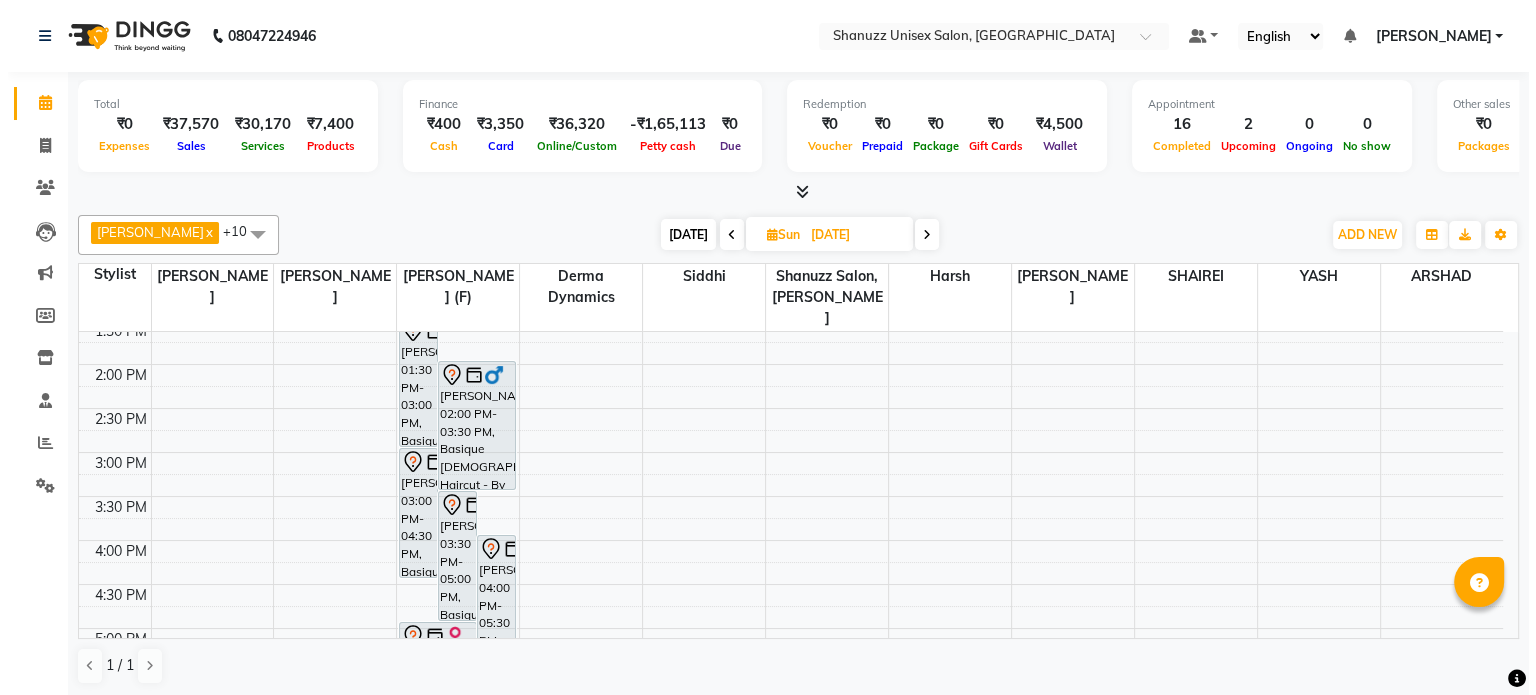 scroll, scrollTop: 406, scrollLeft: 0, axis: vertical 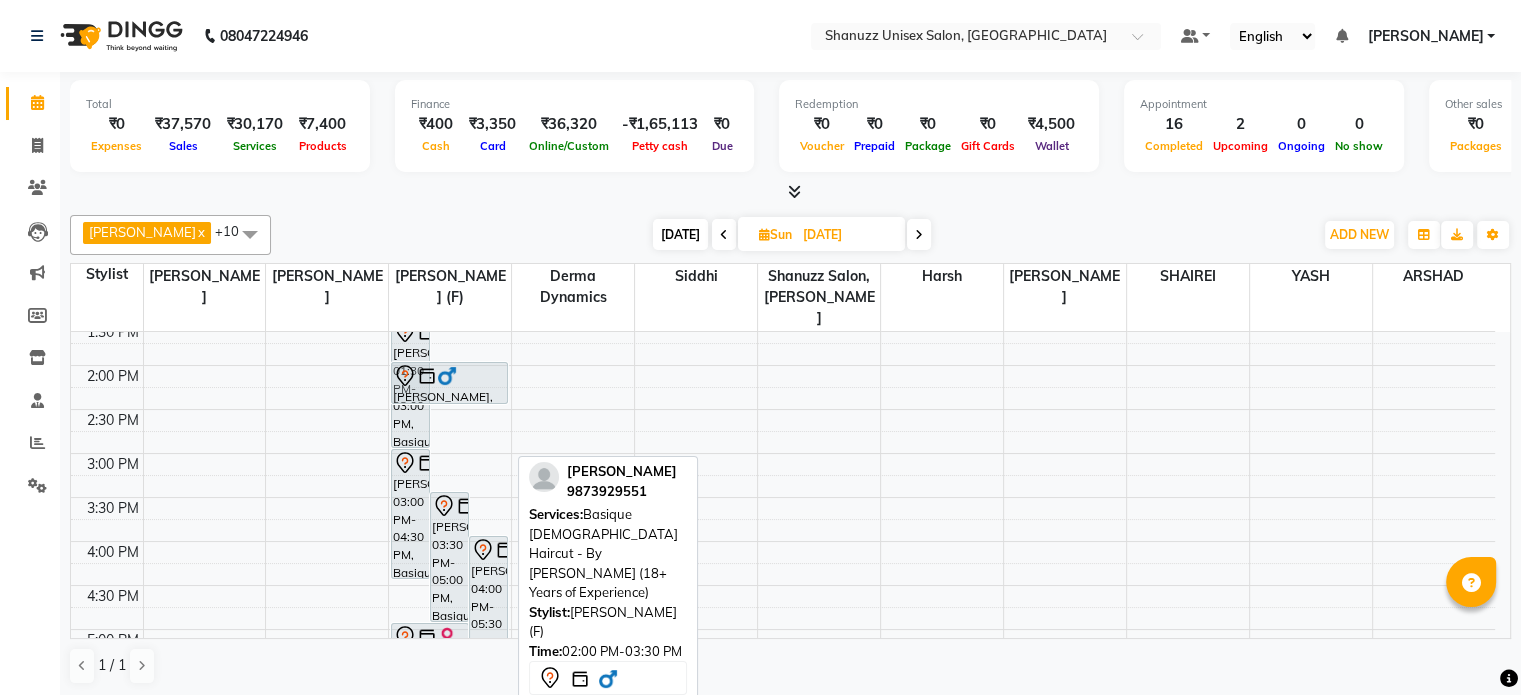 drag, startPoint x: 480, startPoint y: 464, endPoint x: 489, endPoint y: 372, distance: 92.43917 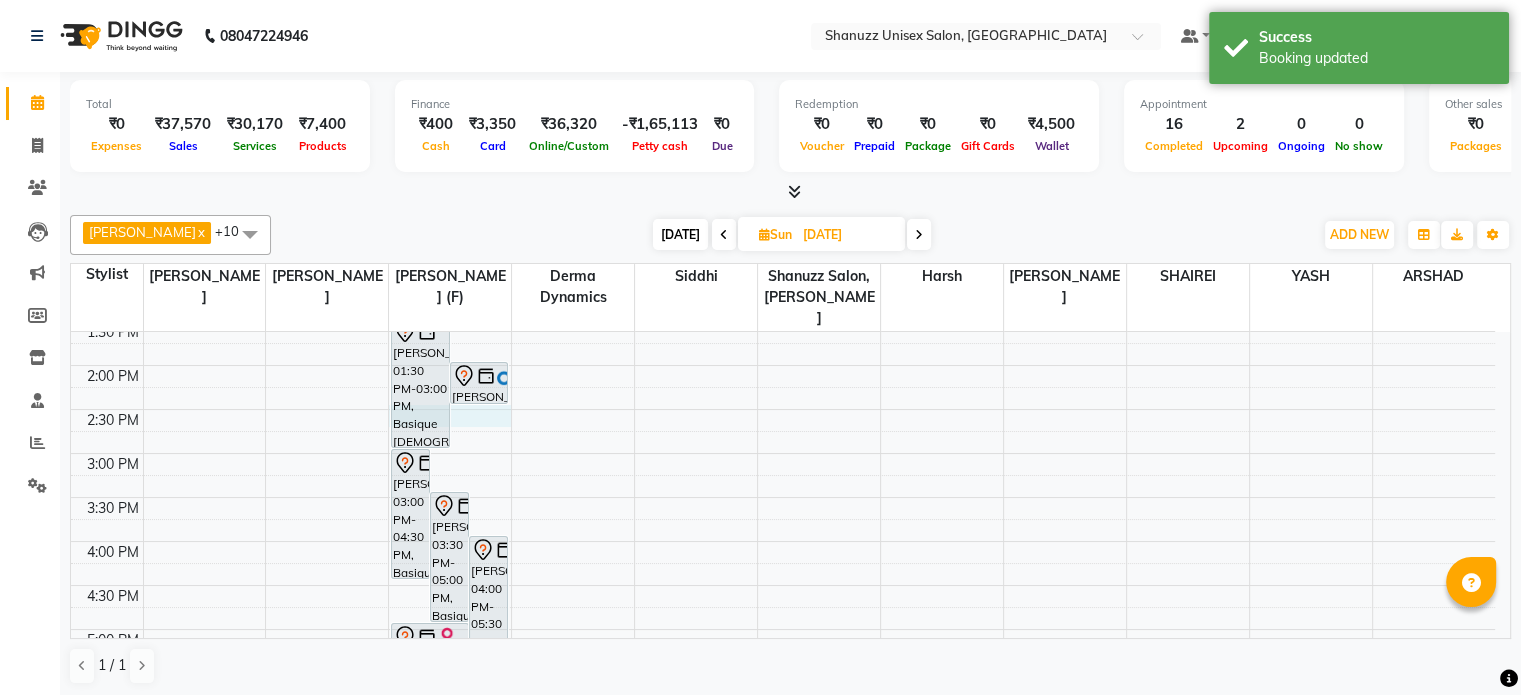 click on "9:00 AM 9:30 AM 10:00 AM 10:30 AM 11:00 AM 11:30 AM 12:00 PM 12:30 PM 1:00 PM 1:30 PM 2:00 PM 2:30 PM 3:00 PM 3:30 PM 4:00 PM 4:30 PM 5:00 PM 5:30 PM 6:00 PM 6:30 PM 7:00 PM 7:30 PM 8:00 PM 8:30 PM             JAYANTInull, 07:45 PM-08:45 PM, Basique FEMALE Haircut - By Seasoned Hairdresser (10+ Years of Experience)             NIRVAN SHAH, 03:00 PM-04:30 PM, Basique MALE Haircut - By Shanuzz (18+ Years of Experience)             SUNNY RATHOD, 03:30 PM-05:00 PM, Basique MALE Haircut - By Shanuzz (18+ Years of Experience)             SUNNY RATHOD, 04:00 PM-05:30 PM, Basique MALE Haircut - By Shanuzz (18+ Years of Experience)             VENKATESH VENNA, 01:30 PM-03:00 PM, Basique MALE Haircut - By Shanuzz (18+ Years of Experience)             MRAGENDRA CHANDEL, 02:00 PM-02:30 PM, Basique MALE Haircut - By Shanuzz (18+ Years of Experience)             zoya, 05:00 PM-06:00 PM, Basique FEMALE Haircut - By Shanuzz (18+ Years of Experience)" at bounding box center (783, 453) 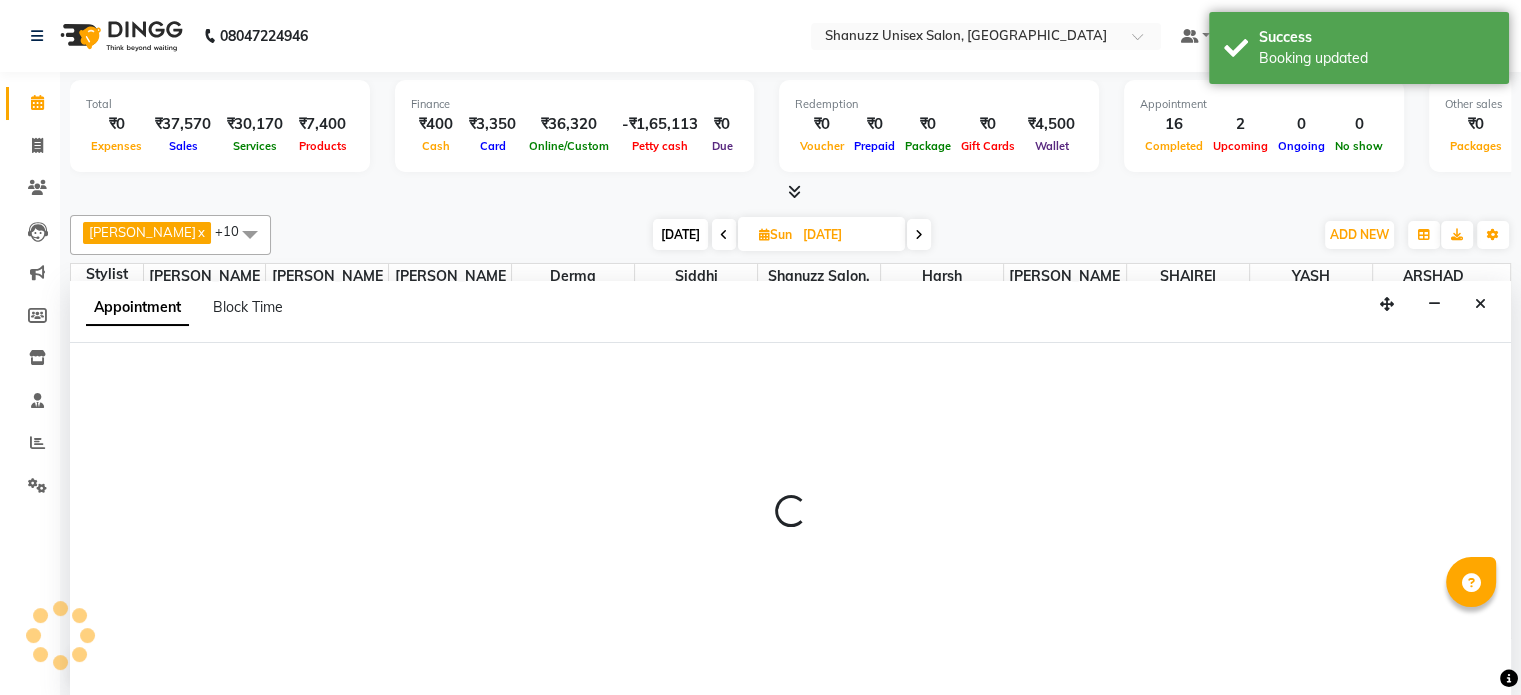 select on "59304" 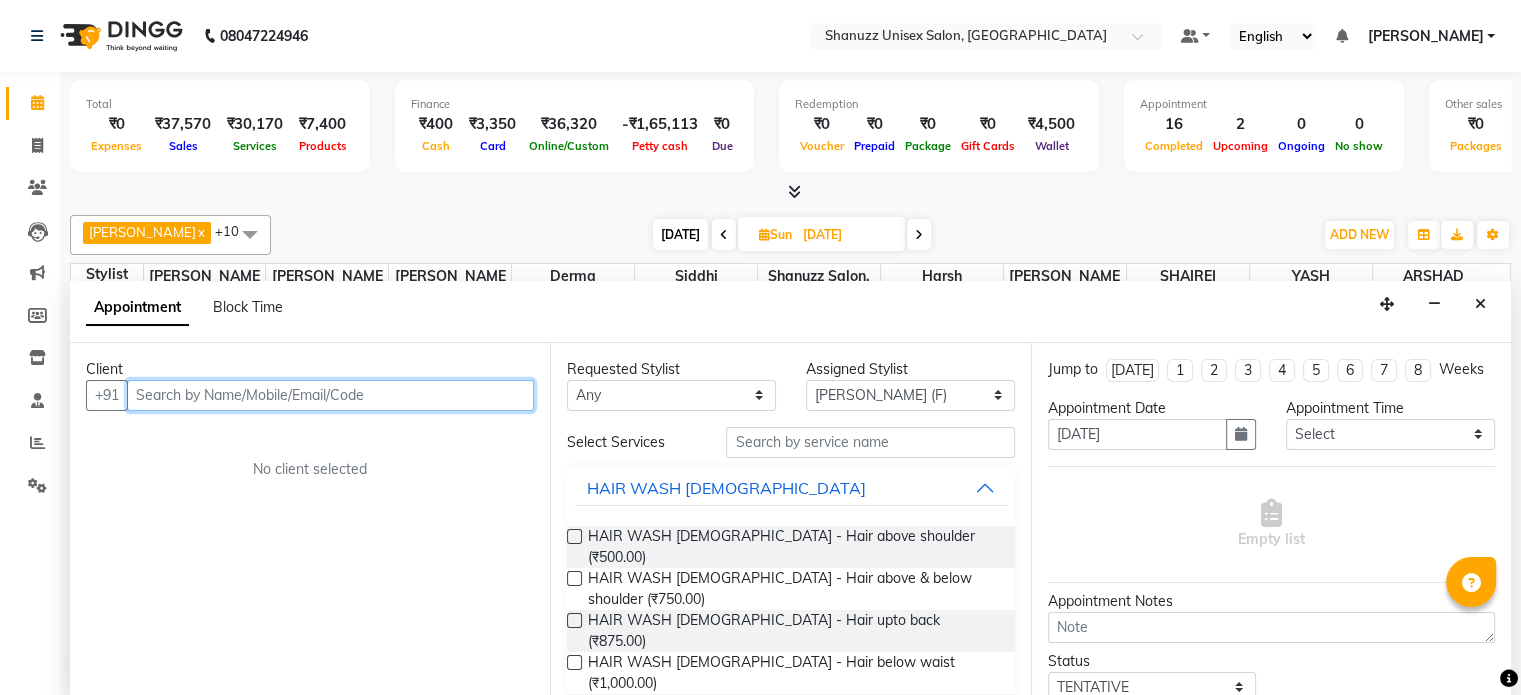 click at bounding box center (330, 395) 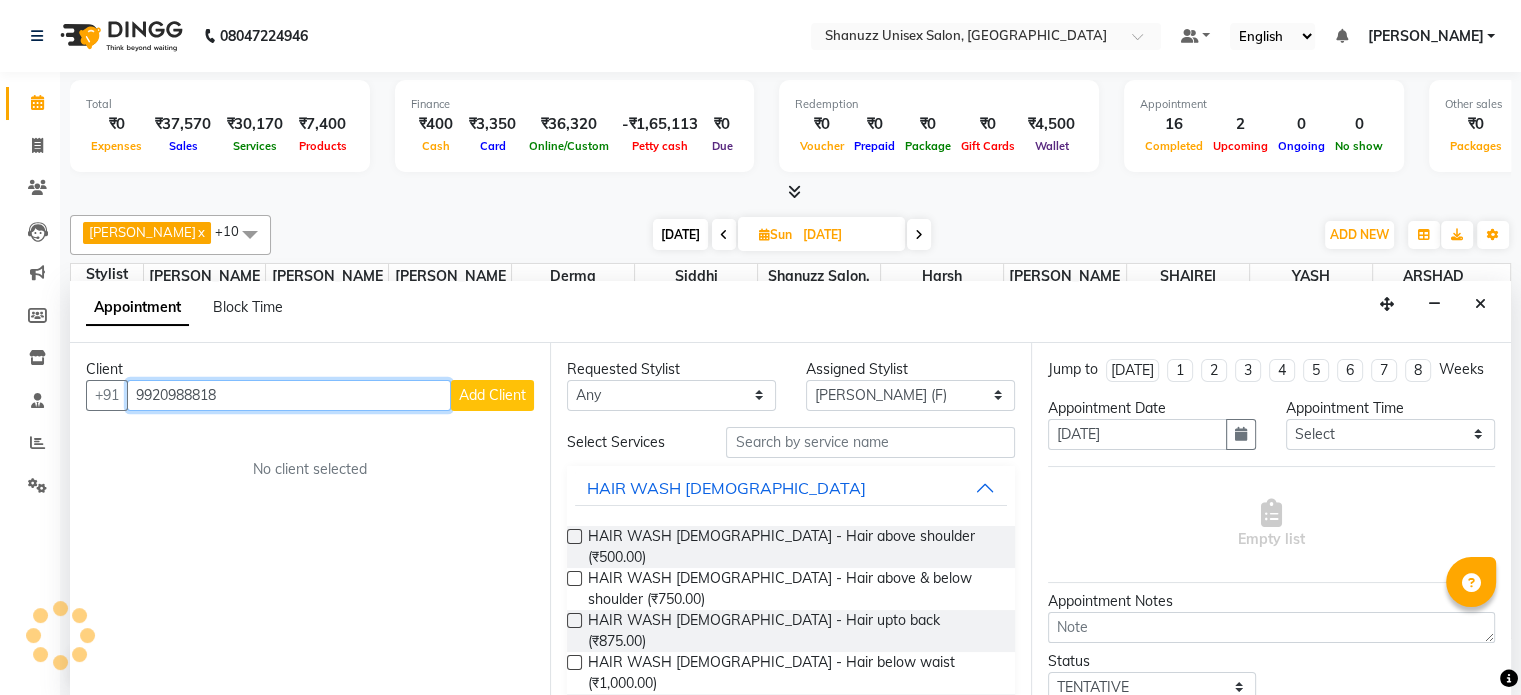type on "9920988818" 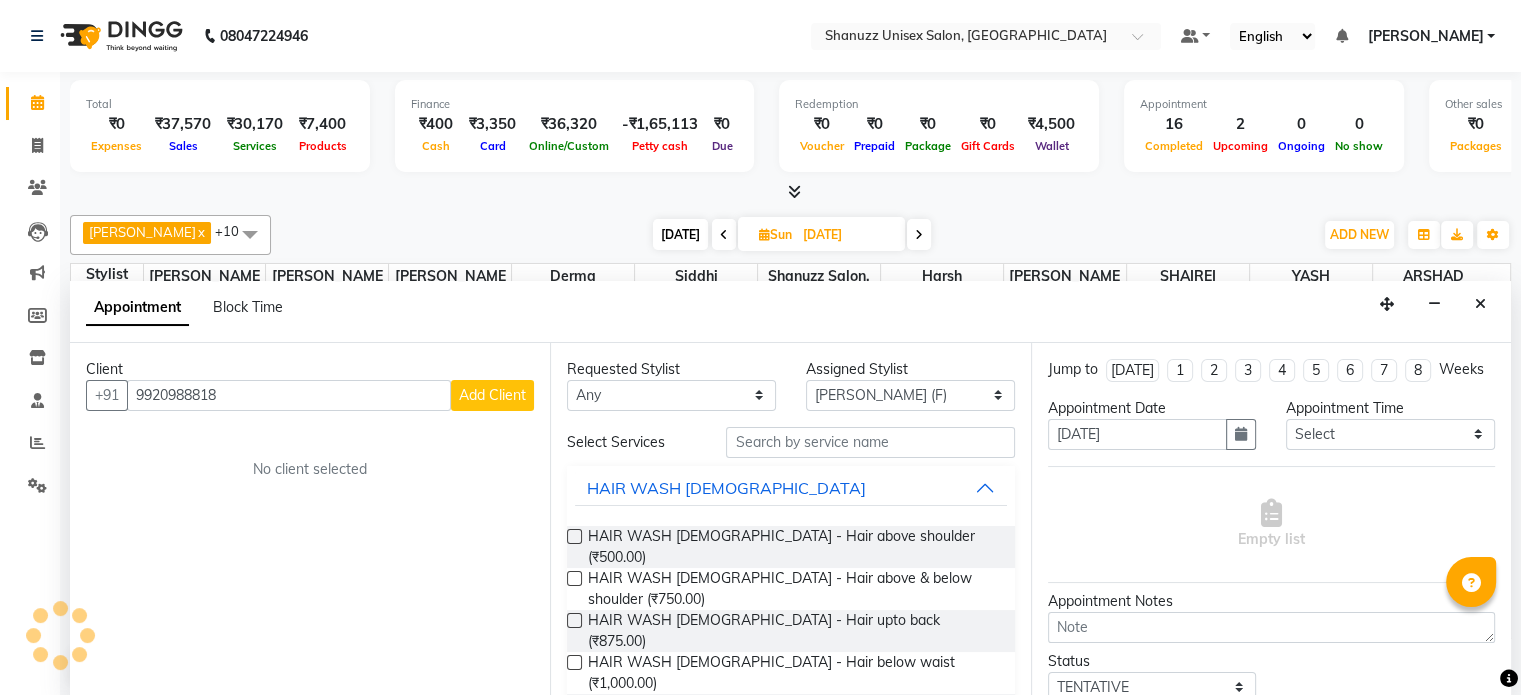 click on "Add Client" at bounding box center [492, 395] 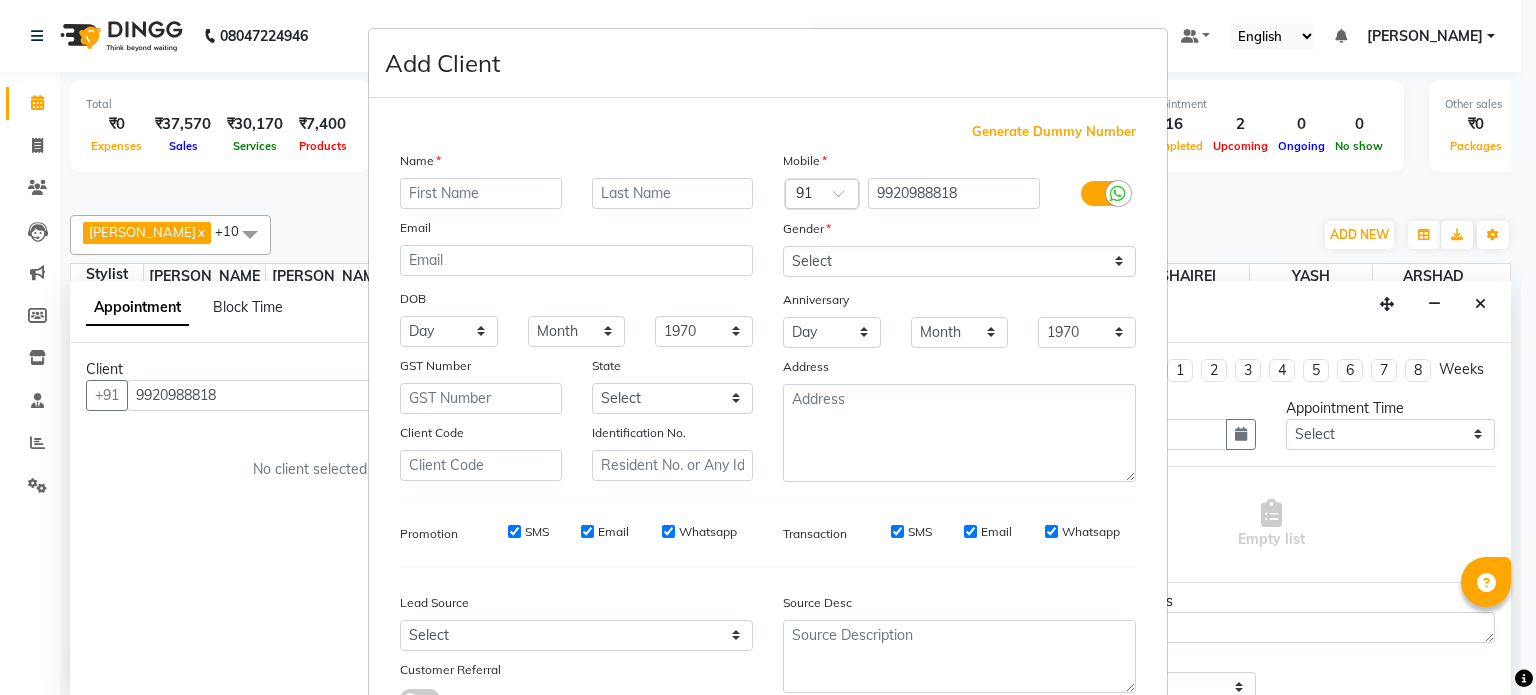 click at bounding box center [481, 193] 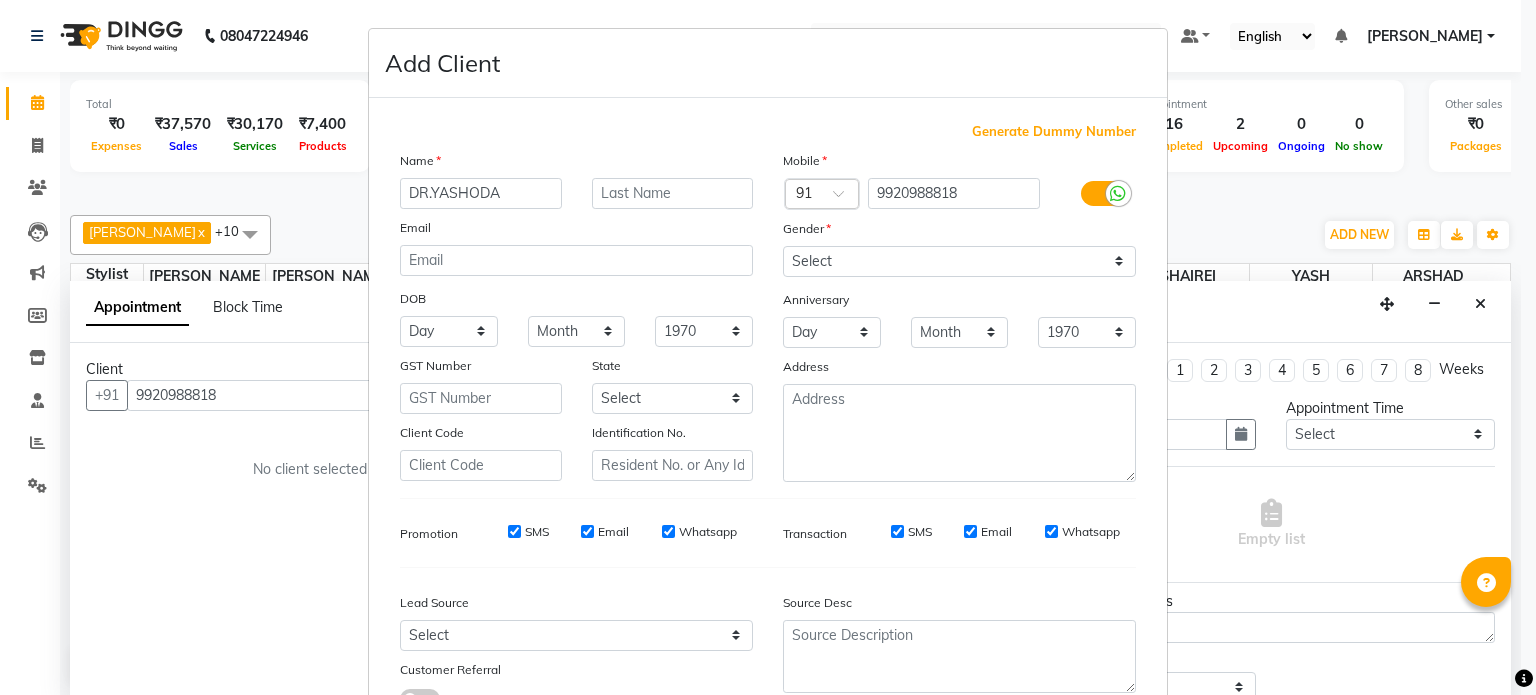 type on "DR.YASHODA" 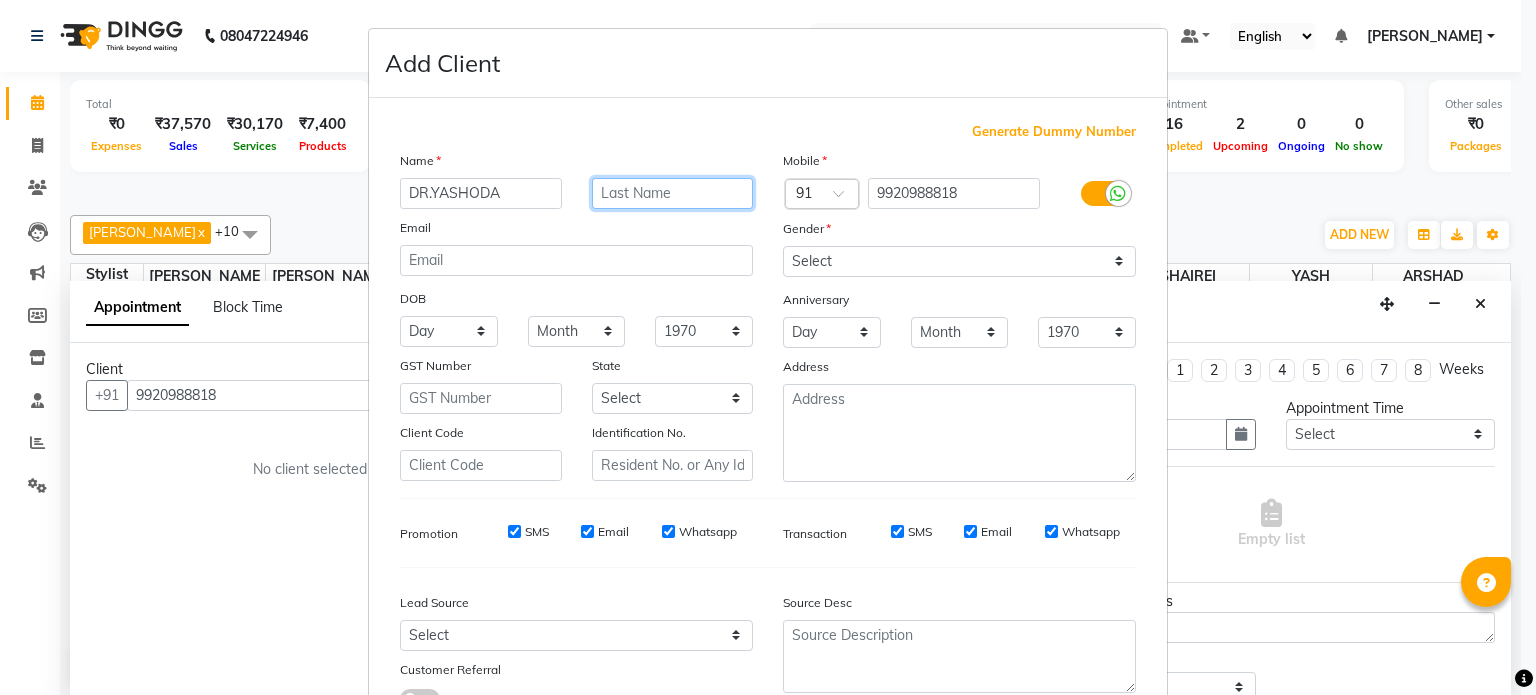 click at bounding box center (673, 193) 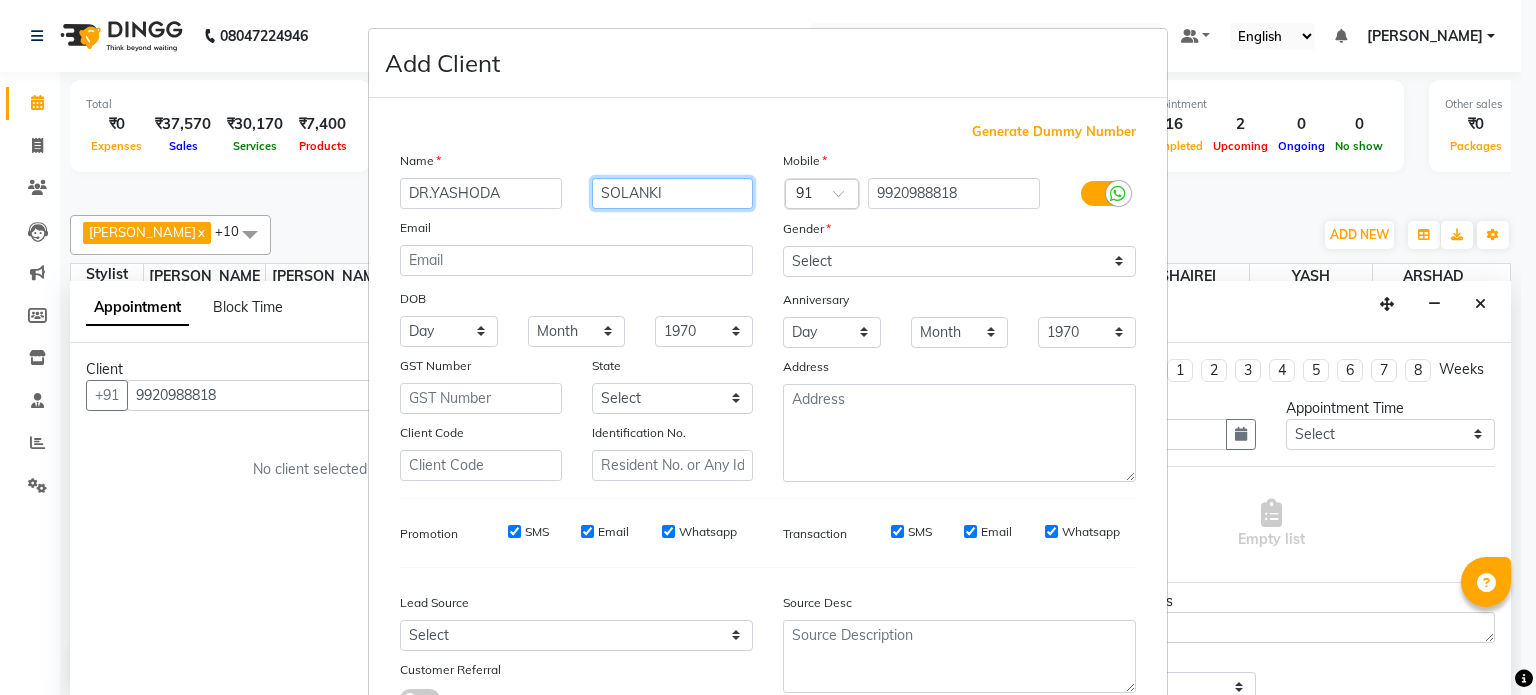 type on "SOLANKI" 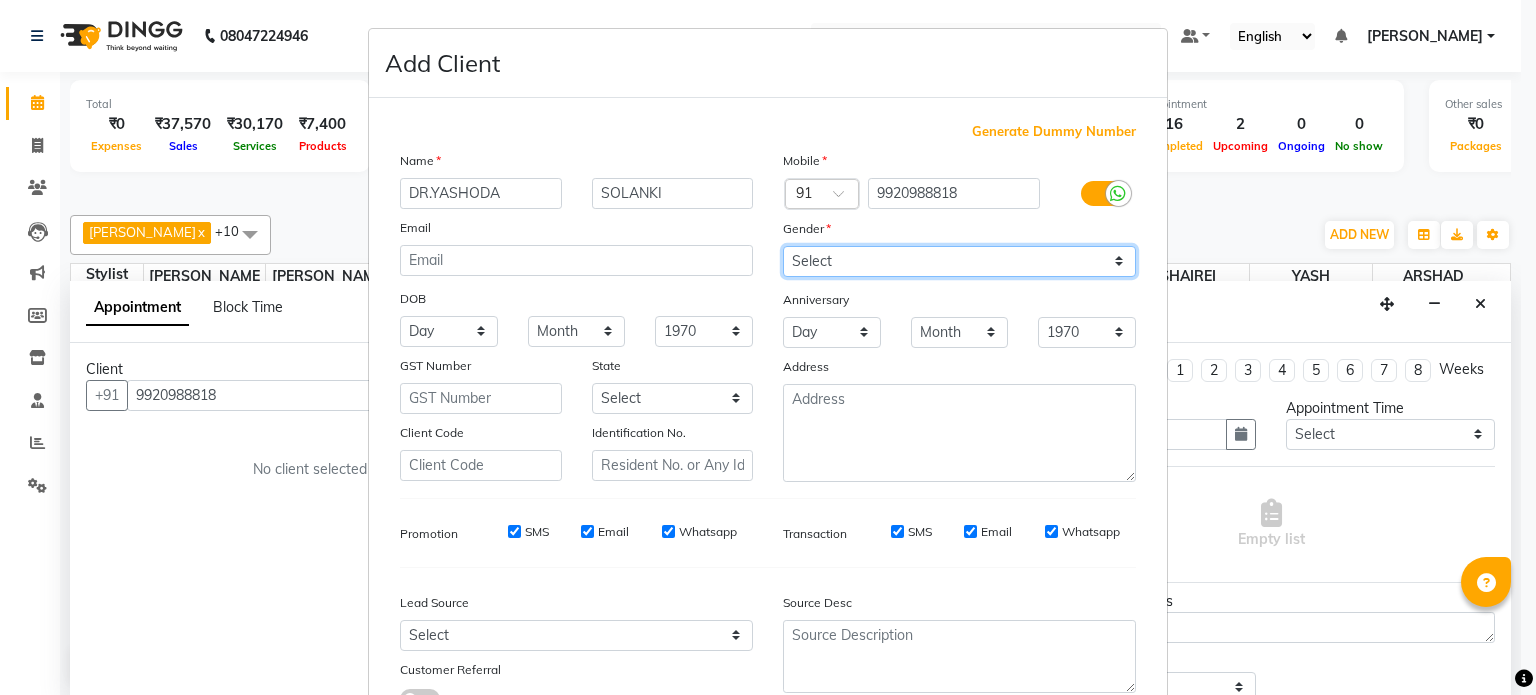 click on "Select Male Female Other Prefer Not To Say" at bounding box center [959, 261] 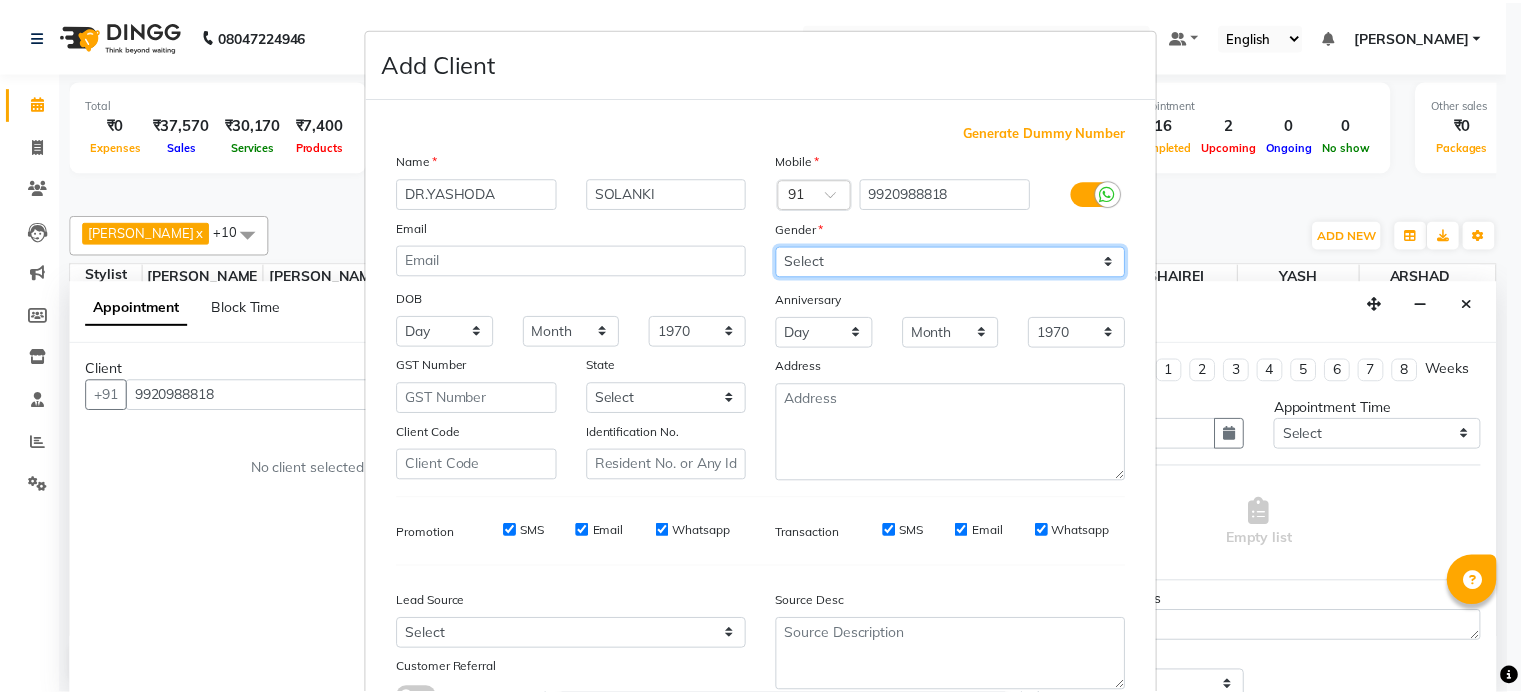 scroll, scrollTop: 161, scrollLeft: 0, axis: vertical 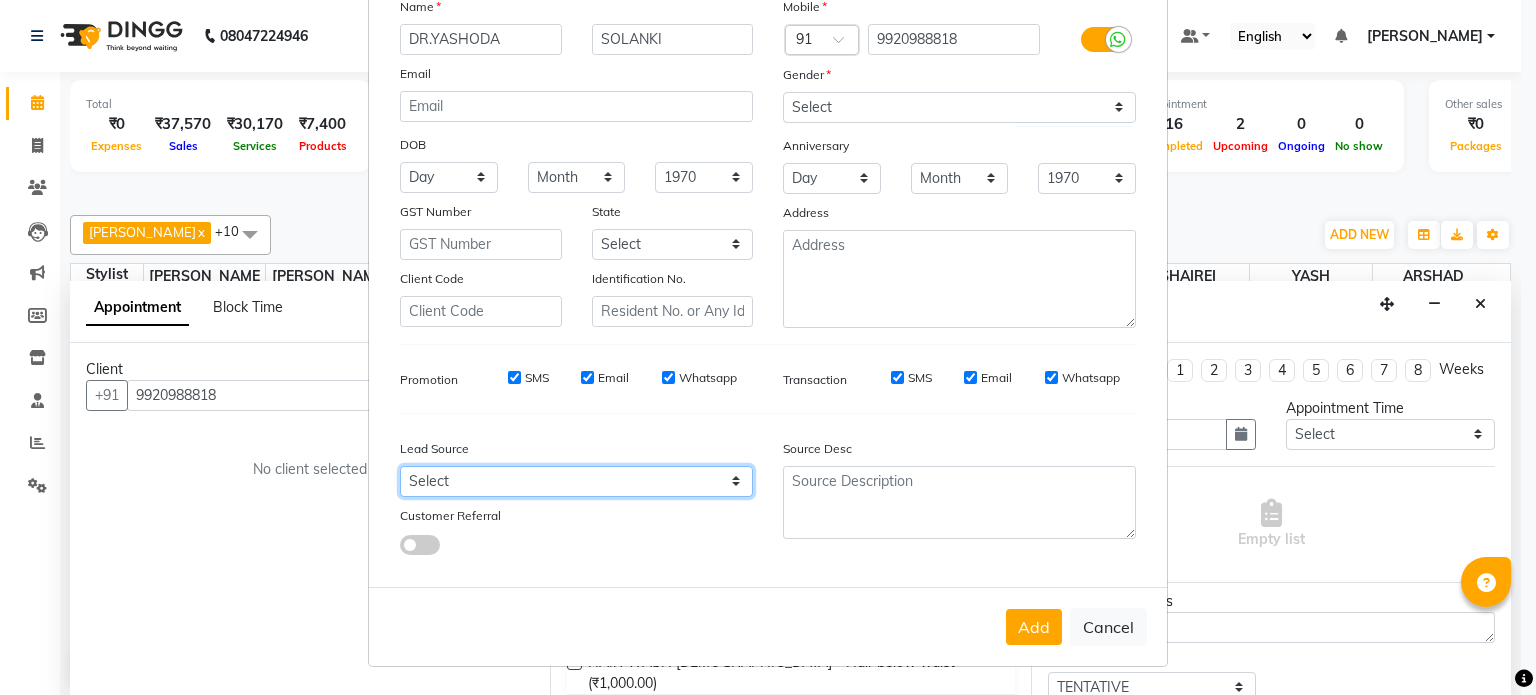 click on "Select Walk-in Referral Internet Friend Word of Mouth Advertisement Facebook JustDial Google Other" at bounding box center [576, 481] 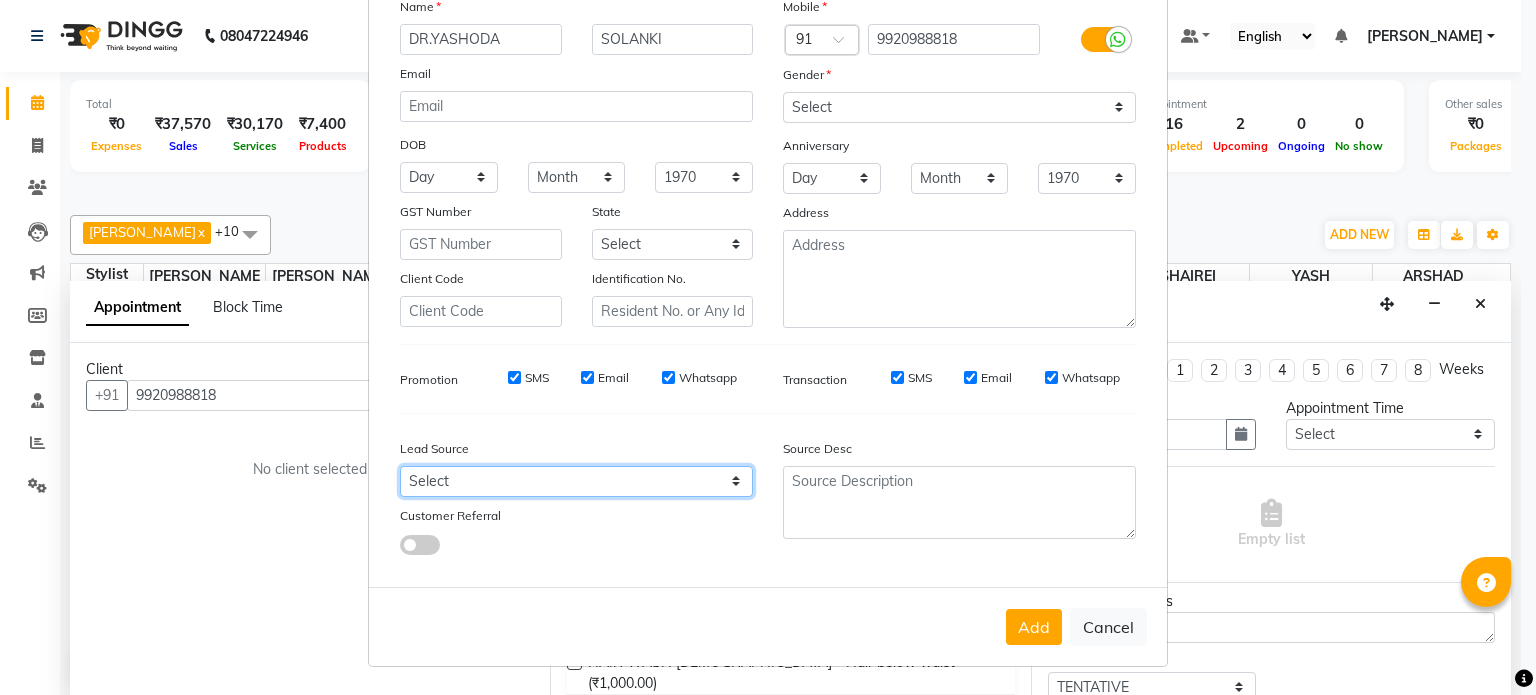 select on "49174" 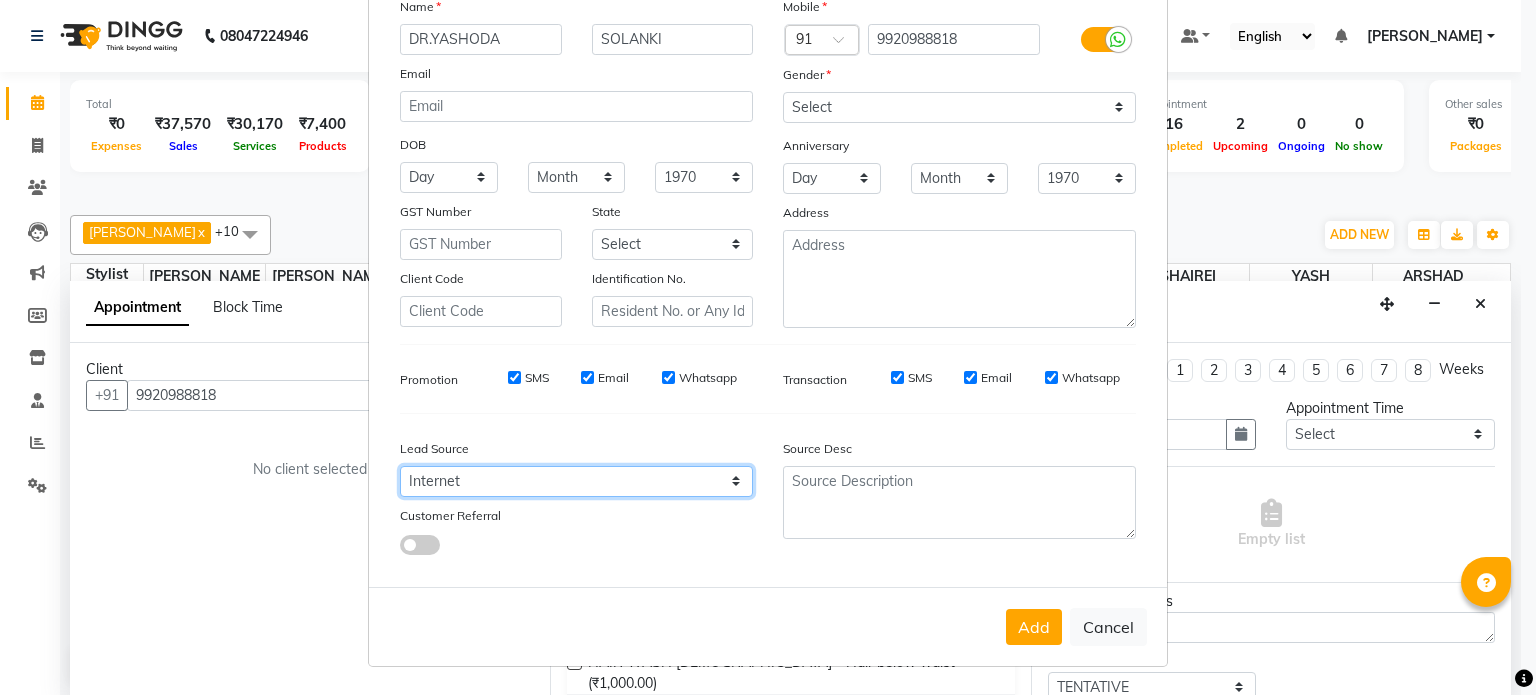 click on "Select Walk-in Referral Internet Friend Word of Mouth Advertisement Facebook JustDial Google Other" at bounding box center (576, 481) 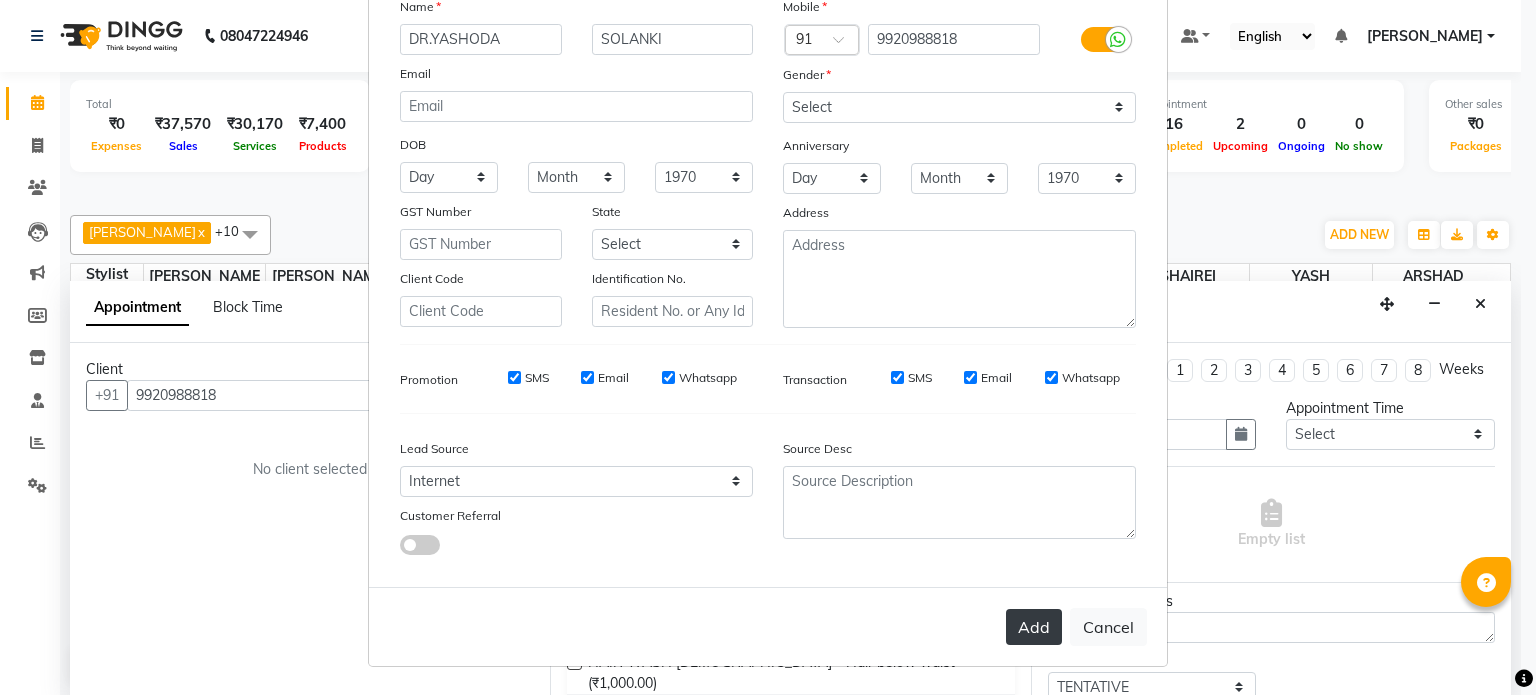click on "Add" at bounding box center [1034, 627] 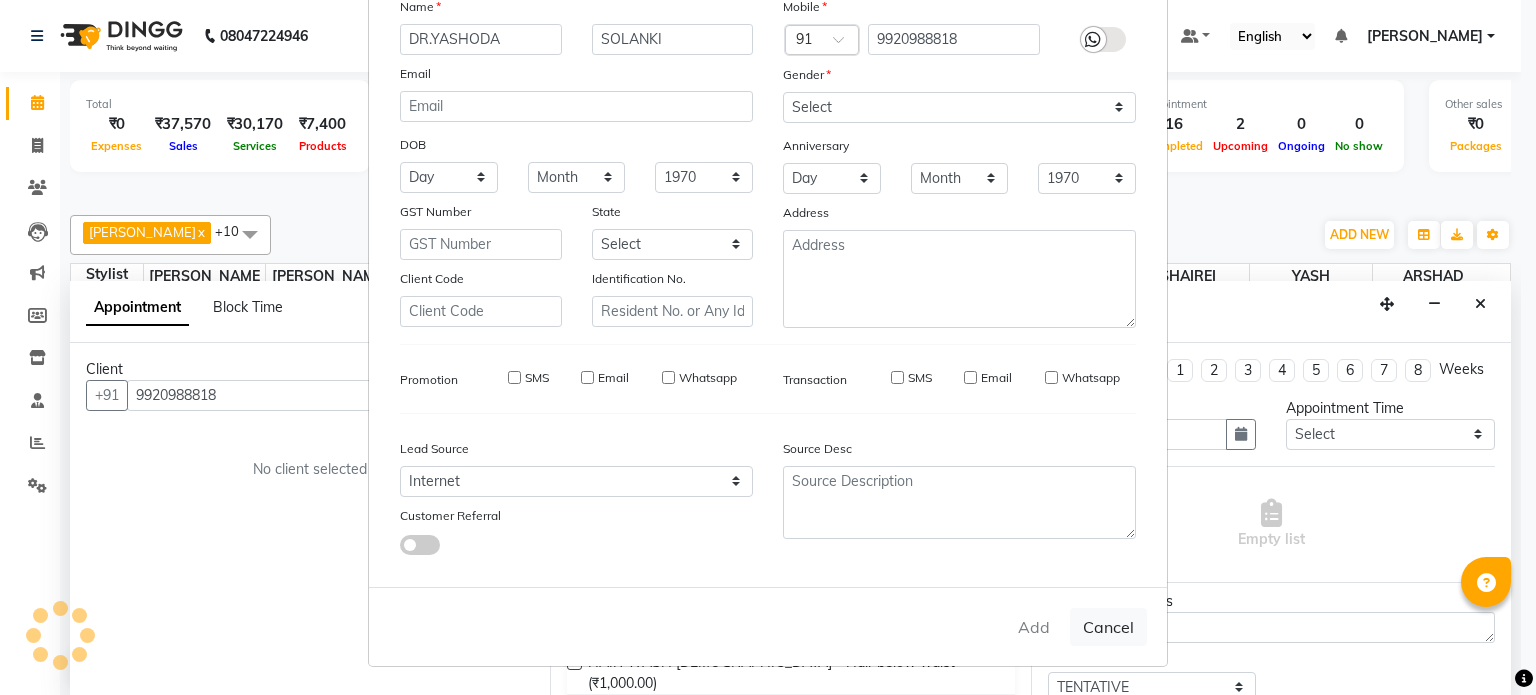 type 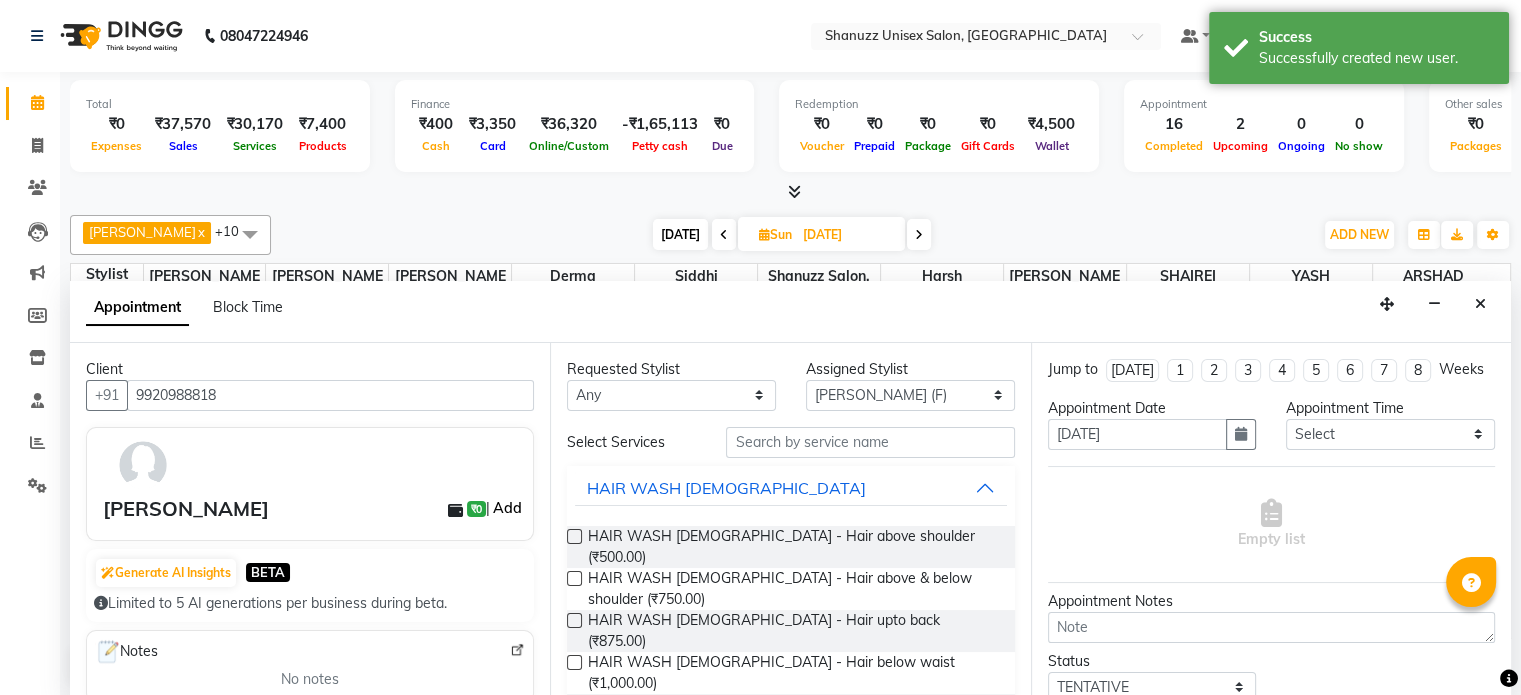 click on "Add" at bounding box center (507, 508) 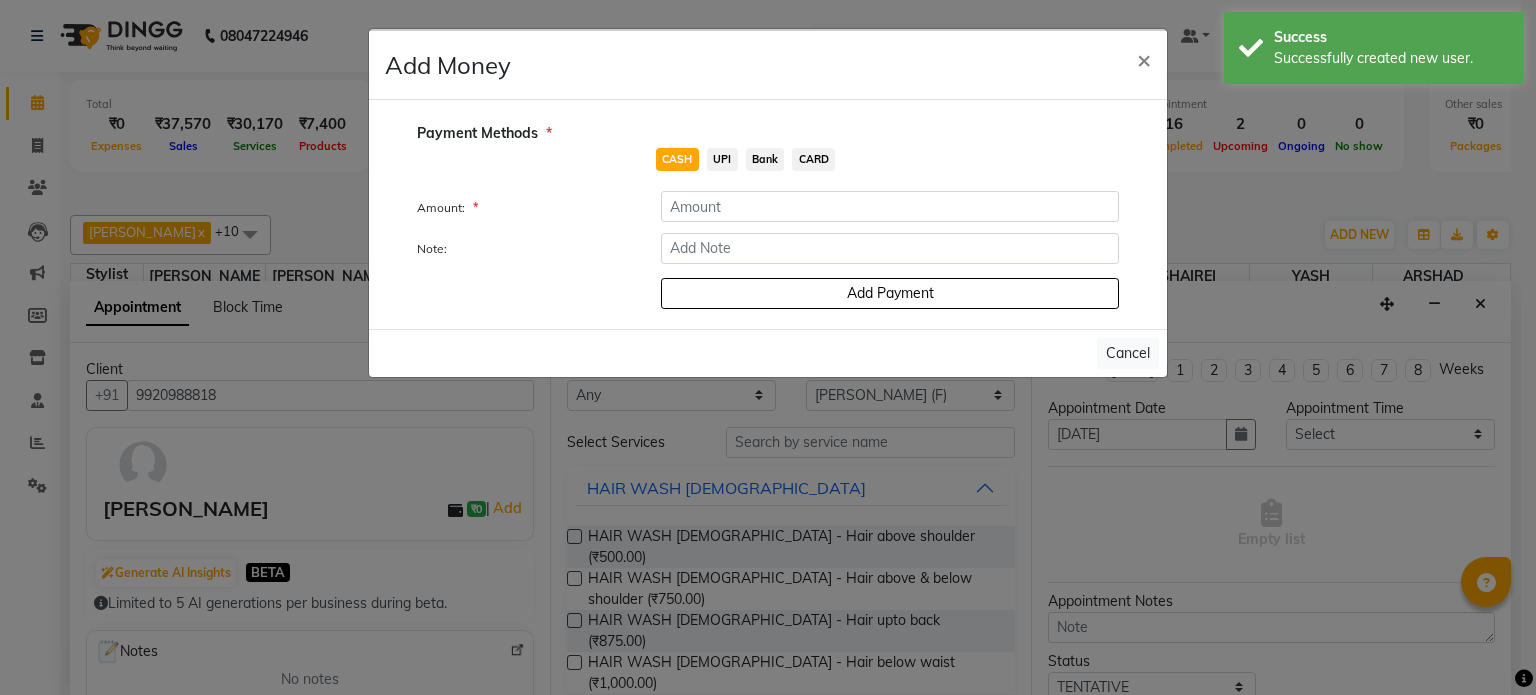 click on "CASH   UPI   Bank   CARD" 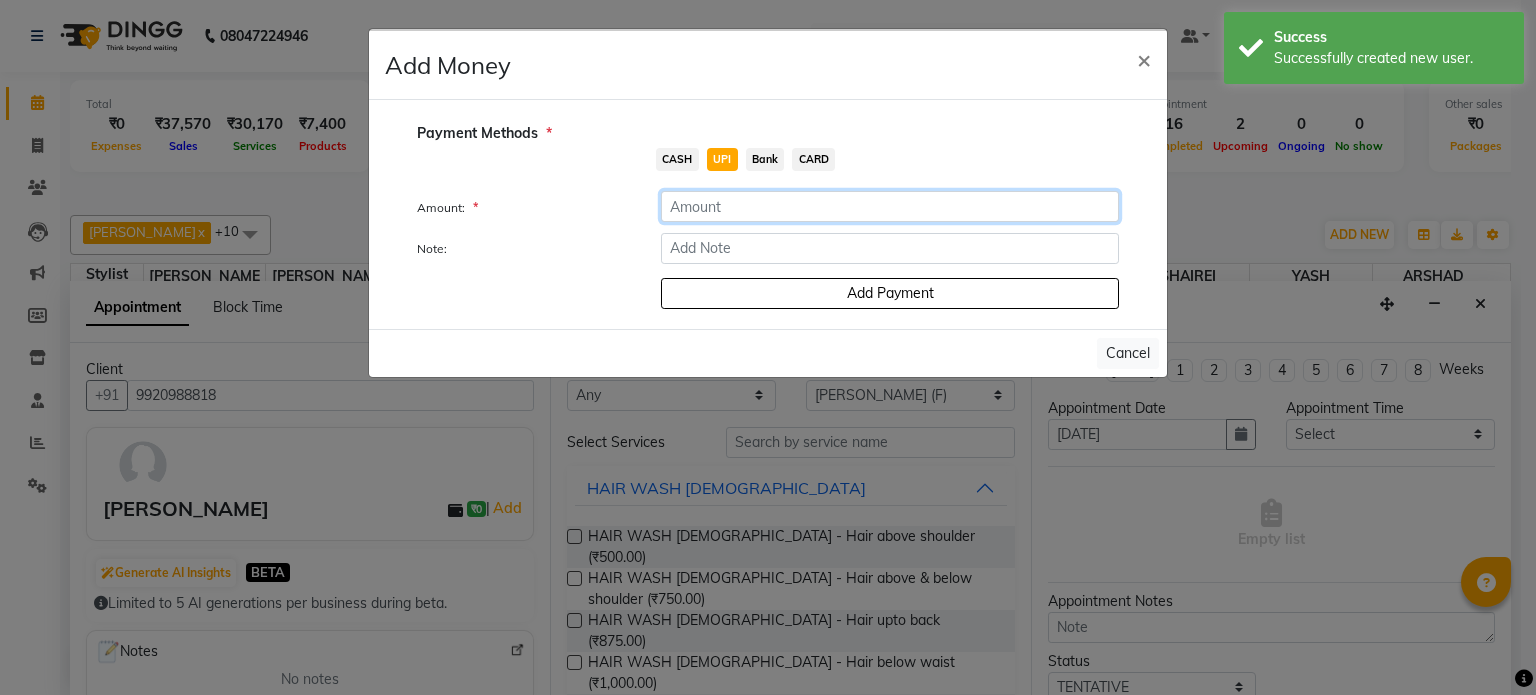 drag, startPoint x: 760, startPoint y: 222, endPoint x: 758, endPoint y: 211, distance: 11.18034 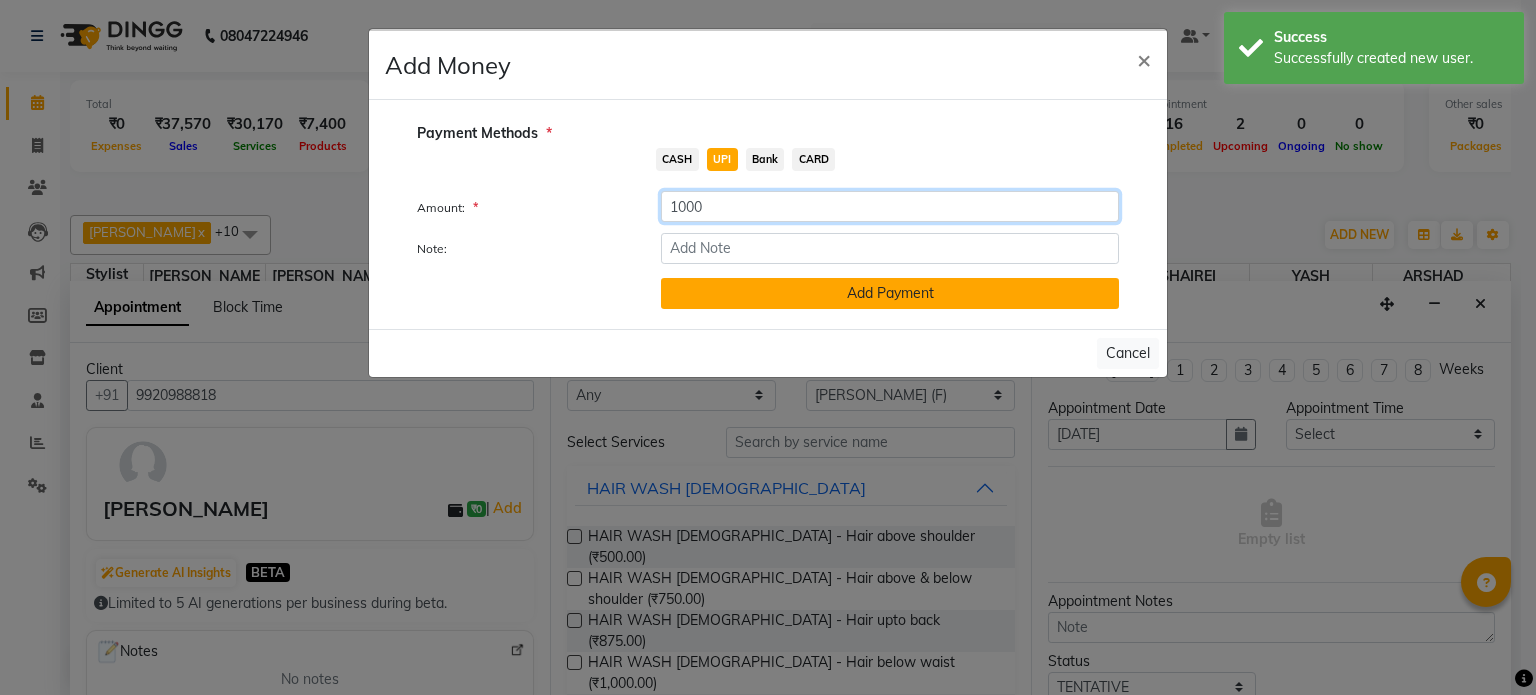 type on "1000" 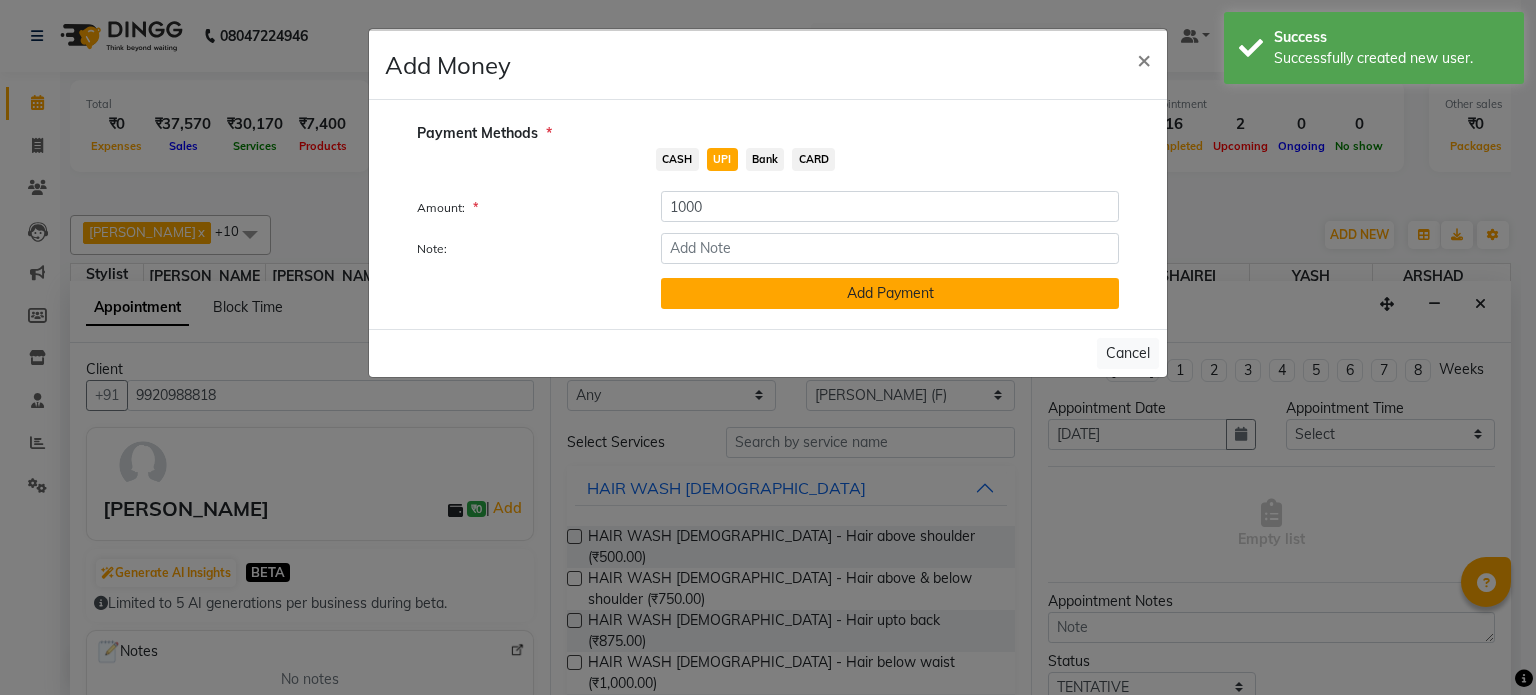 click on "Add Payment" 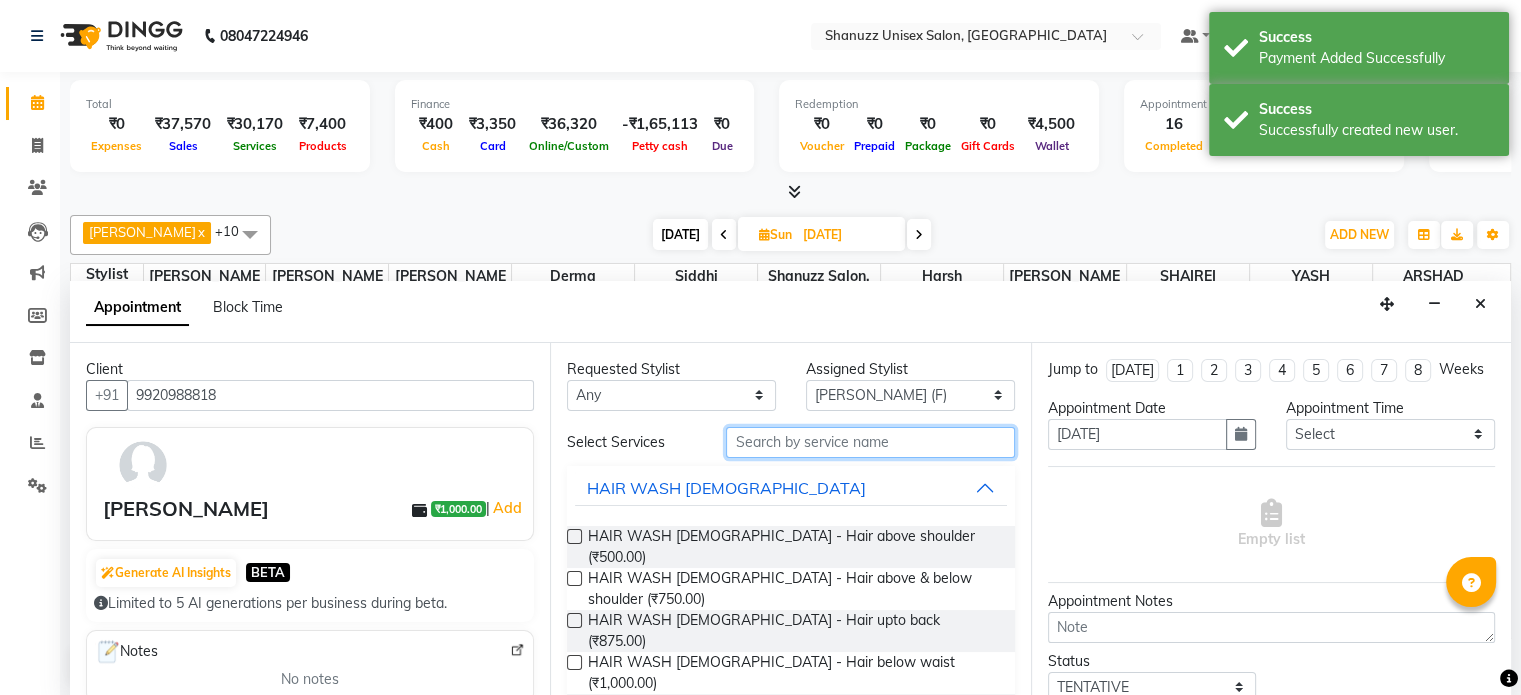 click at bounding box center [870, 442] 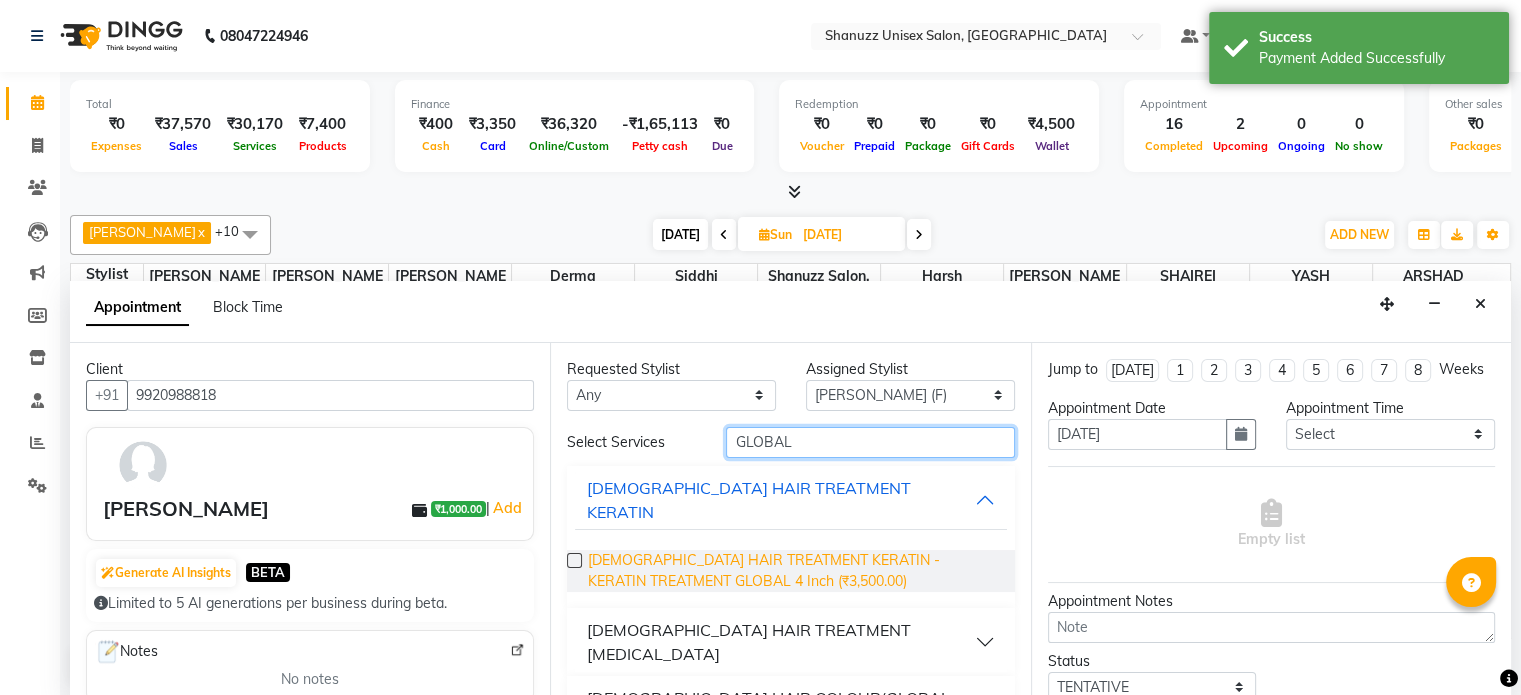 scroll, scrollTop: 77, scrollLeft: 0, axis: vertical 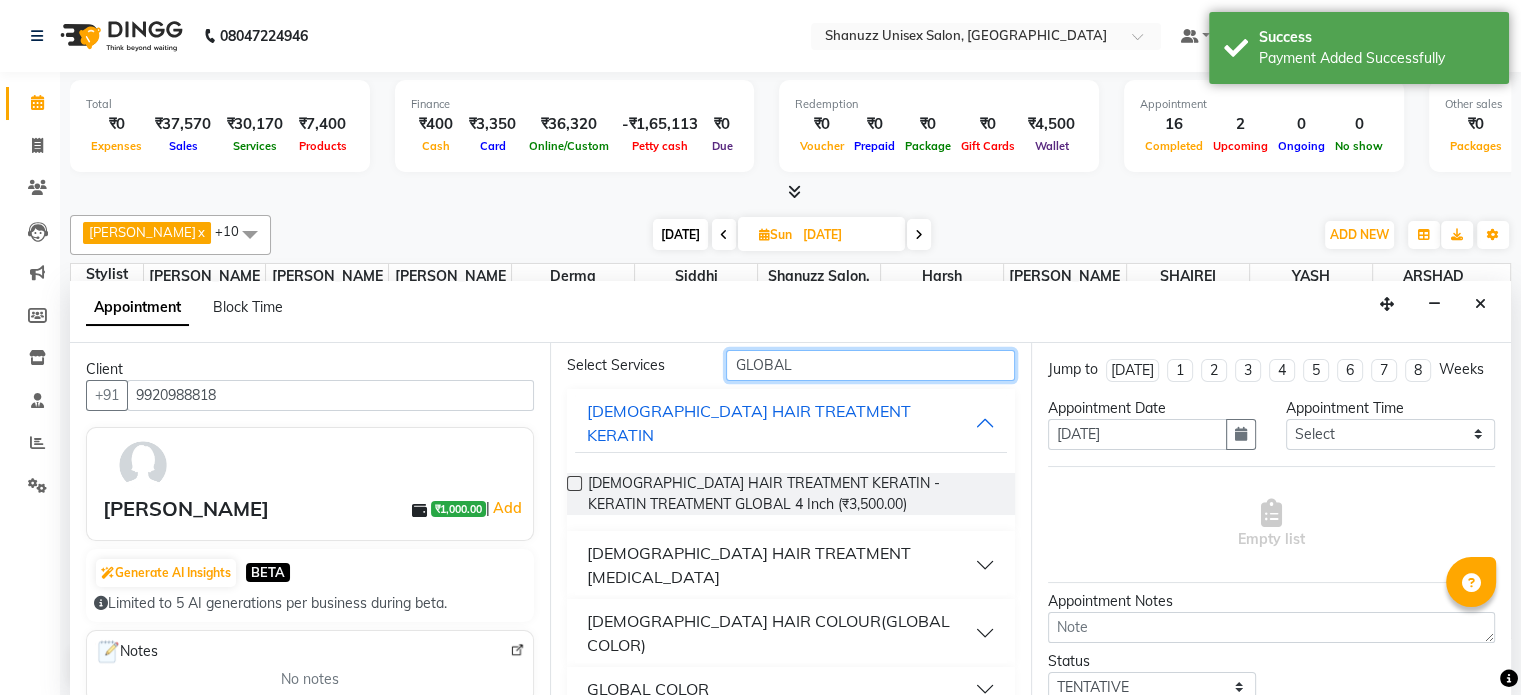 type on "GLOBAL" 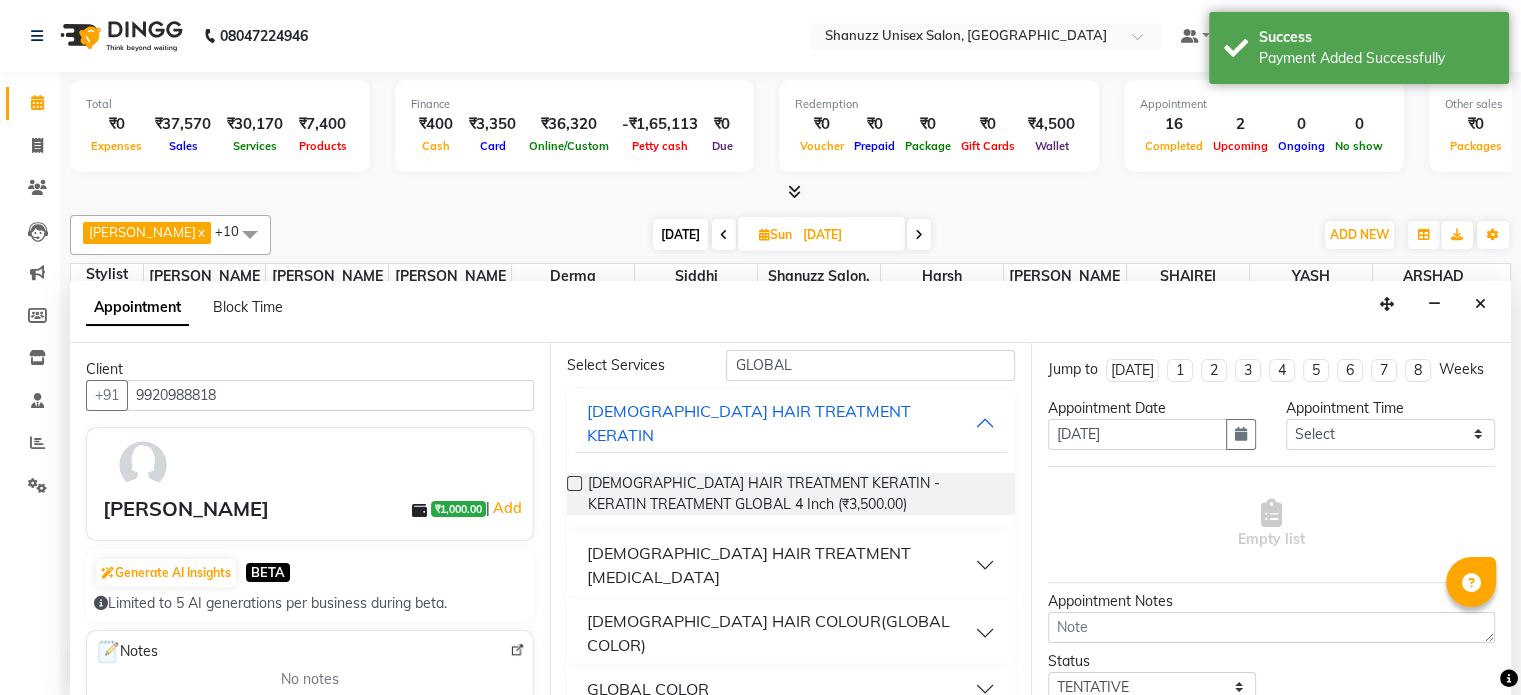 click on "GLOBAL COLOR" at bounding box center (790, 689) 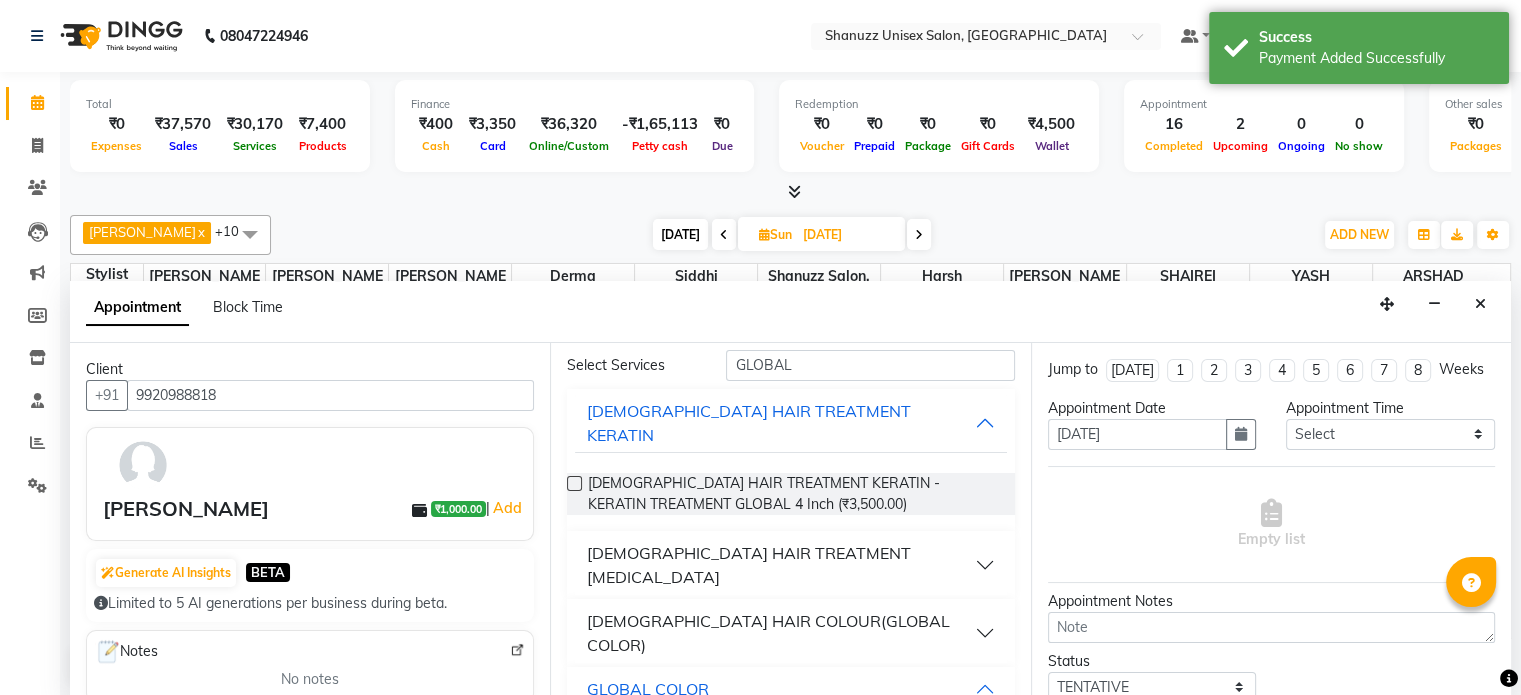 scroll, scrollTop: 209, scrollLeft: 0, axis: vertical 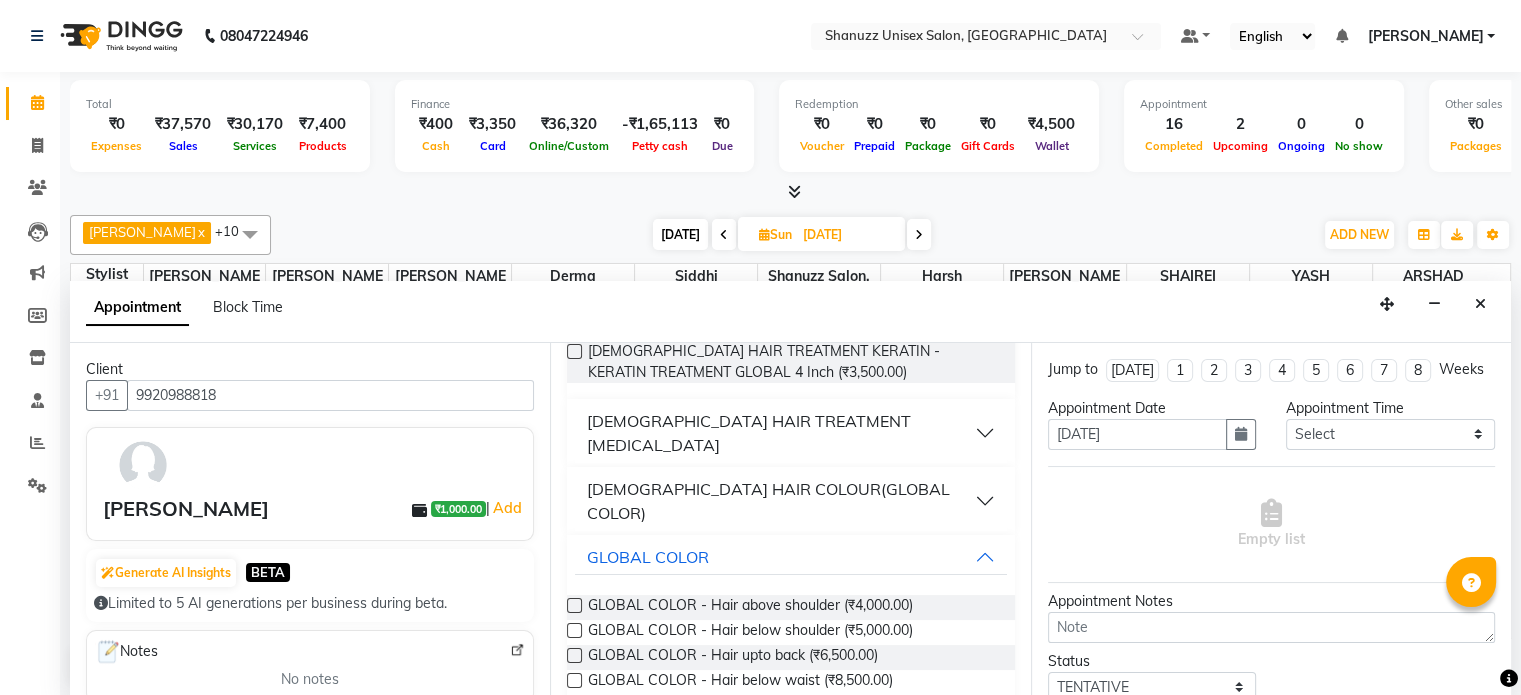 click at bounding box center (574, 680) 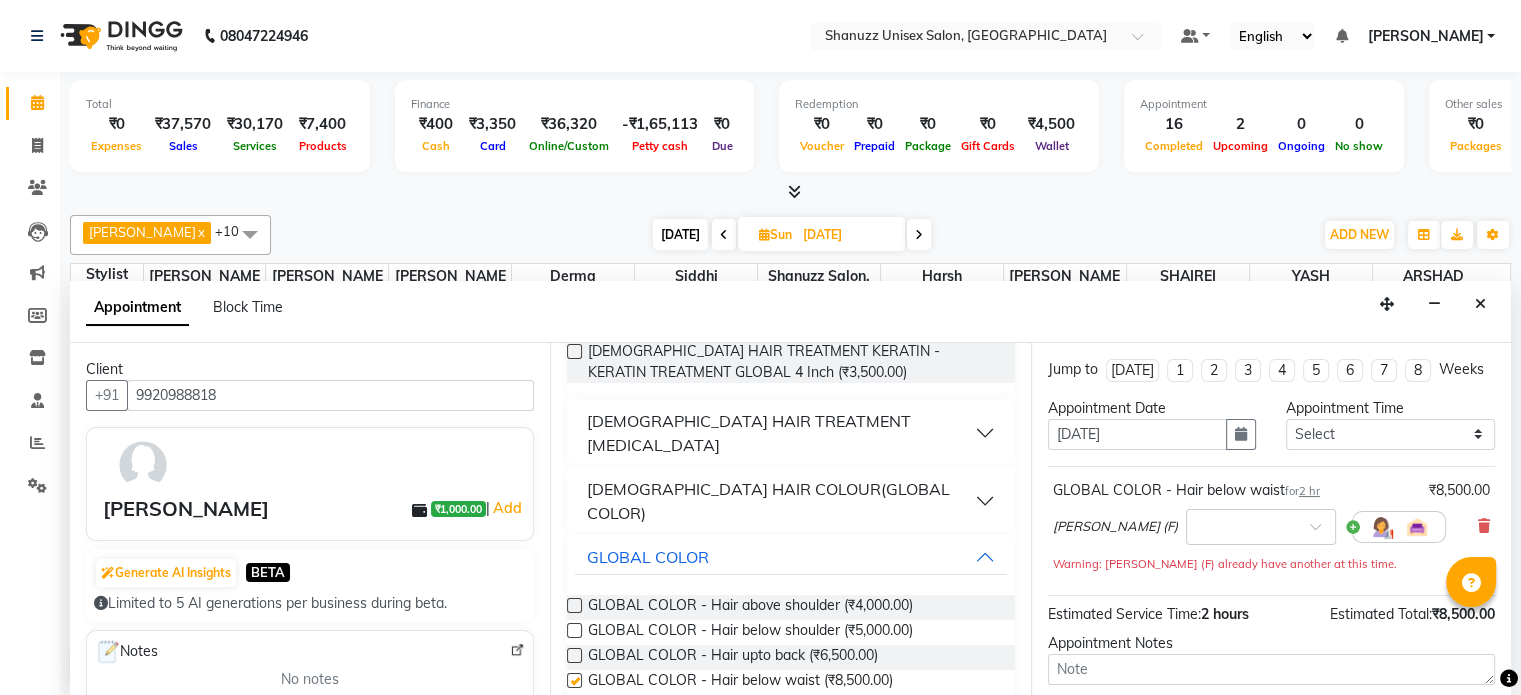 checkbox on "false" 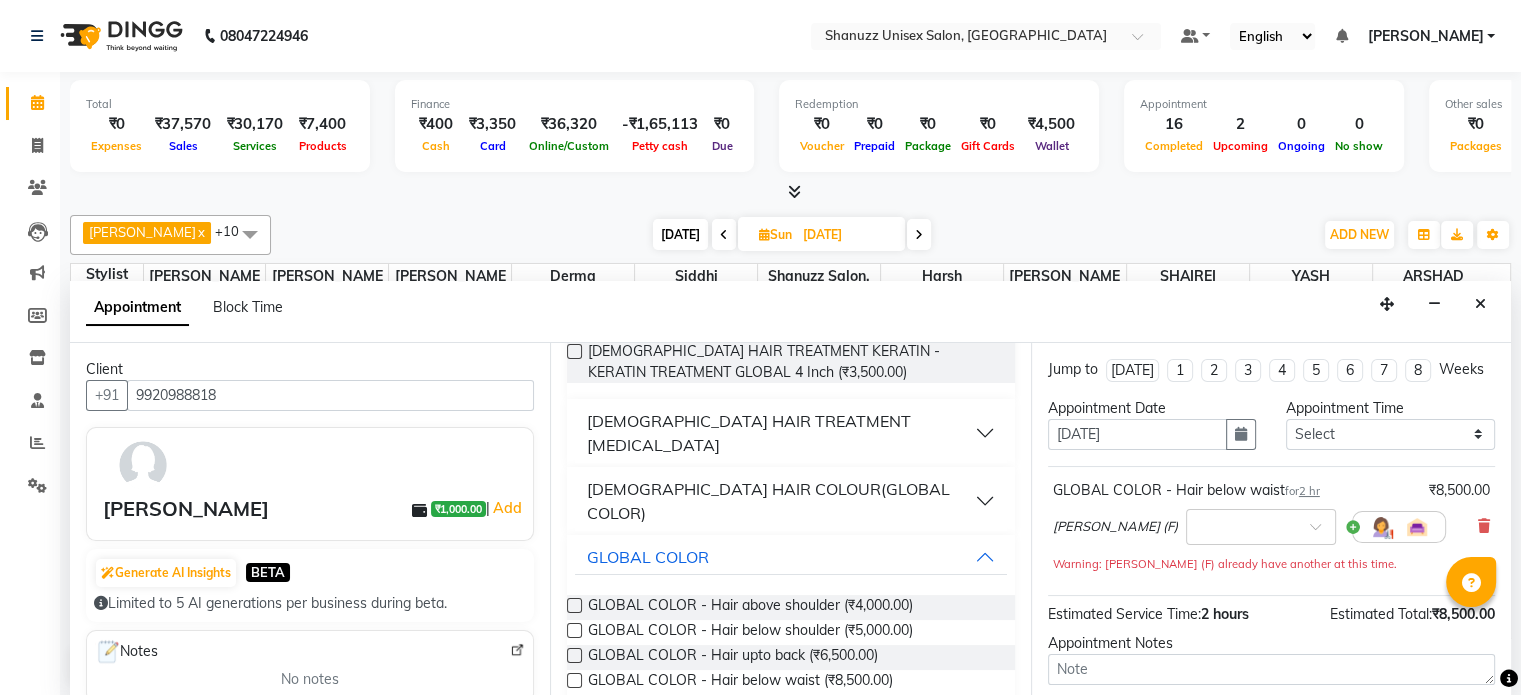 scroll, scrollTop: 172, scrollLeft: 0, axis: vertical 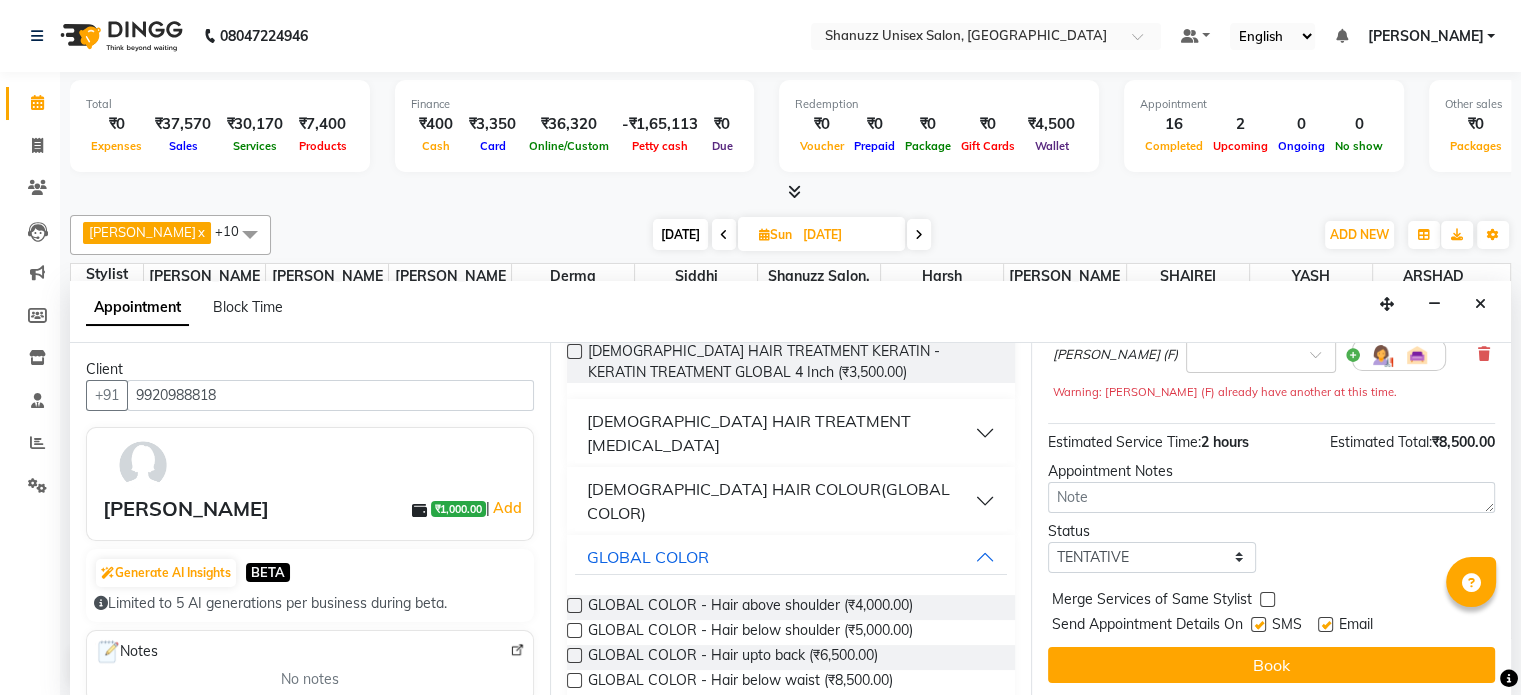 click at bounding box center (1258, 624) 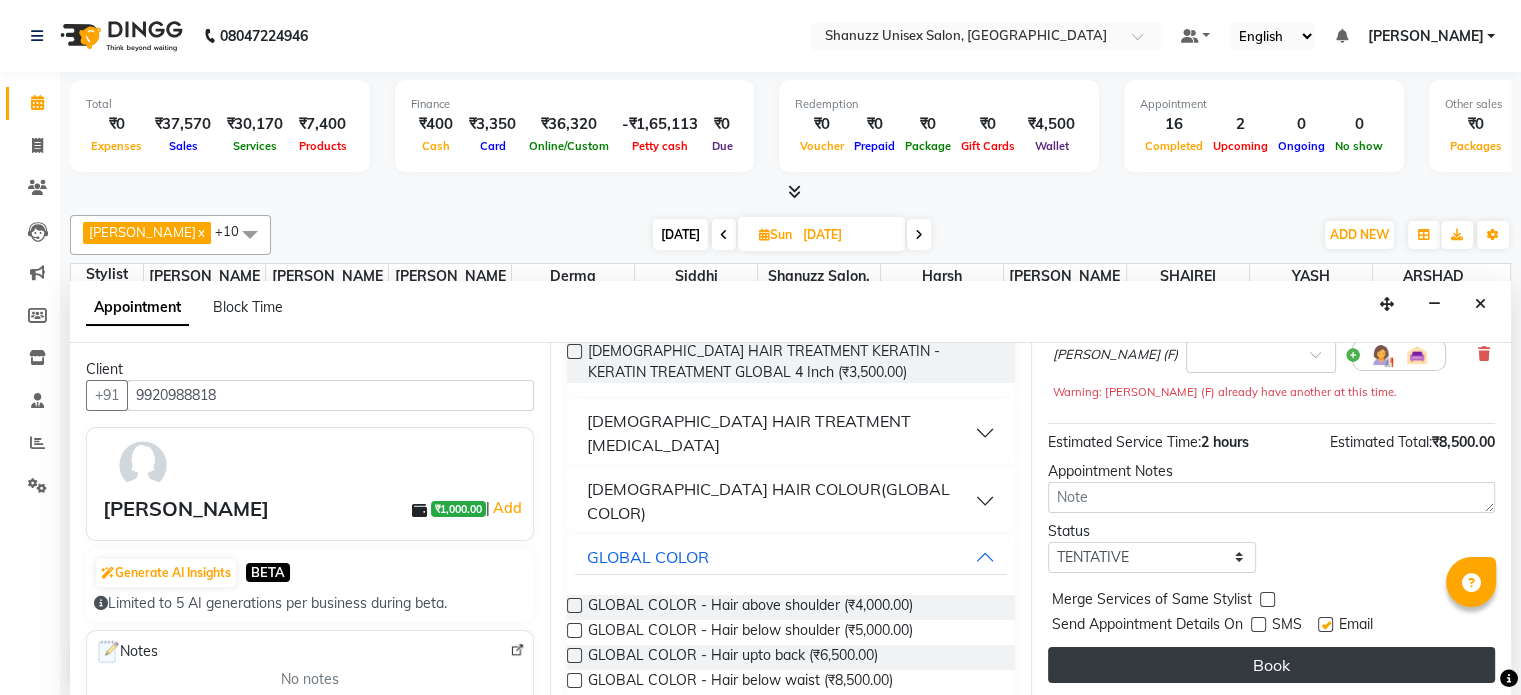 click on "Book" at bounding box center [1271, 665] 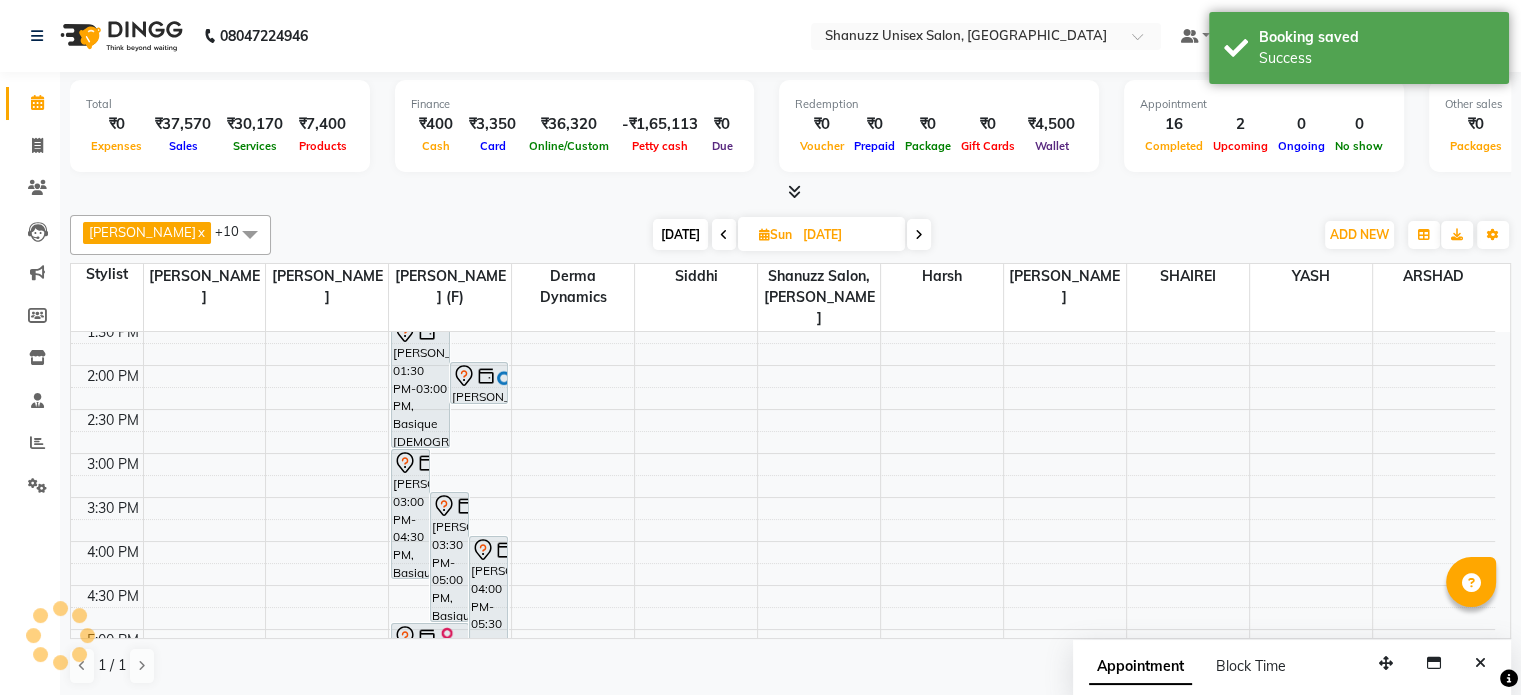 scroll, scrollTop: 0, scrollLeft: 0, axis: both 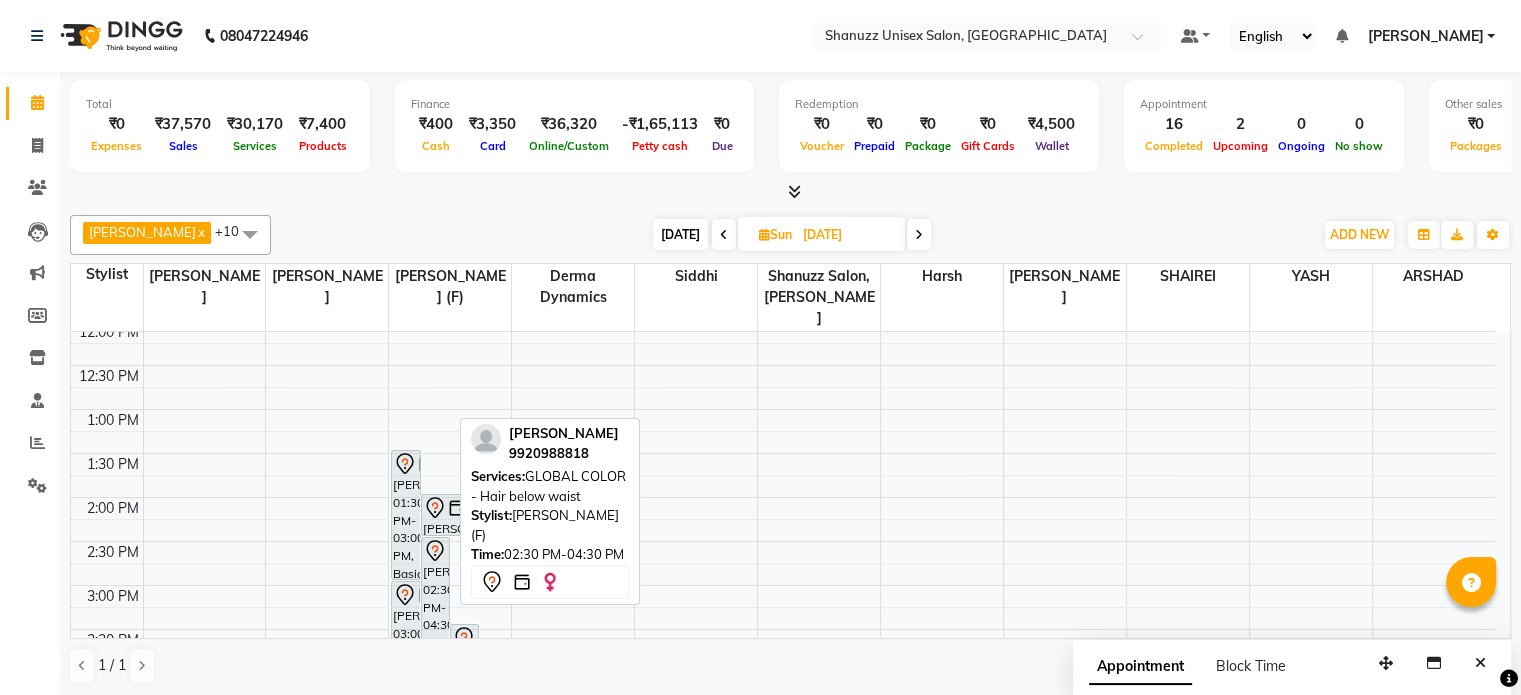 click on "DR.YASHODA SOLANKI, 02:30 PM-04:30 PM, GLOBAL COLOR - Hair below waist" at bounding box center (435, 624) 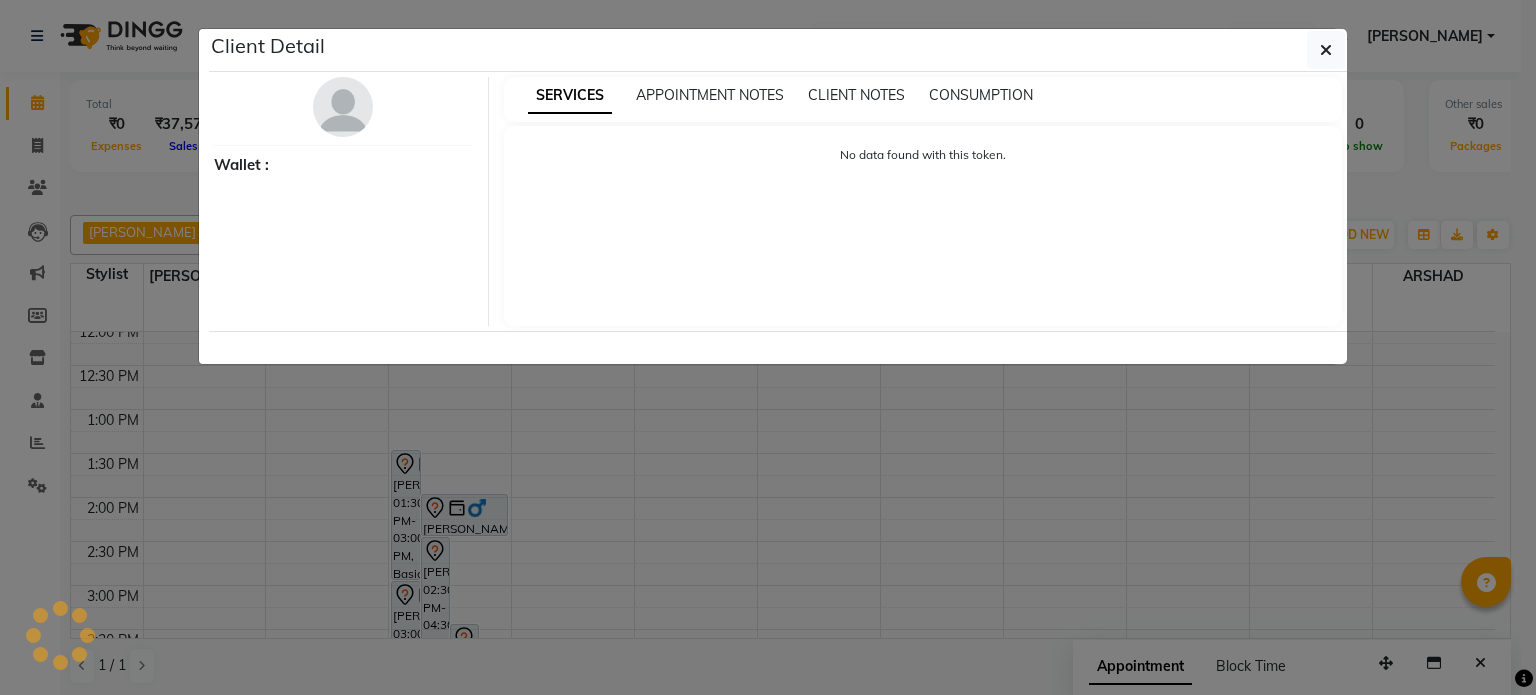 select on "7" 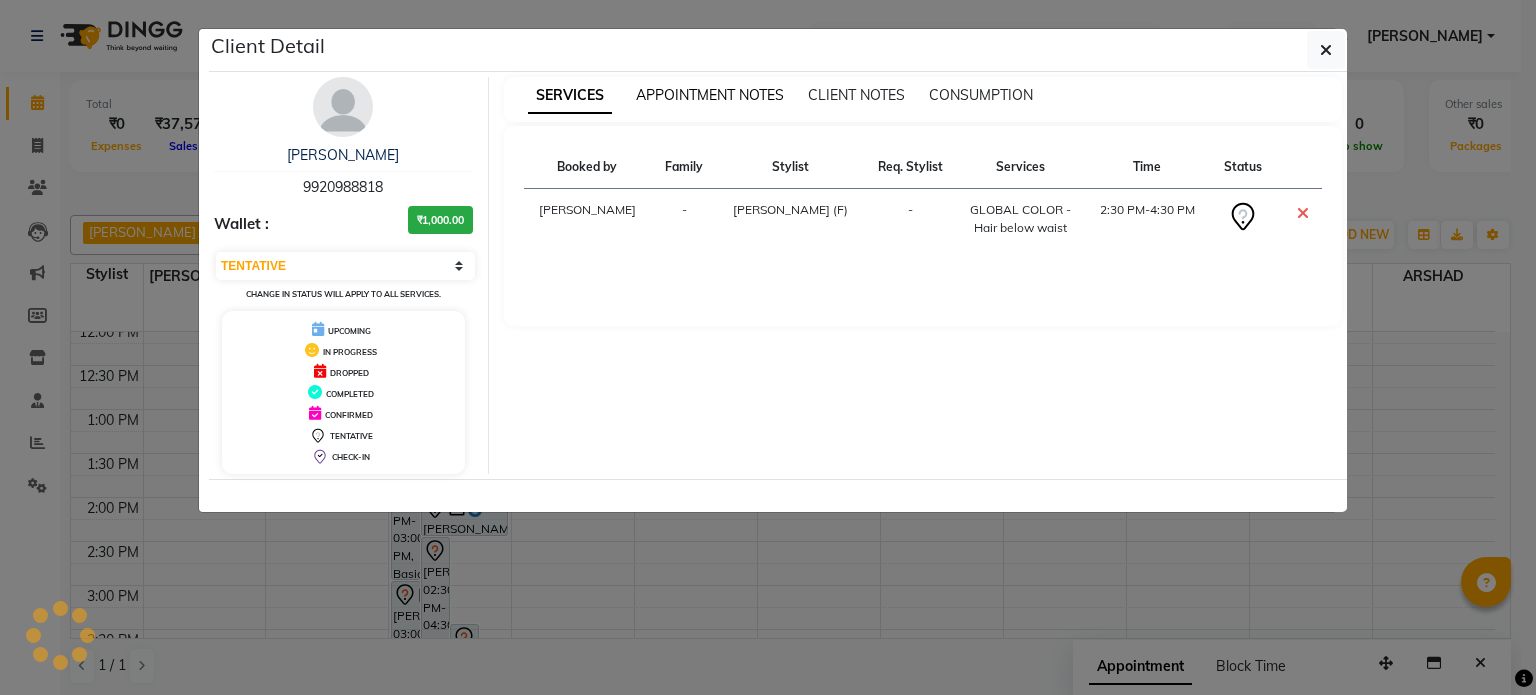 click on "APPOINTMENT NOTES" at bounding box center (710, 95) 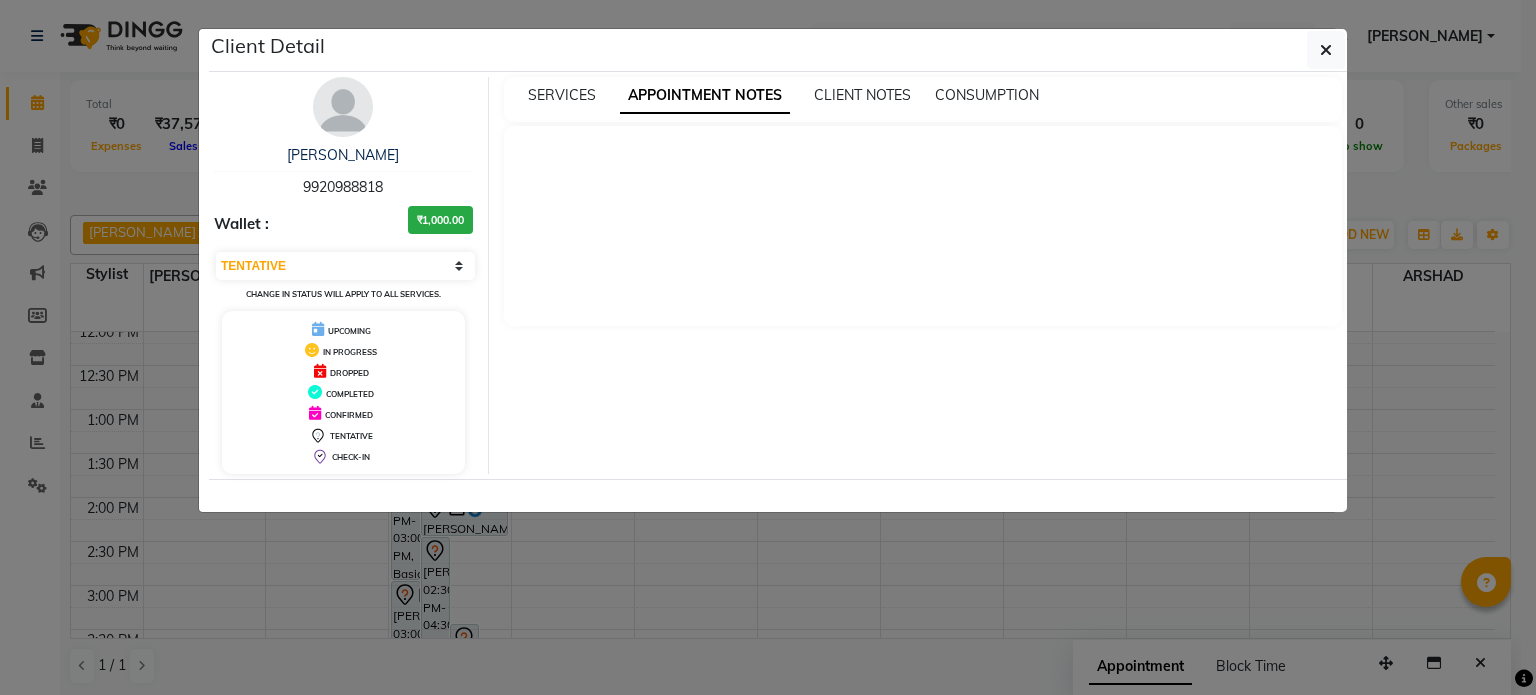 click at bounding box center [923, 154] 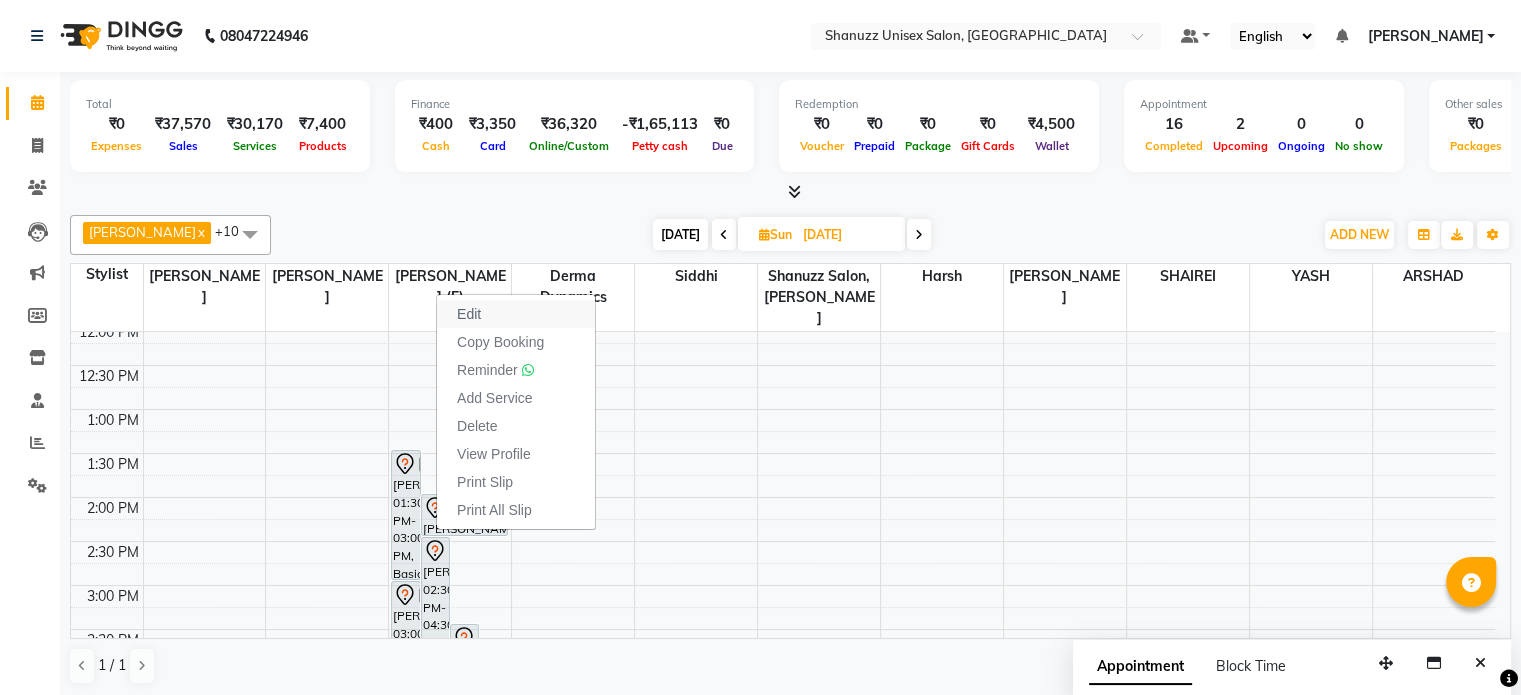 click on "Edit" at bounding box center (516, 314) 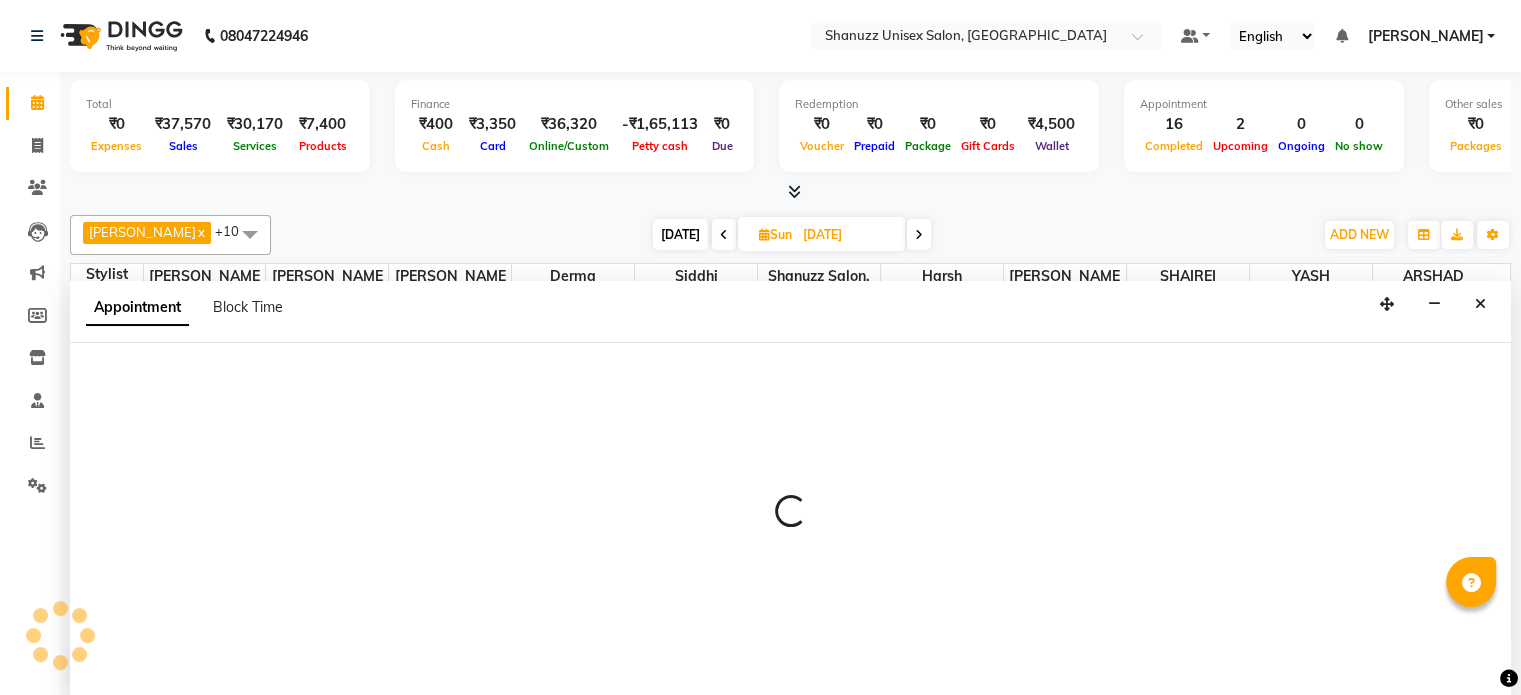 scroll, scrollTop: 0, scrollLeft: 0, axis: both 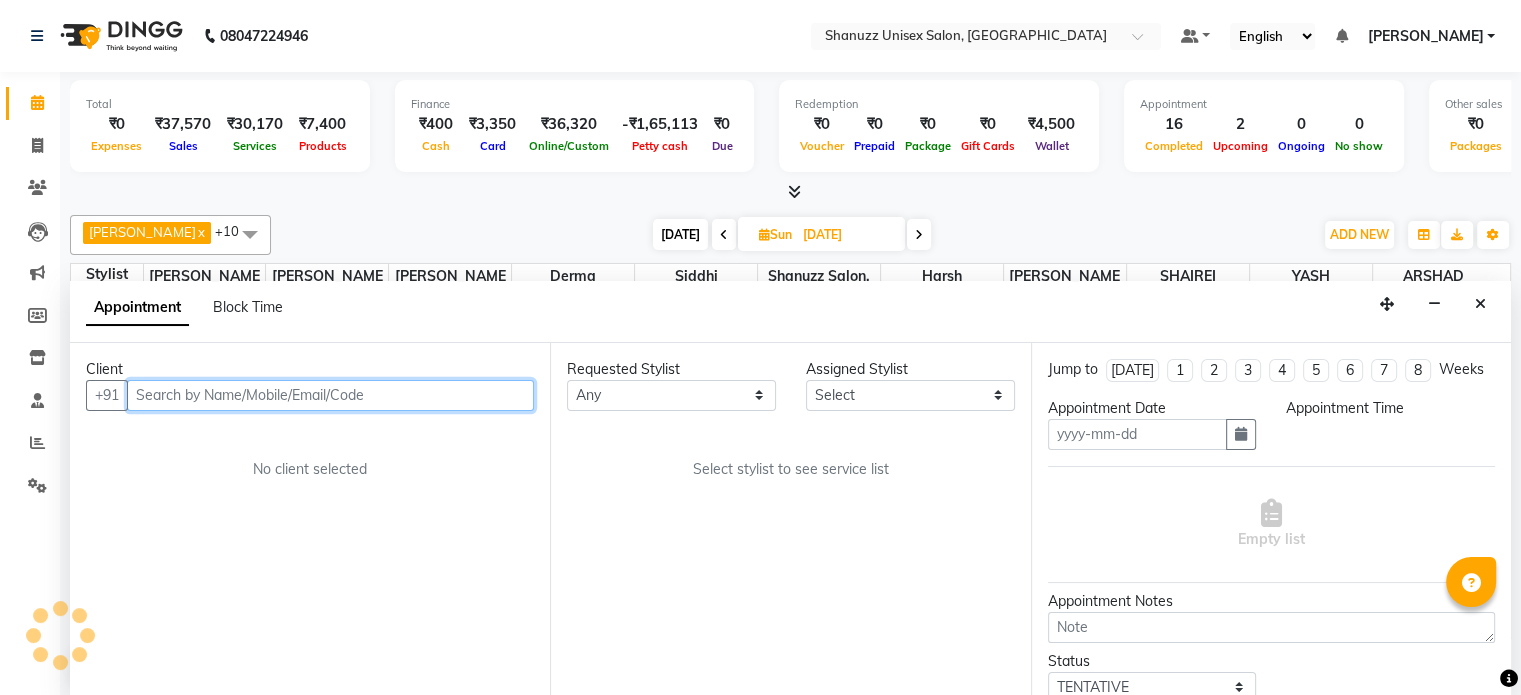 type on "13-07-2025" 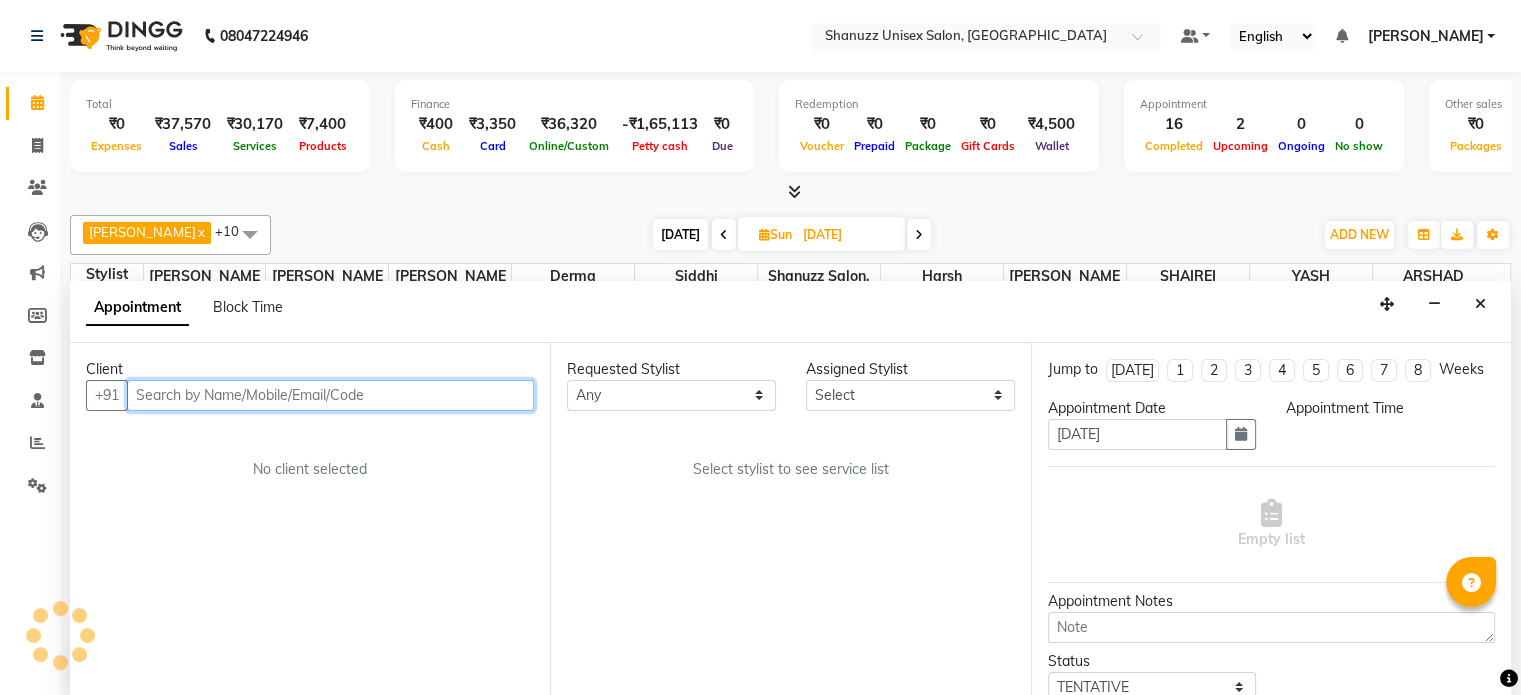 scroll, scrollTop: 0, scrollLeft: 0, axis: both 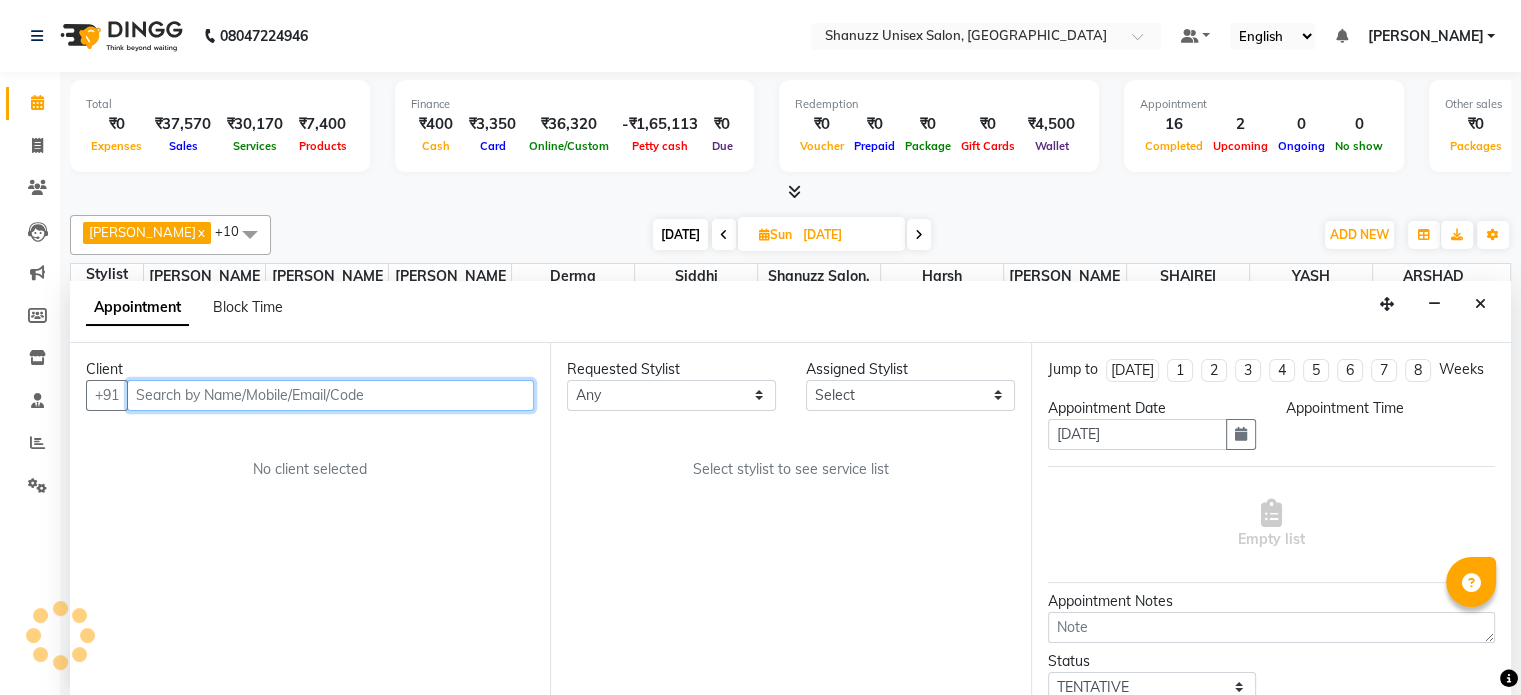 select on "59304" 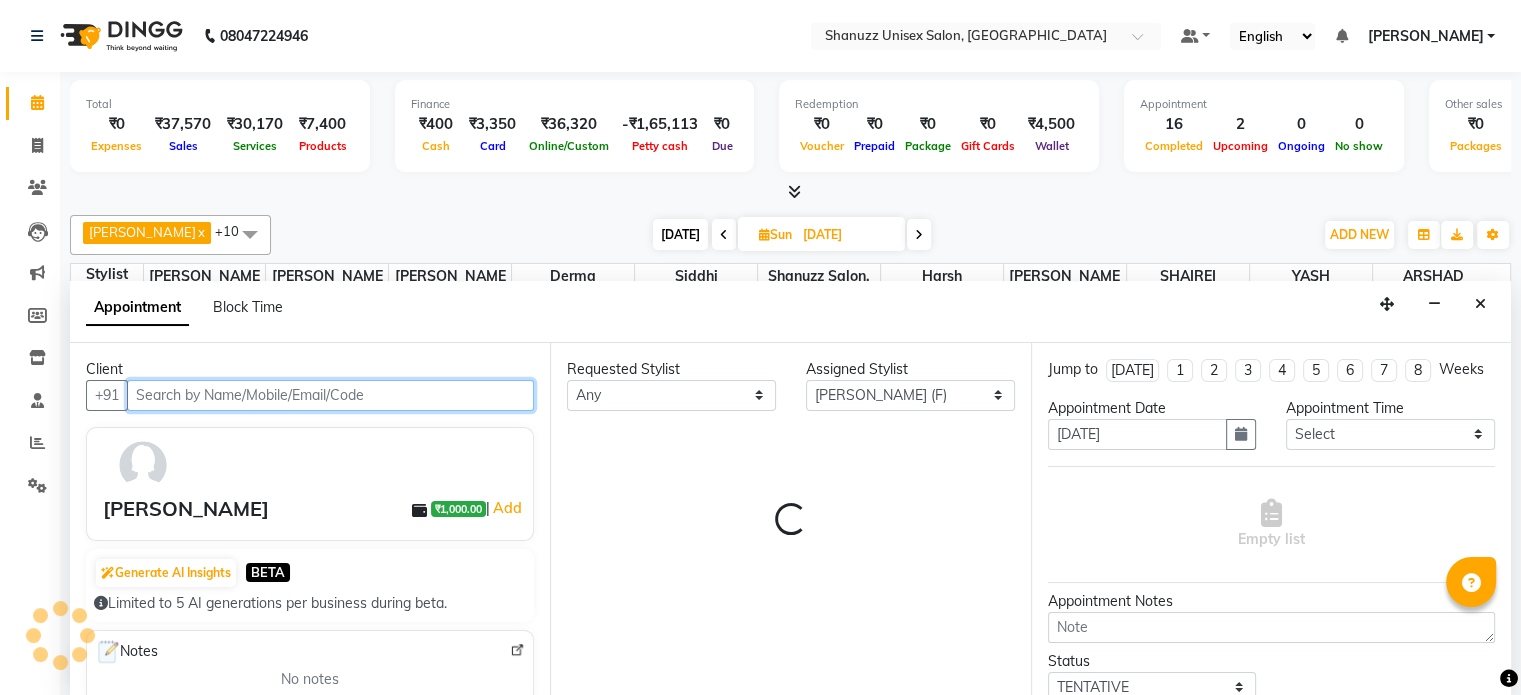 scroll, scrollTop: 719, scrollLeft: 0, axis: vertical 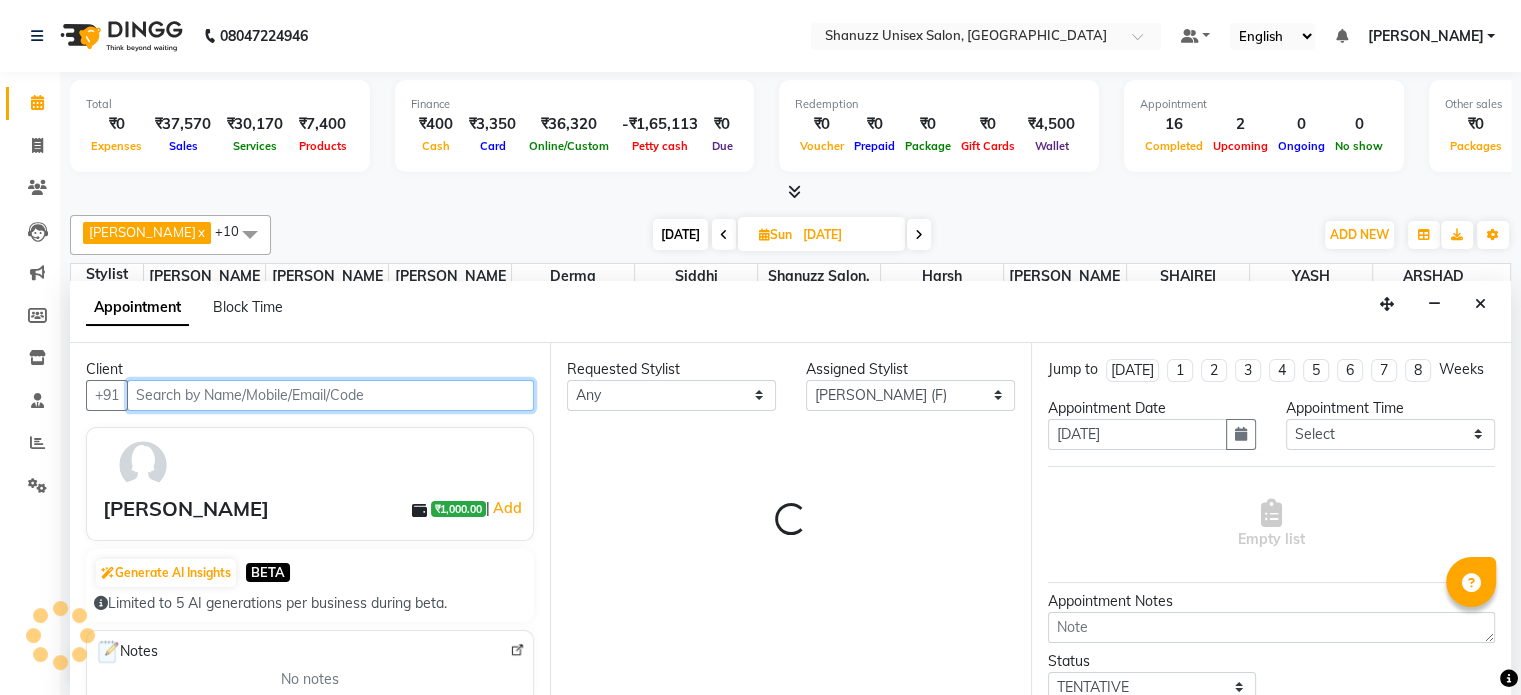 select on "3563" 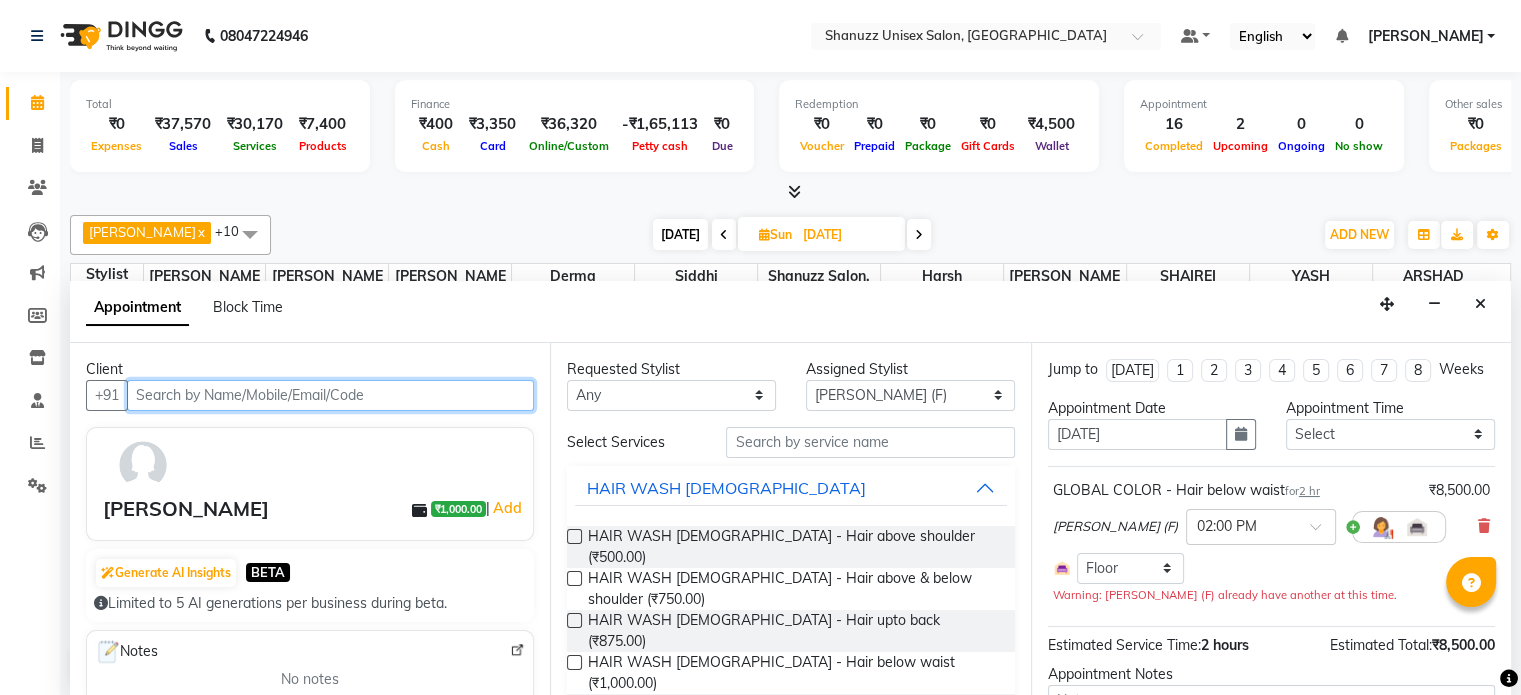 scroll, scrollTop: 144, scrollLeft: 0, axis: vertical 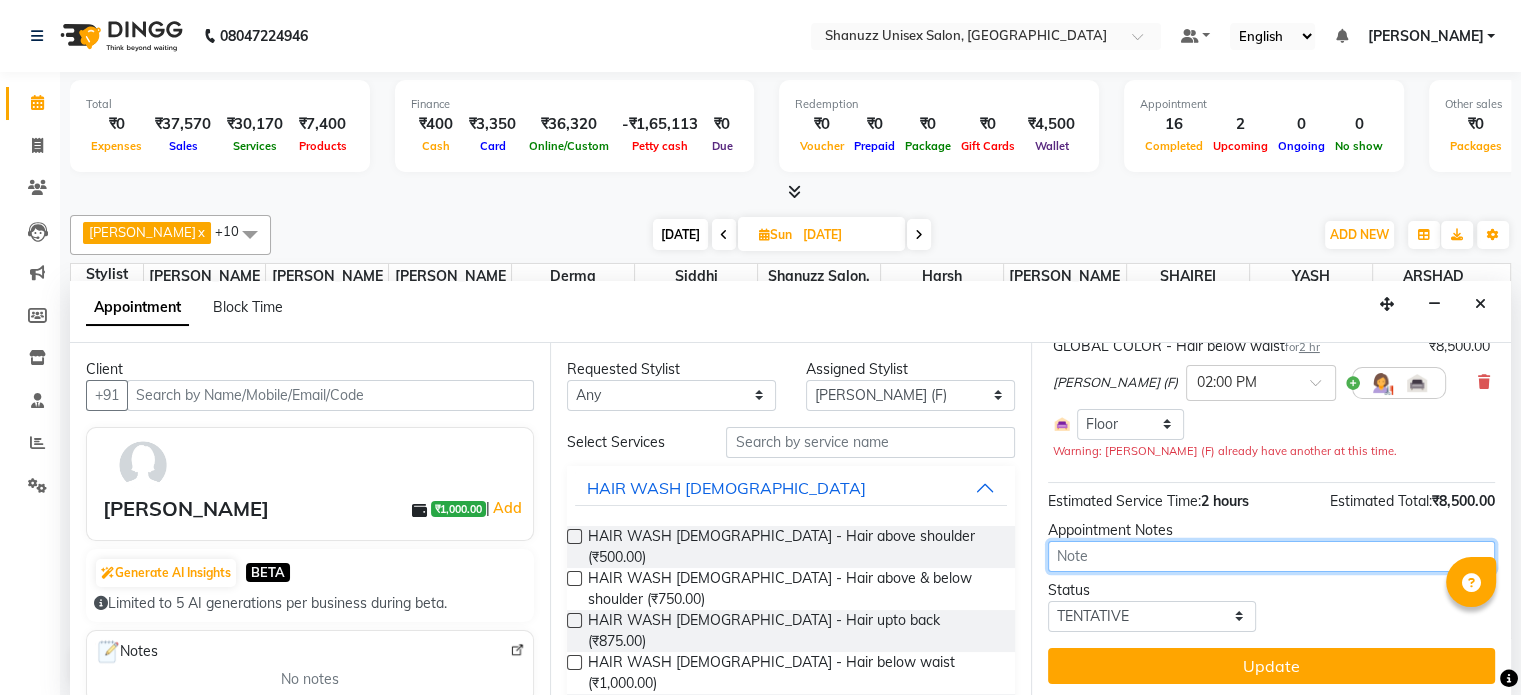click at bounding box center [1271, 556] 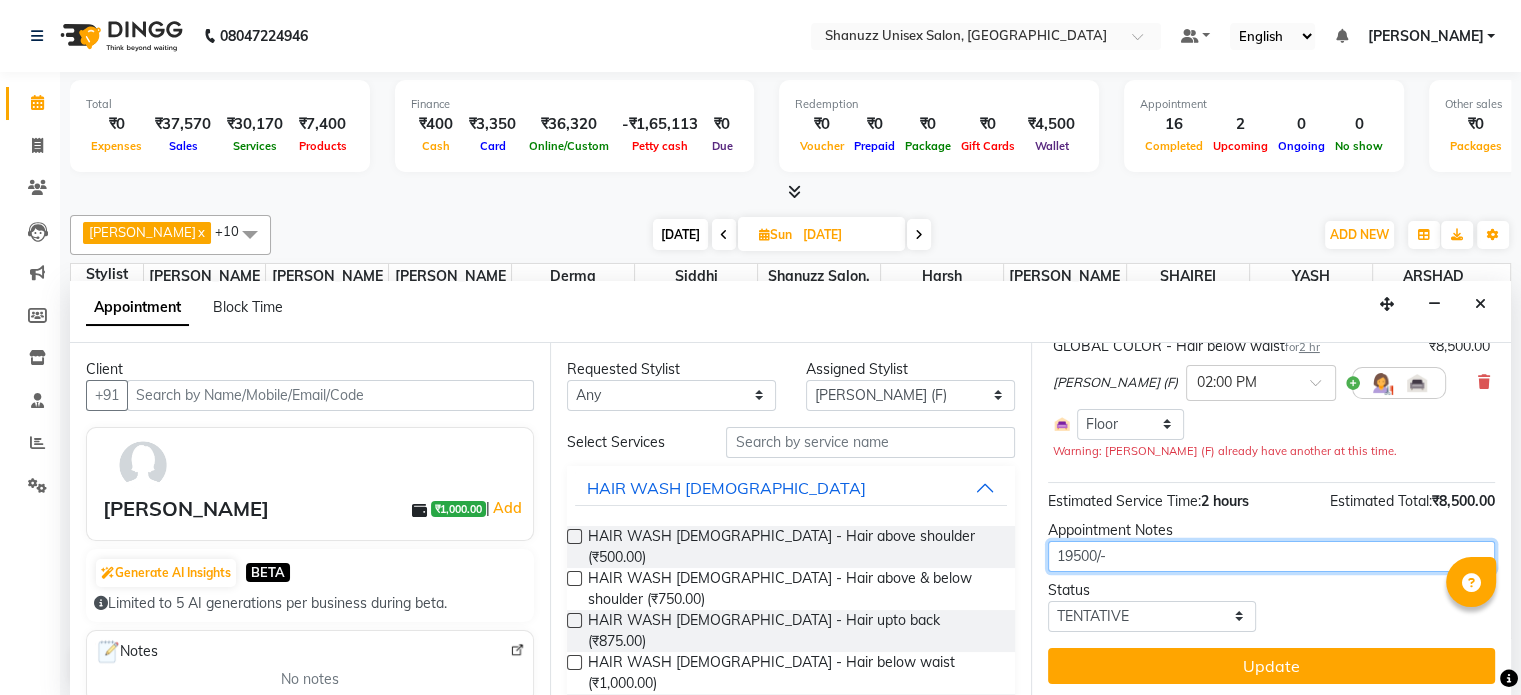 click on "19500/-" at bounding box center [1271, 556] 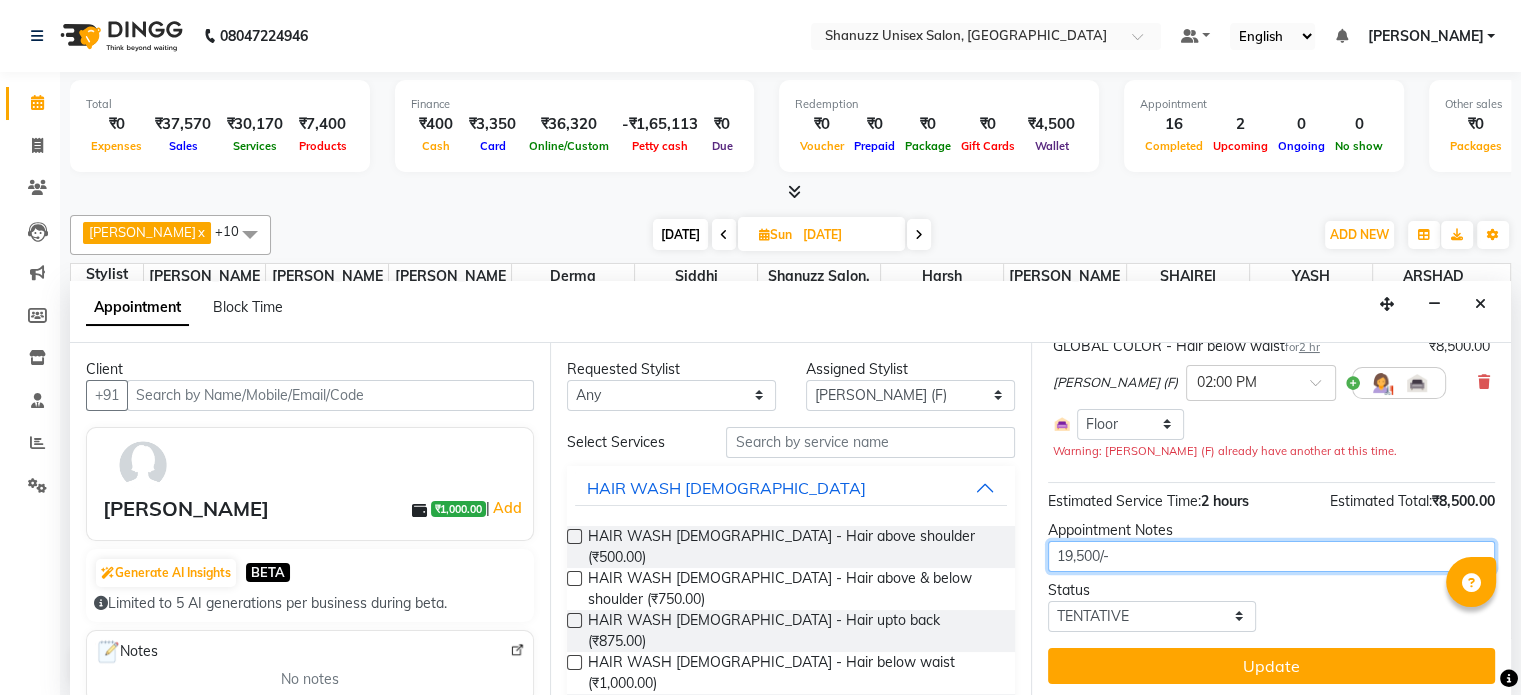 click on "19,500/-" at bounding box center (1271, 556) 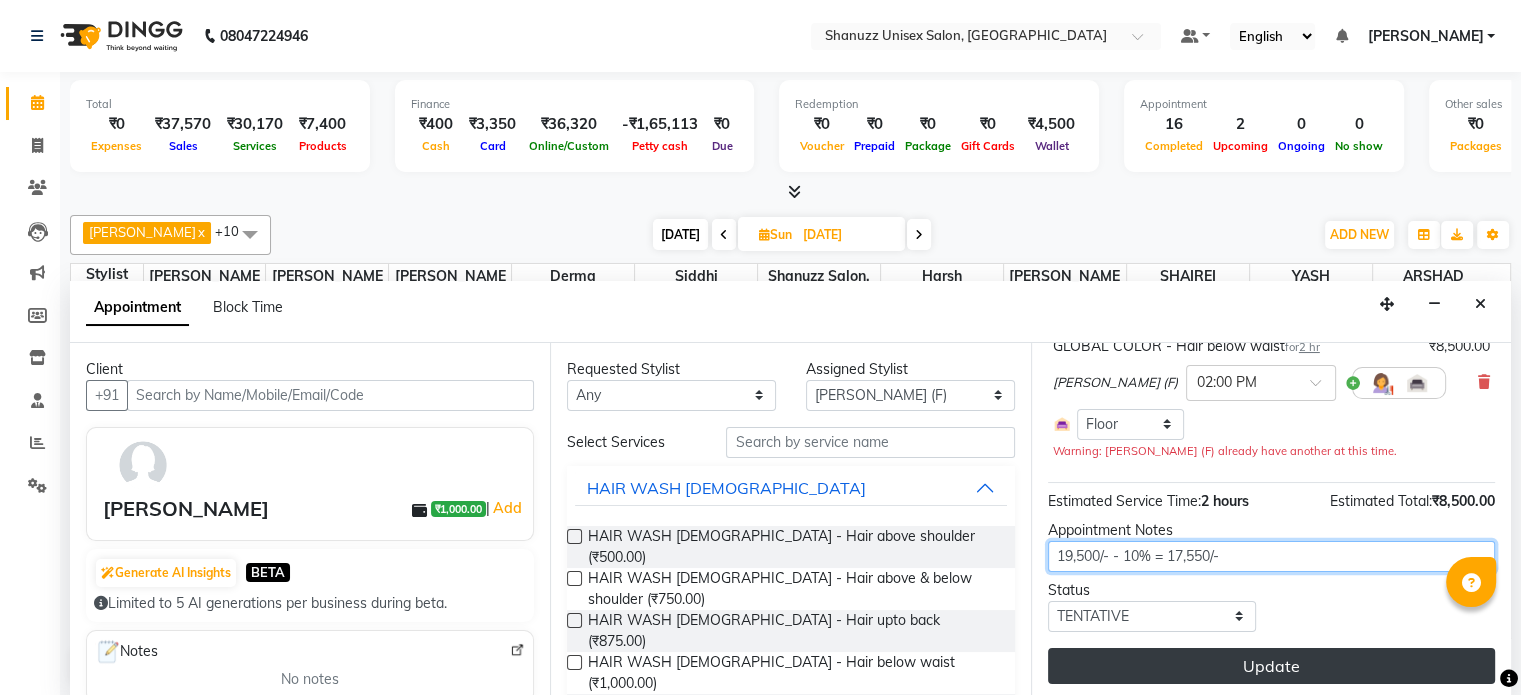 type on "19,500/- - 10% = 17,550/-" 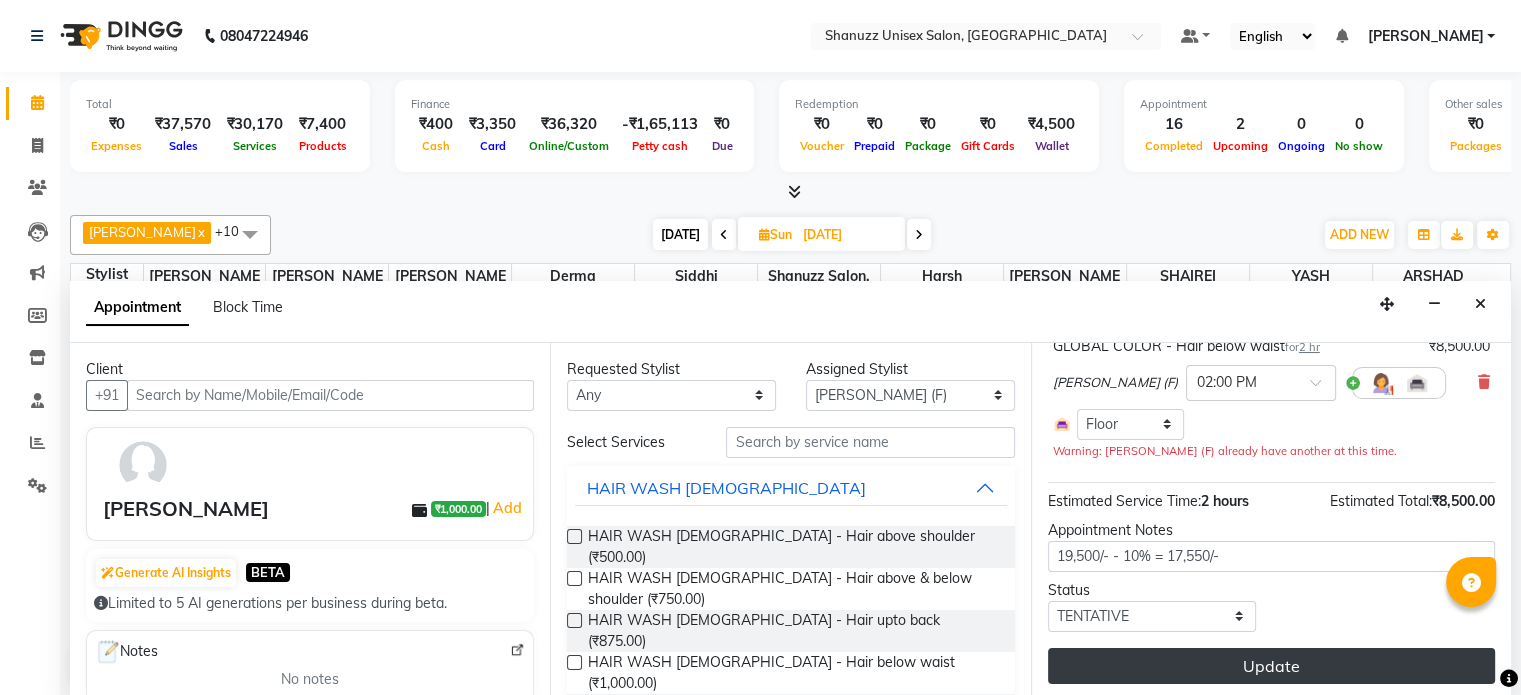 click on "Update" at bounding box center [1271, 666] 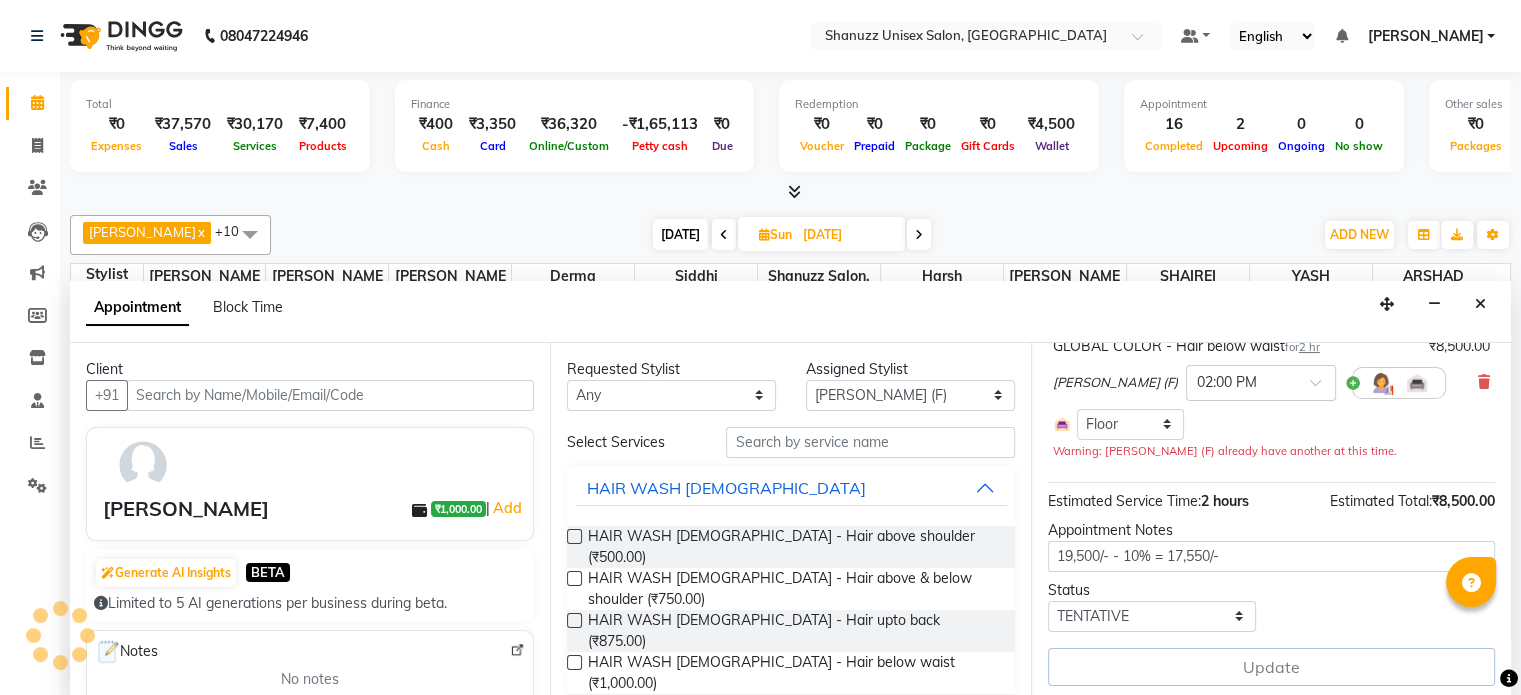 scroll, scrollTop: 0, scrollLeft: 0, axis: both 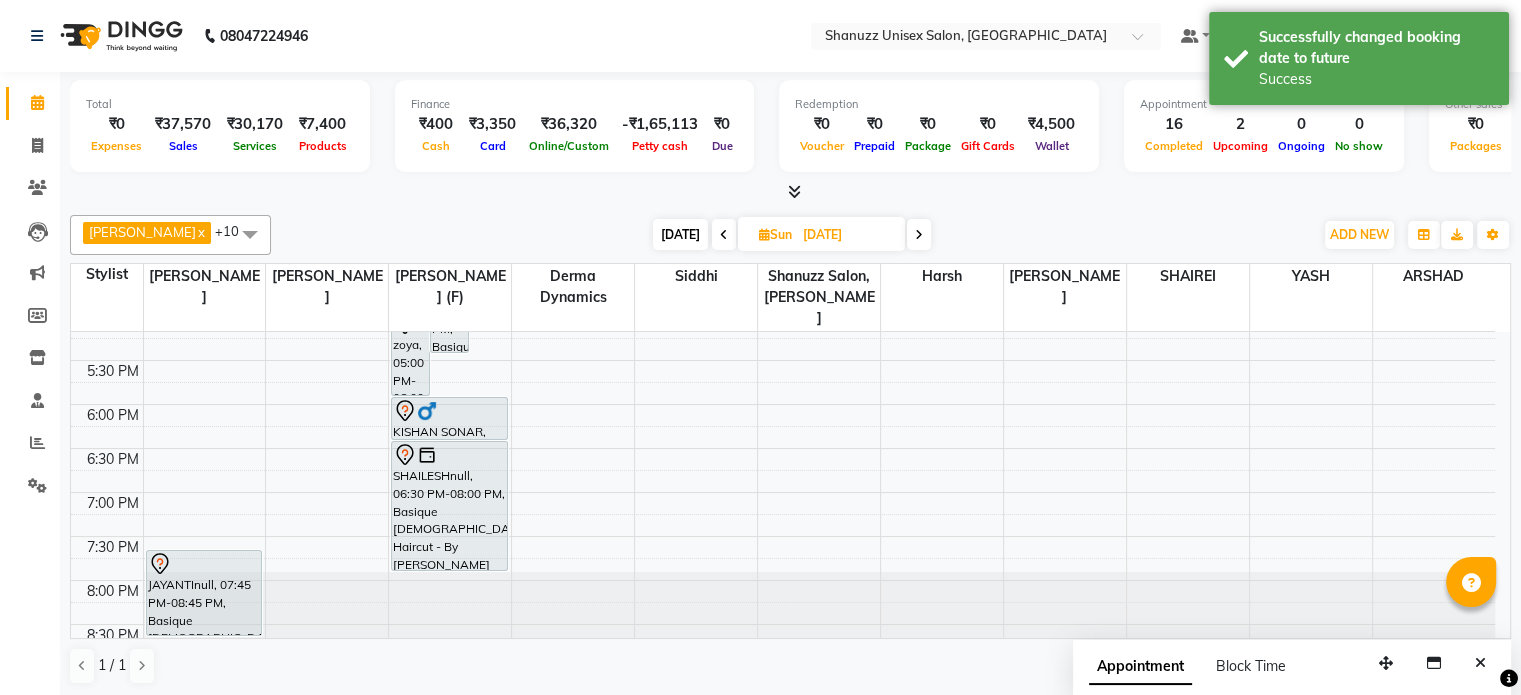 click on "Today" at bounding box center [680, 234] 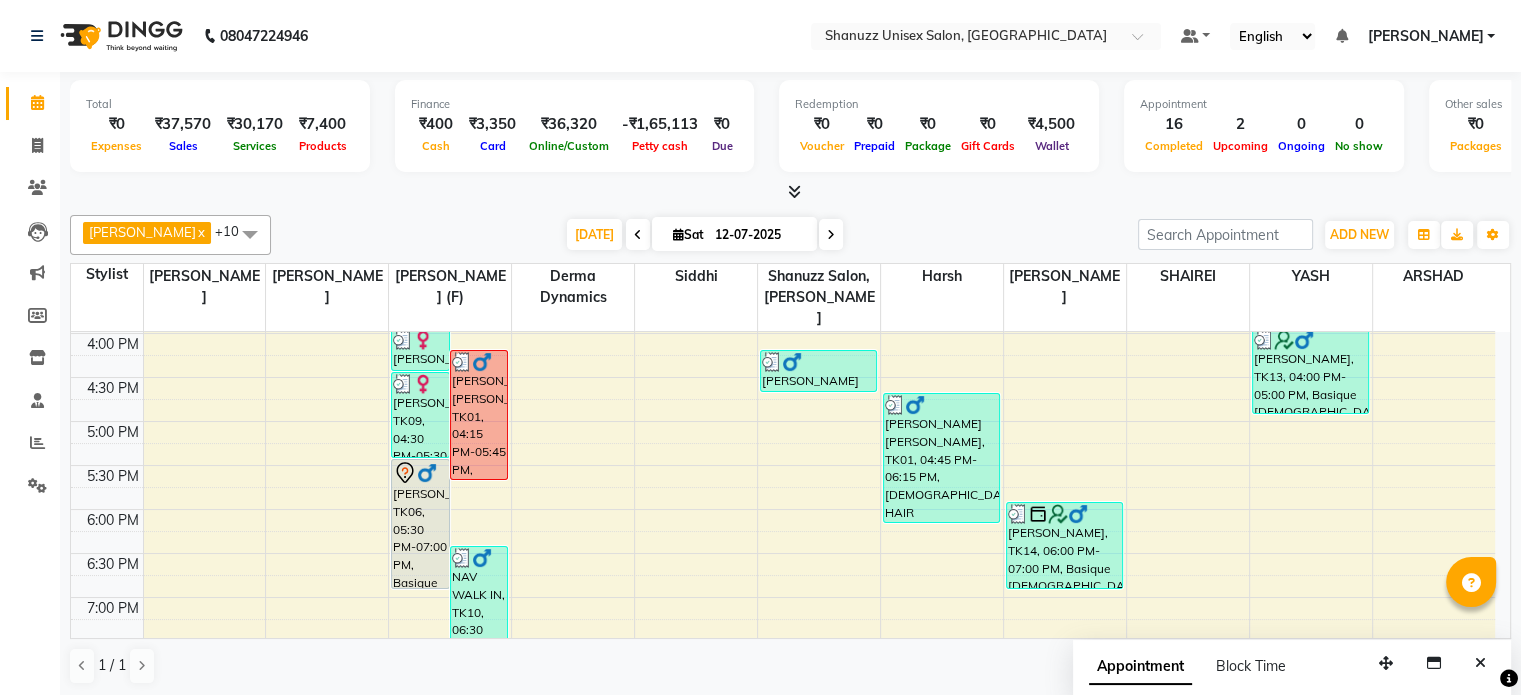 scroll, scrollTop: 718, scrollLeft: 0, axis: vertical 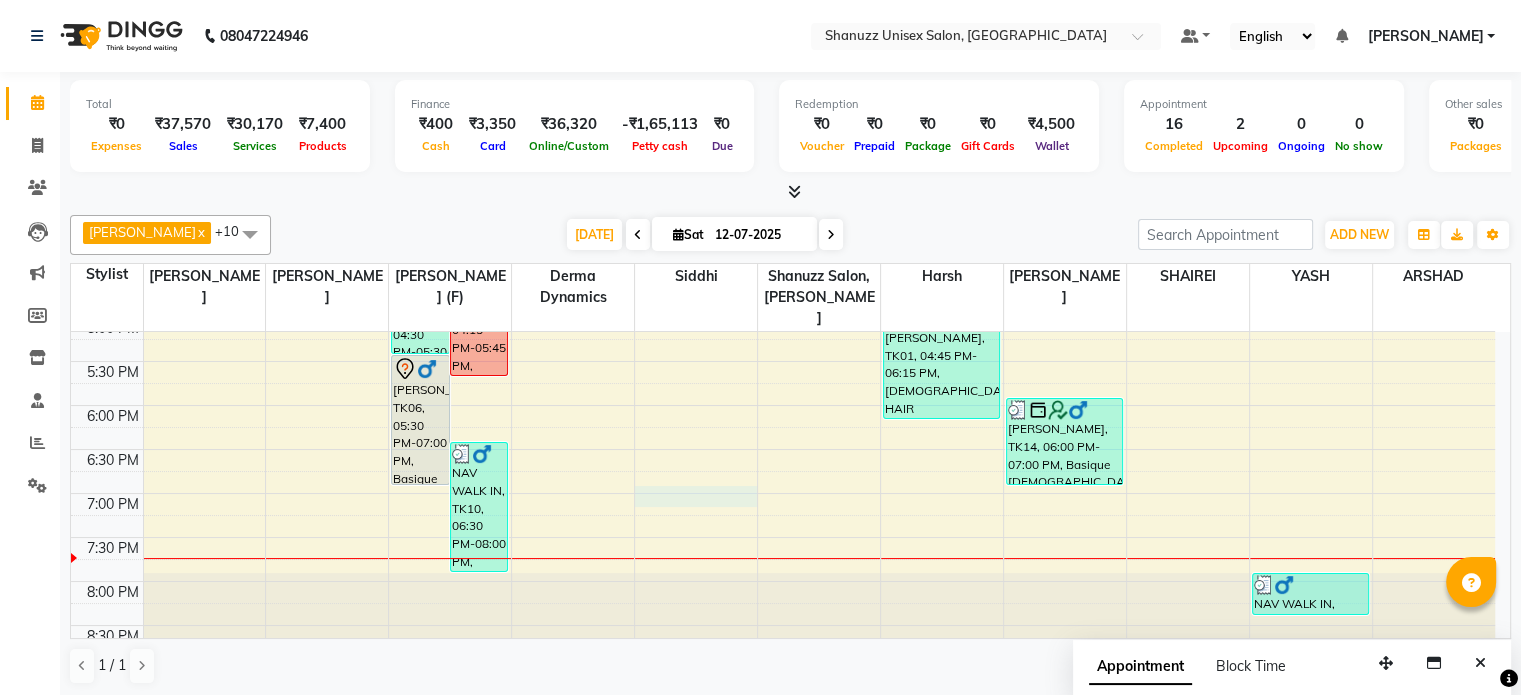 click on "9:00 AM 9:30 AM 10:00 AM 10:30 AM 11:00 AM 11:30 AM 12:00 PM 12:30 PM 1:00 PM 1:30 PM 2:00 PM 2:30 PM 3:00 PM 3:30 PM 4:00 PM 4:30 PM 5:00 PM 5:30 PM 6:00 PM 6:30 PM 7:00 PM 7:30 PM 8:00 PM 8:30 PM     POORVA HODAVADEKAR, TK02, 02:00 PM-03:00 PM, Basique FEMALE Haircut - By Shanuzz (18+ Years of Experience)
SABA SHAIKH, TK03, 02:30 PM-03:30 PM, GLOBAL COLOR + HIGHLIGHTS  - Hair upto back     KAVITA SHINDE, TK04, 04:00 PM-04:30 PM, Basique FEMALE Haircut - By Shanuzz (18+ Years of Experience)     ABHIJEET ASHOK BODHE, TK01, 04:15 PM-05:45 PM, Basique MALE Haircut - By Shanuzz (18+ Years of Experience)     PRAGATI AGRAWAL, TK09, 04:30 PM-05:30 PM, Basique FEMALE Haircut - By Shanuzz (18+ Years of Experience)             ARIF BOISAR, TK06, 05:30 PM-07:00 PM, Basique MALE Haircut - By Shanuzz (18+ Years of Experience)     NAV WALK IN, TK10, 06:30 PM-08:00 PM, Basique MALE Haircut - By Shanuzz (18+ Years of Experience)     TASMIYA, TK05, 03:30 PM-04:00 PM, CONSULTATION" at bounding box center (783, 141) 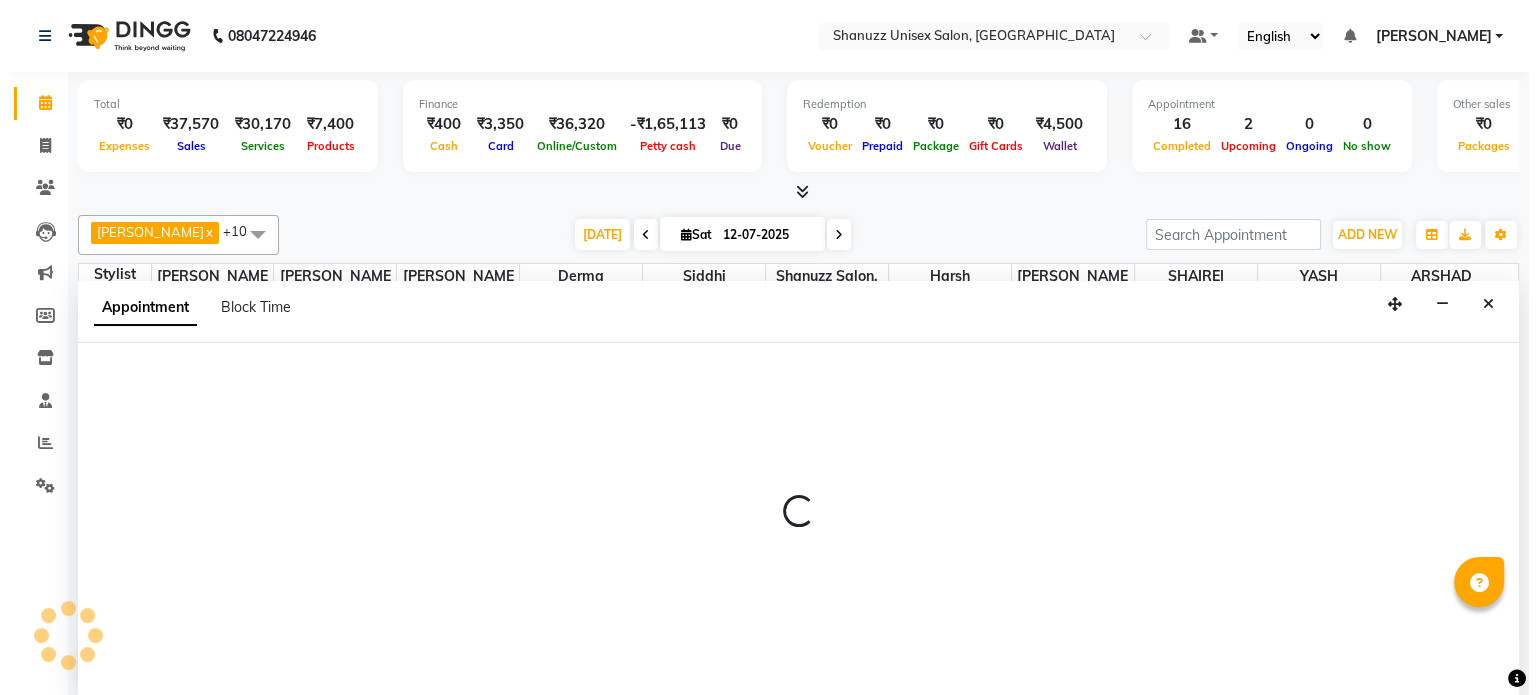 scroll, scrollTop: 0, scrollLeft: 0, axis: both 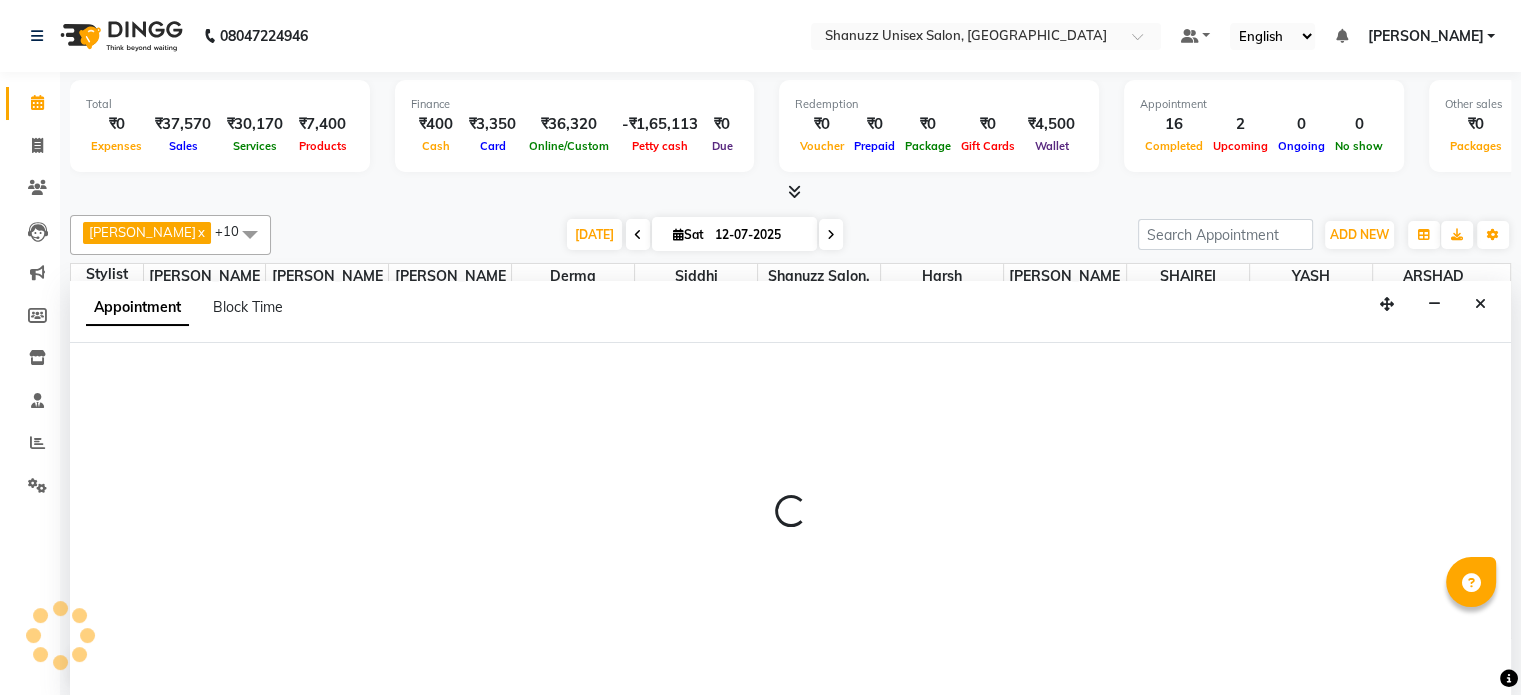 select on "61243" 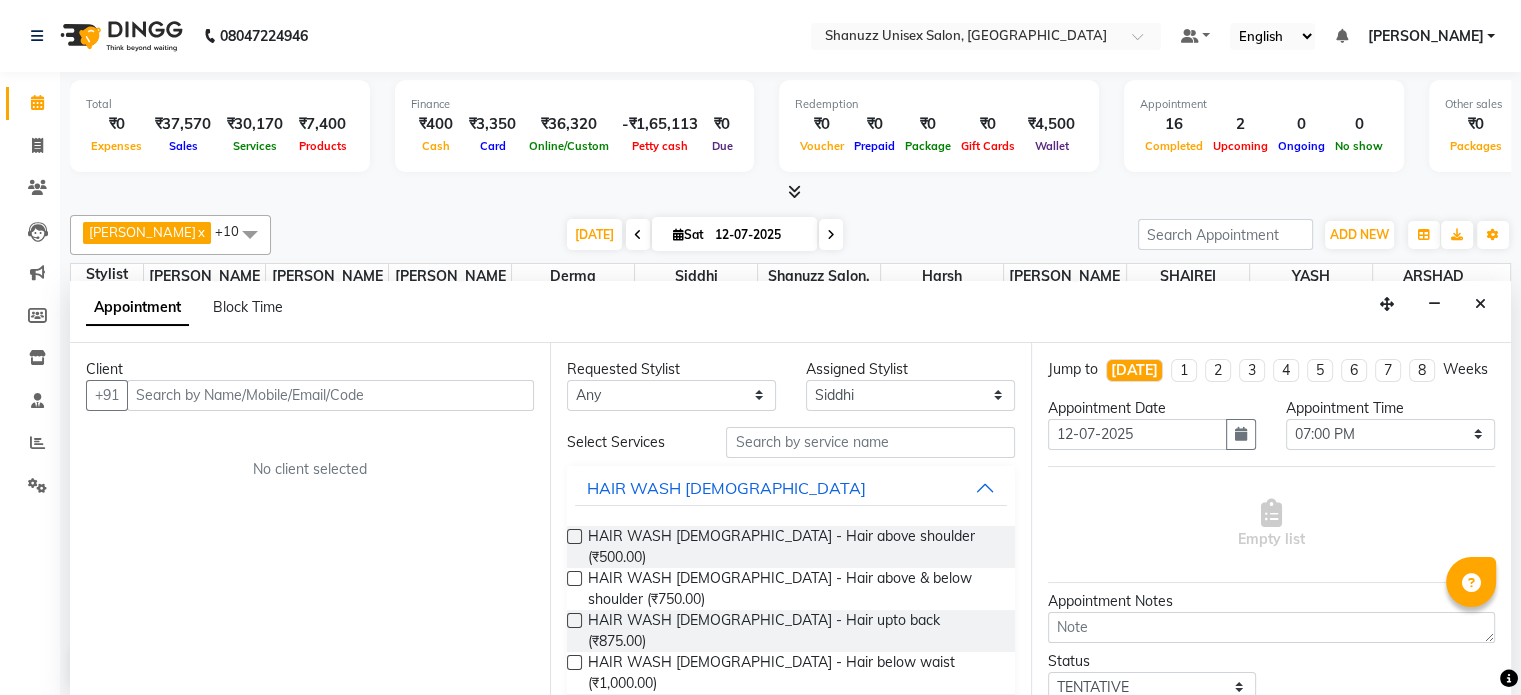 click at bounding box center (330, 395) 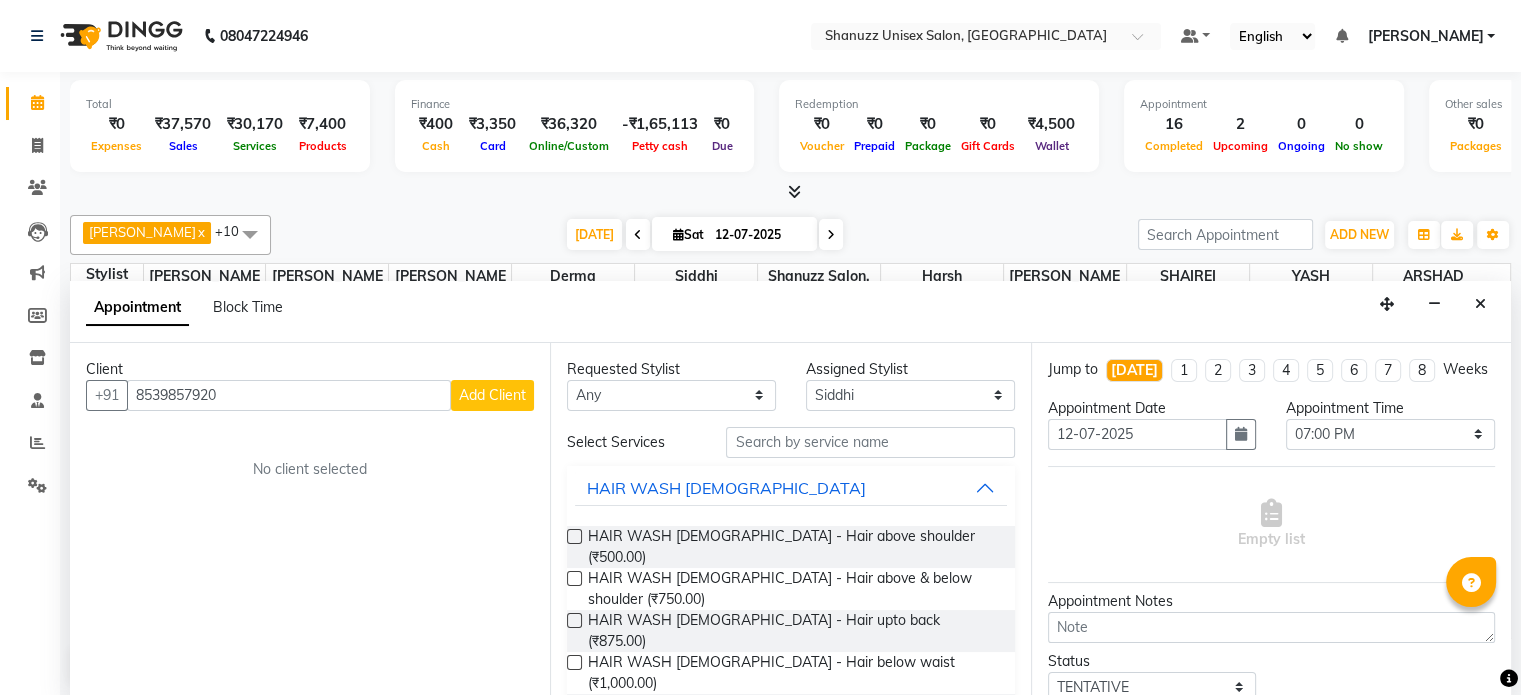 type on "8539857920" 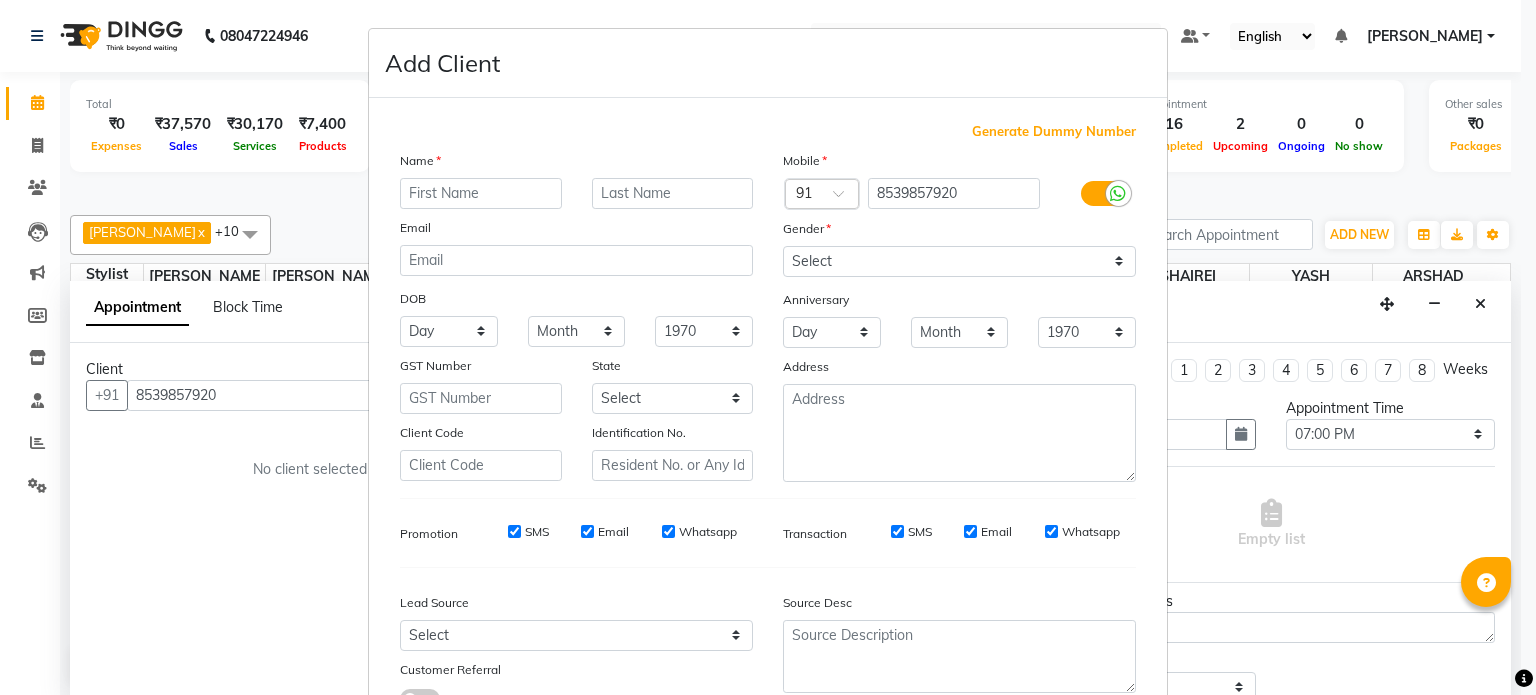 click at bounding box center [481, 193] 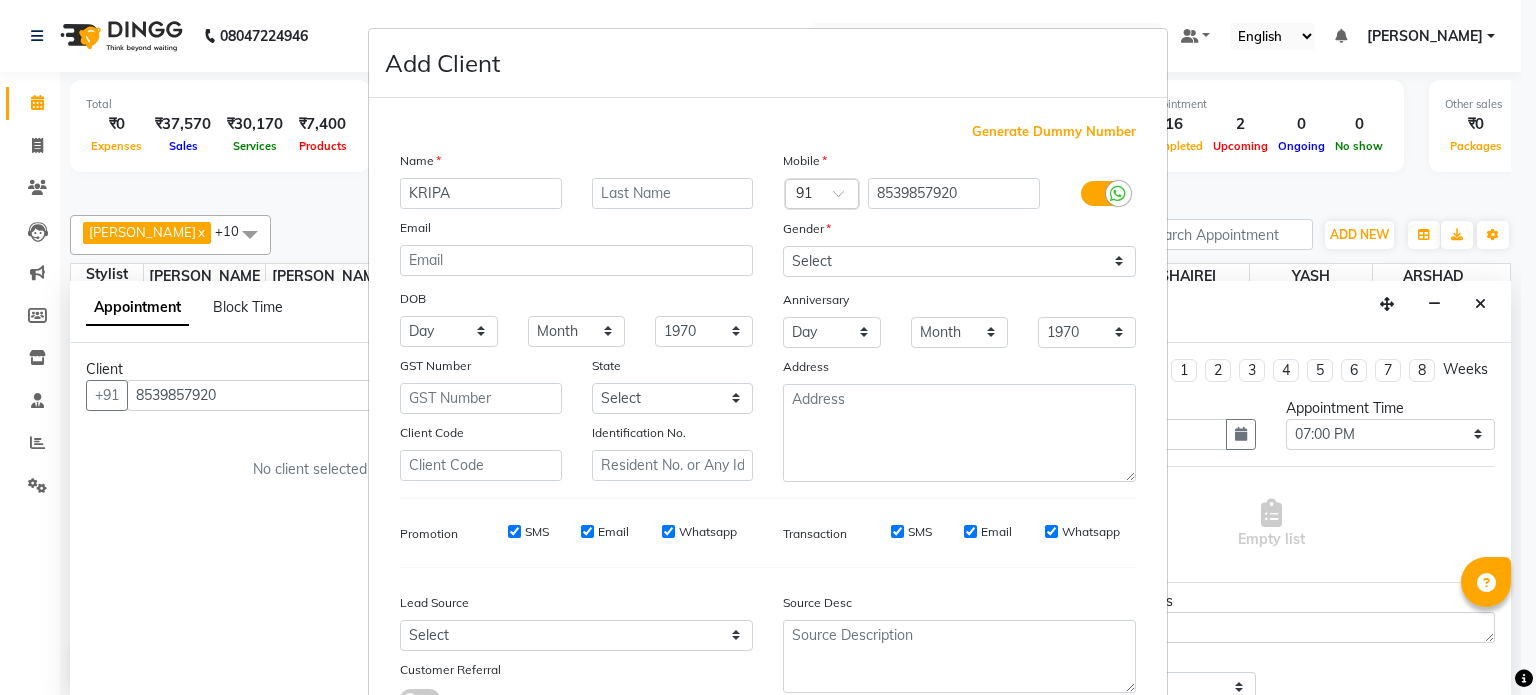 type on "KRIPA" 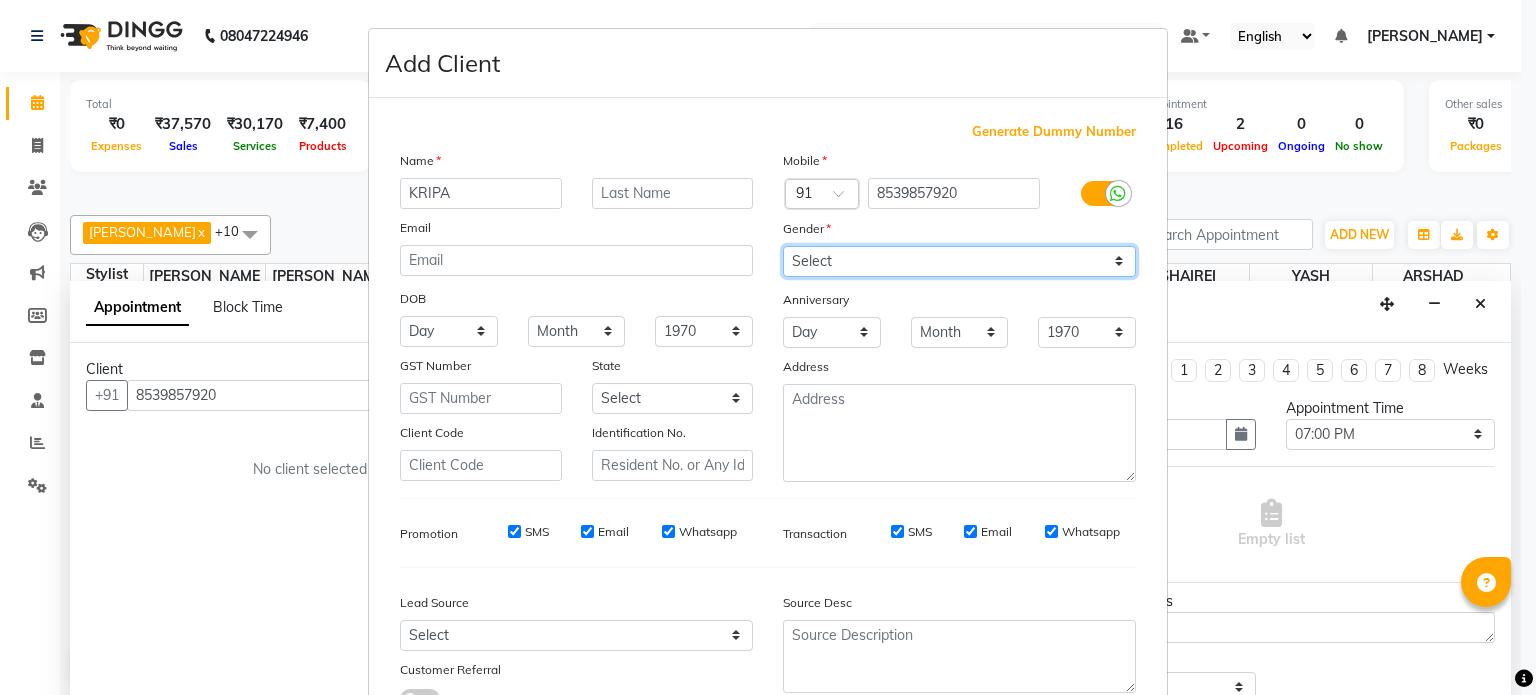 click on "Select Male Female Other Prefer Not To Say" at bounding box center (959, 261) 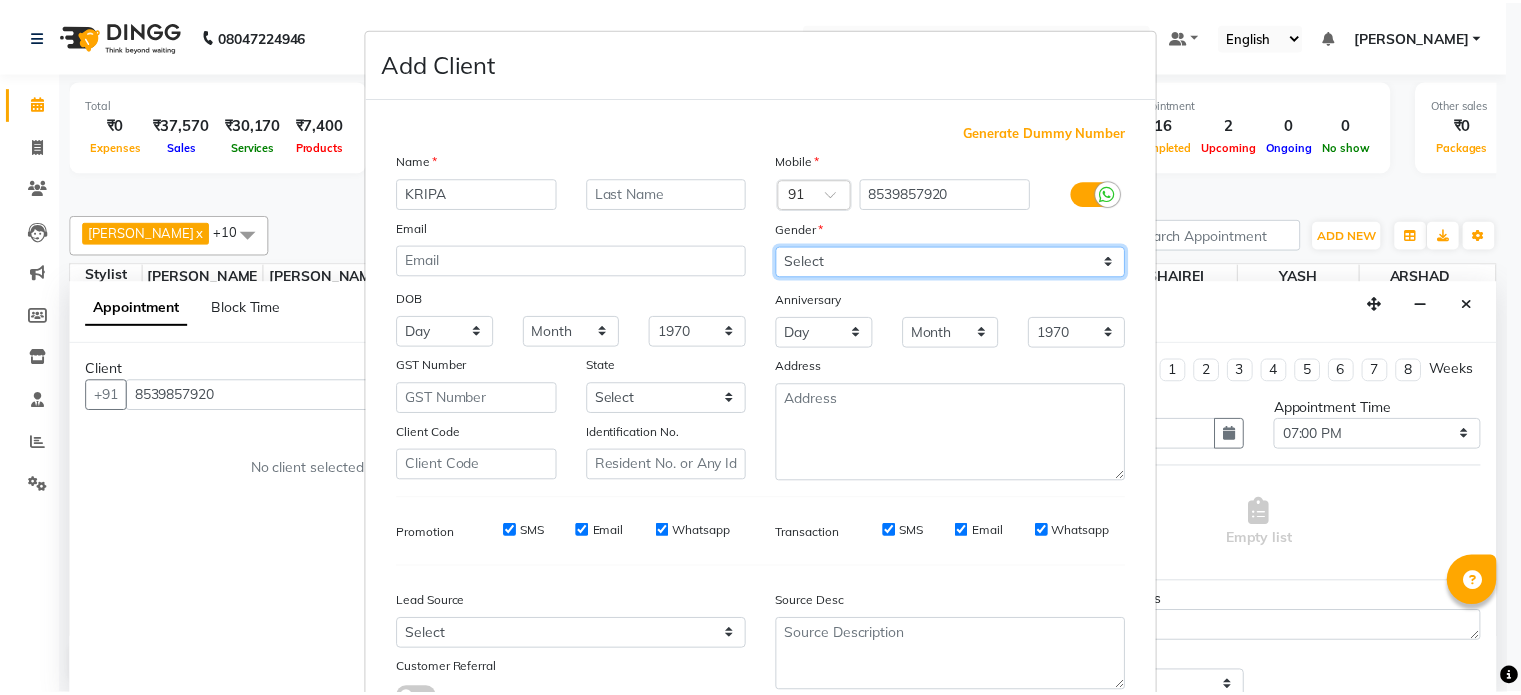 scroll, scrollTop: 161, scrollLeft: 0, axis: vertical 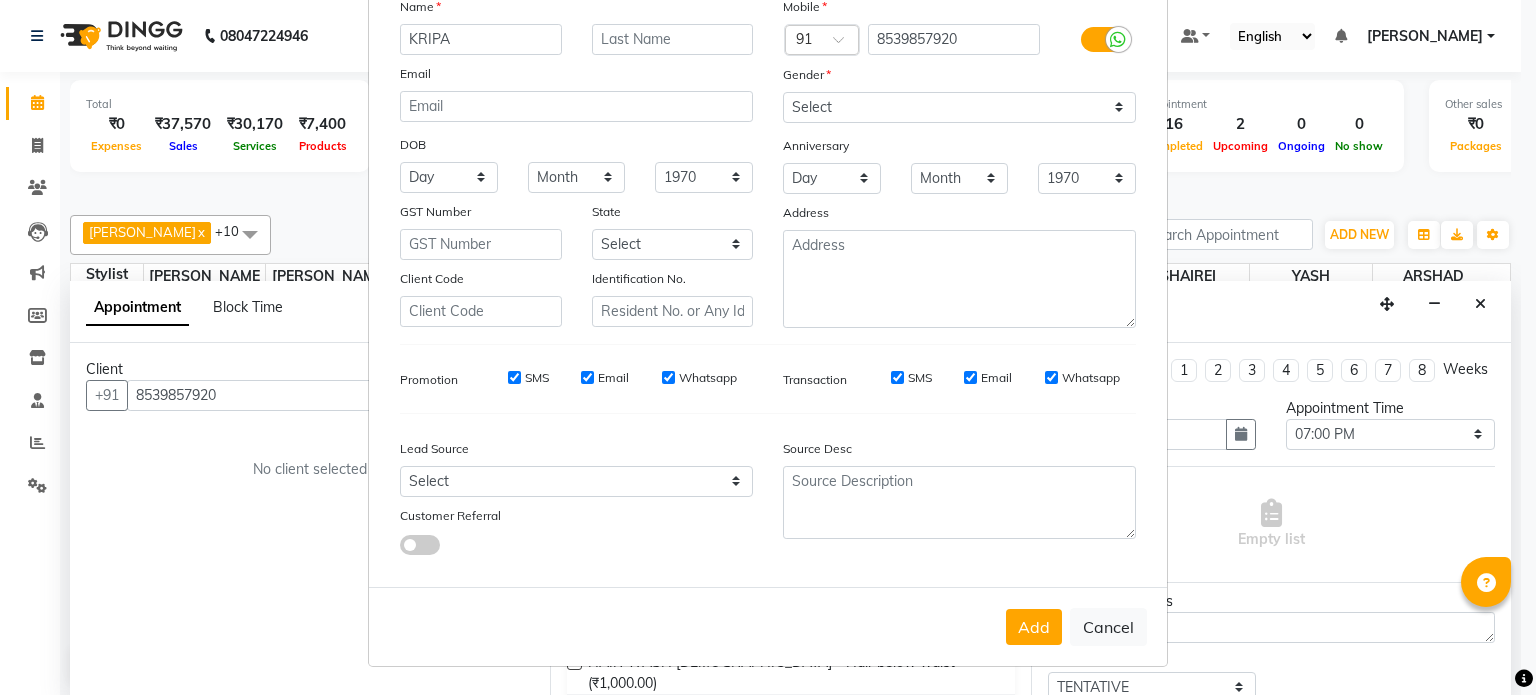 click on "Lead Source" at bounding box center (576, 452) 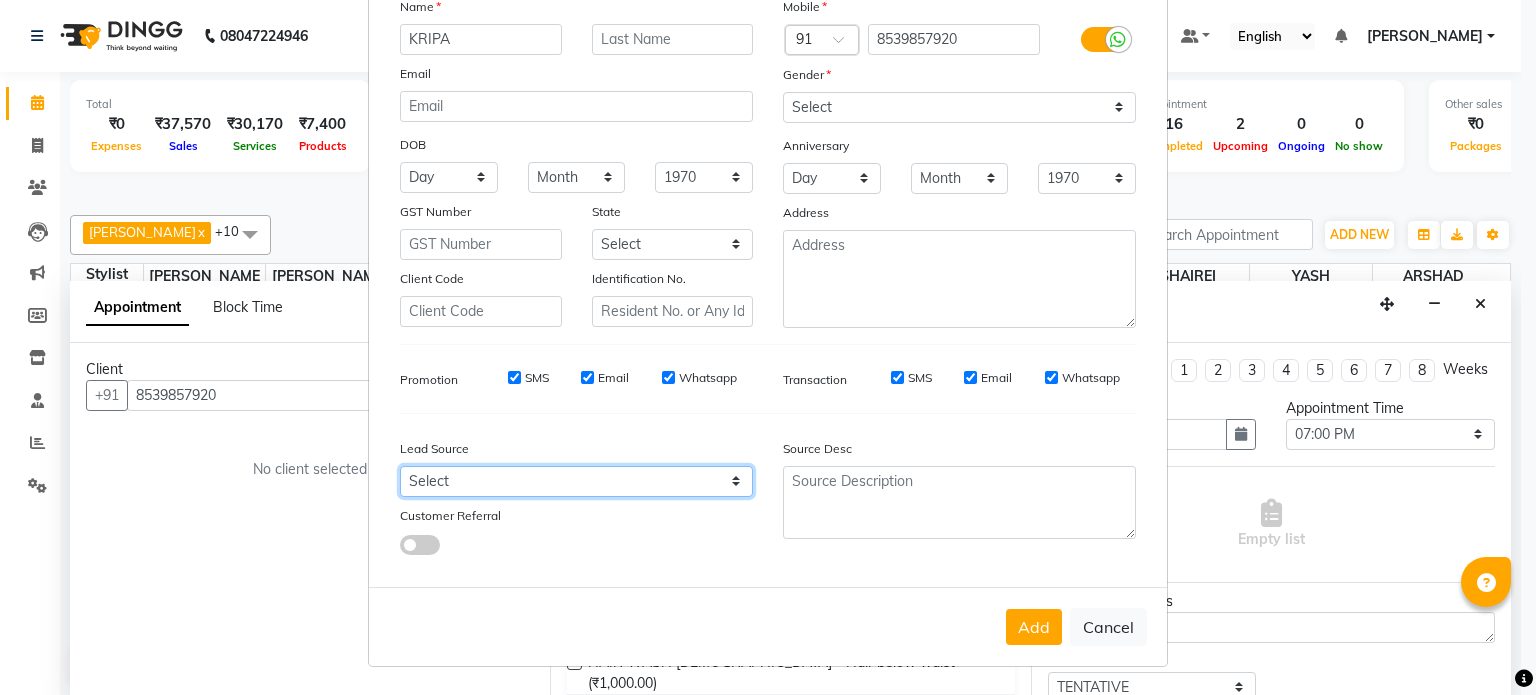 drag, startPoint x: 589, startPoint y: 490, endPoint x: 480, endPoint y: 205, distance: 305.13275 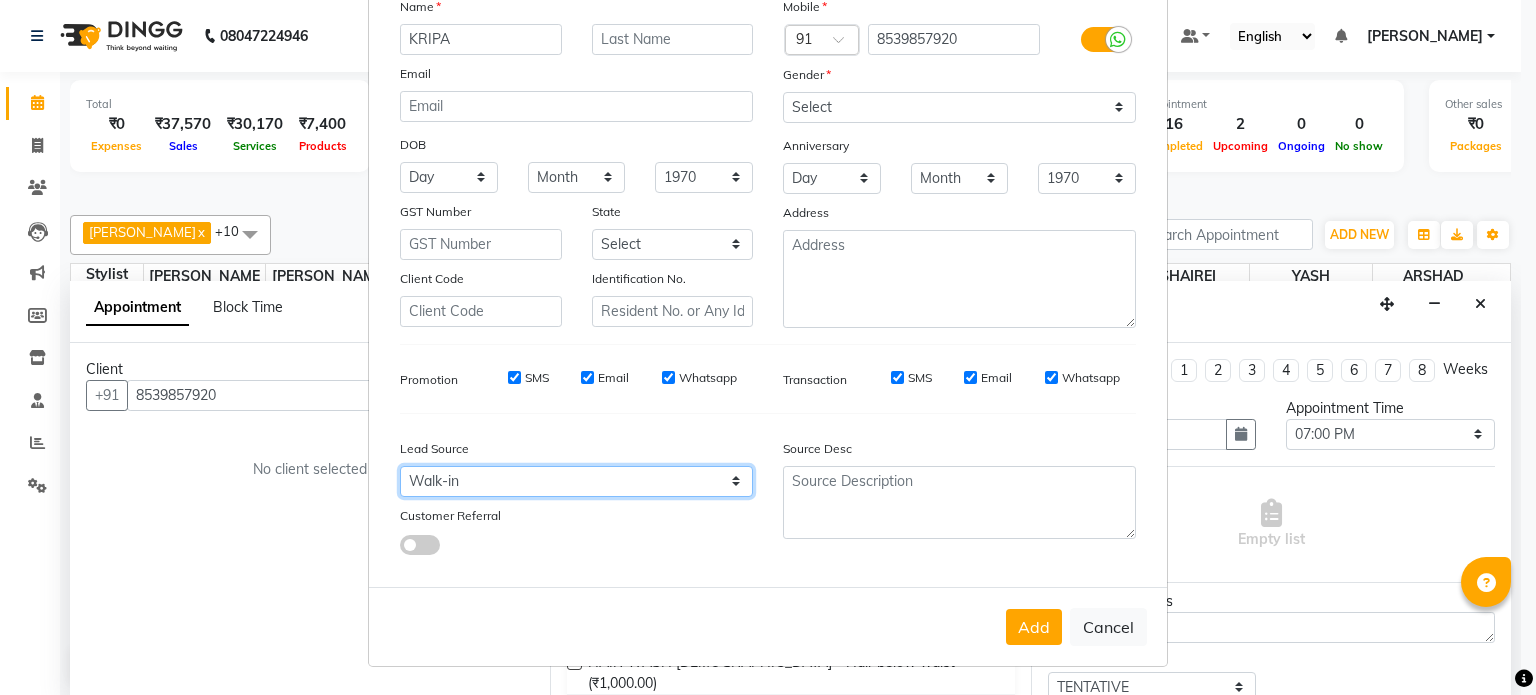 click on "Select Walk-in Referral Internet Friend Word of Mouth Advertisement Facebook JustDial Google Other" at bounding box center [576, 481] 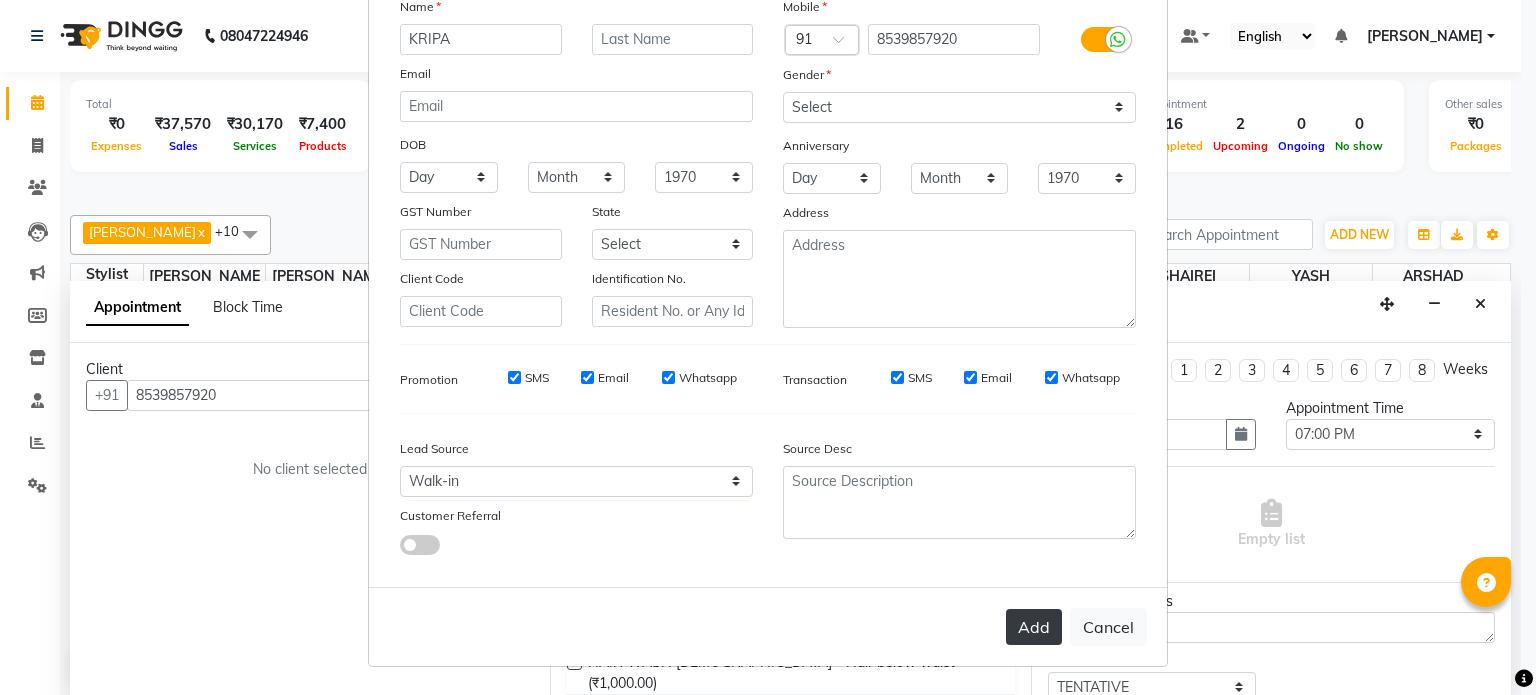 click on "Add" at bounding box center [1034, 627] 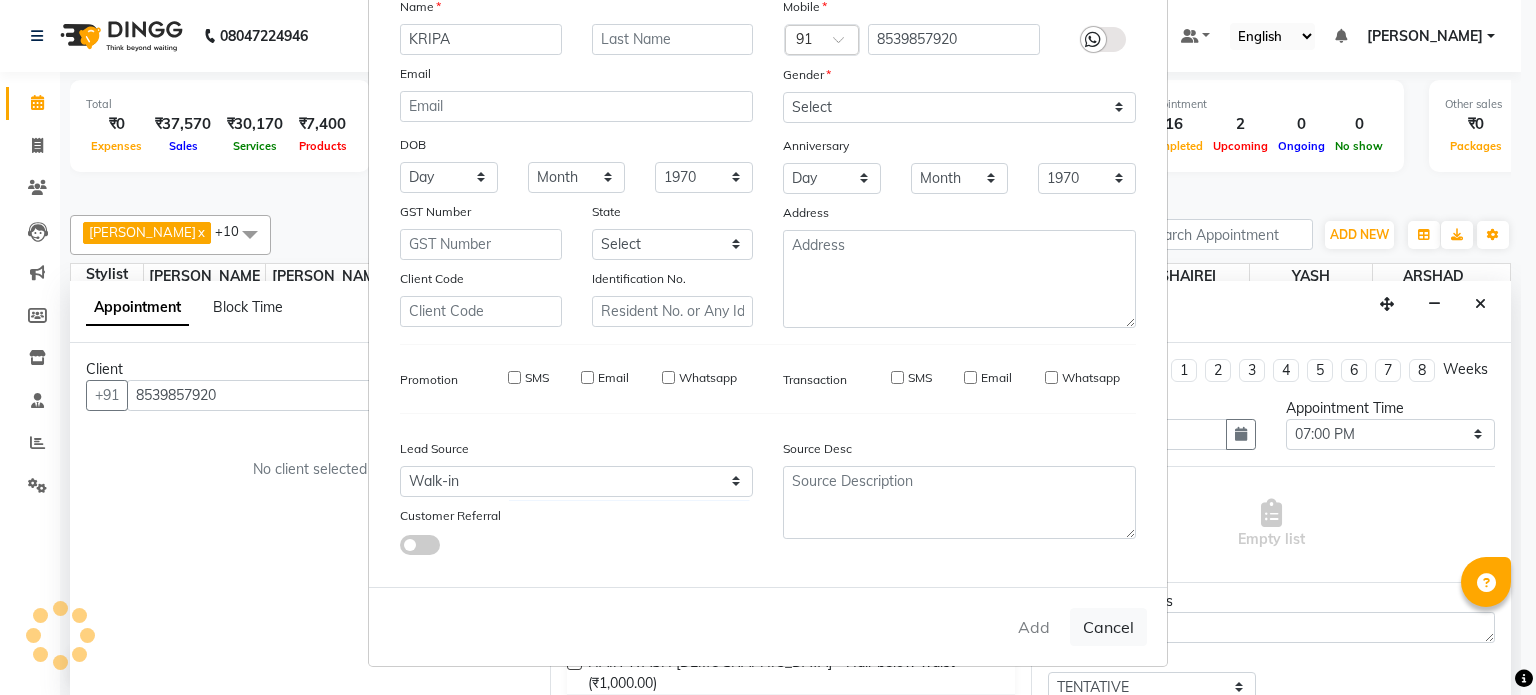 type 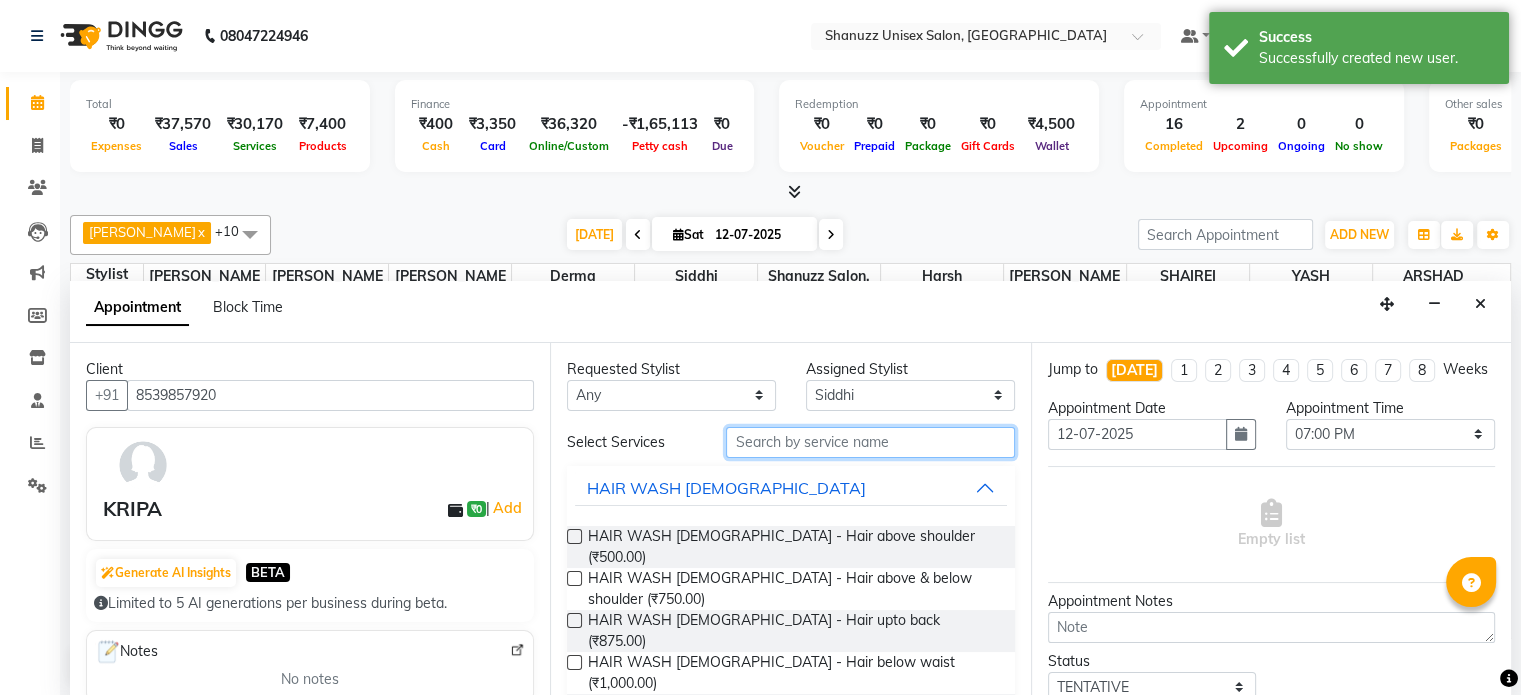 click at bounding box center (870, 442) 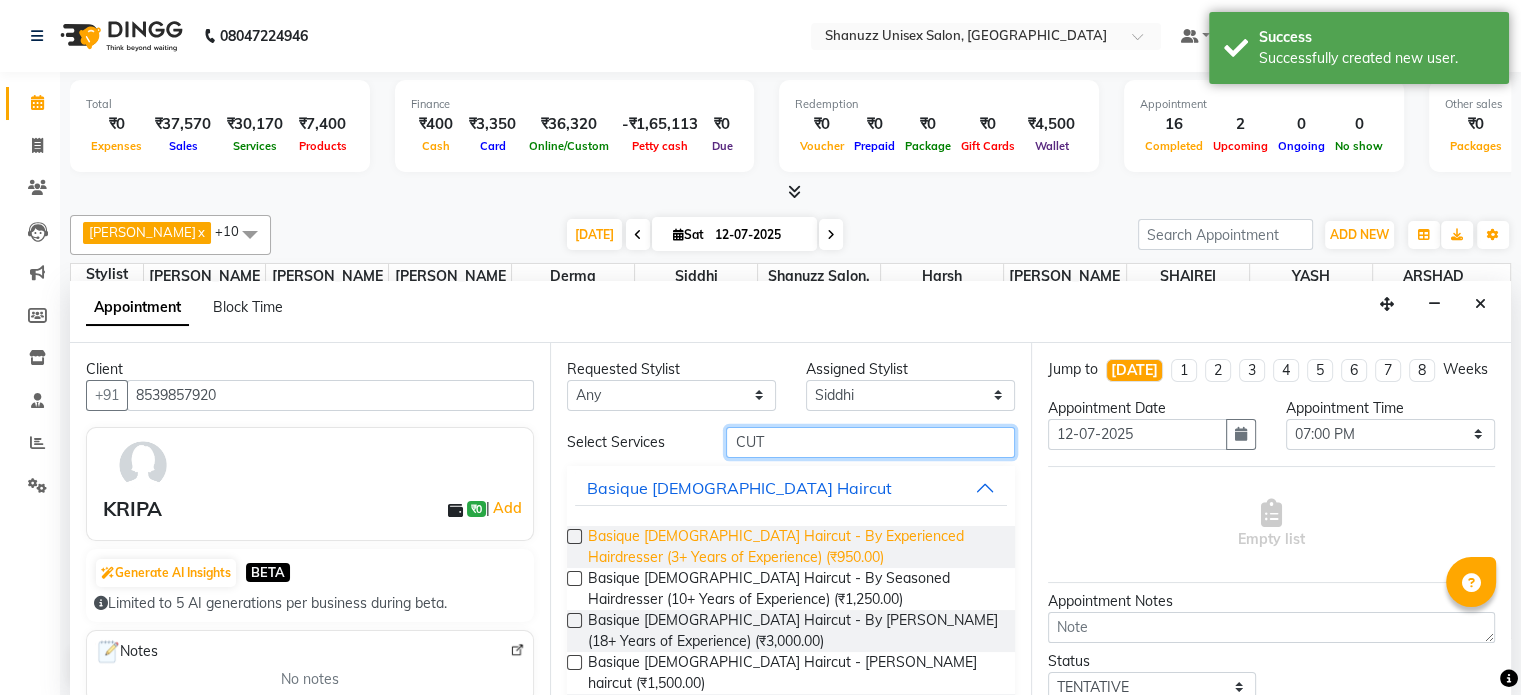 scroll, scrollTop: 96, scrollLeft: 0, axis: vertical 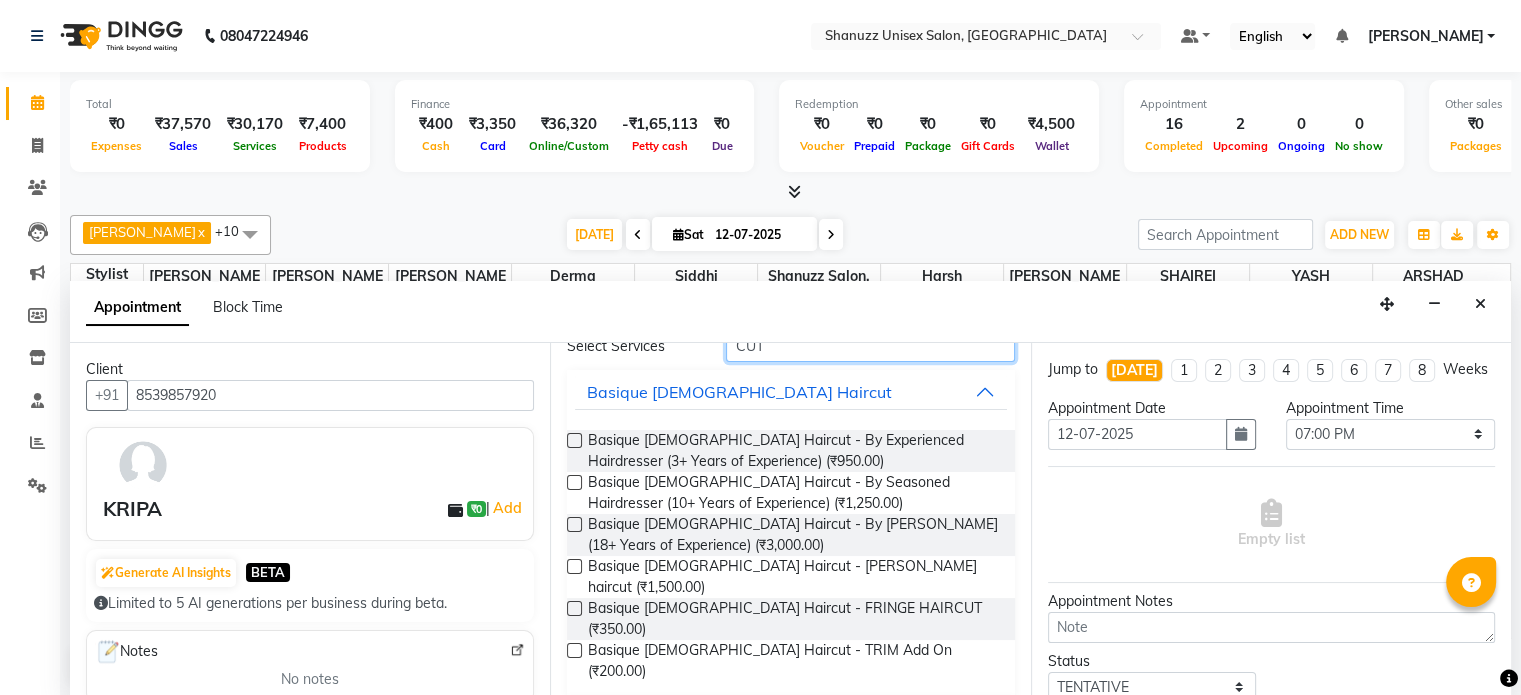 type on "CUT" 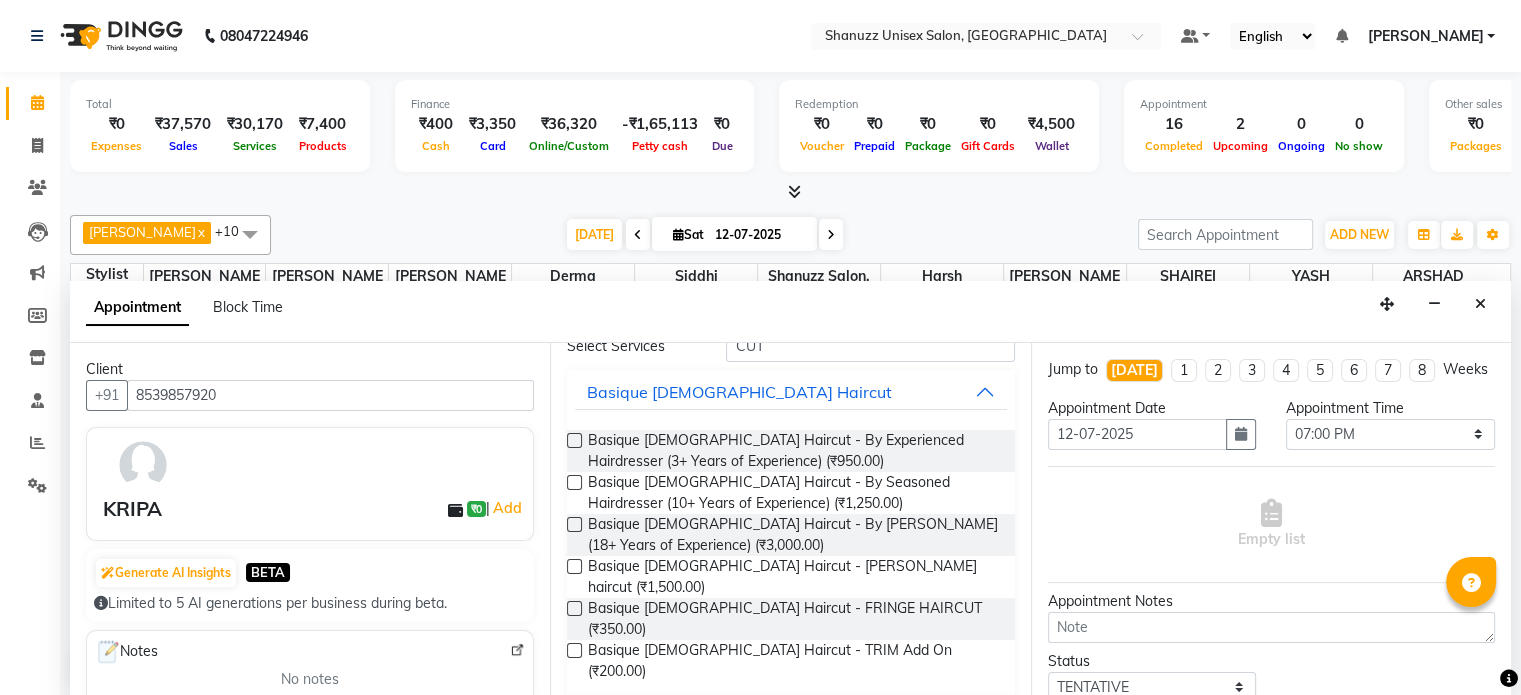 click at bounding box center [574, 482] 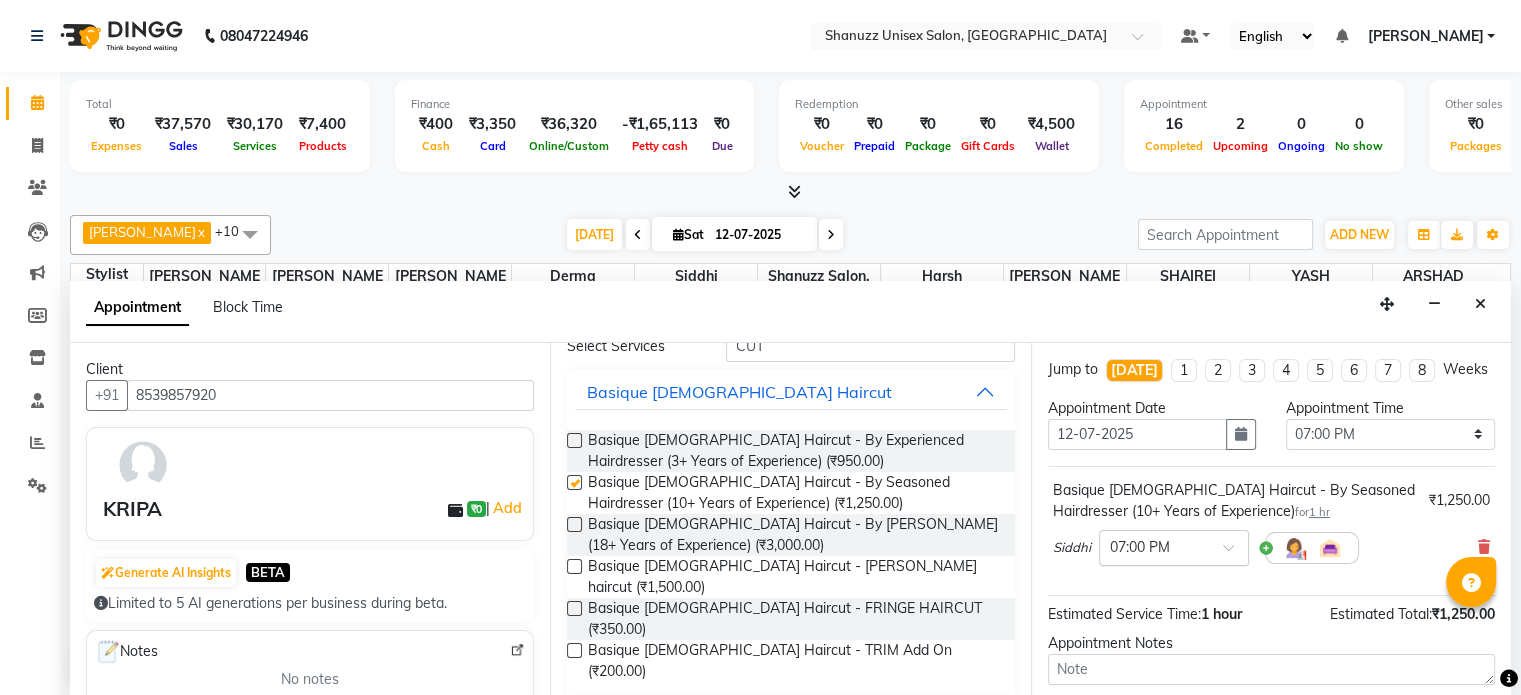 checkbox on "false" 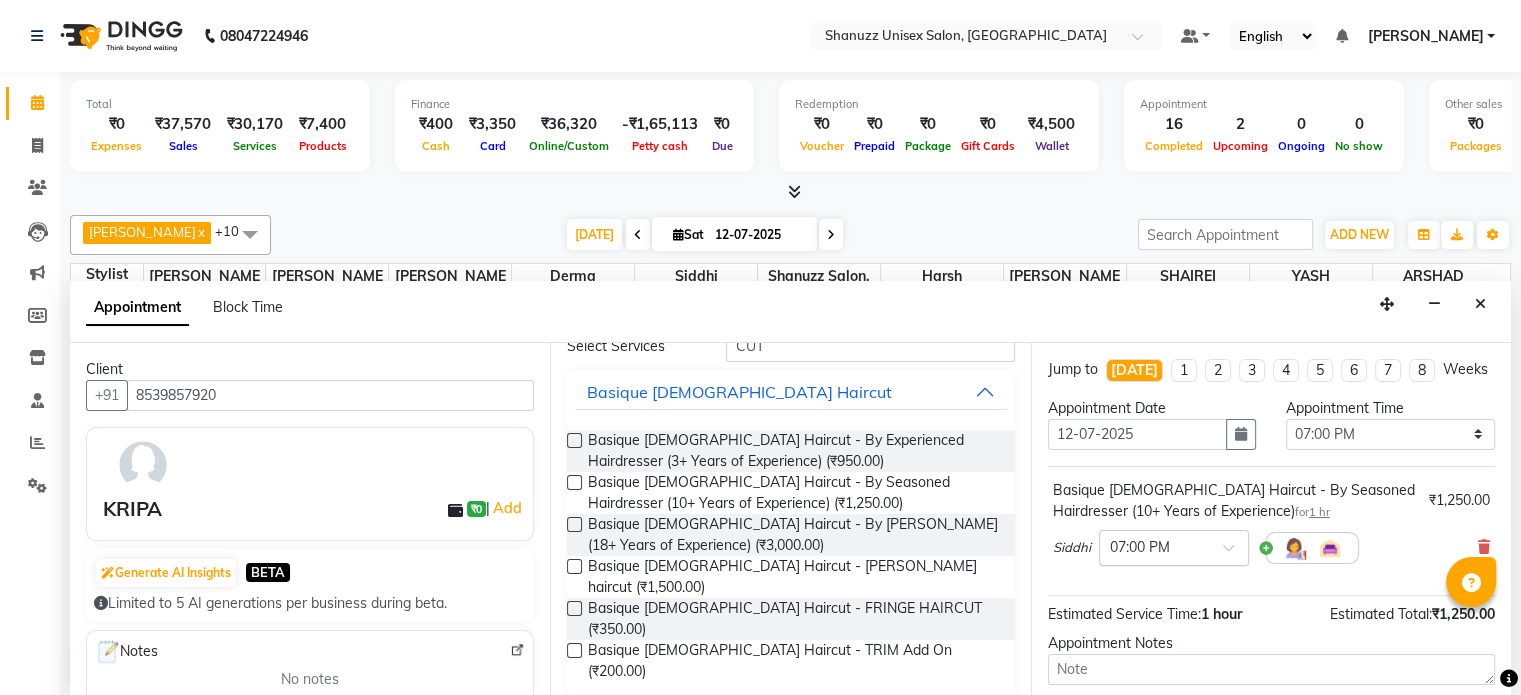 scroll, scrollTop: 191, scrollLeft: 0, axis: vertical 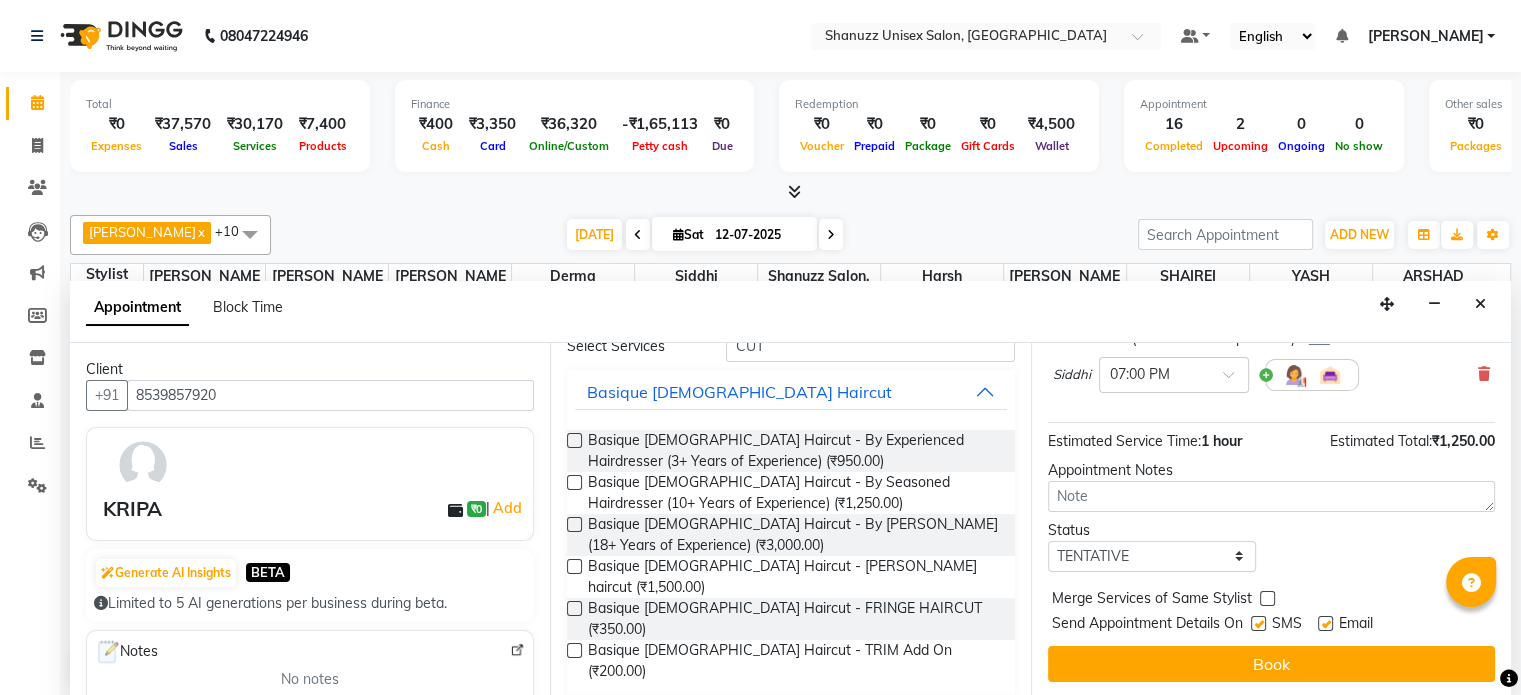 click at bounding box center [1258, 623] 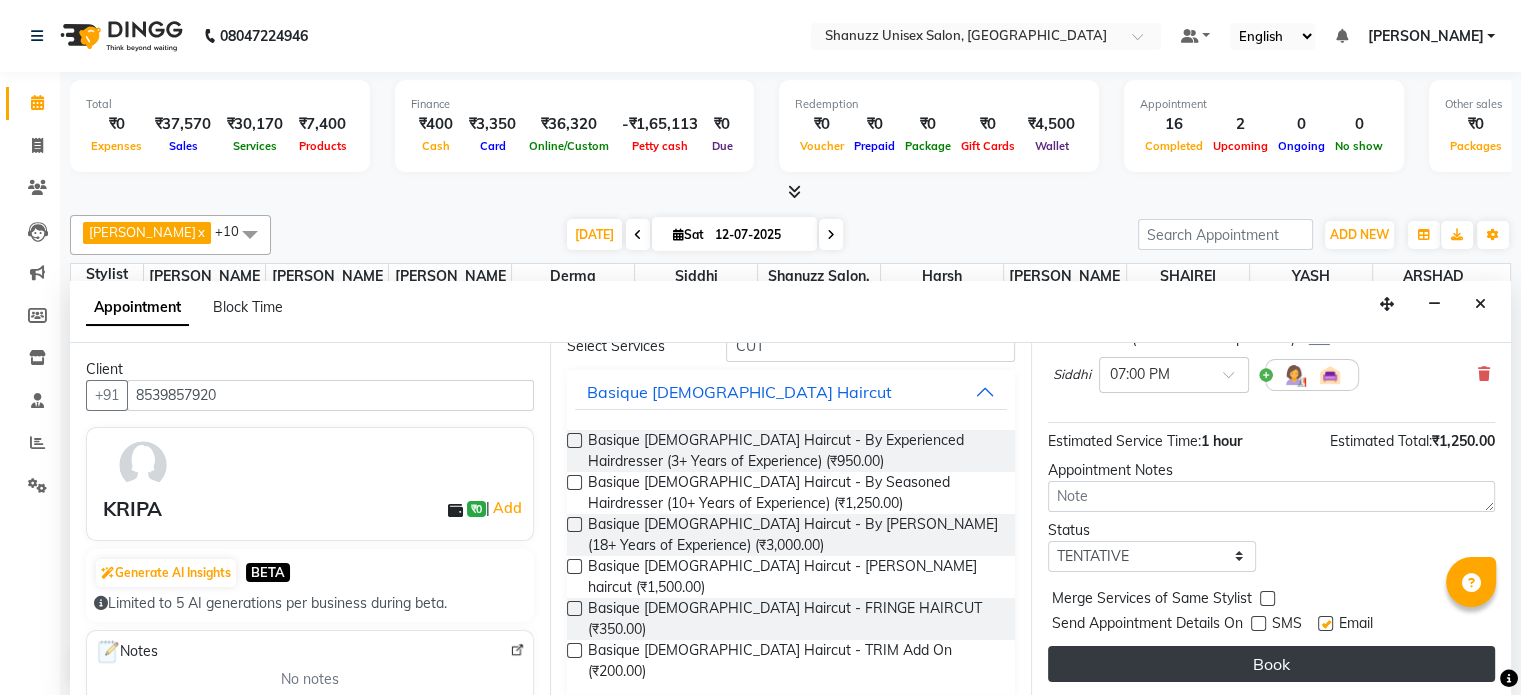 click on "Book" at bounding box center (1271, 664) 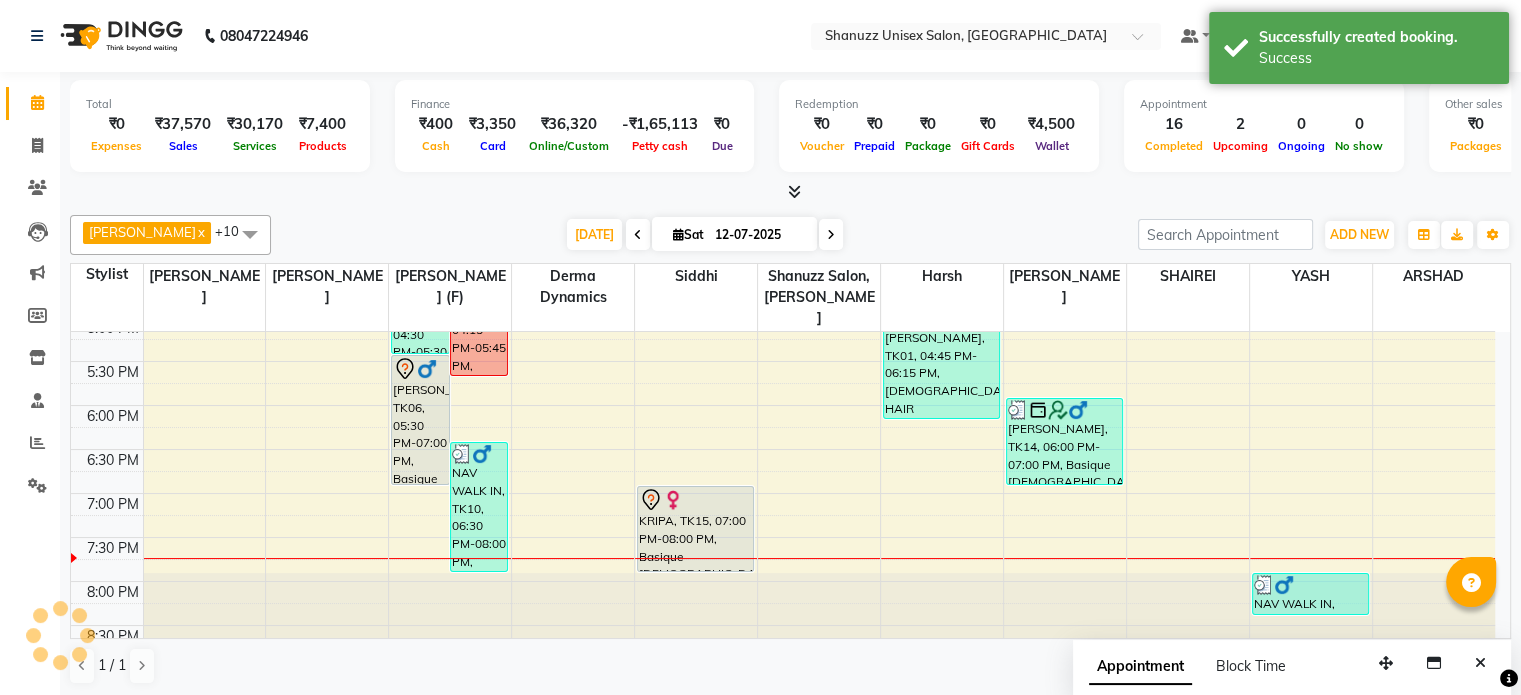 scroll, scrollTop: 0, scrollLeft: 0, axis: both 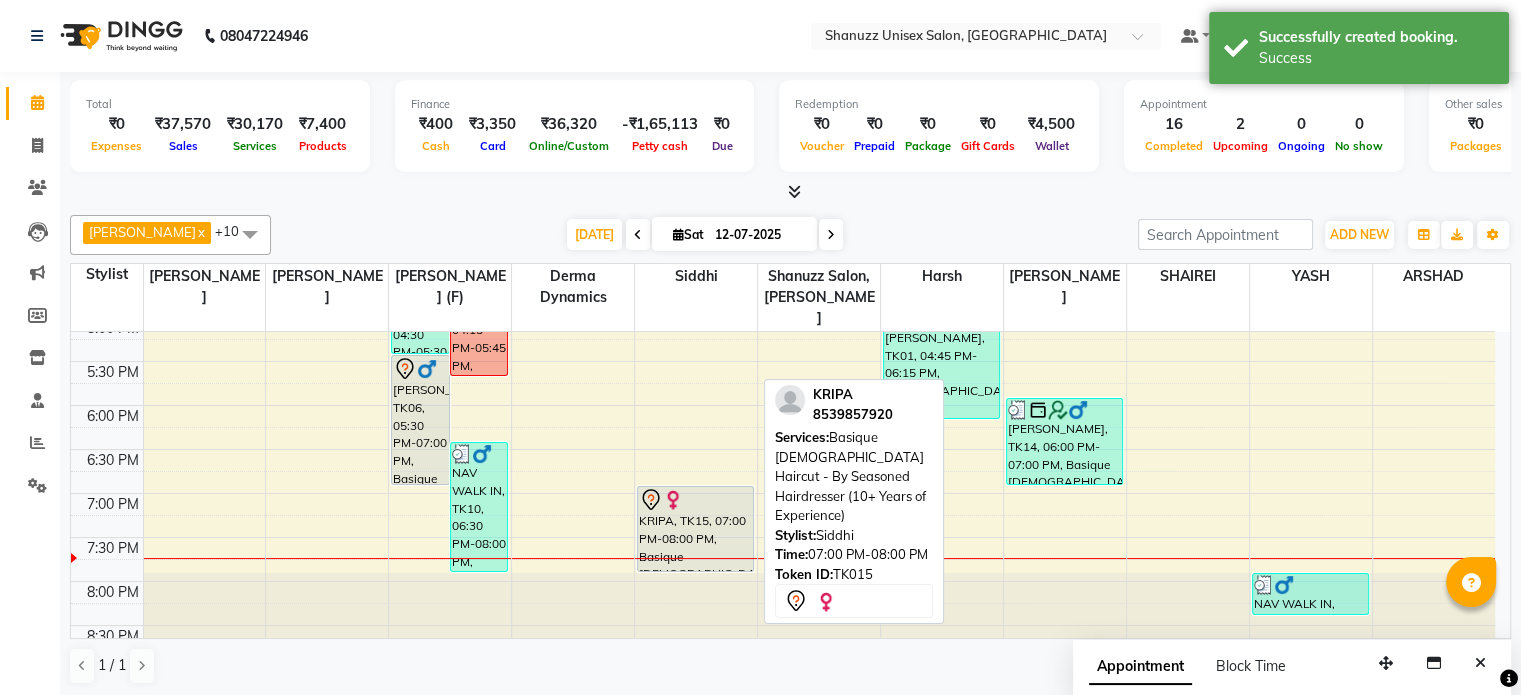 click on "KRIPA, TK15, 07:00 PM-08:00 PM, Basique FEMALE Haircut - By Seasoned Hairdresser (10+ Years of Experience)" at bounding box center (695, 529) 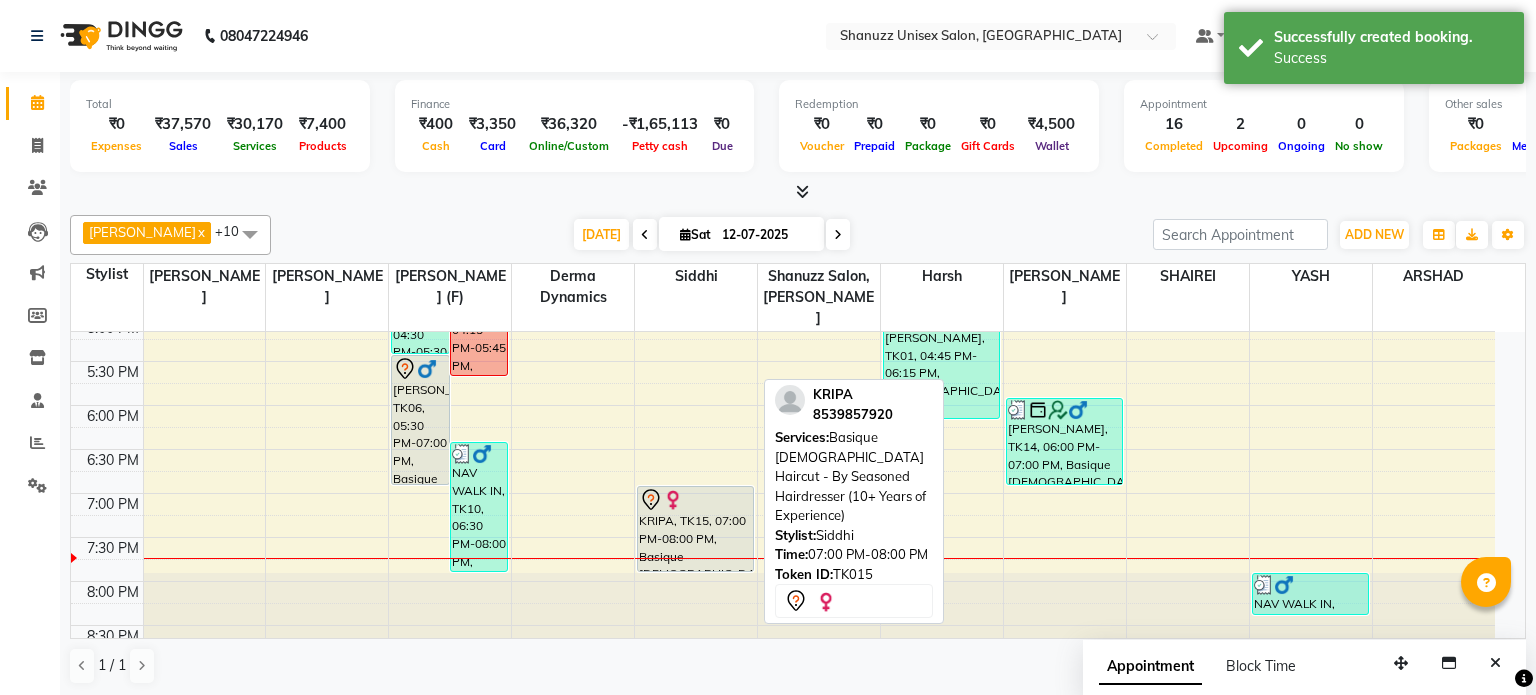 select on "7" 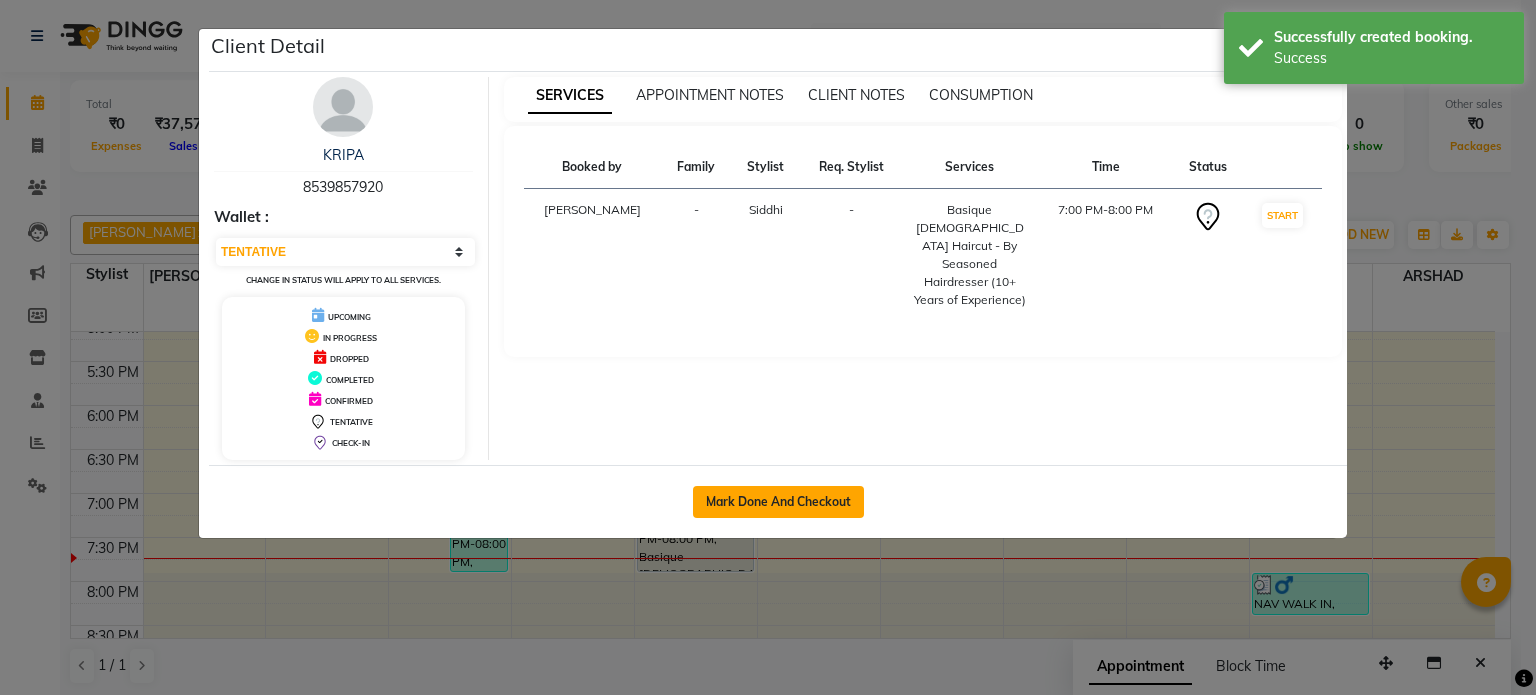 click on "Mark Done And Checkout" 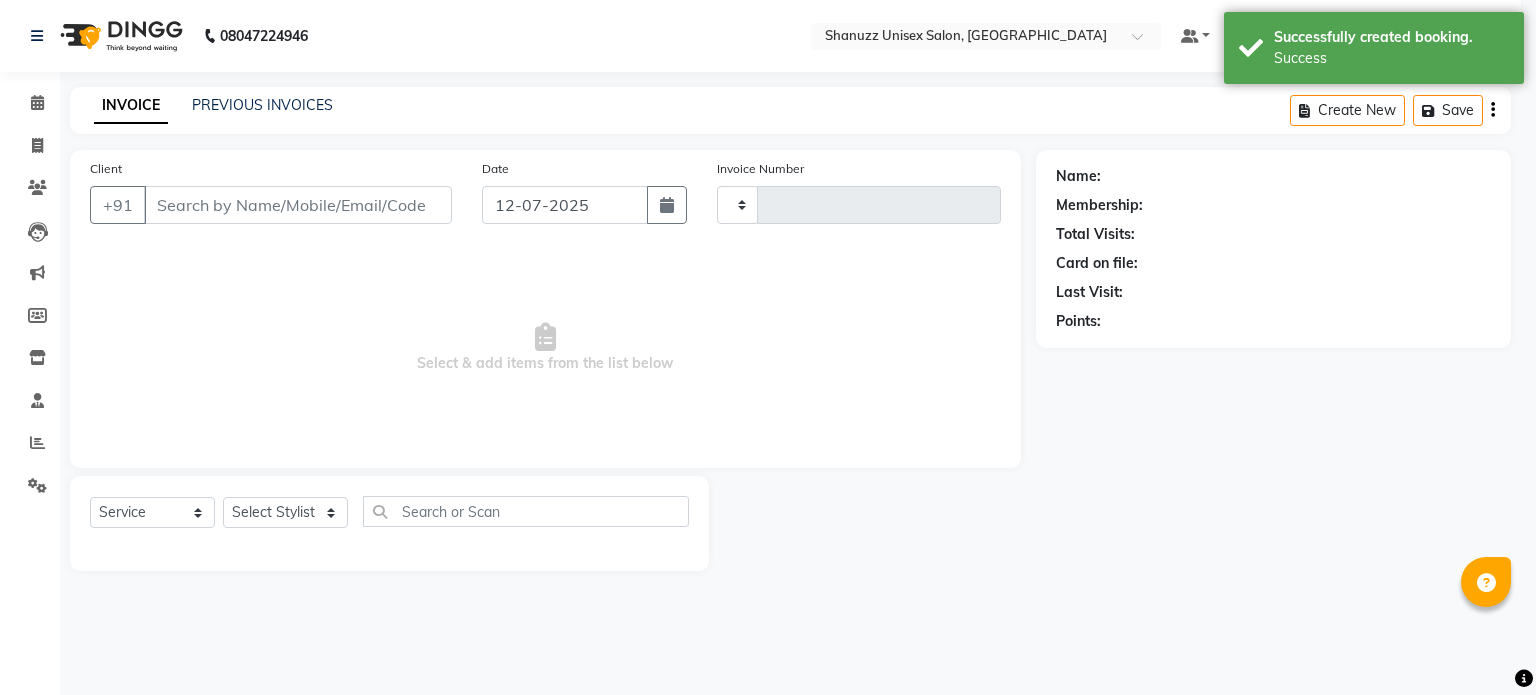 type on "0979" 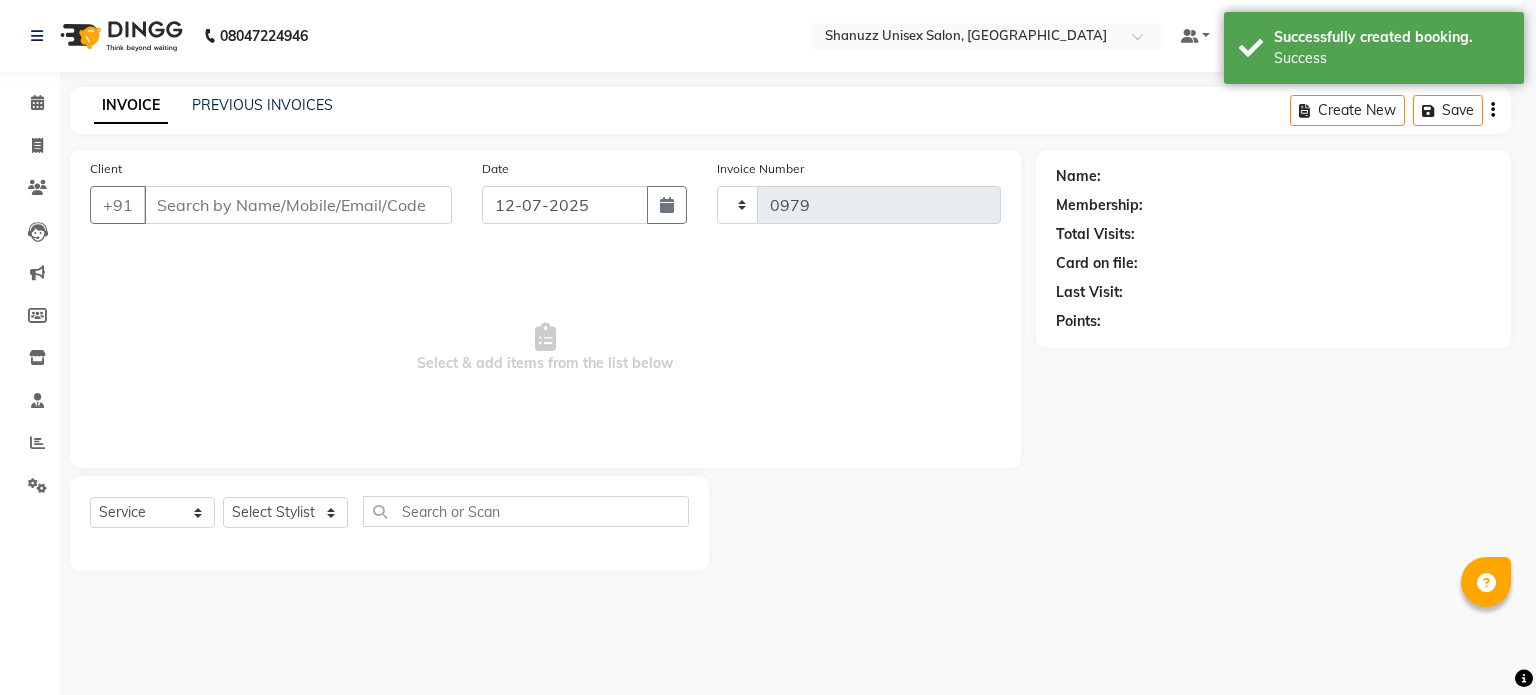 select on "7102" 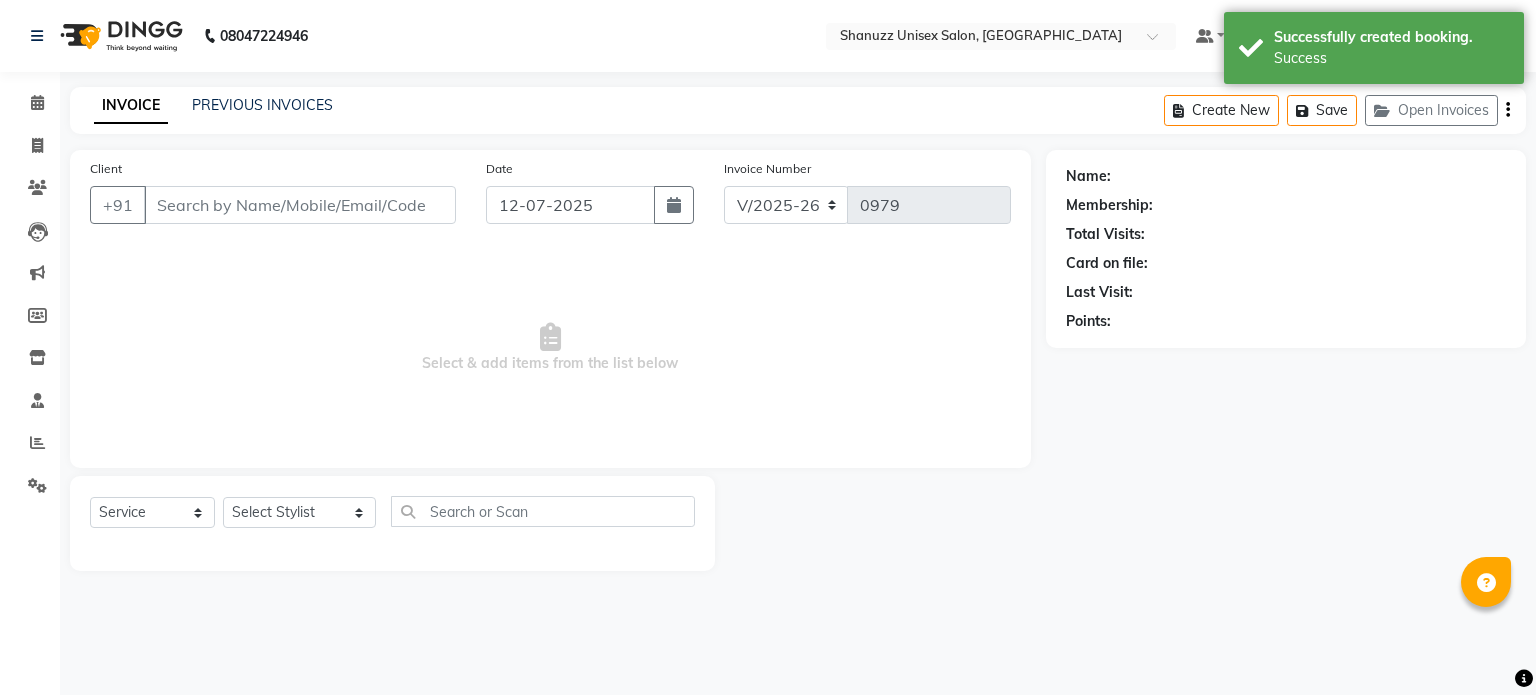 type on "8539857920" 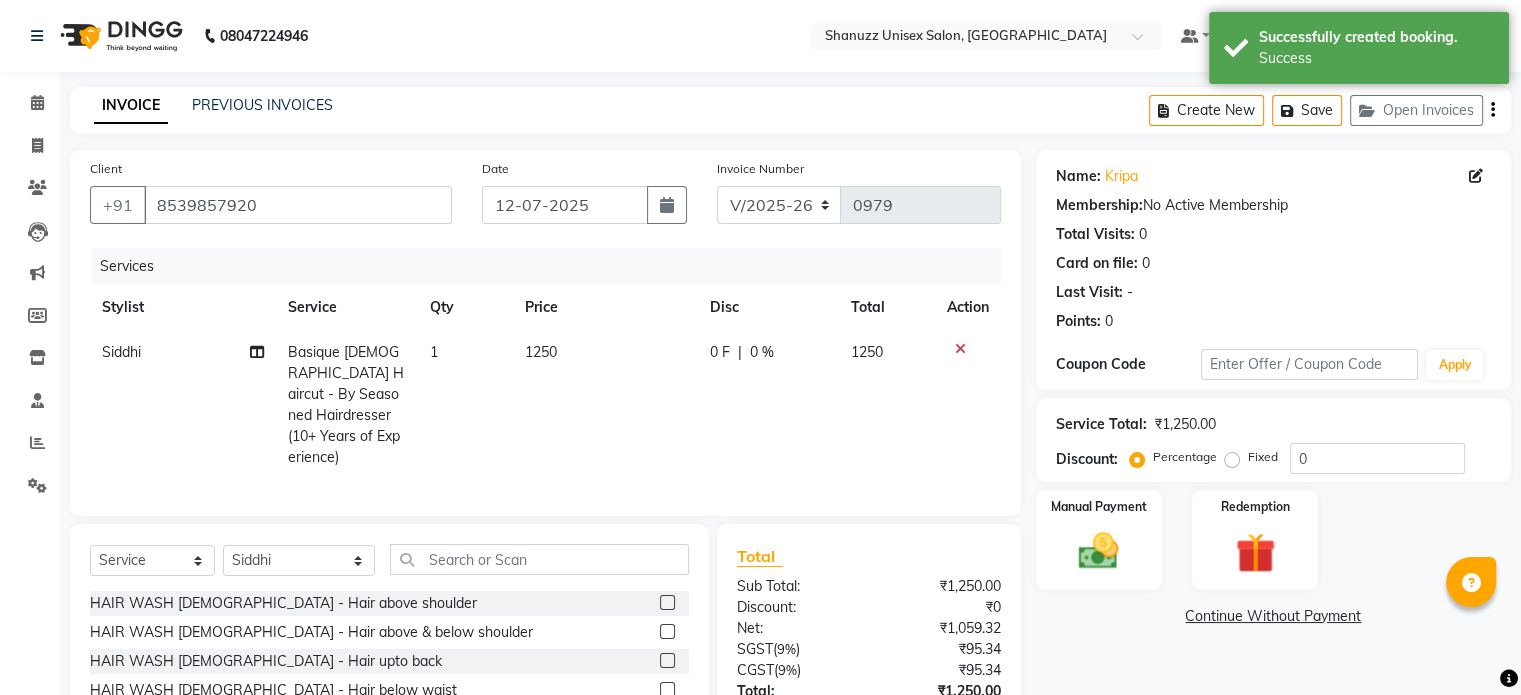 scroll, scrollTop: 148, scrollLeft: 0, axis: vertical 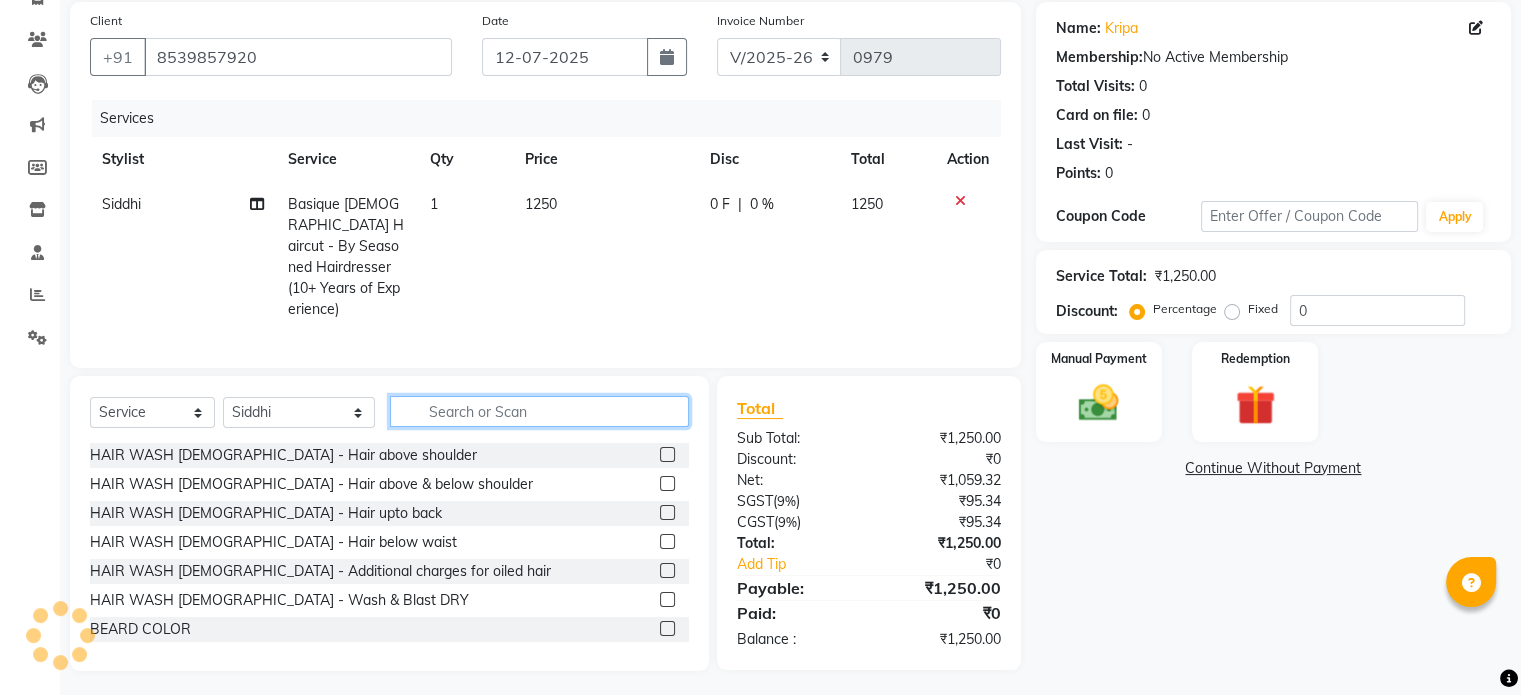 click 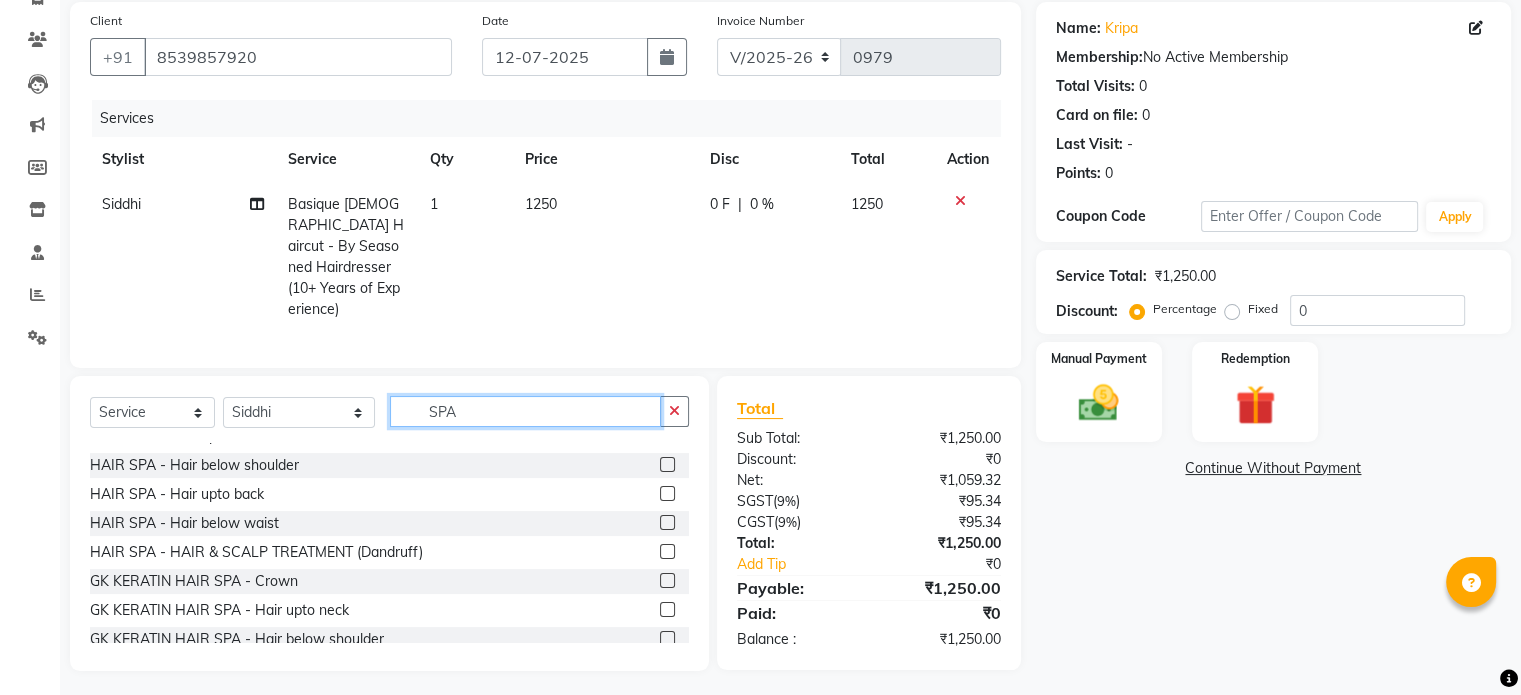 scroll, scrollTop: 0, scrollLeft: 0, axis: both 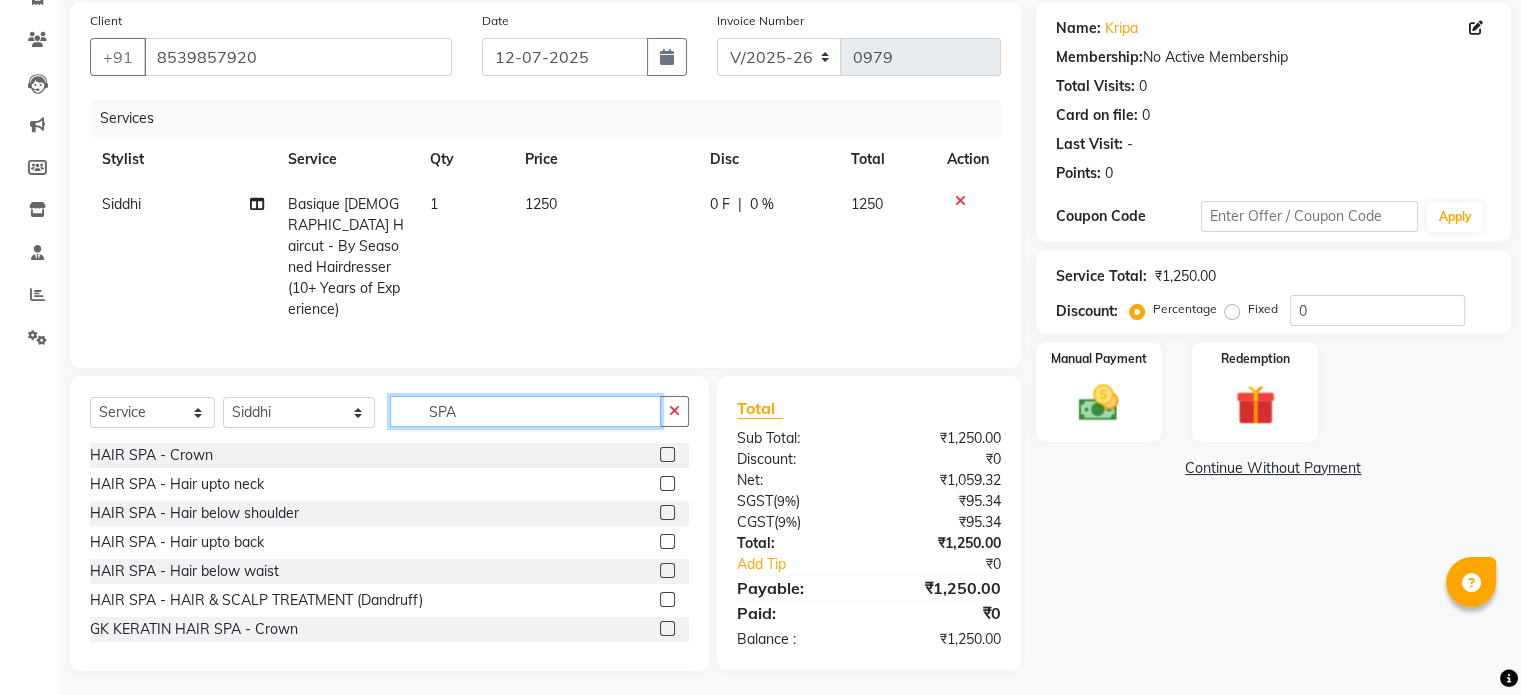 type on "SPA" 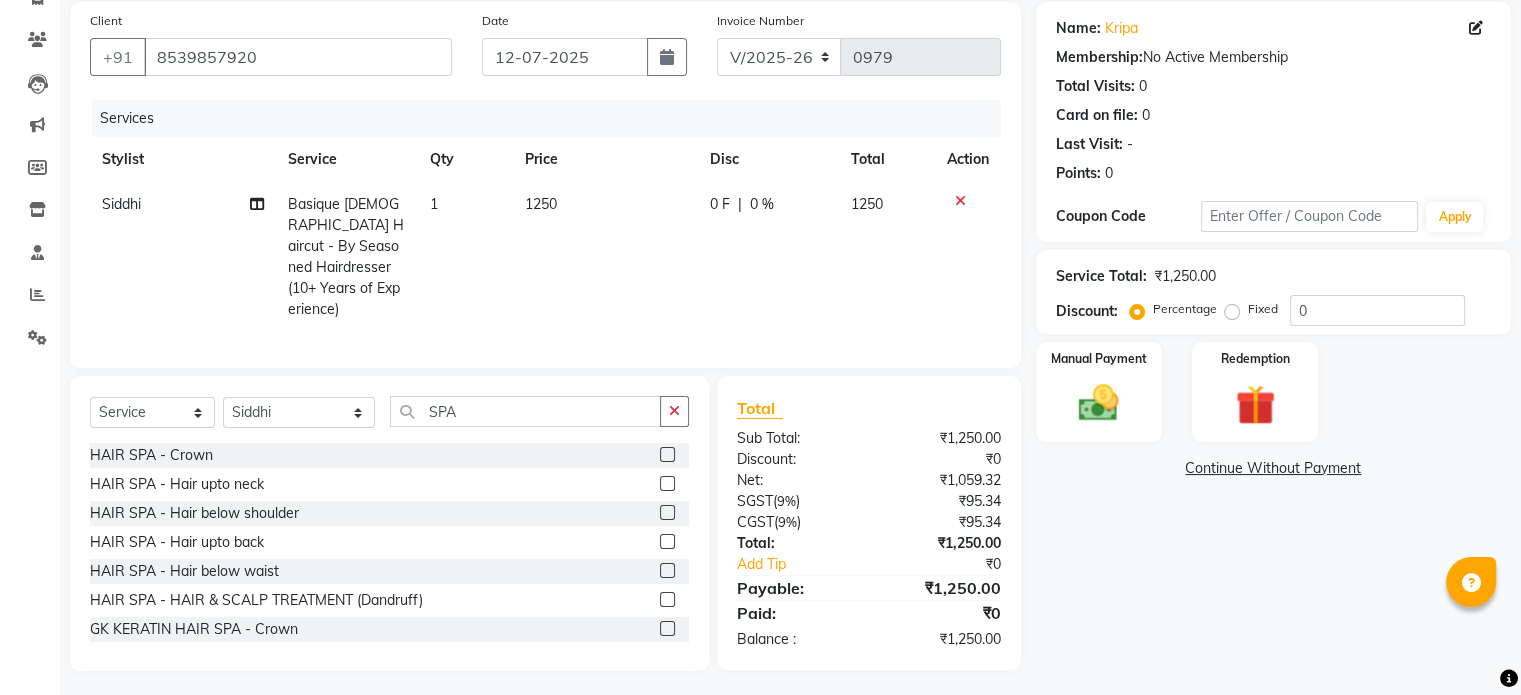 click on "HAIR SPA  - Crown  HAIR SPA  - Hair upto neck  HAIR SPA  - Hair below shoulder  HAIR SPA  - Hair upto back  HAIR SPA  - Hair below waist  HAIR SPA  - HAIR & SCALP TREATMENT (Dandruff)  GK KERATIN HAIR SPA - Crown  GK KERATIN HAIR SPA - Hair upto neck  GK KERATIN HAIR SPA - Hair below shoulder  GK KERATIN HAIR SPA - Hair upto back  GK KERATIN HAIR SPA - Hair below waist  HYDRA EXPRESS SPA - Crown  HYDRA EXPRESS SPA - Hair upto neck  HYDRA EXPRESS SPA - Hair below shoulder  HYDRA EXPRESS SPA - Hair upto back  HYDRA EXPRESS SPA - Hair below waist  PEDI - Candle Spa pedicure  MEDI - Candle Spa Menicure  COLOURLIFE EXPRESS SPA - Crown  COLOURLIFE EXPRESS SPA - Hair Upto Neck  COLOURLIFE EXPRESS SPA - Hair Below Shoulder  COLOURLIFE EXPRESS SPA - Hair Upto Back  COLOURLIFE EXPRESS SPA - Hair Below Waist" 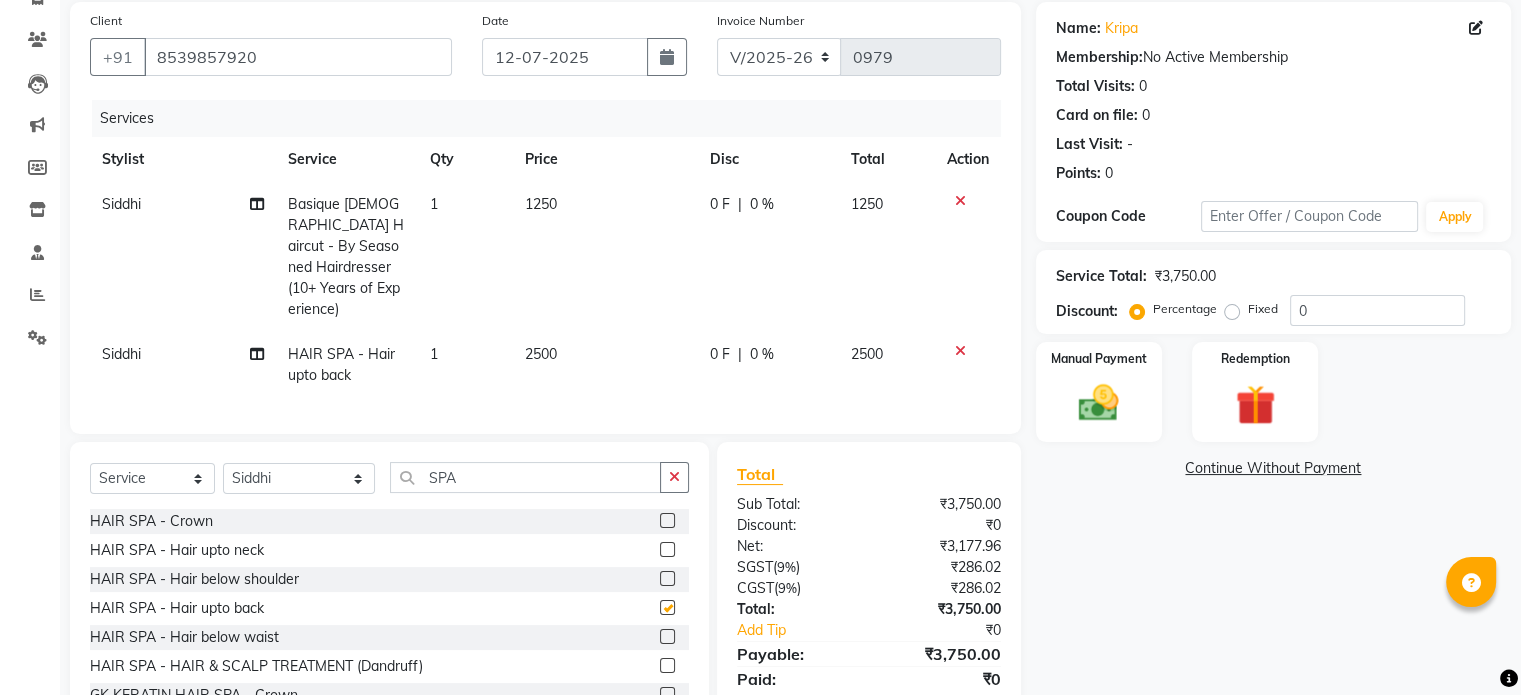 checkbox on "false" 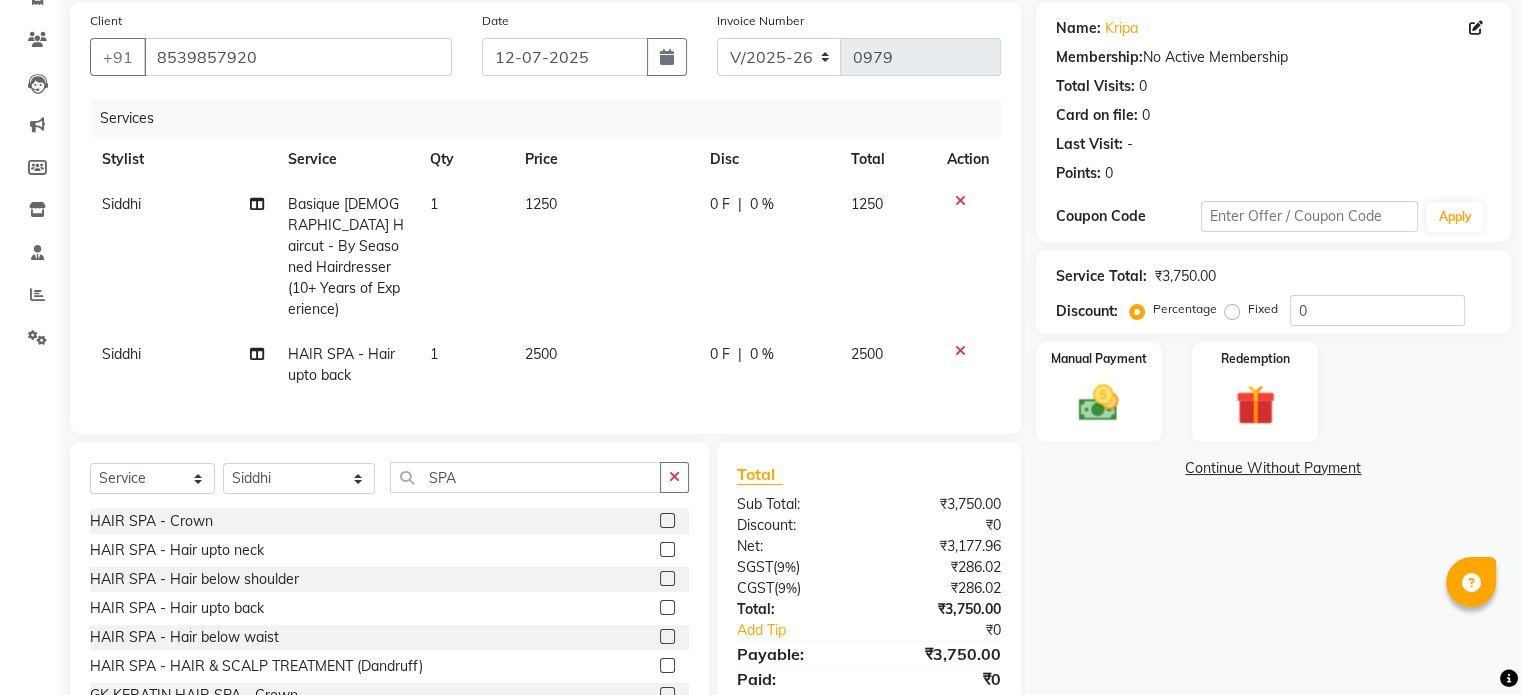 scroll, scrollTop: 215, scrollLeft: 0, axis: vertical 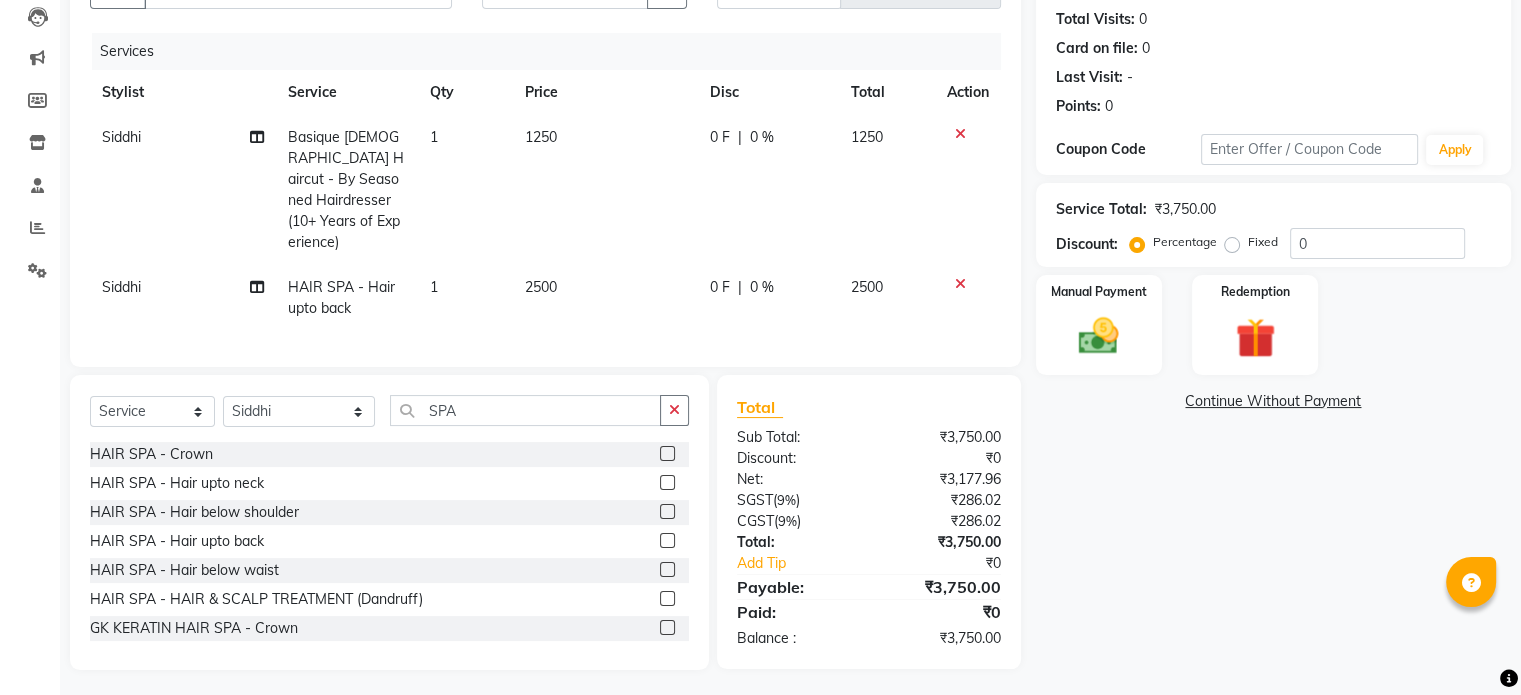 click on "2500" 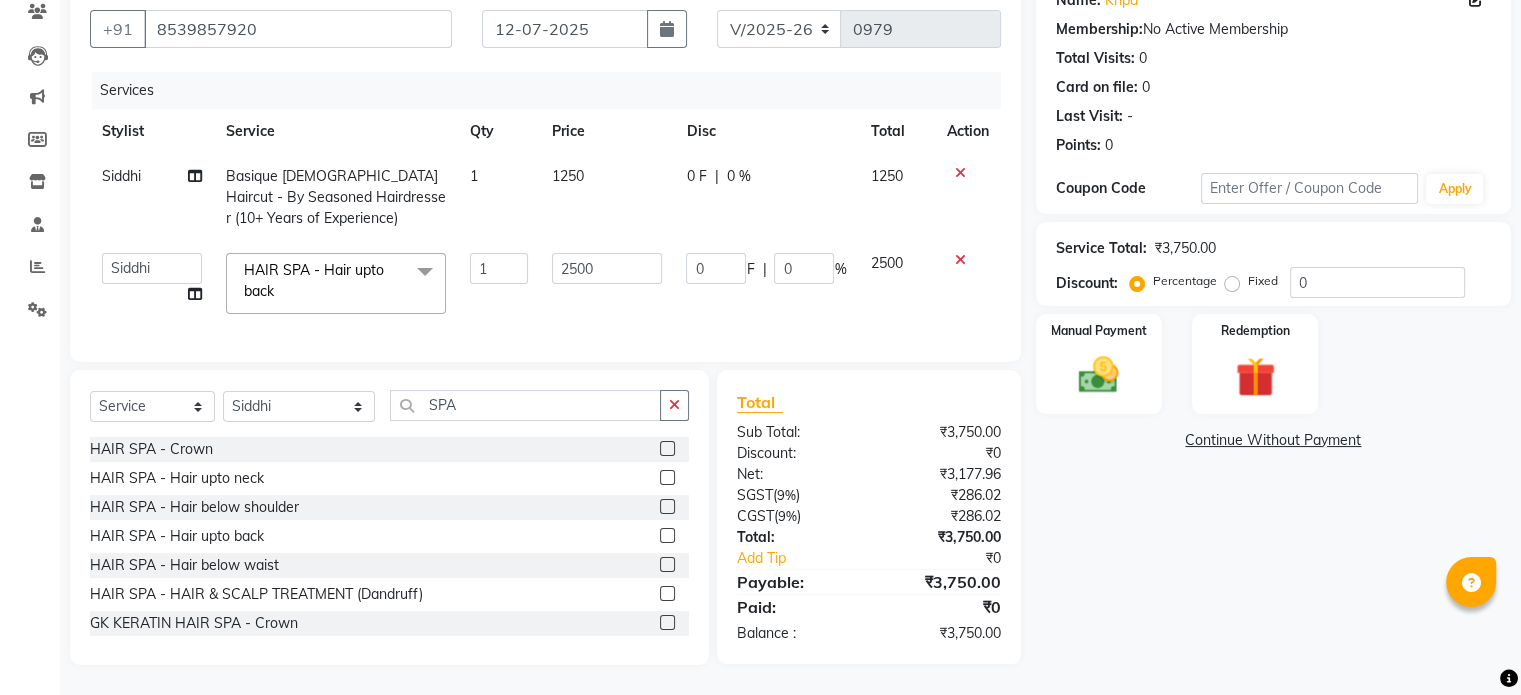 scroll, scrollTop: 191, scrollLeft: 0, axis: vertical 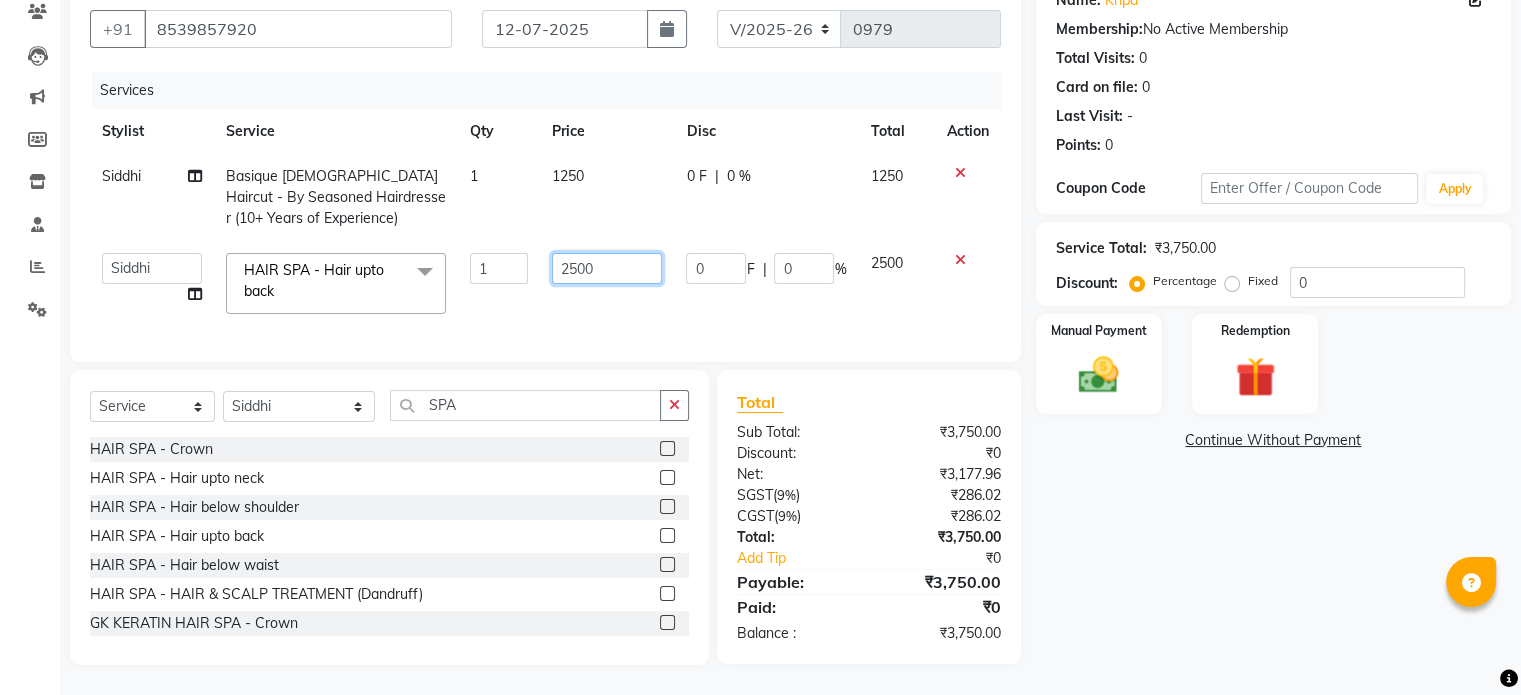 click on "2500" 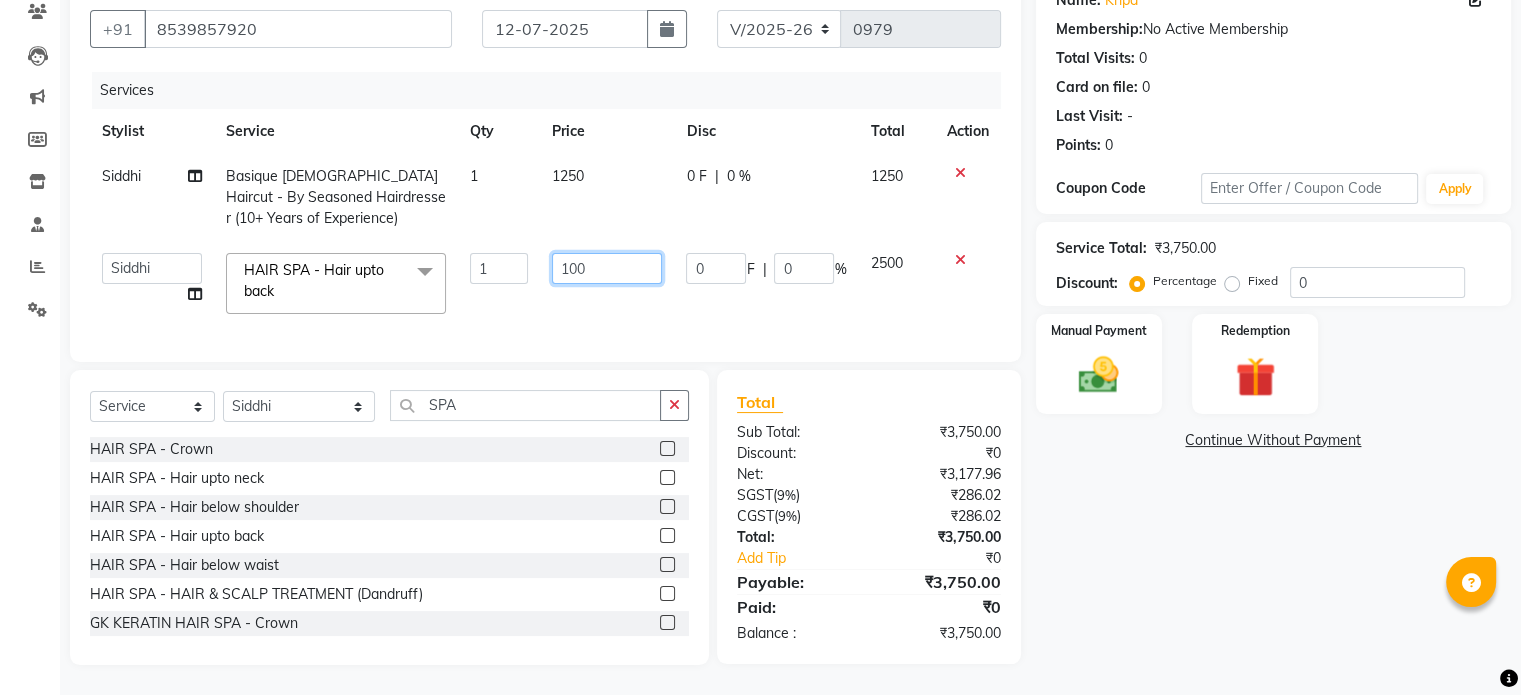 type on "1500" 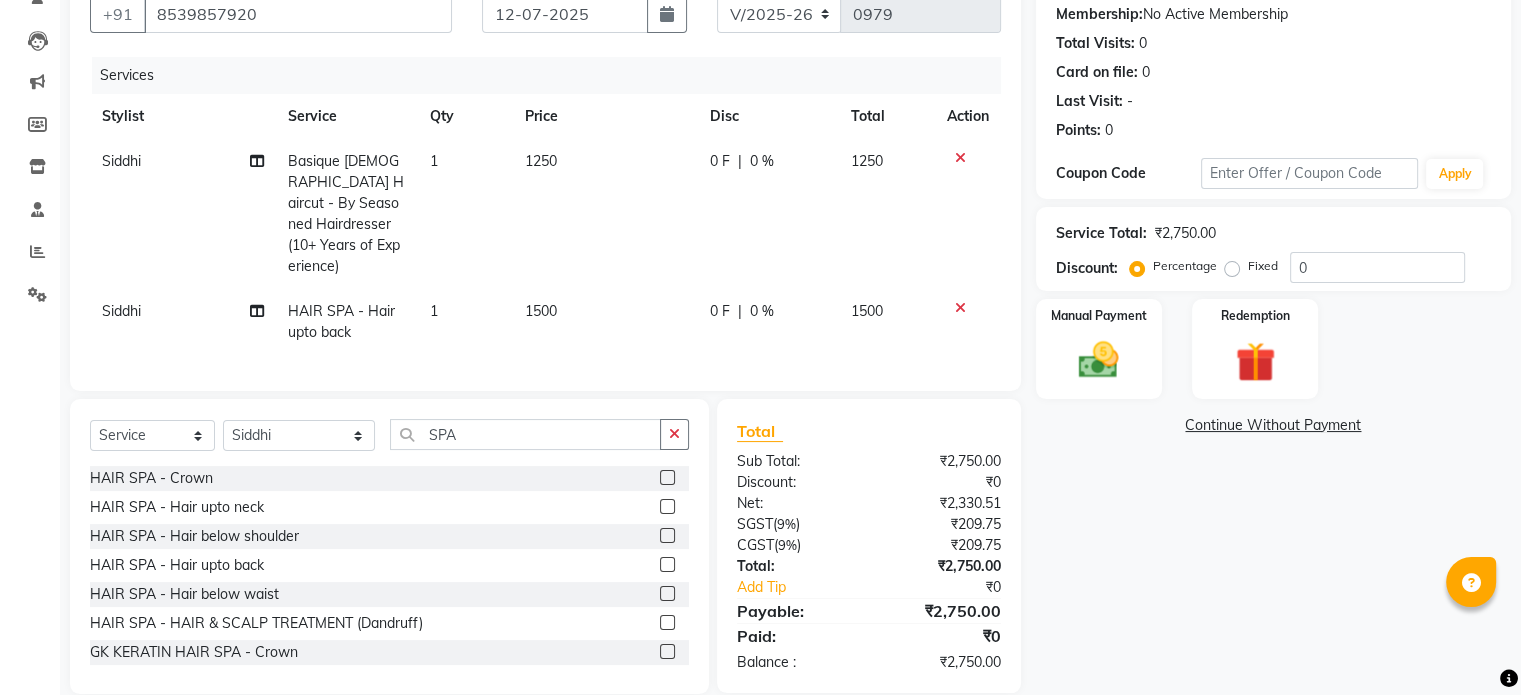 click on "1500" 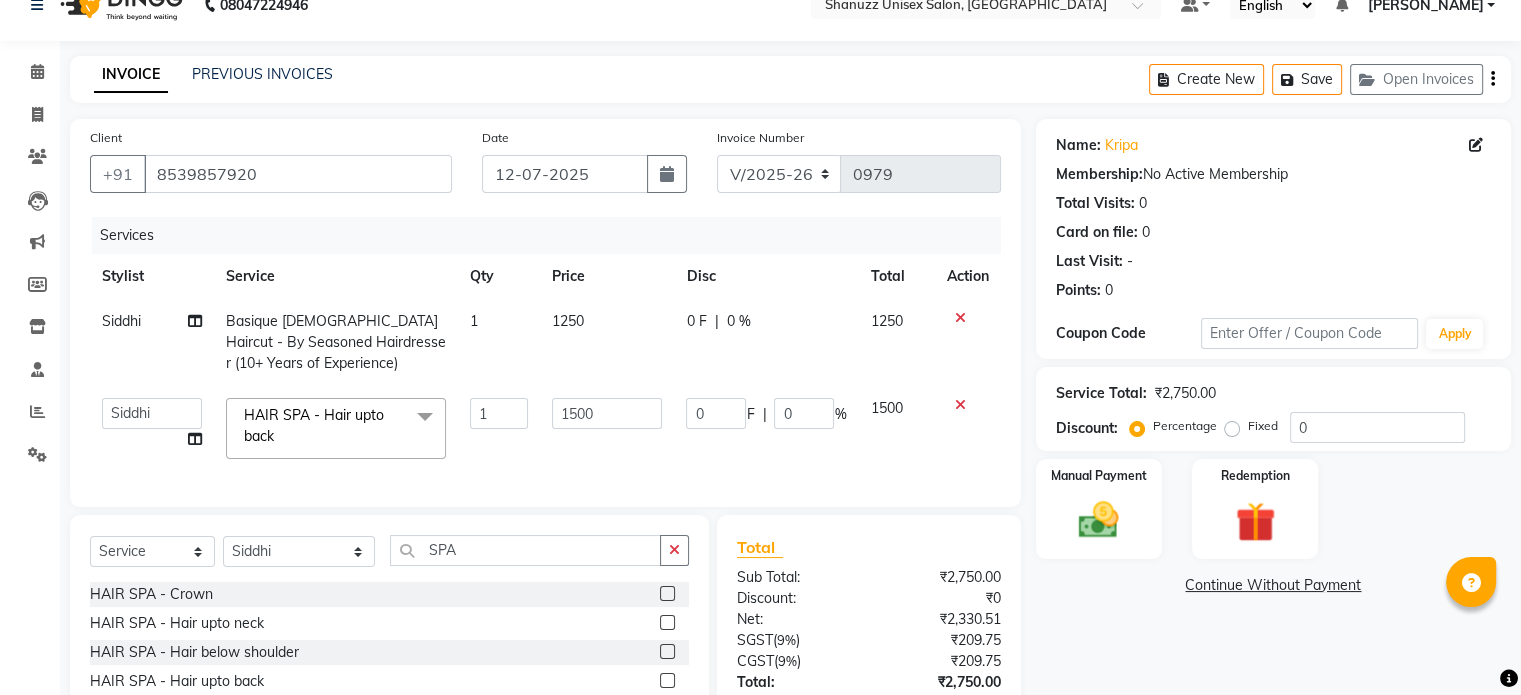 scroll, scrollTop: 191, scrollLeft: 0, axis: vertical 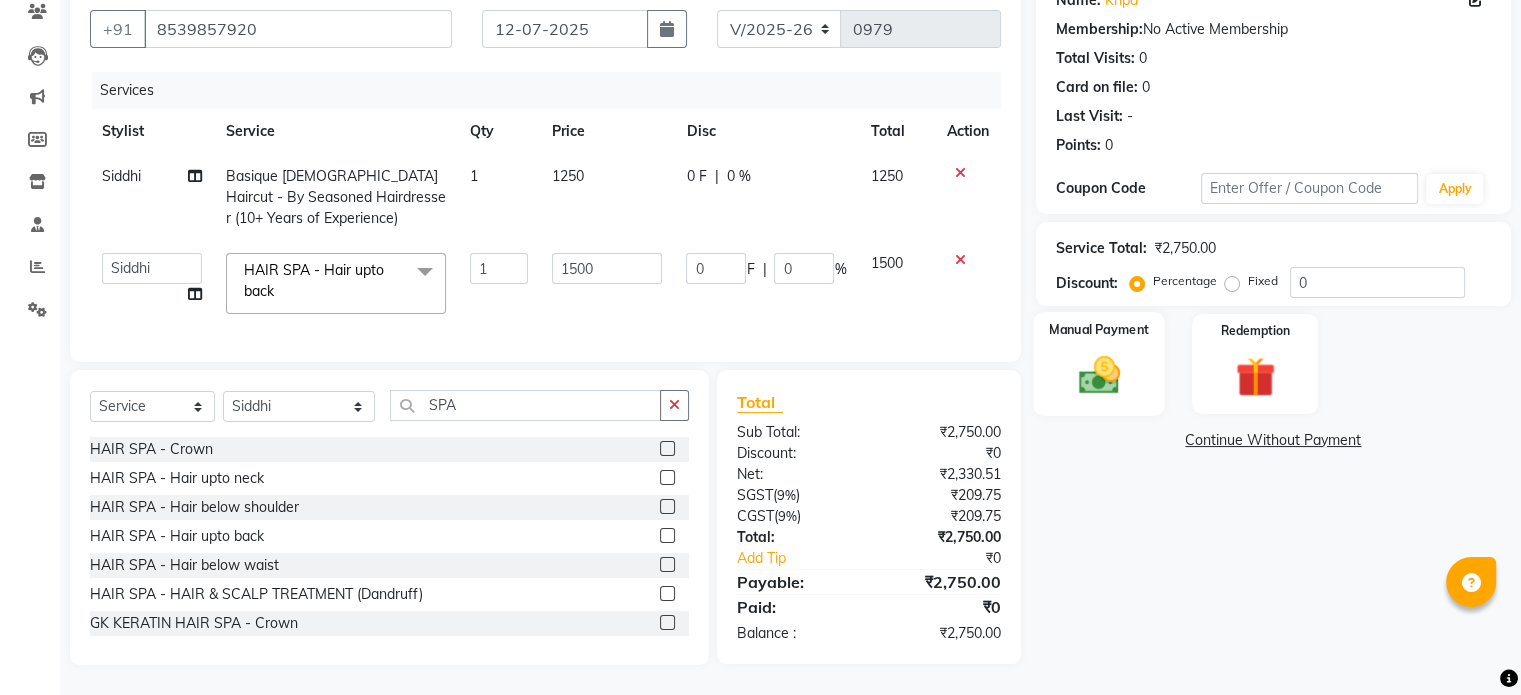 click 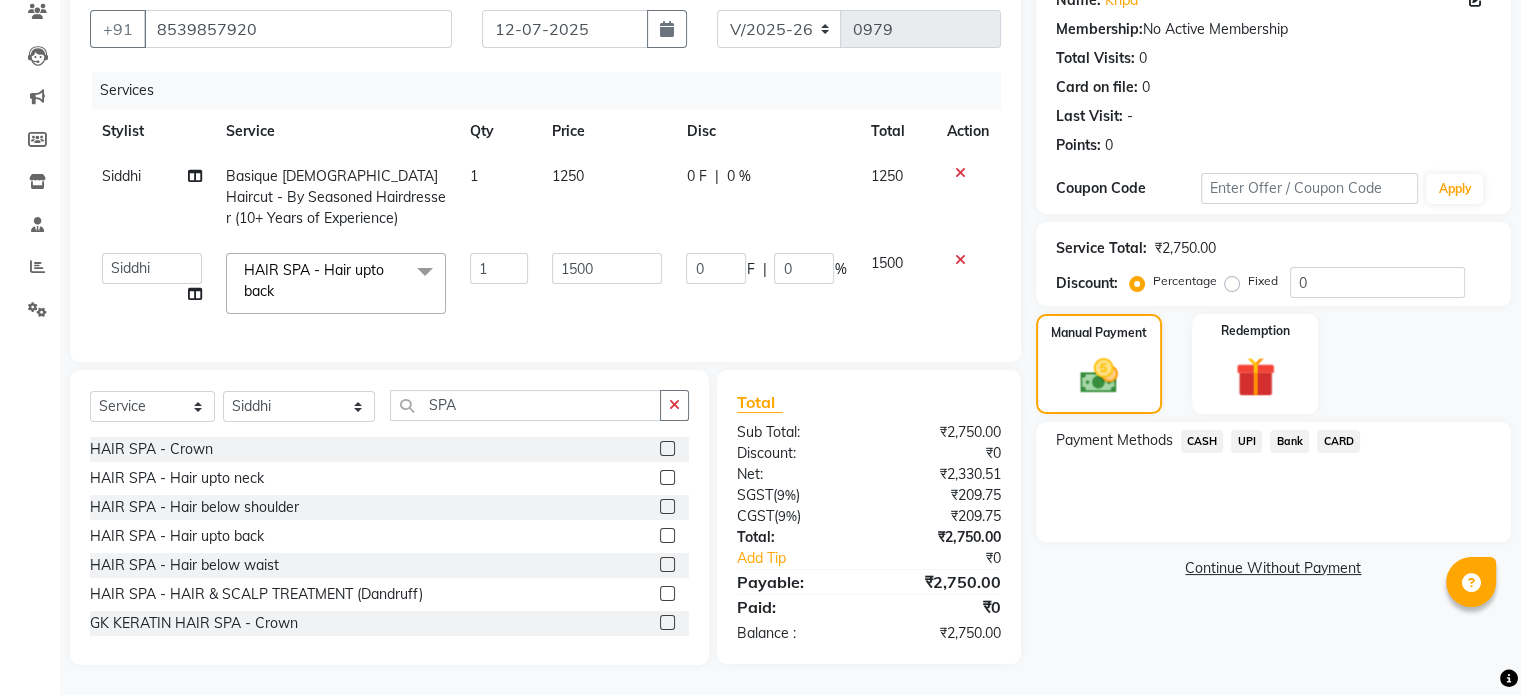 click on "CARD" 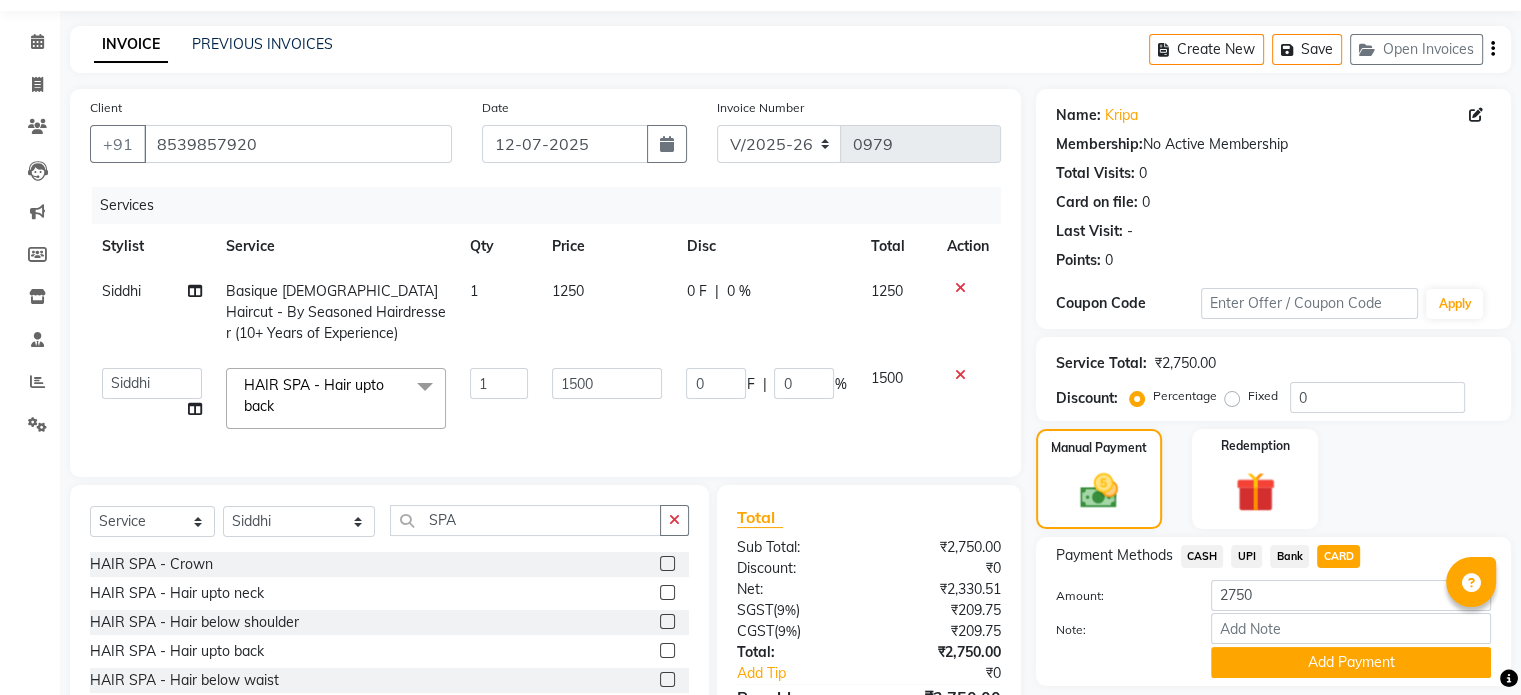 scroll, scrollTop: 191, scrollLeft: 0, axis: vertical 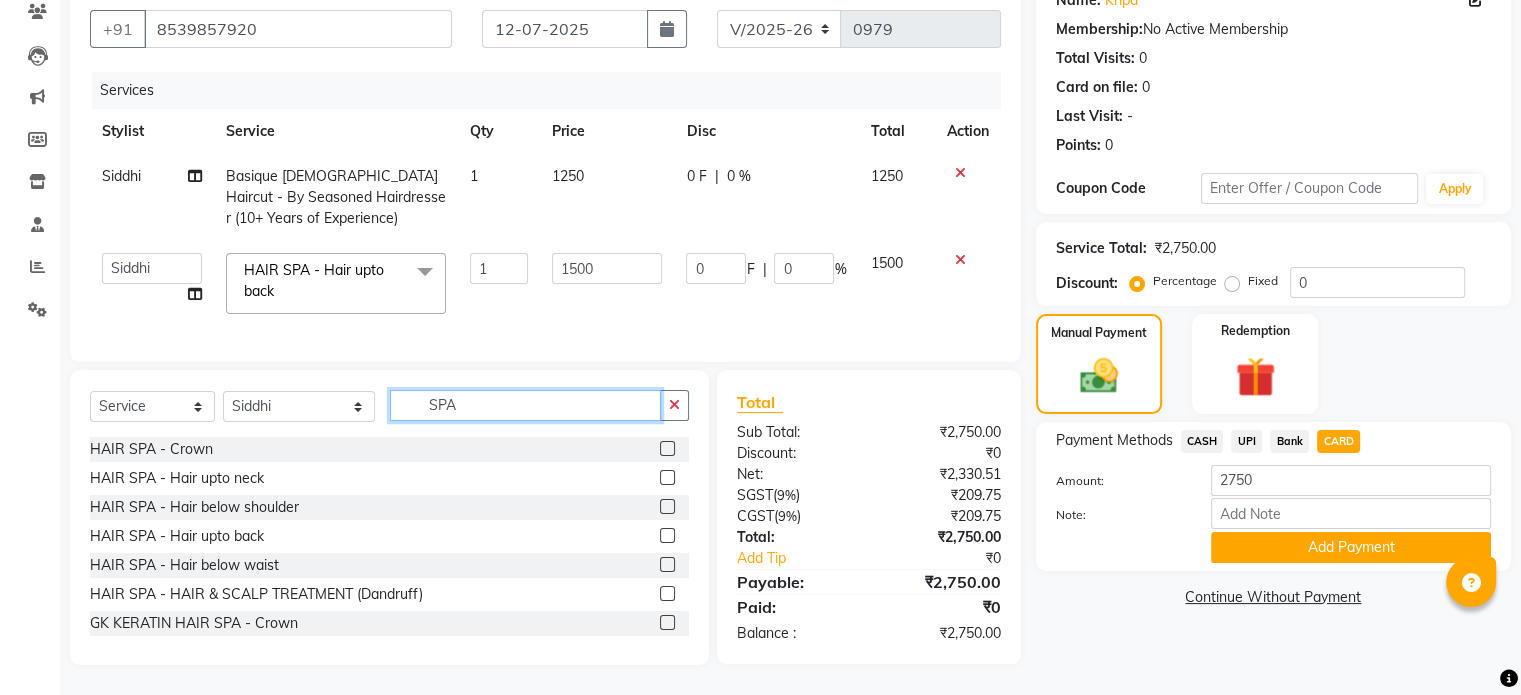 click on "SPA" 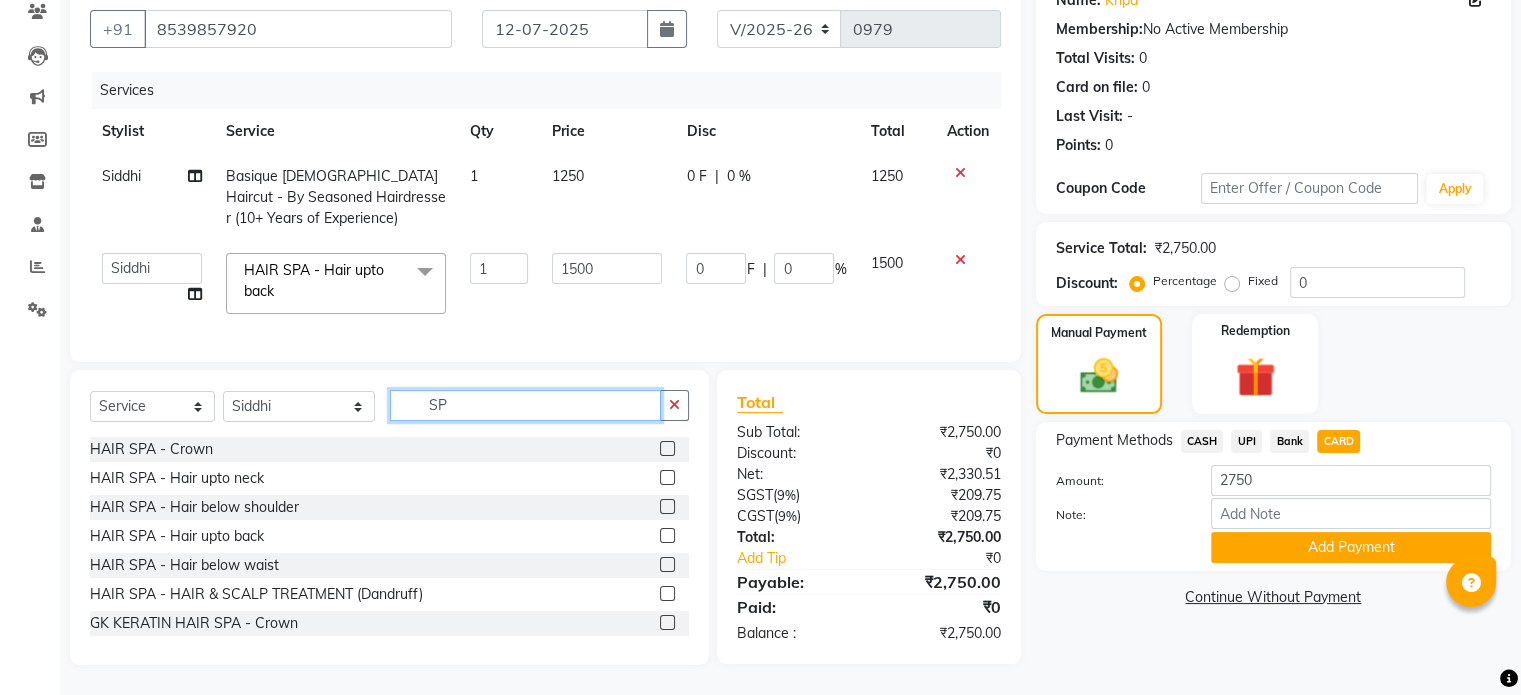 type on "S" 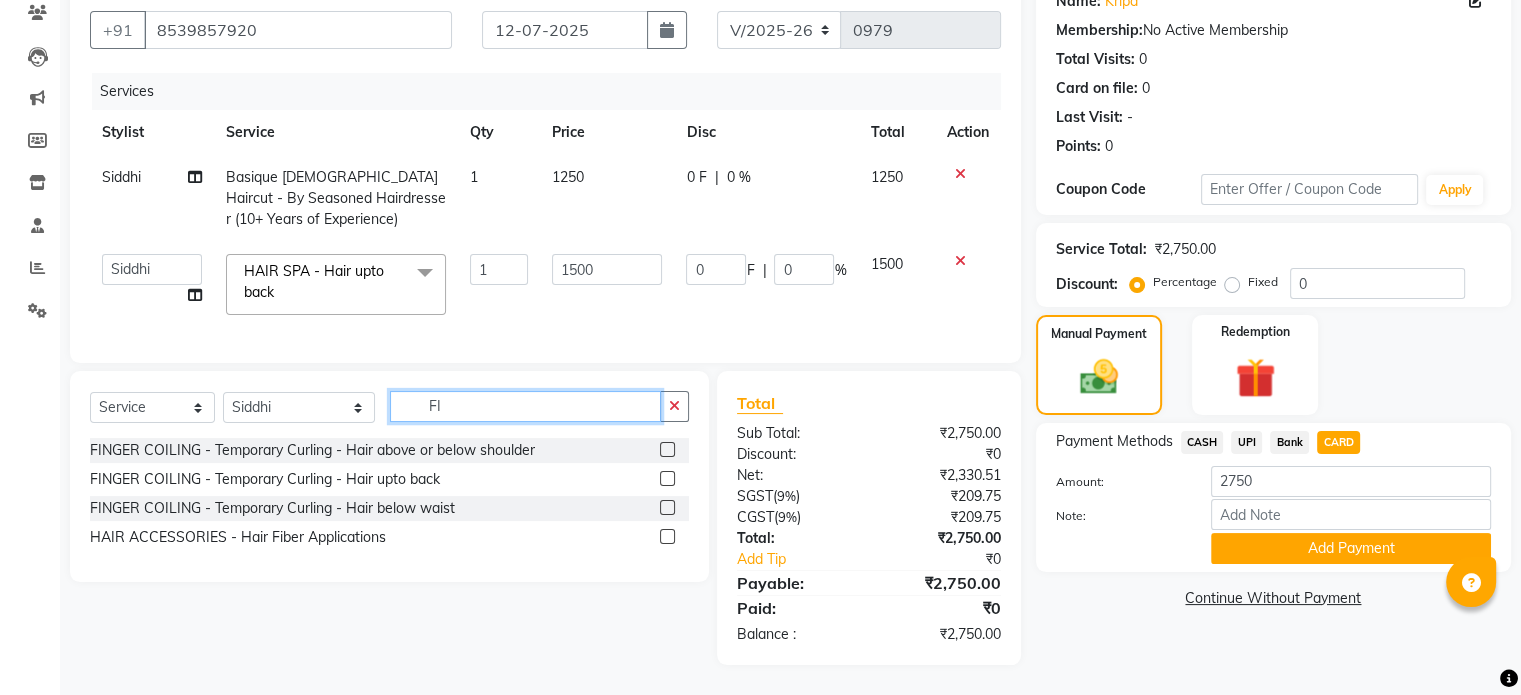 scroll, scrollTop: 190, scrollLeft: 0, axis: vertical 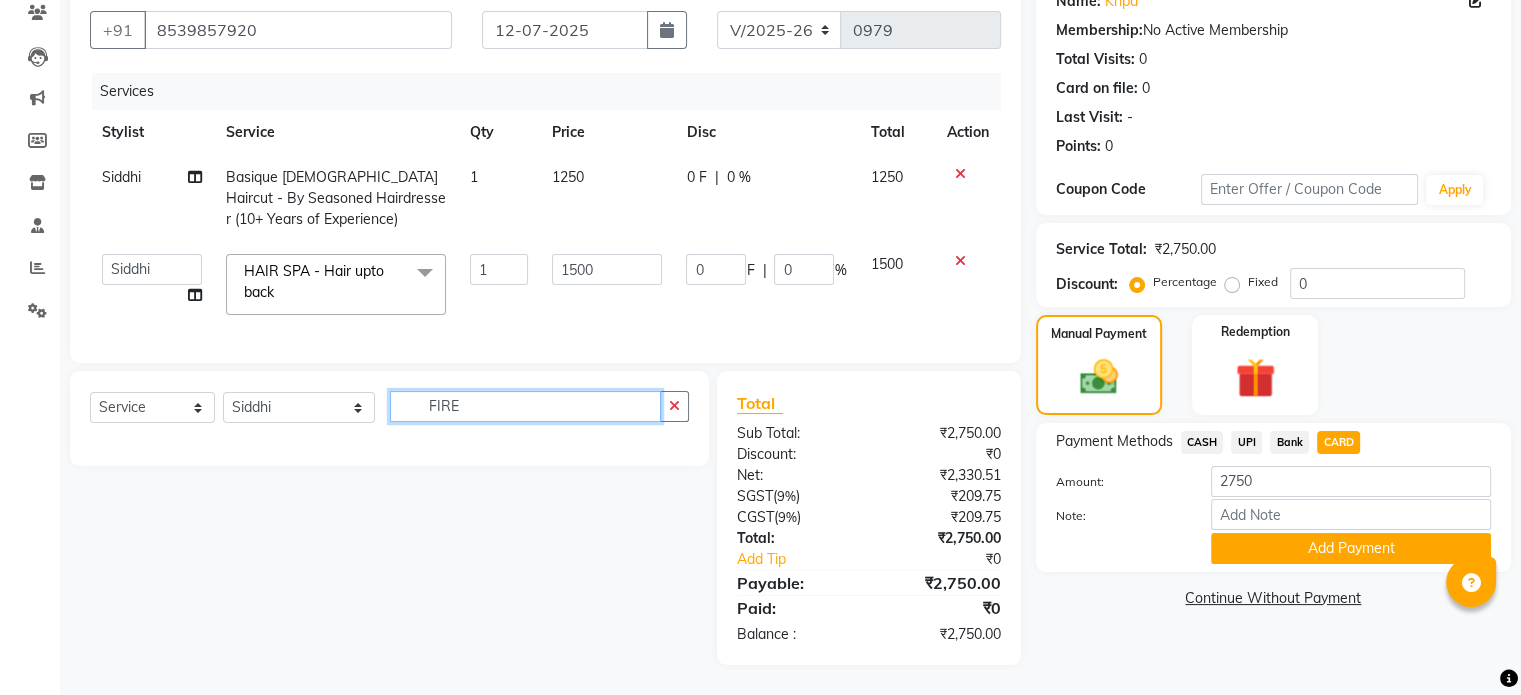type on "FIRE" 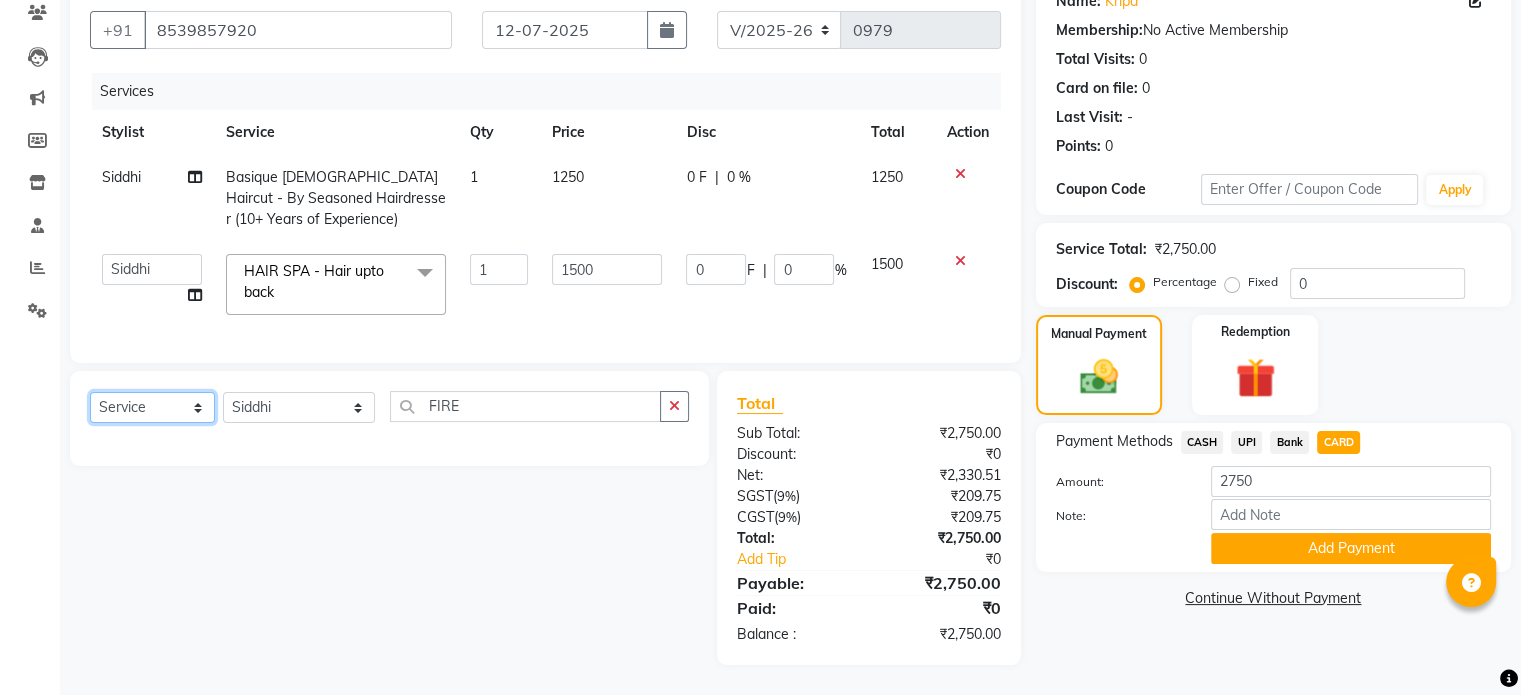click on "Select  Service  Product  Membership  Package Voucher Prepaid Gift Card" 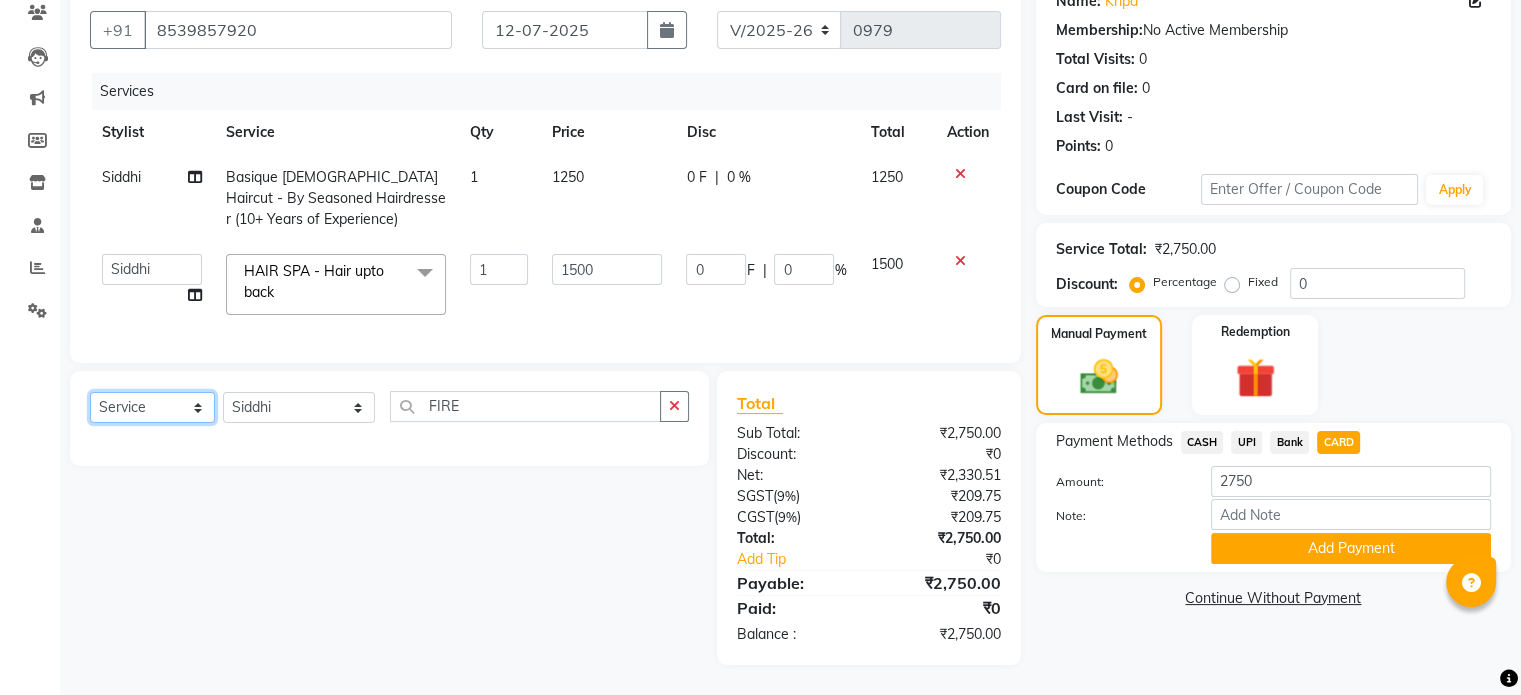 select on "product" 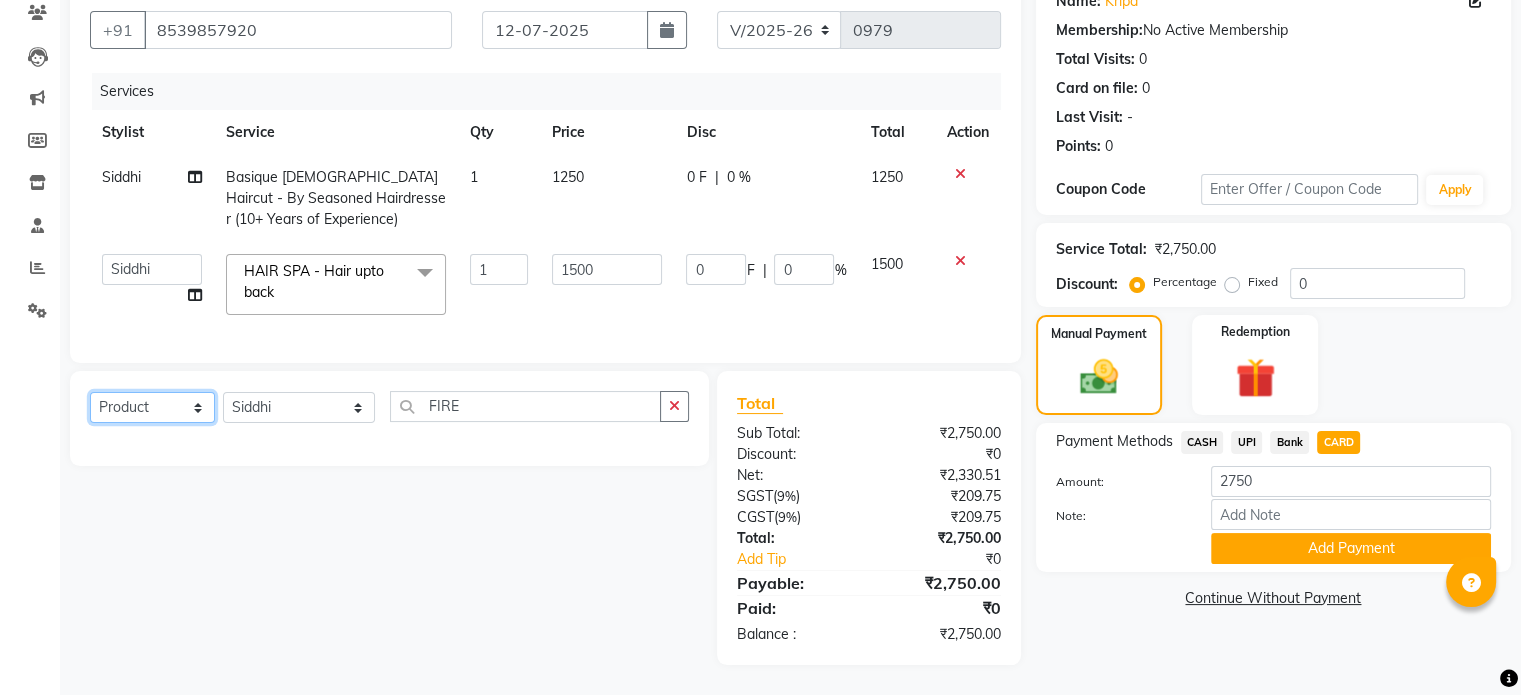 click on "Select  Service  Product  Membership  Package Voucher Prepaid Gift Card" 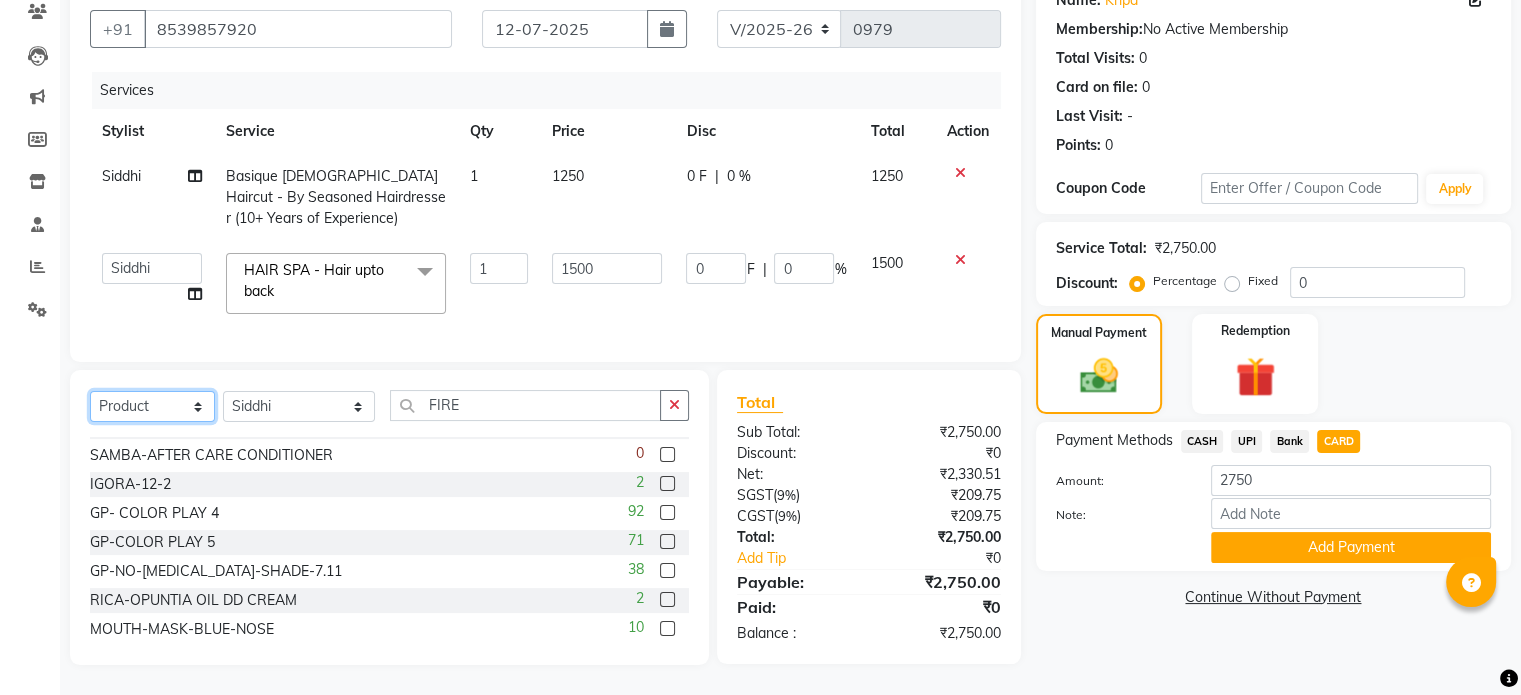 scroll, scrollTop: 488, scrollLeft: 0, axis: vertical 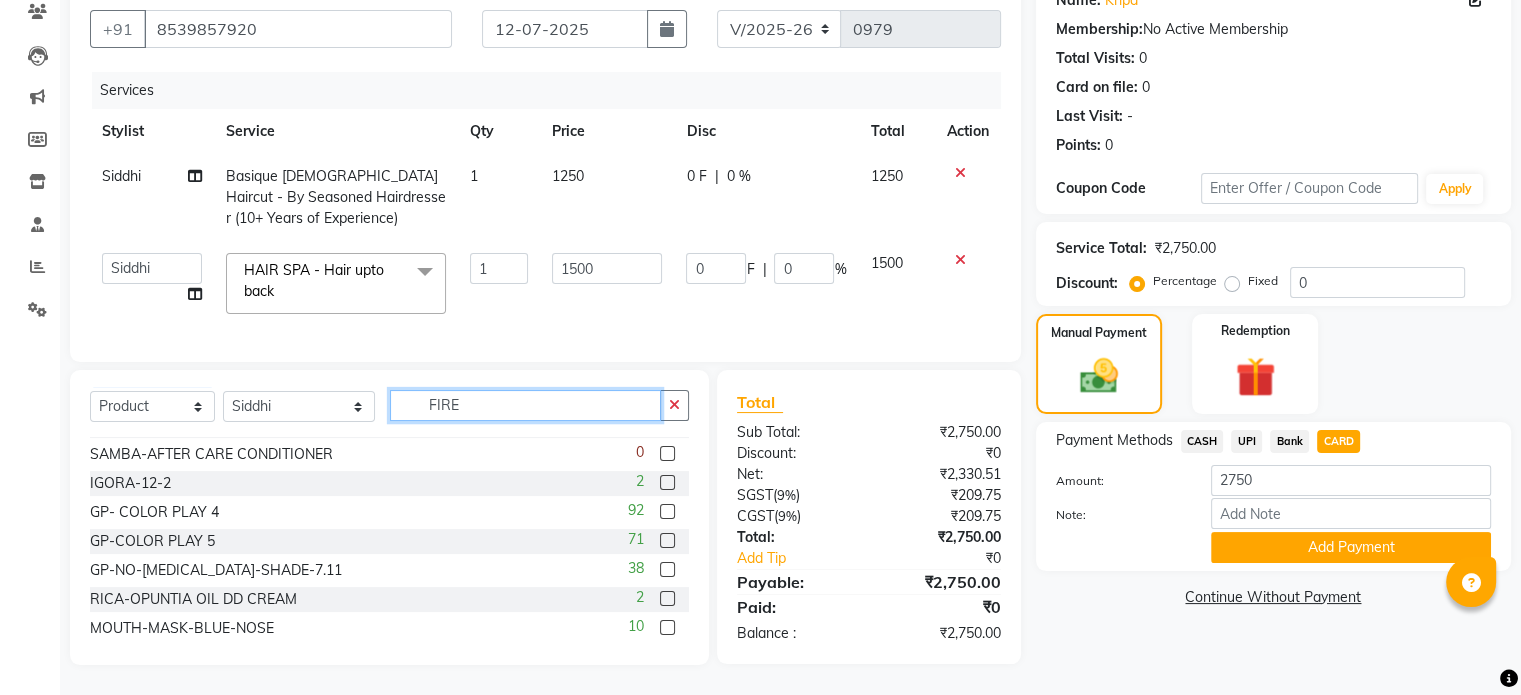 click on "FIRE" 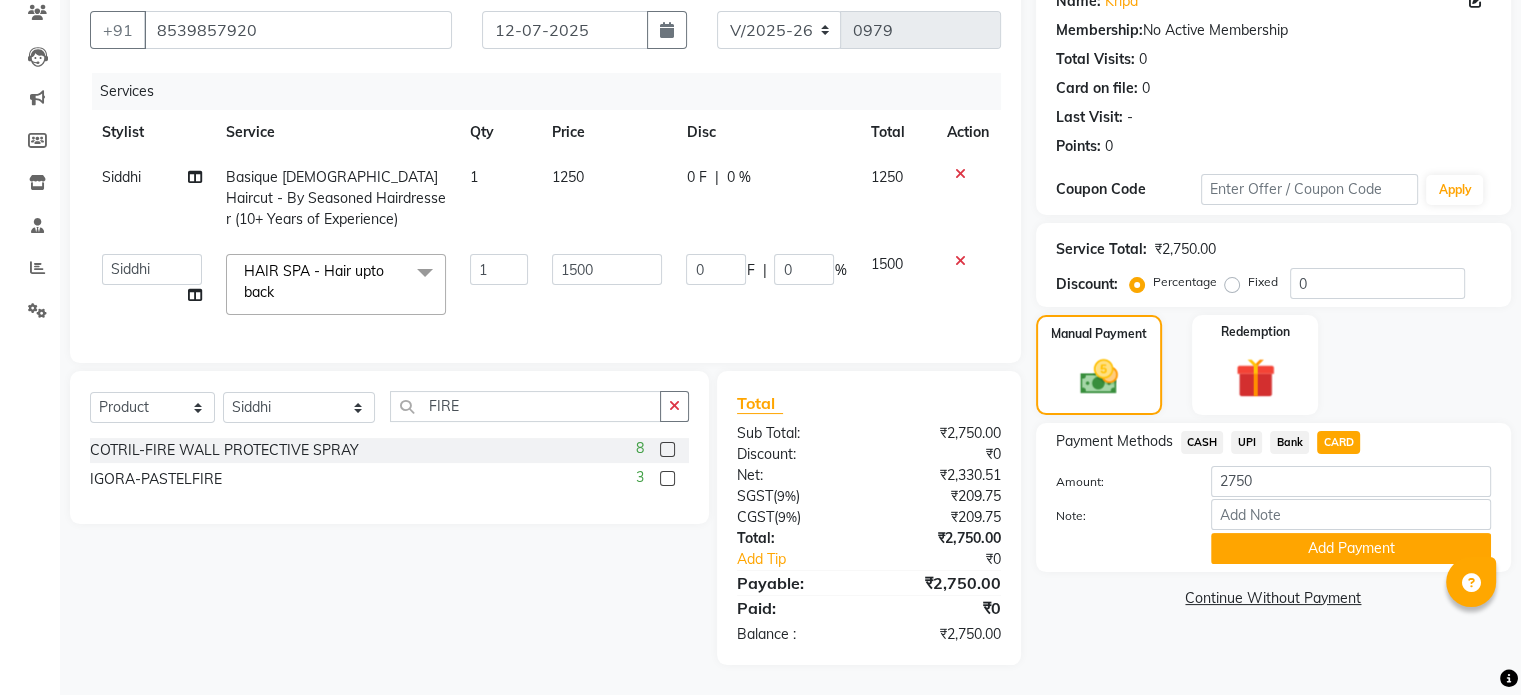 click 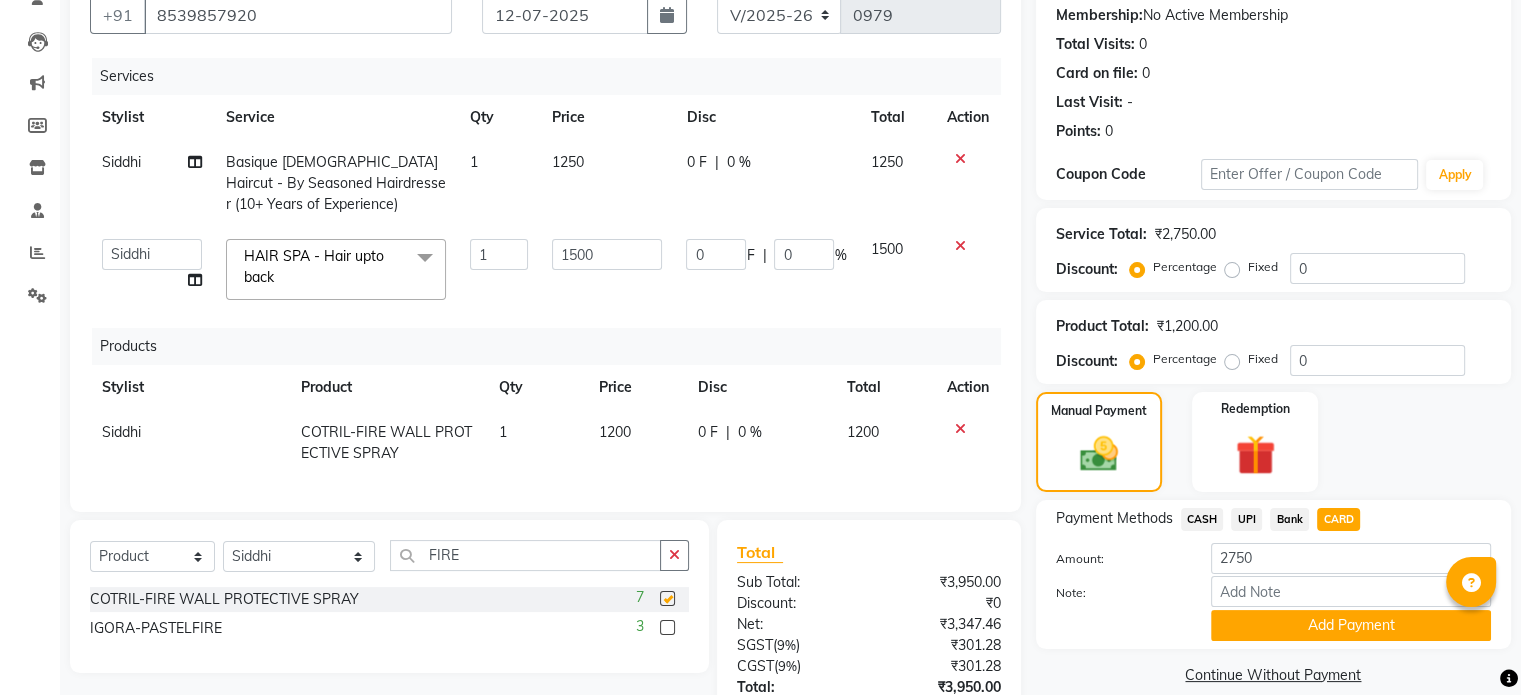 checkbox on "false" 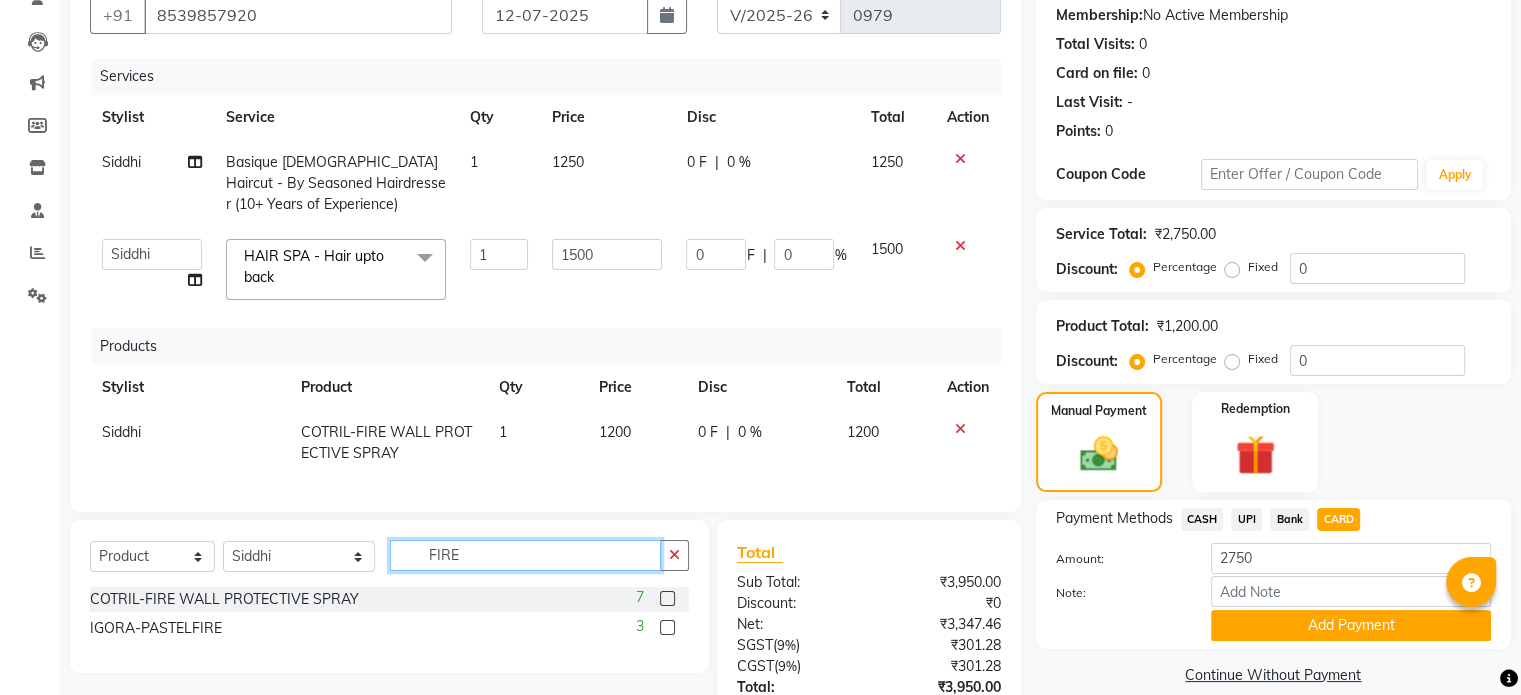 click on "FIRE" 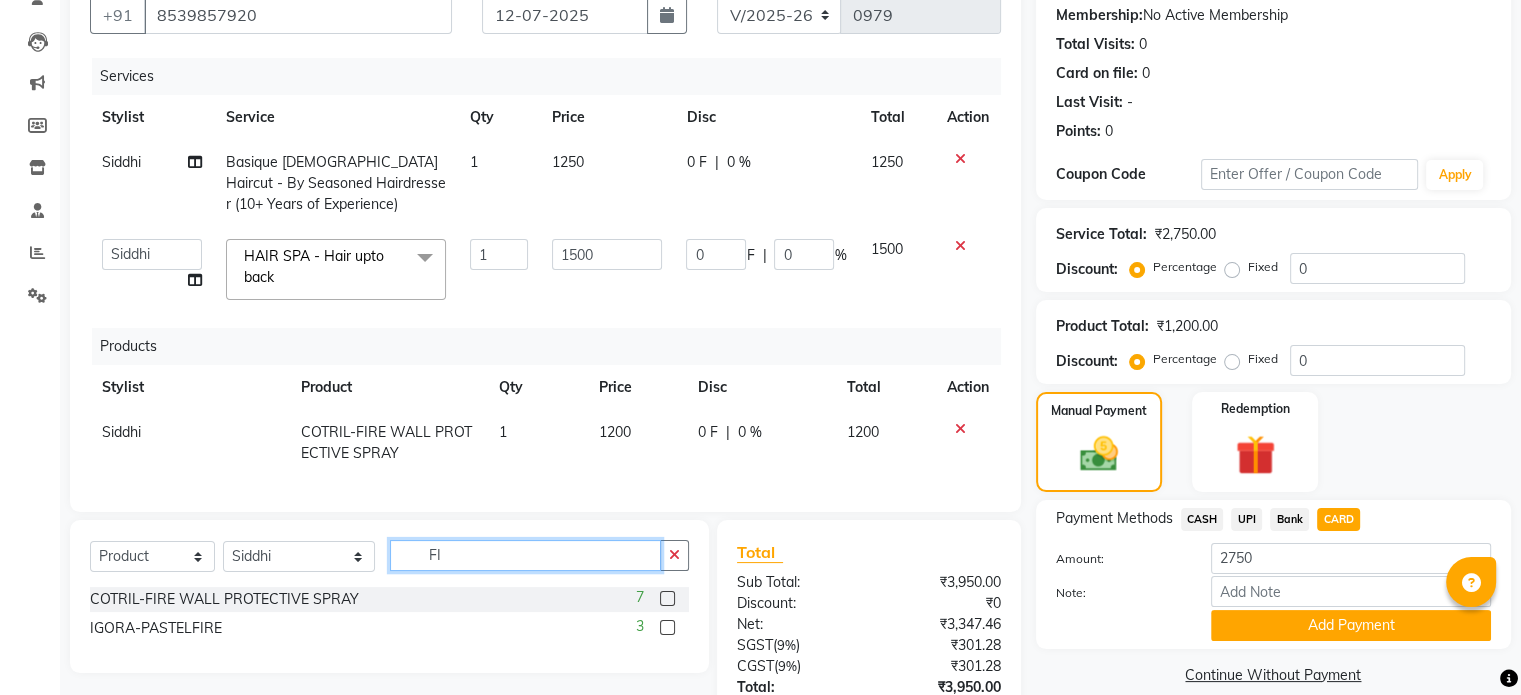 type on "F" 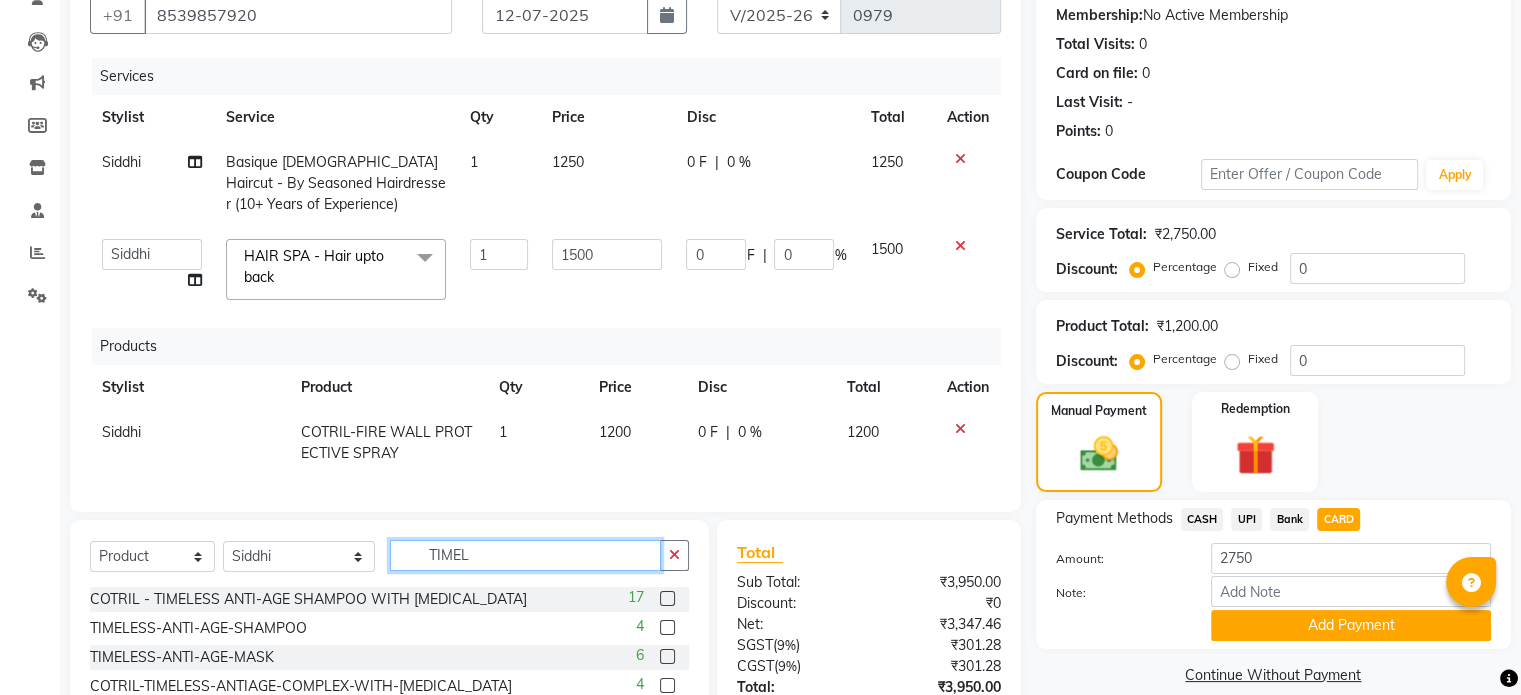 scroll, scrollTop: 2, scrollLeft: 0, axis: vertical 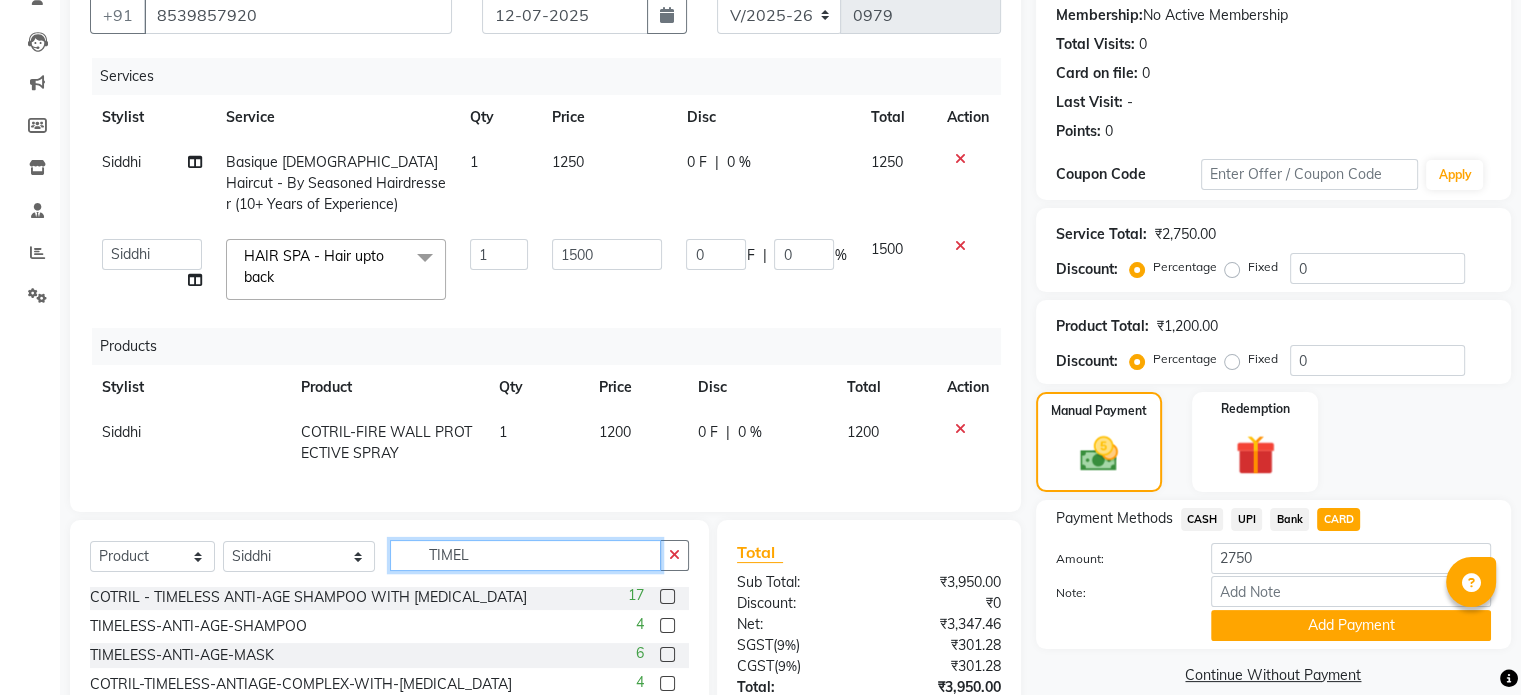 type on "TIMEL" 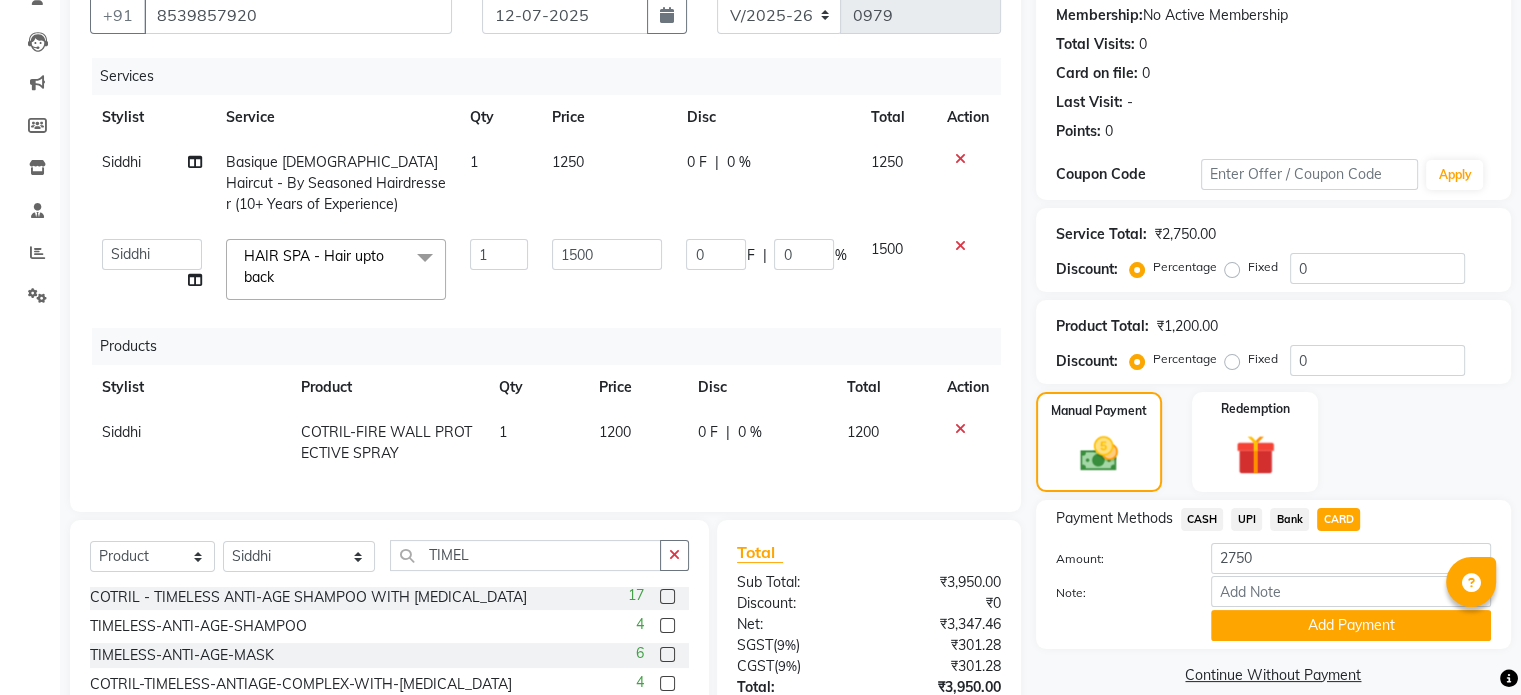 click 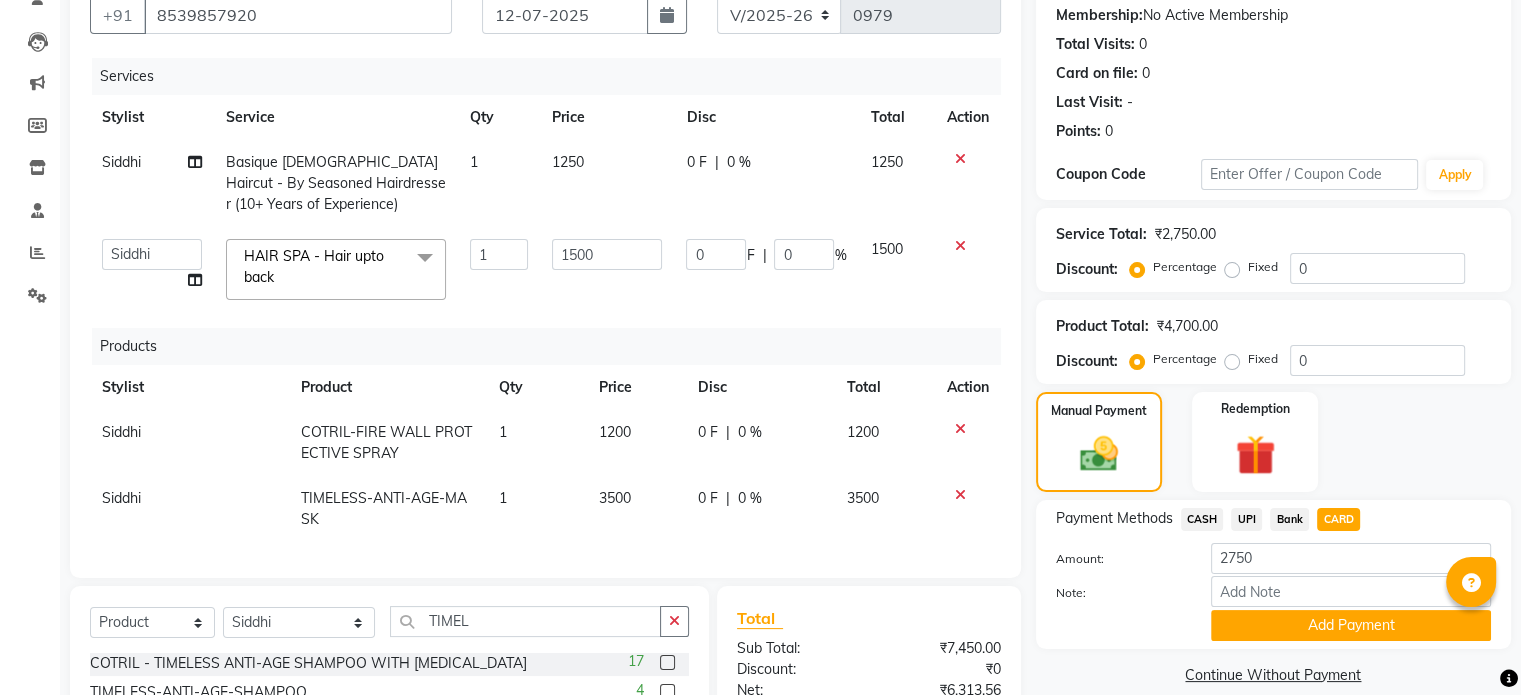 checkbox on "false" 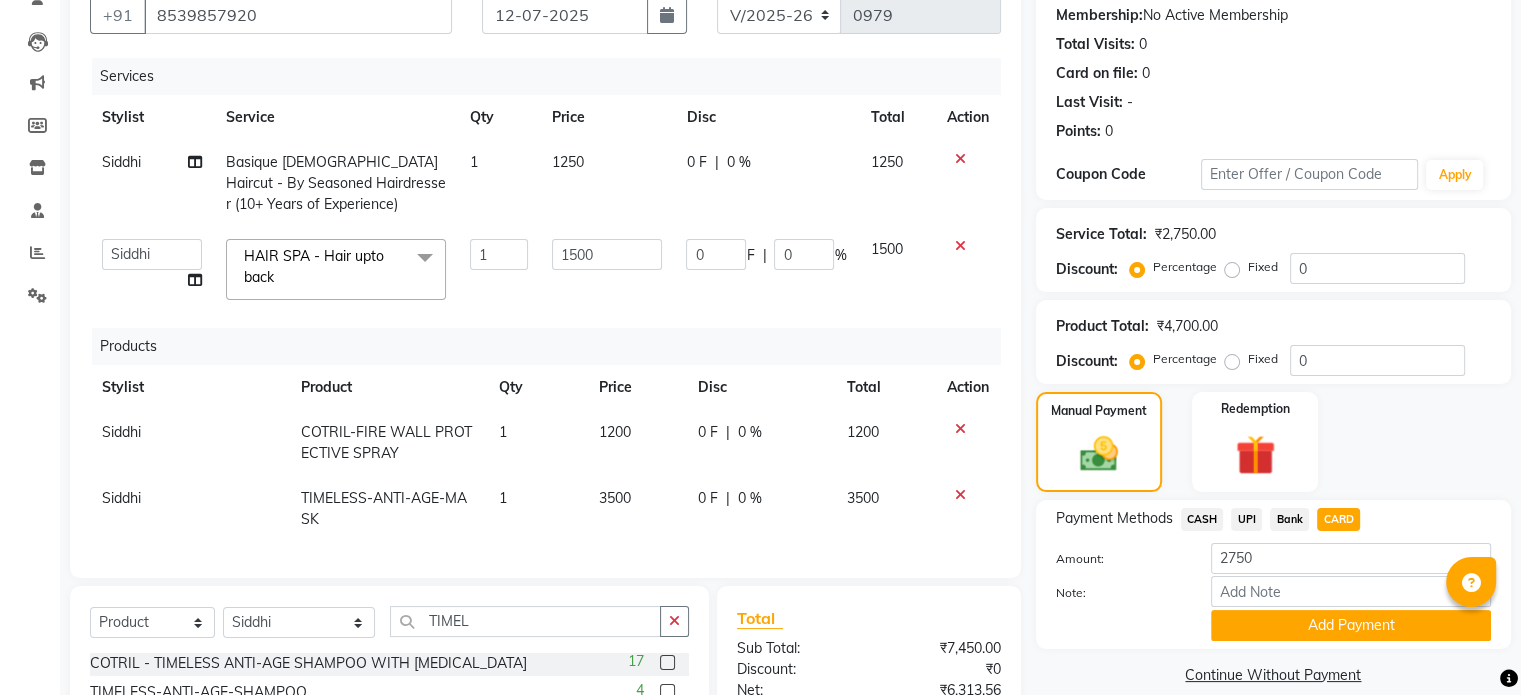 scroll, scrollTop: 14, scrollLeft: 0, axis: vertical 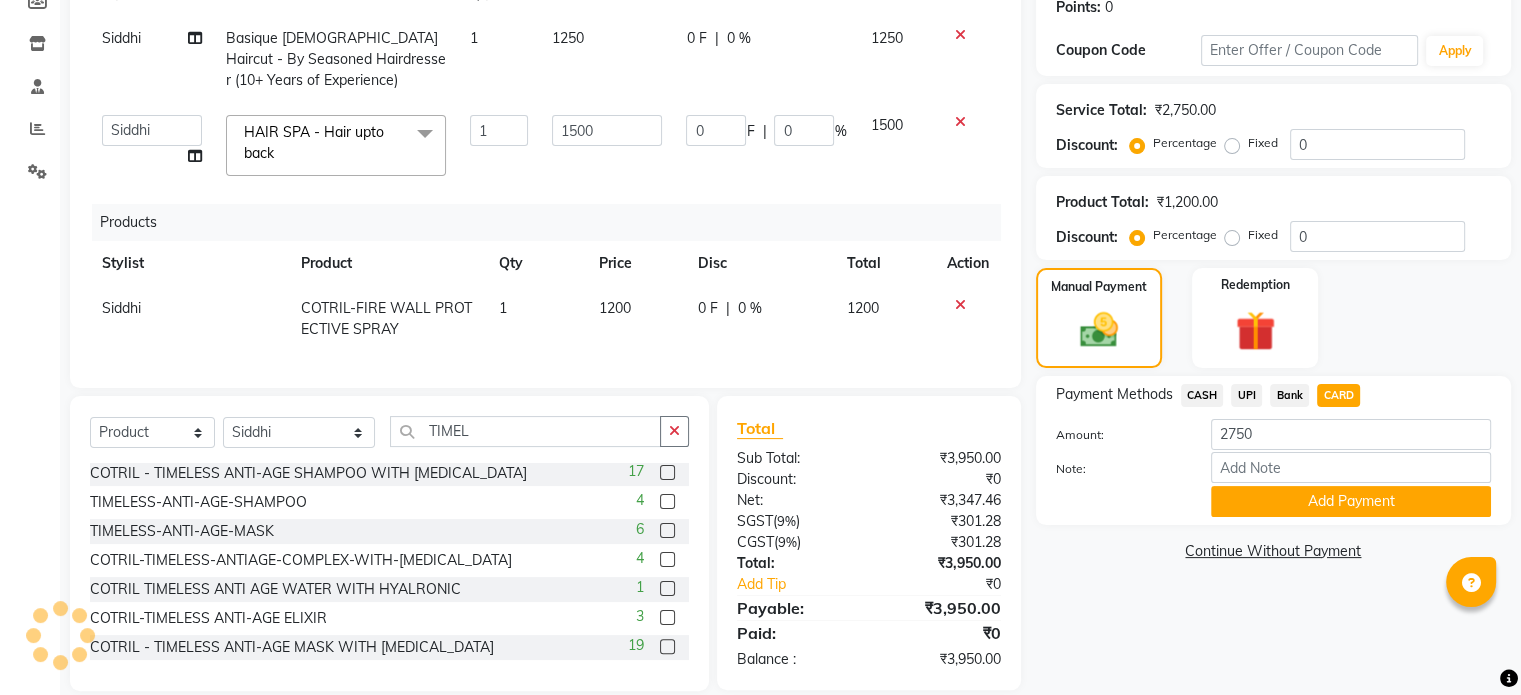 click 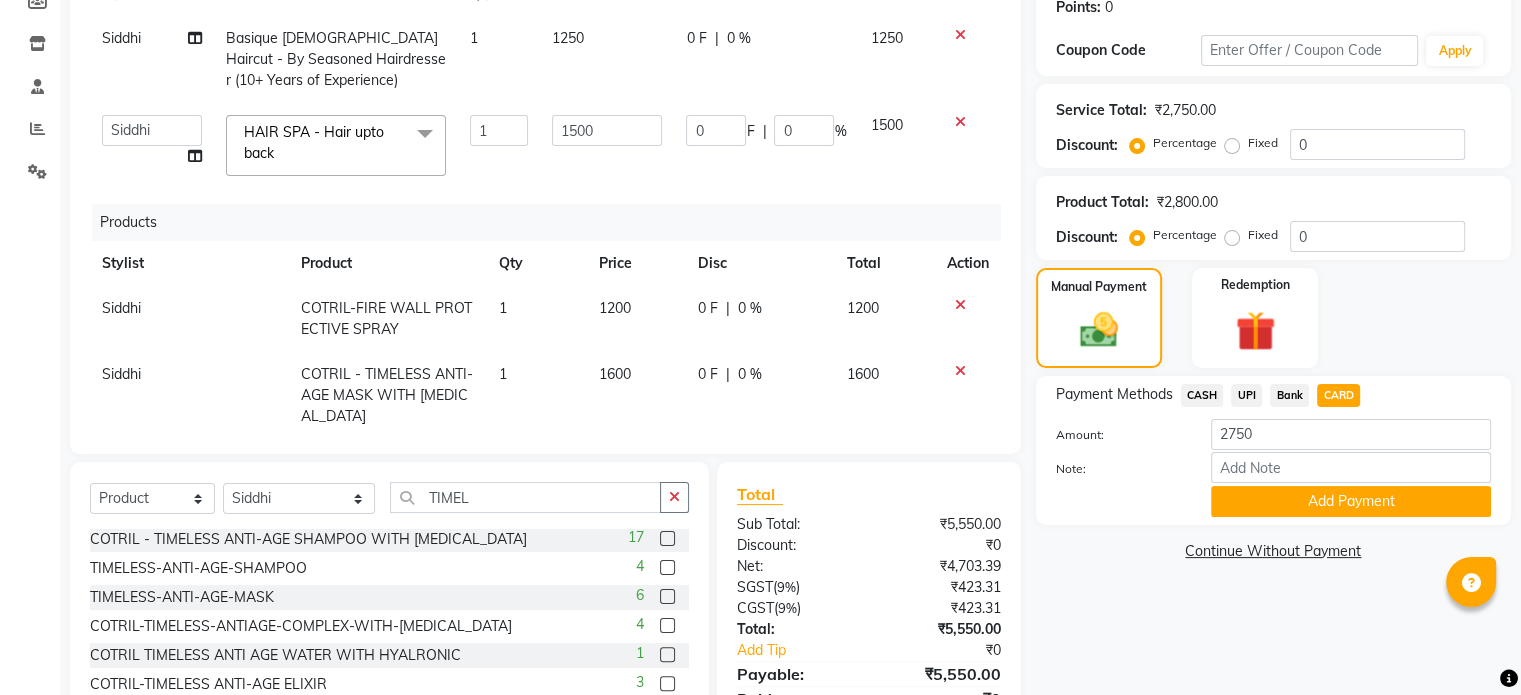 checkbox on "false" 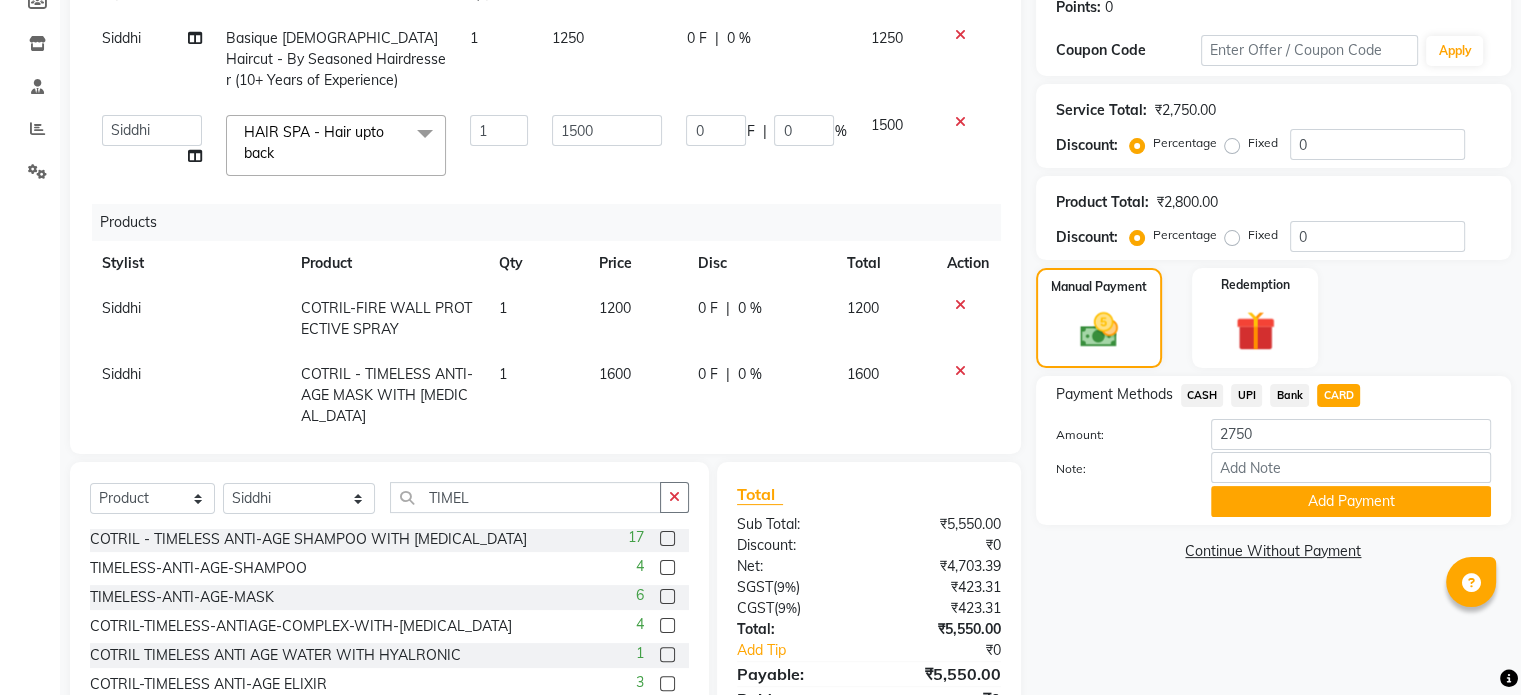 scroll, scrollTop: 36, scrollLeft: 0, axis: vertical 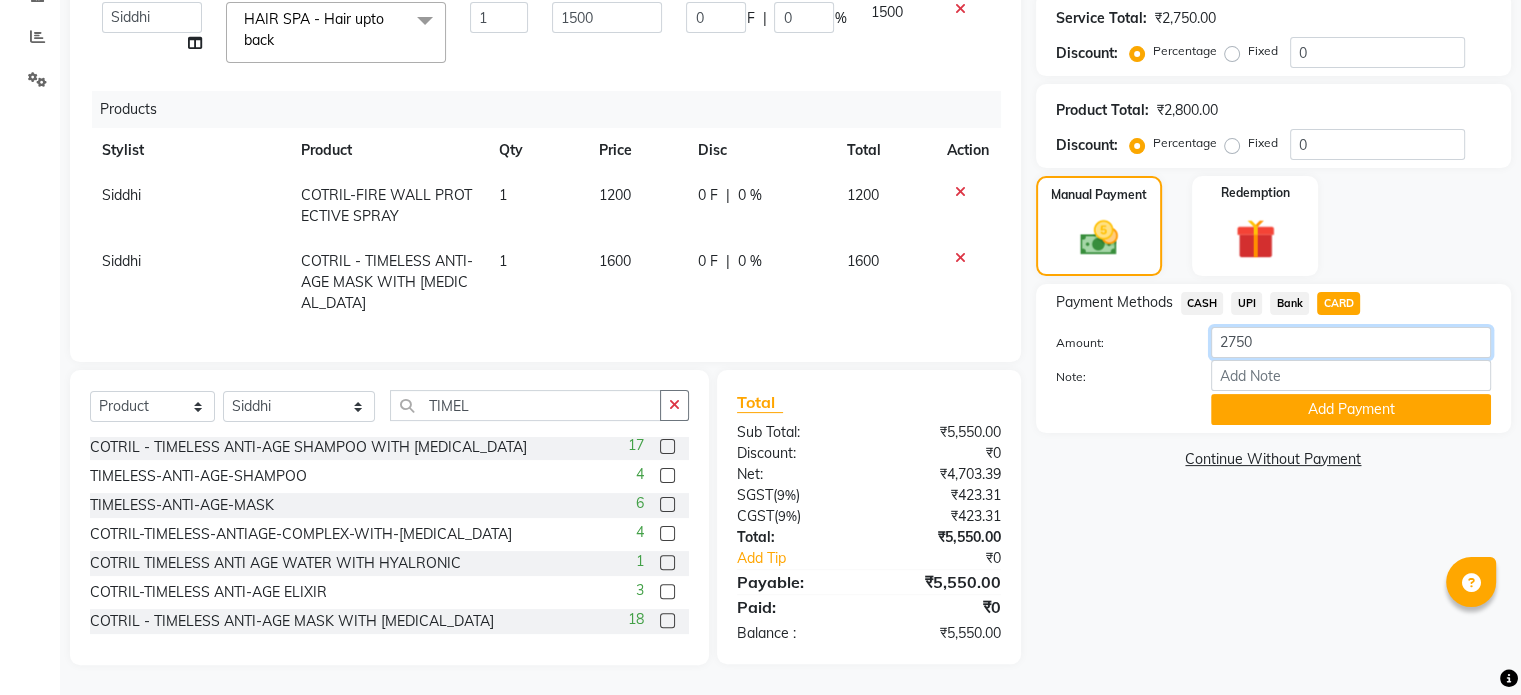 click on "2750" 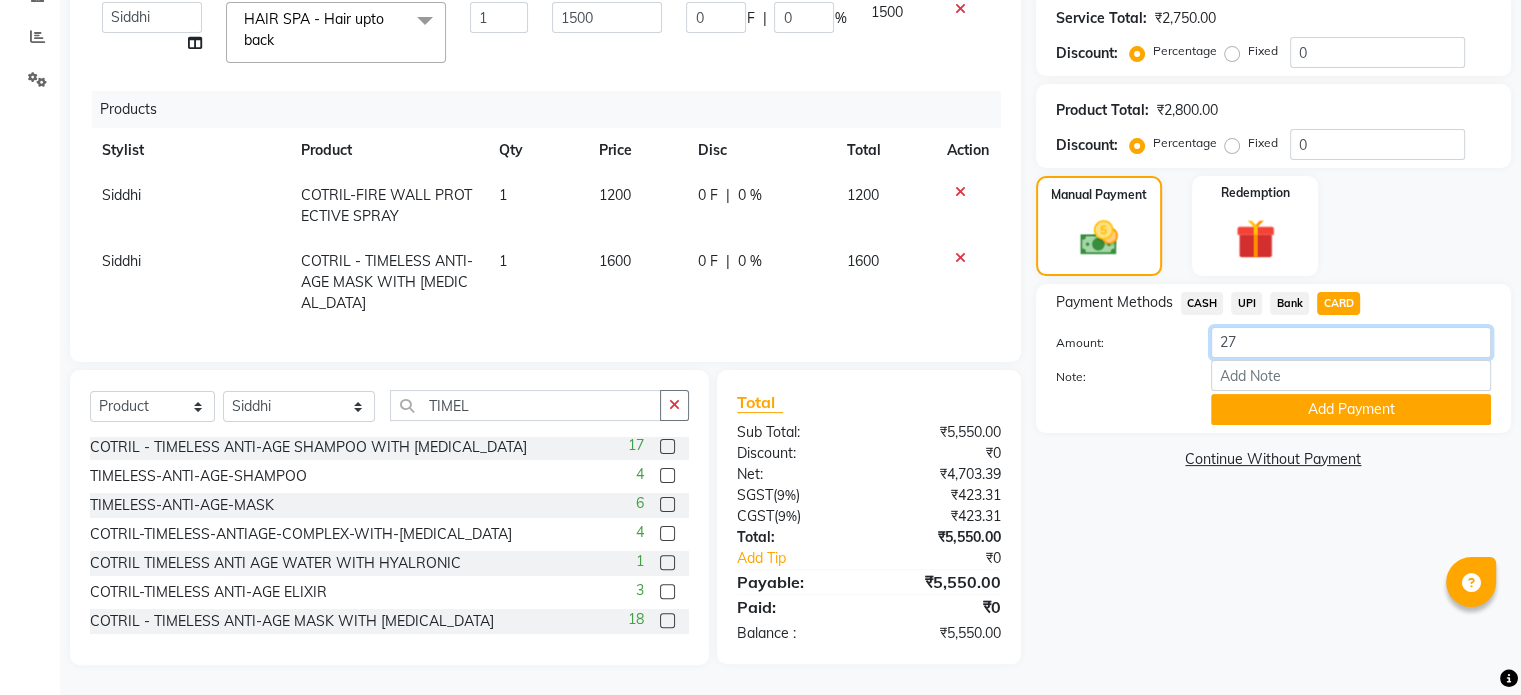 type on "2" 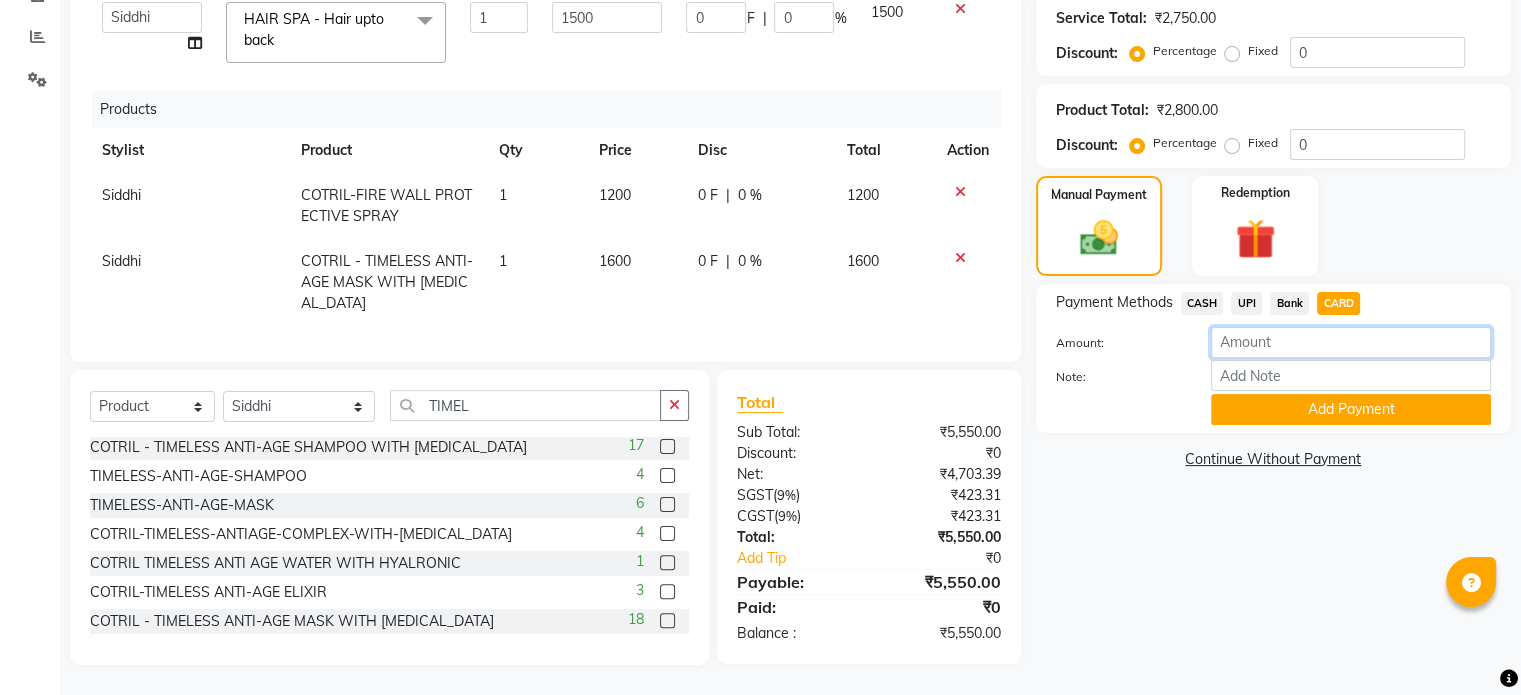 click 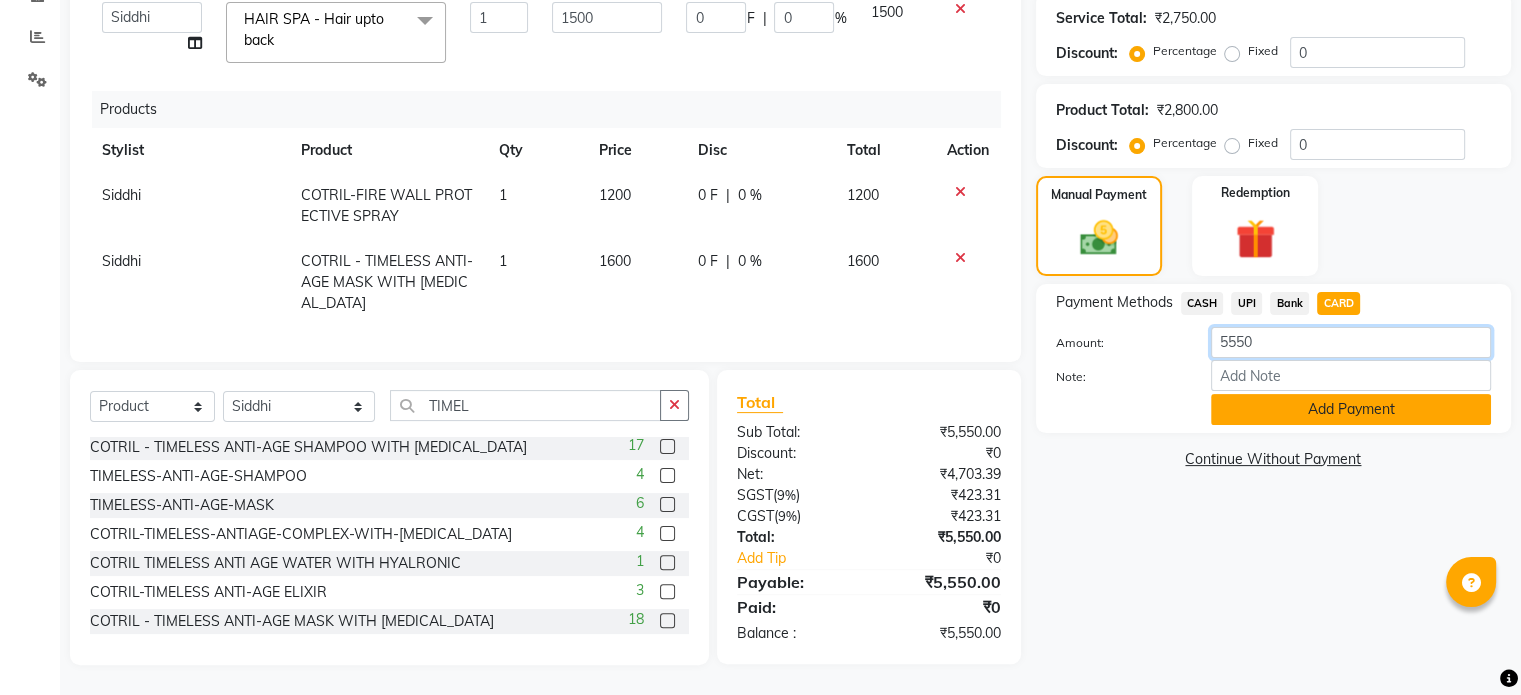 type on "5550" 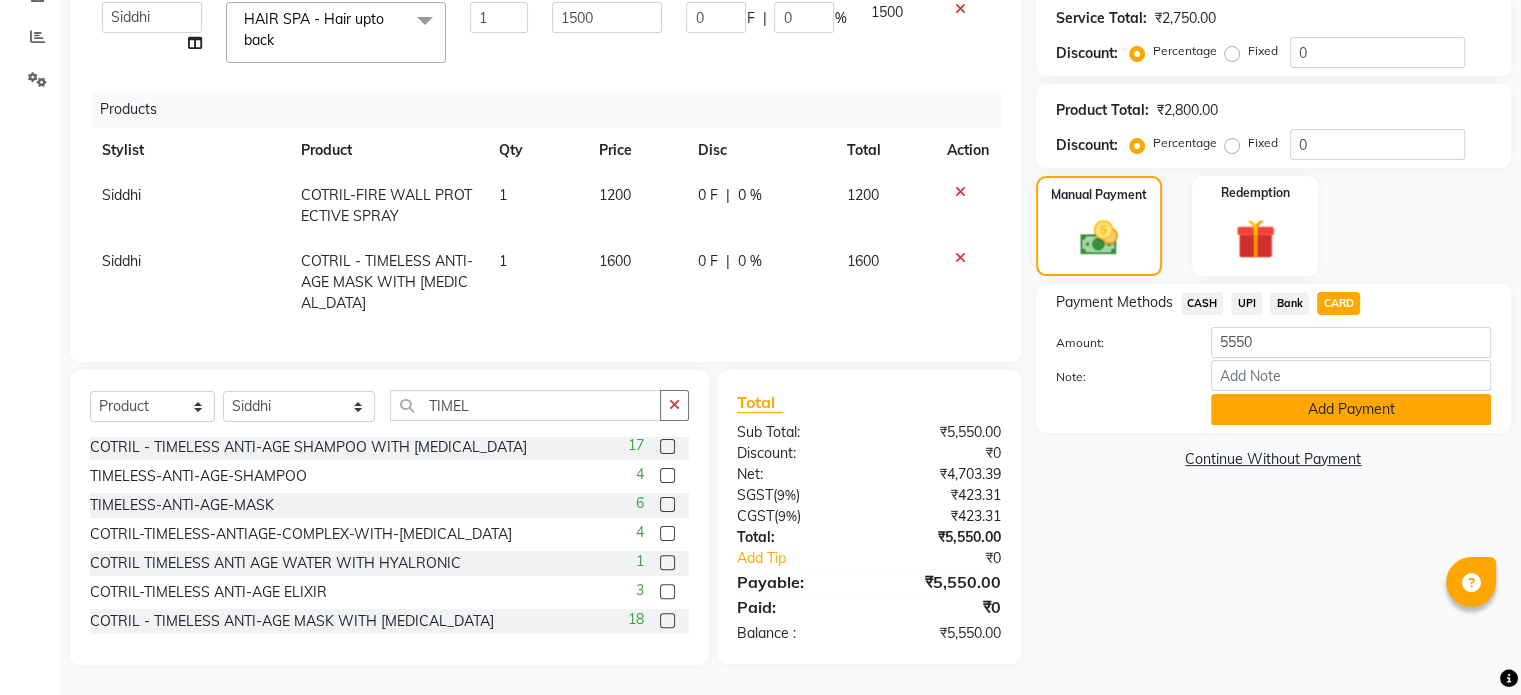 click on "Add Payment" 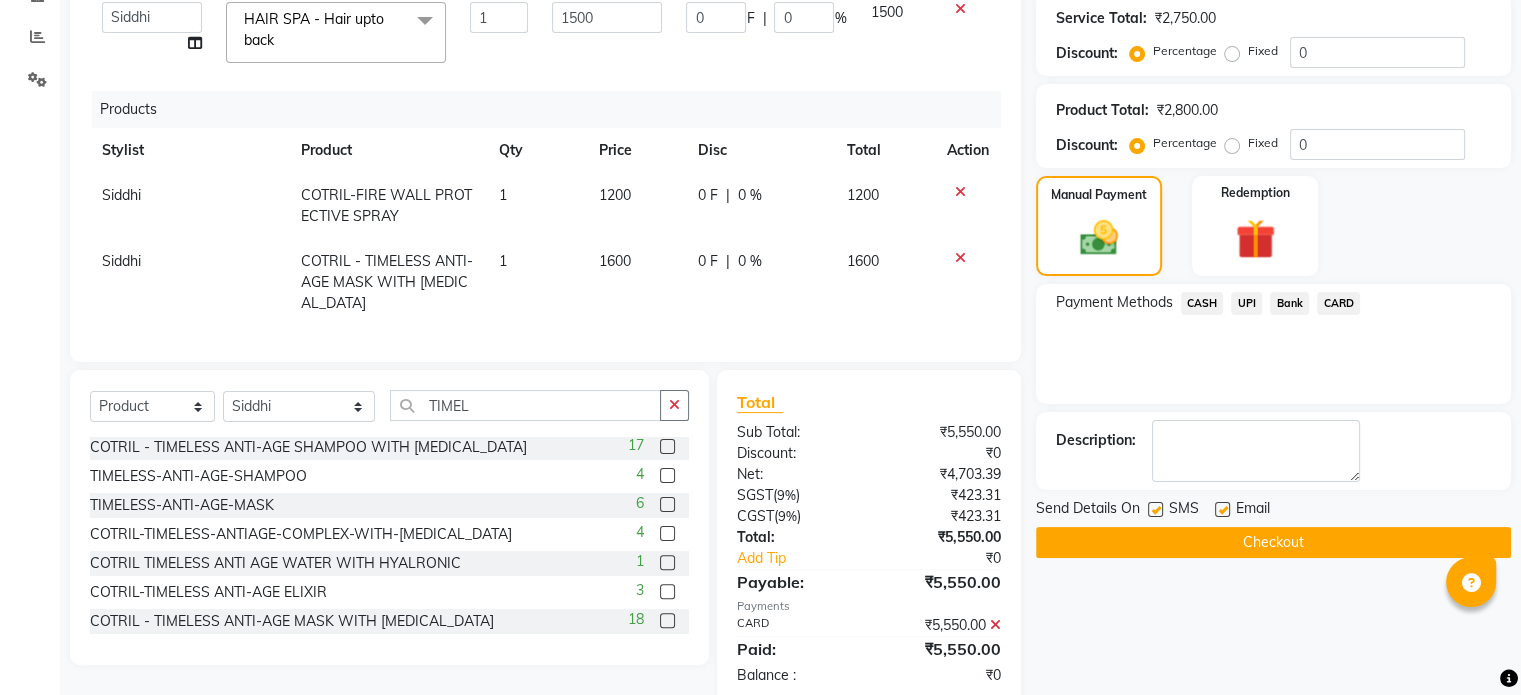 scroll, scrollTop: 447, scrollLeft: 0, axis: vertical 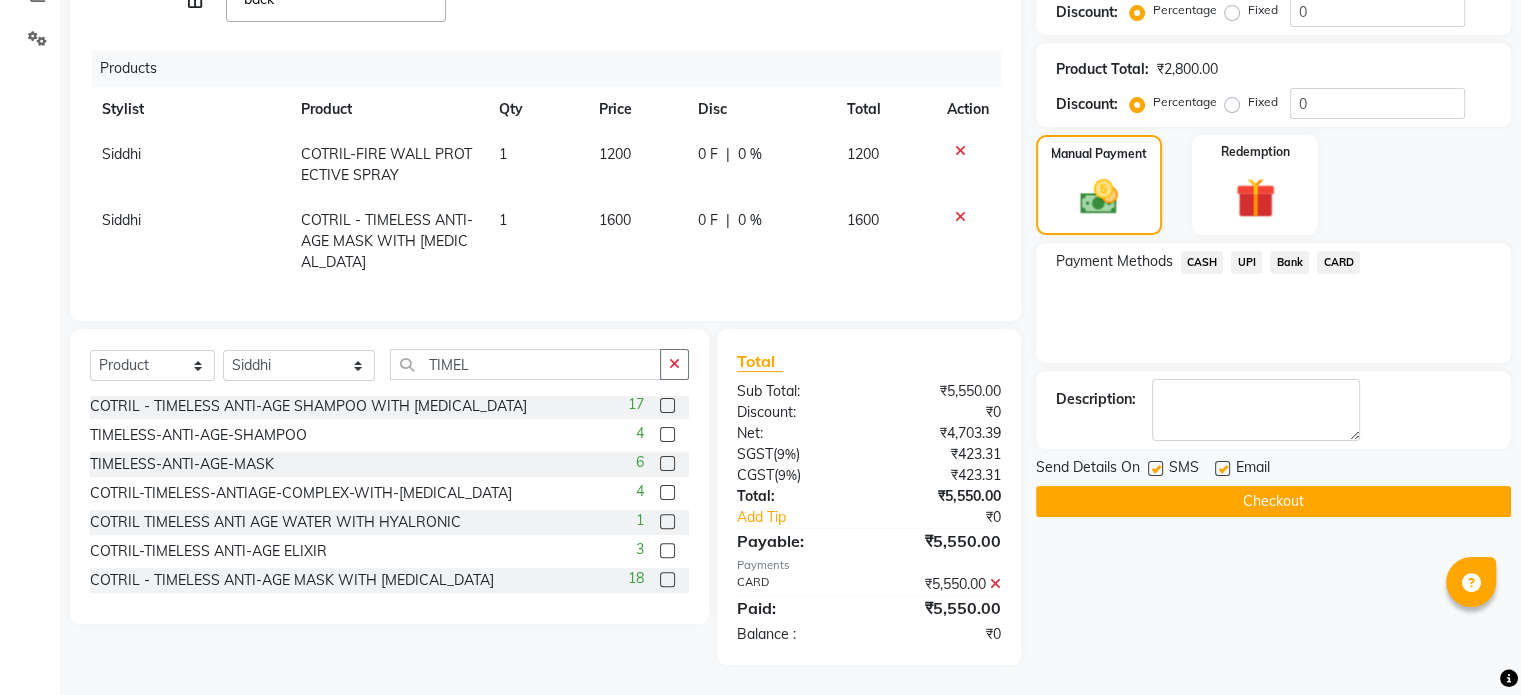 click 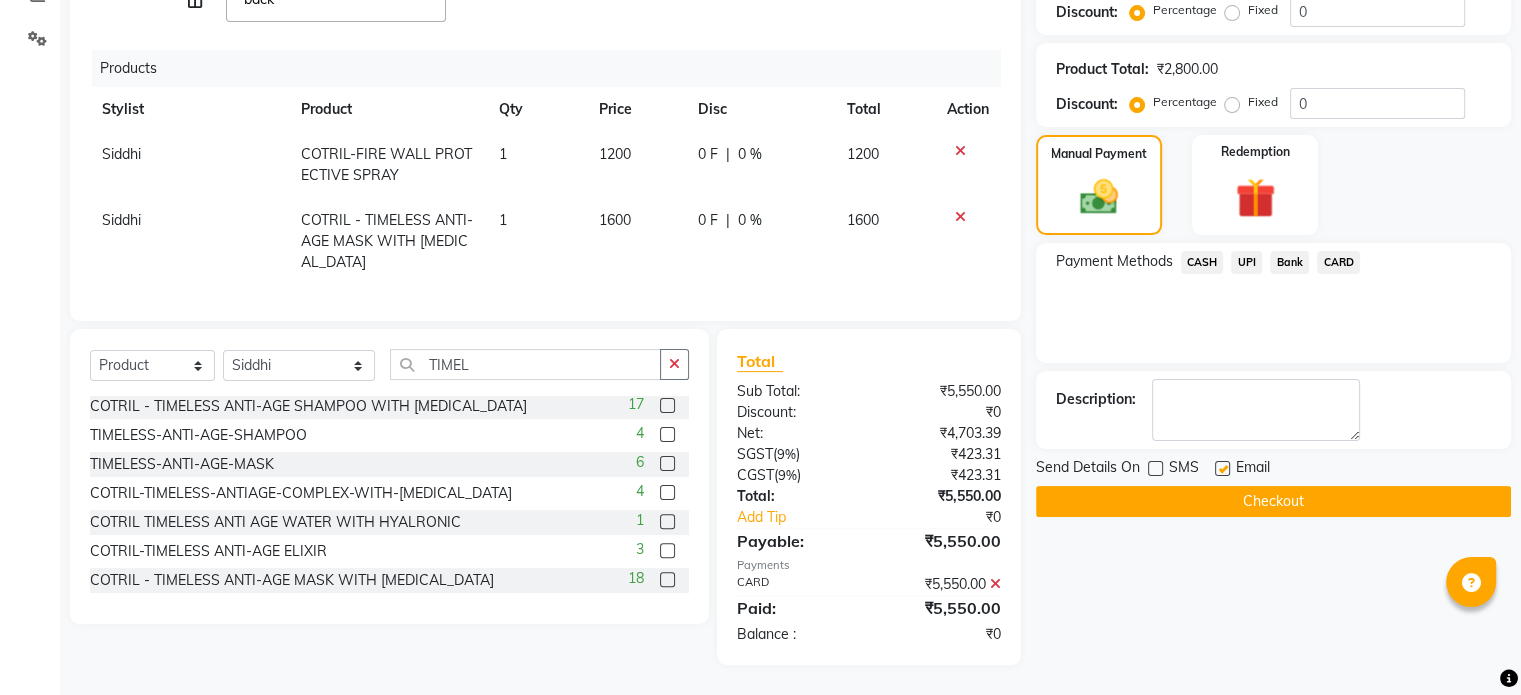 click 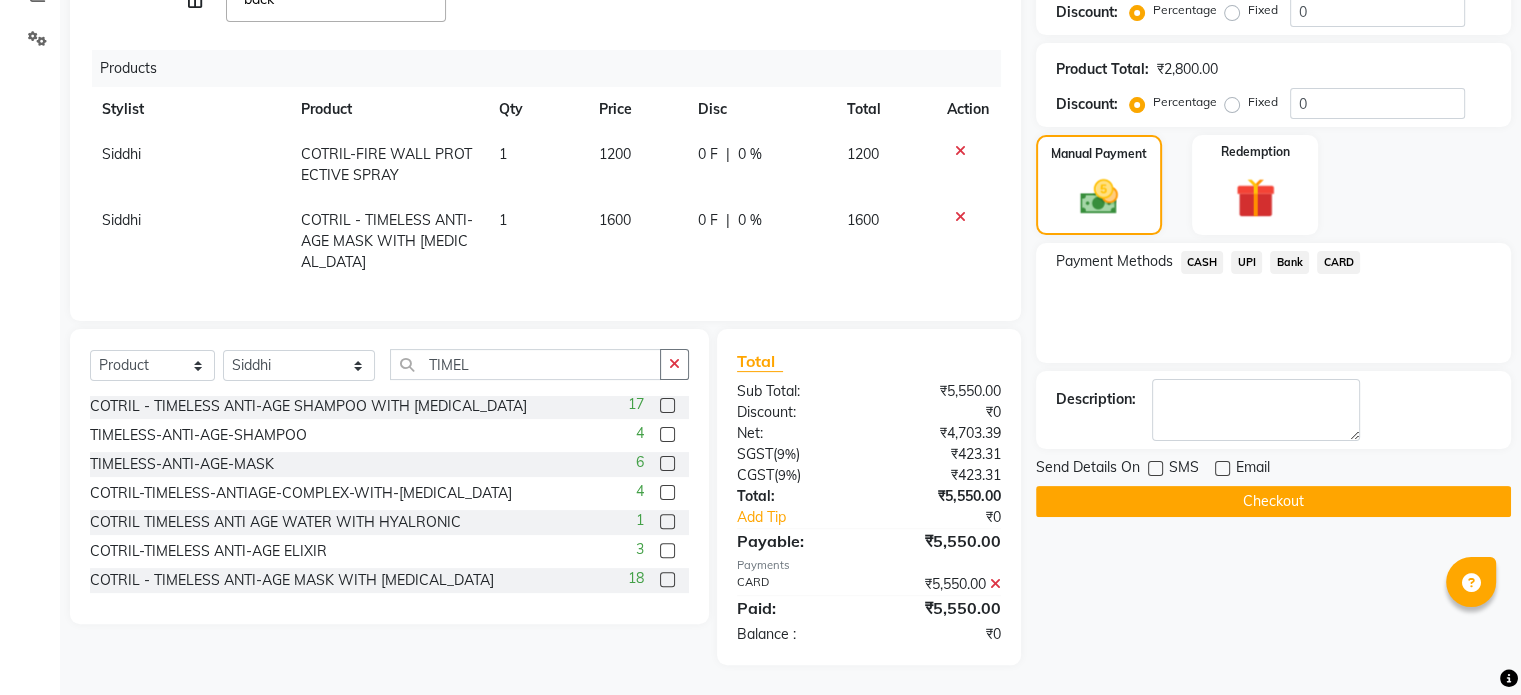 click on "Checkout" 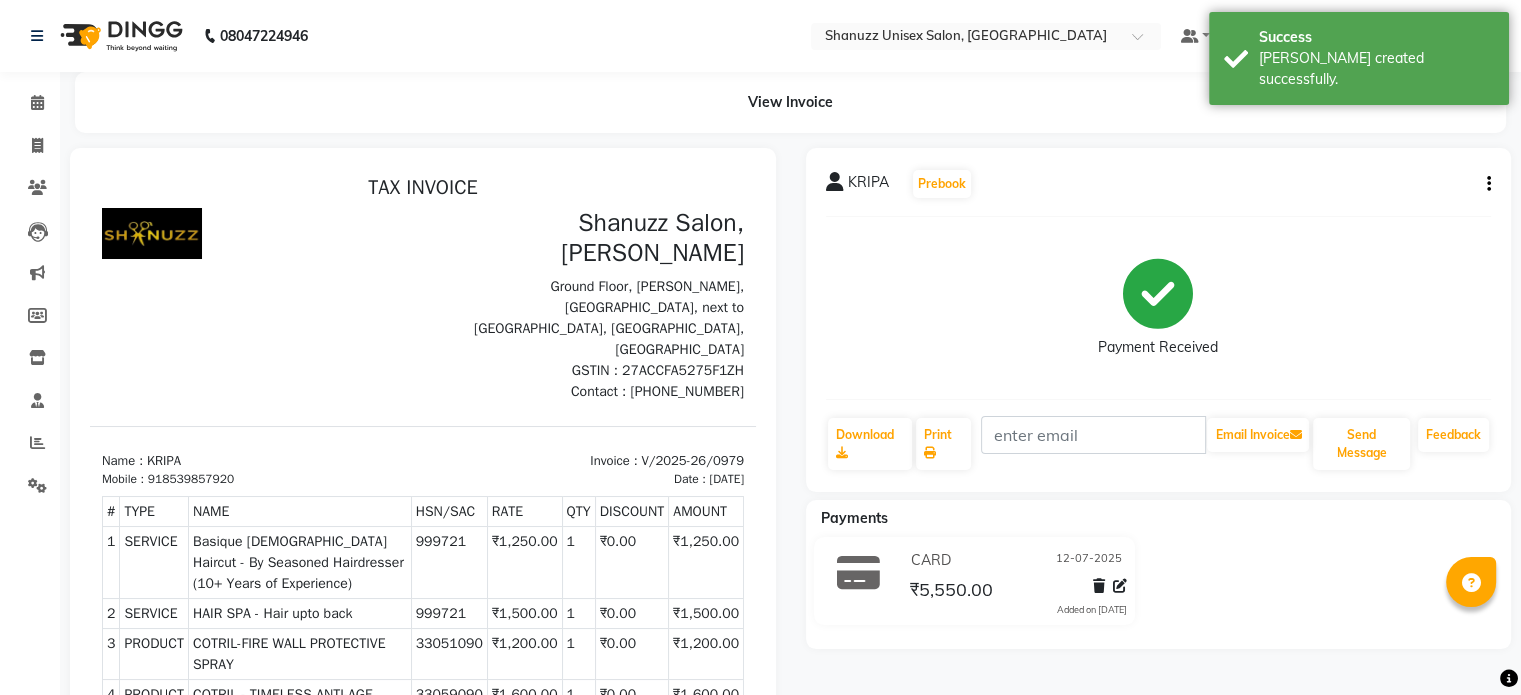 scroll, scrollTop: 0, scrollLeft: 0, axis: both 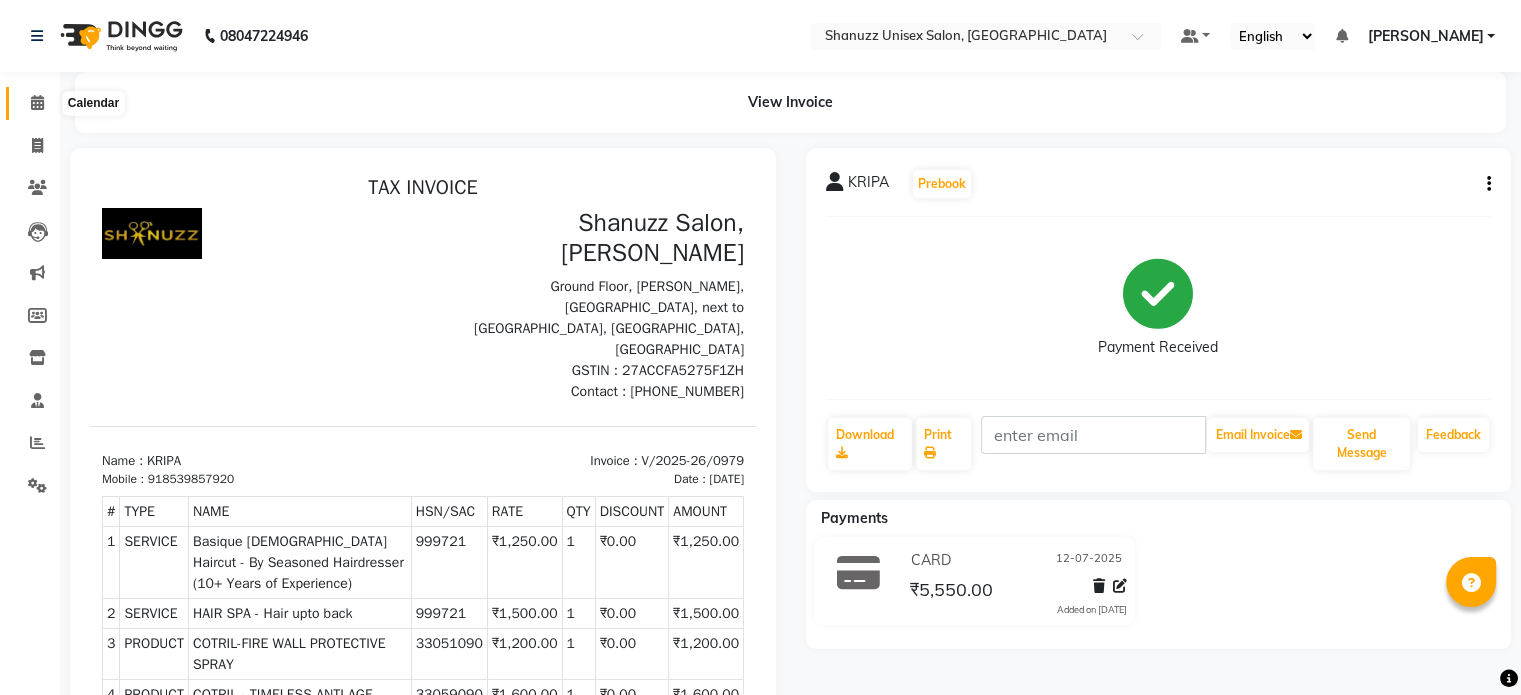click 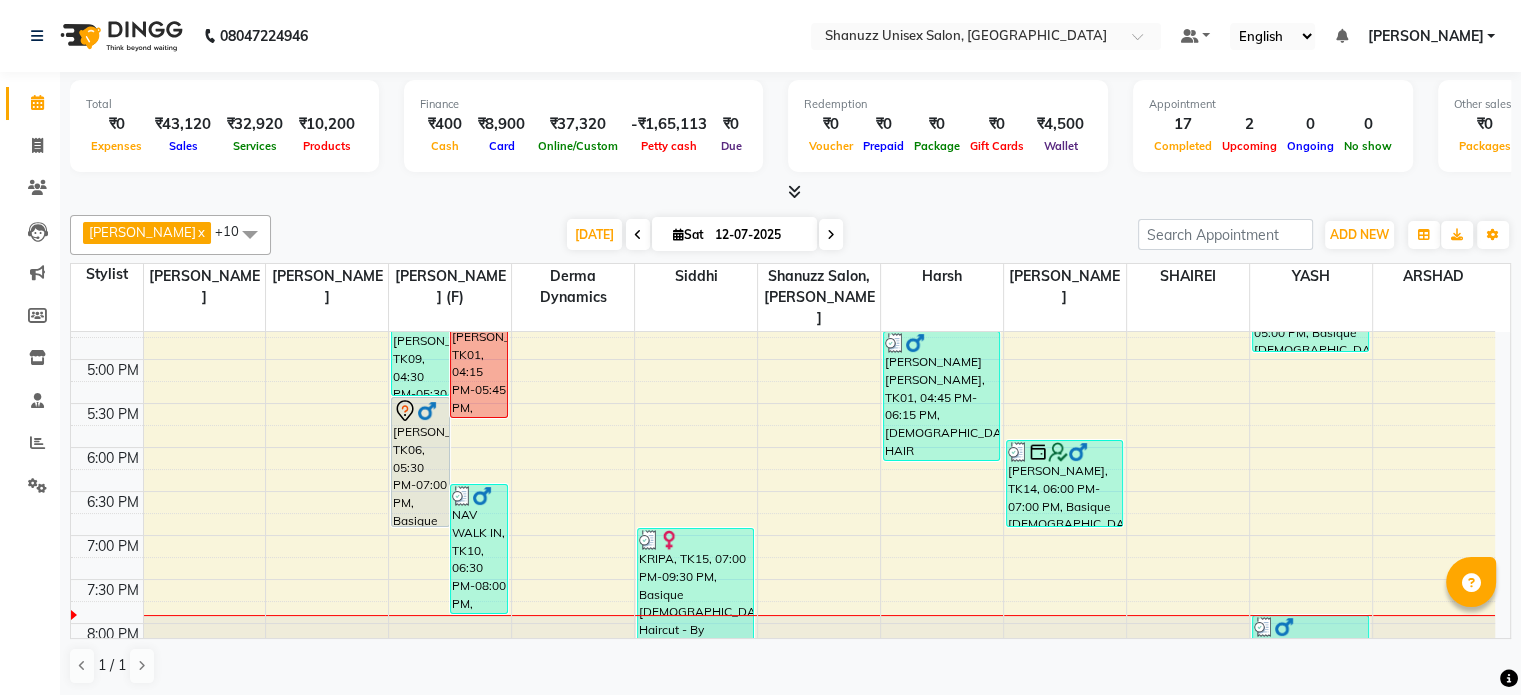 scroll, scrollTop: 718, scrollLeft: 0, axis: vertical 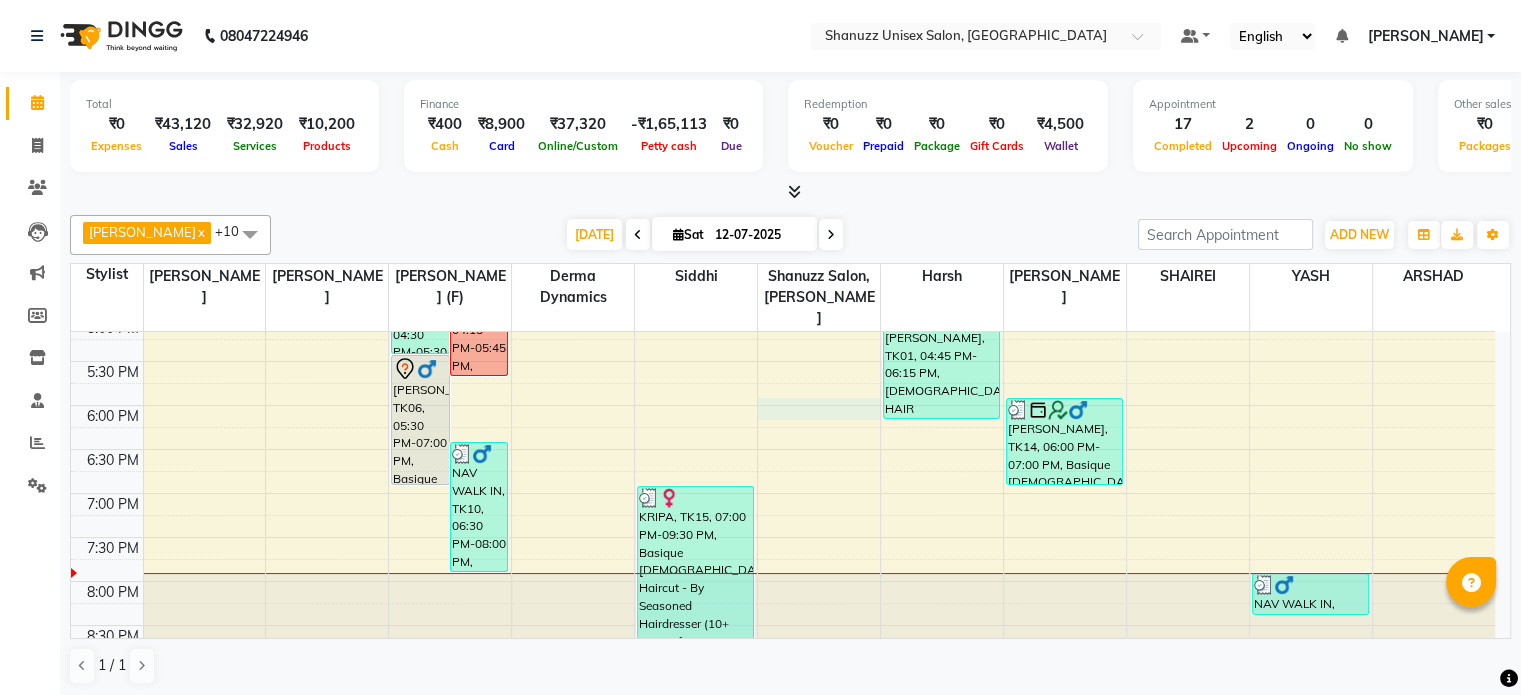 click on "9:00 AM 9:30 AM 10:00 AM 10:30 AM 11:00 AM 11:30 AM 12:00 PM 12:30 PM 1:00 PM 1:30 PM 2:00 PM 2:30 PM 3:00 PM 3:30 PM 4:00 PM 4:30 PM 5:00 PM 5:30 PM 6:00 PM 6:30 PM 7:00 PM 7:30 PM 8:00 PM 8:30 PM     POORVA HODAVADEKAR, TK02, 02:00 PM-03:00 PM, Basique FEMALE Haircut - By Shanuzz (18+ Years of Experience)
SABA SHAIKH, TK03, 02:30 PM-03:30 PM, GLOBAL COLOR + HIGHLIGHTS  - Hair upto back     KAVITA SHINDE, TK04, 04:00 PM-04:30 PM, Basique FEMALE Haircut - By Shanuzz (18+ Years of Experience)     ABHIJEET ASHOK BODHE, TK01, 04:15 PM-05:45 PM, Basique MALE Haircut - By Shanuzz (18+ Years of Experience)     PRAGATI AGRAWAL, TK09, 04:30 PM-05:30 PM, Basique FEMALE Haircut - By Shanuzz (18+ Years of Experience)             ARIF BOISAR, TK06, 05:30 PM-07:00 PM, Basique MALE Haircut - By Shanuzz (18+ Years of Experience)     NAV WALK IN, TK10, 06:30 PM-08:00 PM, Basique MALE Haircut - By Shanuzz (18+ Years of Experience)     TASMIYA, TK05, 03:30 PM-04:00 PM, CONSULTATION" at bounding box center (783, 141) 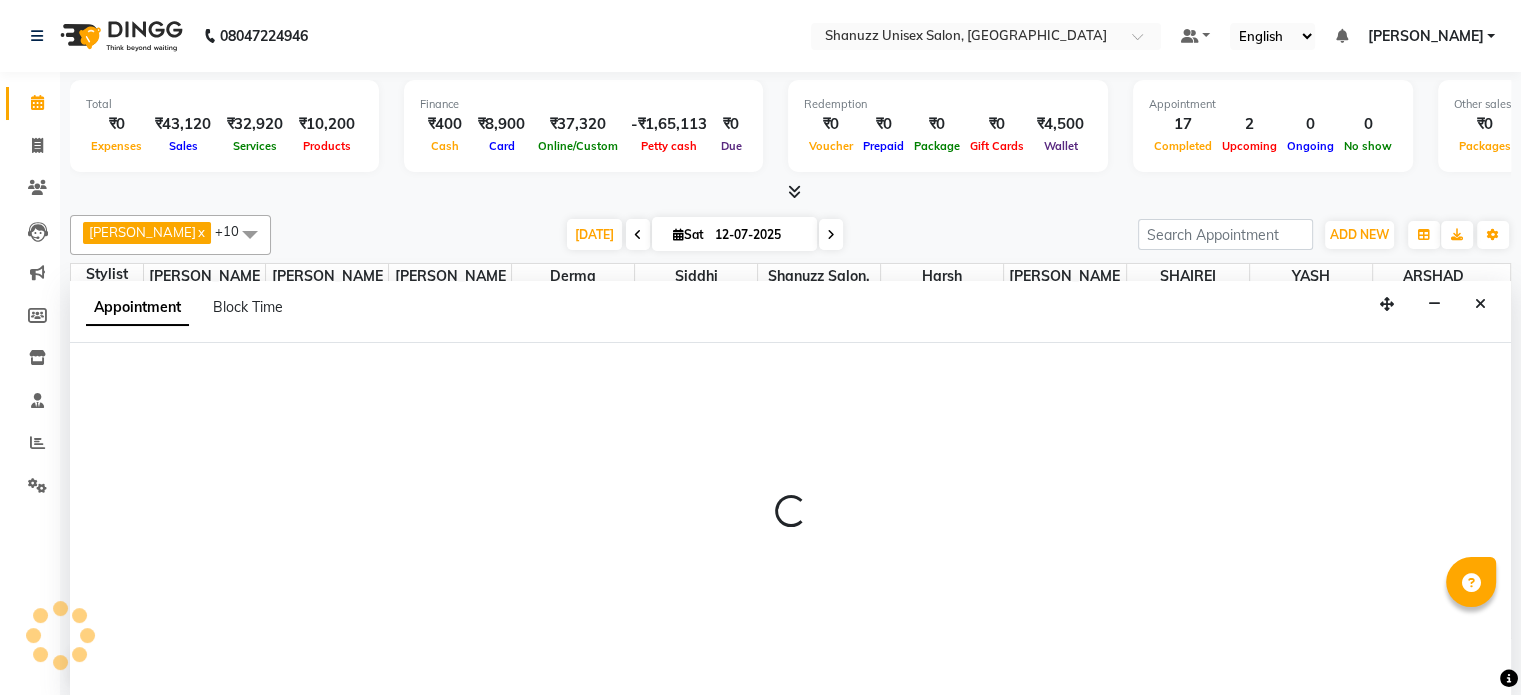 scroll, scrollTop: 0, scrollLeft: 0, axis: both 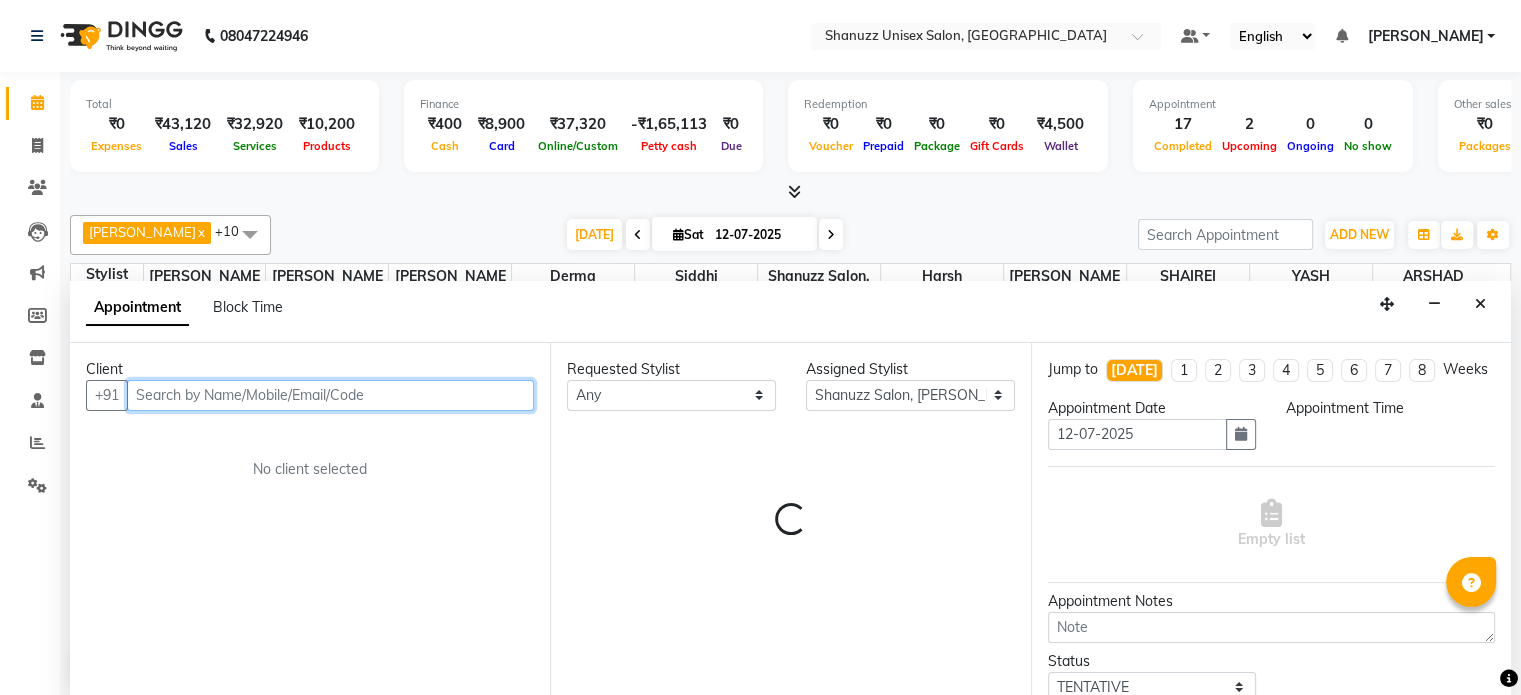 select on "1080" 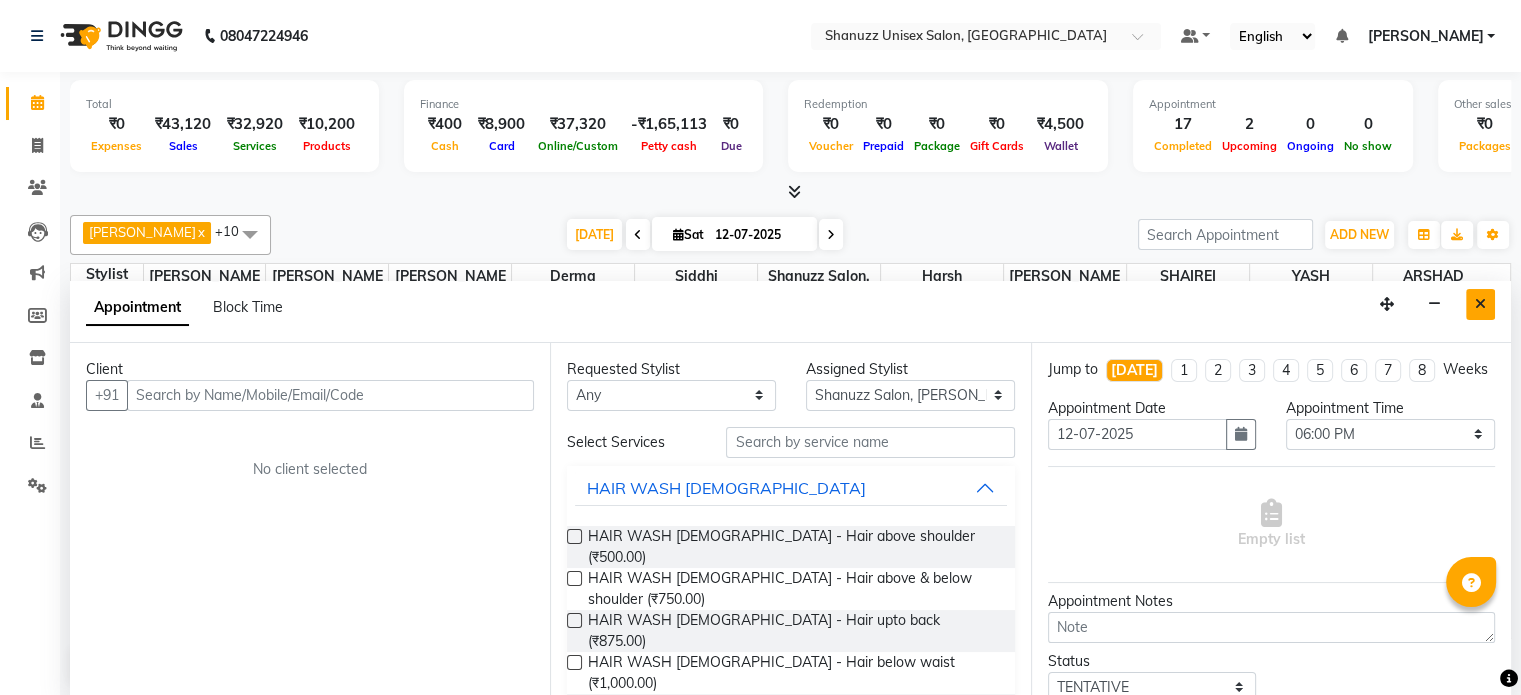 click at bounding box center [1480, 304] 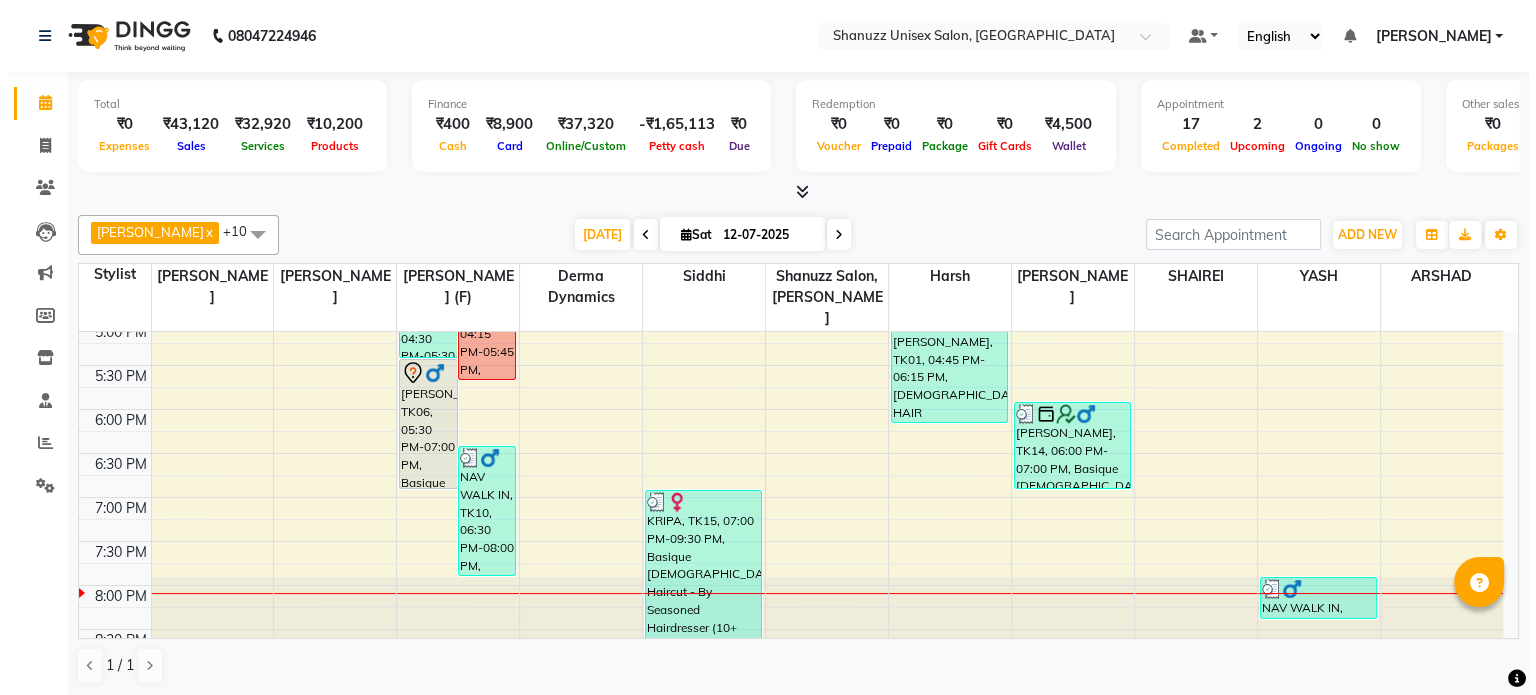 scroll, scrollTop: 705, scrollLeft: 0, axis: vertical 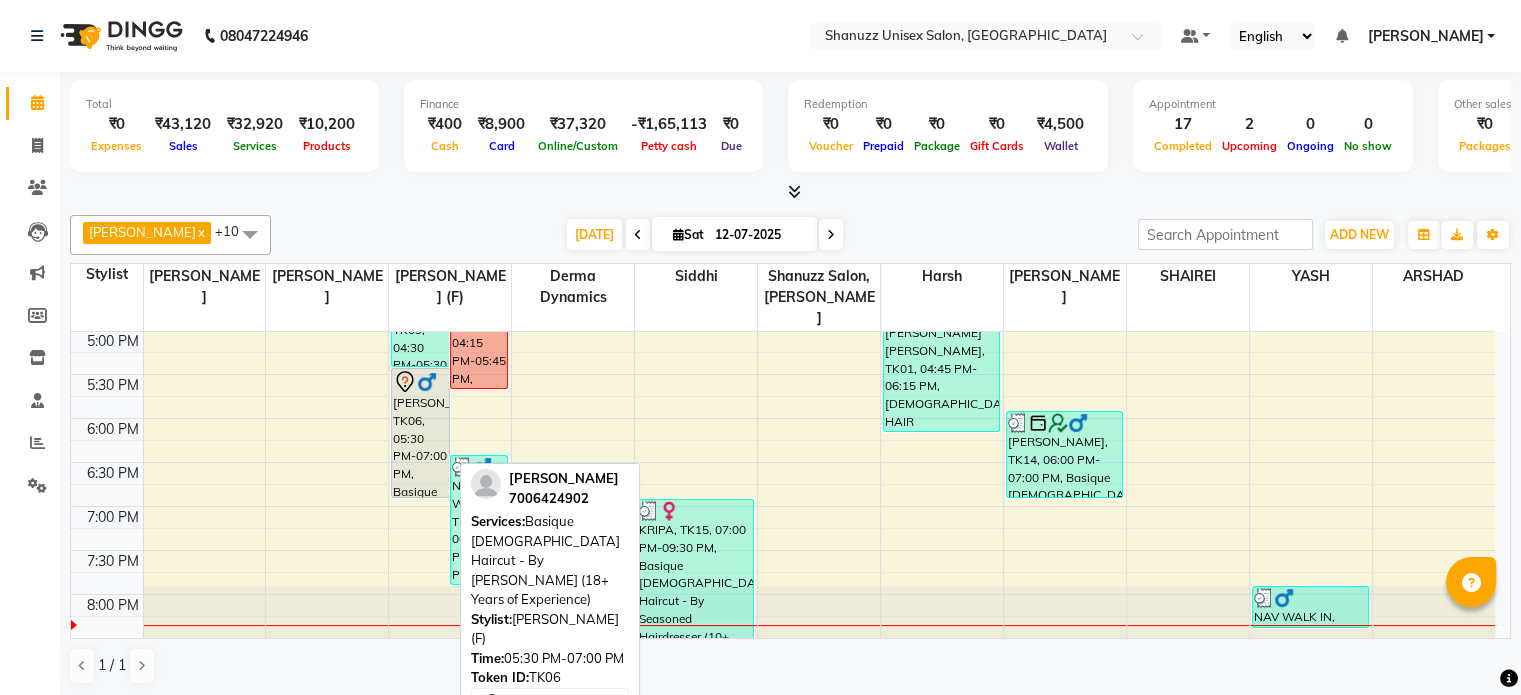 click on "ARIF BOISAR, TK06, 05:30 PM-07:00 PM, Basique MALE Haircut - By Shanuzz (18+ Years of Experience)" at bounding box center [420, 433] 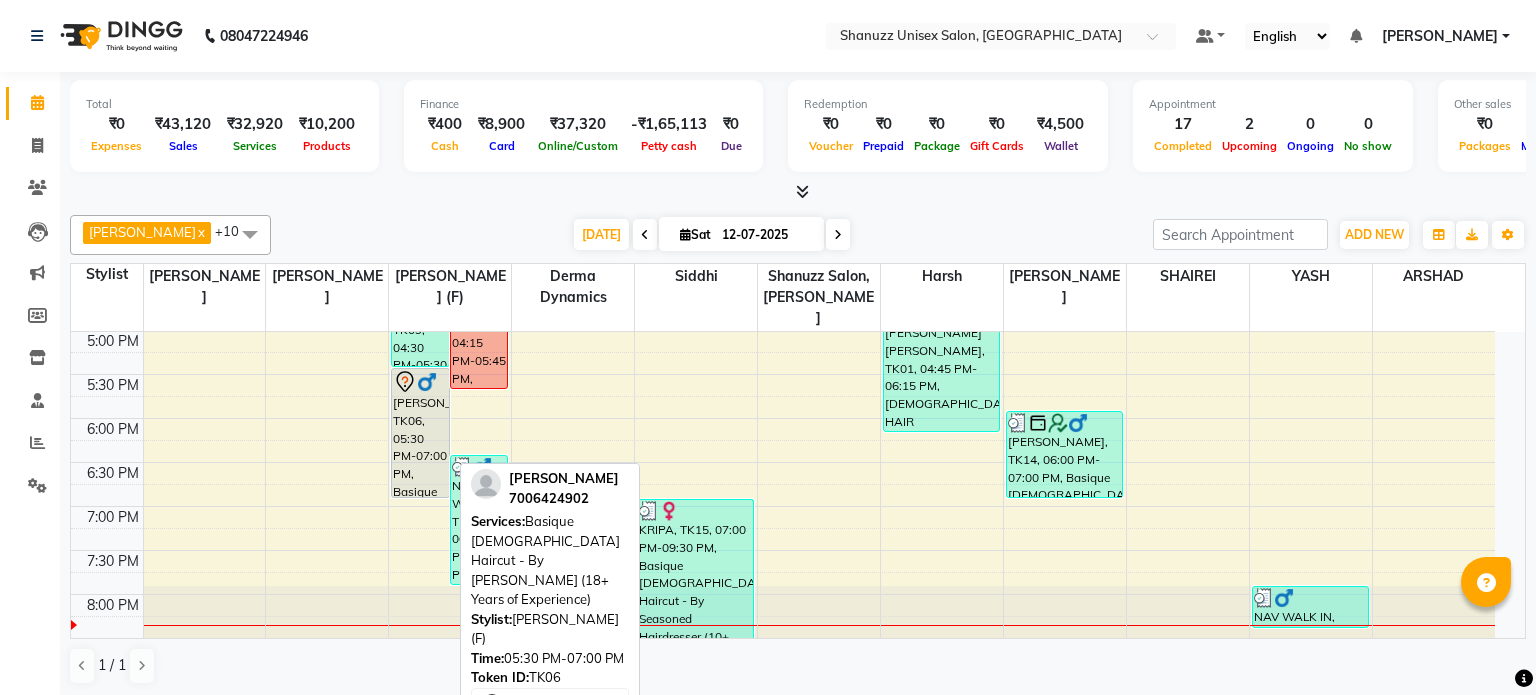 select on "7" 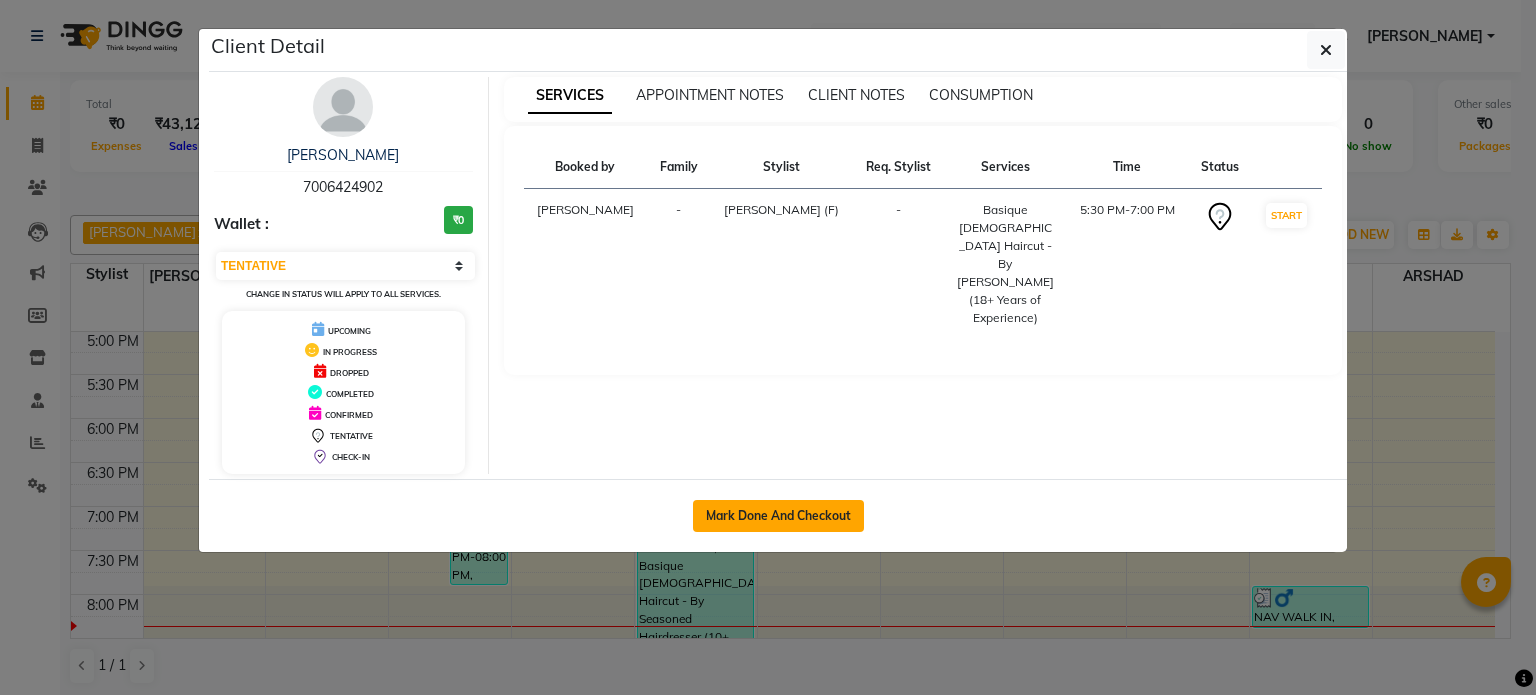 click on "Mark Done And Checkout" 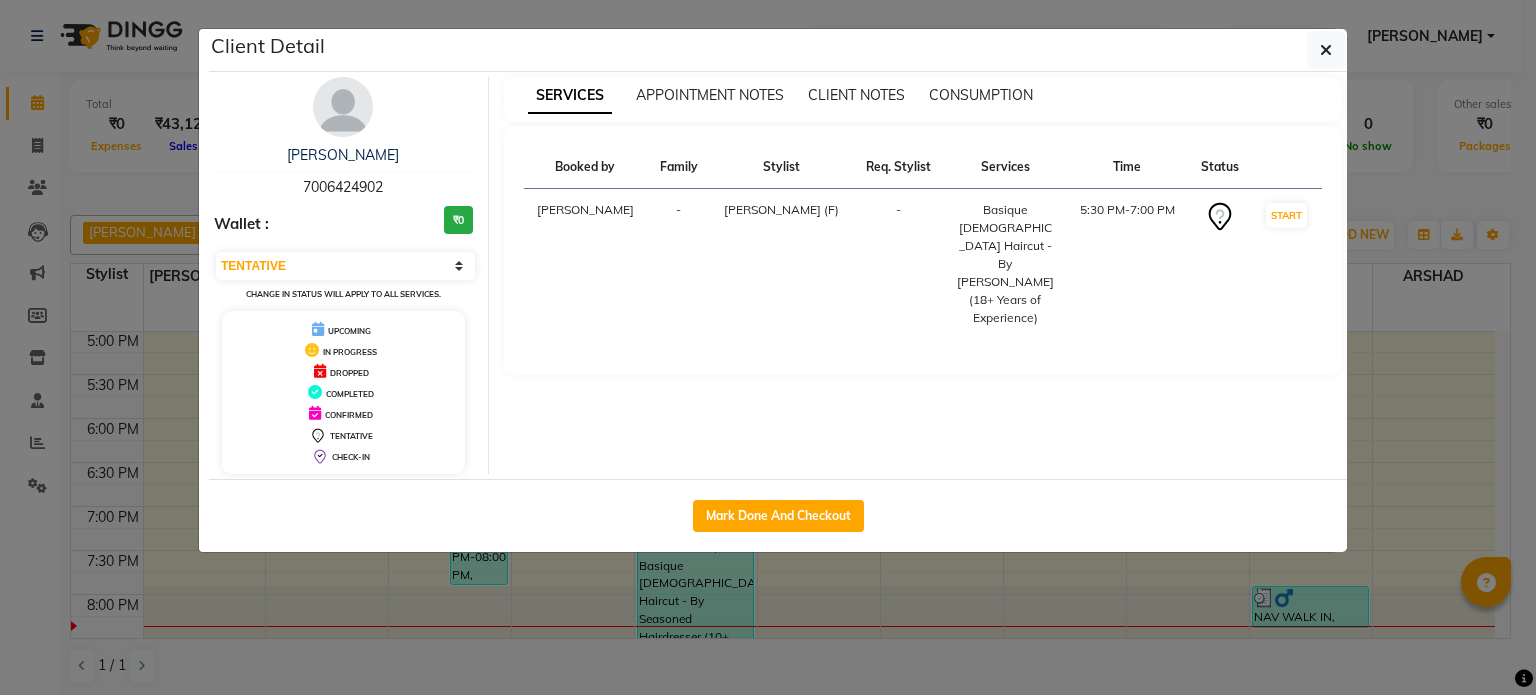 select on "7102" 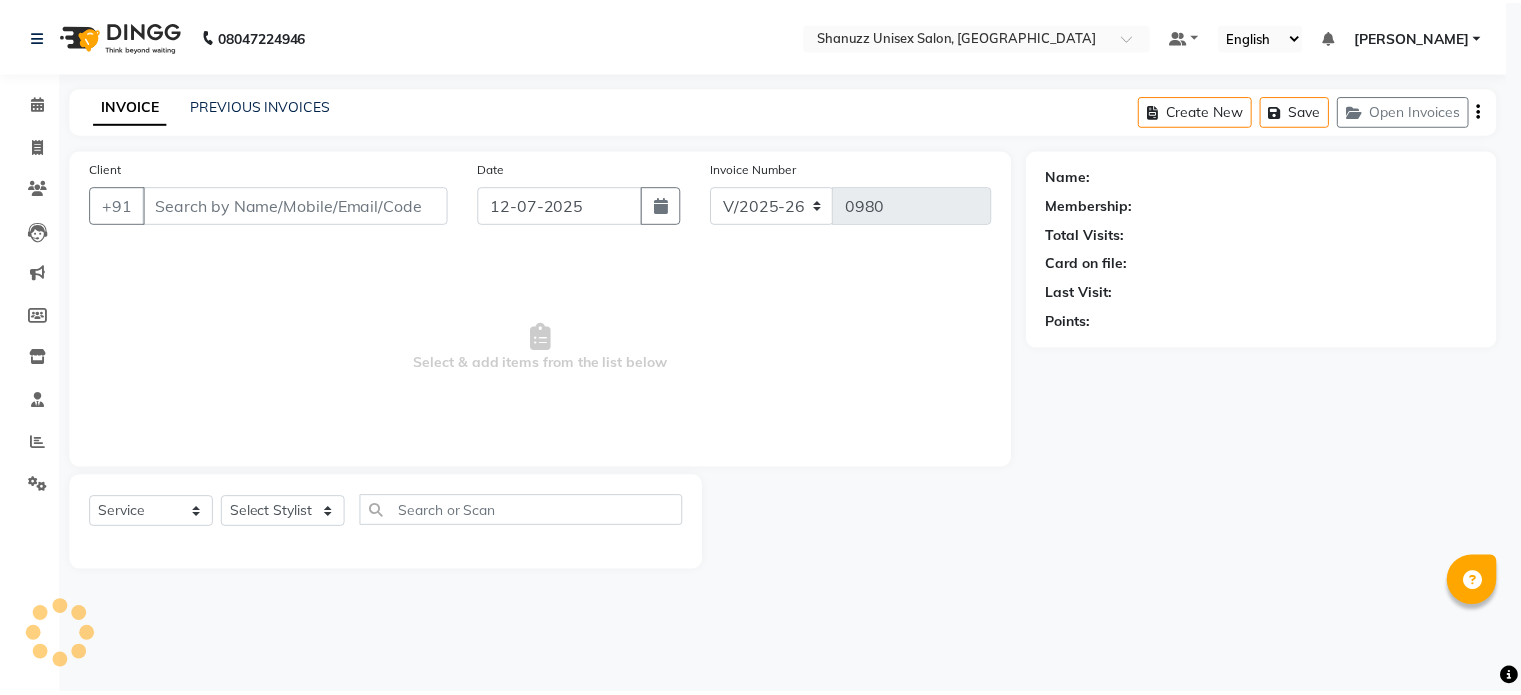 scroll, scrollTop: 0, scrollLeft: 0, axis: both 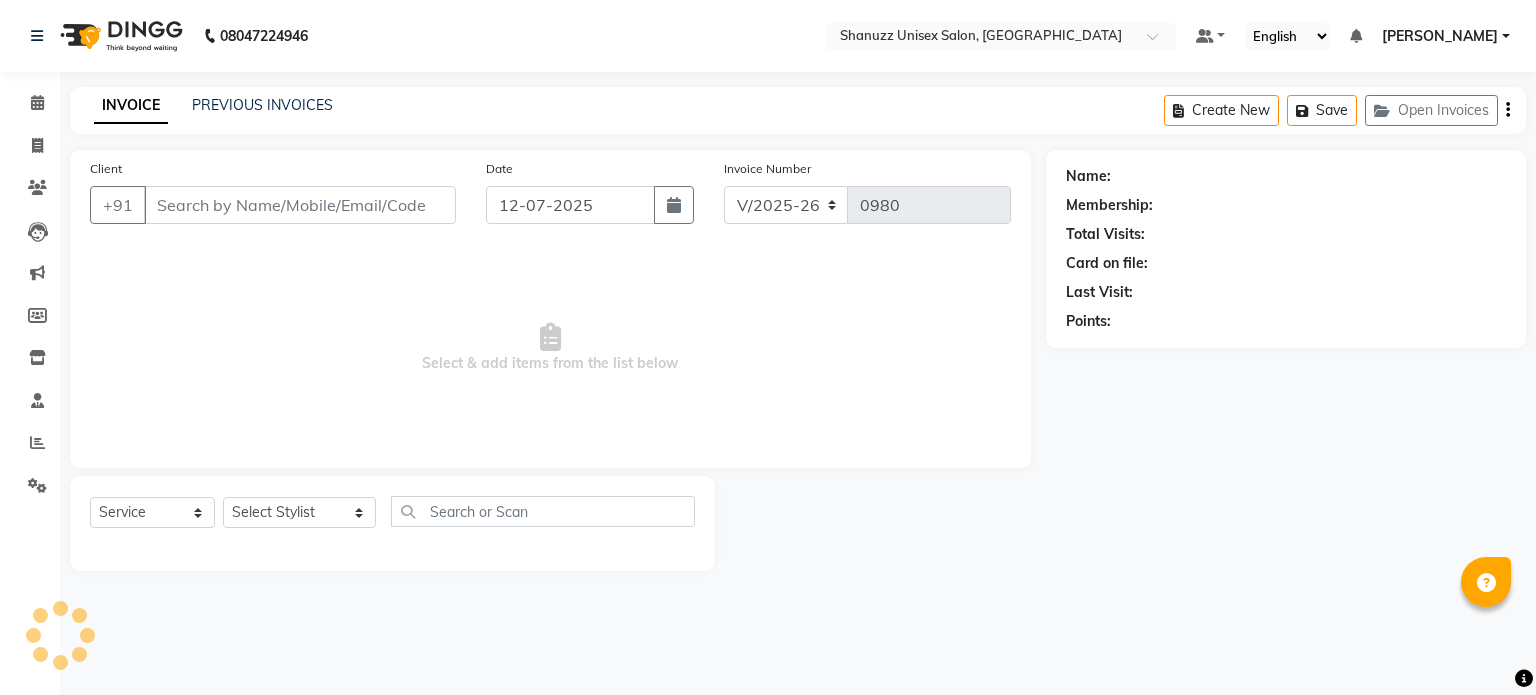 type on "7006424902" 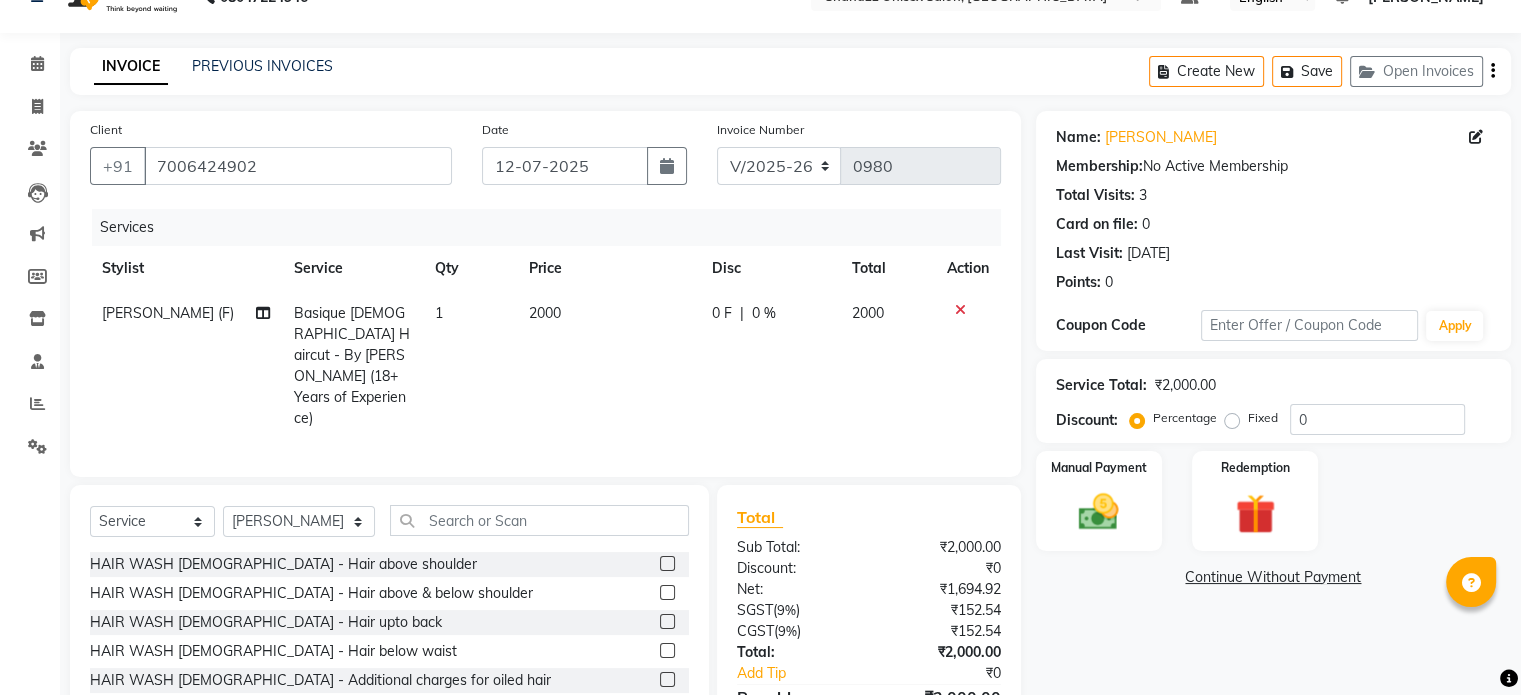 scroll, scrollTop: 128, scrollLeft: 0, axis: vertical 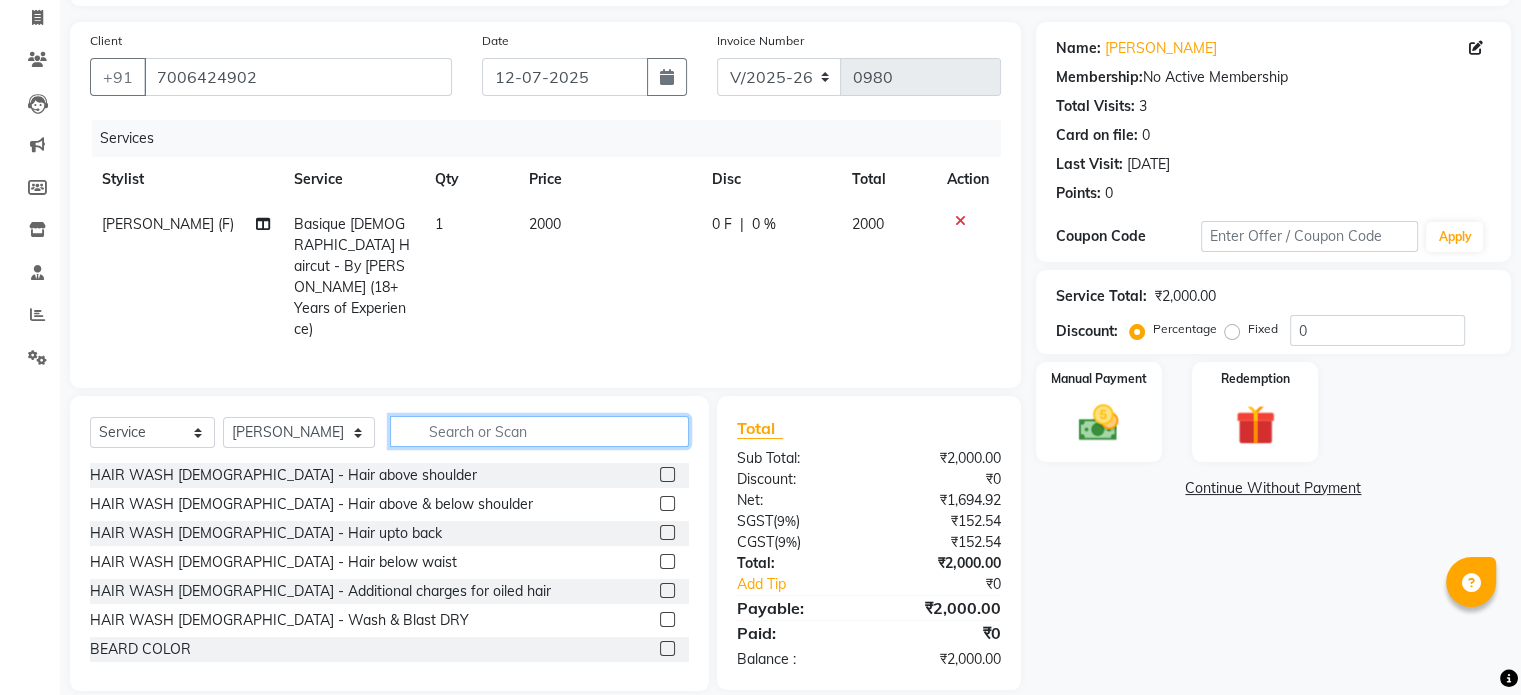 click 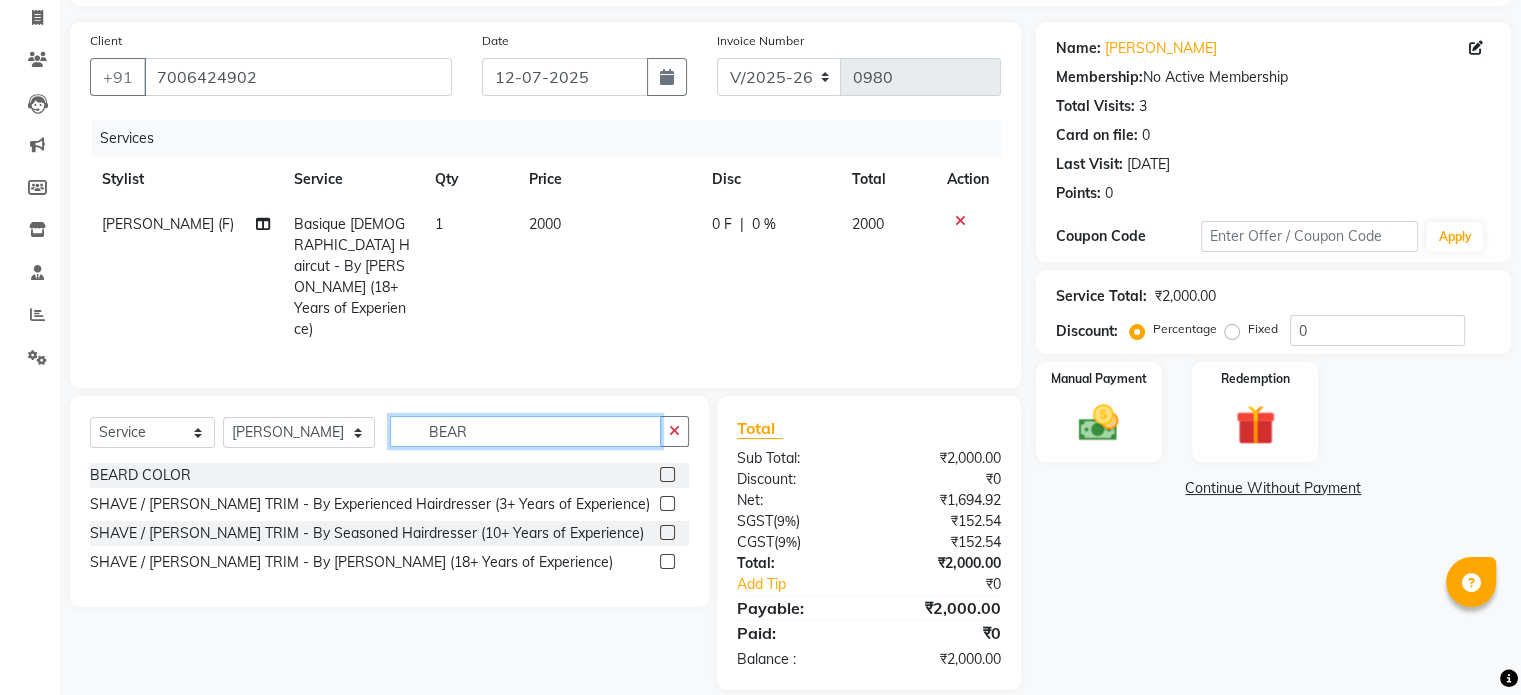 scroll, scrollTop: 126, scrollLeft: 0, axis: vertical 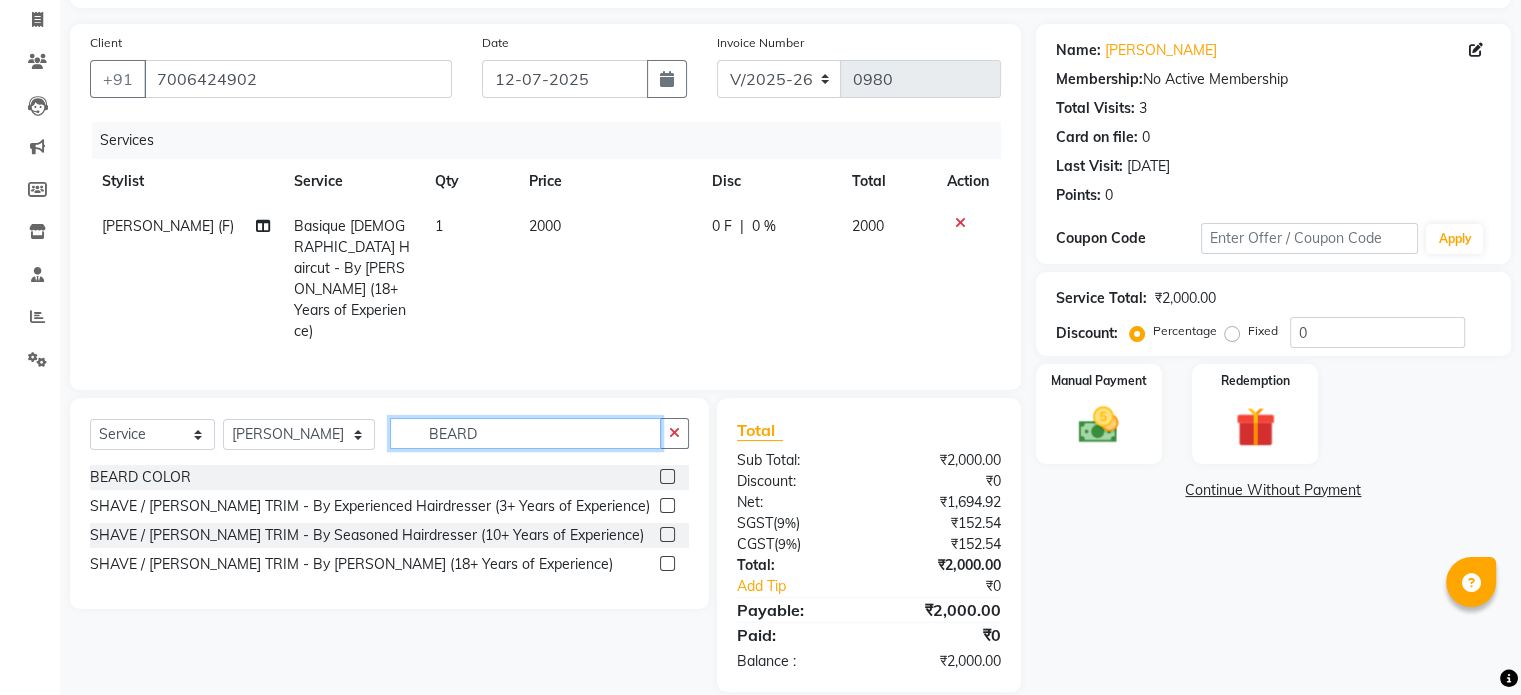 type on "BEARD" 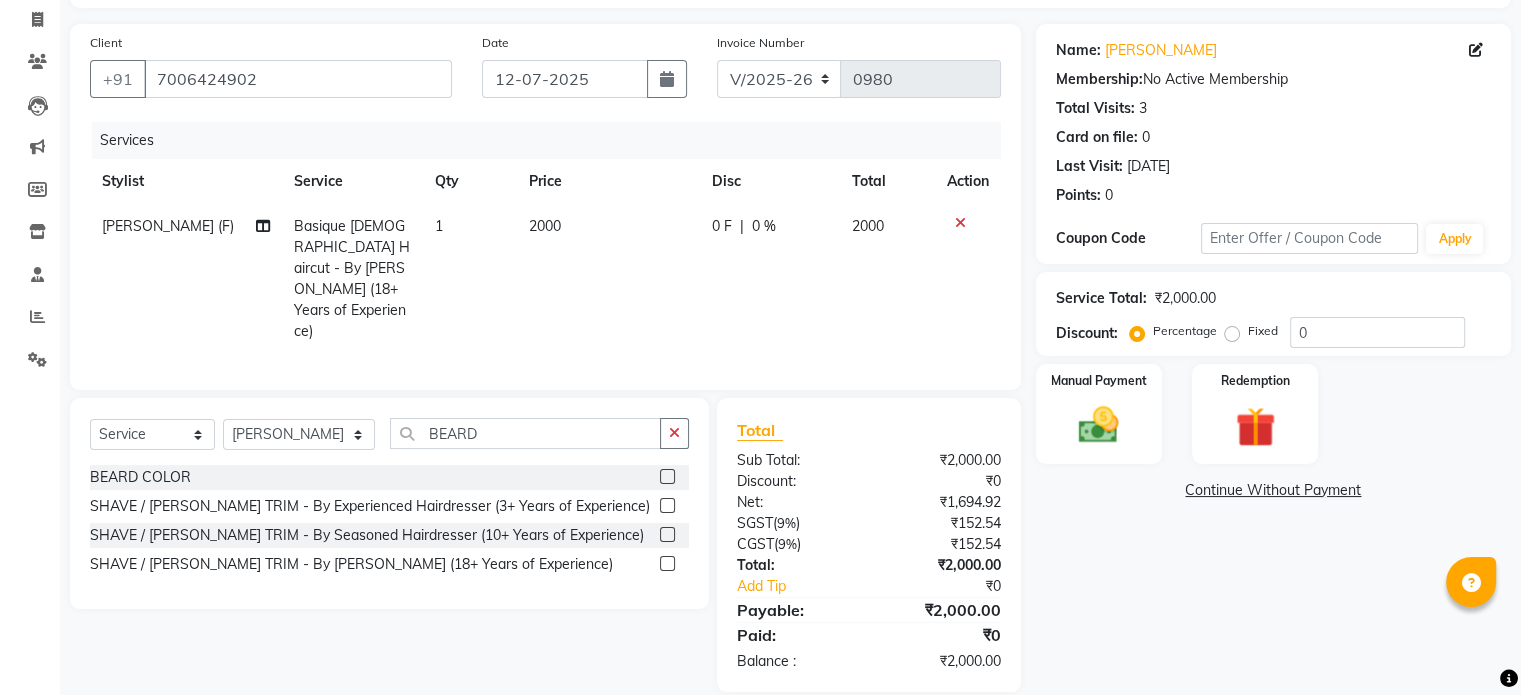 click 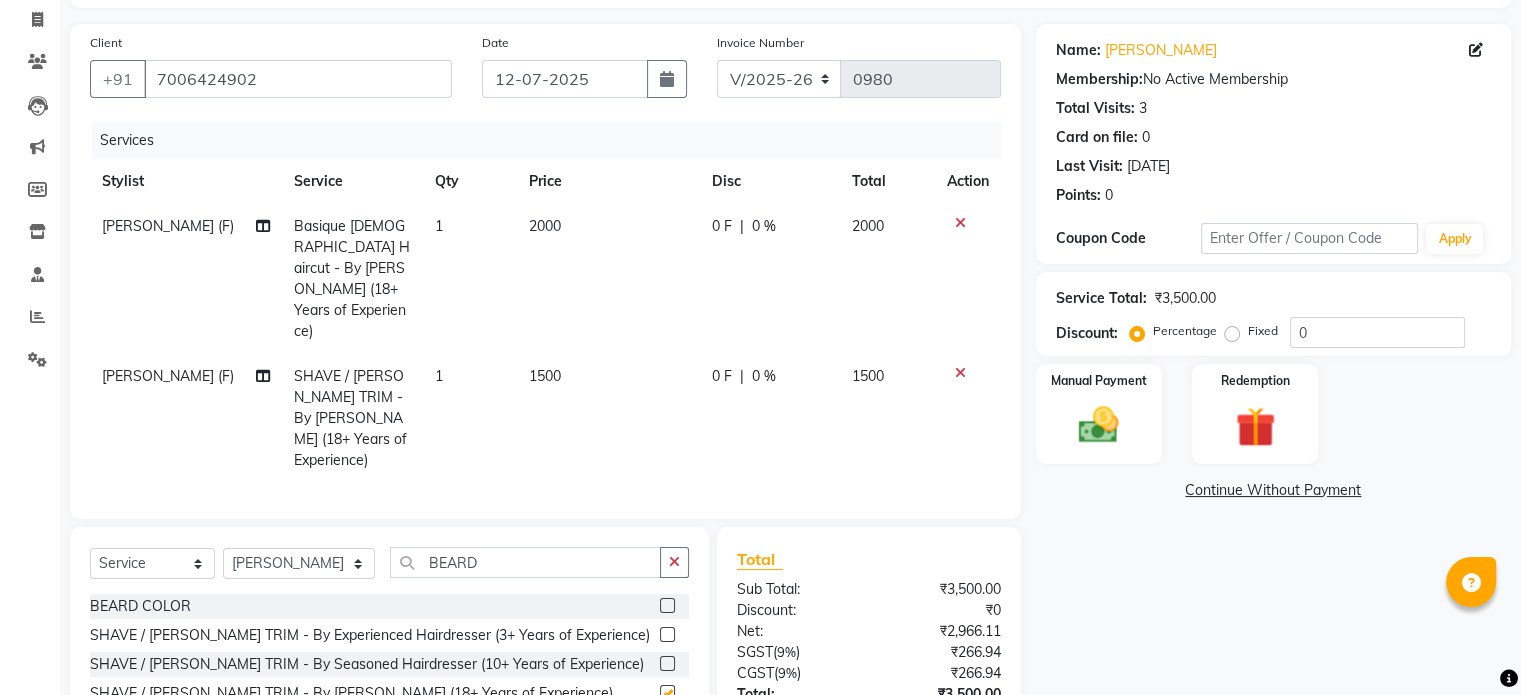 checkbox on "false" 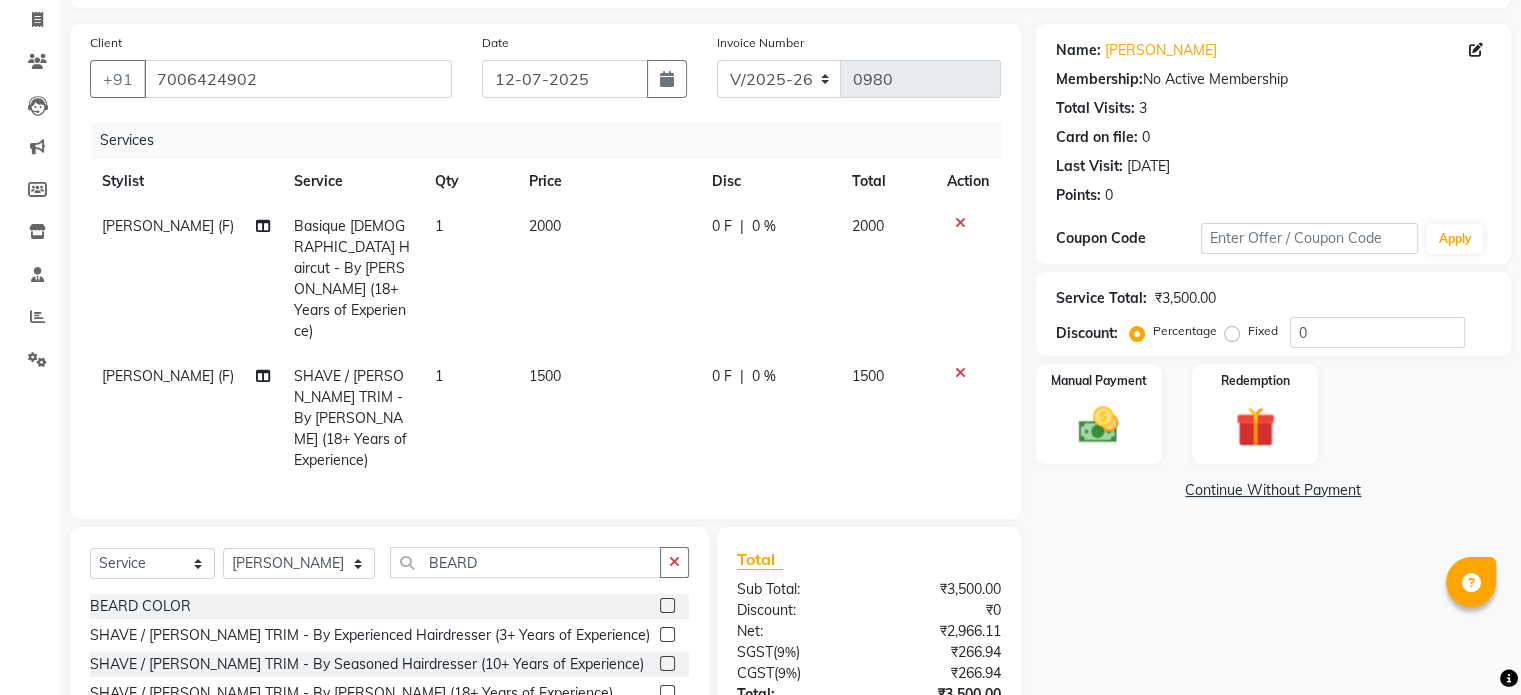 scroll, scrollTop: 234, scrollLeft: 0, axis: vertical 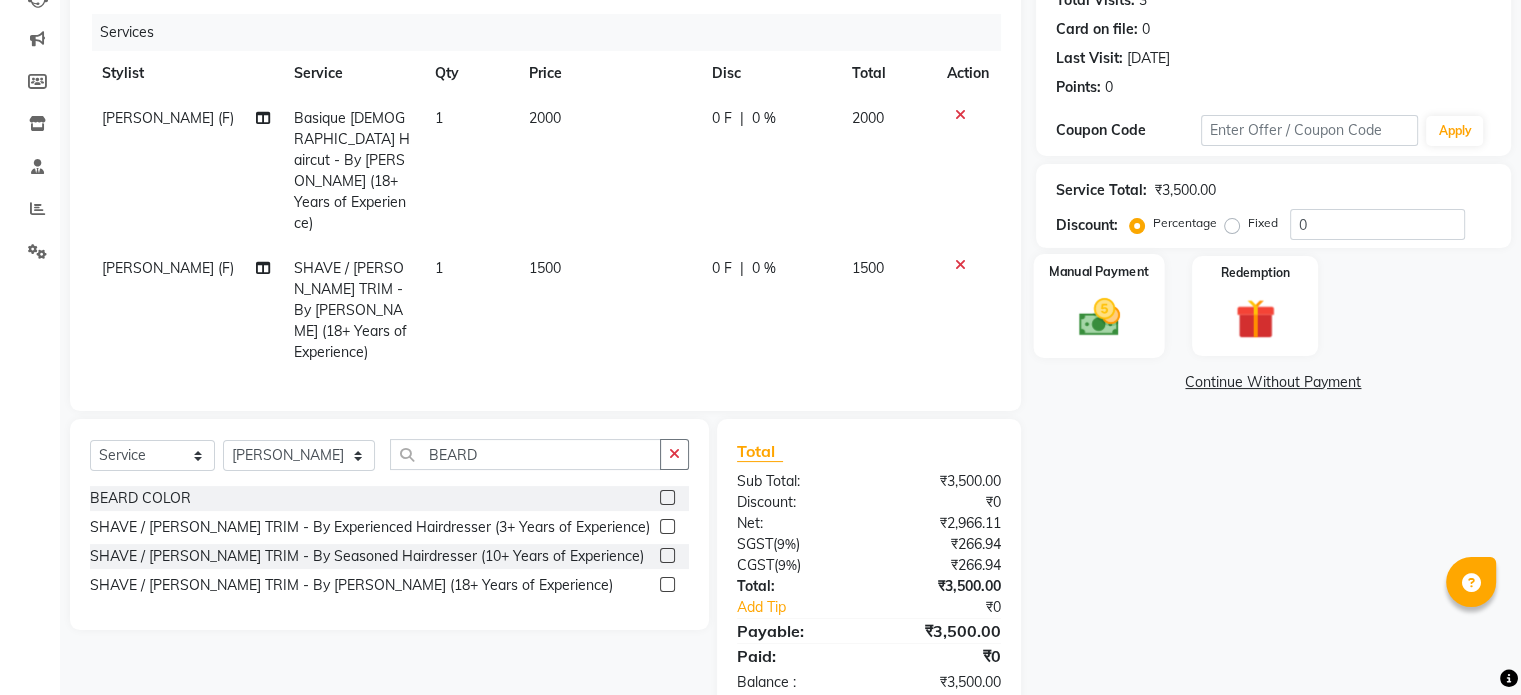 click on "Manual Payment" 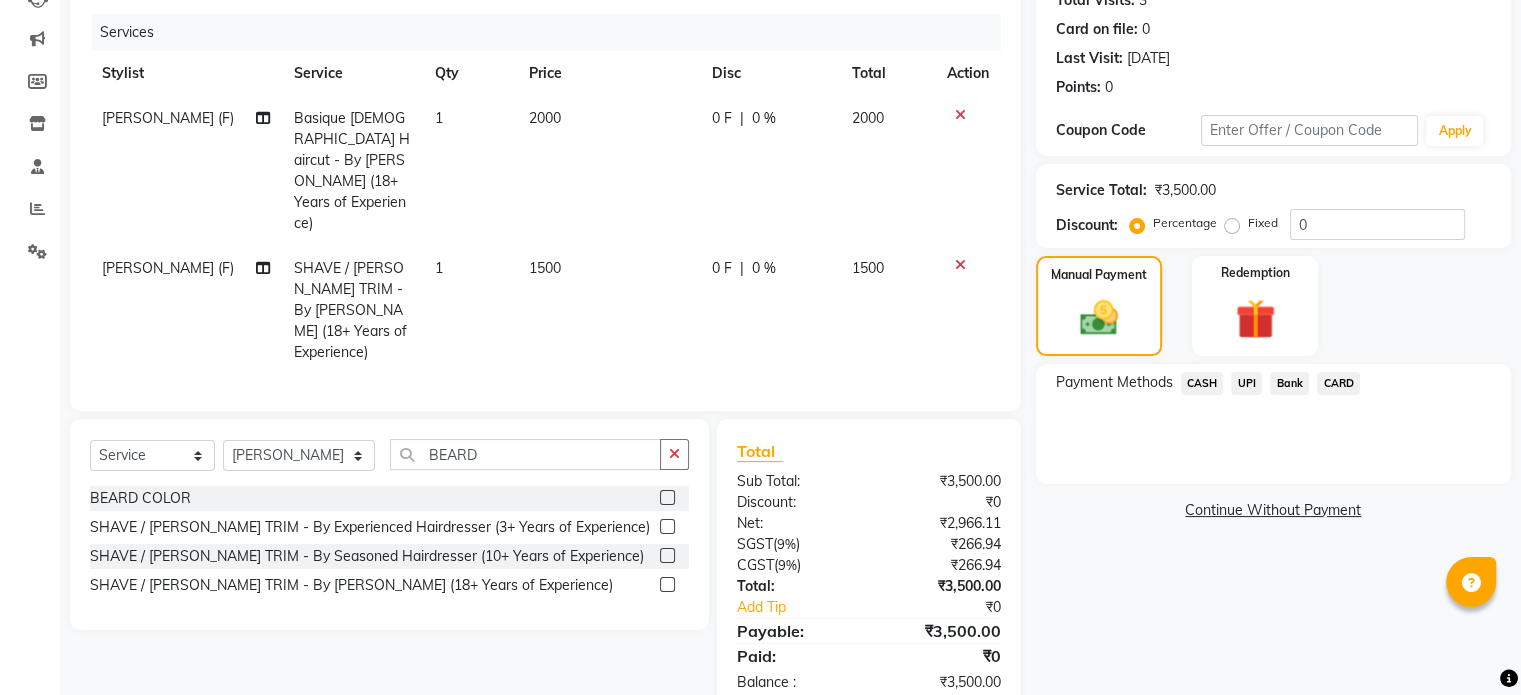 click on "UPI" 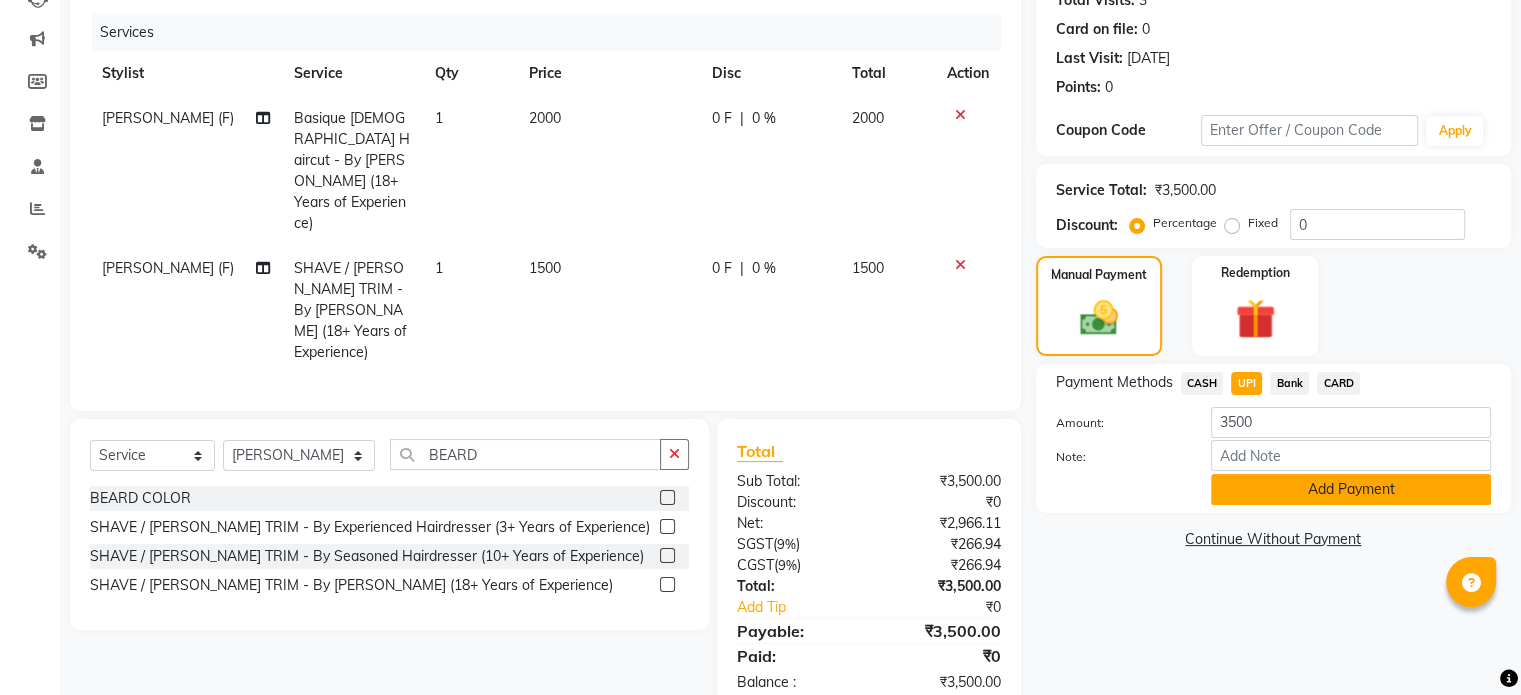 click on "Add Payment" 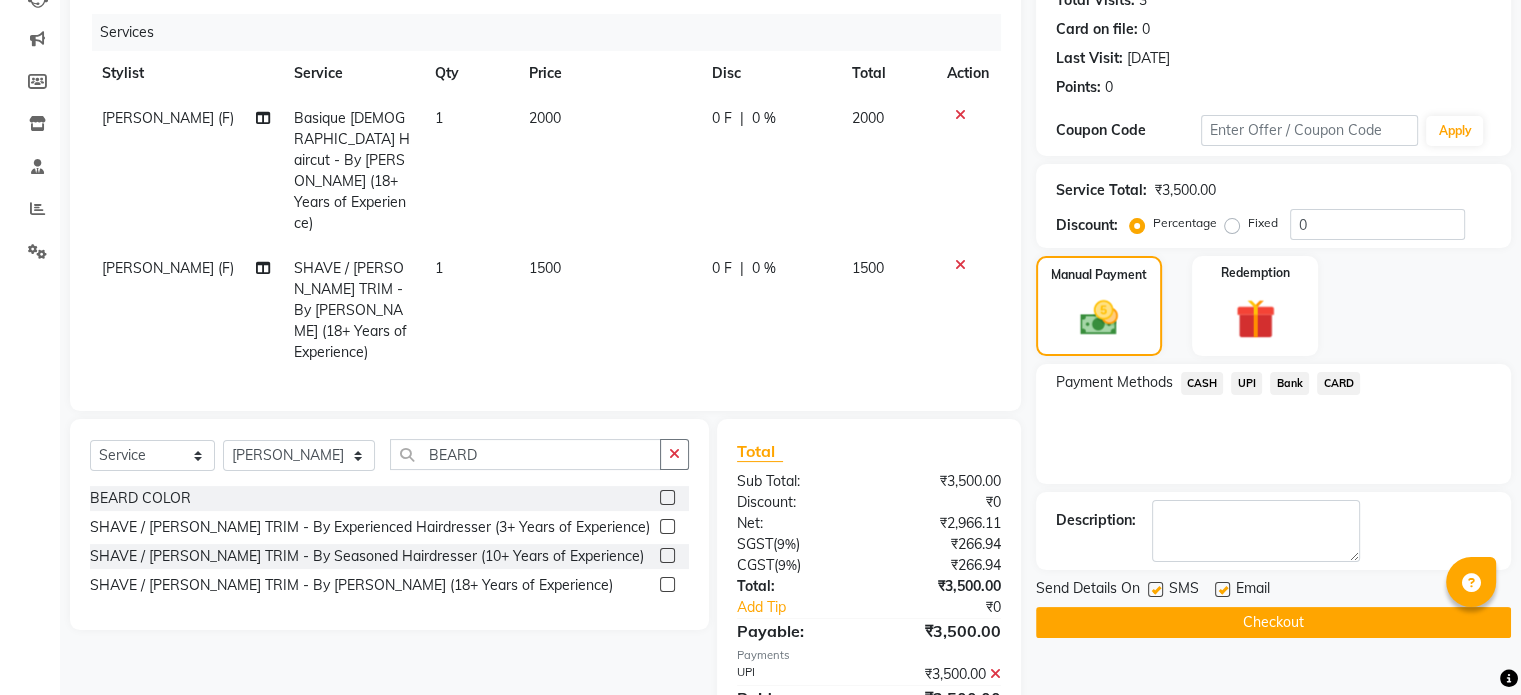 scroll, scrollTop: 276, scrollLeft: 0, axis: vertical 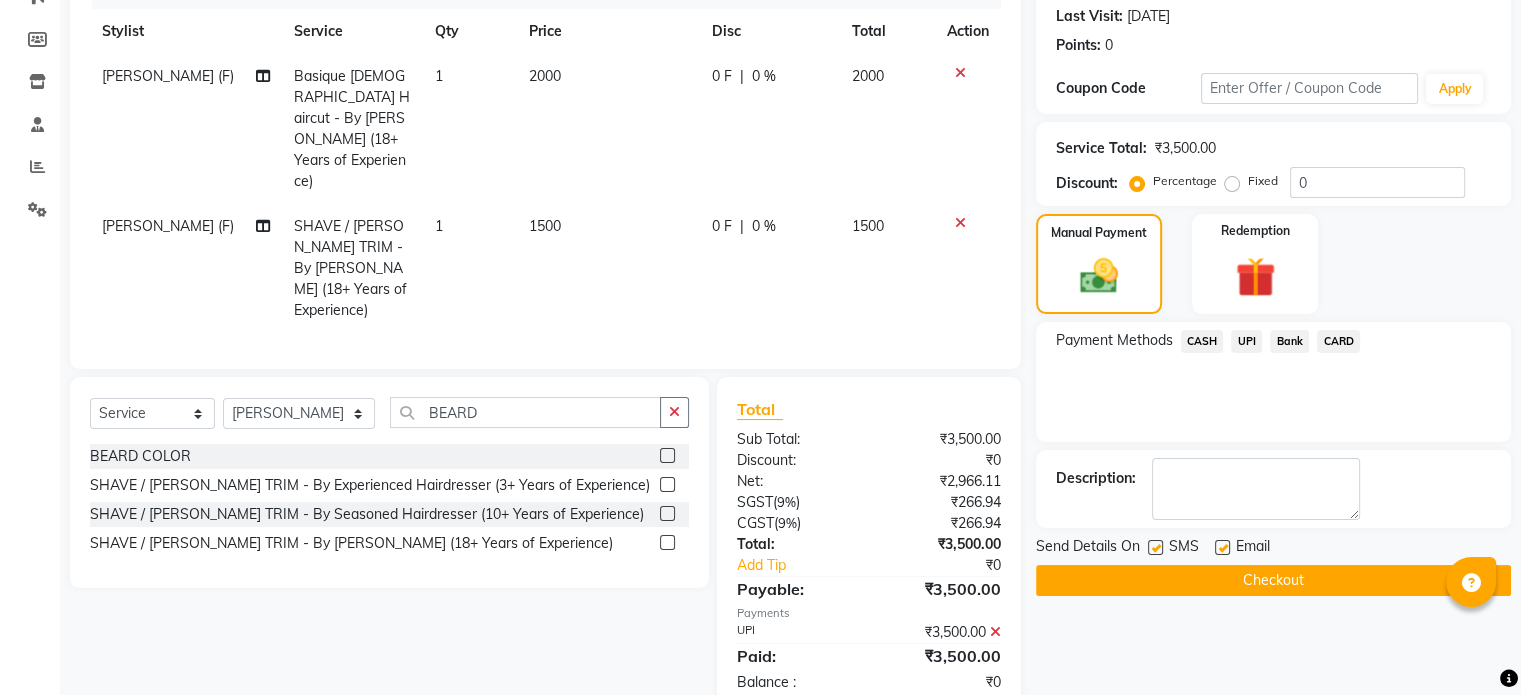 click 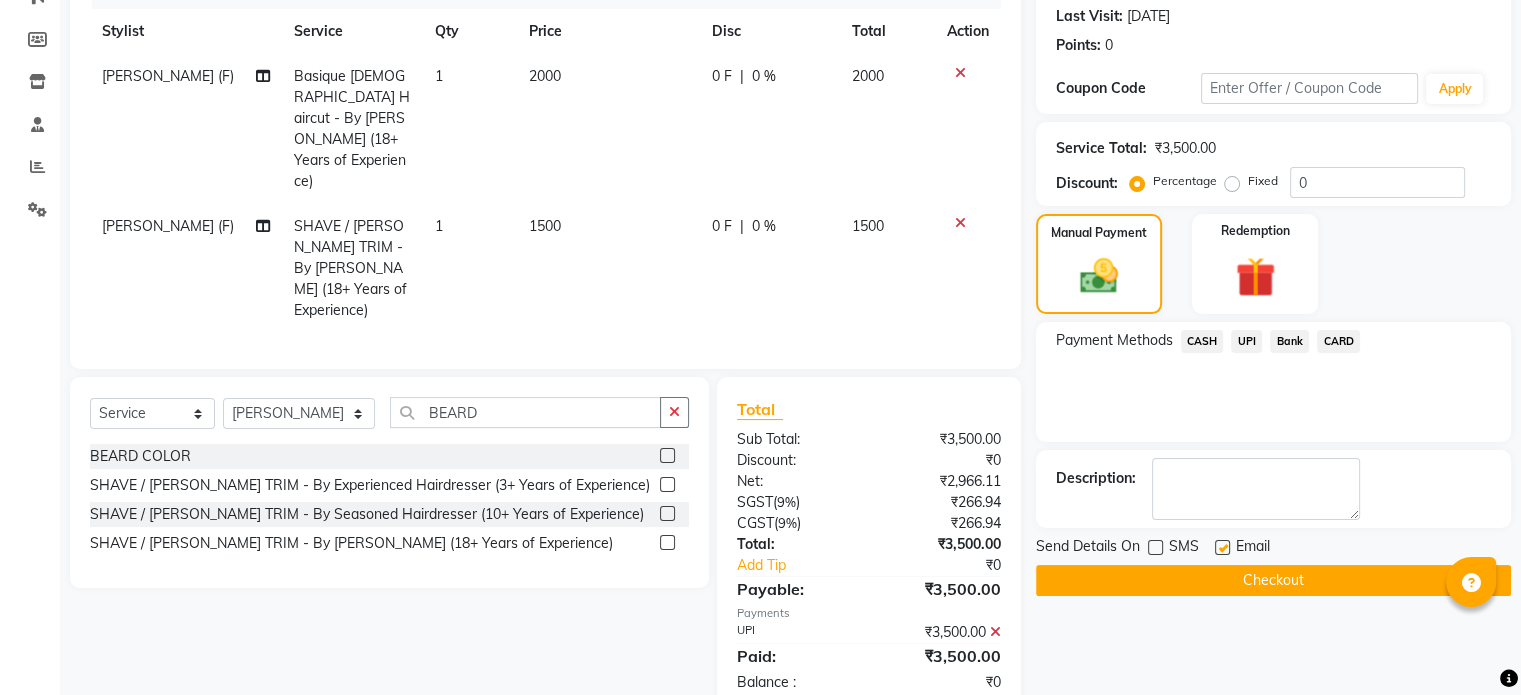 click 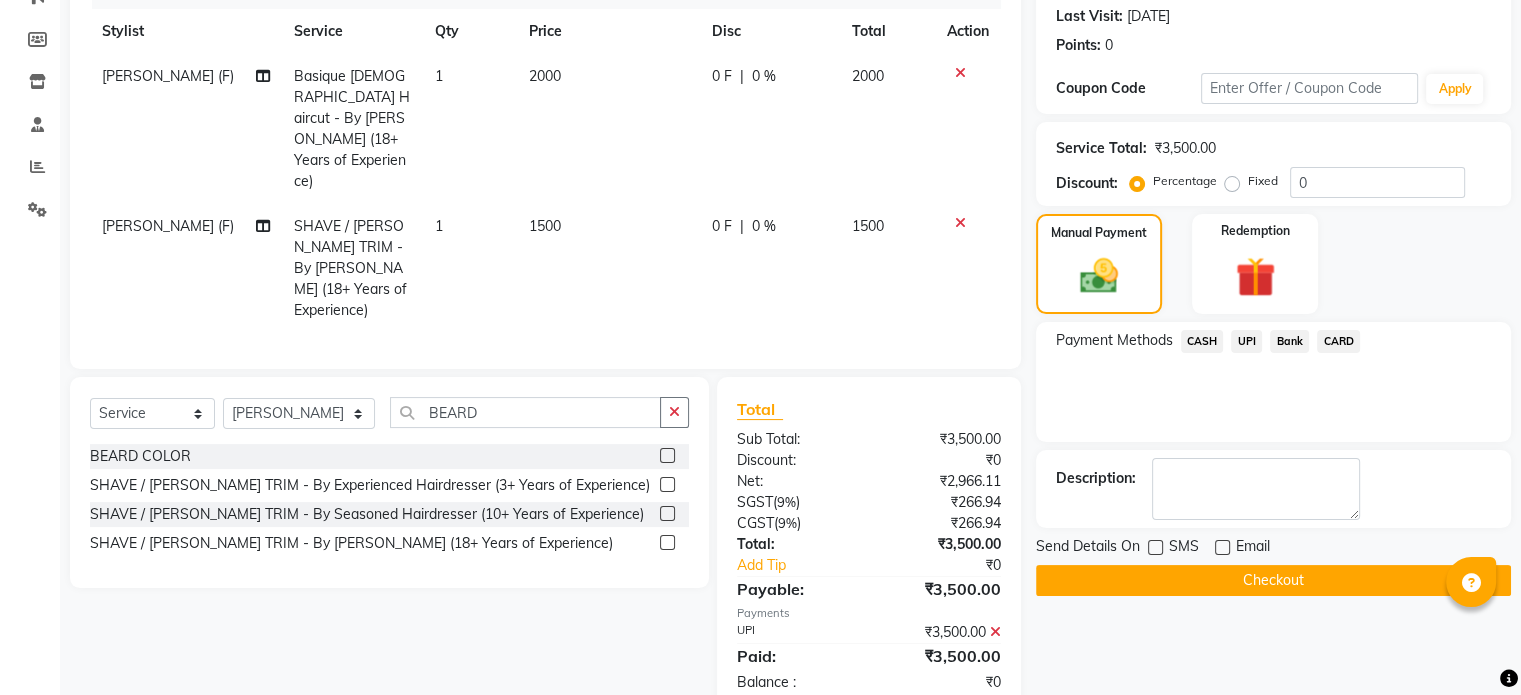 click on "Checkout" 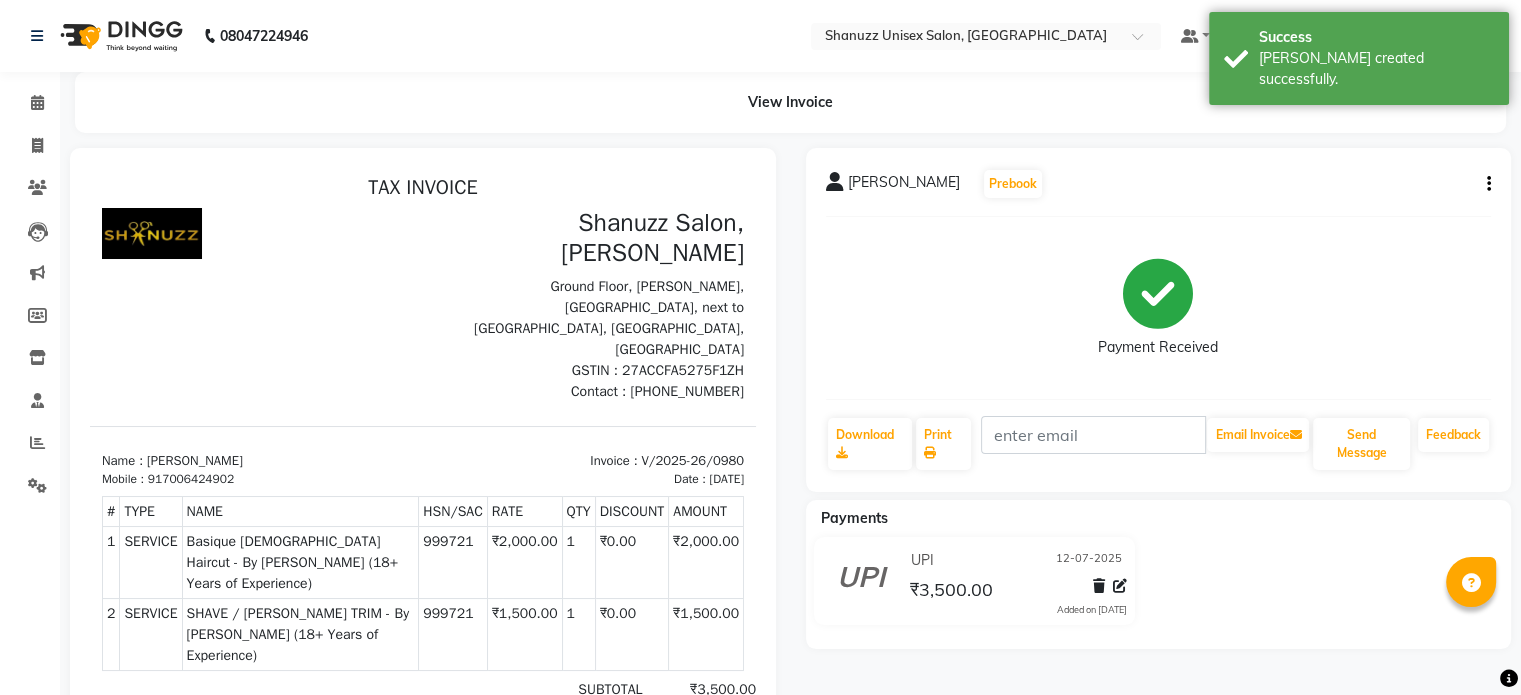 scroll, scrollTop: 0, scrollLeft: 0, axis: both 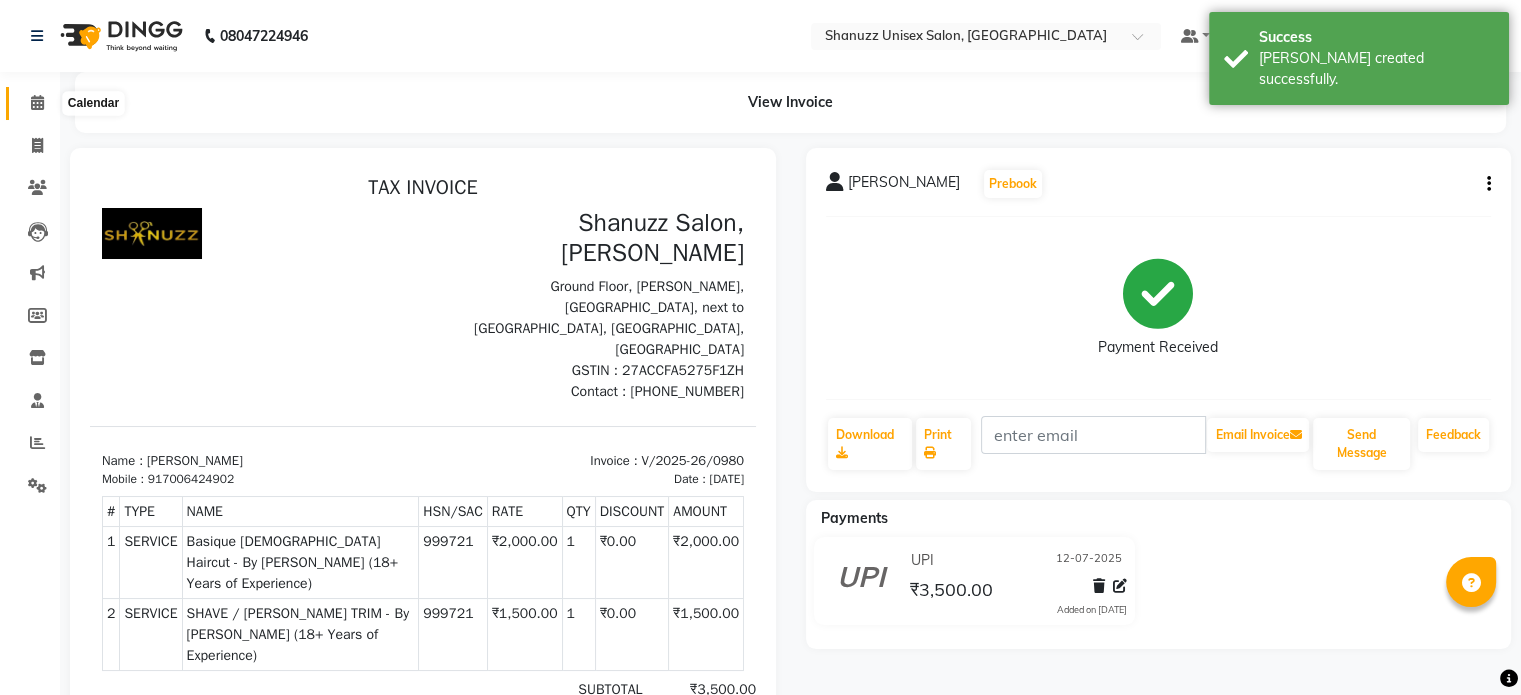 click 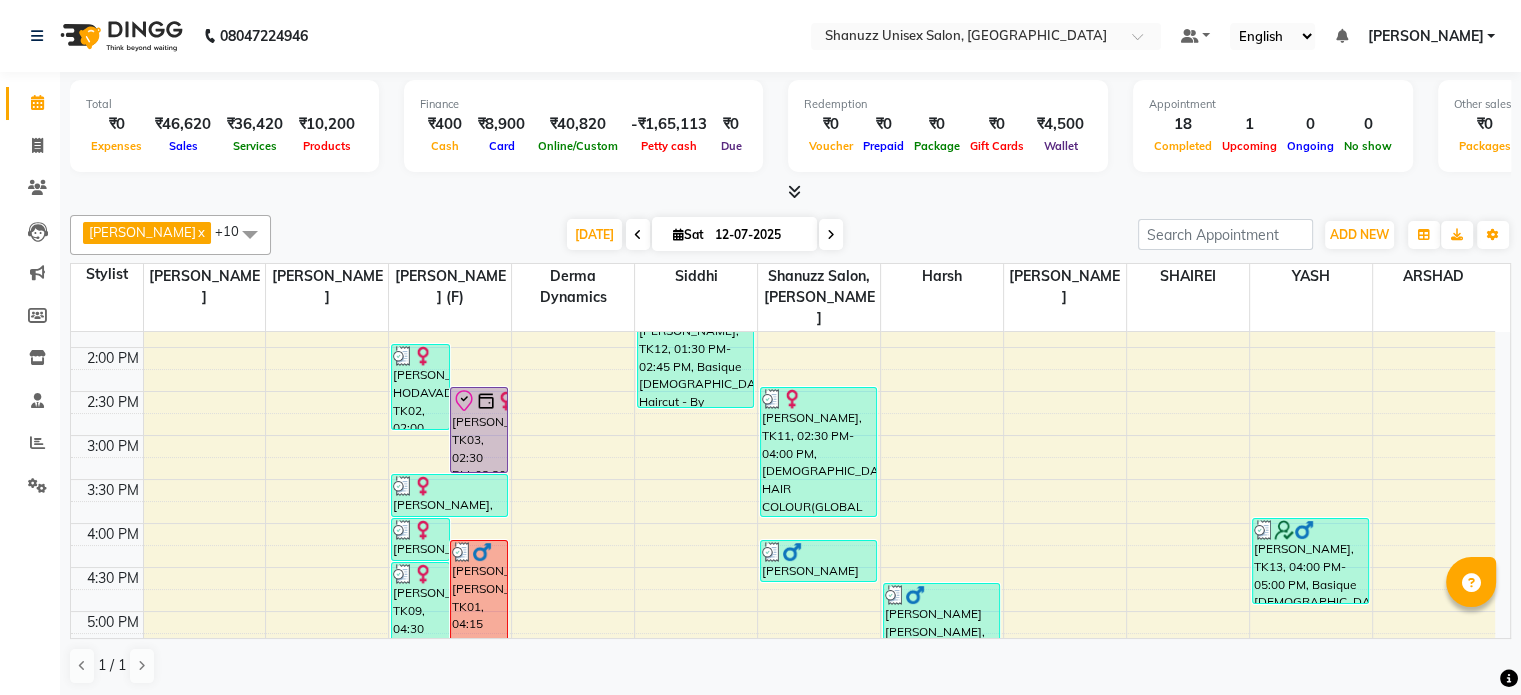 scroll, scrollTop: 718, scrollLeft: 0, axis: vertical 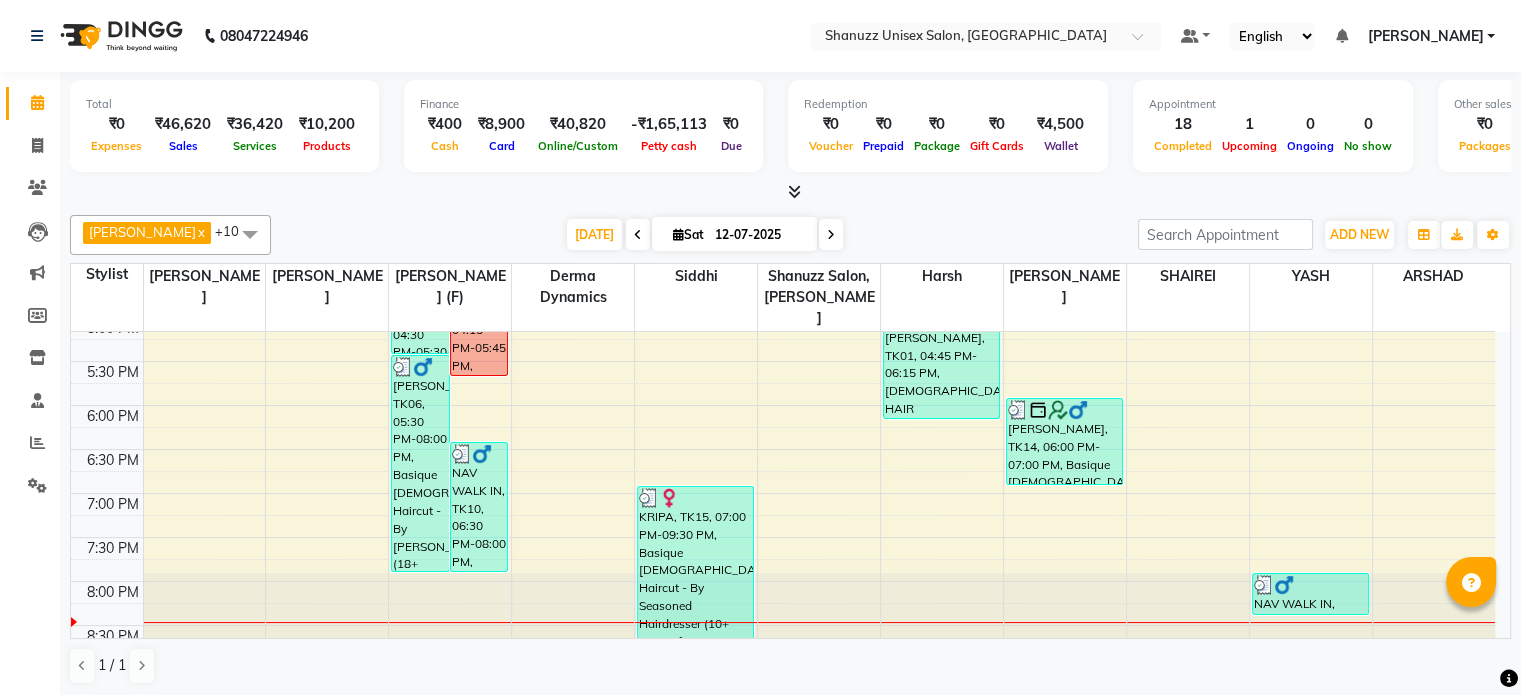 click at bounding box center [831, 234] 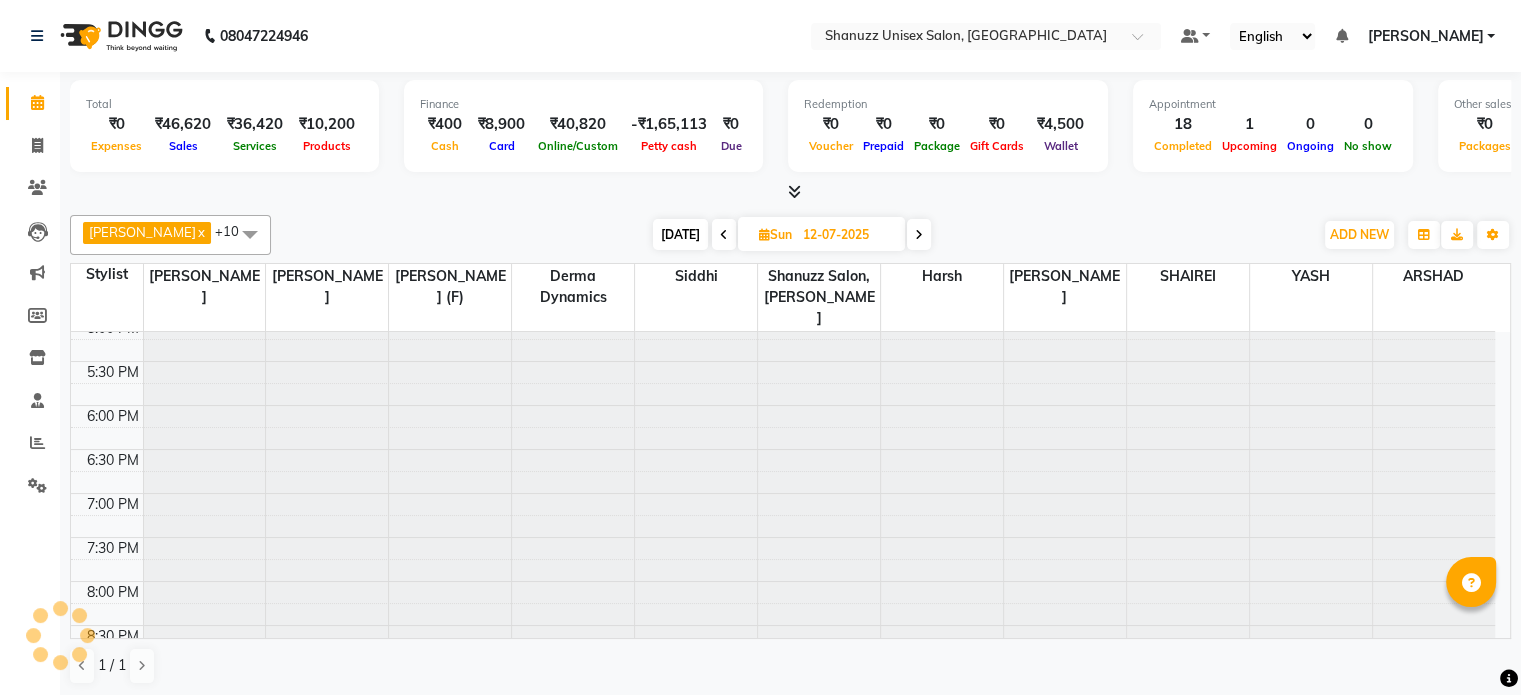 type on "13-07-2025" 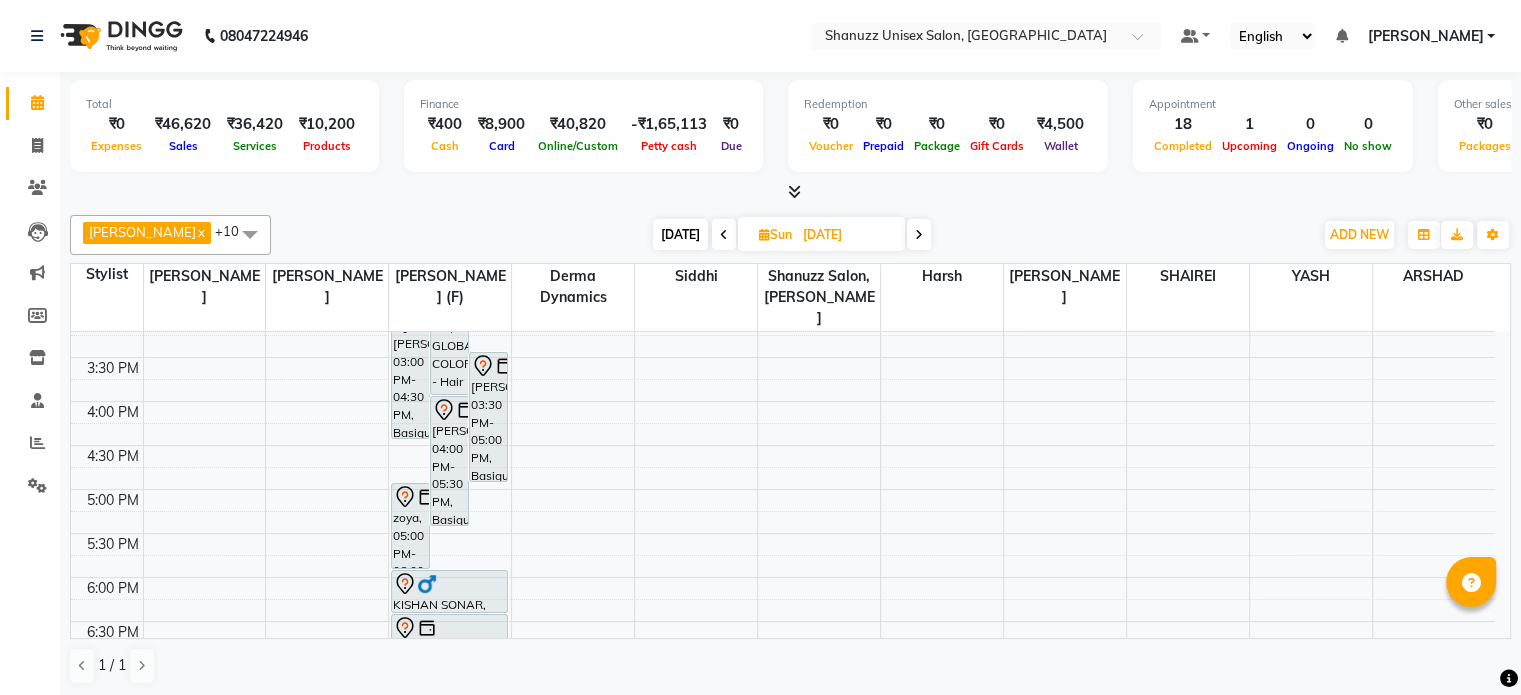 scroll, scrollTop: 718, scrollLeft: 0, axis: vertical 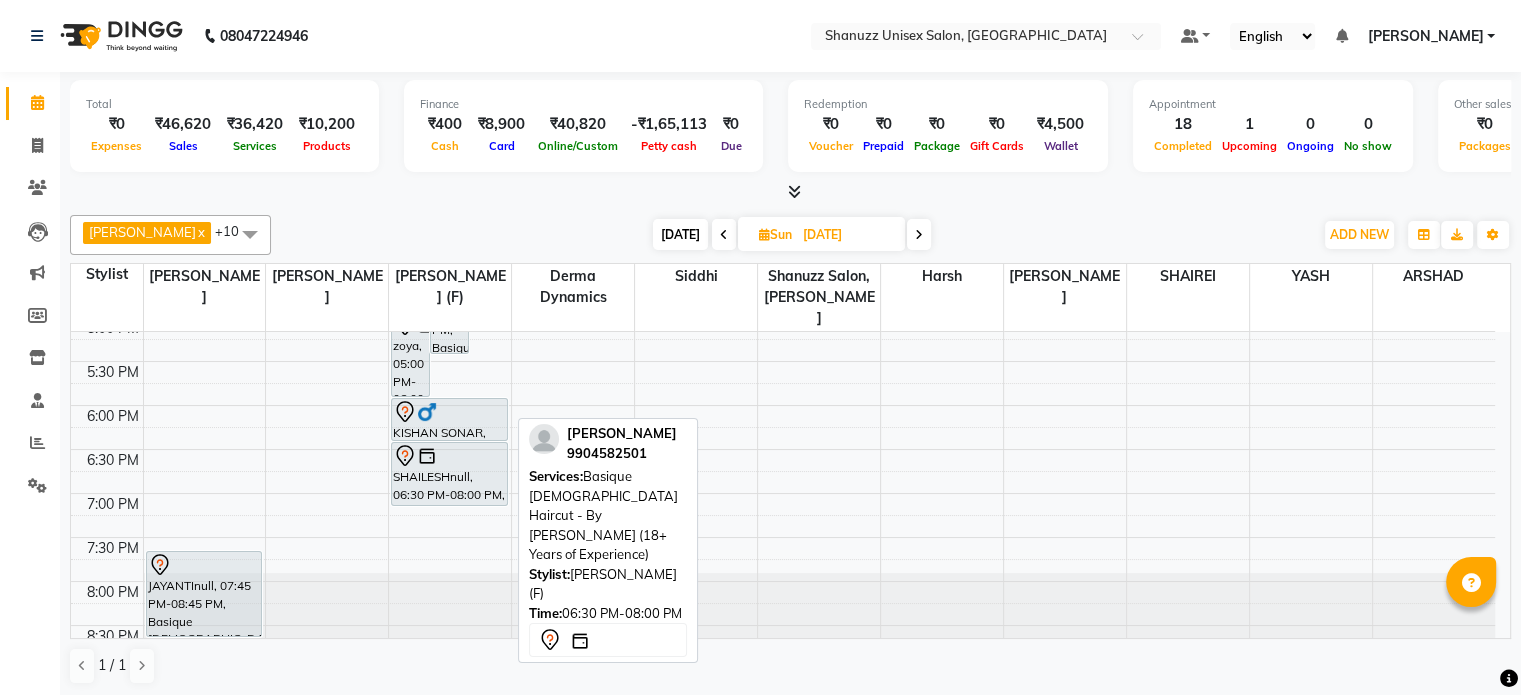 drag, startPoint x: 443, startPoint y: 548, endPoint x: 442, endPoint y: 475, distance: 73.00685 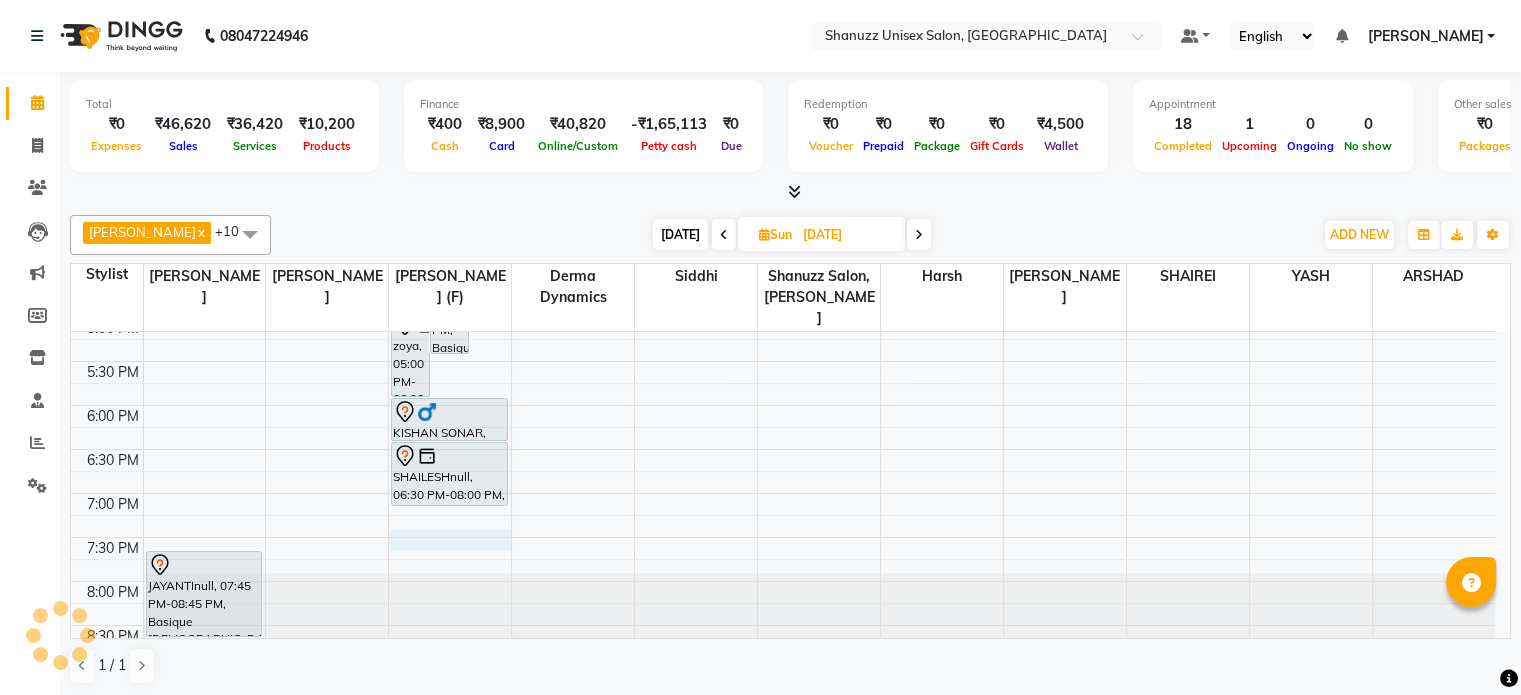 click on "9:00 AM 9:30 AM 10:00 AM 10:30 AM 11:00 AM 11:30 AM 12:00 PM 12:30 PM 1:00 PM 1:30 PM 2:00 PM 2:30 PM 3:00 PM 3:30 PM 4:00 PM 4:30 PM 5:00 PM 5:30 PM 6:00 PM 6:30 PM 7:00 PM 7:30 PM 8:00 PM 8:30 PM             JAYANTInull, 07:45 PM-08:45 PM, Basique FEMALE Haircut - By Seasoned Hairdresser (10+ Years of Experience)             VENKATESH VENNA, 01:30 PM-03:00 PM, Basique MALE Haircut - By Shanuzz (18+ Years of Experience)             DR.YASHODA SOLANKI, 02:00 PM-04:00 PM, GLOBAL COLOR - Hair below waist             MRAGENDRA CHANDEL, 02:00 PM-02:30 PM, Basique MALE Haircut - By Shanuzz (18+ Years of Experience)             SUNNY RATHOD, 03:30 PM-05:00 PM, Basique MALE Haircut - By Shanuzz (18+ Years of Experience)             NIRVAN SHAH, 03:00 PM-04:30 PM, Basique MALE Haircut - By Shanuzz (18+ Years of Experience)             SUNNY RATHOD, 04:00 PM-05:30 PM, Basique MALE Haircut - By Shanuzz (18+ Years of Experience)" at bounding box center (783, 141) 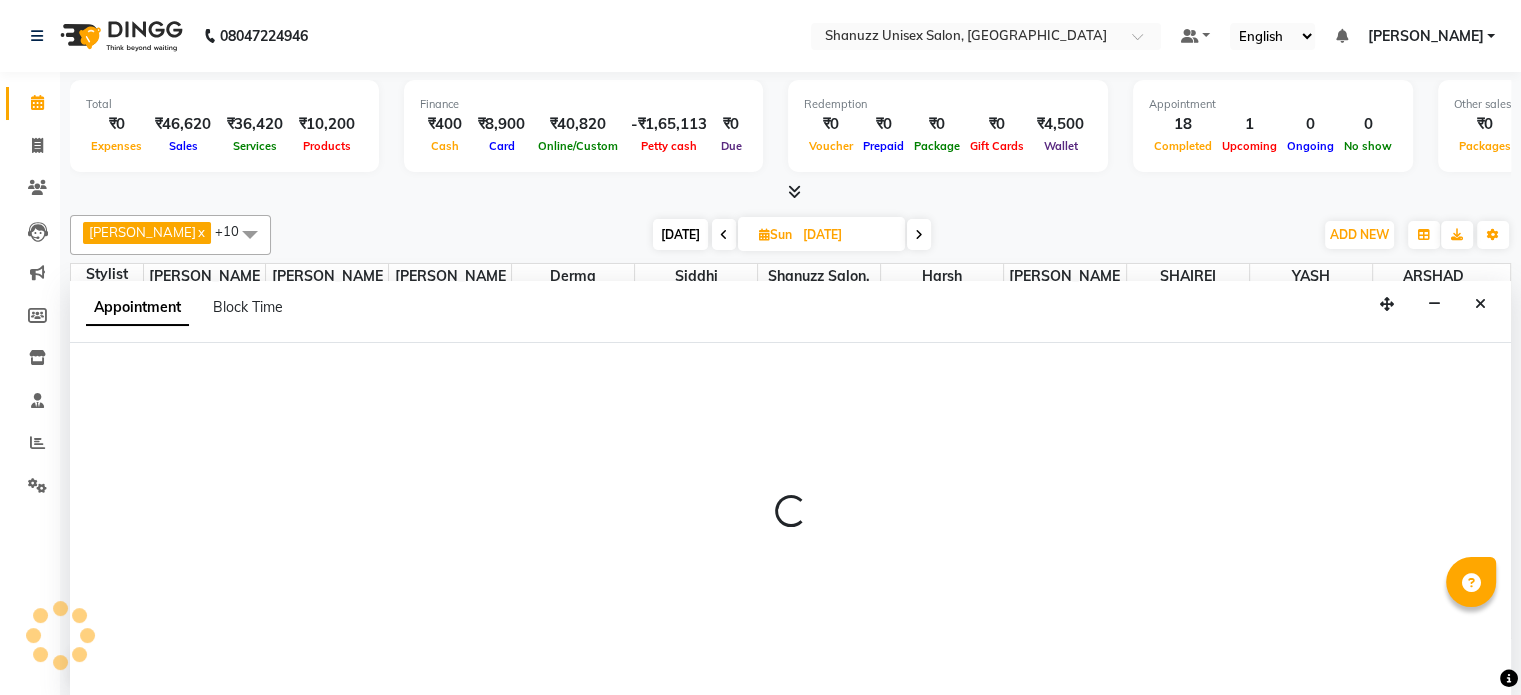scroll, scrollTop: 0, scrollLeft: 0, axis: both 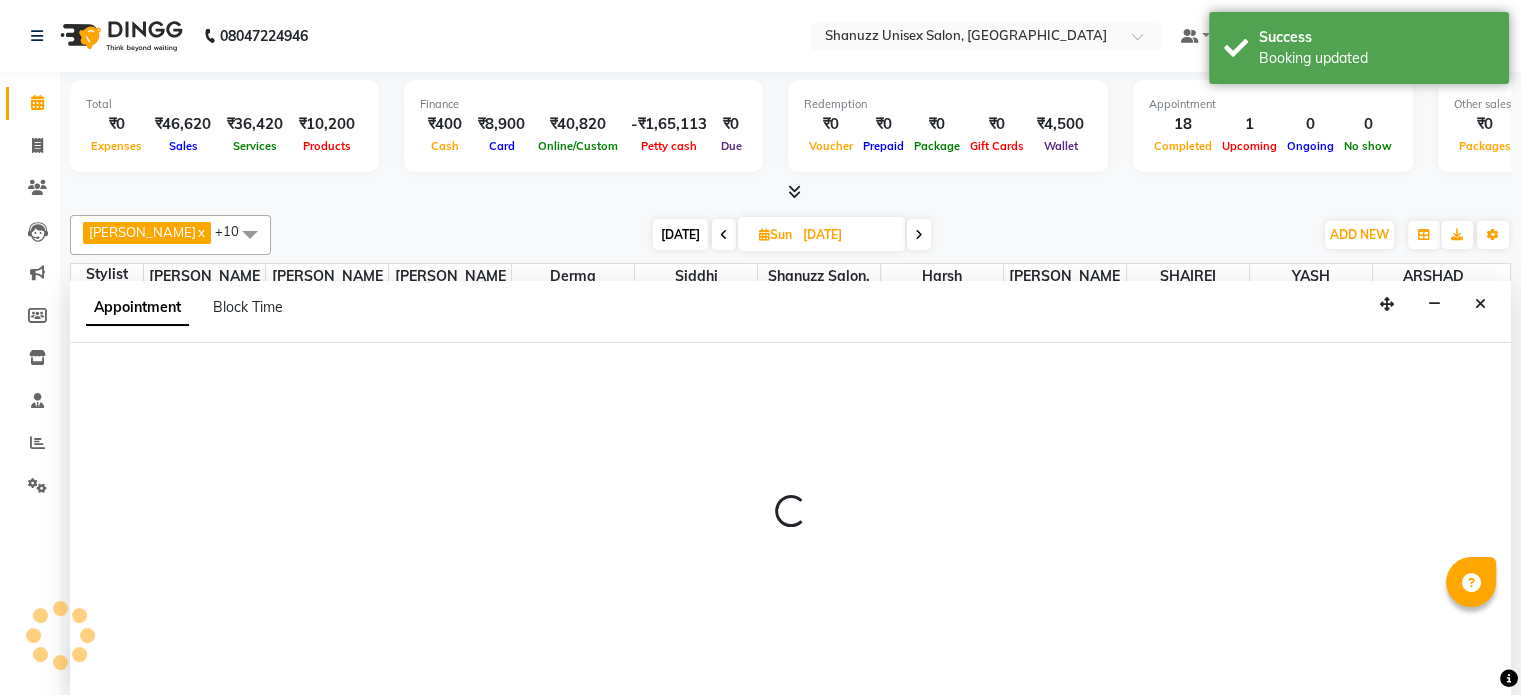select on "59304" 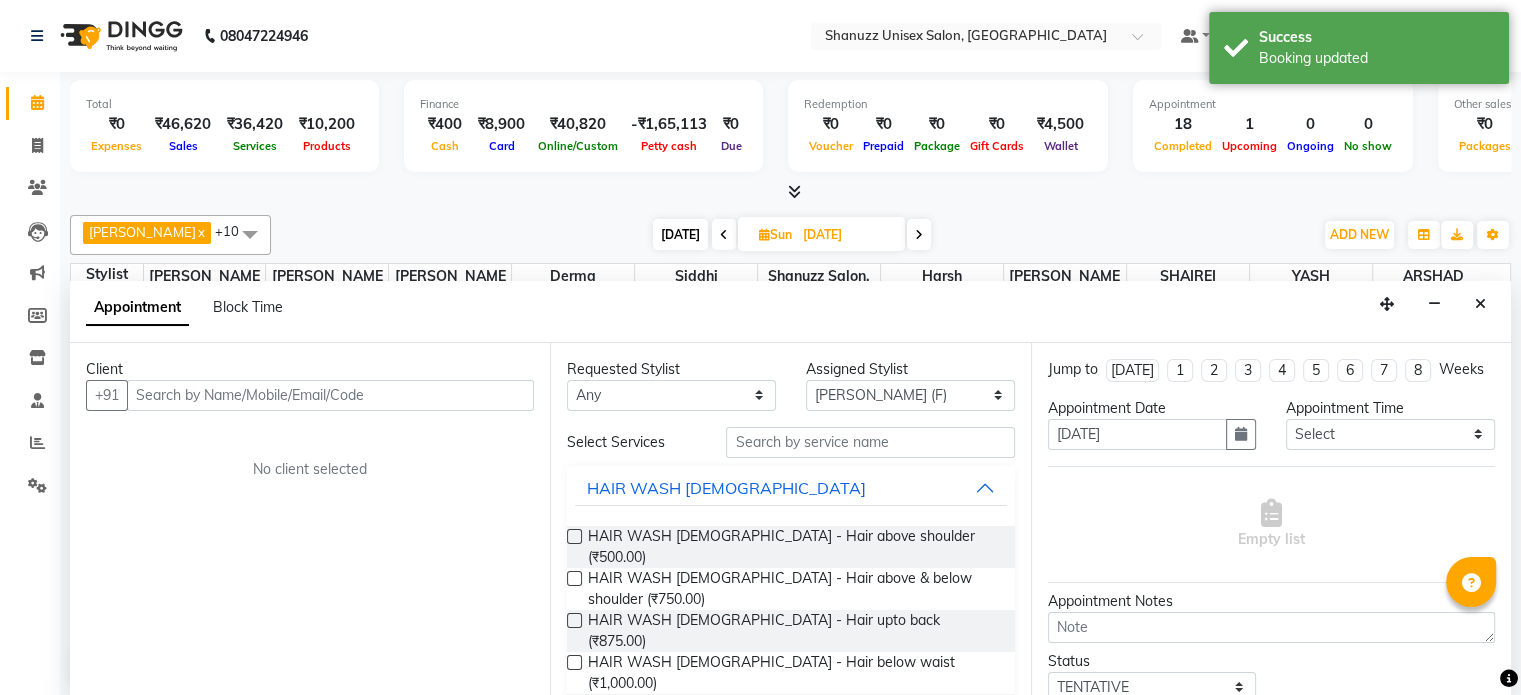 click at bounding box center [330, 395] 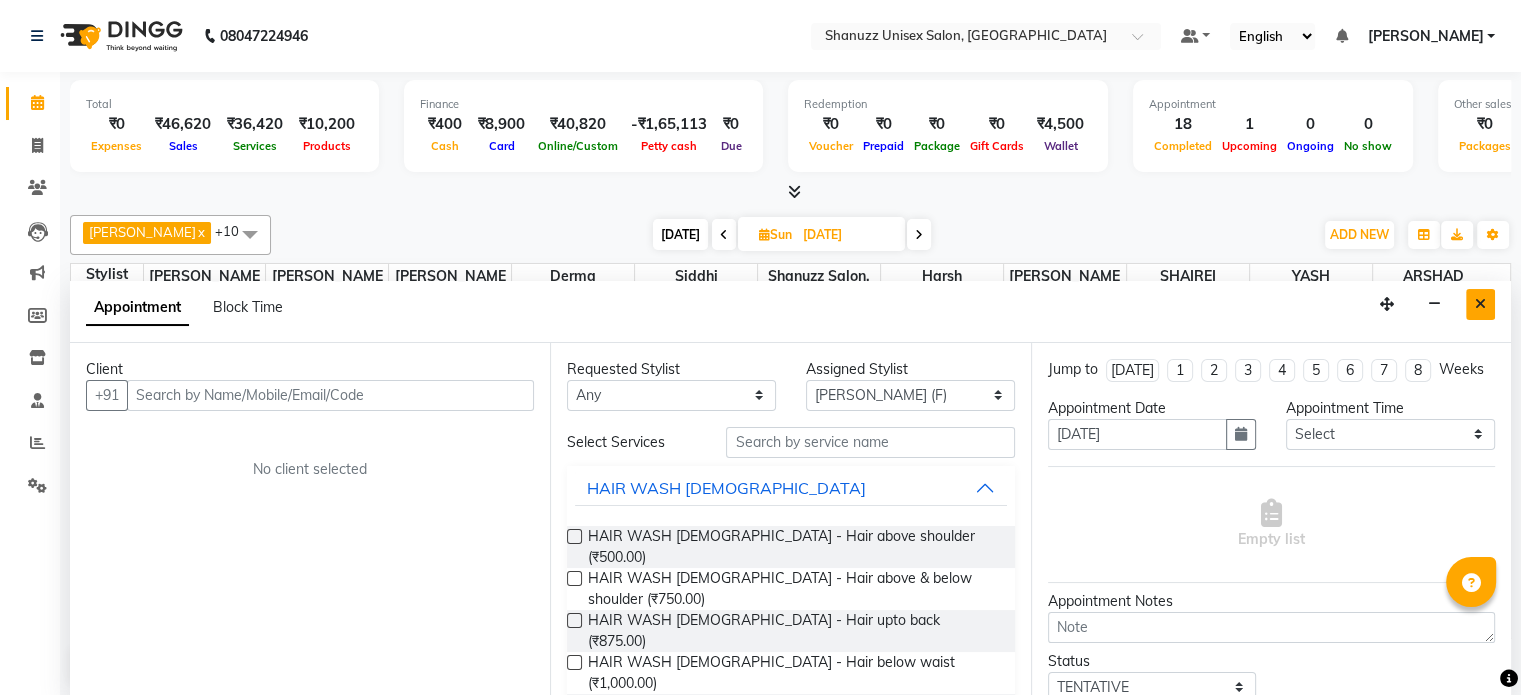 click at bounding box center (1480, 304) 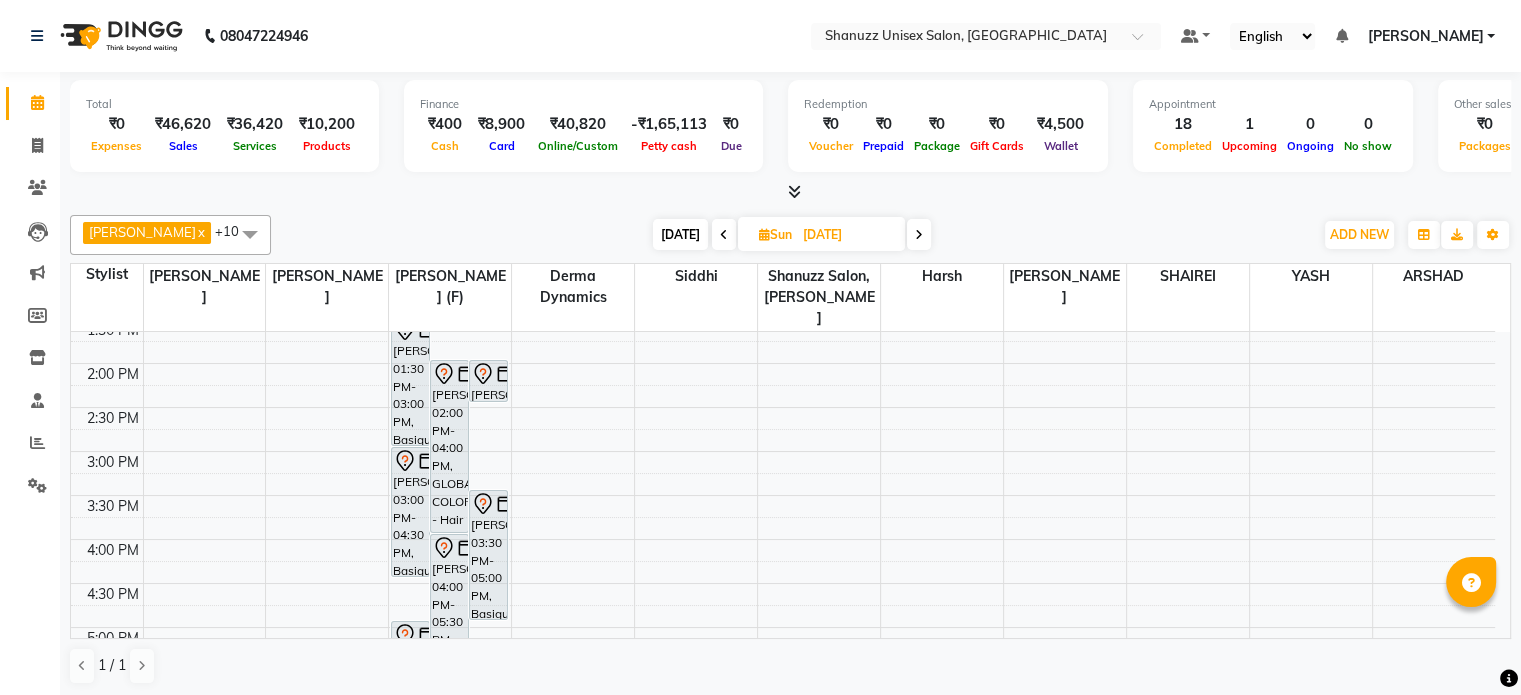scroll, scrollTop: 394, scrollLeft: 0, axis: vertical 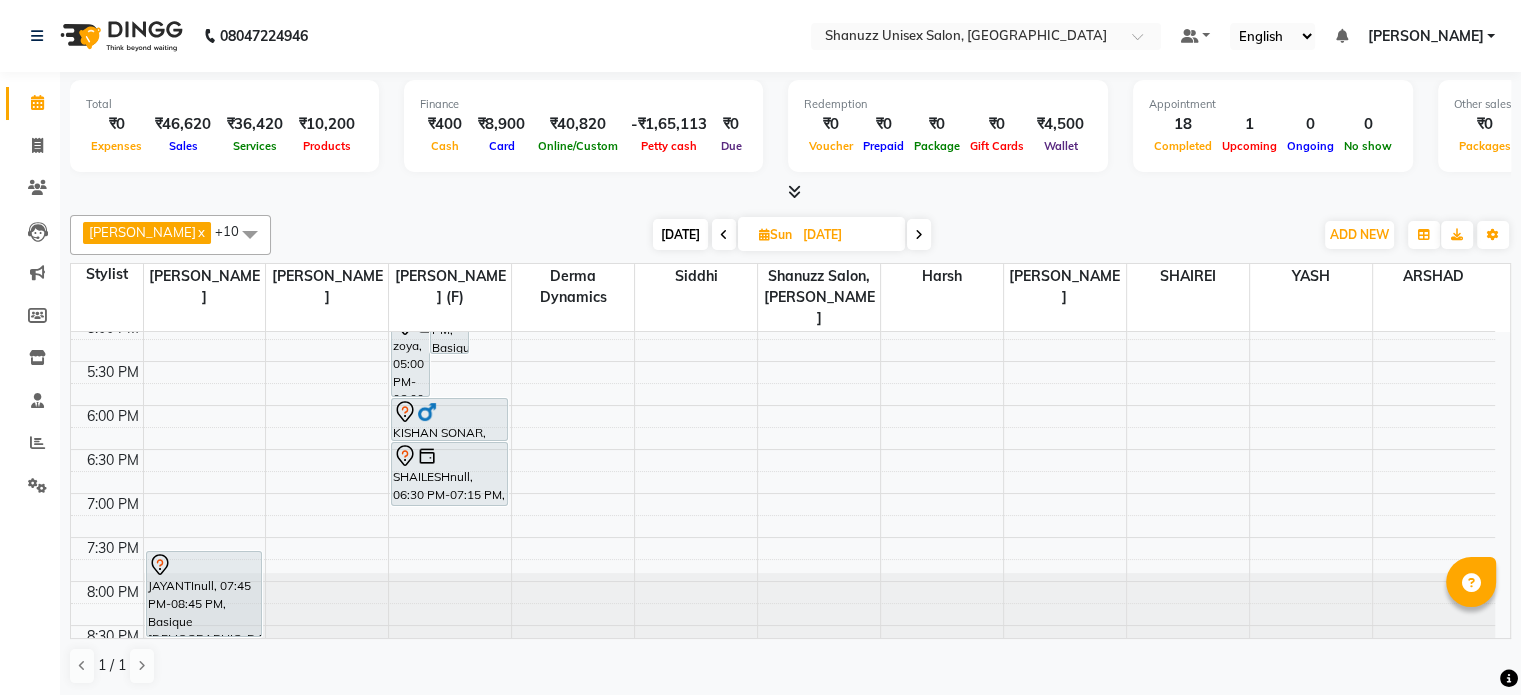 drag, startPoint x: 601, startPoint y: 421, endPoint x: 456, endPoint y: 220, distance: 247.8427 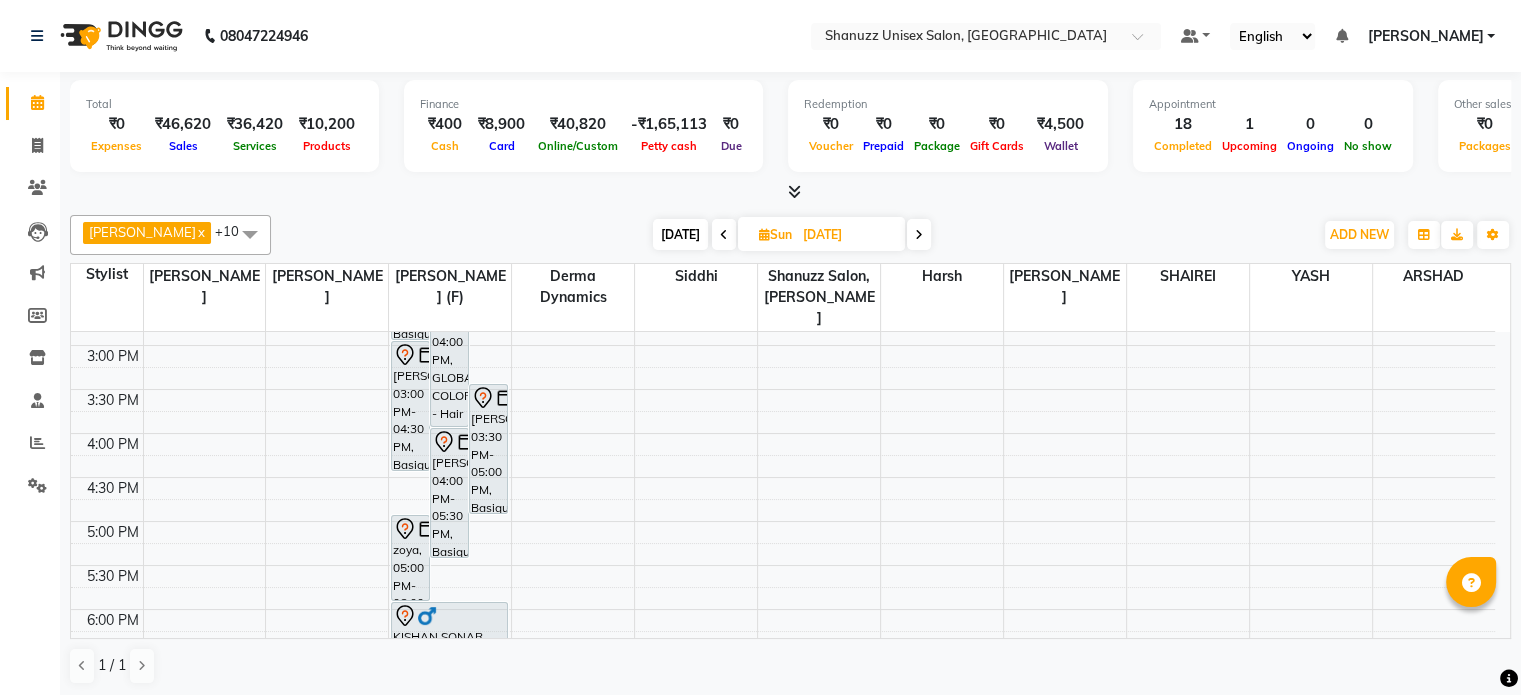 scroll, scrollTop: 508, scrollLeft: 0, axis: vertical 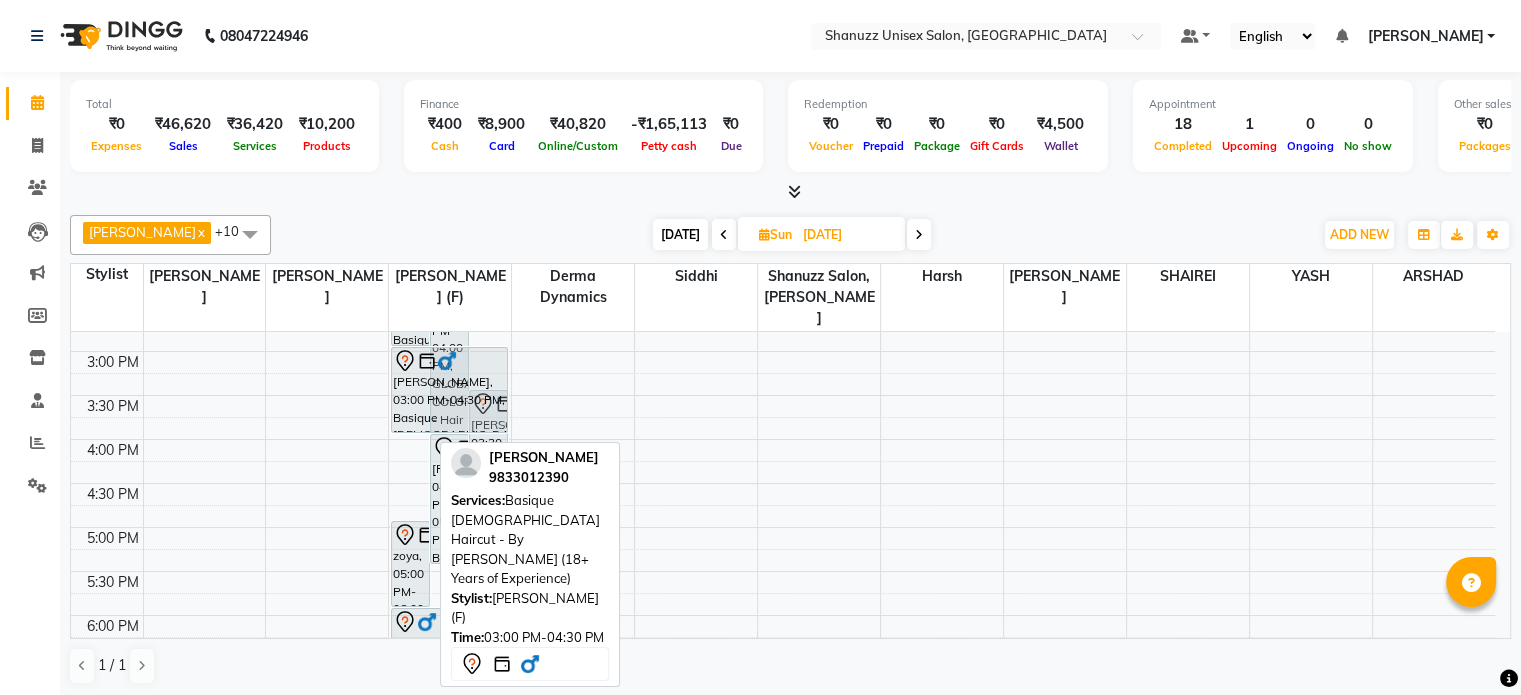 drag, startPoint x: 408, startPoint y: 447, endPoint x: 420, endPoint y: 386, distance: 62.169125 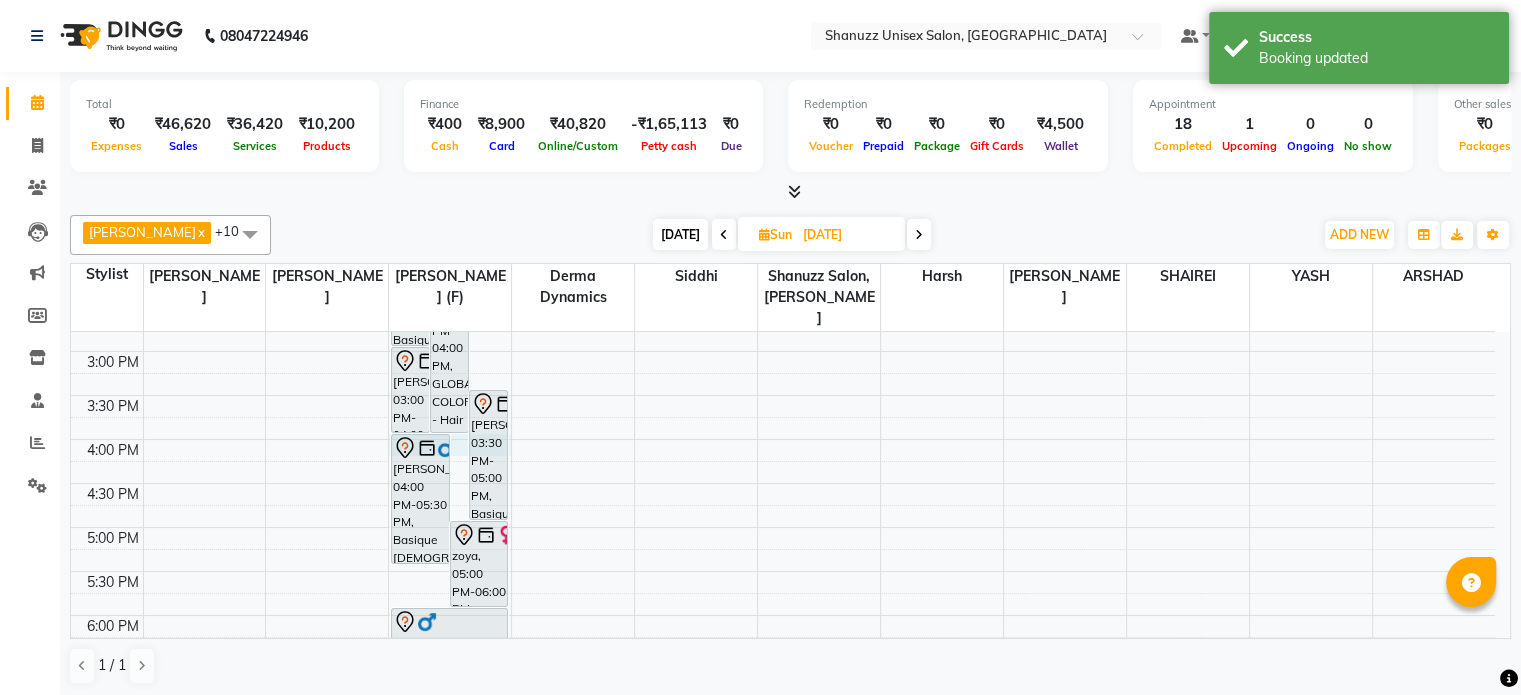 click on "9:00 AM 9:30 AM 10:00 AM 10:30 AM 11:00 AM 11:30 AM 12:00 PM 12:30 PM 1:00 PM 1:30 PM 2:00 PM 2:30 PM 3:00 PM 3:30 PM 4:00 PM 4:30 PM 5:00 PM 5:30 PM 6:00 PM 6:30 PM 7:00 PM 7:30 PM 8:00 PM 8:30 PM             JAYANTInull, 07:45 PM-08:45 PM, Basique FEMALE Haircut - By Seasoned Hairdresser (10+ Years of Experience)             VENKATESH VENNA, 01:30 PM-03:00 PM, Basique MALE Haircut - By Shanuzz (18+ Years of Experience)             DR.YASHODA SOLANKI, 02:00 PM-04:00 PM, GLOBAL COLOR - Hair below waist             MRAGENDRA CHANDEL, 02:00 PM-02:30 PM, Basique MALE Haircut - By Shanuzz (18+ Years of Experience)             SUNNY RATHOD, 03:30 PM-05:00 PM, Basique MALE Haircut - By Shanuzz (18+ Years of Experience)             NIRVAN SHAH, 03:00 PM-04:00 PM, Basique MALE Haircut - By Shanuzz (18+ Years of Experience)             SUNNY RATHOD, 04:00 PM-05:30 PM, Basique MALE Haircut - By Shanuzz (18+ Years of Experience)" at bounding box center [783, 351] 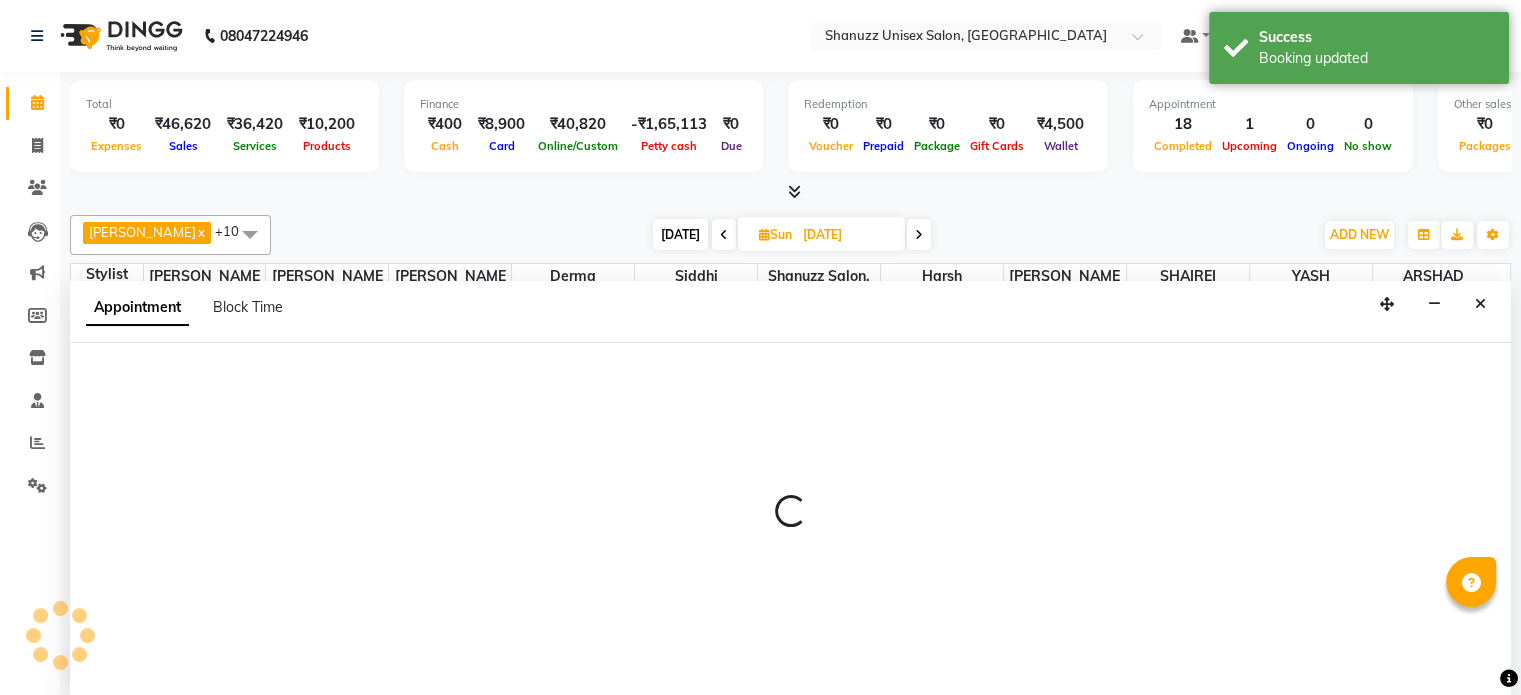 select on "59304" 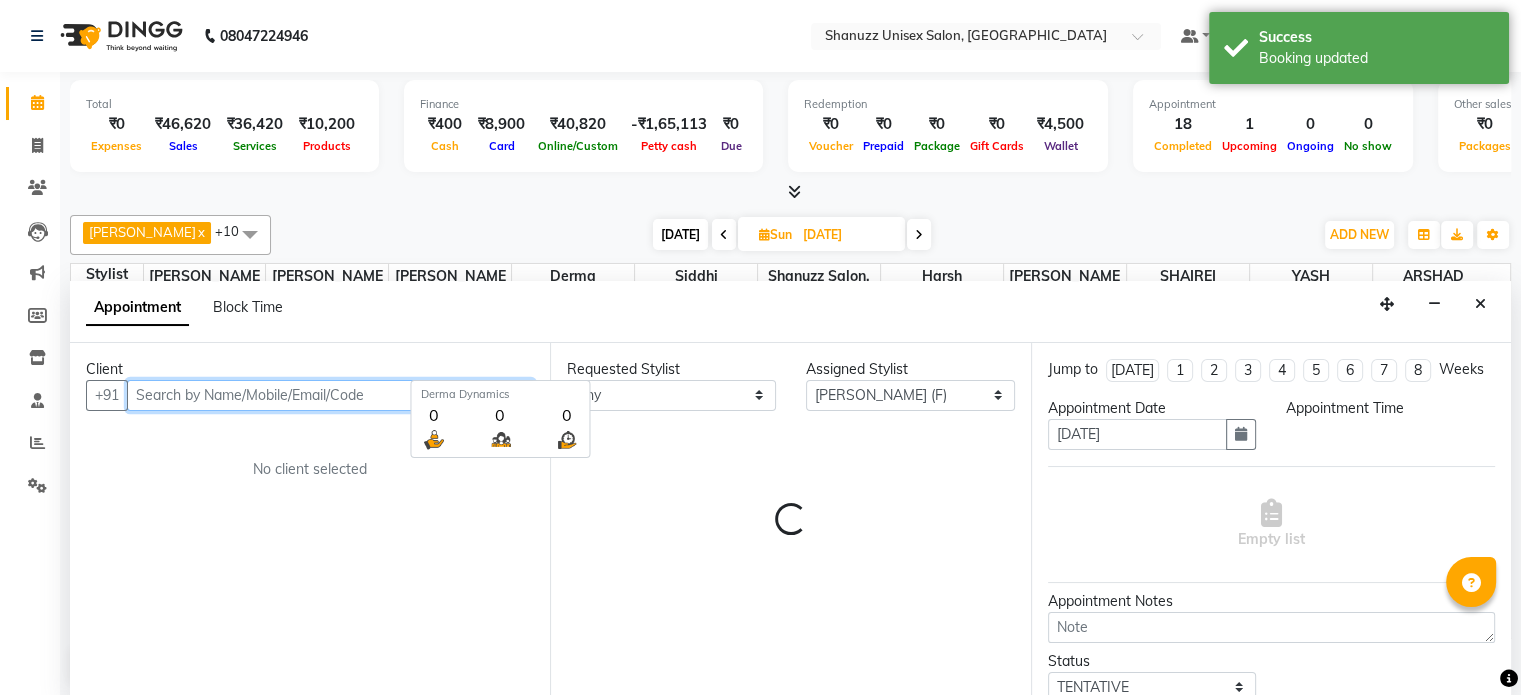 select on "960" 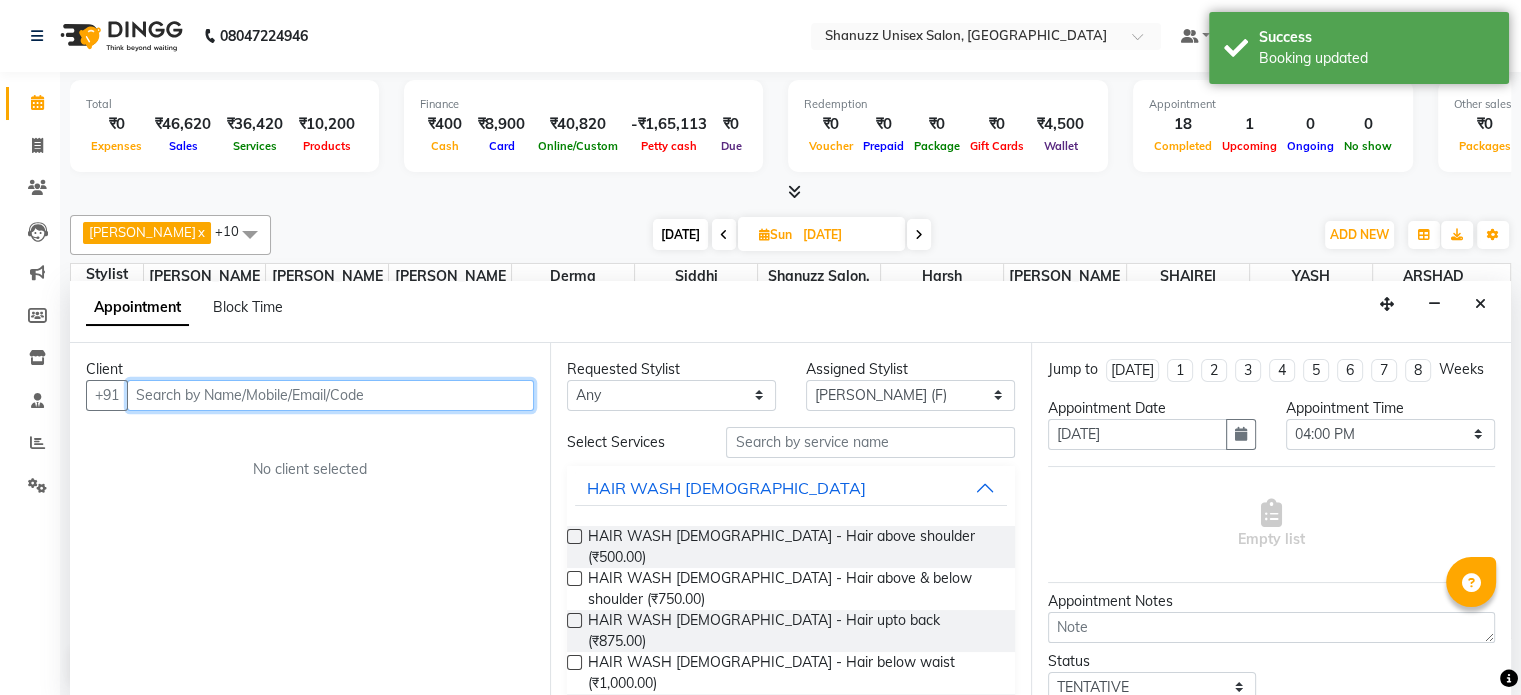 click at bounding box center (330, 395) 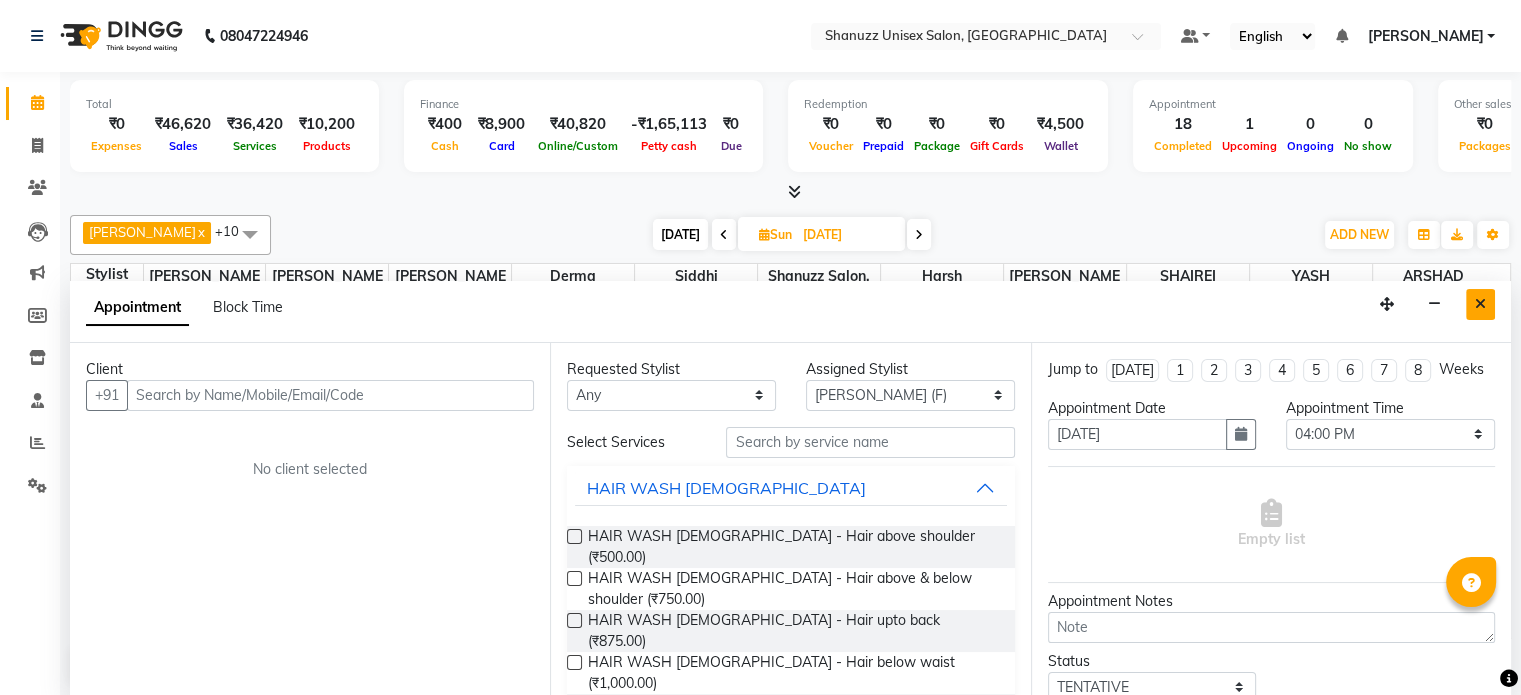 click at bounding box center [1480, 304] 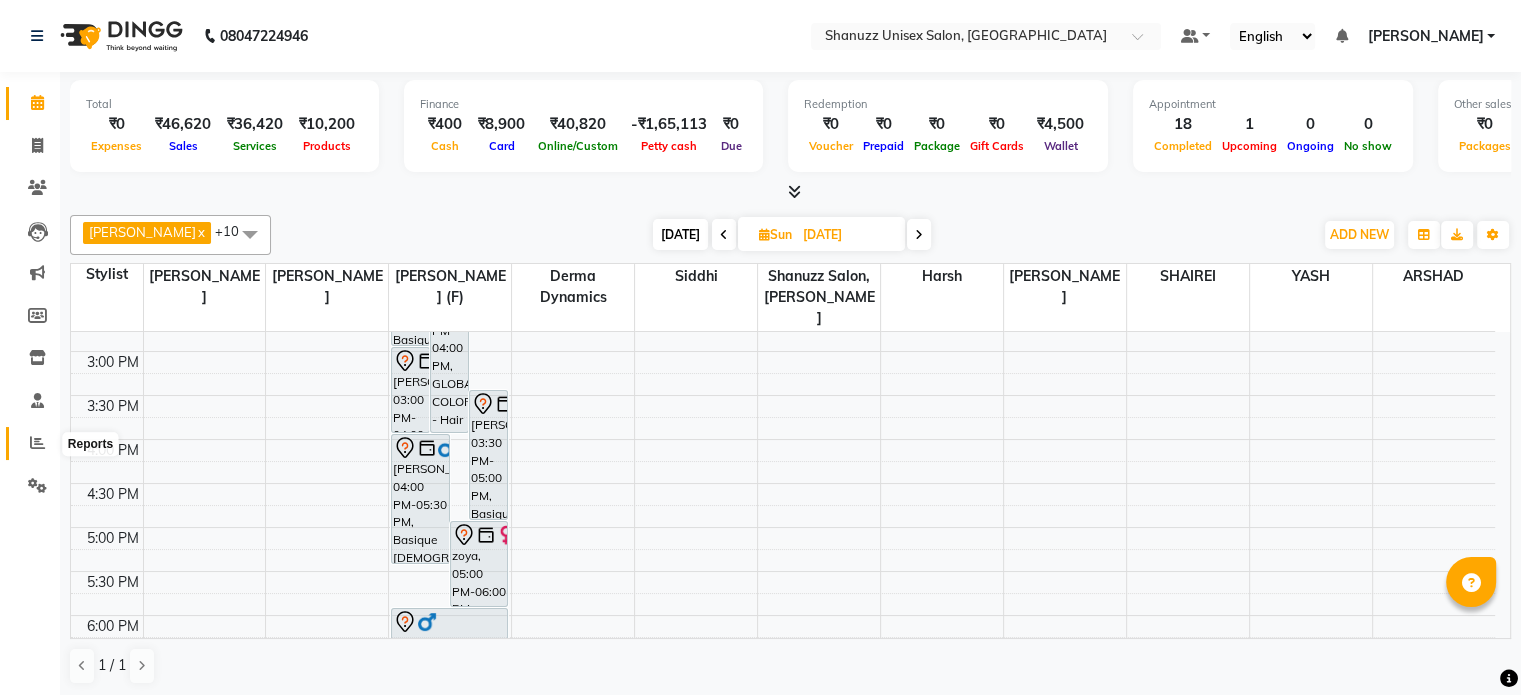 click 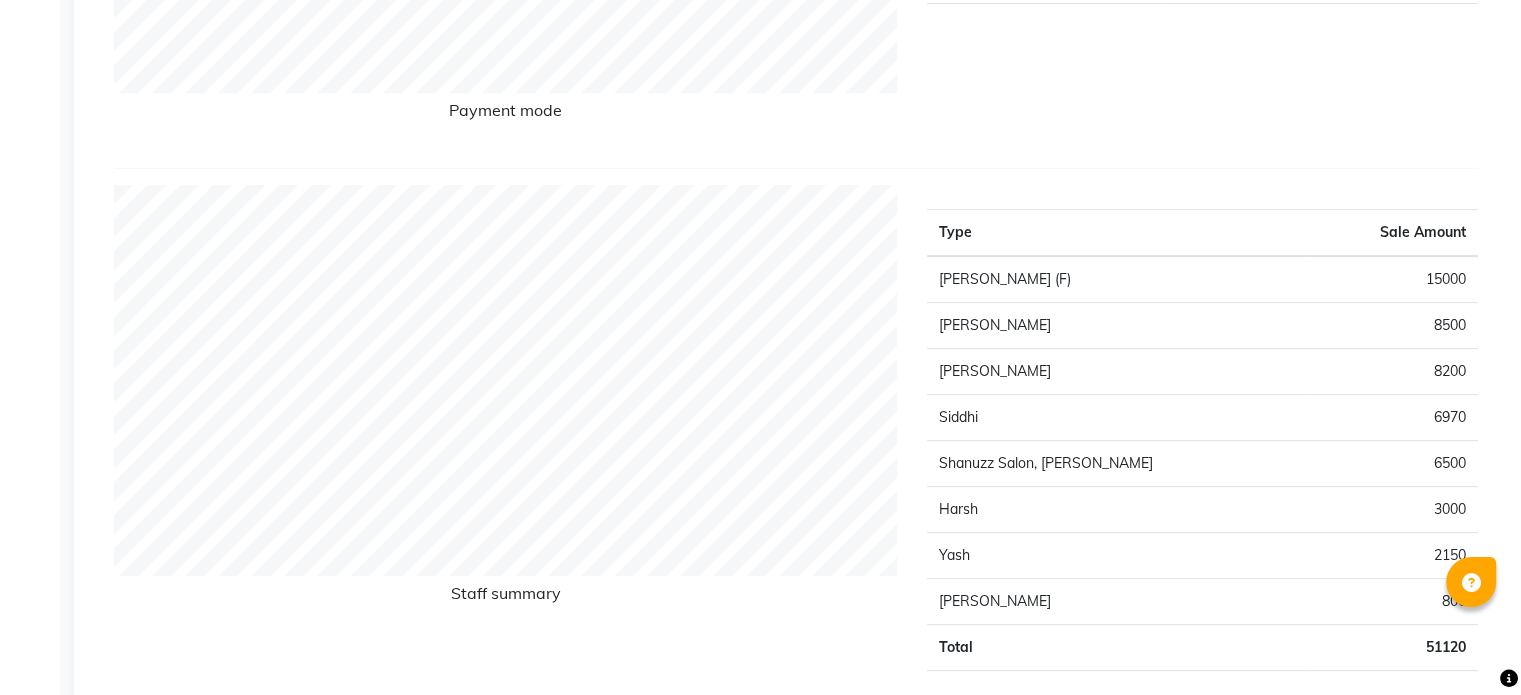 scroll, scrollTop: 0, scrollLeft: 0, axis: both 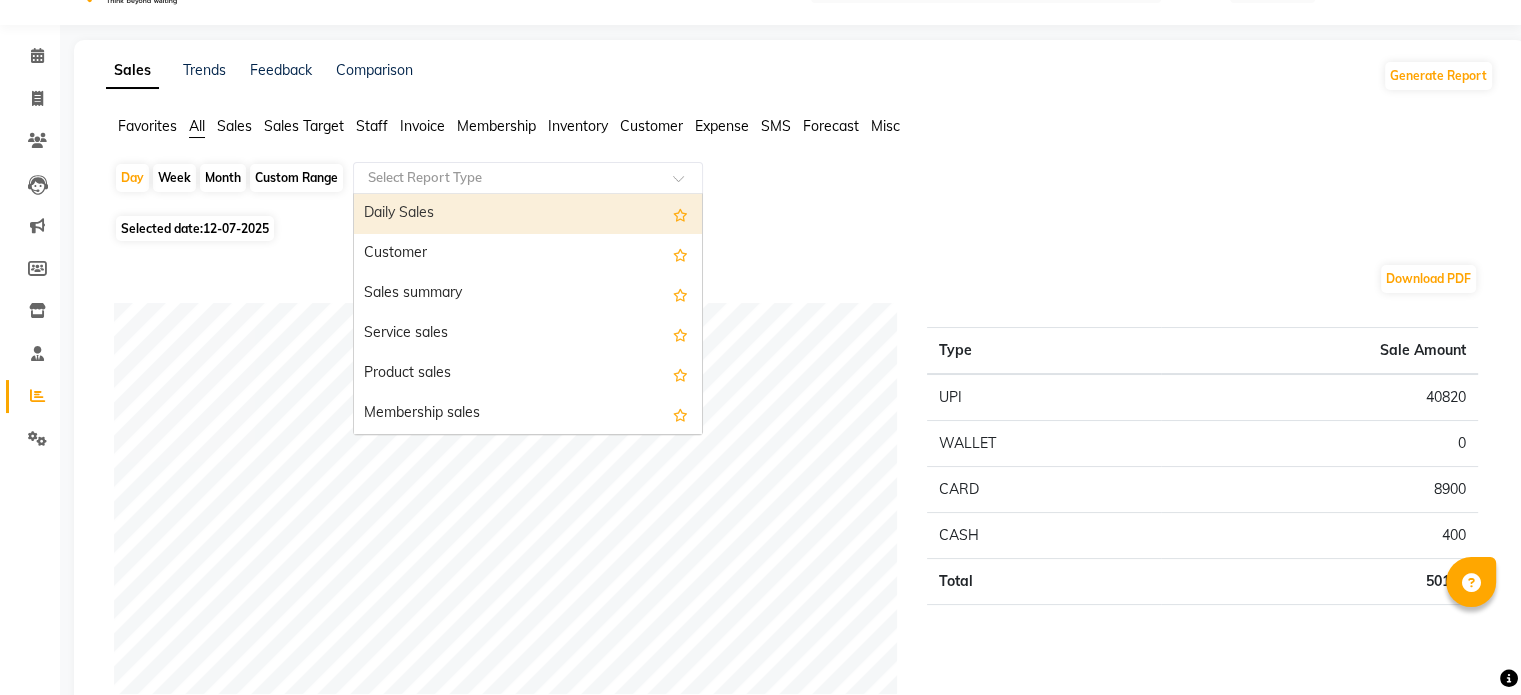 click 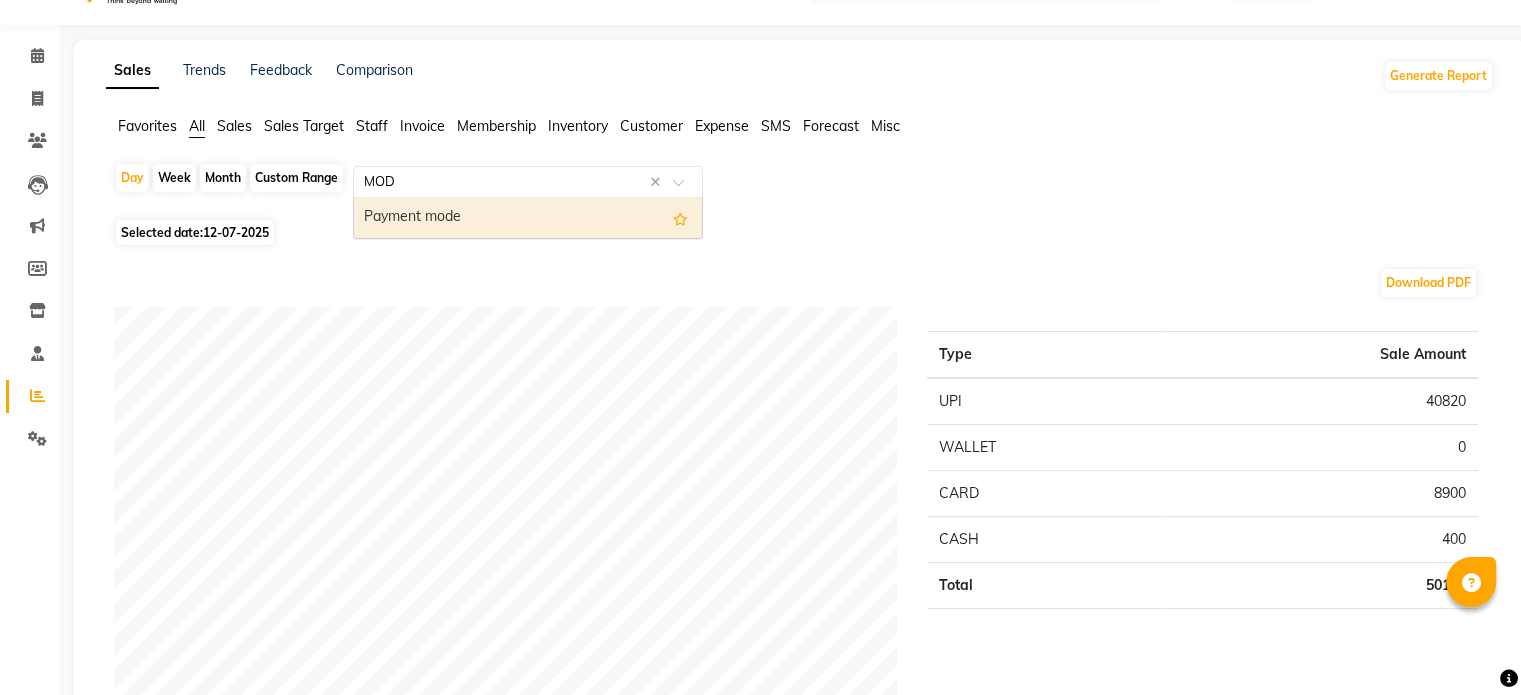 type on "MODE" 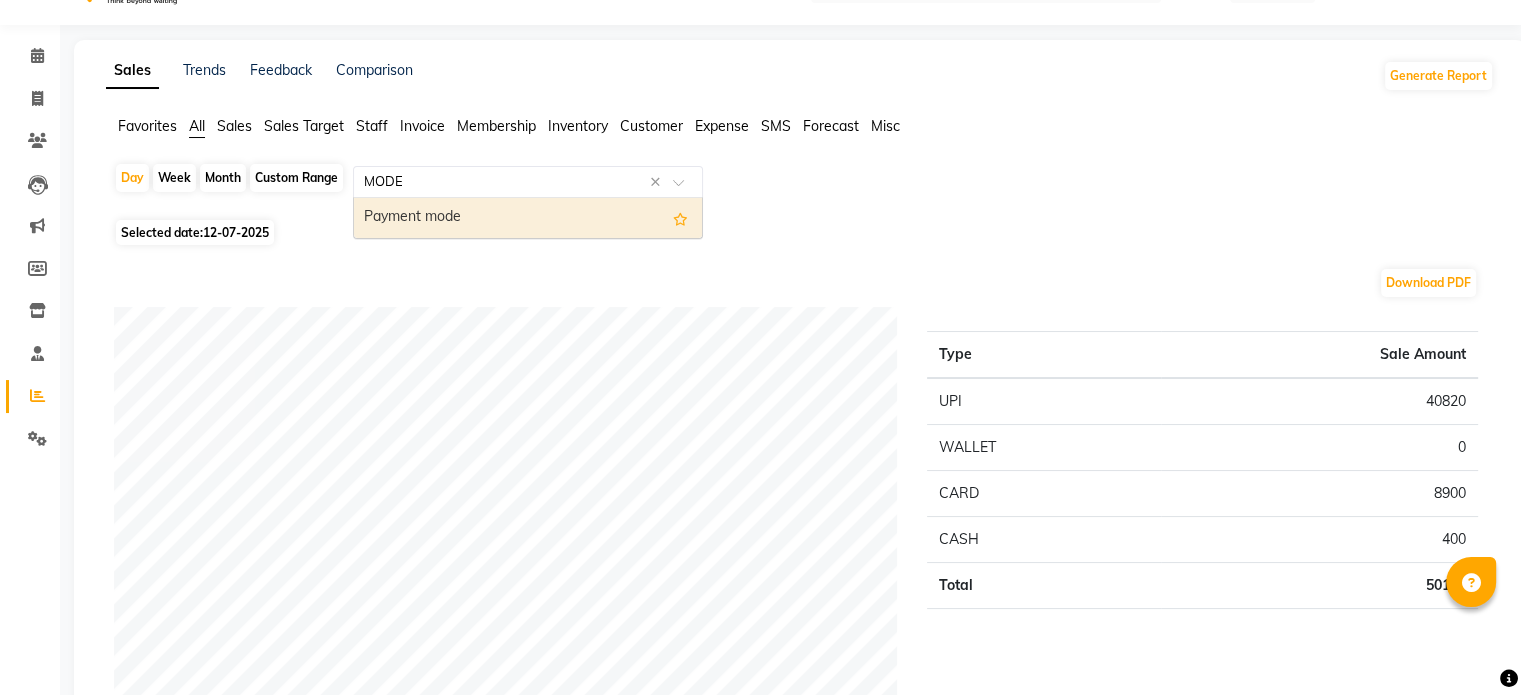 click on "Payment mode" at bounding box center [528, 218] 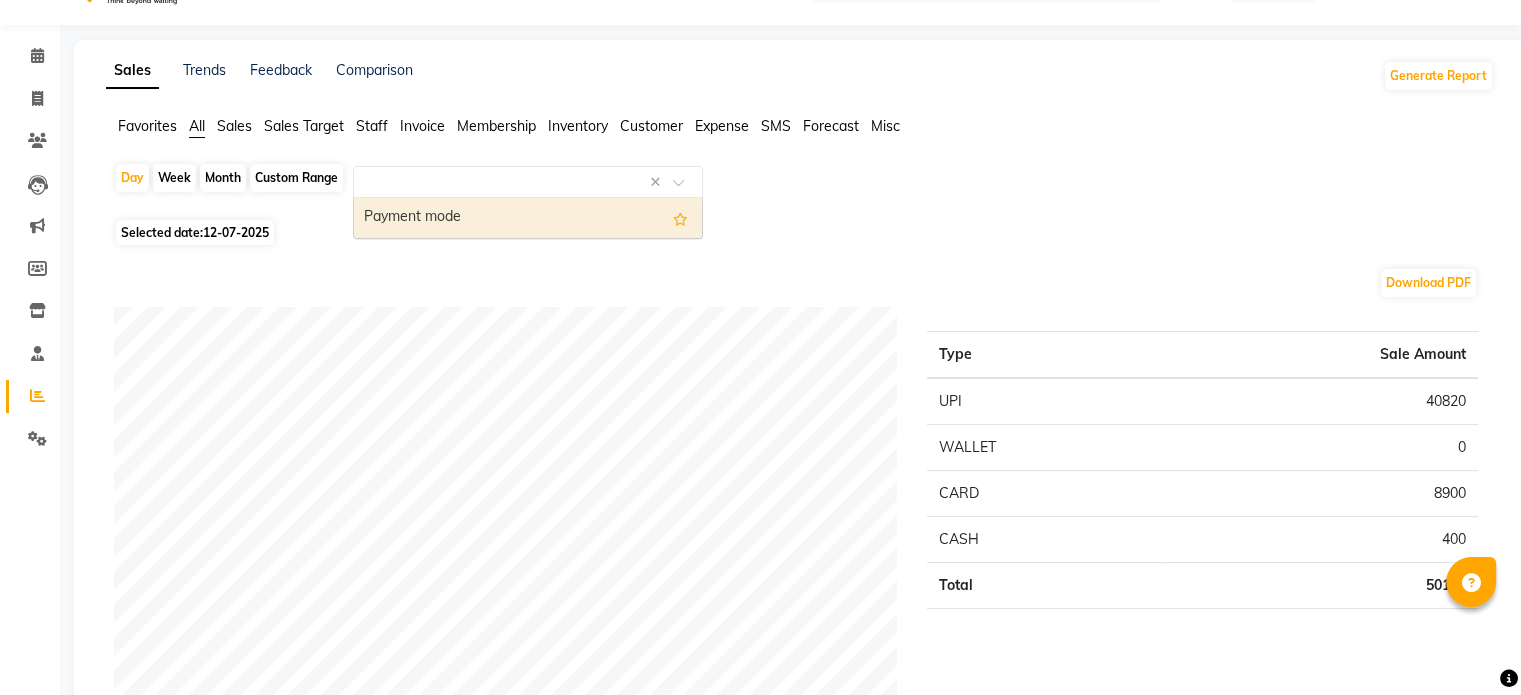 scroll, scrollTop: 0, scrollLeft: 0, axis: both 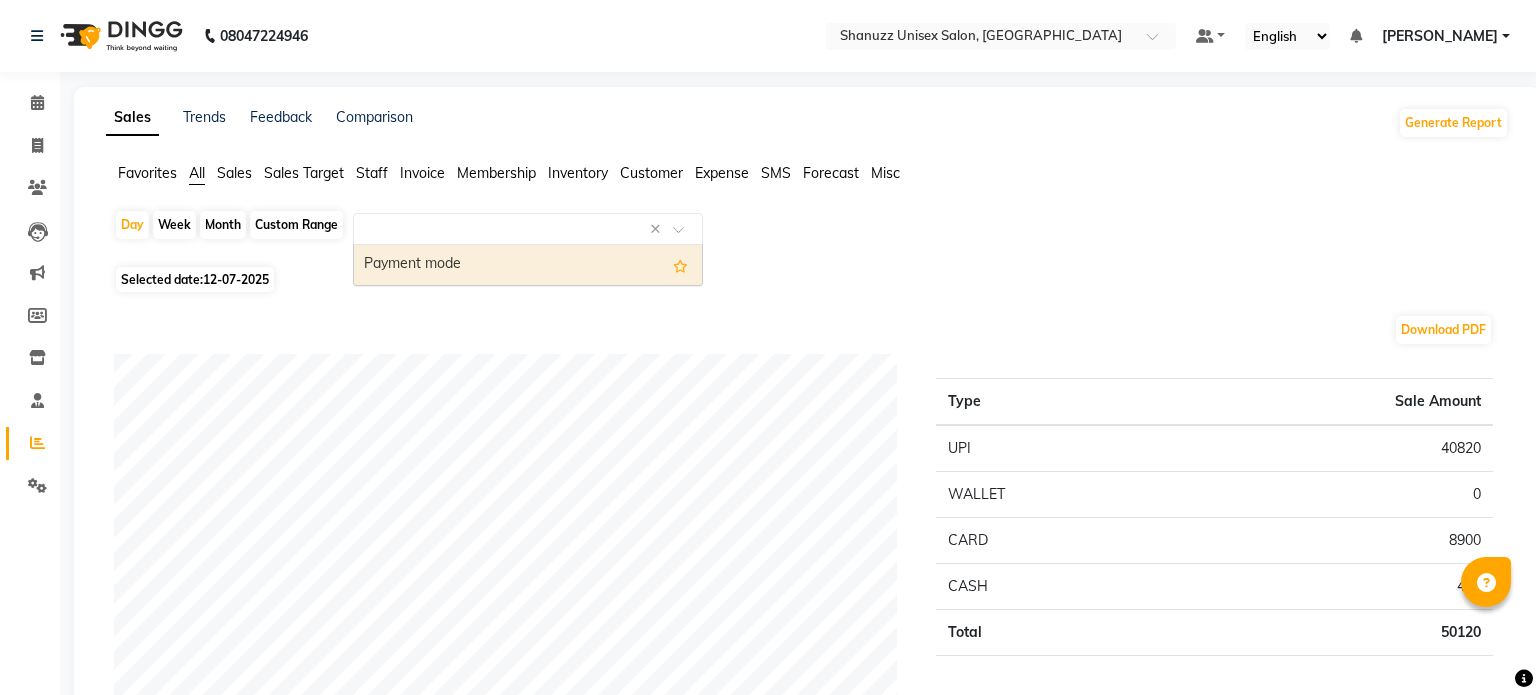 select on "full_report" 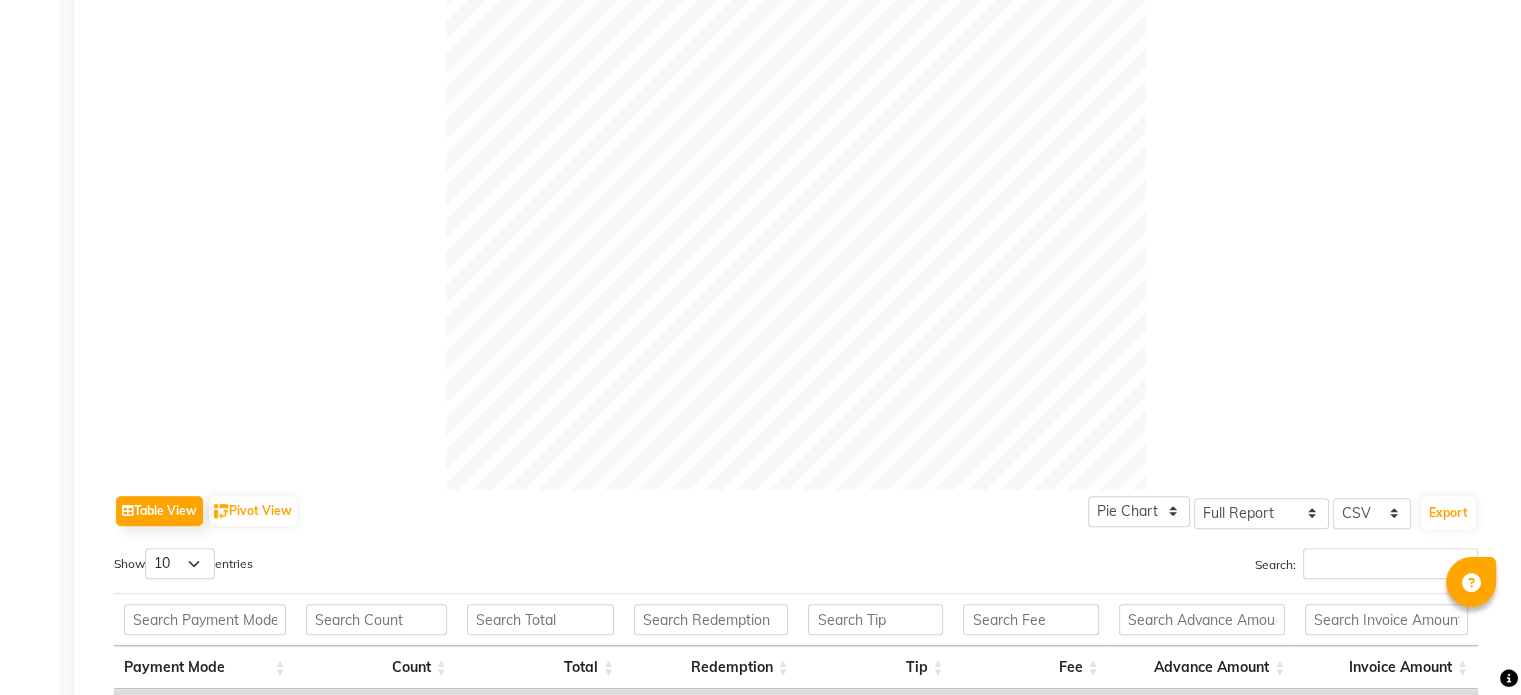 scroll, scrollTop: 850, scrollLeft: 0, axis: vertical 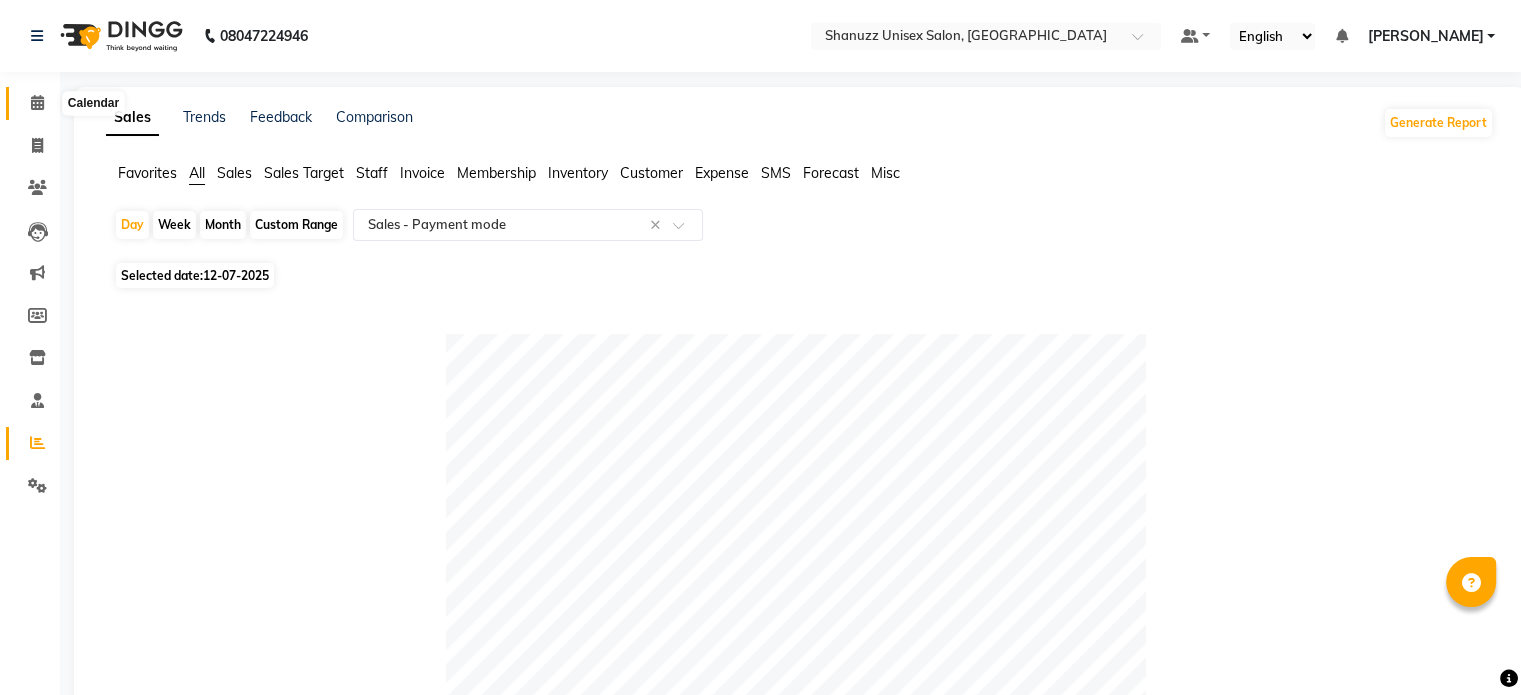 click 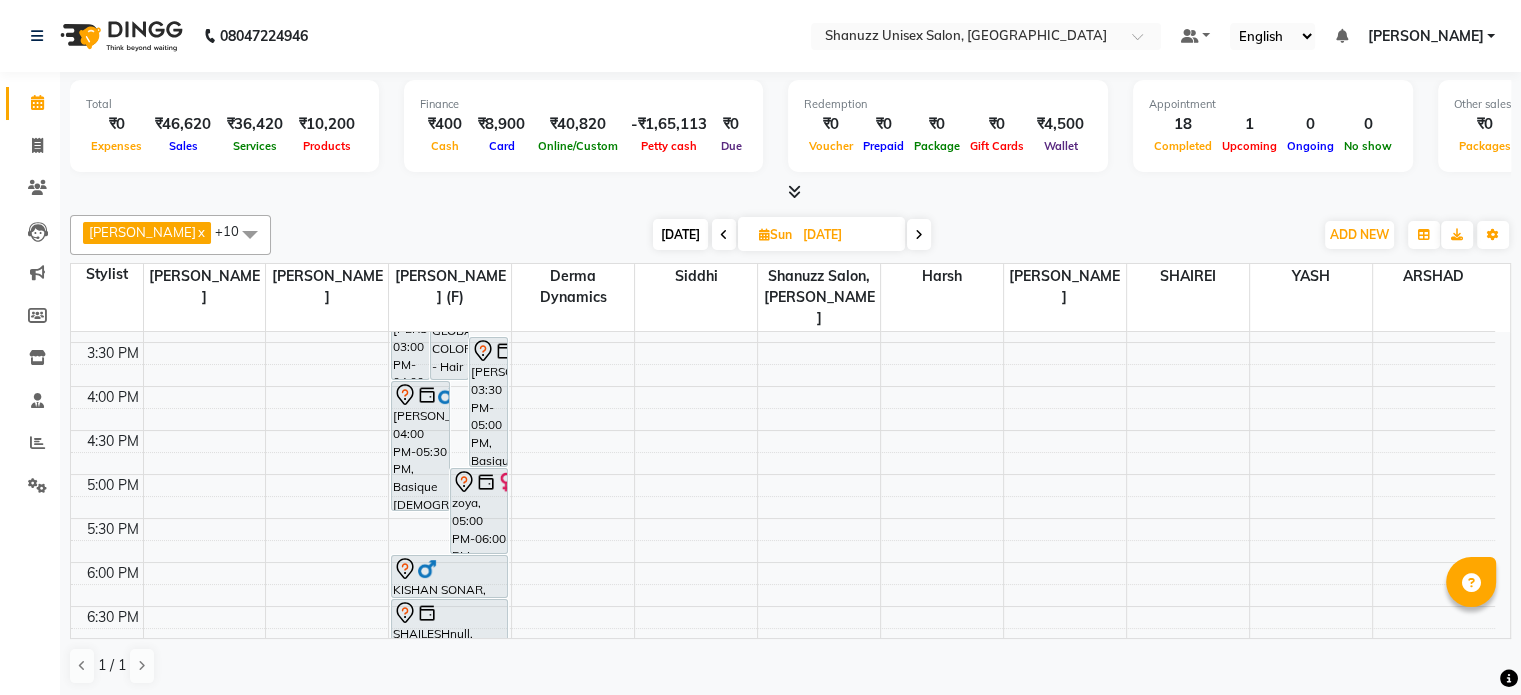 scroll, scrollTop: 558, scrollLeft: 0, axis: vertical 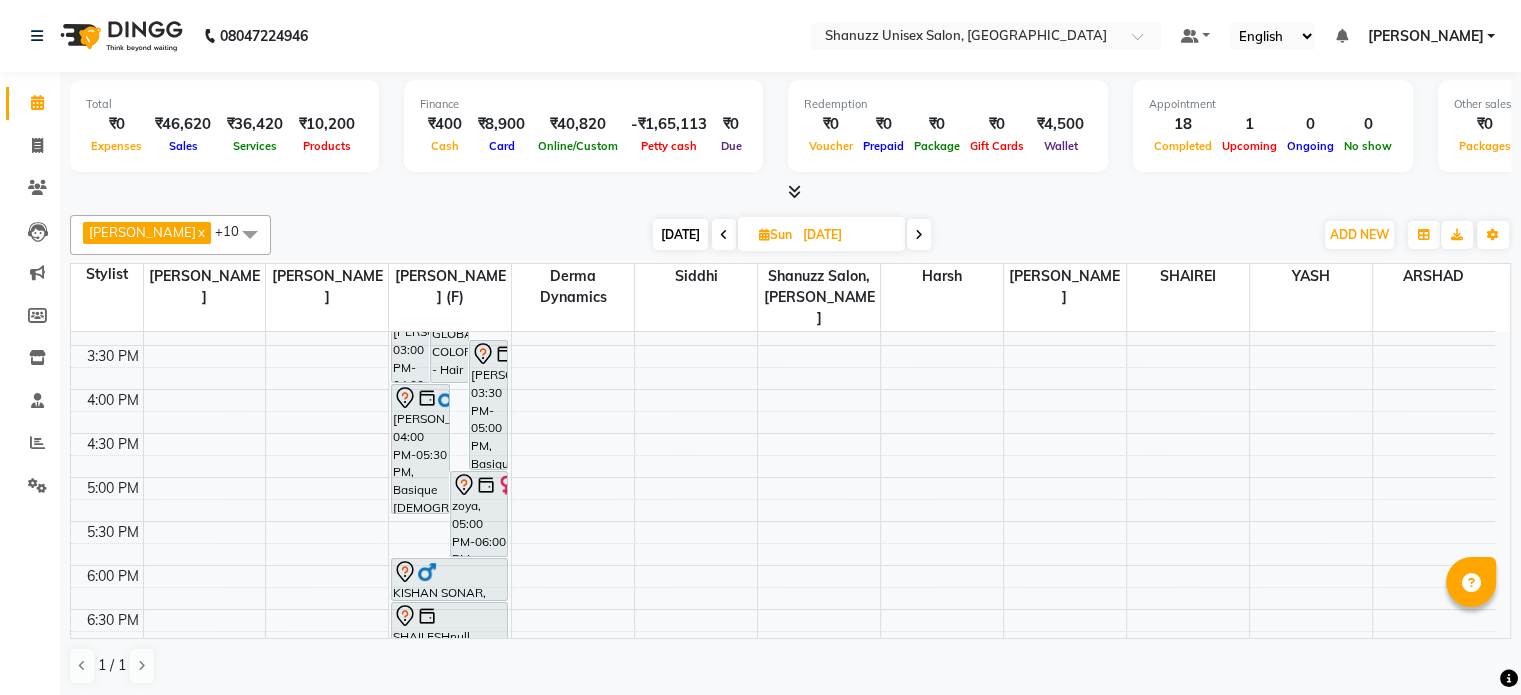 click on "Today" at bounding box center [680, 234] 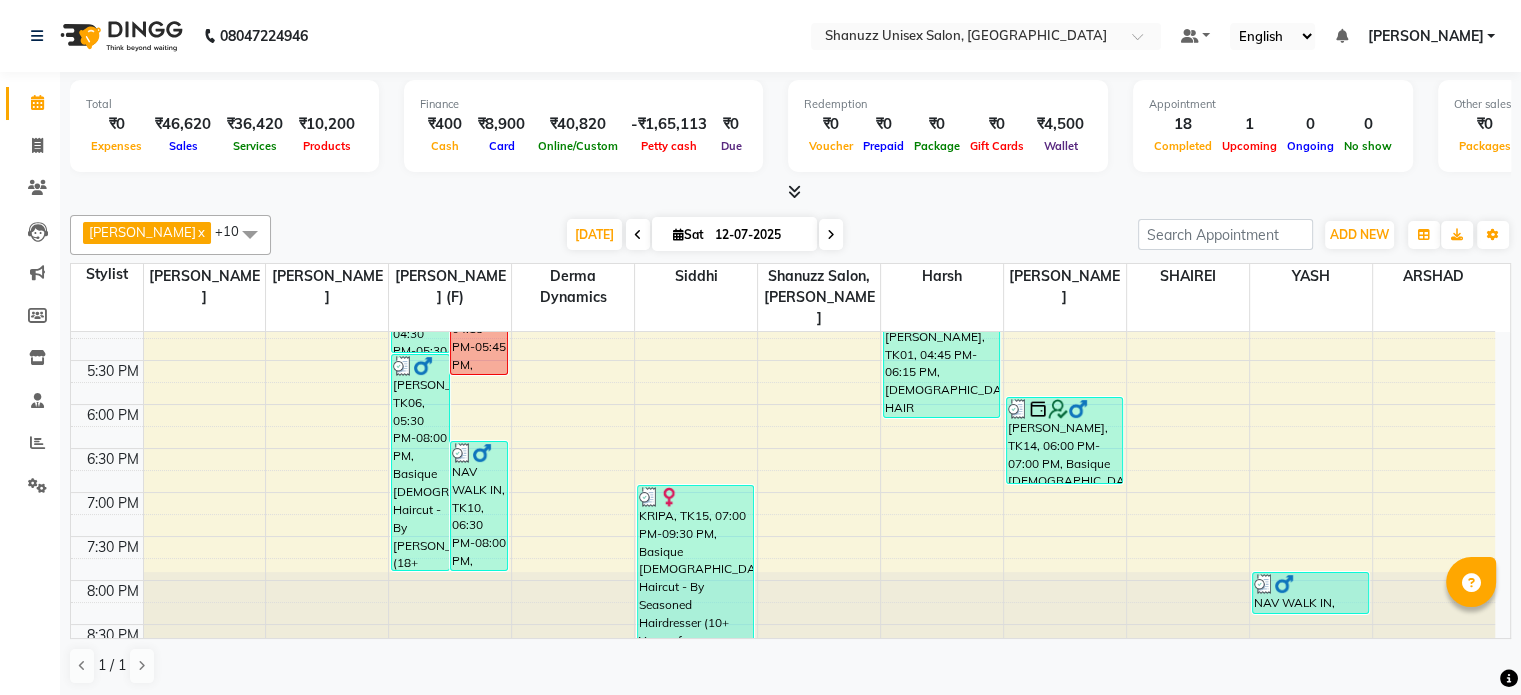 scroll, scrollTop: 718, scrollLeft: 0, axis: vertical 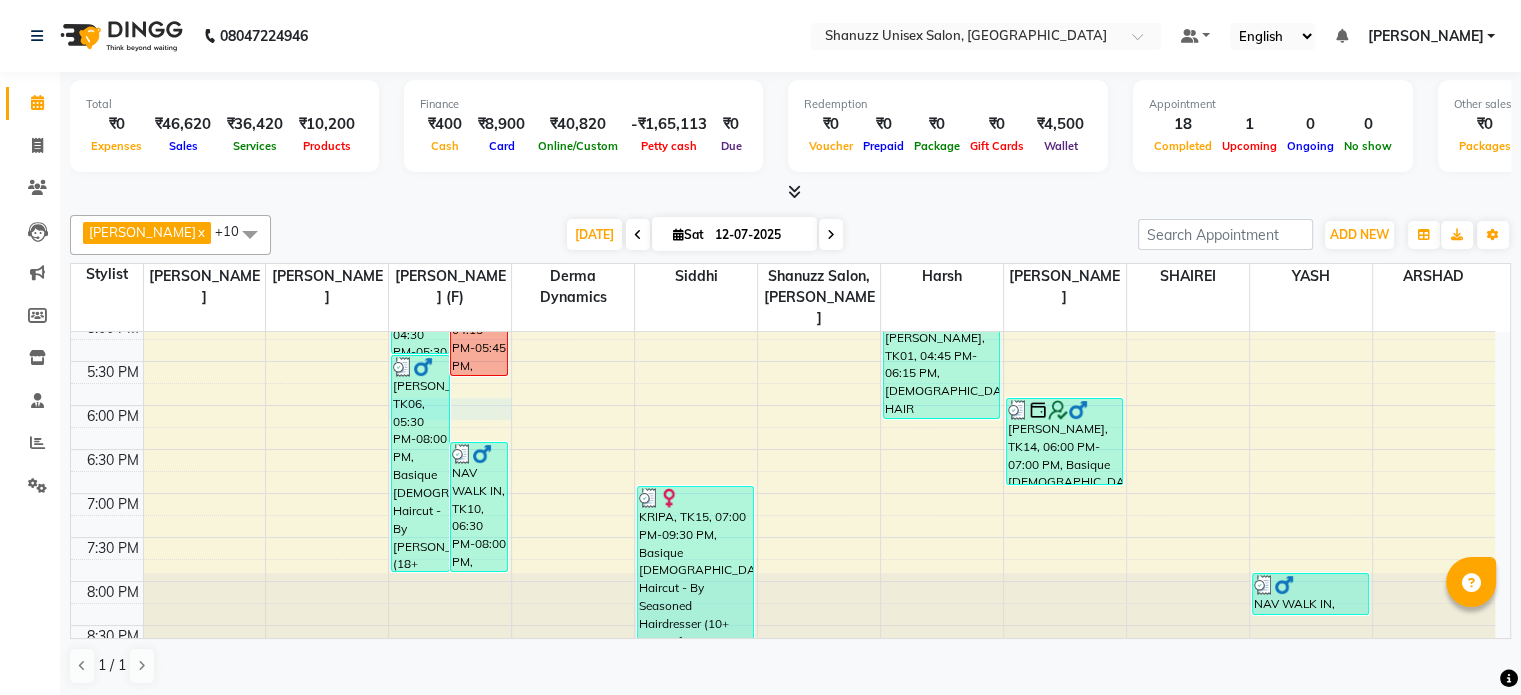 click on "9:00 AM 9:30 AM 10:00 AM 10:30 AM 11:00 AM 11:30 AM 12:00 PM 12:30 PM 1:00 PM 1:30 PM 2:00 PM 2:30 PM 3:00 PM 3:30 PM 4:00 PM 4:30 PM 5:00 PM 5:30 PM 6:00 PM 6:30 PM 7:00 PM 7:30 PM 8:00 PM 8:30 PM     POORVA HODAVADEKAR, TK02, 02:00 PM-03:00 PM, Basique FEMALE Haircut - By Shanuzz (18+ Years of Experience)
SABA SHAIKH, TK03, 02:30 PM-03:30 PM, GLOBAL COLOR + HIGHLIGHTS  - Hair upto back     KAVITA SHINDE, TK04, 04:00 PM-04:30 PM, Basique FEMALE Haircut - By Shanuzz (18+ Years of Experience)     ABHIJEET ASHOK BODHE, TK01, 04:15 PM-05:45 PM, Basique MALE Haircut - By Shanuzz (18+ Years of Experience)     PRAGATI AGRAWAL, TK09, 04:30 PM-05:30 PM, Basique FEMALE Haircut - By Shanuzz (18+ Years of Experience)     ARIF BOISAR, TK06, 05:30 PM-08:00 PM, Basique MALE Haircut - By Shanuzz (18+ Years of Experience),SHAVE / BEARD TRIM - By Shanuzz (18+ Years of Experience)     NAV WALK IN, TK10, 06:30 PM-08:00 PM, Basique MALE Haircut - By Shanuzz (18+ Years of Experience)" at bounding box center [783, 141] 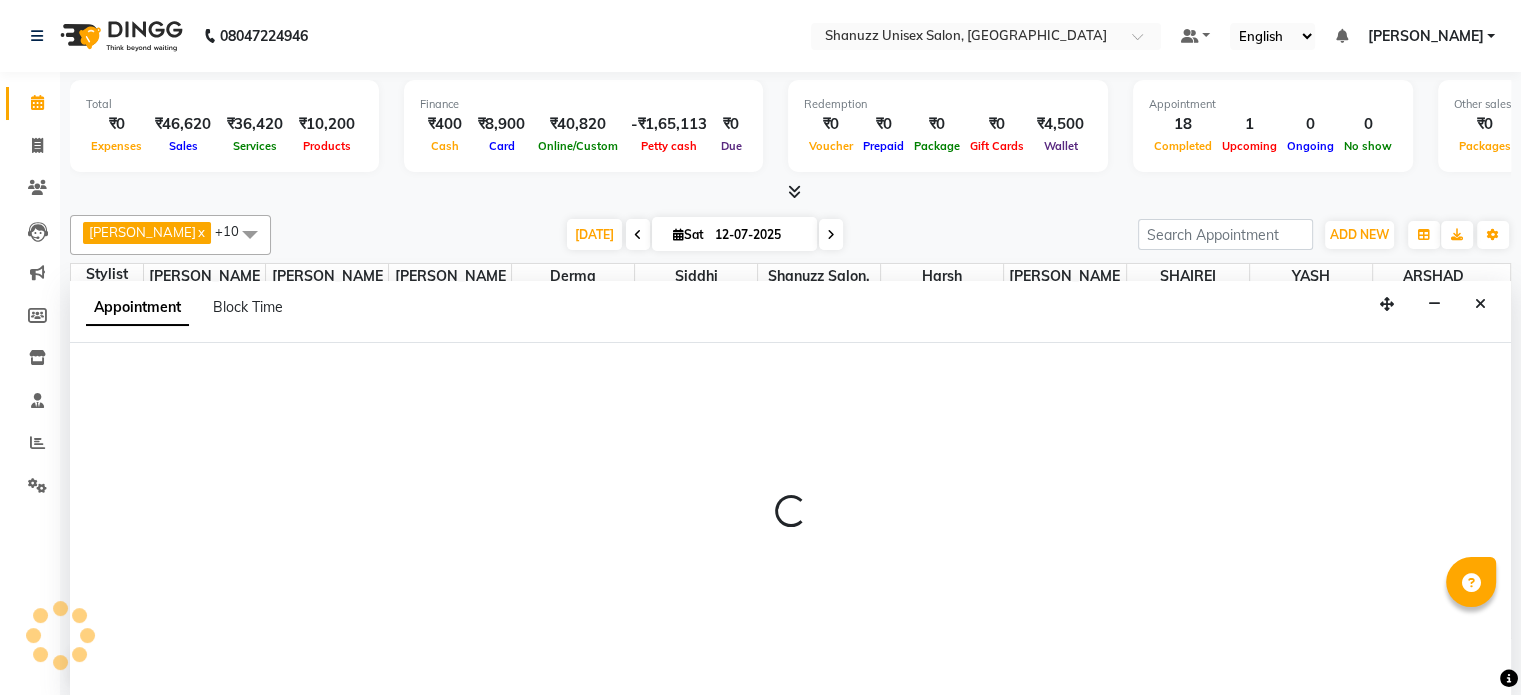 scroll, scrollTop: 0, scrollLeft: 0, axis: both 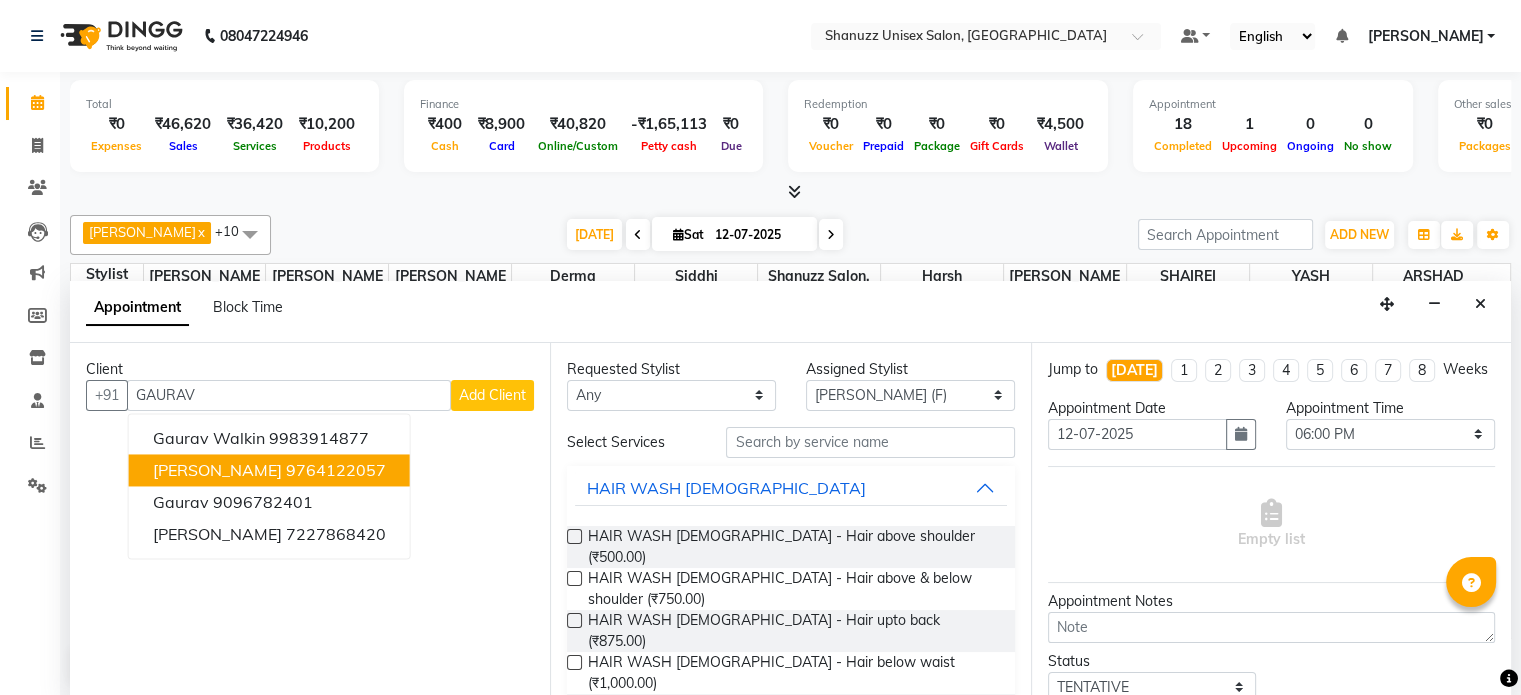 click on "gaurav deshmukh" at bounding box center [217, 470] 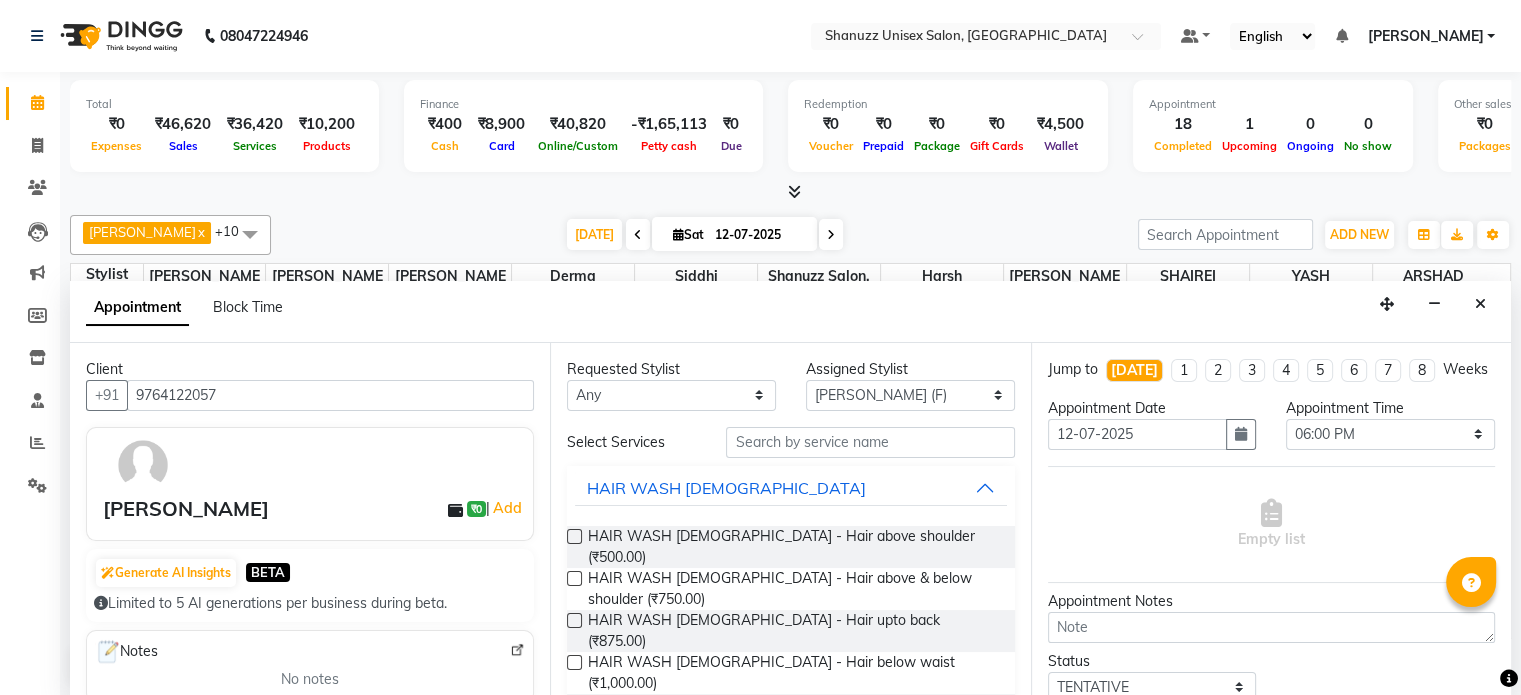 click on "9764122057" at bounding box center (330, 395) 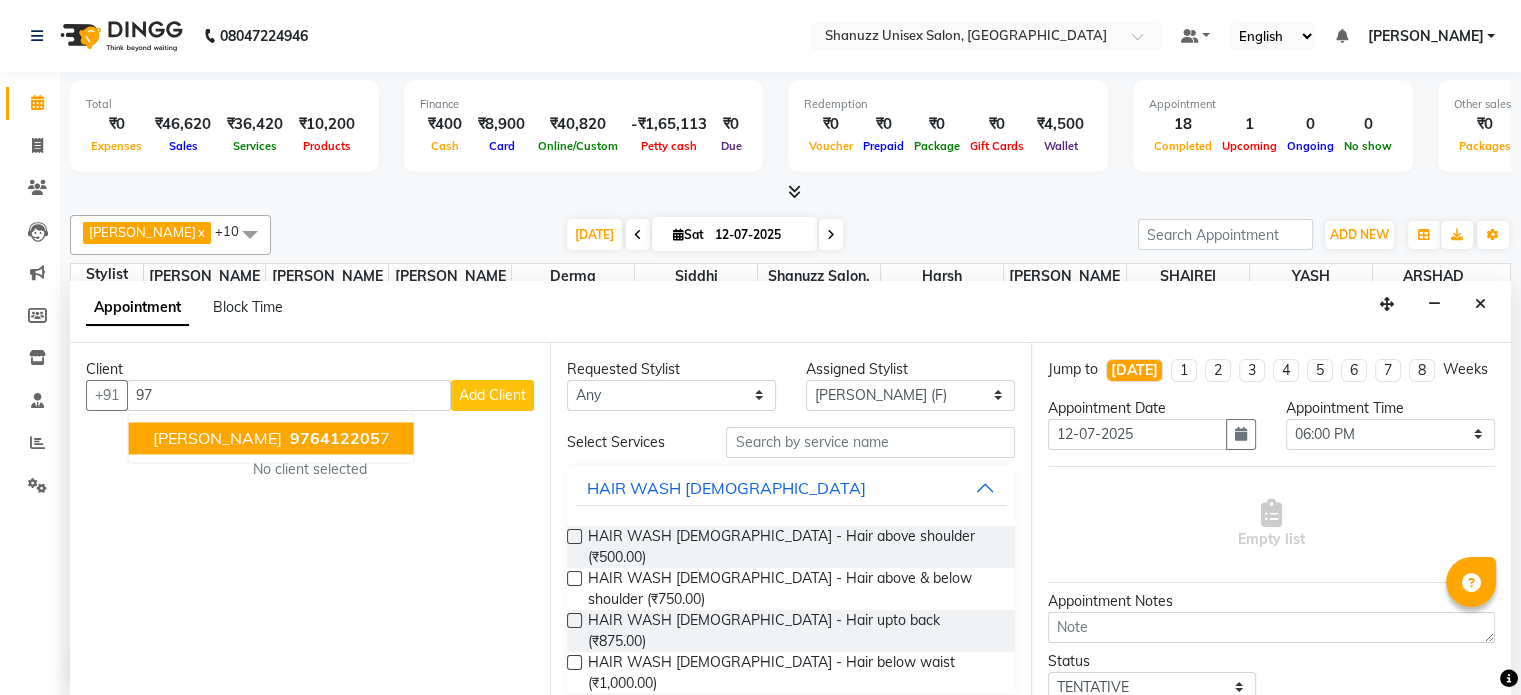 type on "9" 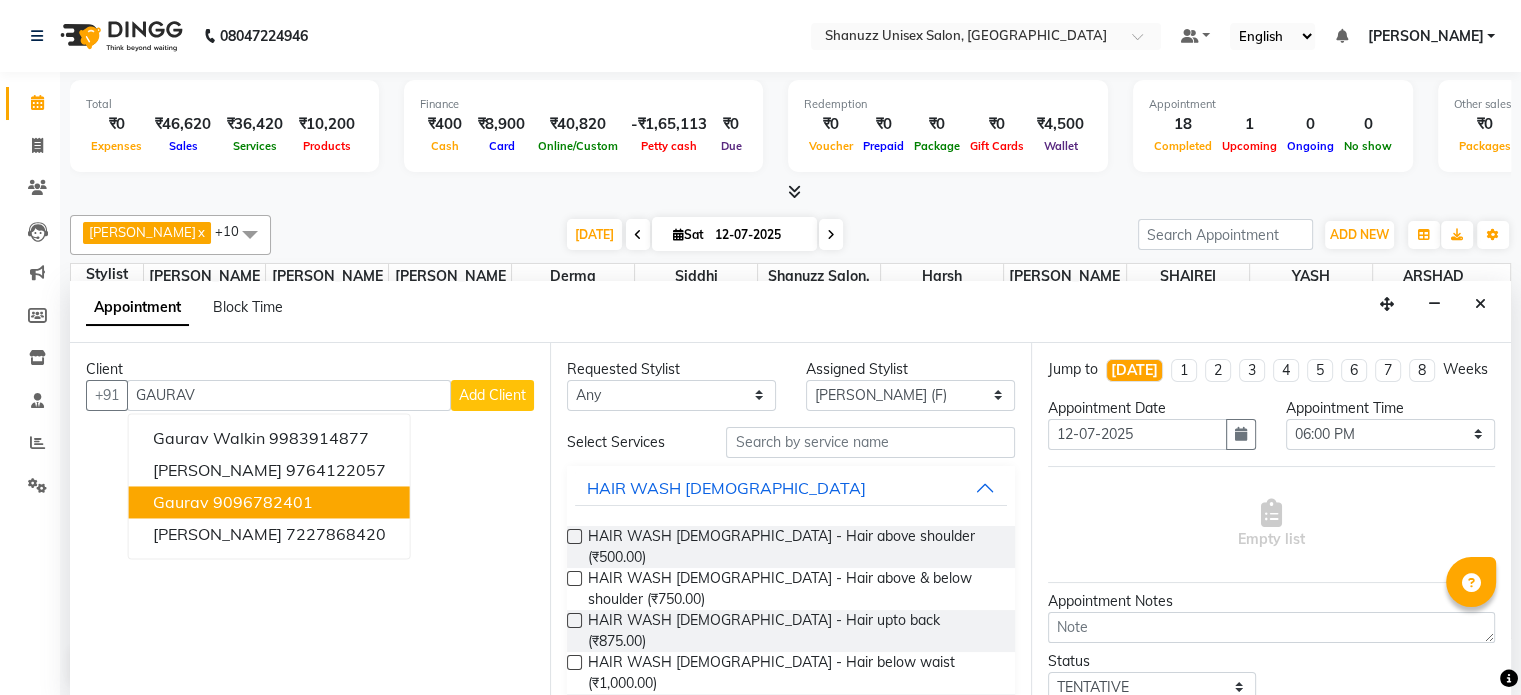click on "9096782401" at bounding box center (263, 502) 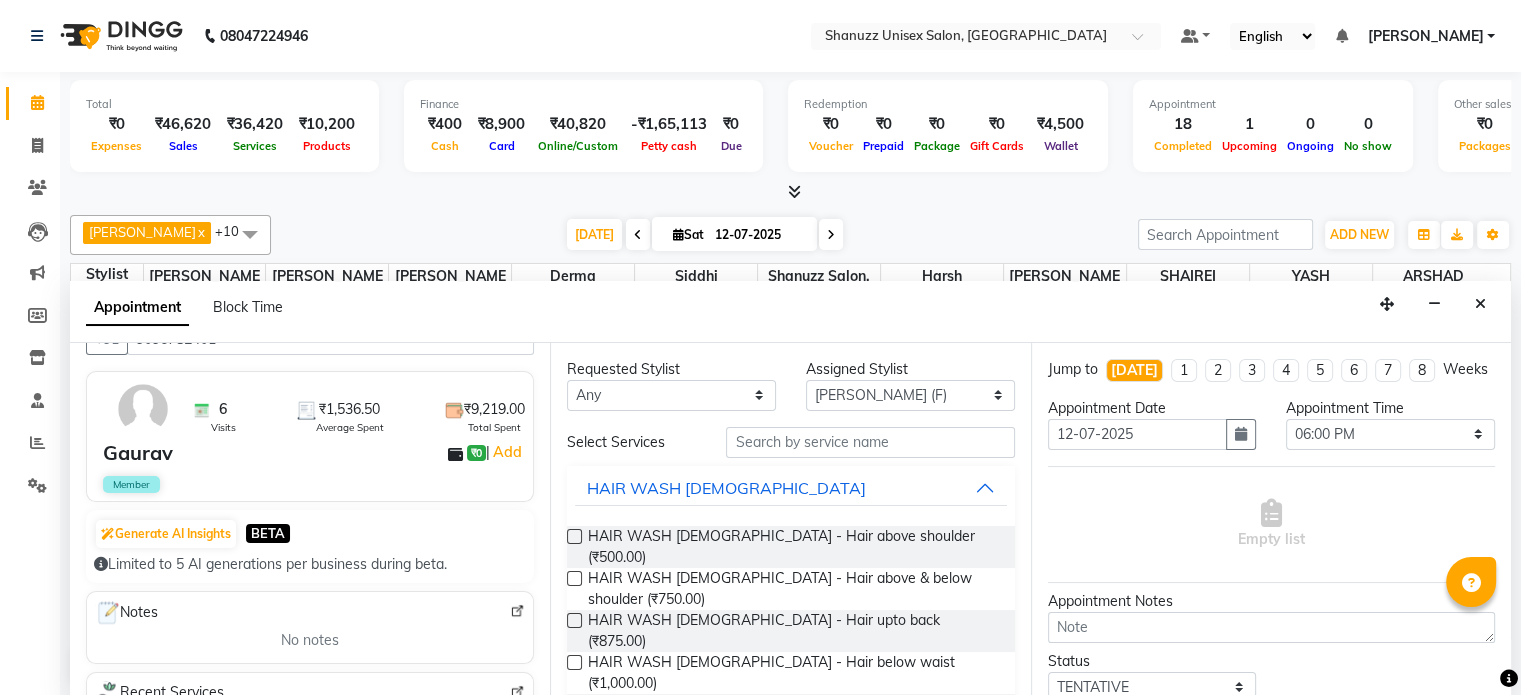 scroll, scrollTop: 56, scrollLeft: 0, axis: vertical 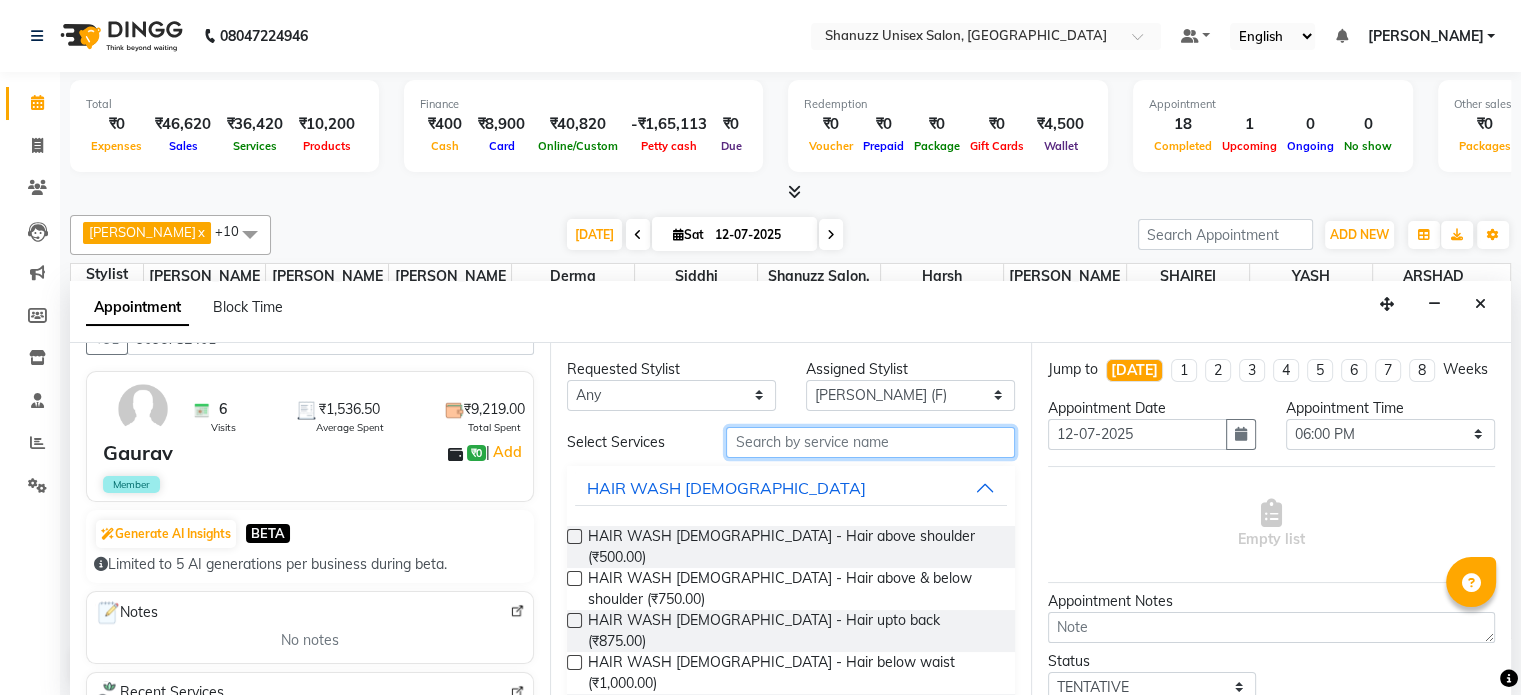 click at bounding box center [870, 442] 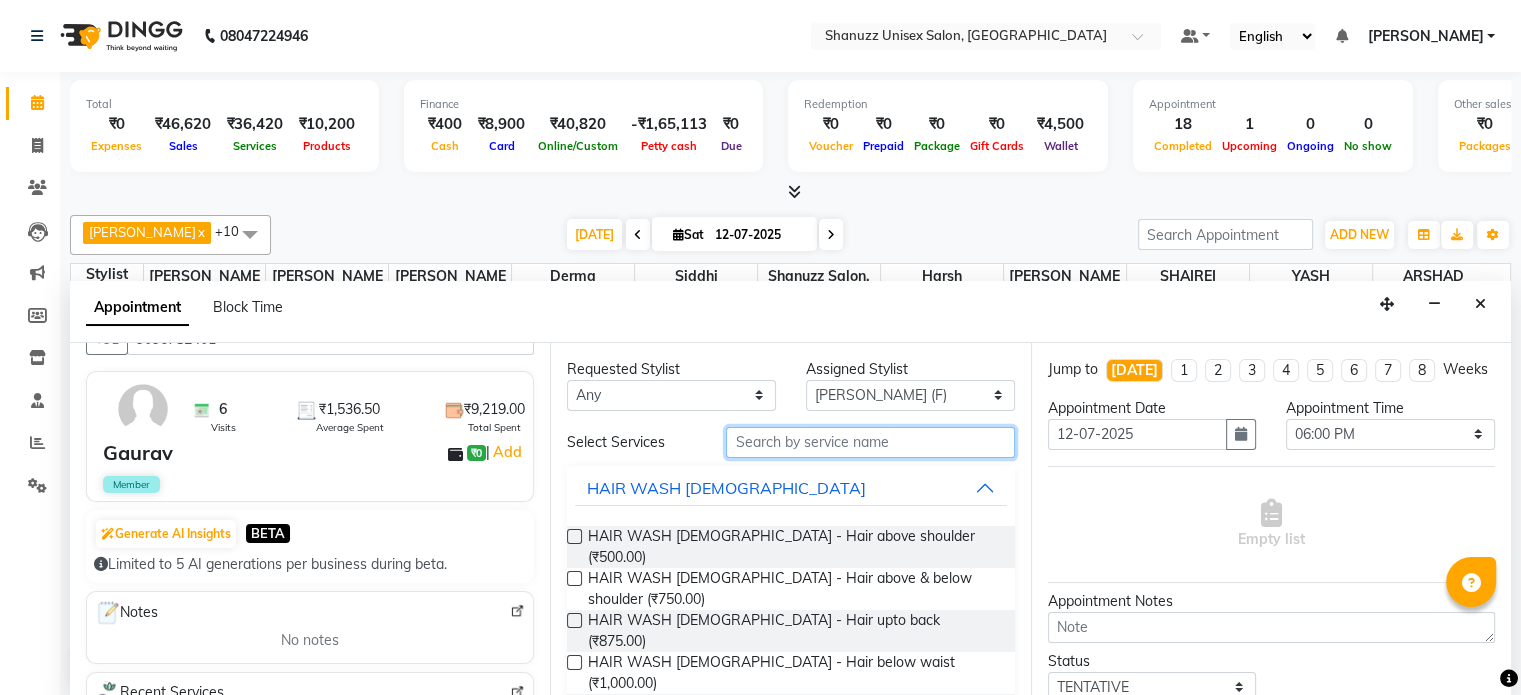 click at bounding box center (870, 442) 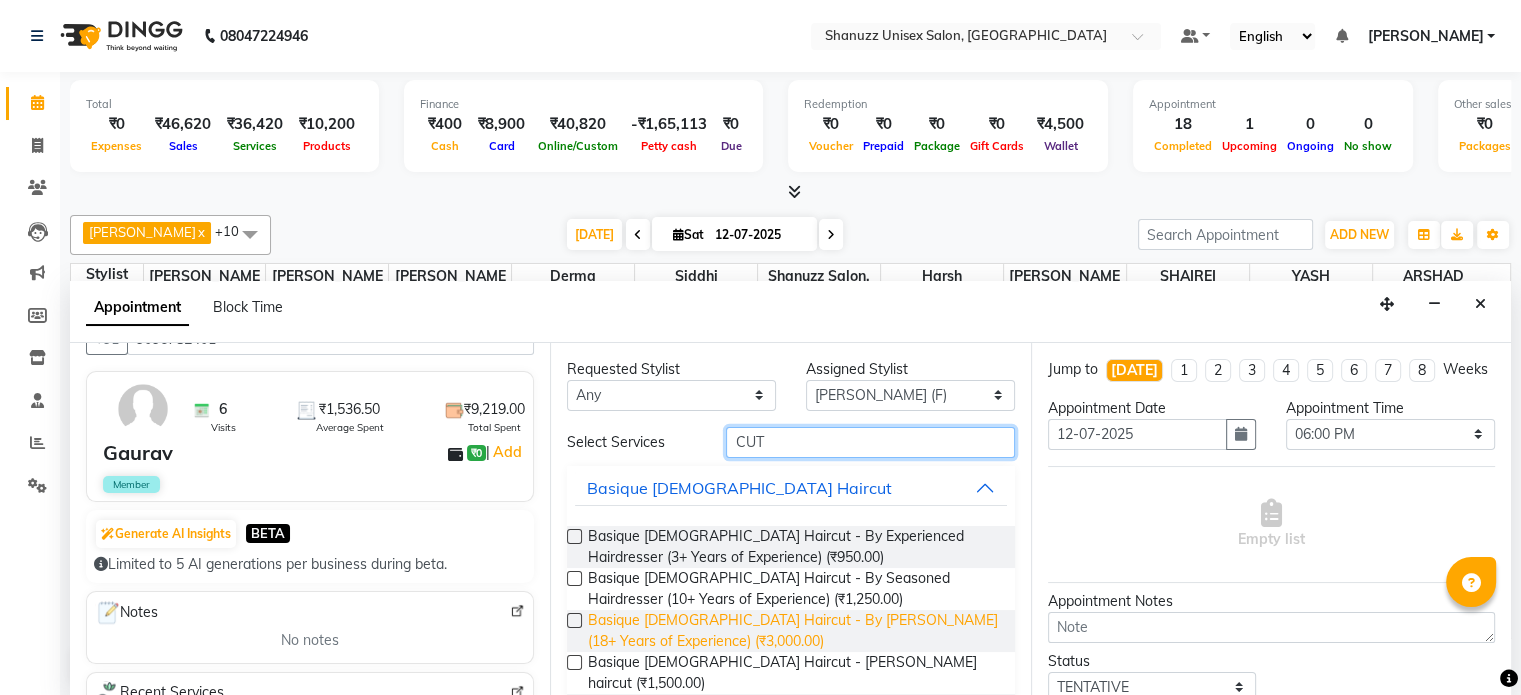scroll, scrollTop: 148, scrollLeft: 0, axis: vertical 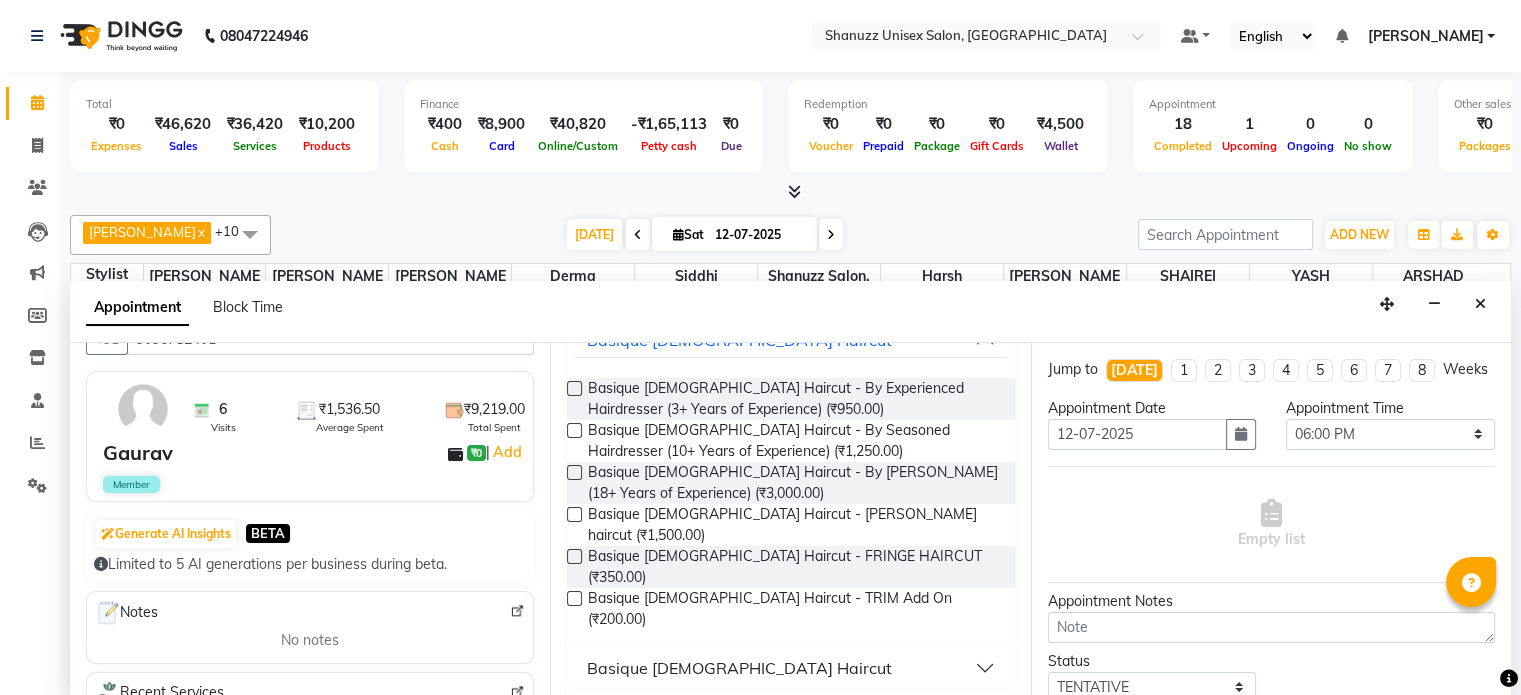 type on "CUT" 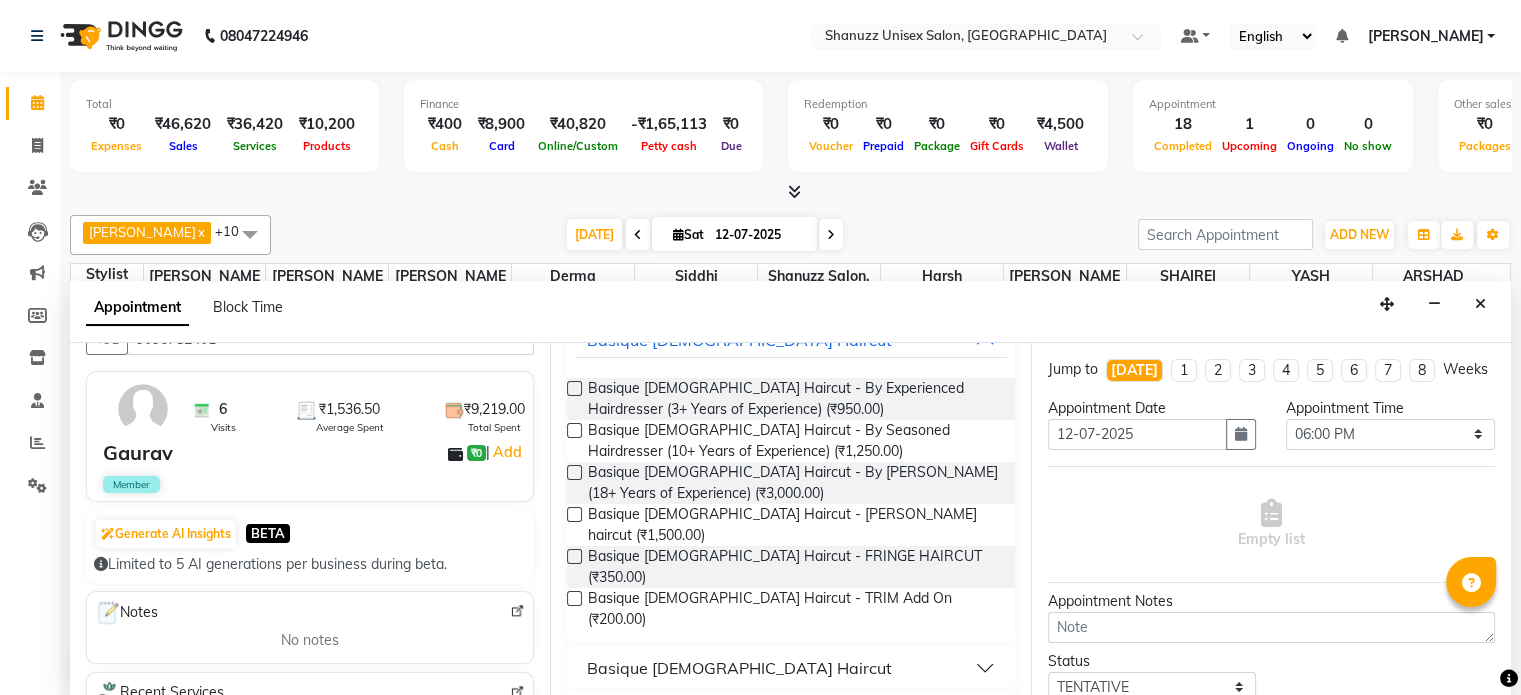 click on "Basique MALE Haircut" at bounding box center [739, 668] 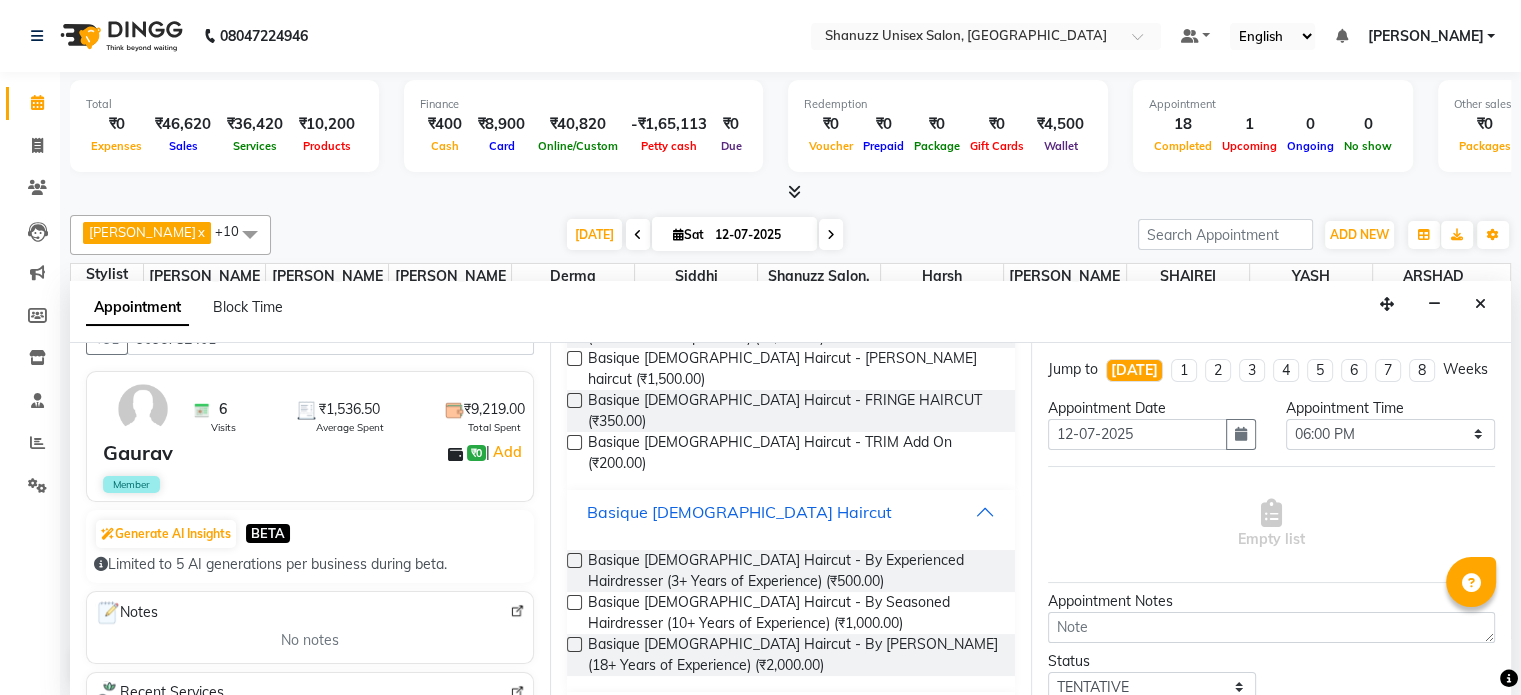 scroll, scrollTop: 306, scrollLeft: 0, axis: vertical 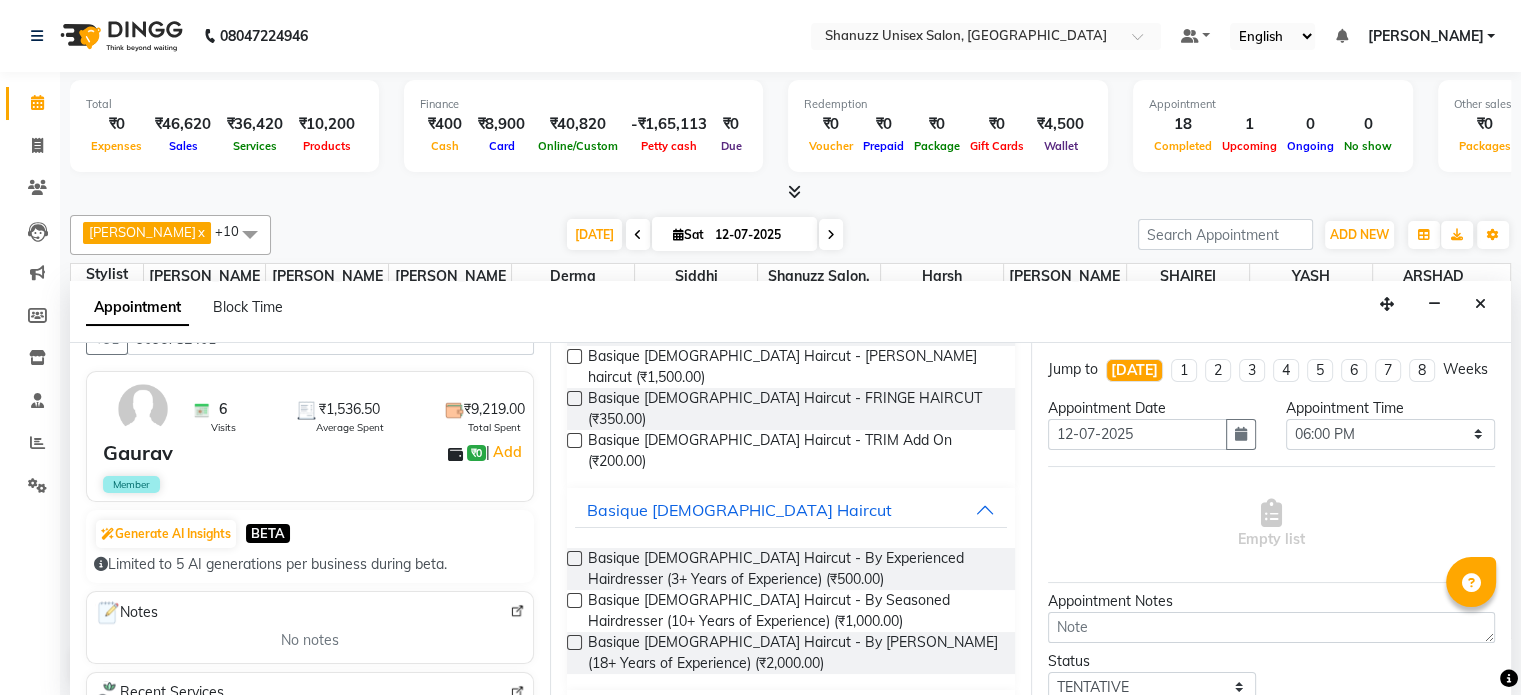 click at bounding box center (574, 642) 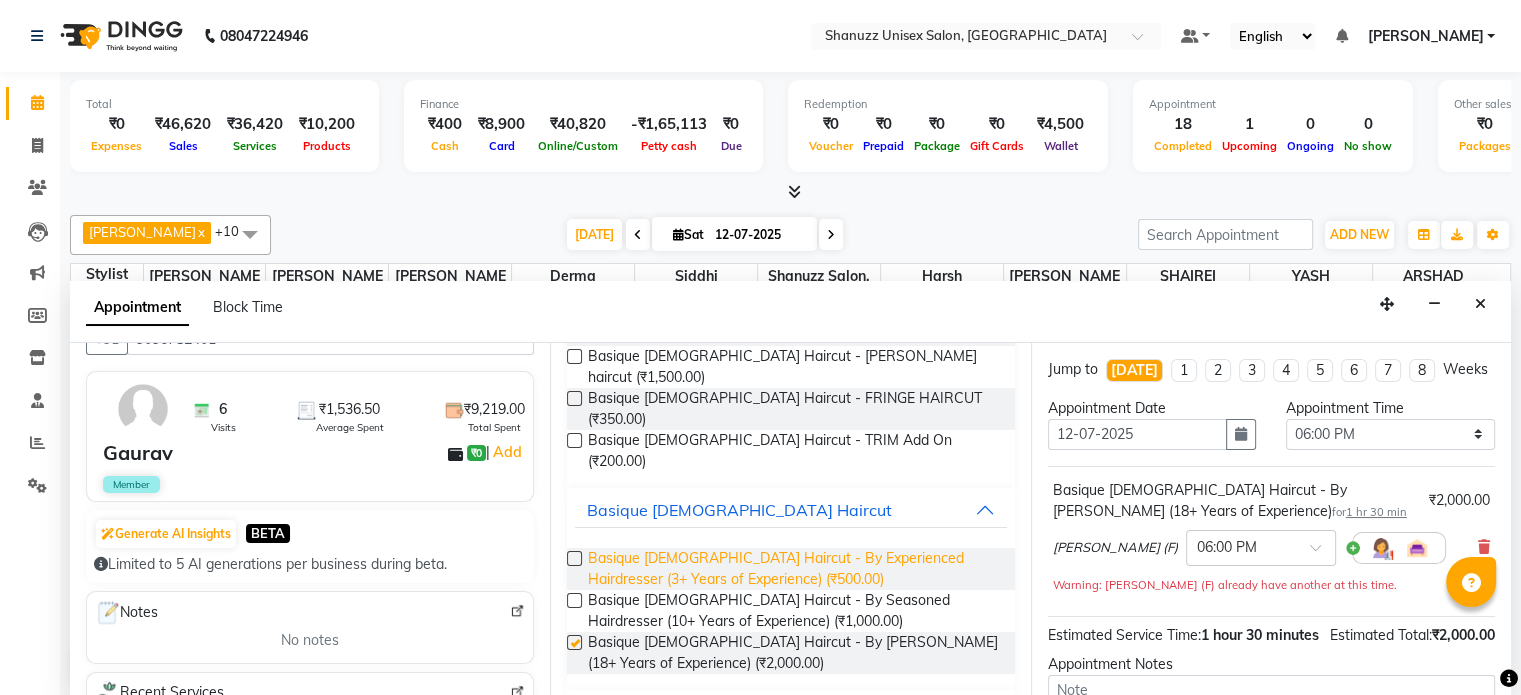 checkbox on "false" 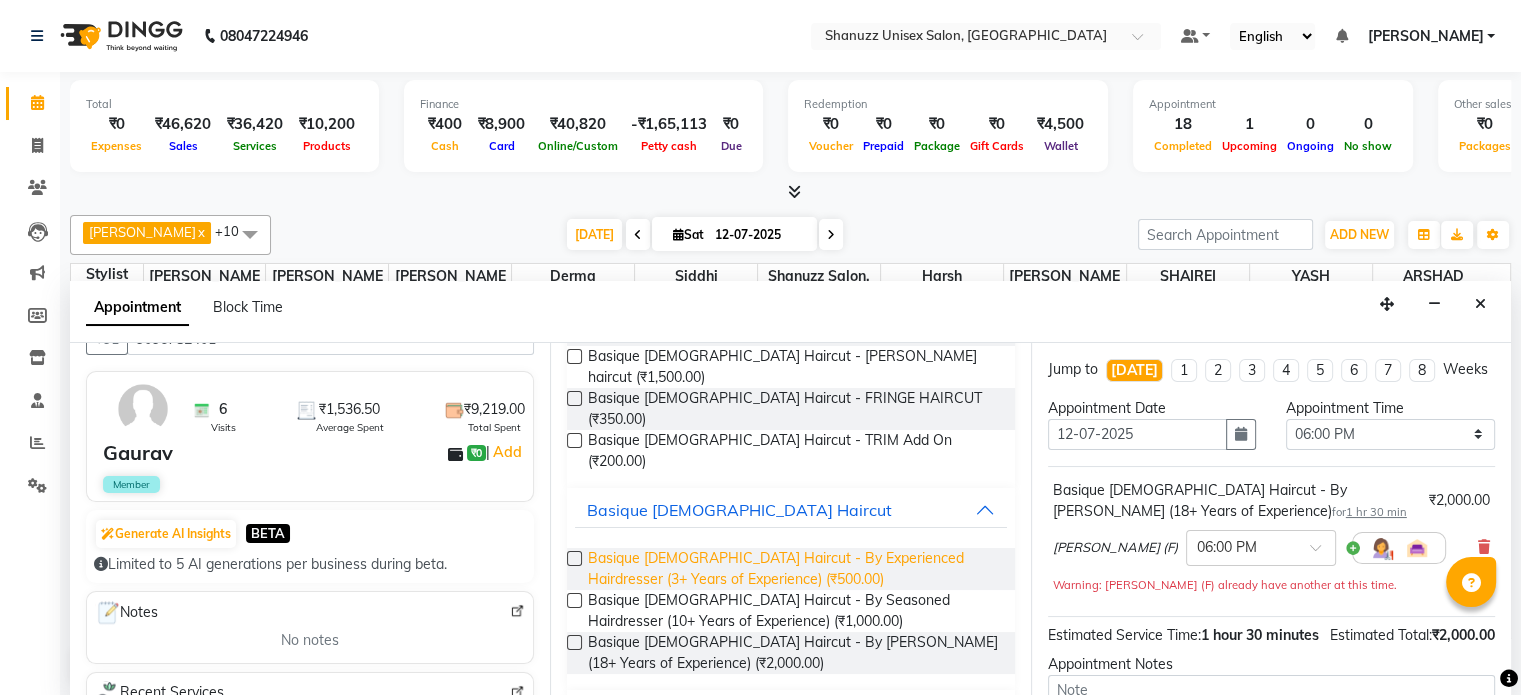 scroll, scrollTop: 0, scrollLeft: 0, axis: both 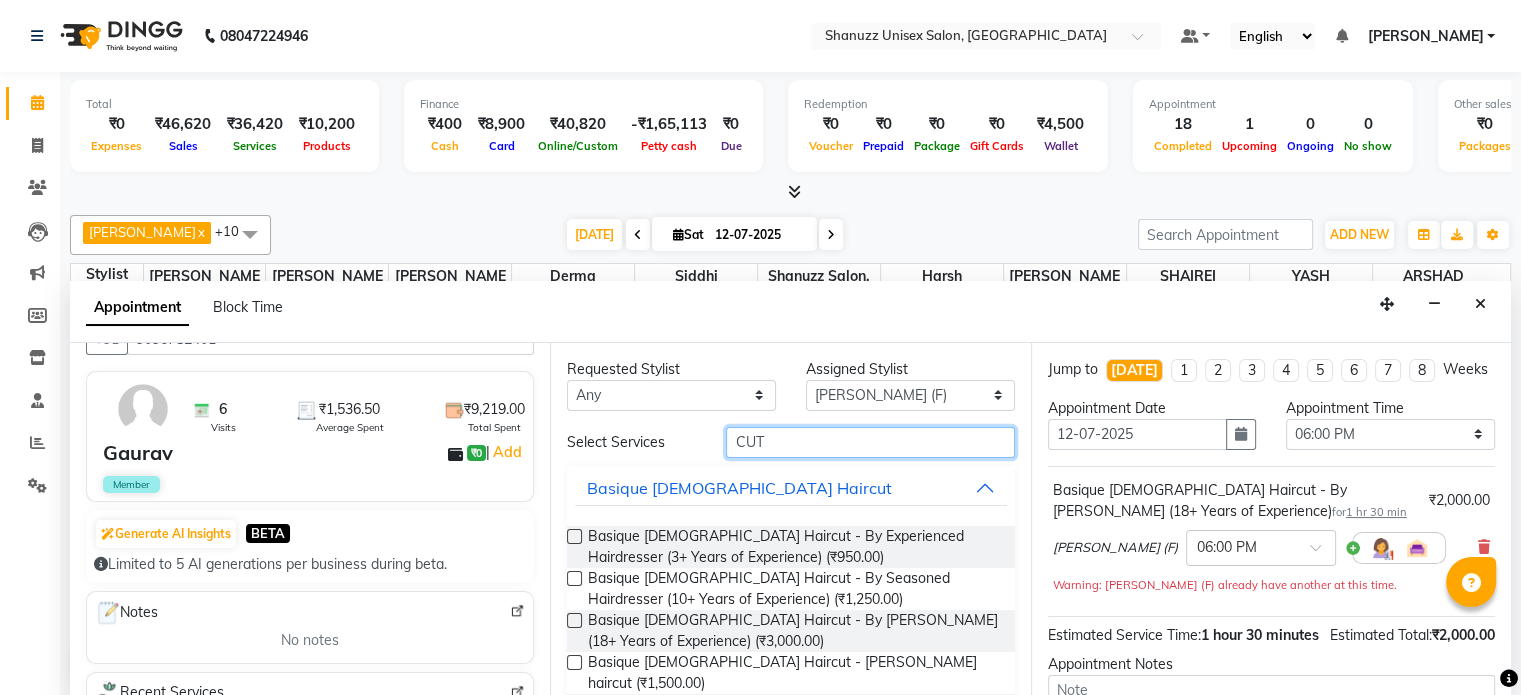 click on "CUT" at bounding box center (870, 442) 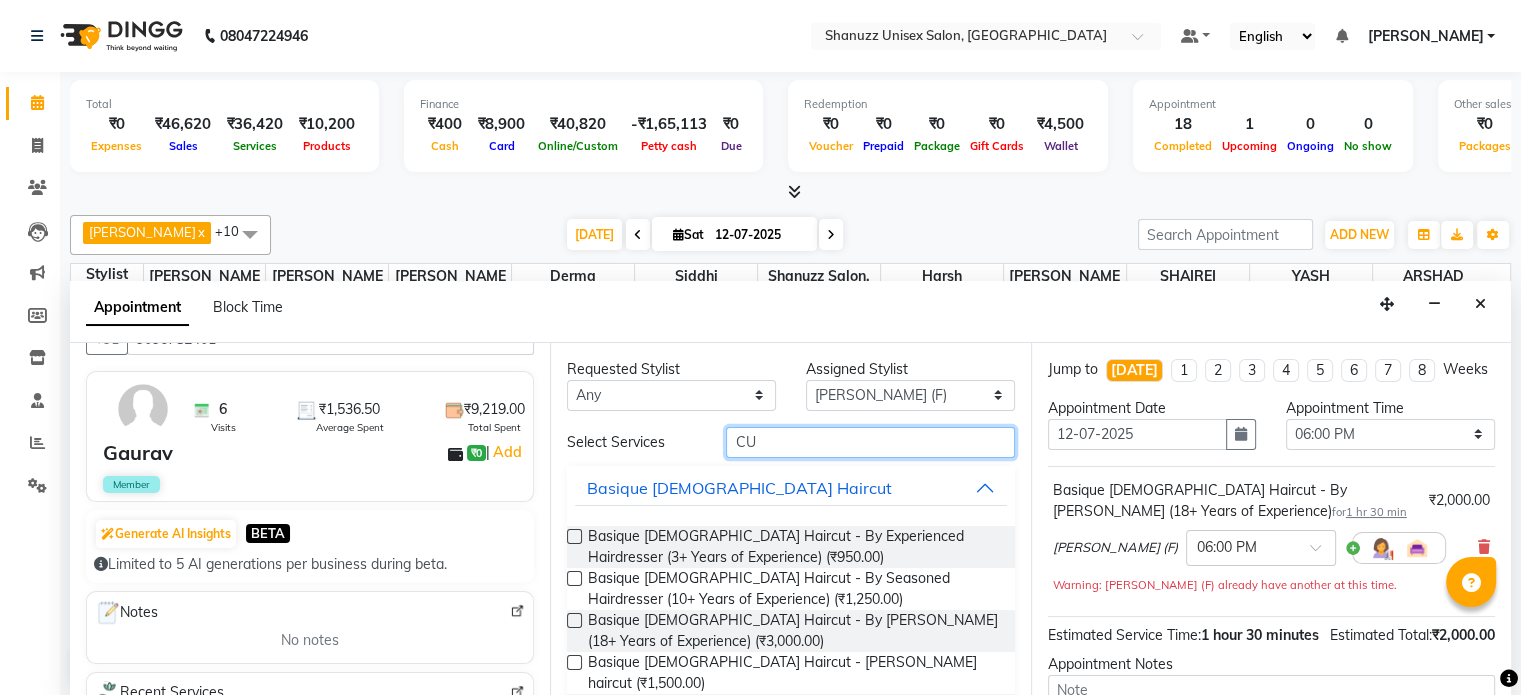 type on "C" 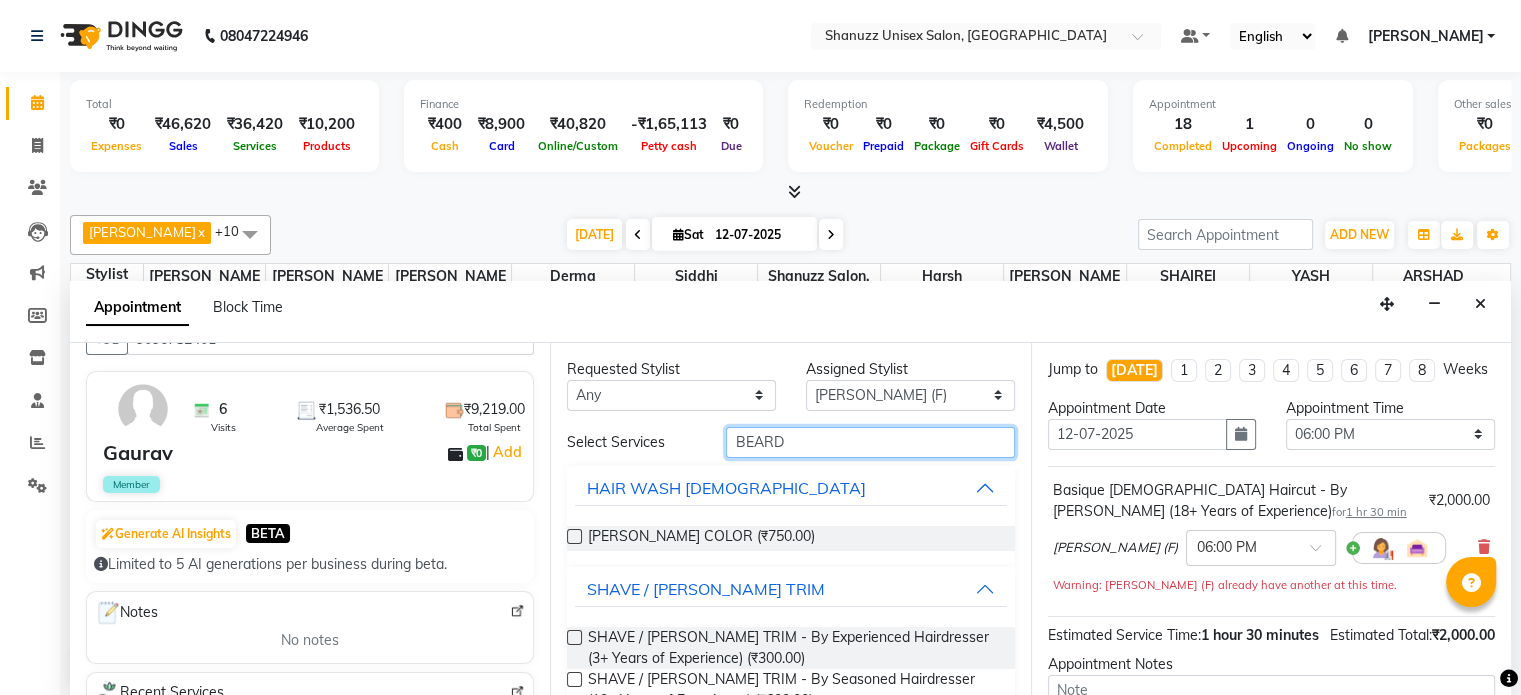 scroll, scrollTop: 86, scrollLeft: 0, axis: vertical 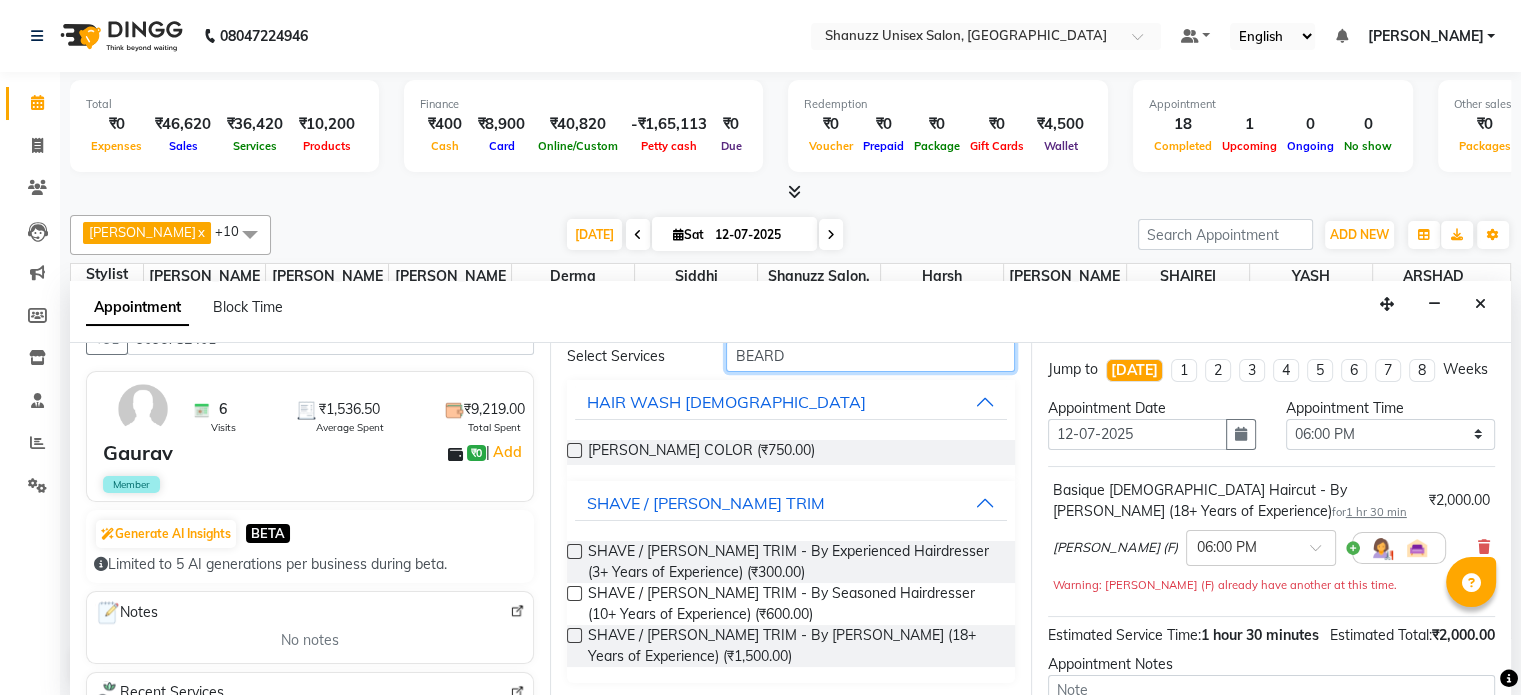 type on "BEARD" 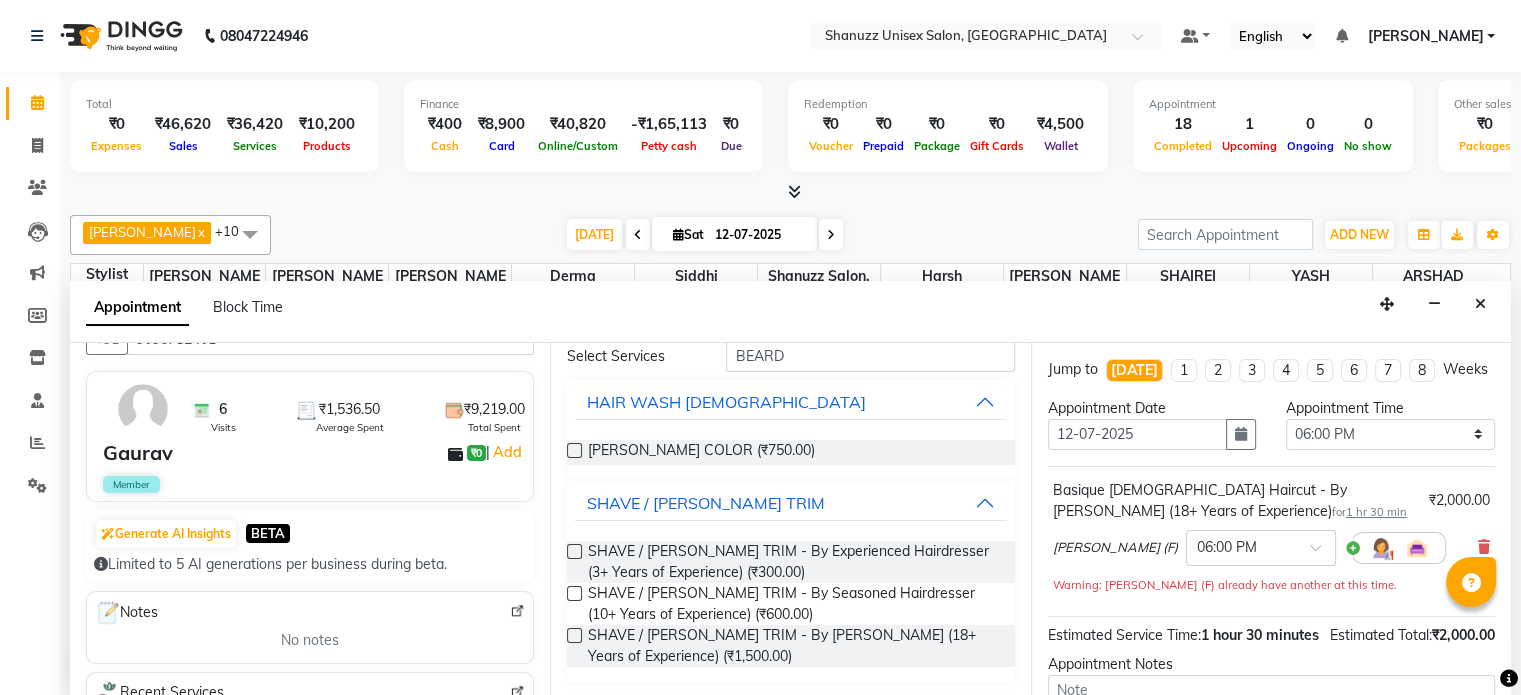 click at bounding box center (574, 551) 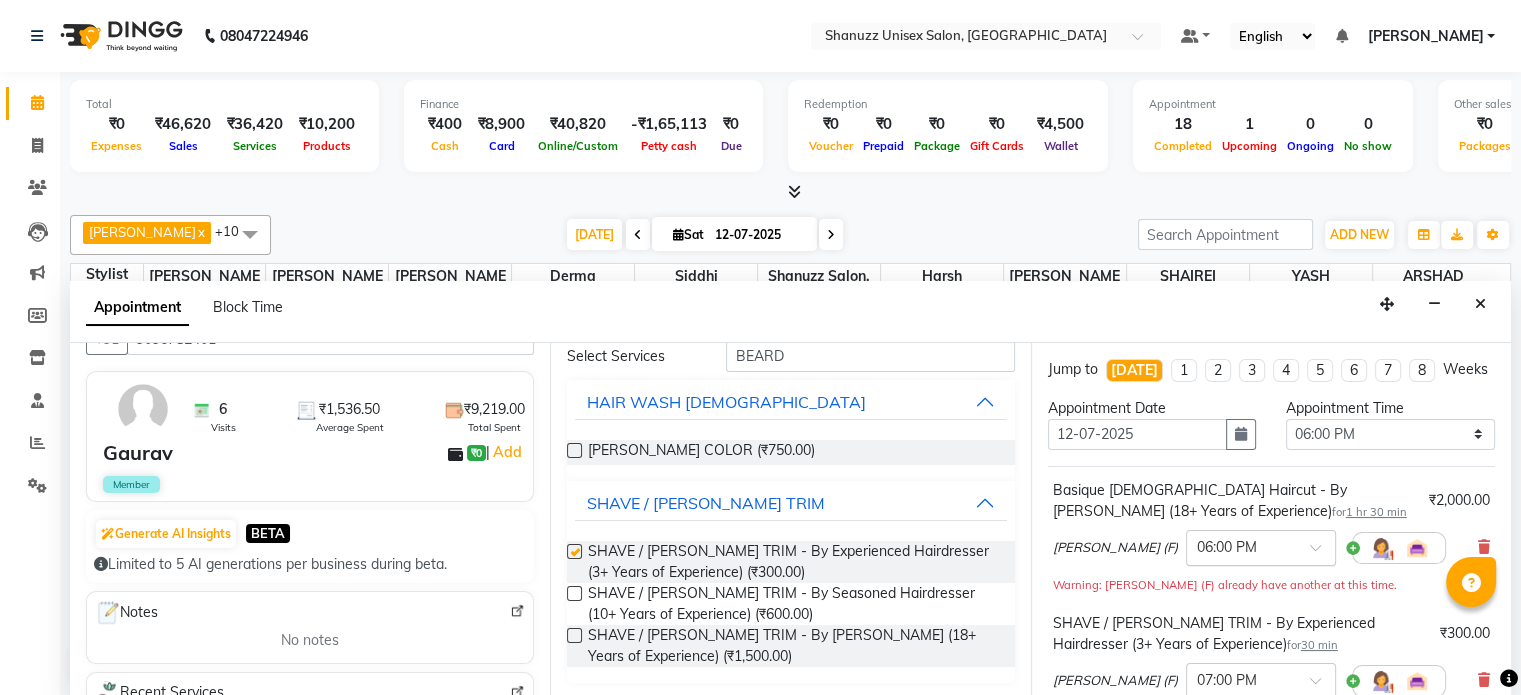 checkbox on "false" 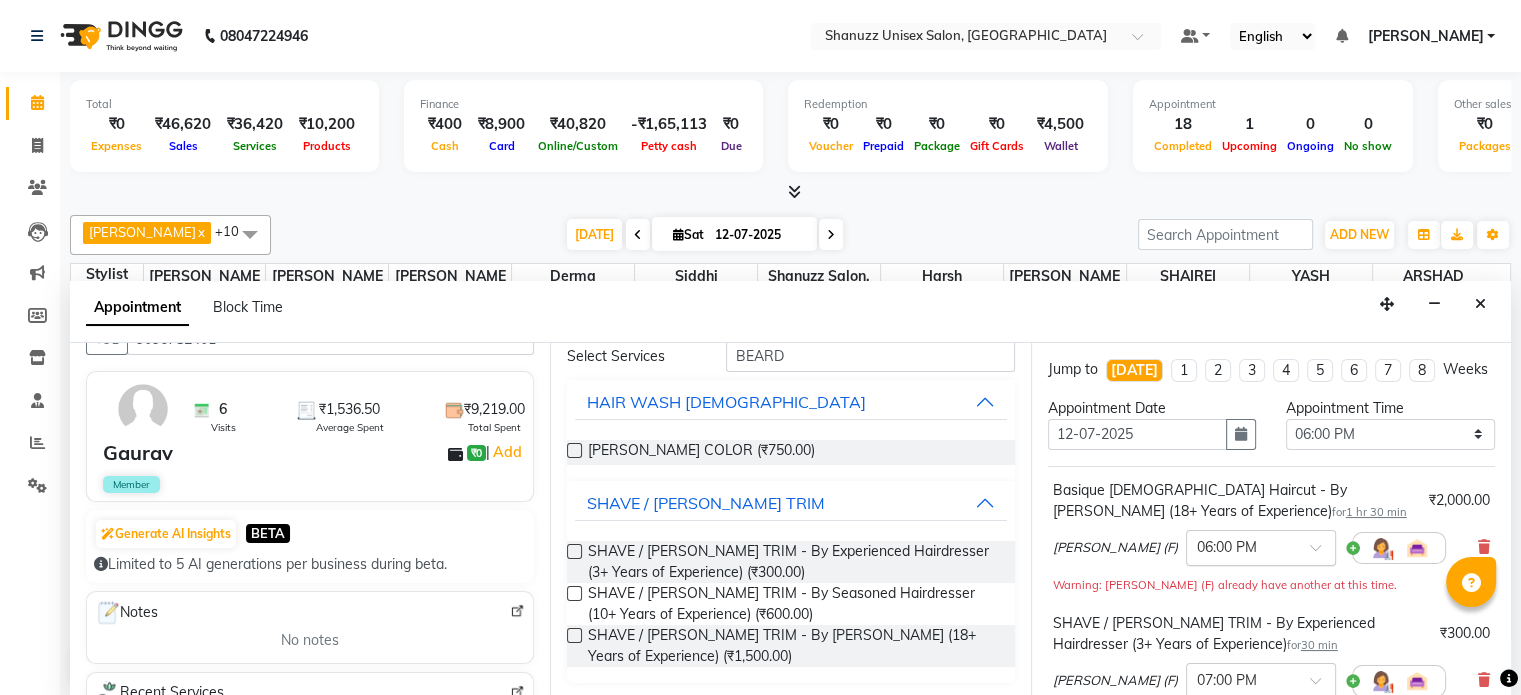 scroll, scrollTop: 324, scrollLeft: 0, axis: vertical 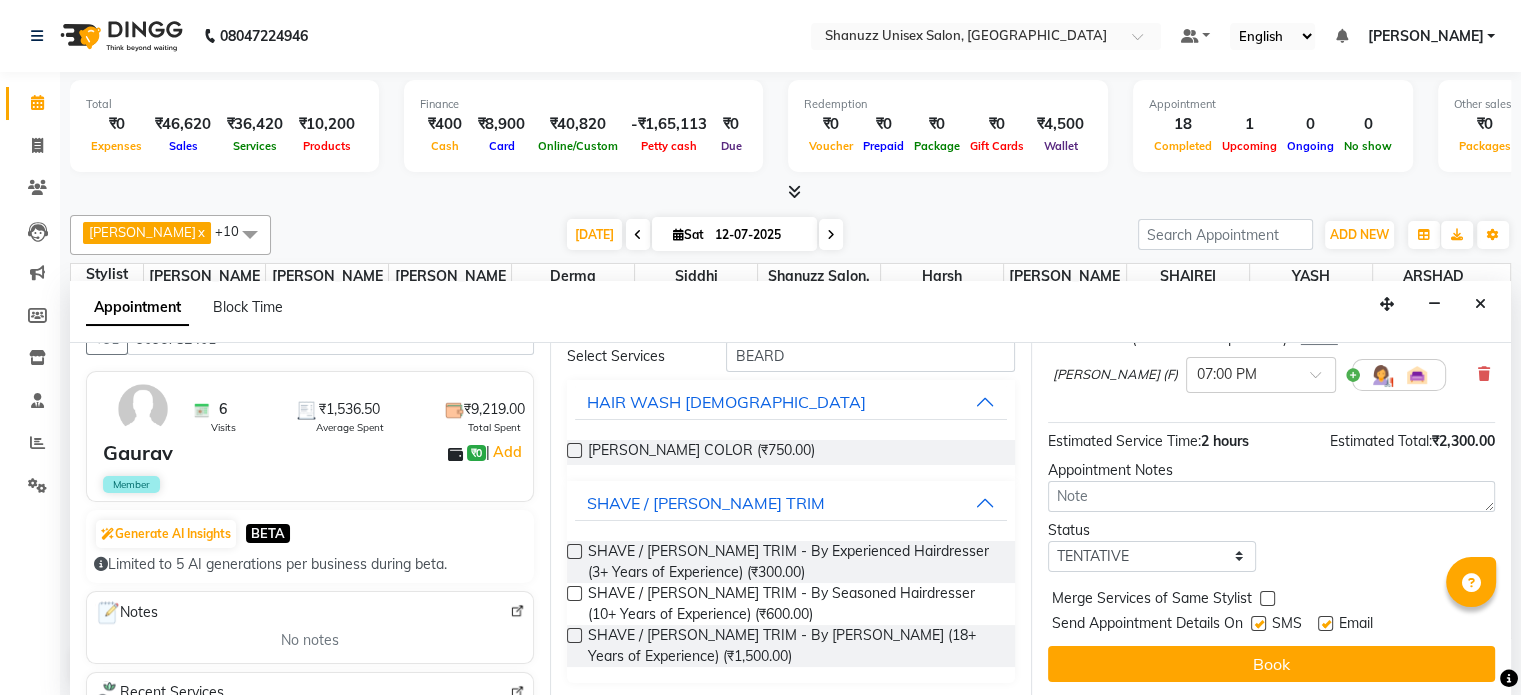click at bounding box center (1258, 623) 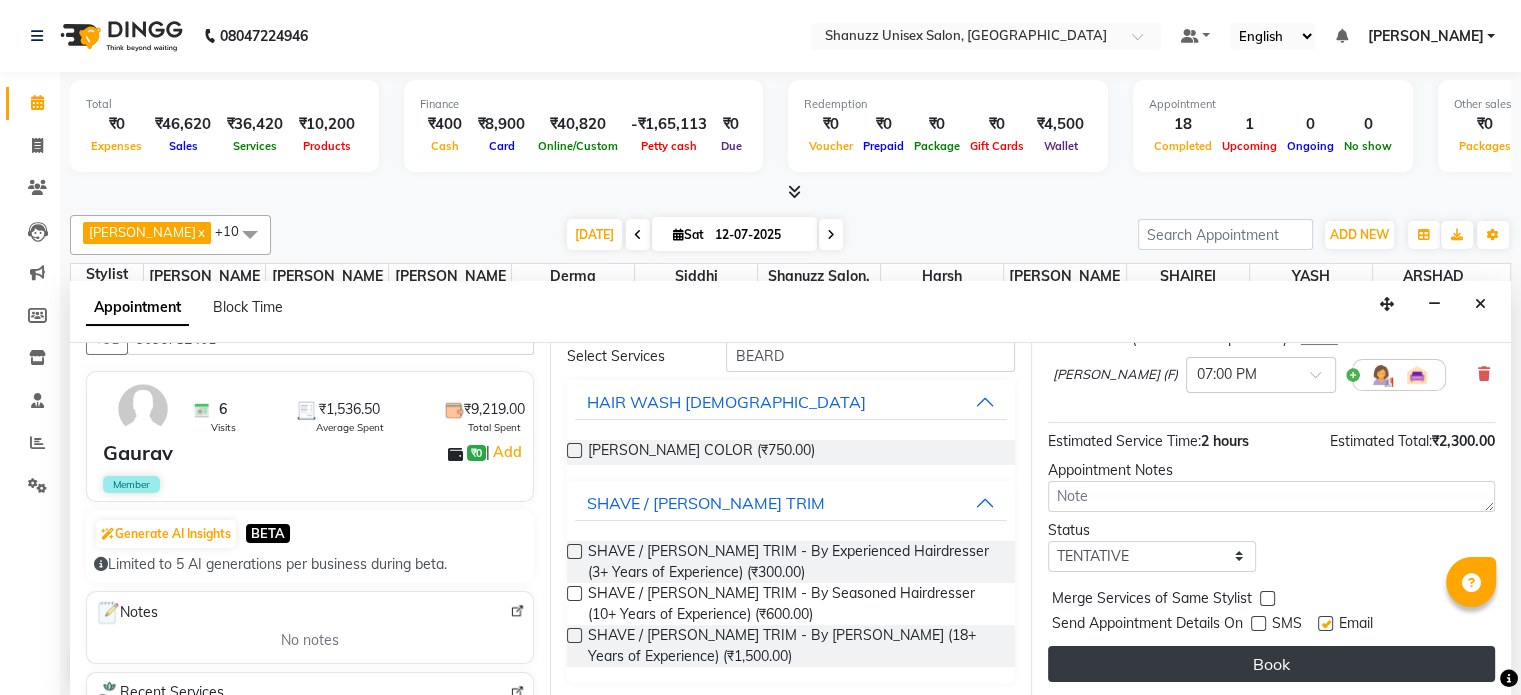 click on "Book" at bounding box center (1271, 664) 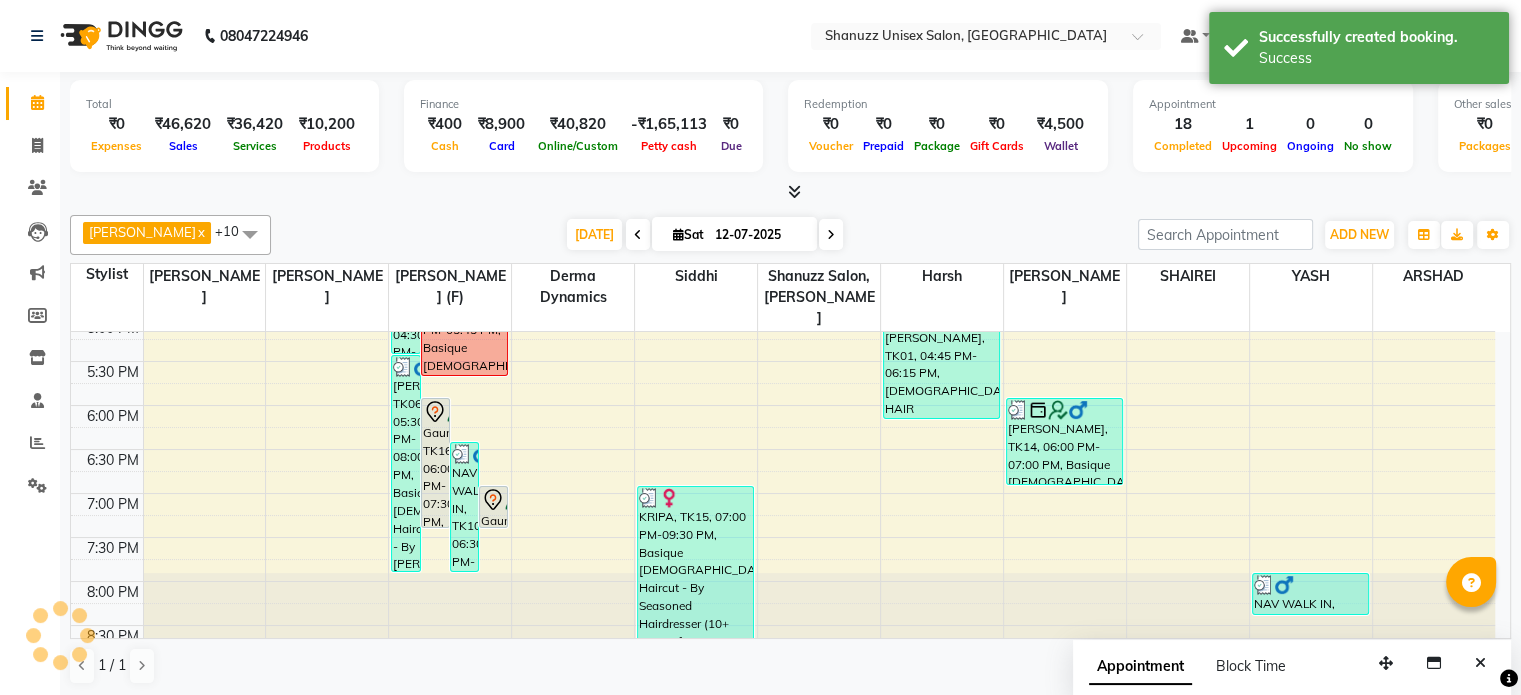 scroll, scrollTop: 0, scrollLeft: 0, axis: both 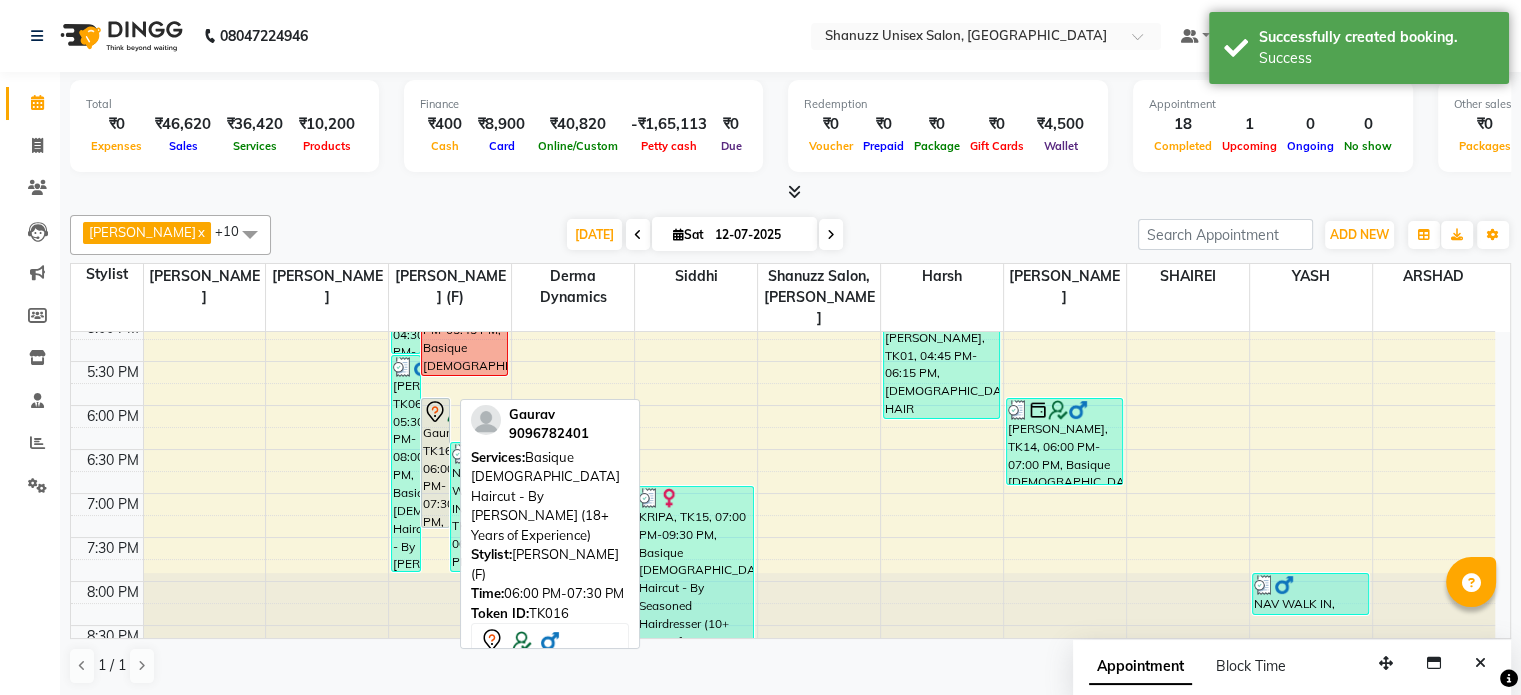 click on "Gaurav, TK16, 06:00 PM-07:30 PM, Basique MALE Haircut - By Shanuzz (18+ Years of Experience)" at bounding box center [435, 463] 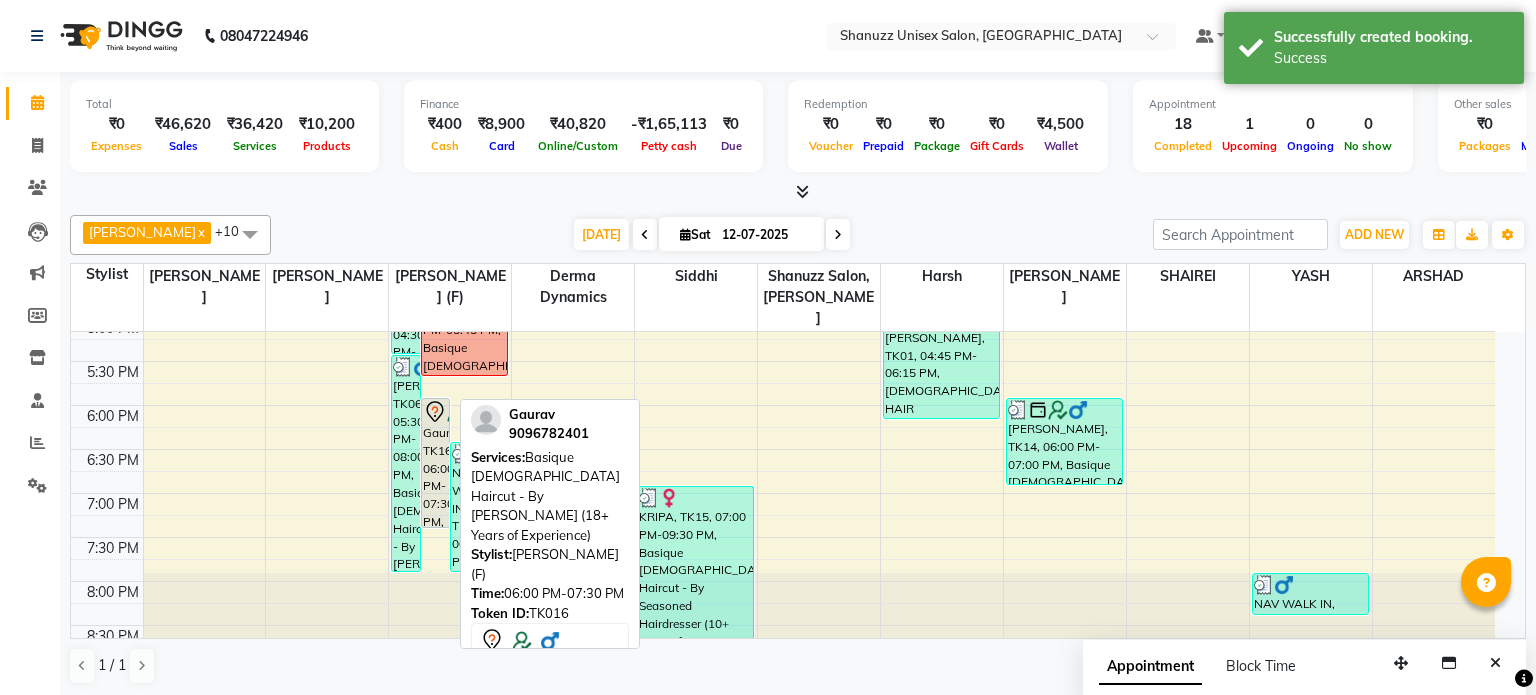 select on "7" 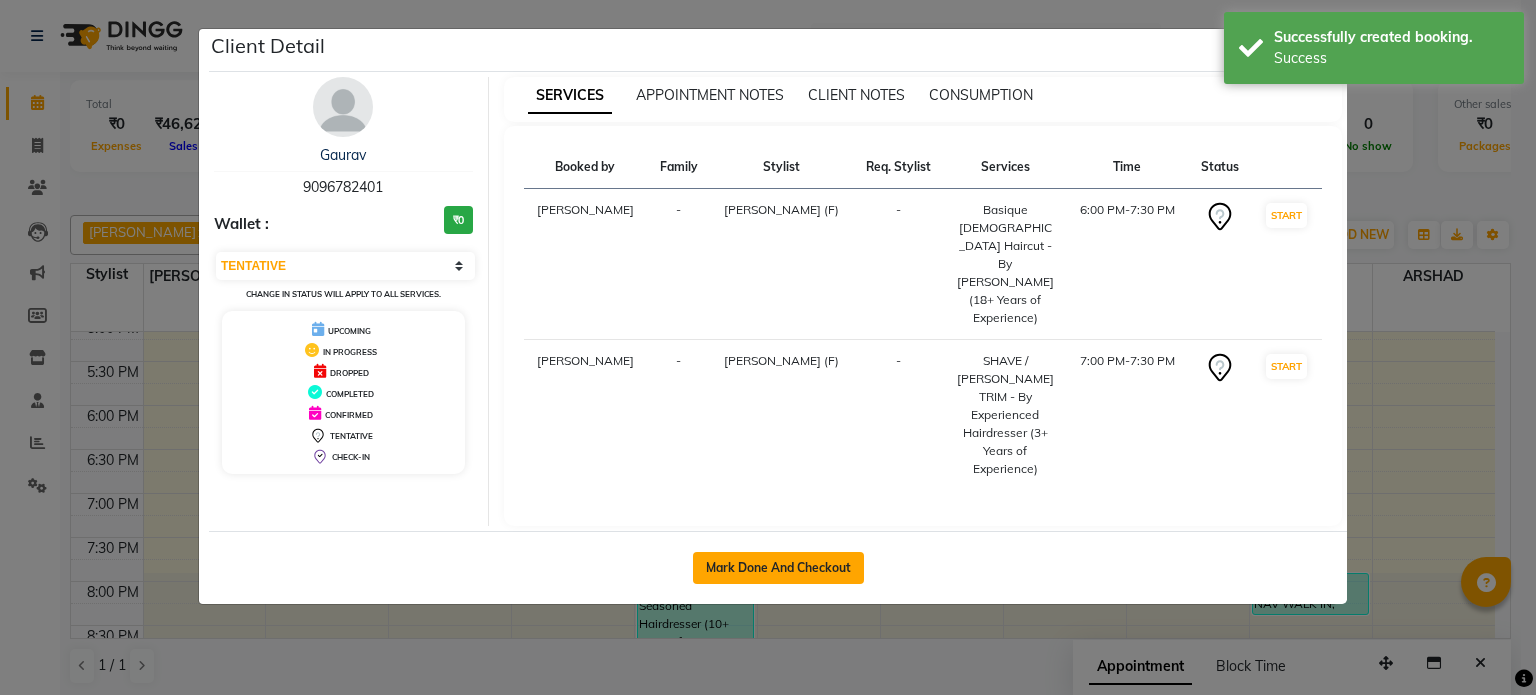 click on "Mark Done And Checkout" 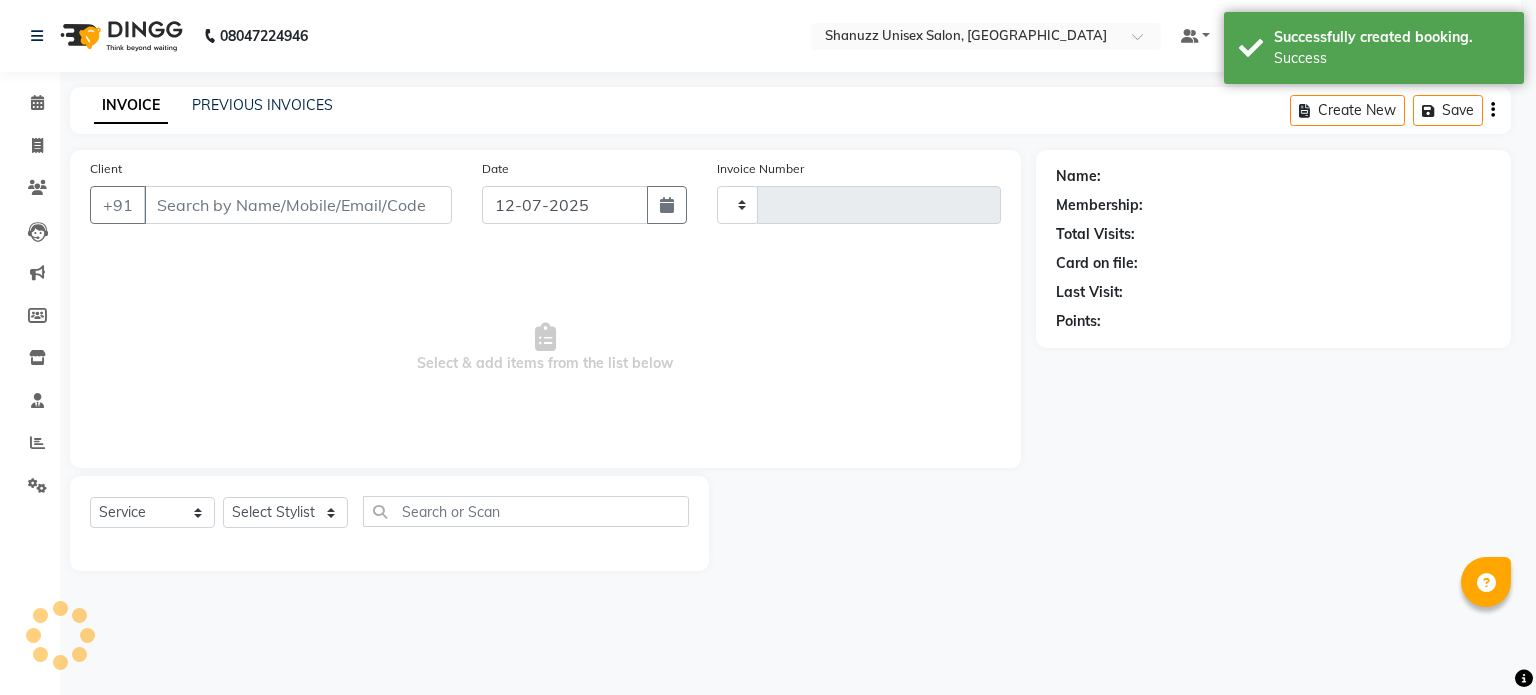 type on "0981" 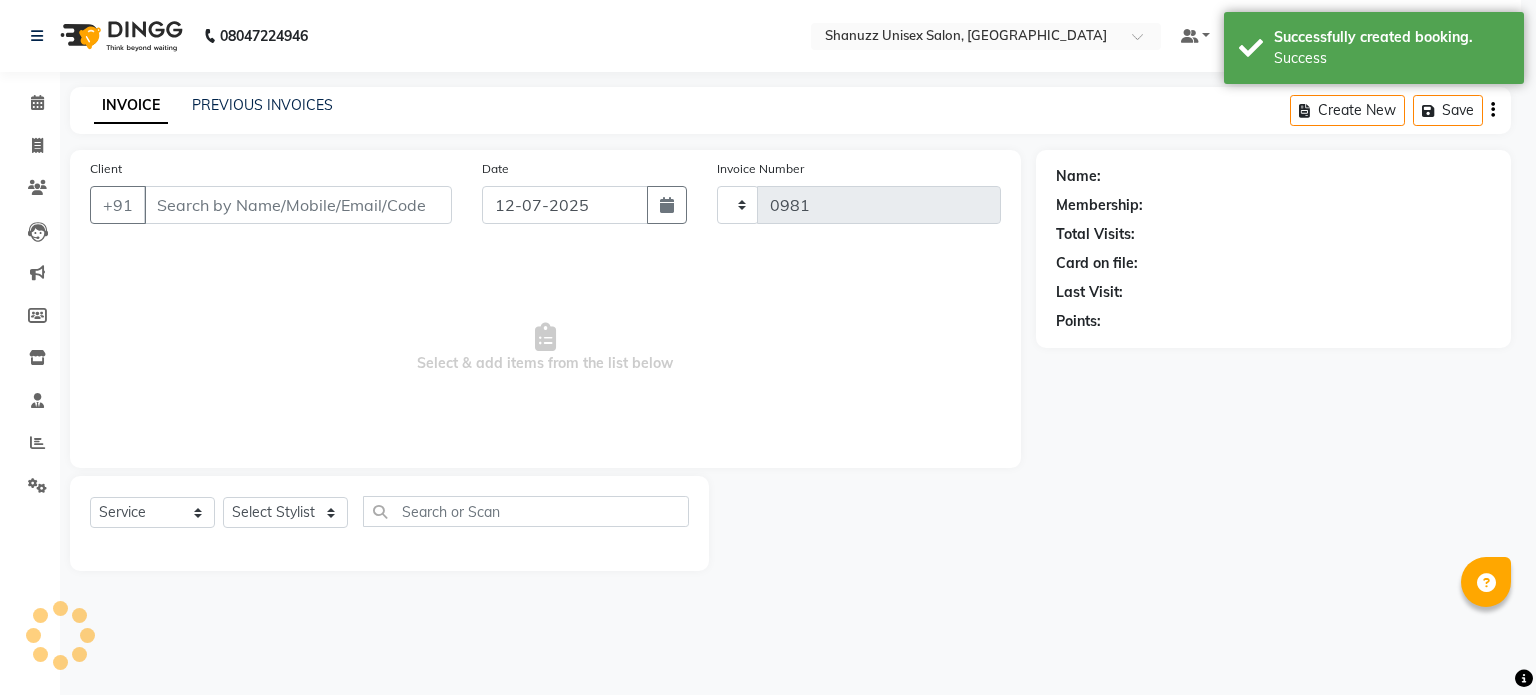 select on "7102" 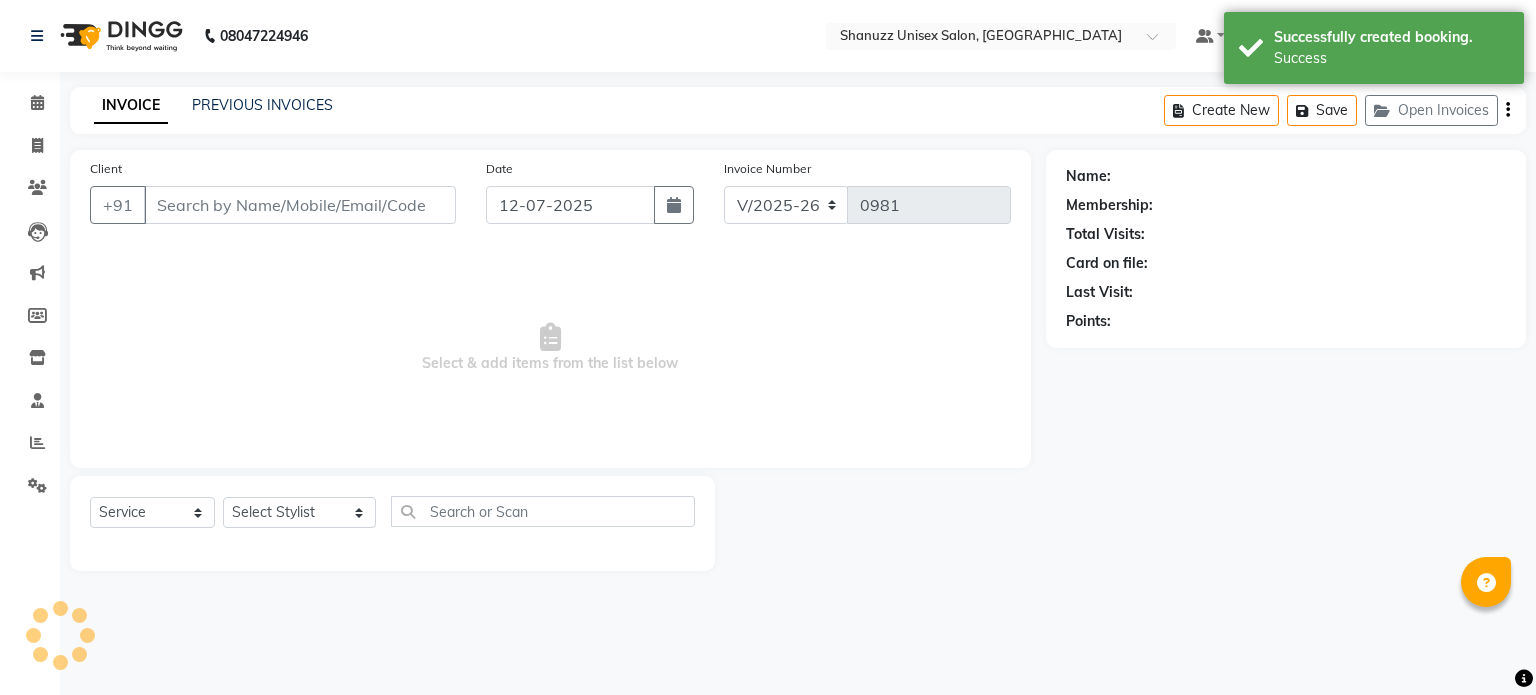 type on "9096782401" 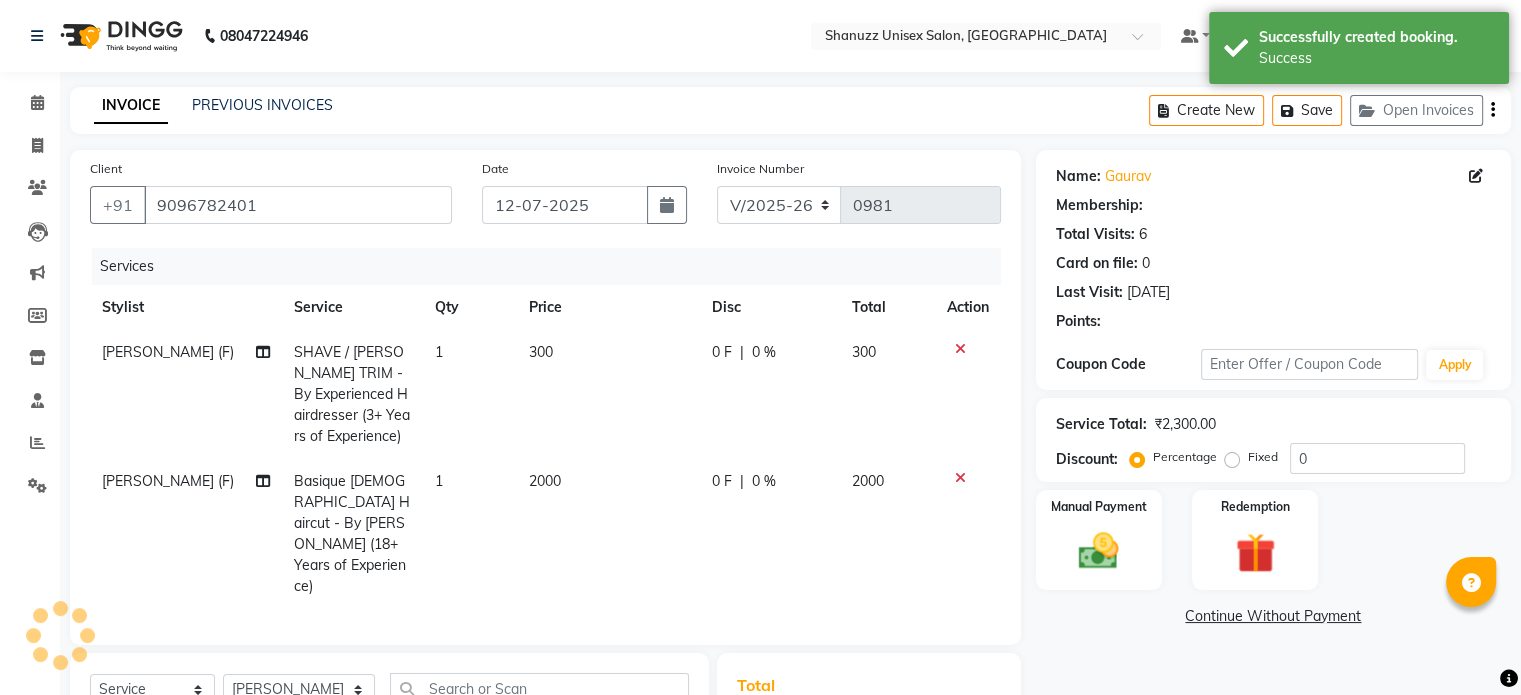type on "20" 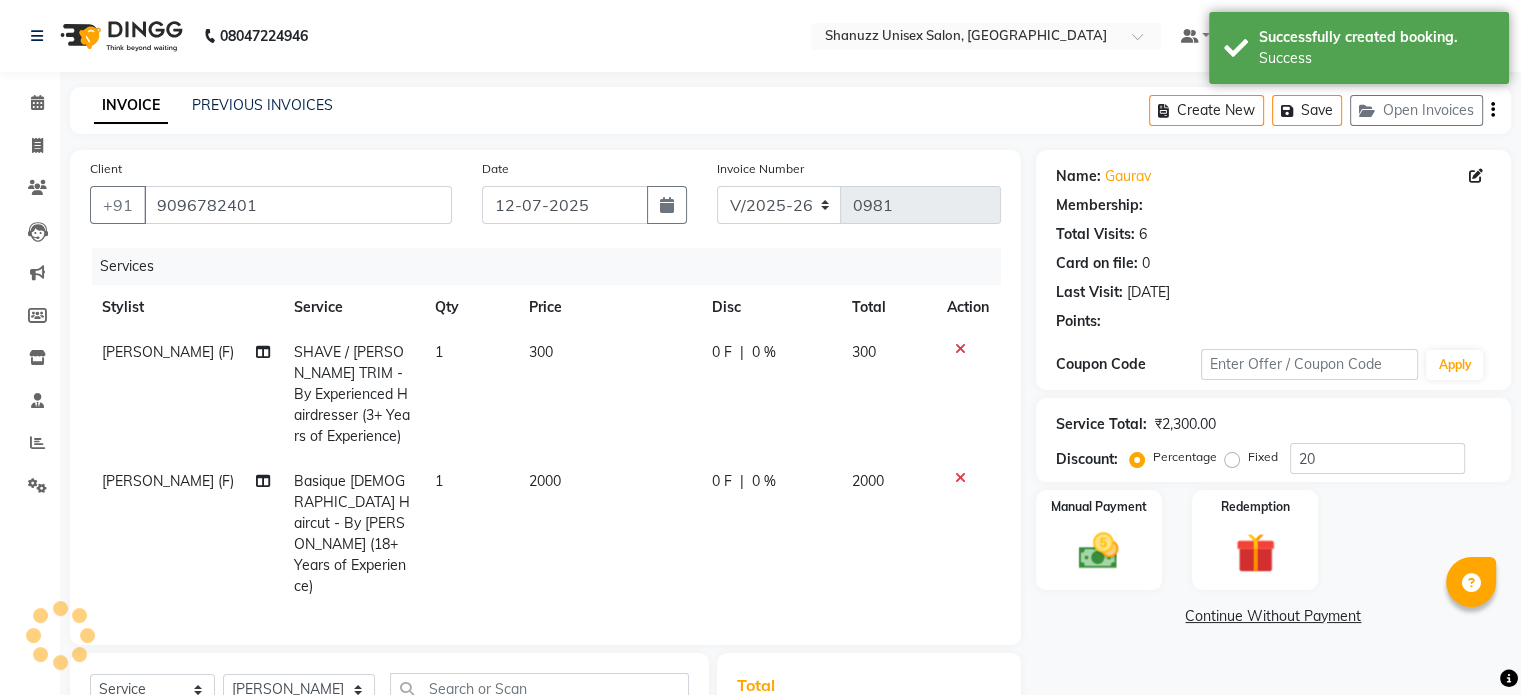 select on "1: Object" 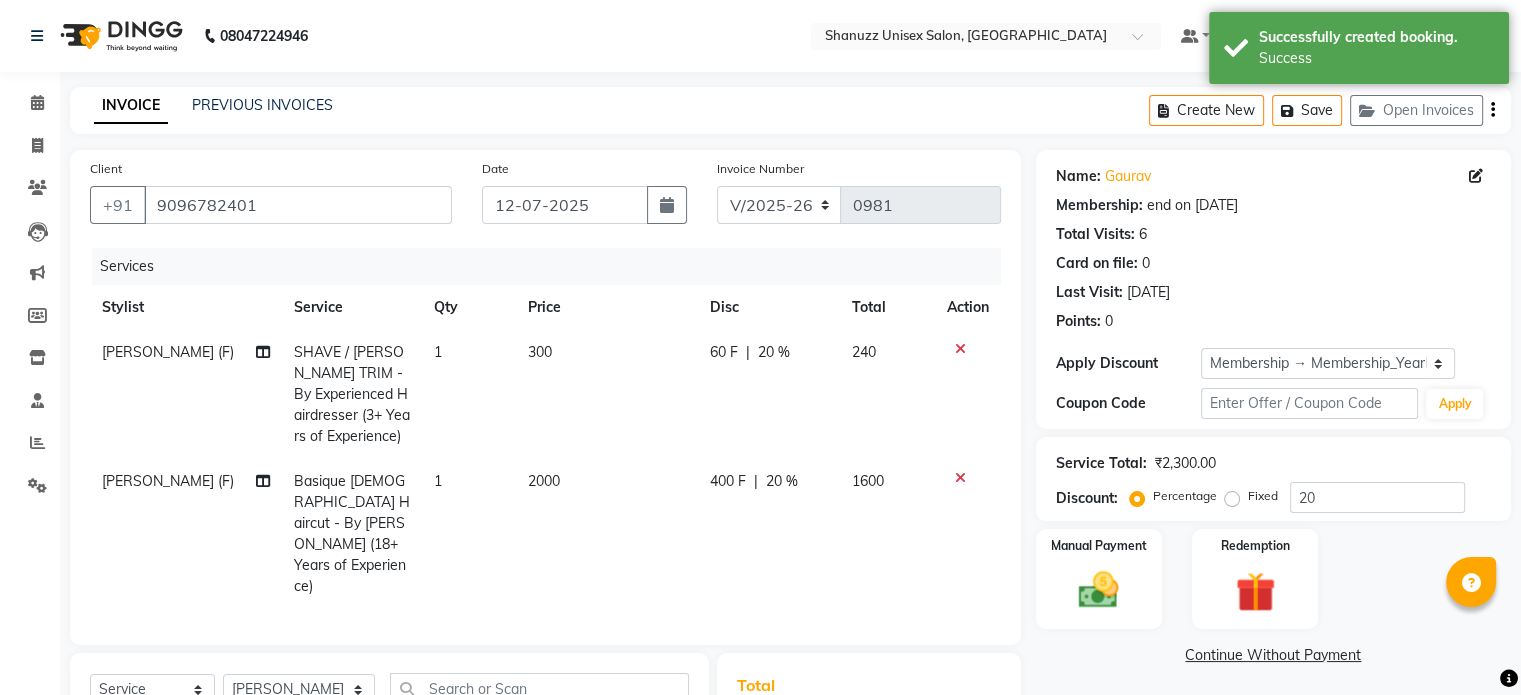 scroll, scrollTop: 256, scrollLeft: 0, axis: vertical 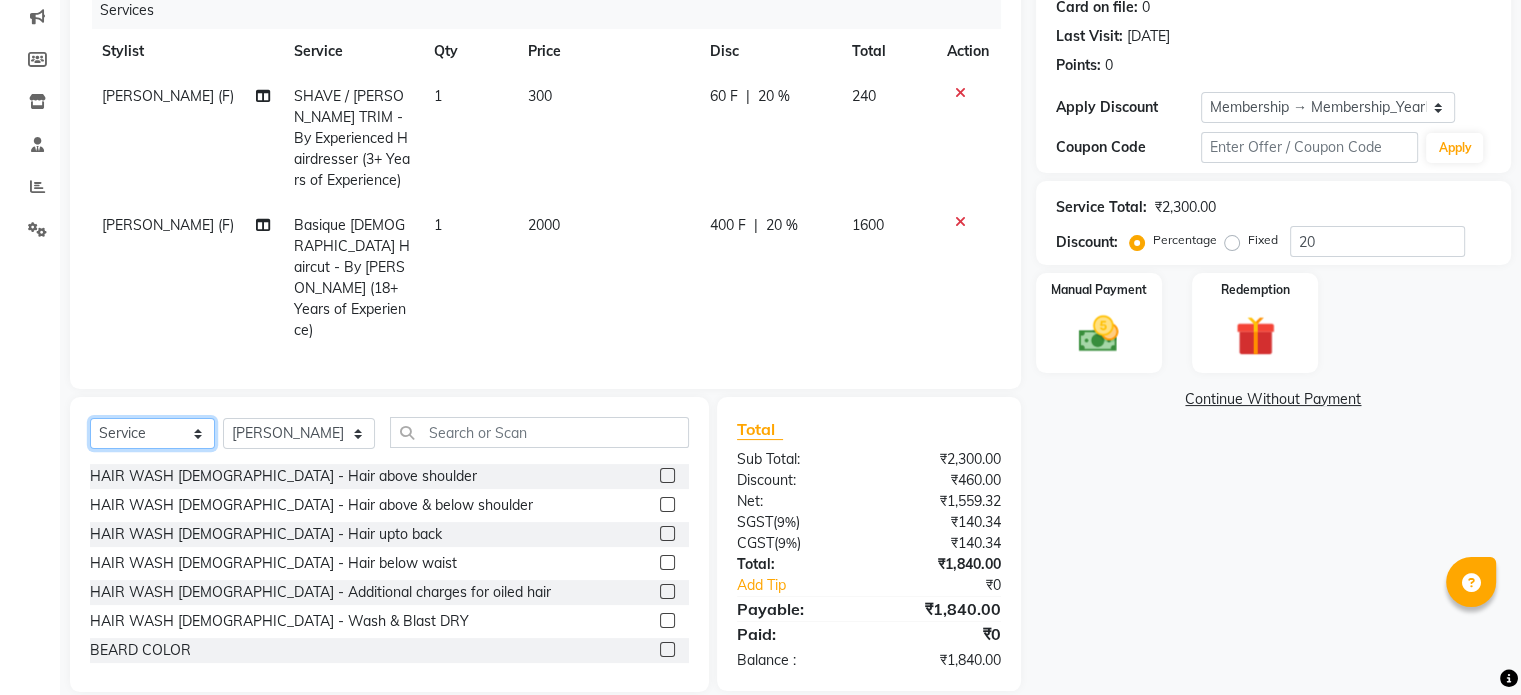 click on "Select  Service  Product  Membership  Package Voucher Prepaid Gift Card" 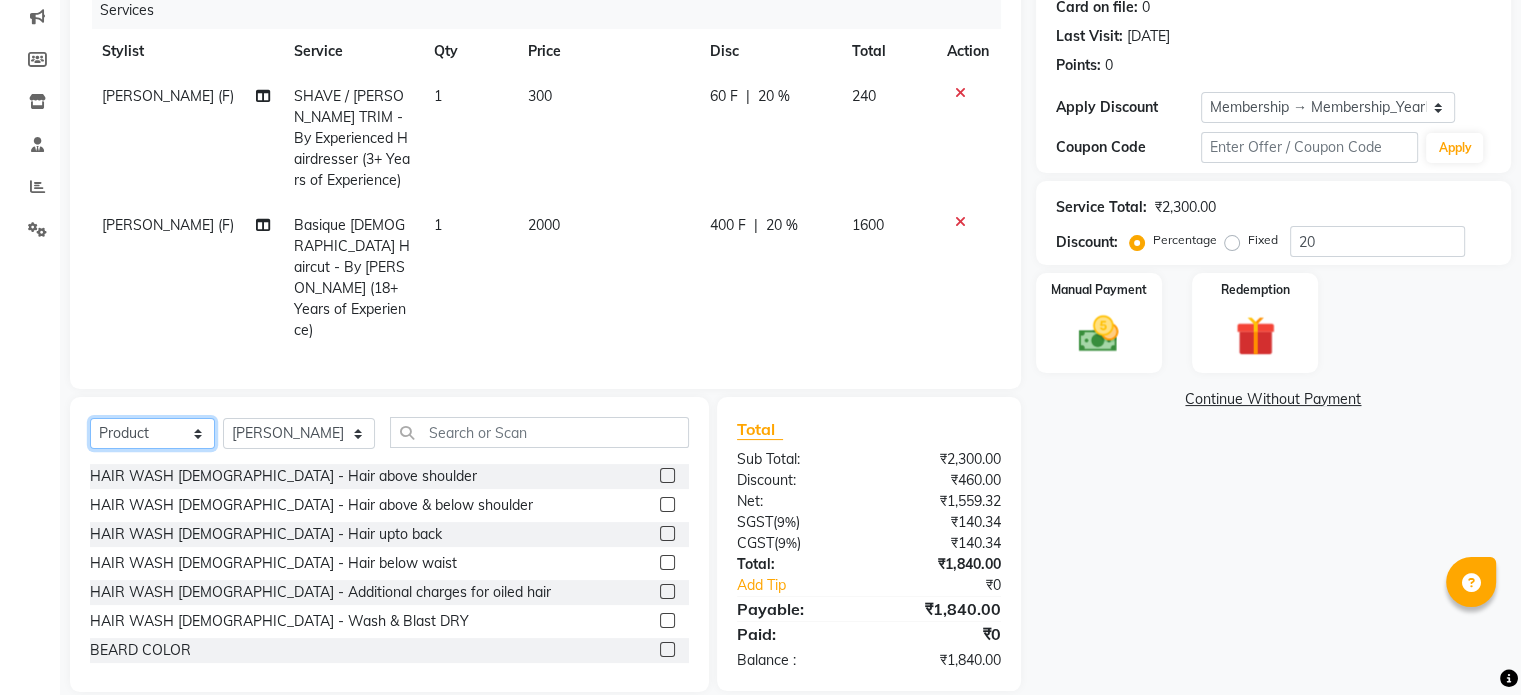 click on "Select  Service  Product  Membership  Package Voucher Prepaid Gift Card" 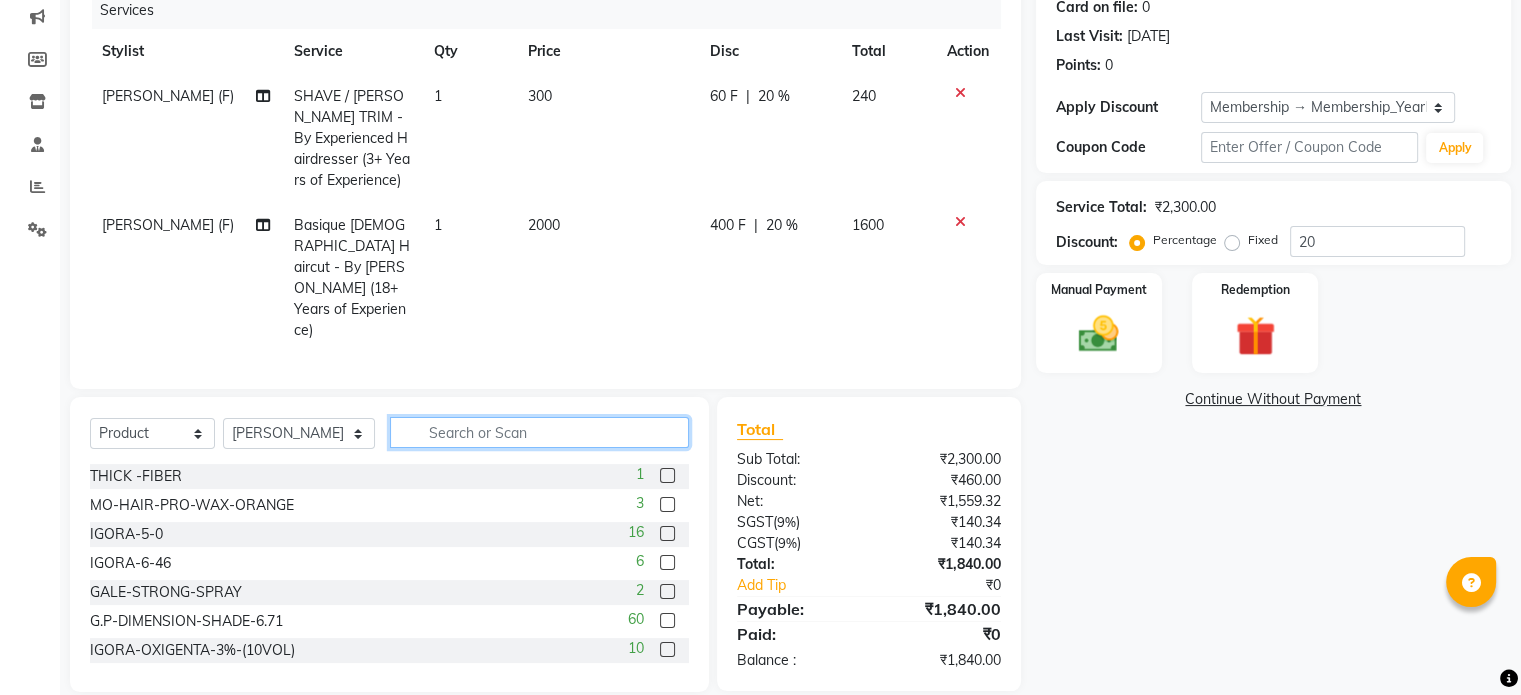 click 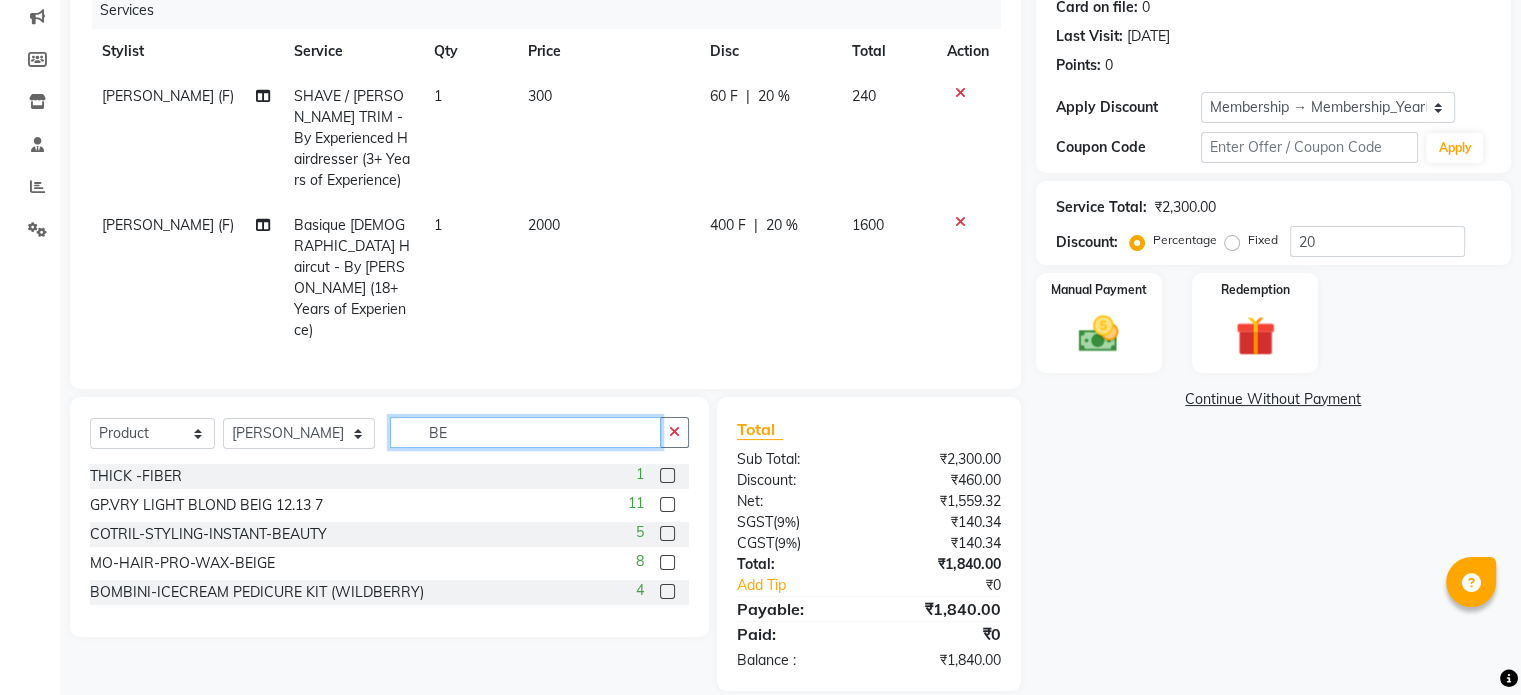 scroll, scrollTop: 256, scrollLeft: 0, axis: vertical 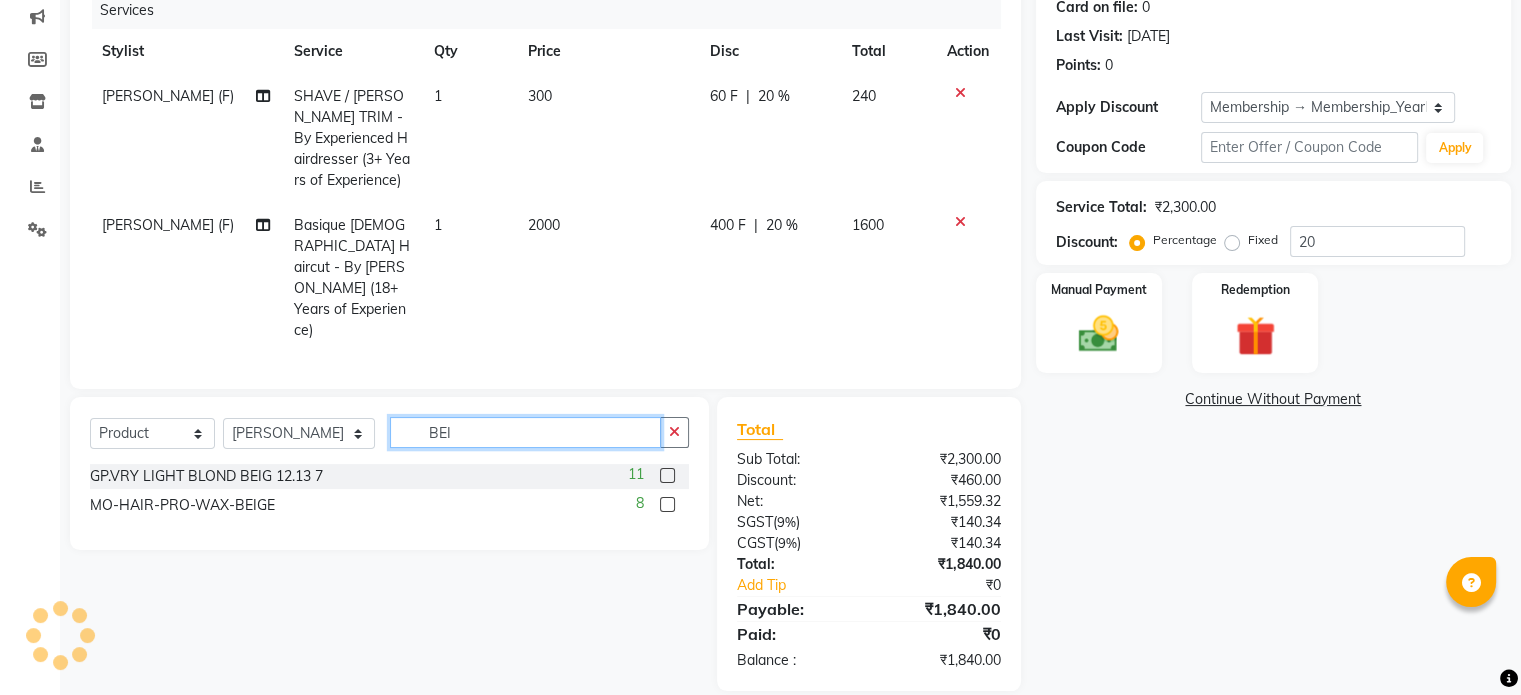 type on "BEI" 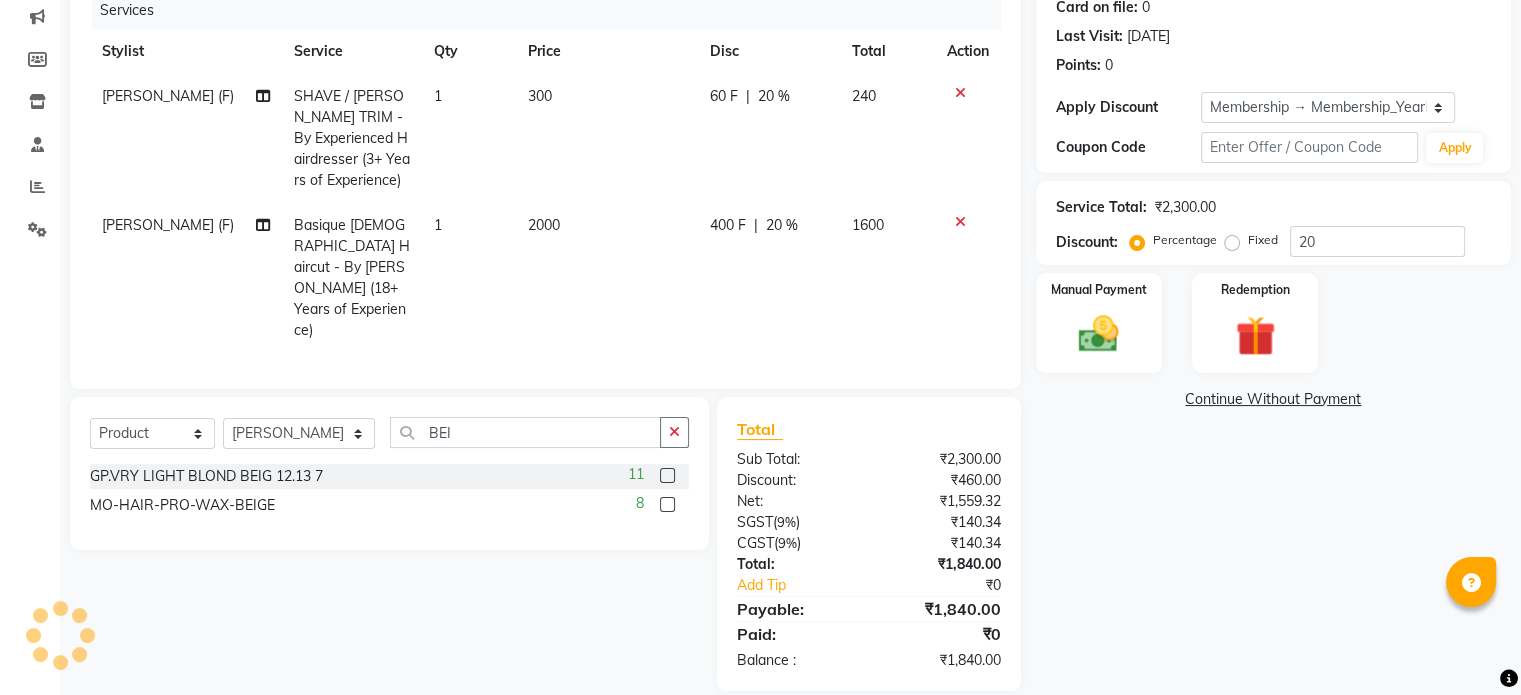 click 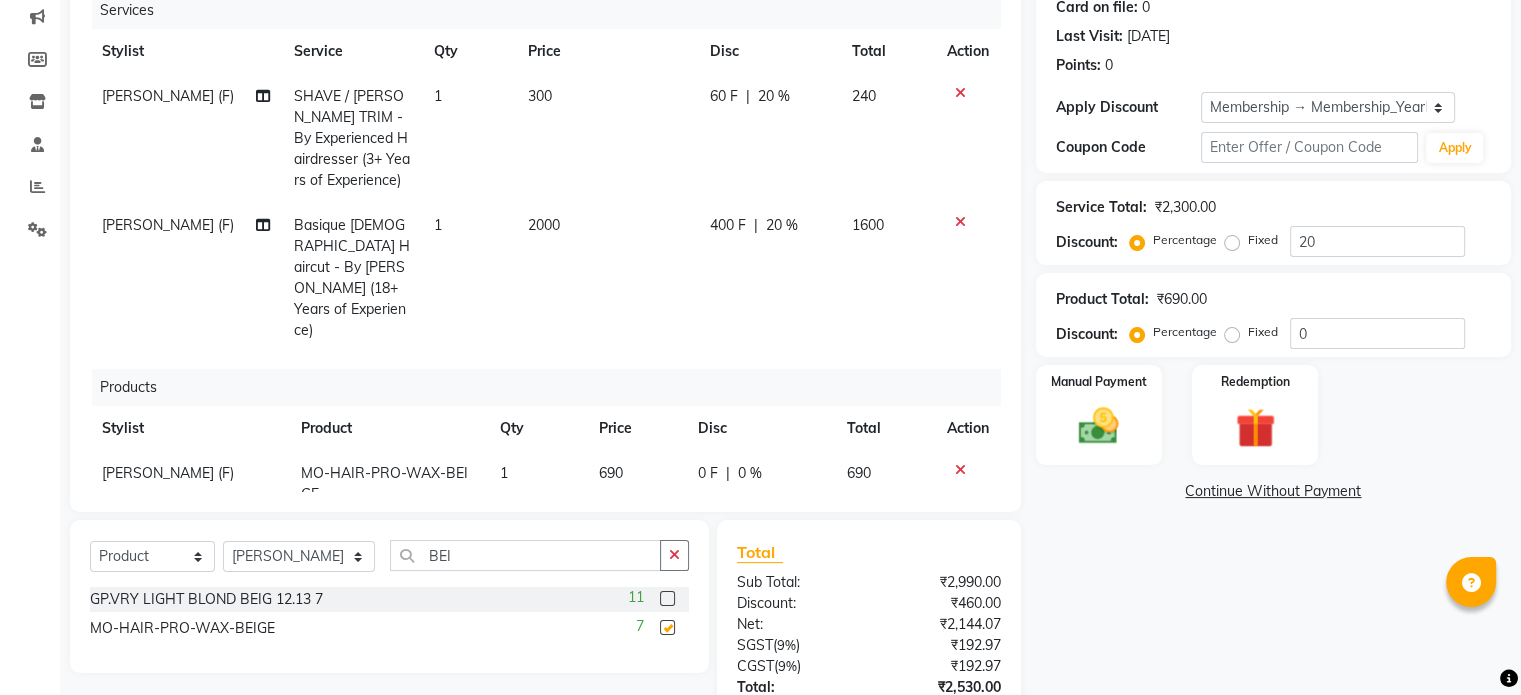 checkbox on "false" 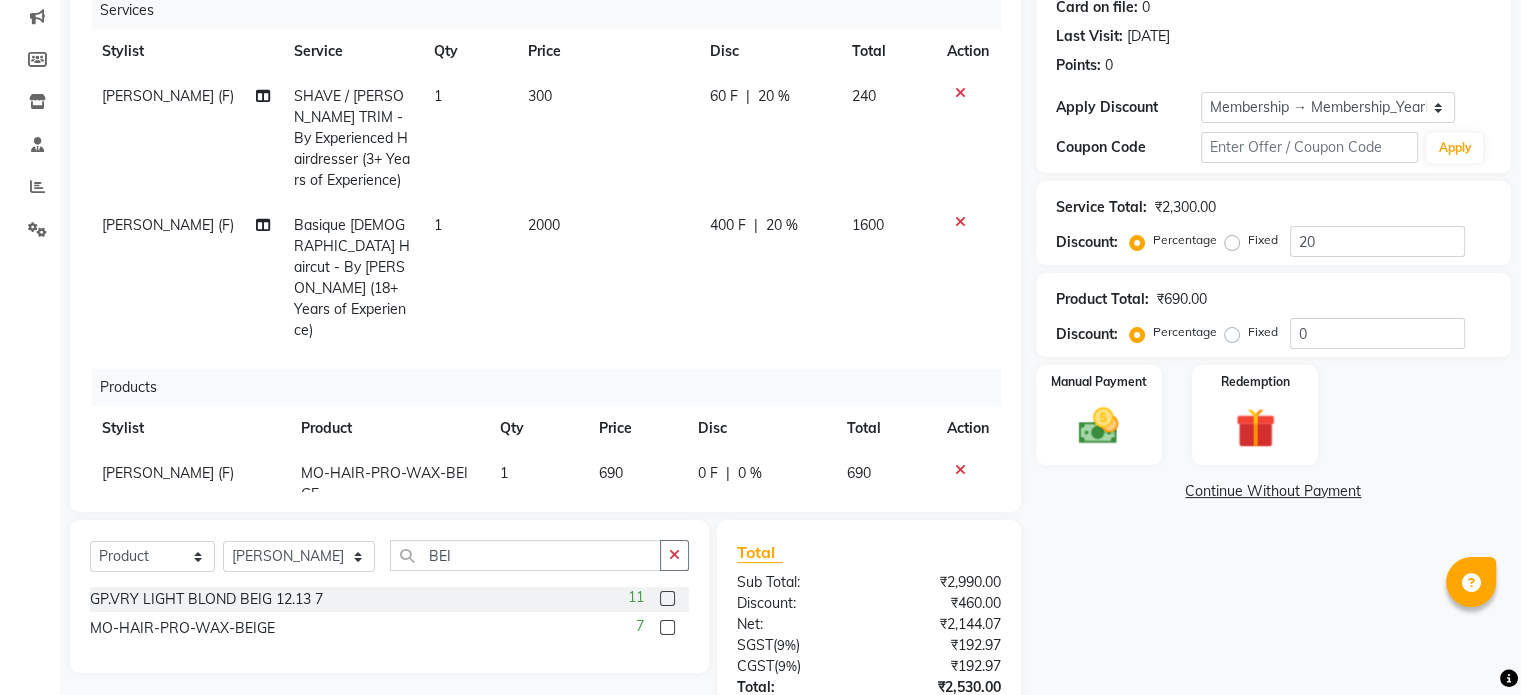 scroll, scrollTop: 14, scrollLeft: 0, axis: vertical 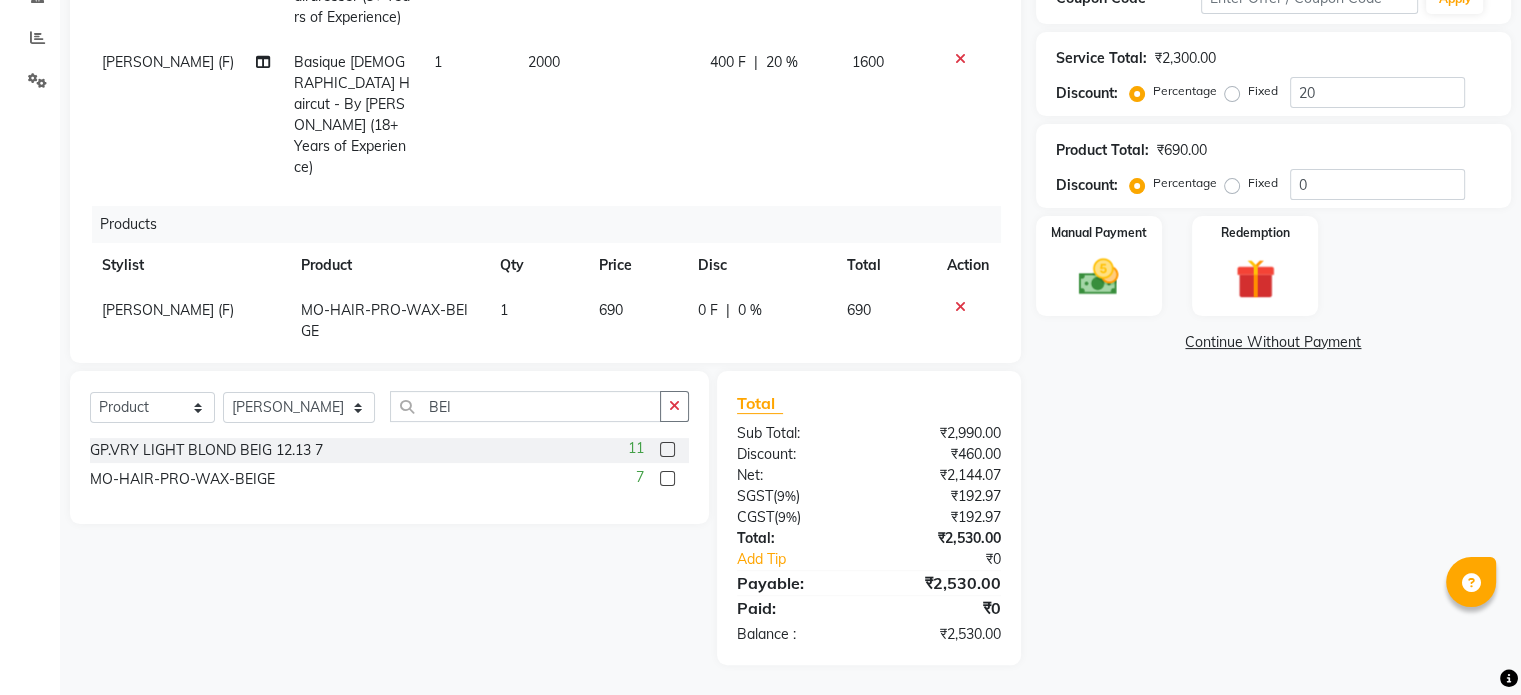 click 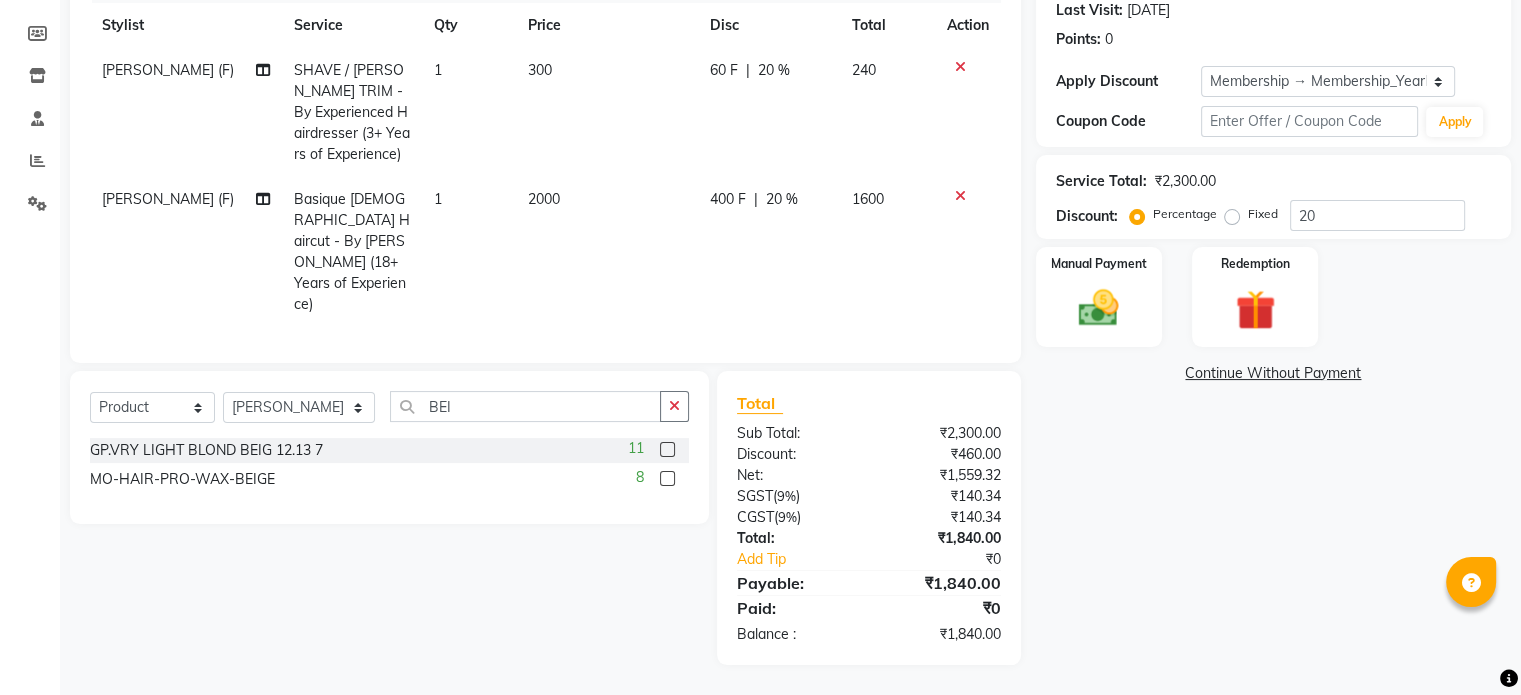 scroll, scrollTop: 0, scrollLeft: 0, axis: both 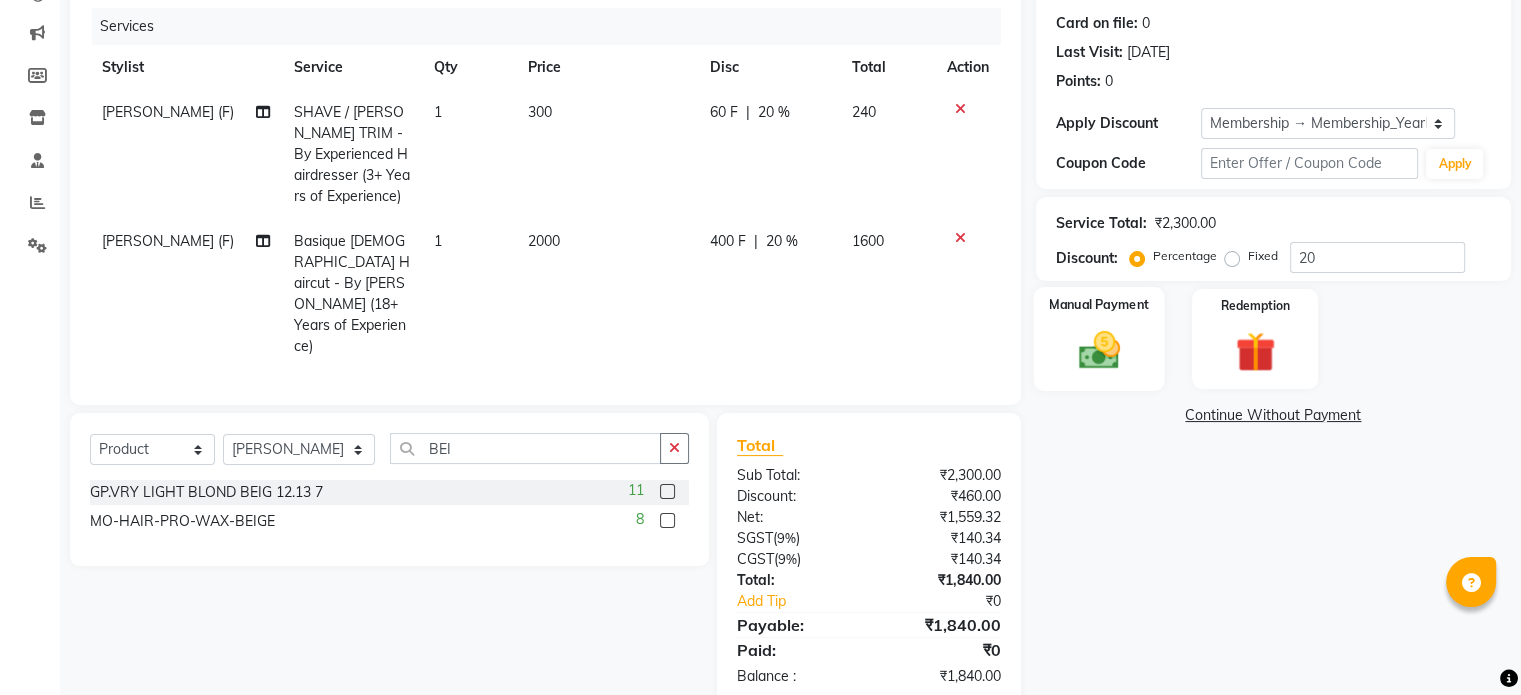 click on "Manual Payment" 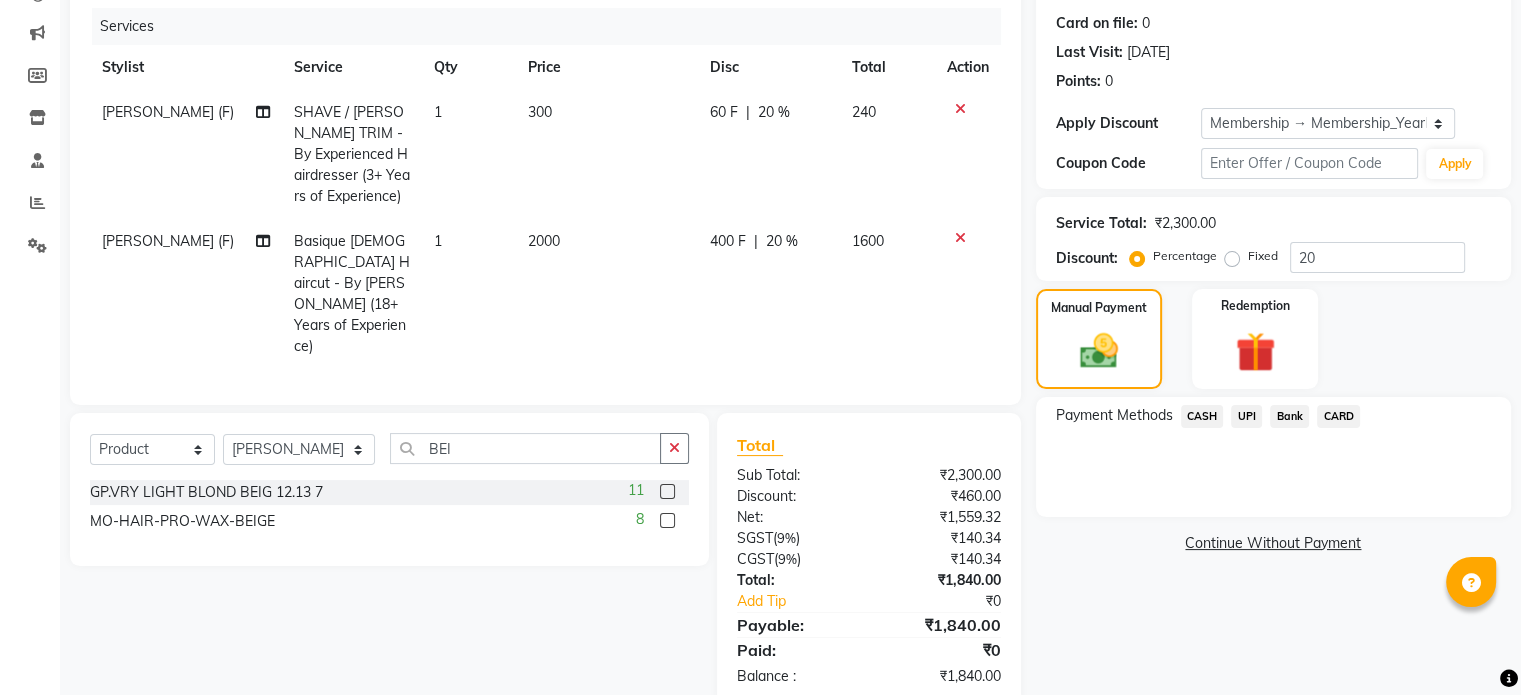 click on "UPI" 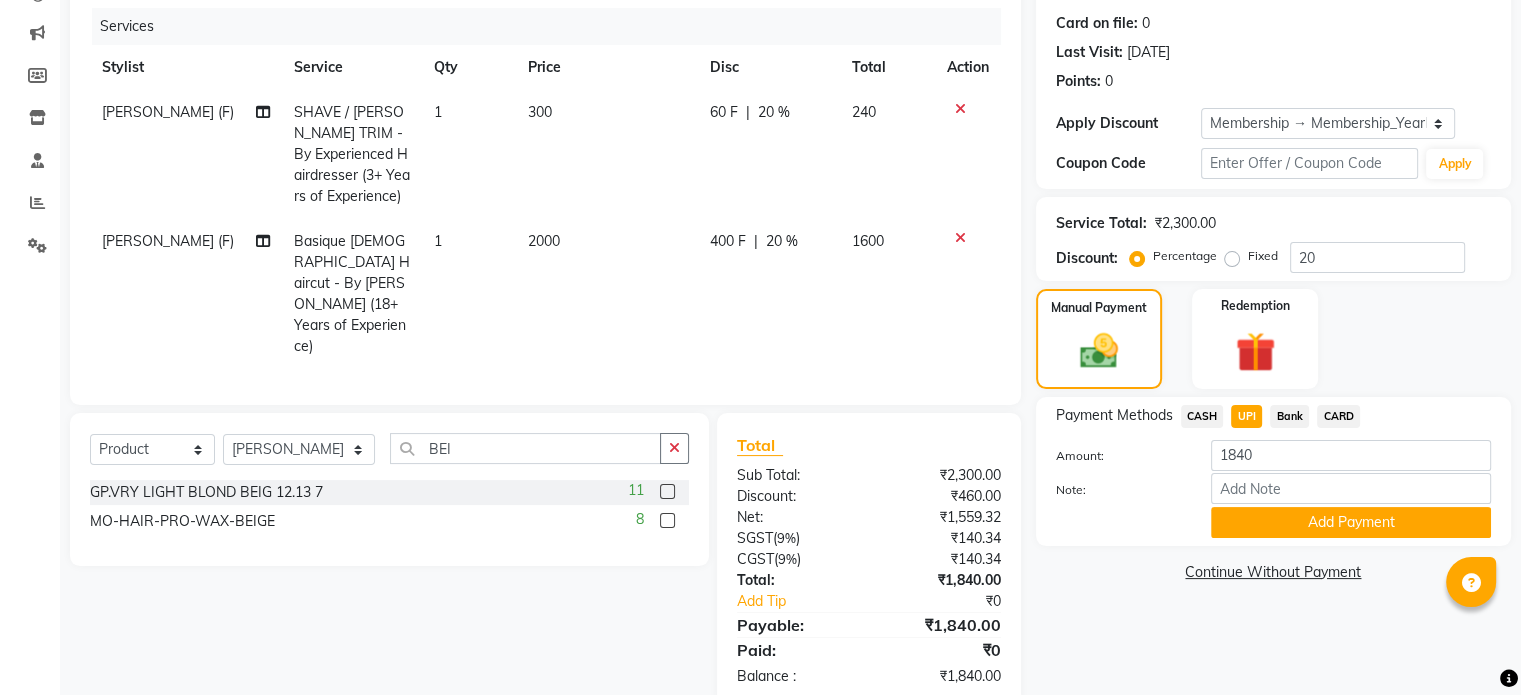 click on "Shanu Sir (F)" 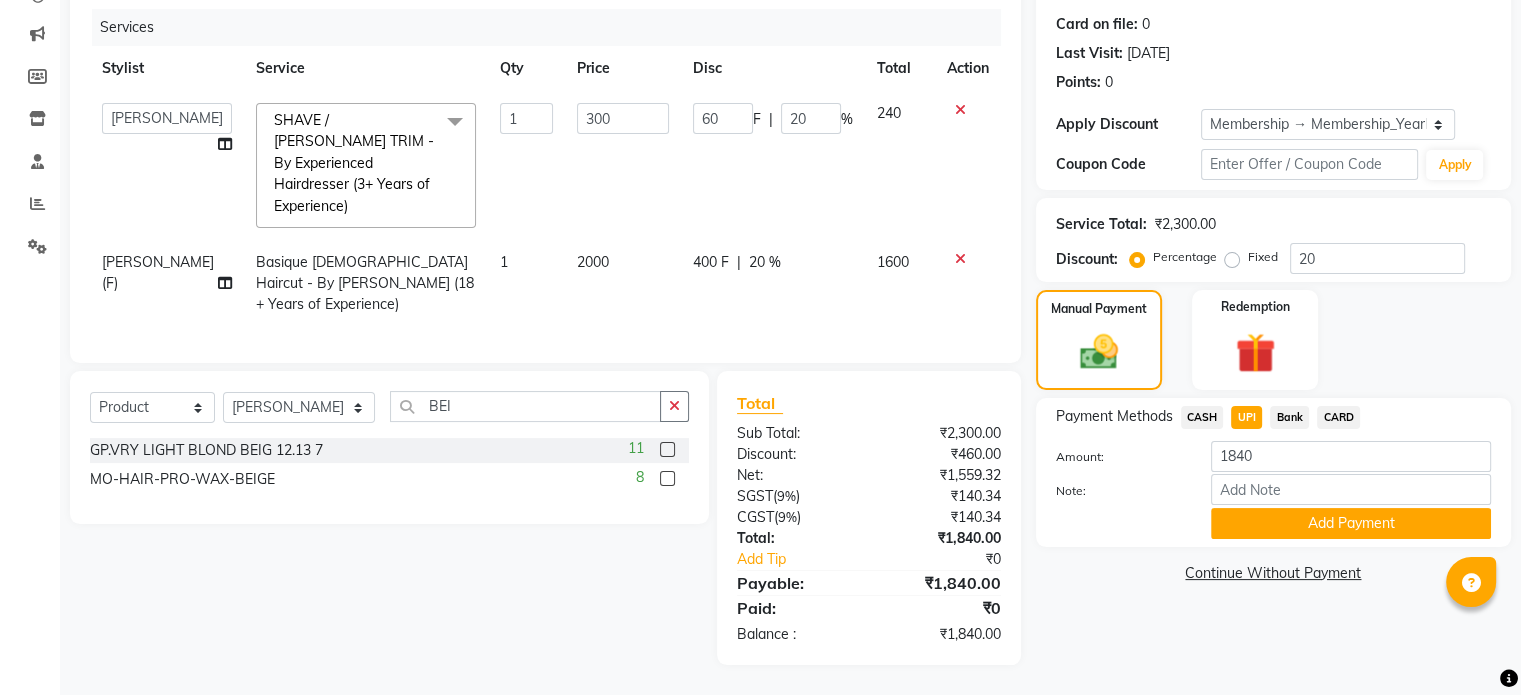 scroll, scrollTop: 212, scrollLeft: 0, axis: vertical 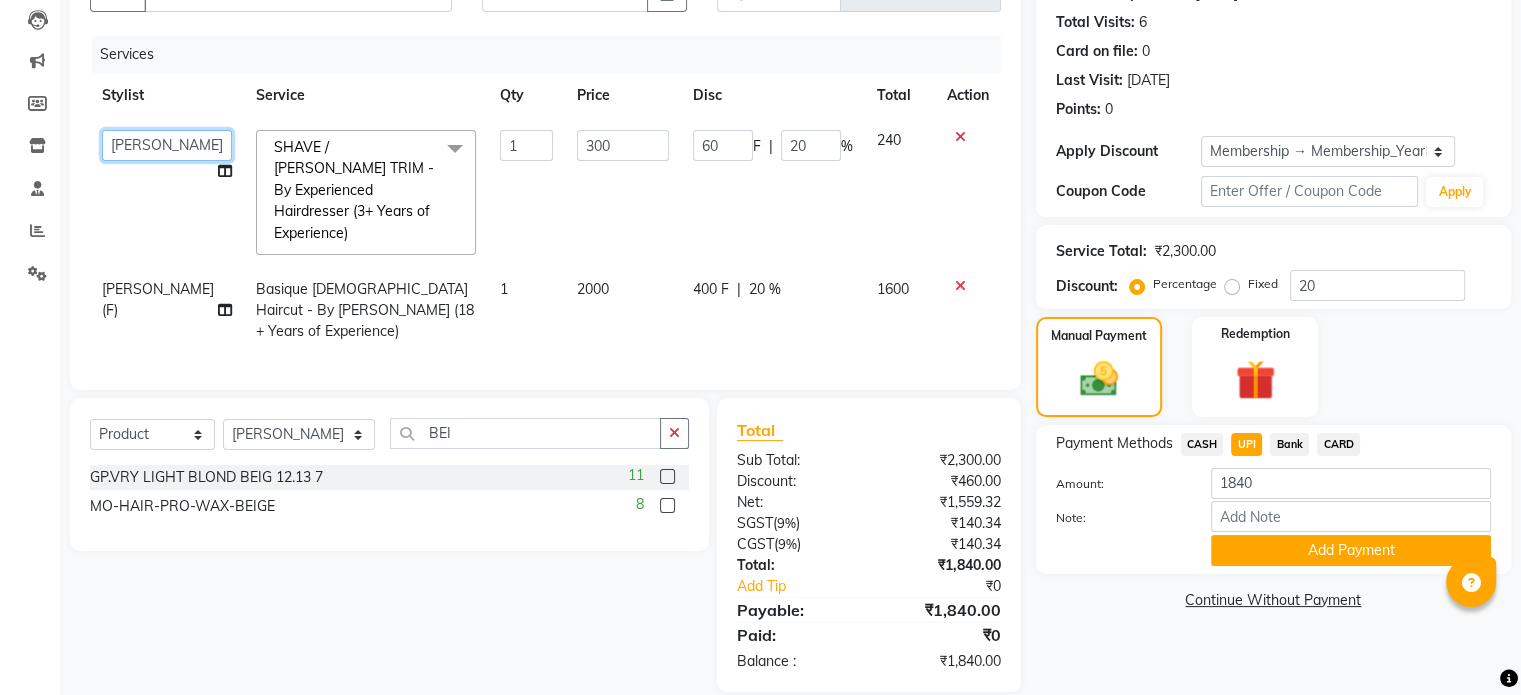 click on "Adnan    ARSHAD   Asma    Derma Dynamics   Devesh   Francis (MO)   Gufran Mansuri   Harsh   Mohd Faizan   Mohd Imran    Omkar   Osama Patel   Rohan    ROSHAN   Salvana Motha   SAM   Shahbaz (D)   Shahne Alam   SHAIREI   Shanu Sir (F)   Shanuzz (Oshiwara)   Shanuzz Salon, Andheri   Siddhi    SUBHASH    Tanishka Panchal   VARSHADA JUVALE   YASH" 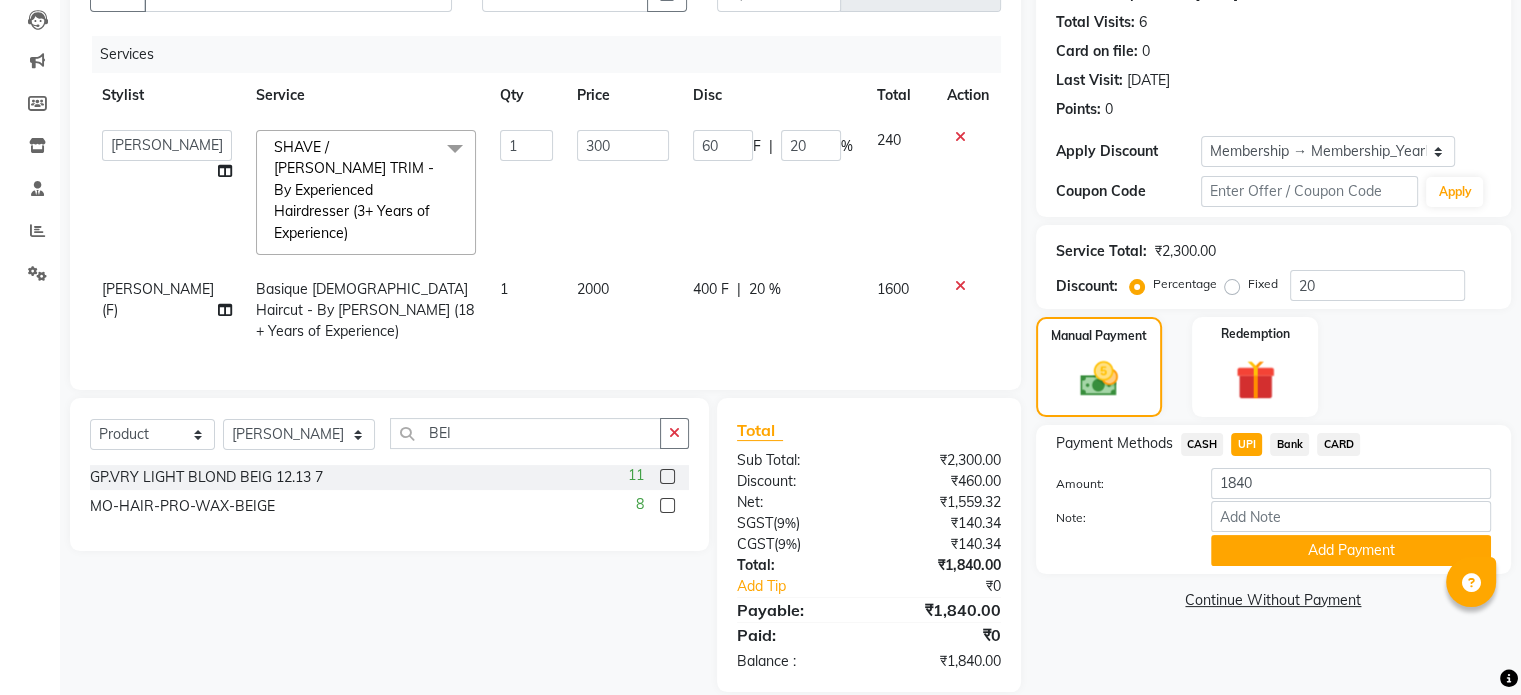 click on "300" 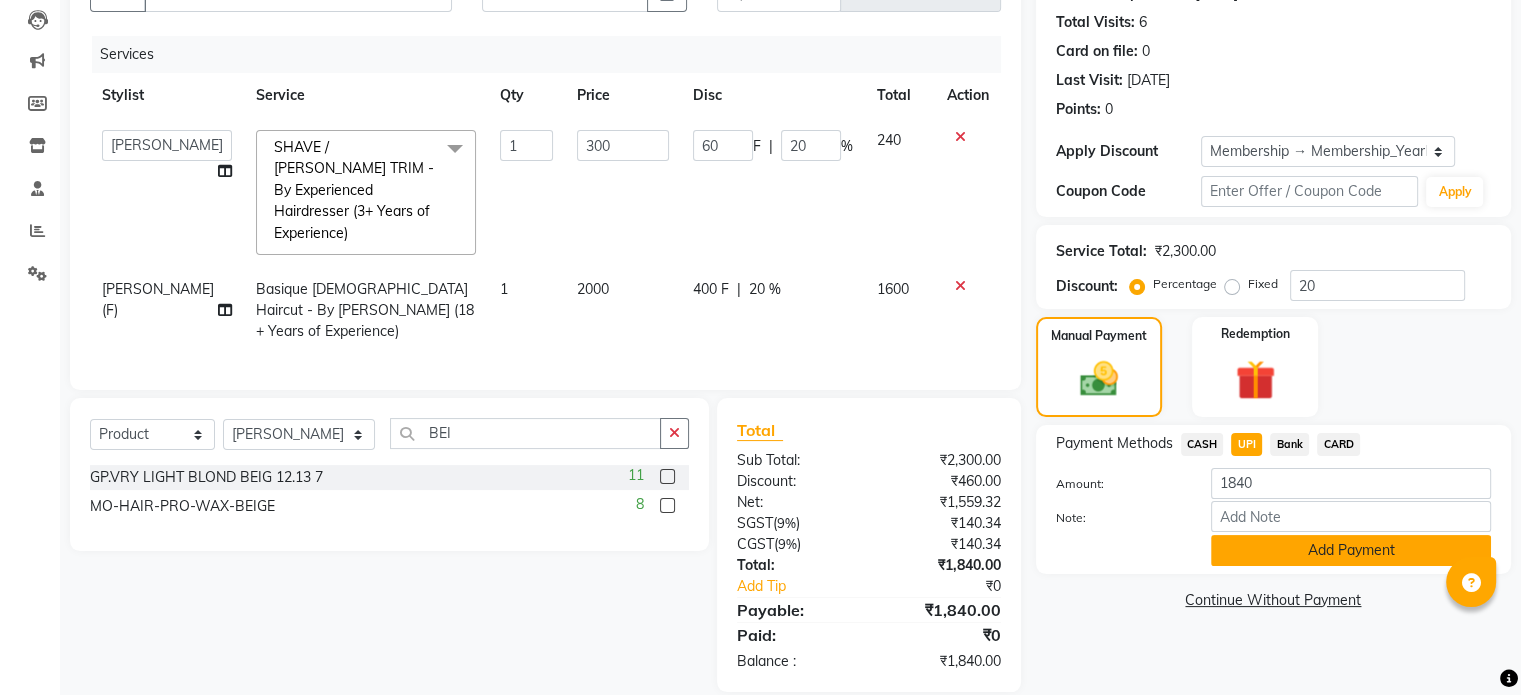 click on "Add Payment" 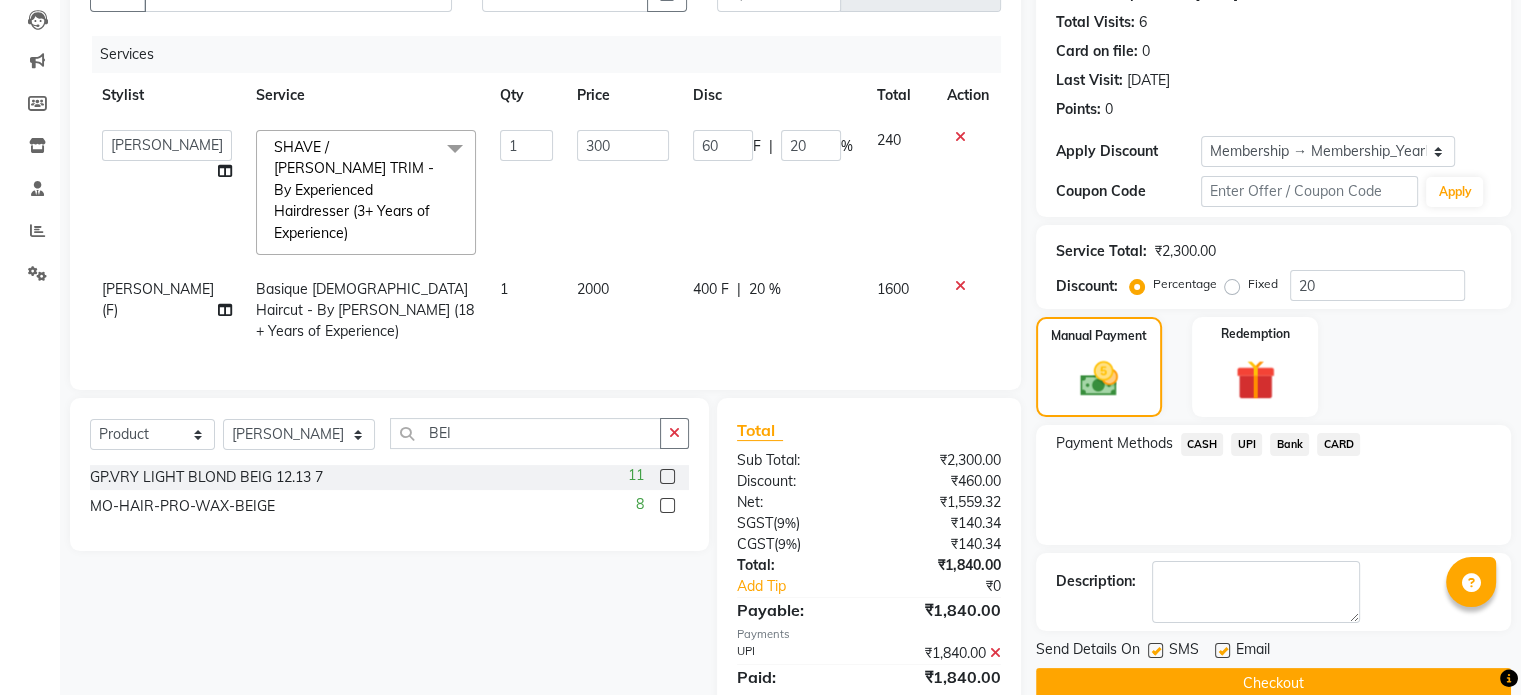 scroll, scrollTop: 253, scrollLeft: 0, axis: vertical 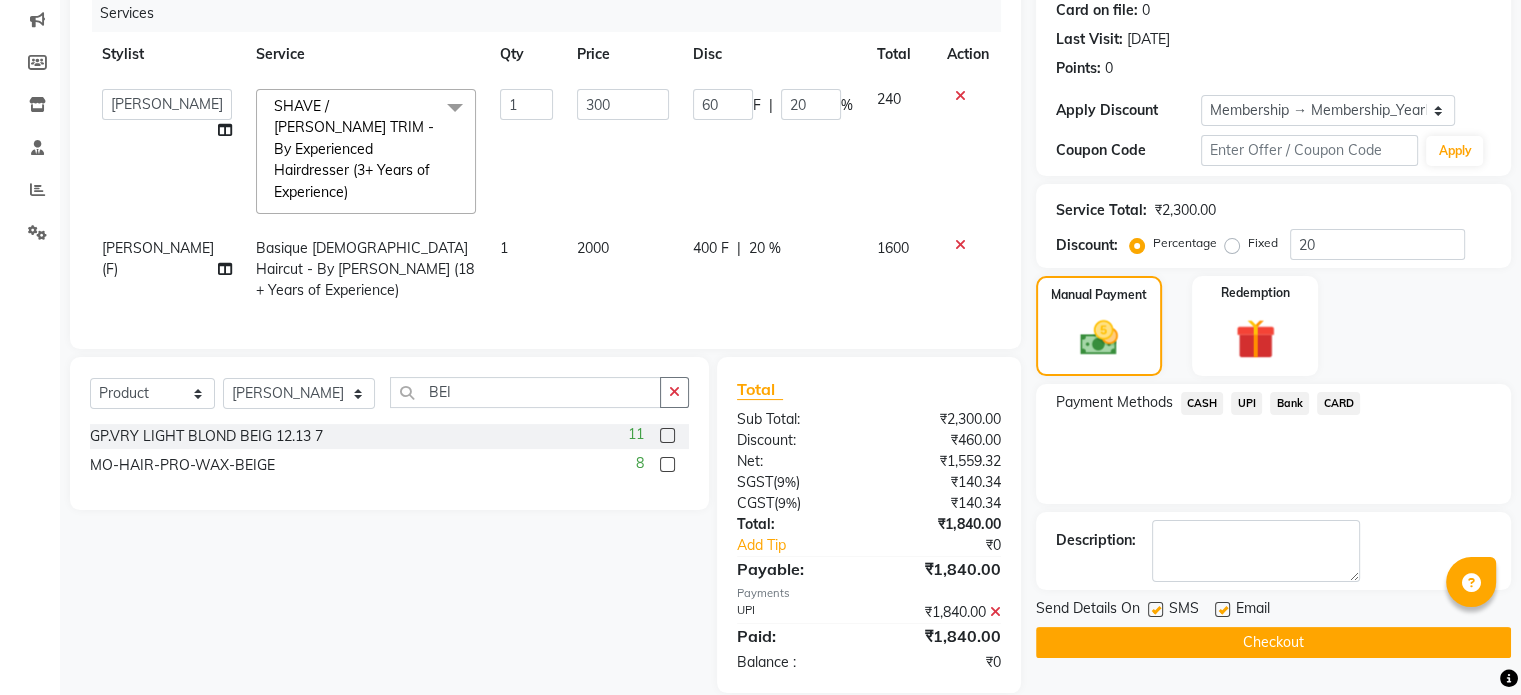 click 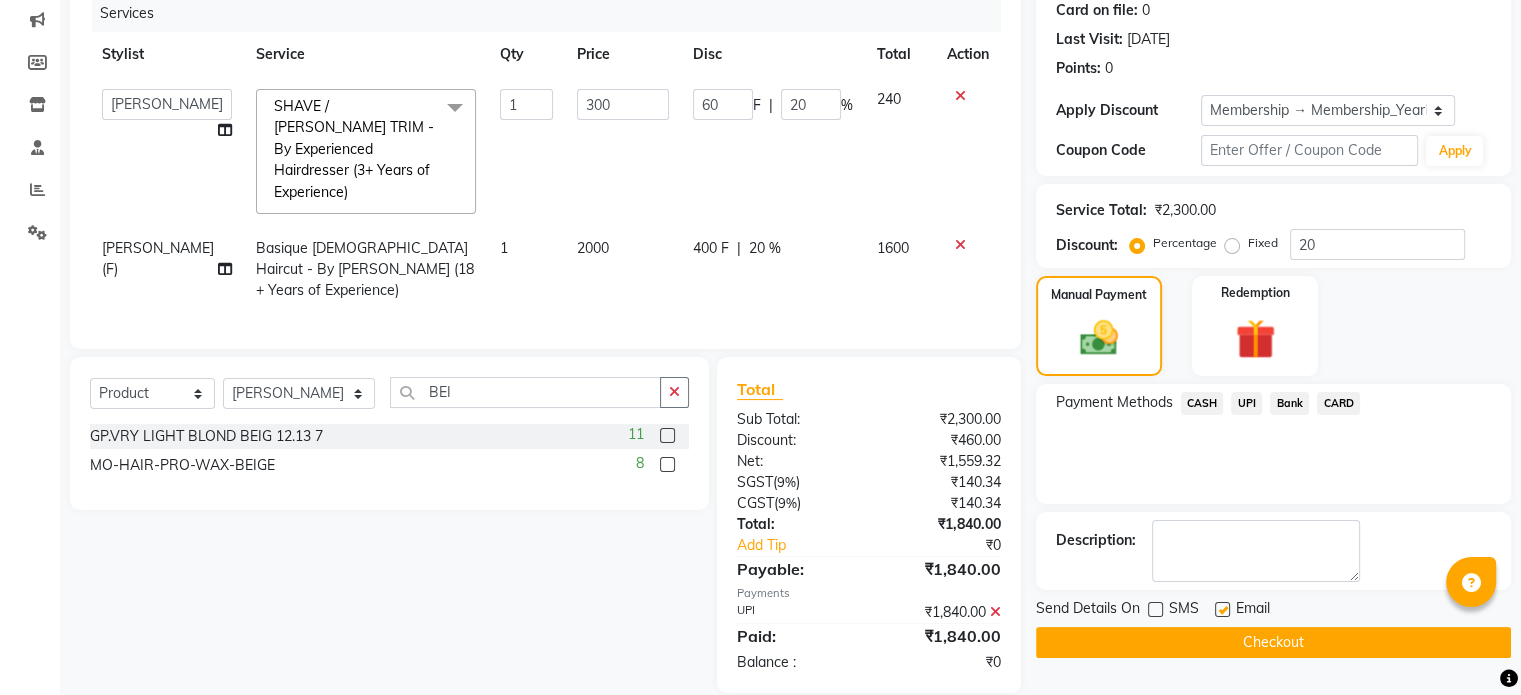 click 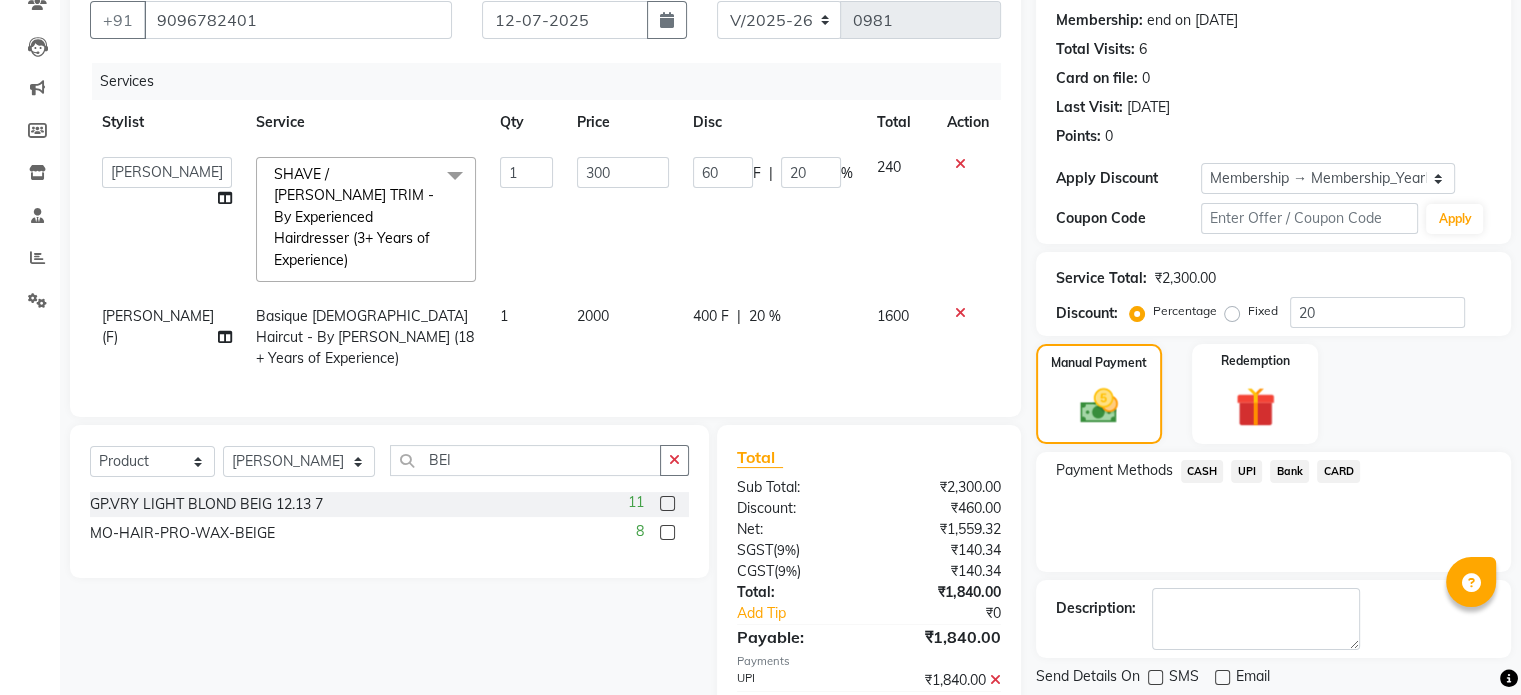 scroll, scrollTop: 253, scrollLeft: 0, axis: vertical 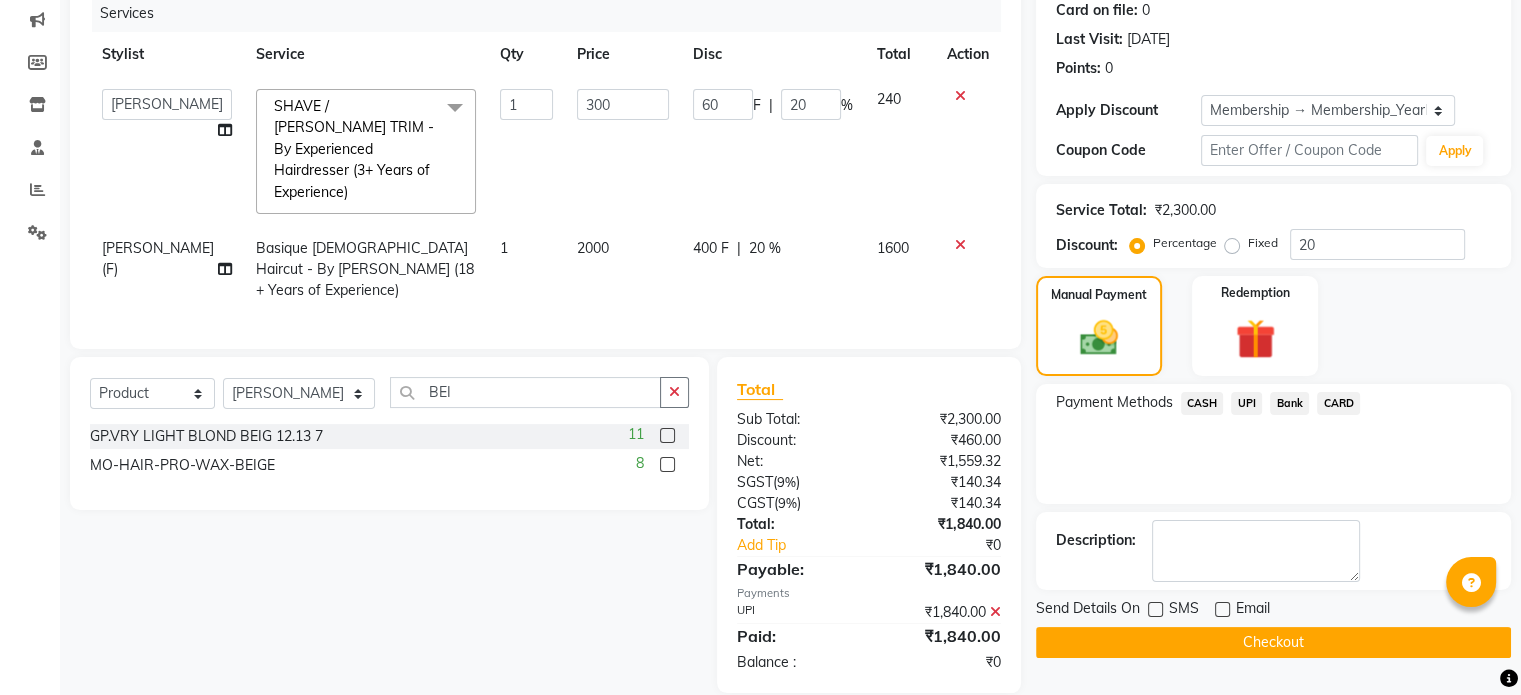 click 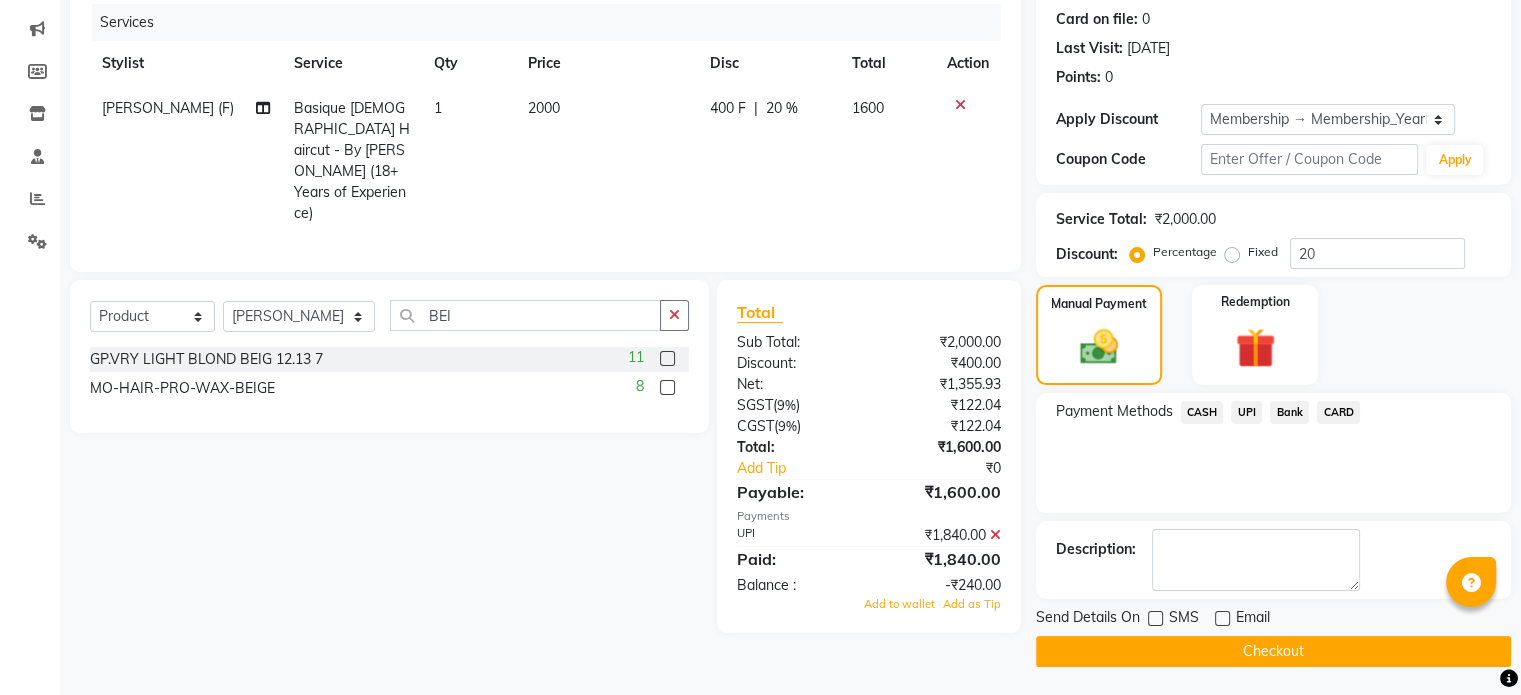 scroll, scrollTop: 214, scrollLeft: 0, axis: vertical 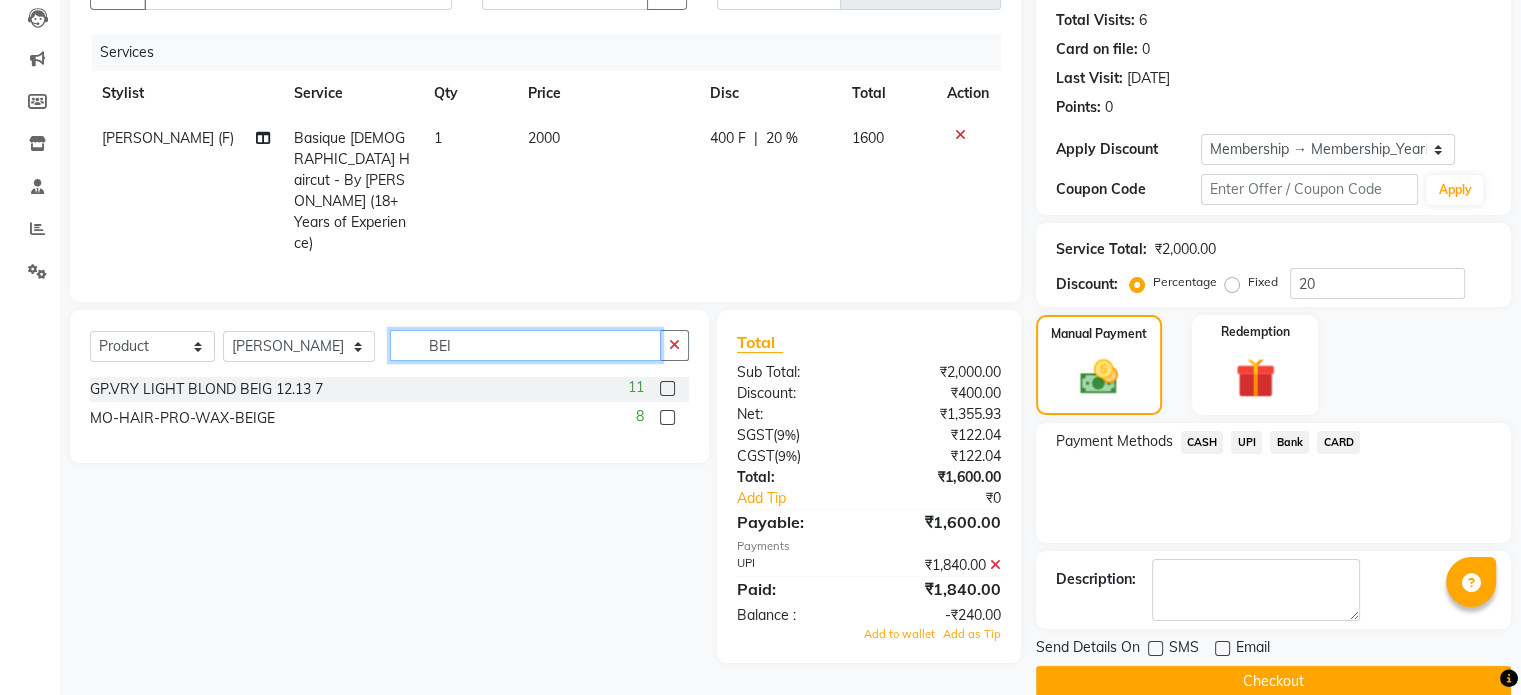 click on "BEI" 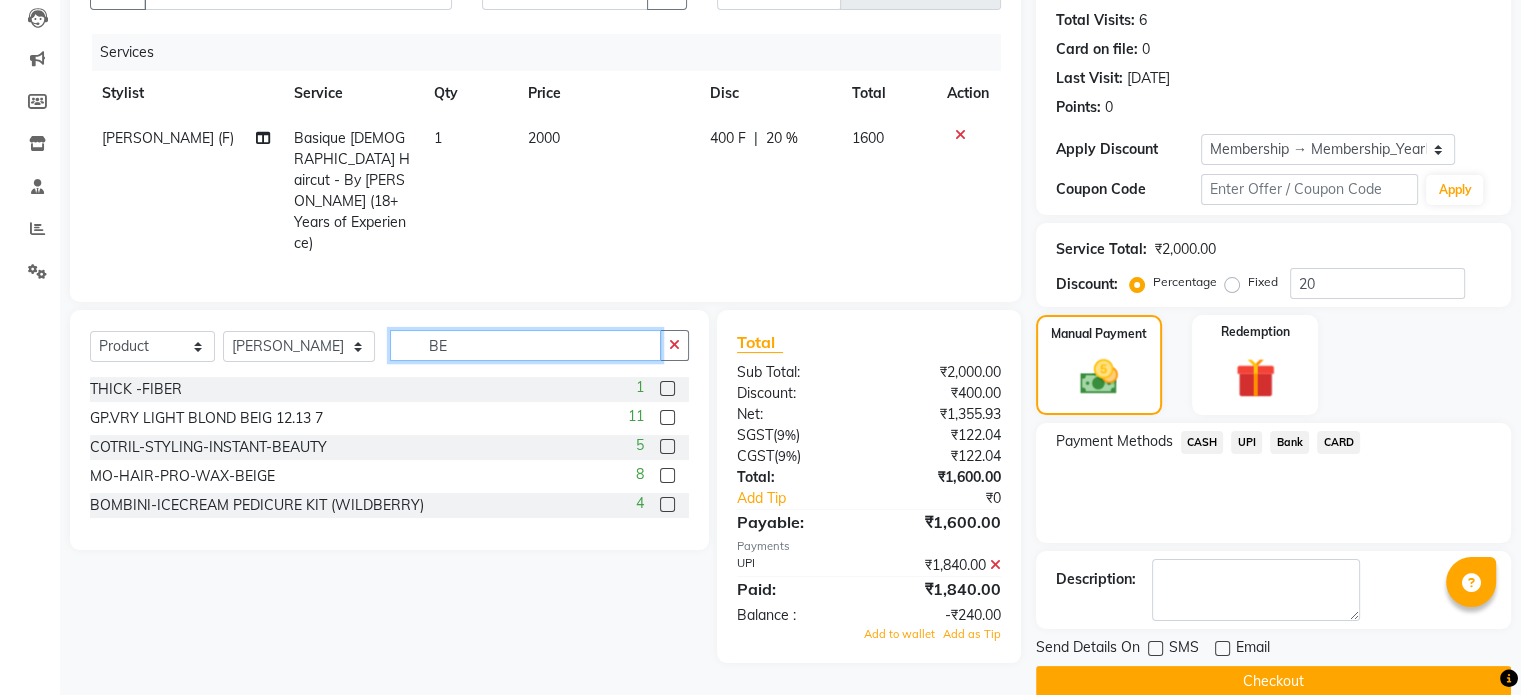 type on "BE" 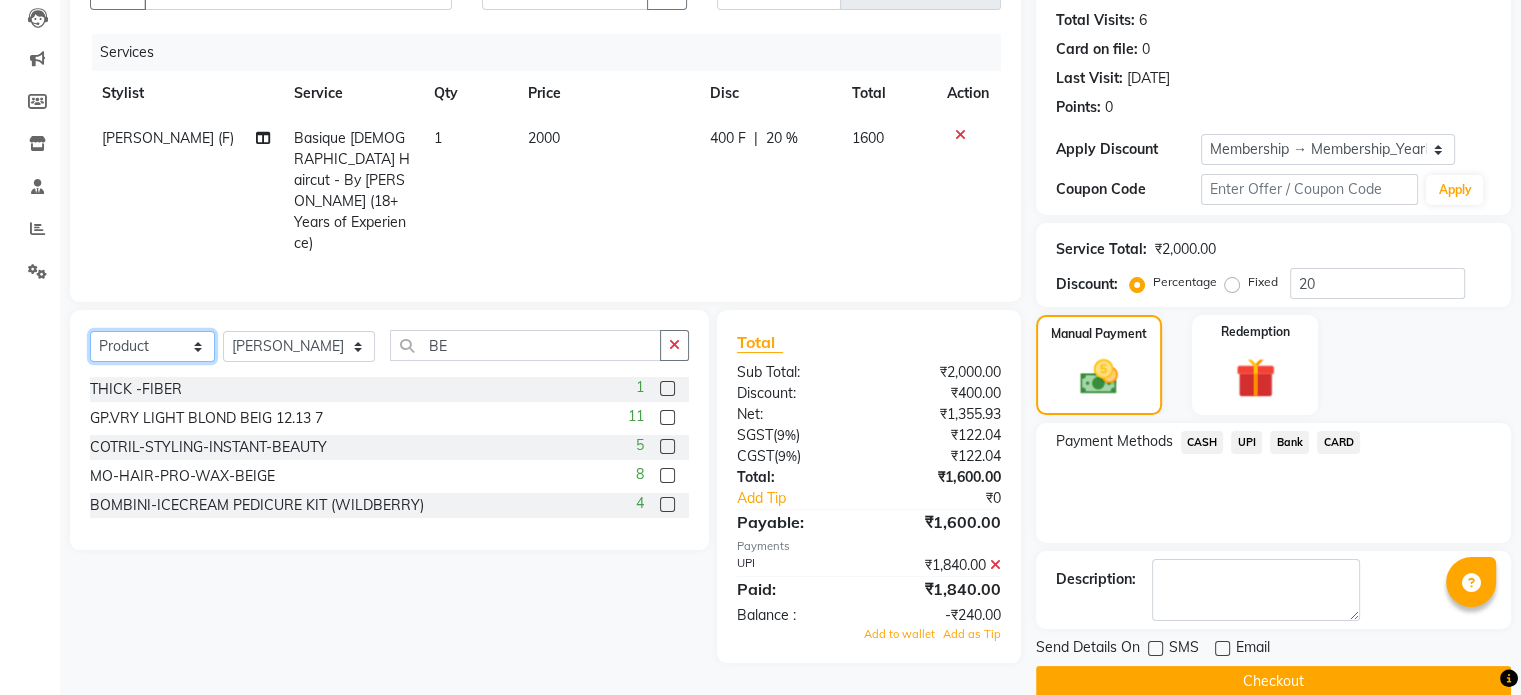 click on "Select  Service  Product  Membership  Package Voucher Prepaid Gift Card" 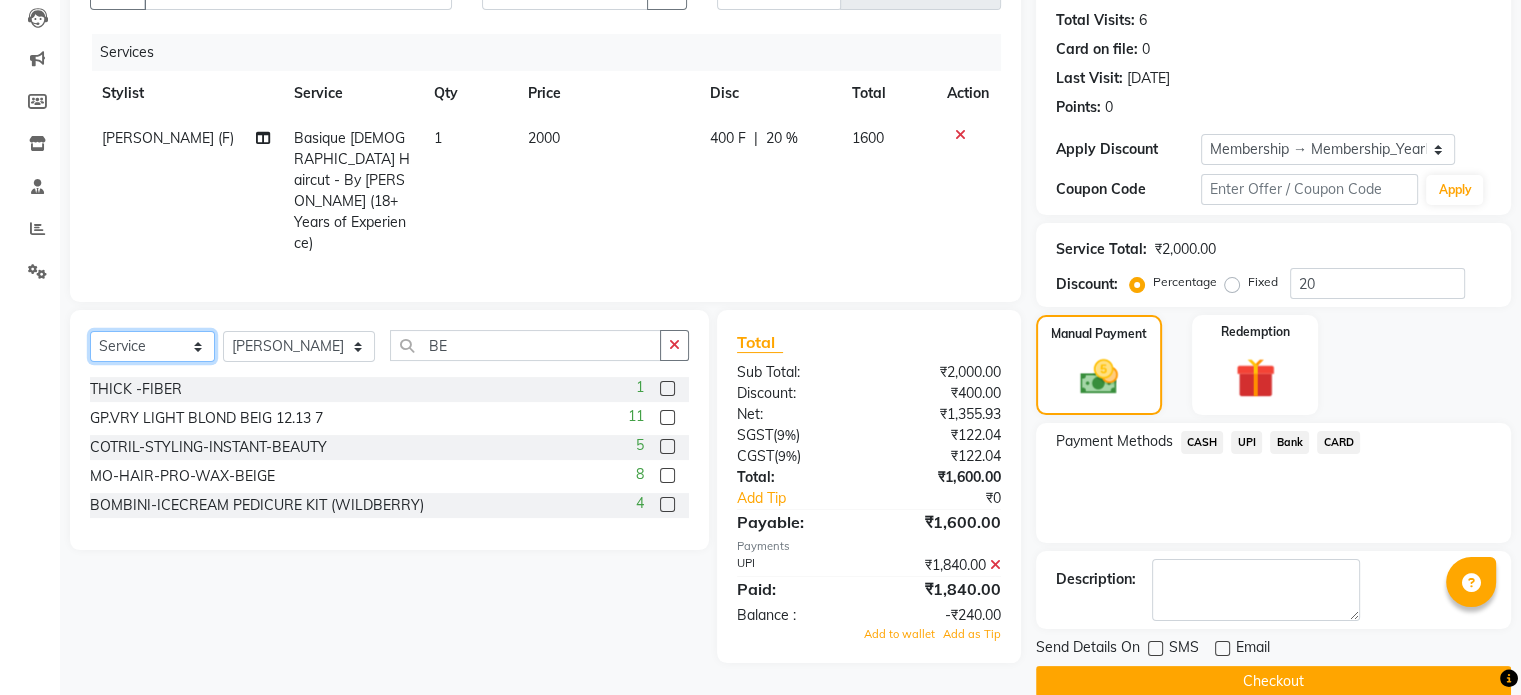 click on "Select  Service  Product  Membership  Package Voucher Prepaid Gift Card" 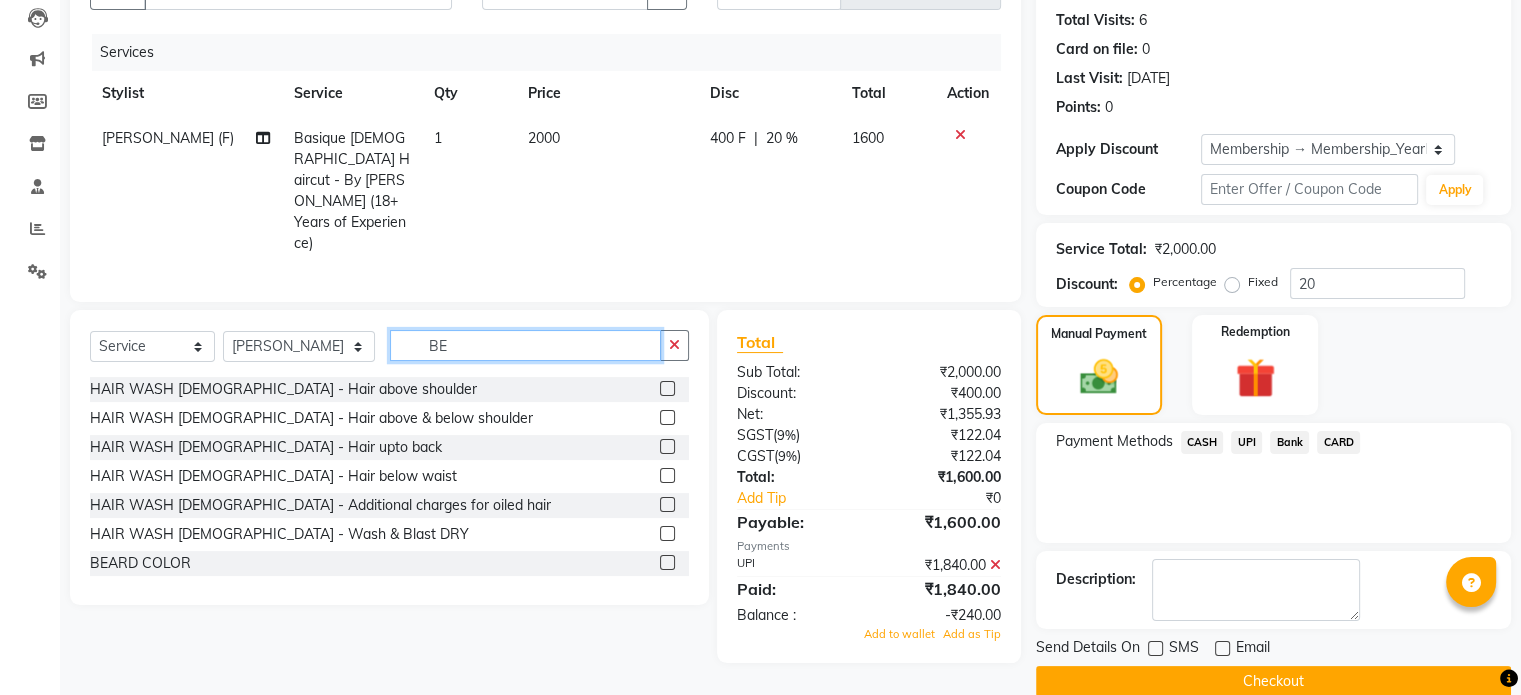 click on "BE" 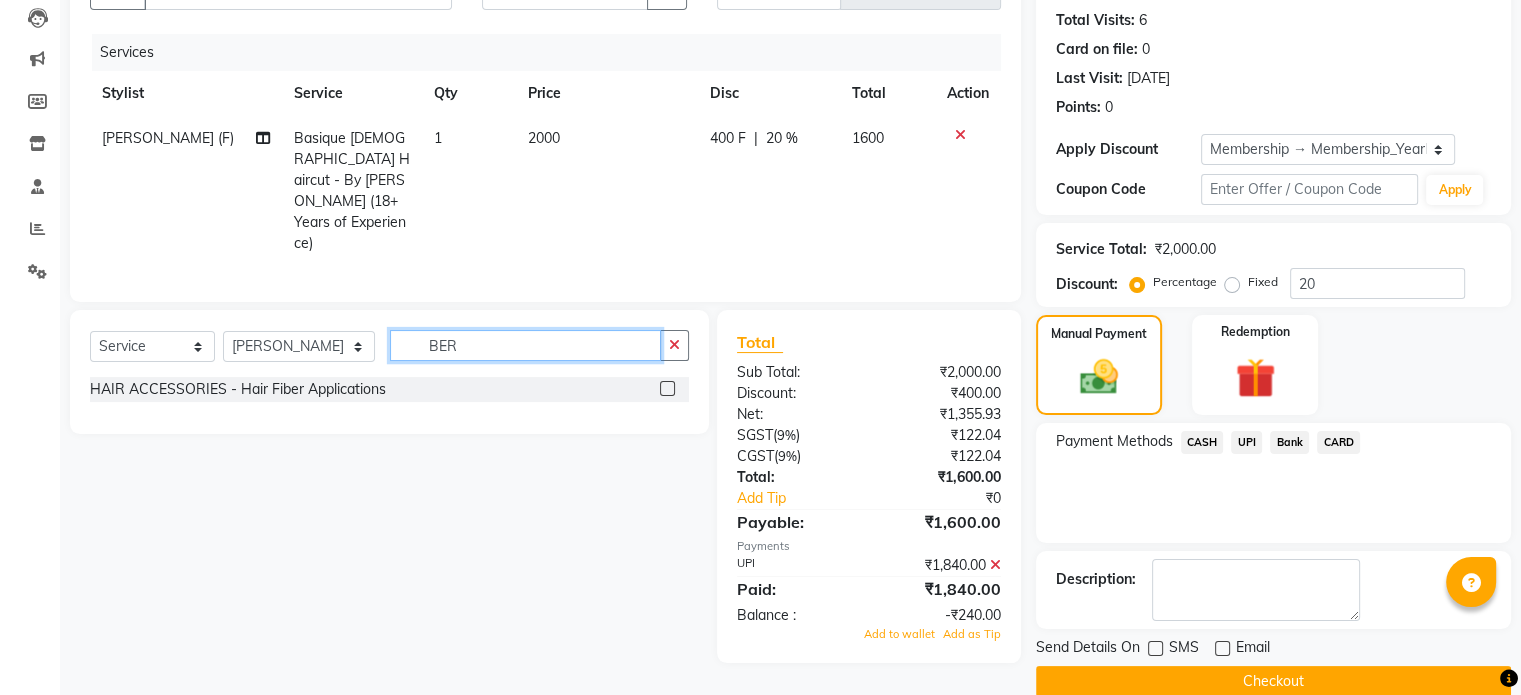 click on "BER" 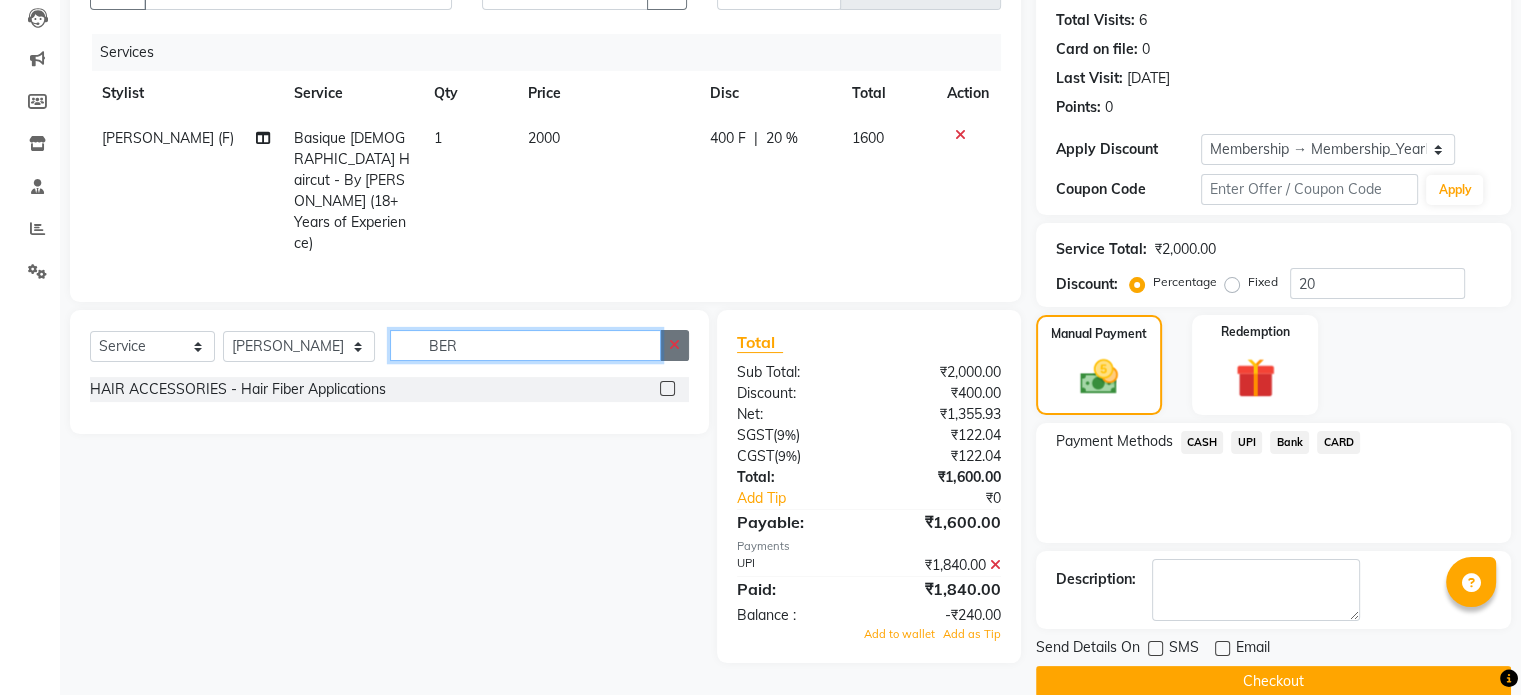 type on "BER" 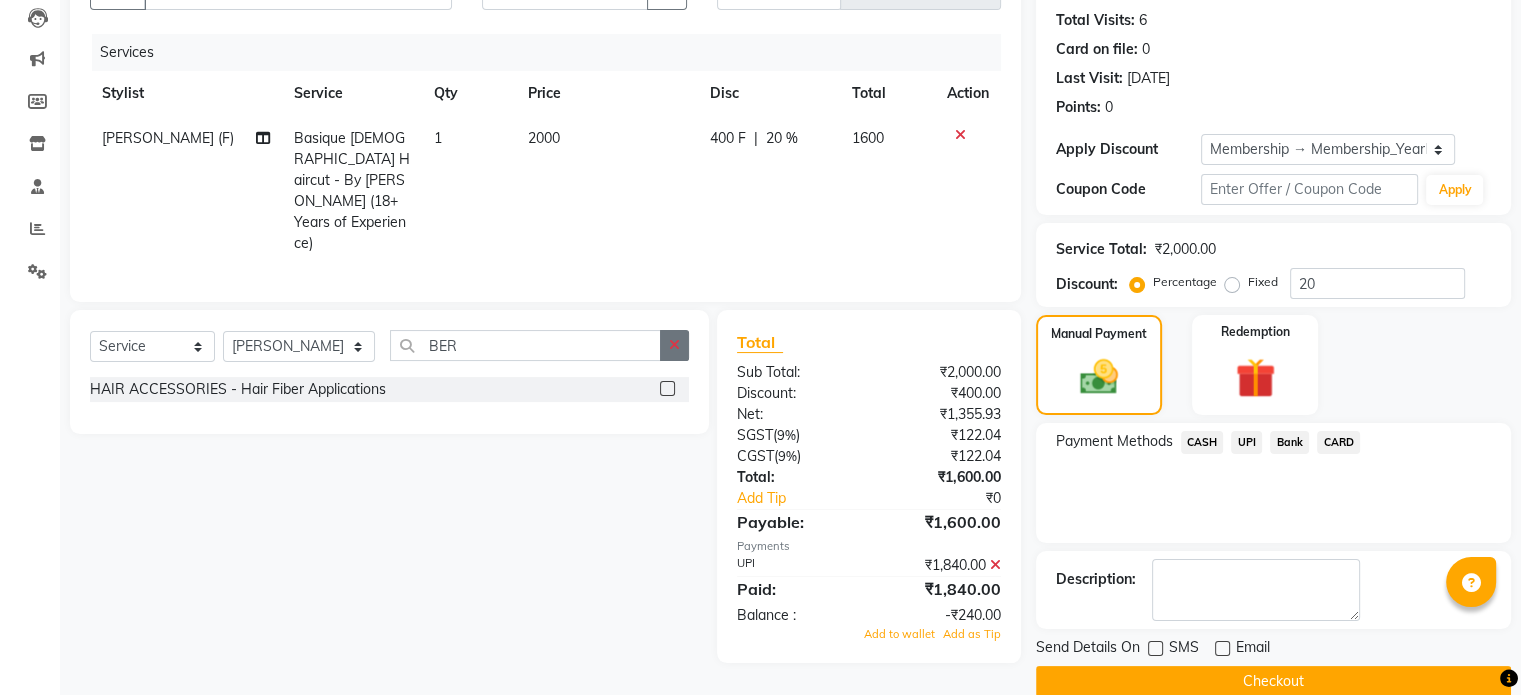 click 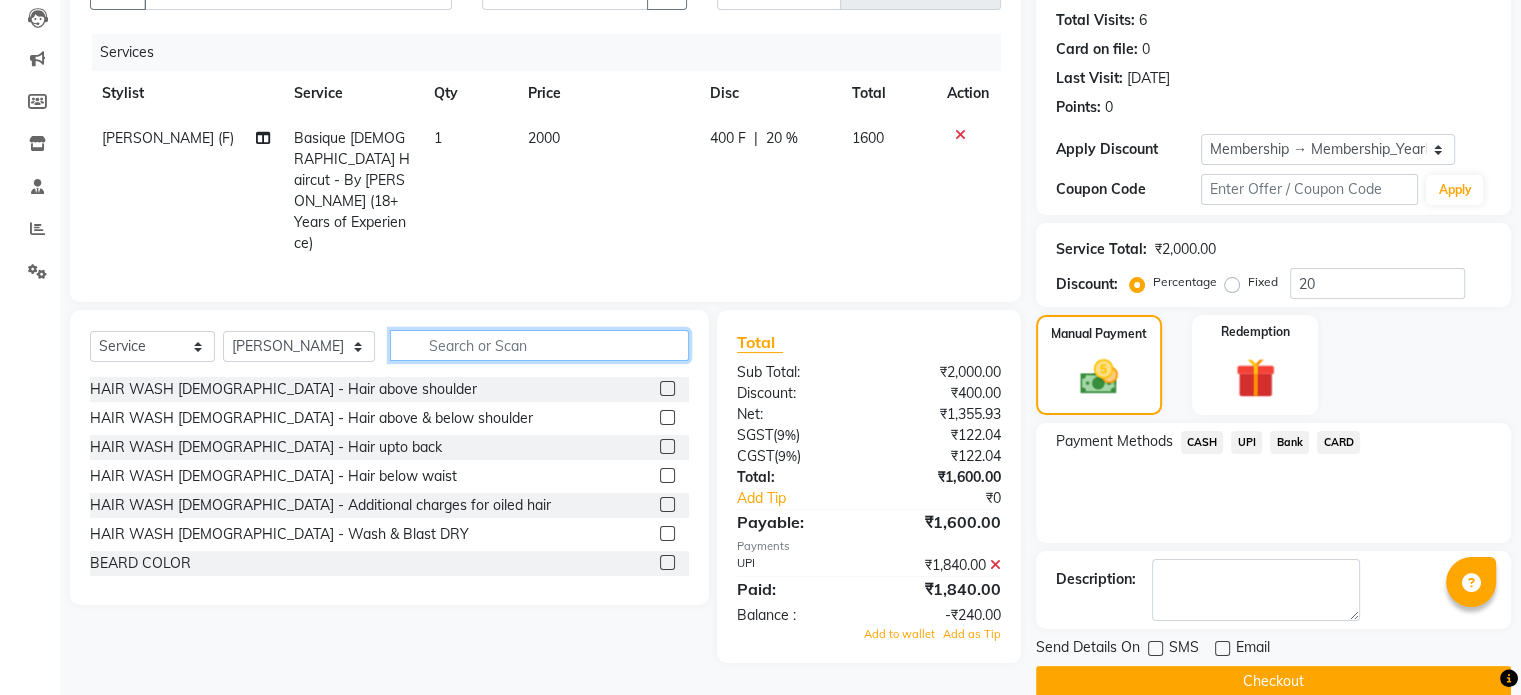 click 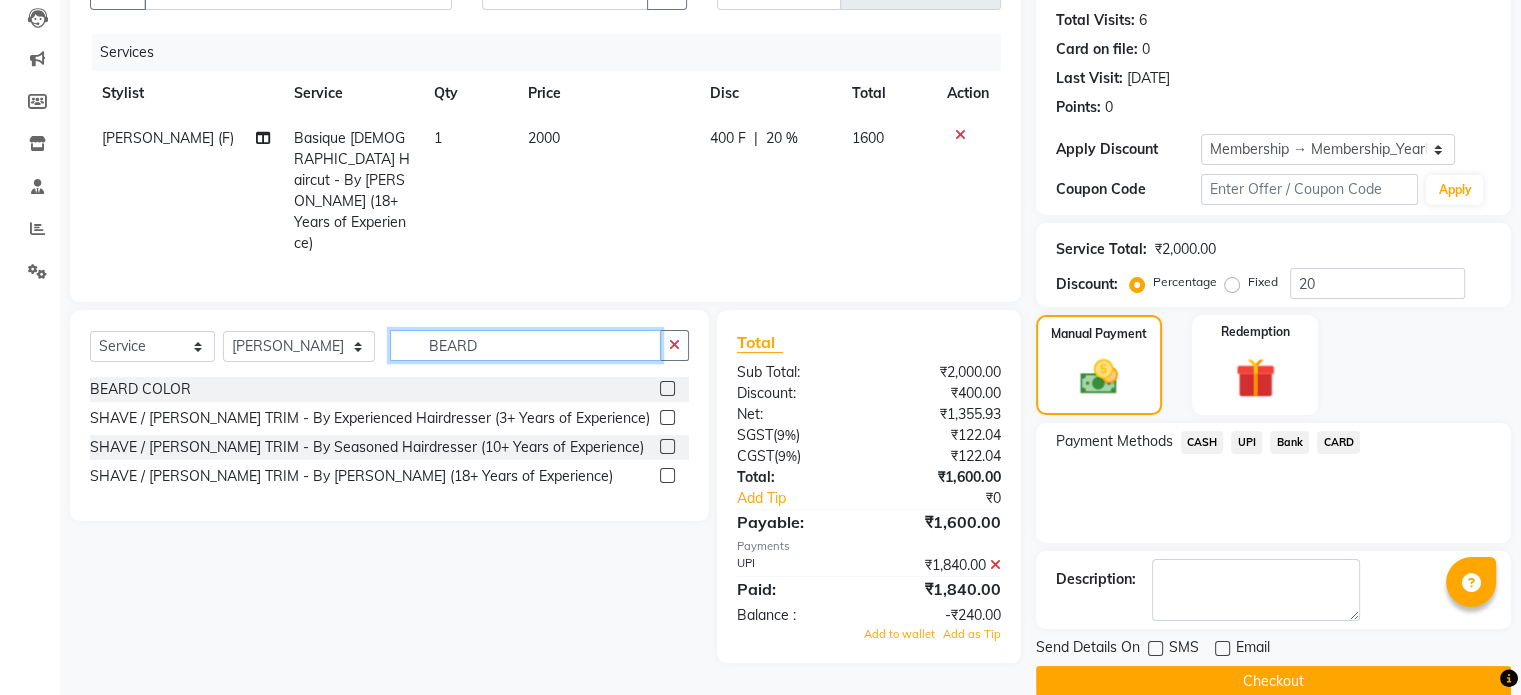 type on "BEARD" 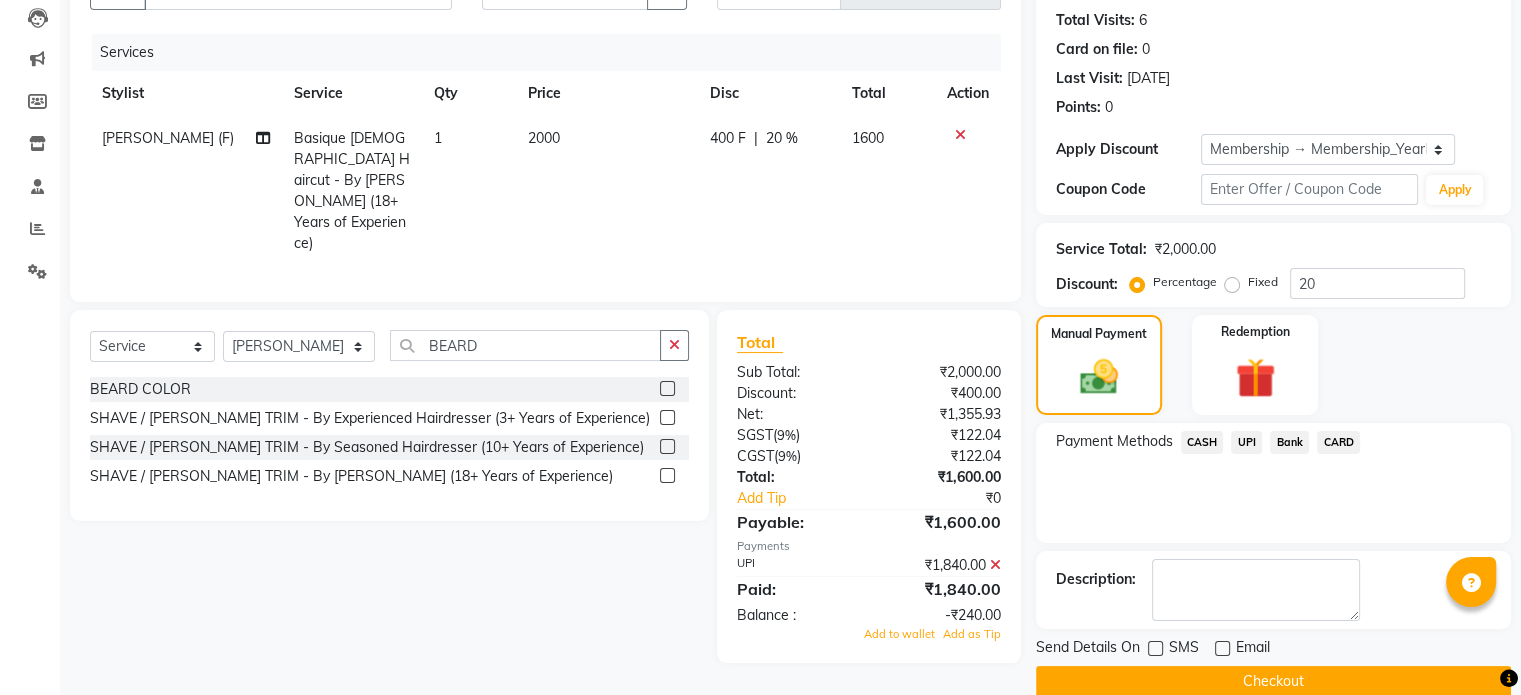 click 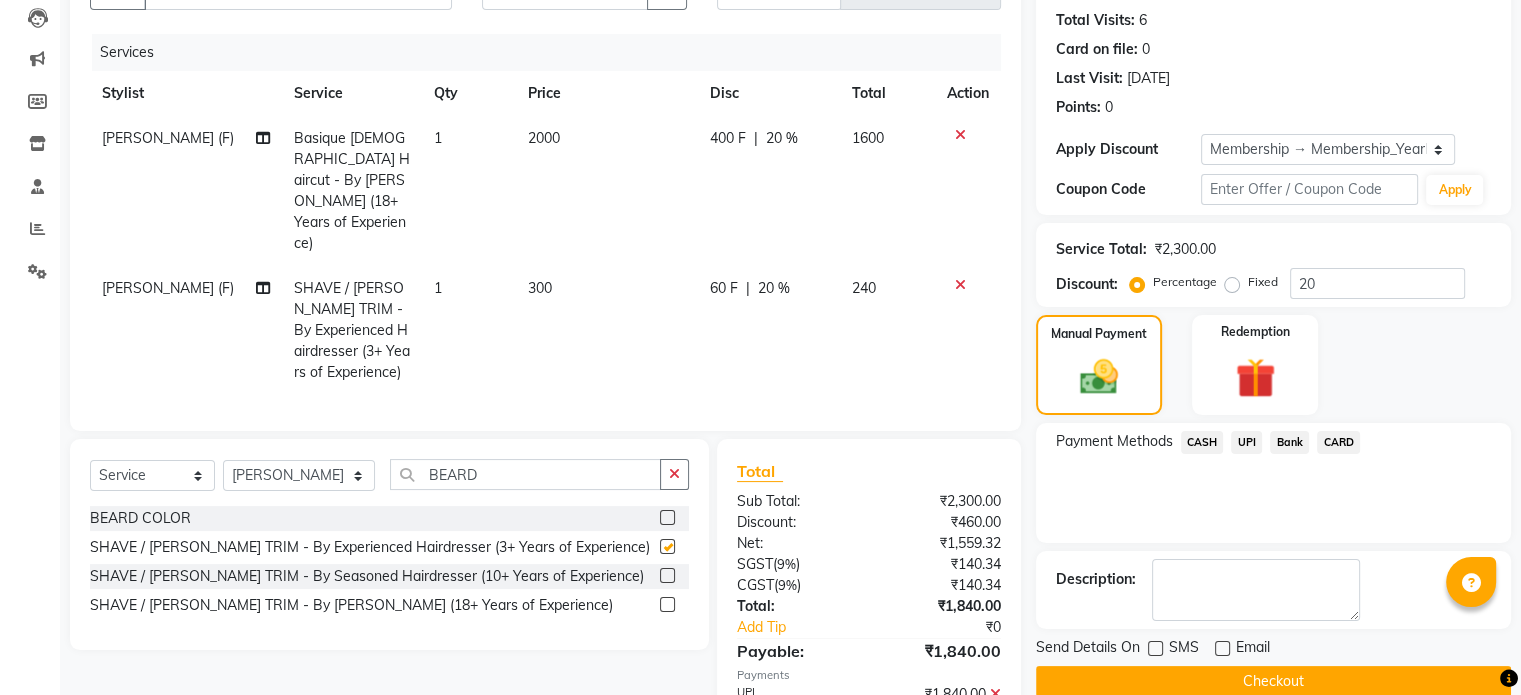 checkbox on "false" 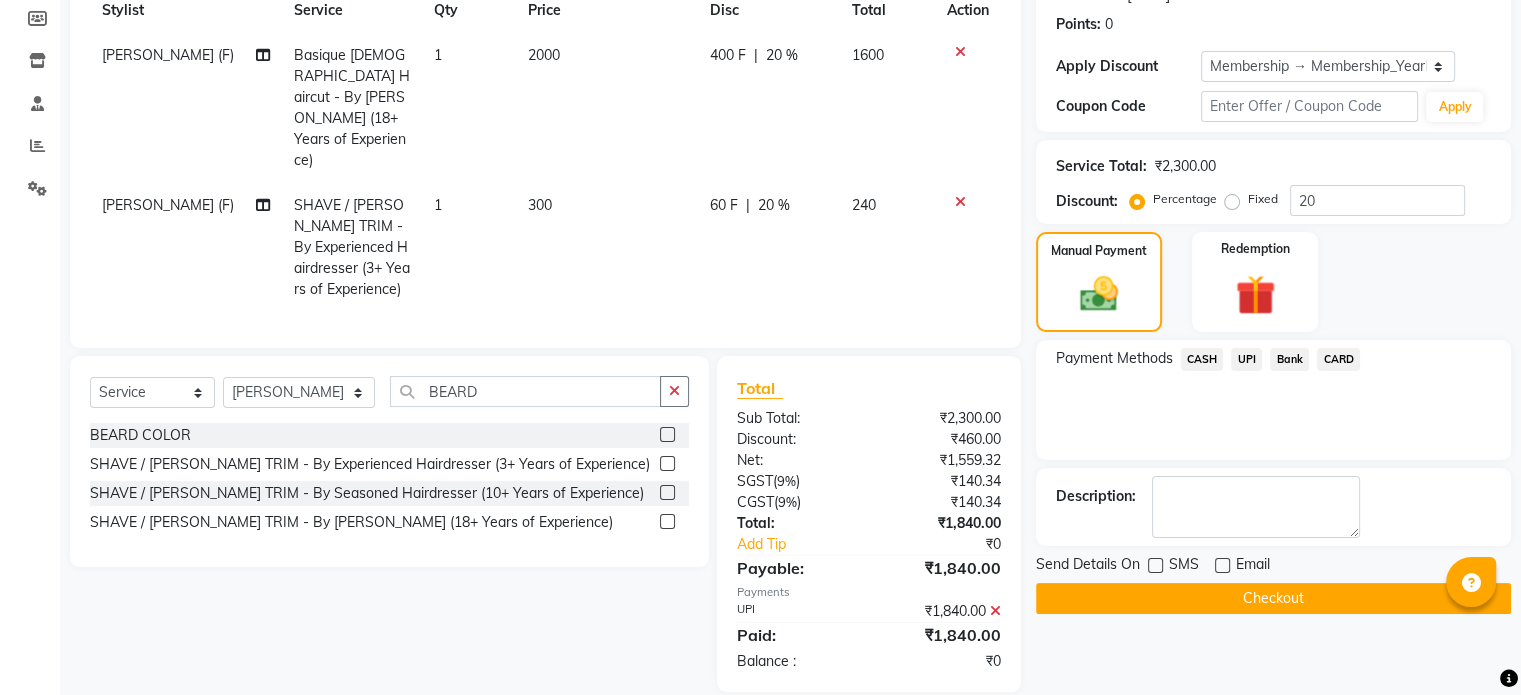 scroll, scrollTop: 133, scrollLeft: 0, axis: vertical 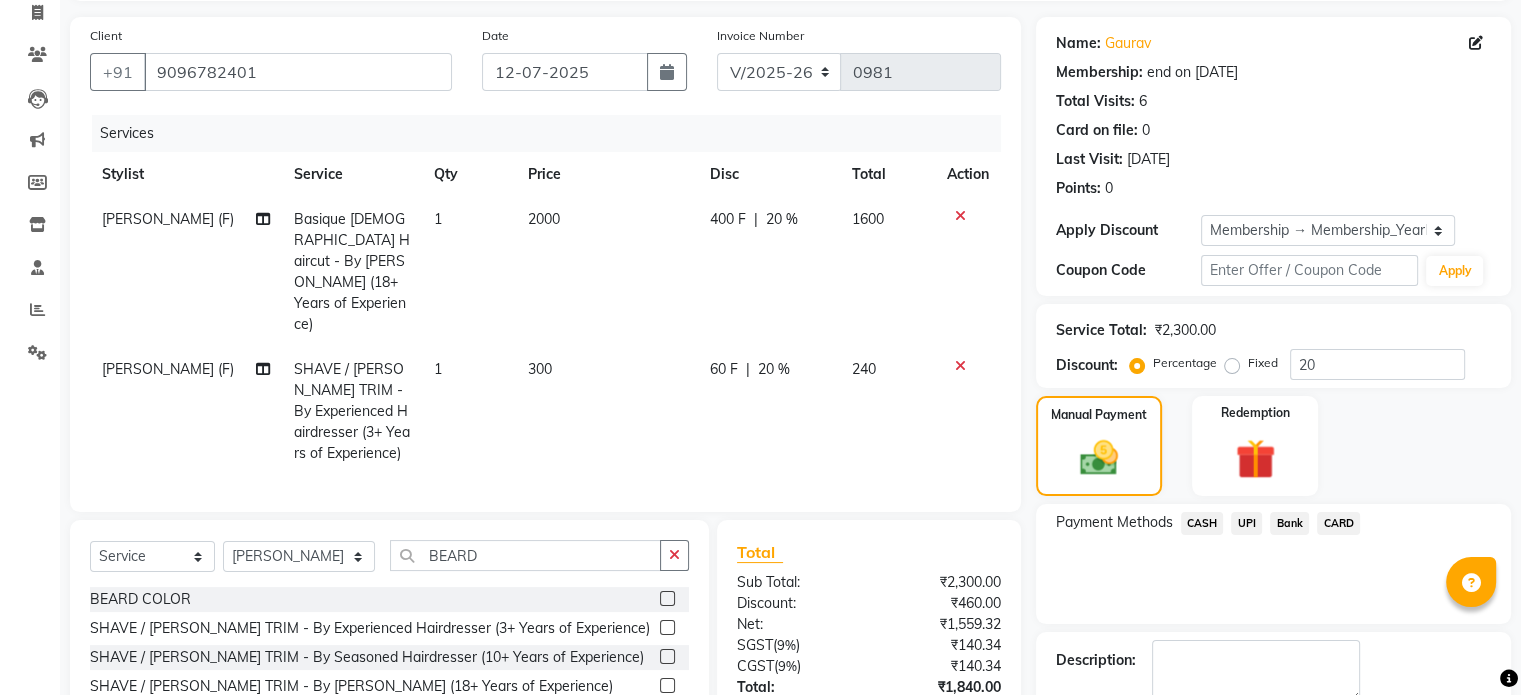 click on "Shanu Sir (F)" 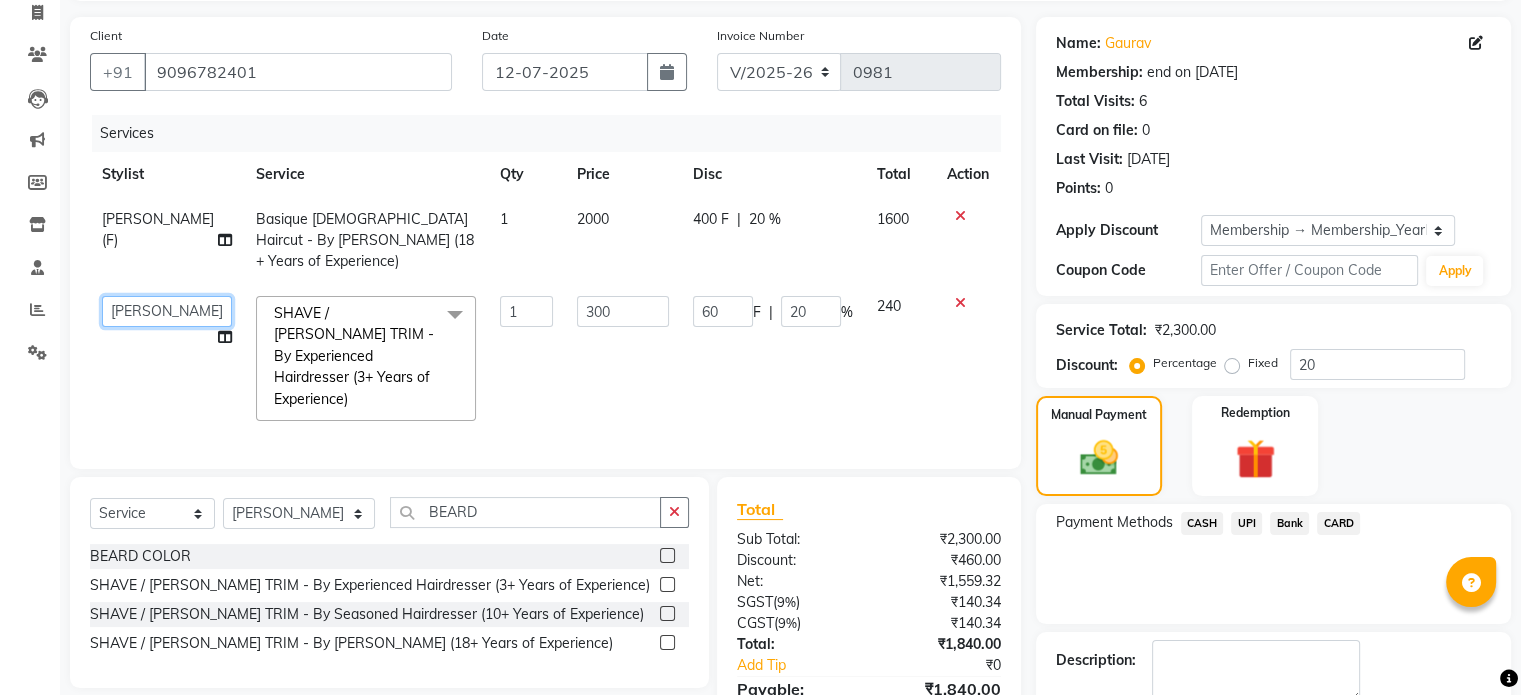 click on "Adnan    ARSHAD   Asma    Derma Dynamics   Devesh   Francis (MO)   Gufran Mansuri   Harsh   Mohd Faizan   Mohd Imran    Omkar   Osama Patel   Rohan    ROSHAN   Salvana Motha   SAM   Shahbaz (D)   Shahne Alam   SHAIREI   Shanu Sir (F)   Shanuzz (Oshiwara)   Shanuzz Salon, Andheri   Siddhi    SUBHASH    Tanishka Panchal   VARSHADA JUVALE   YASH" 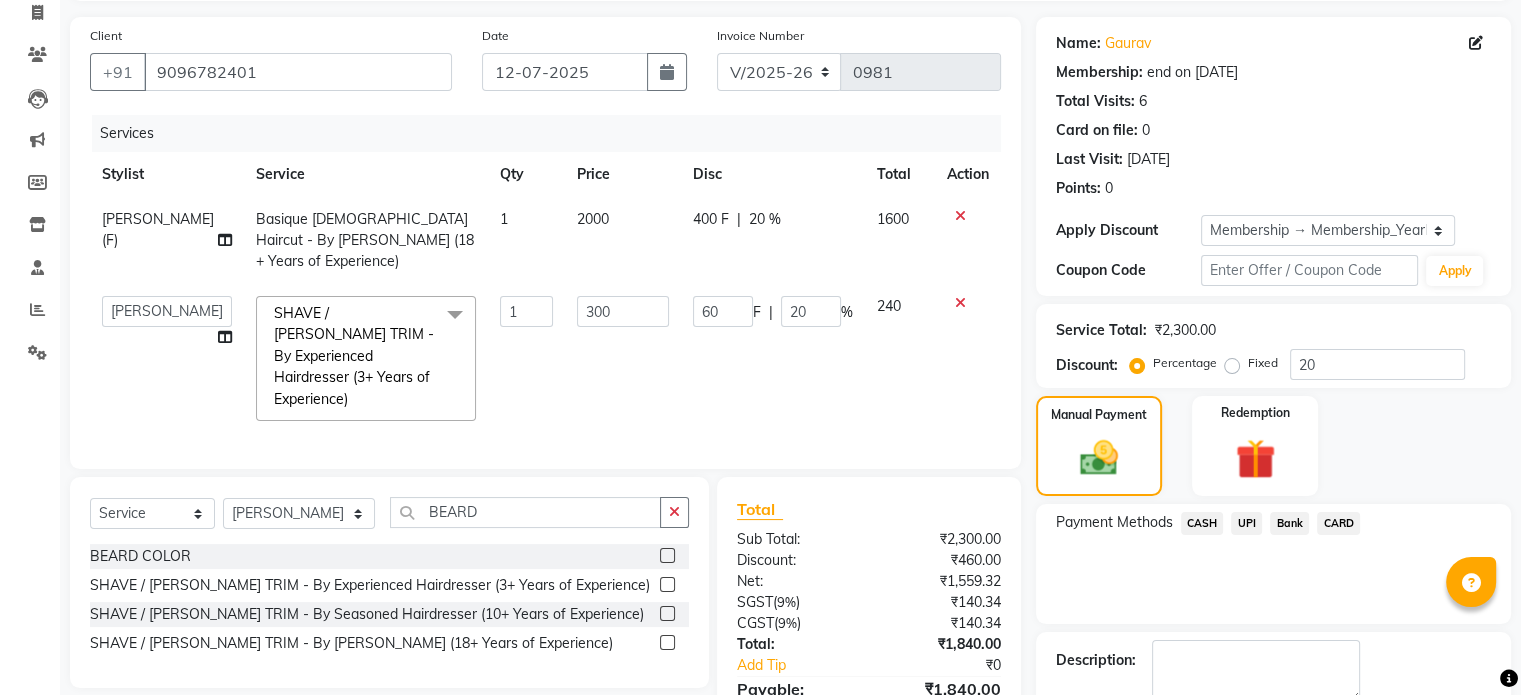 click on "1" 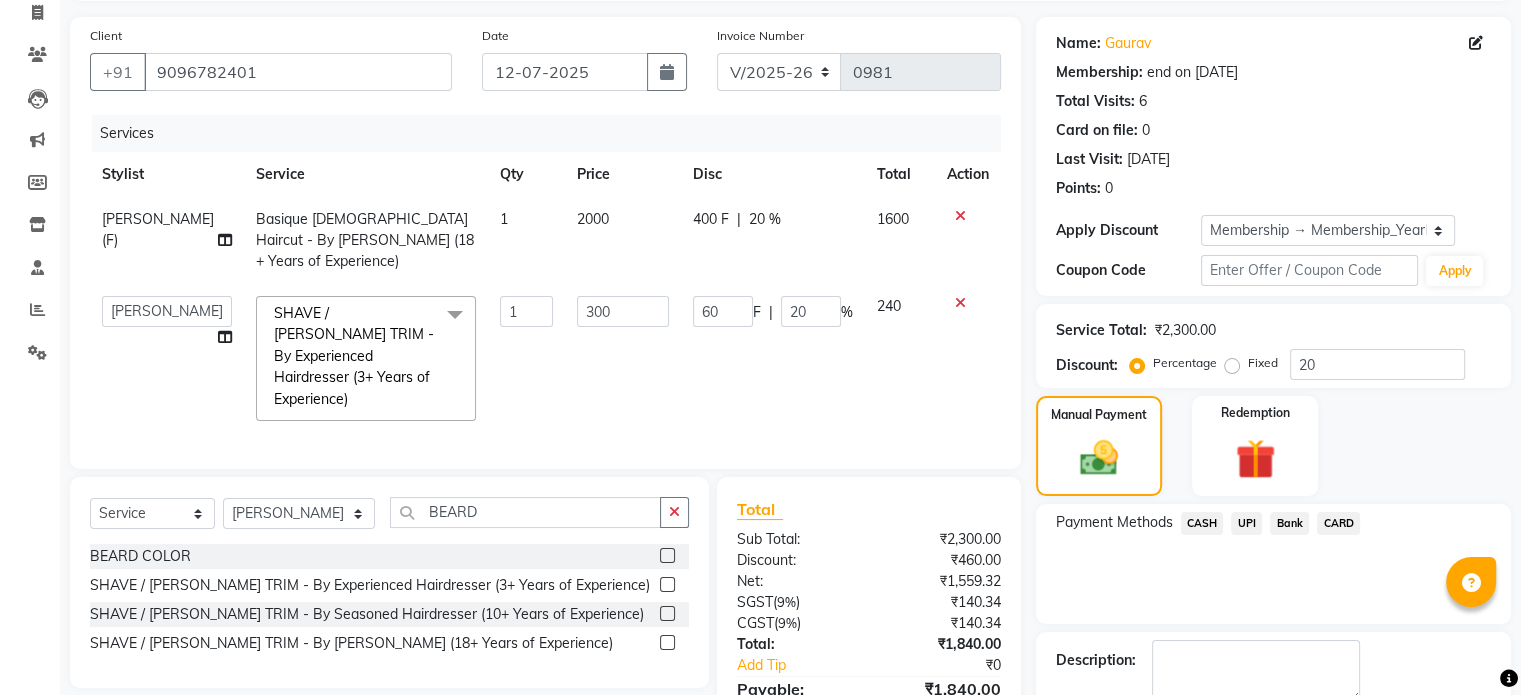 scroll, scrollTop: 253, scrollLeft: 0, axis: vertical 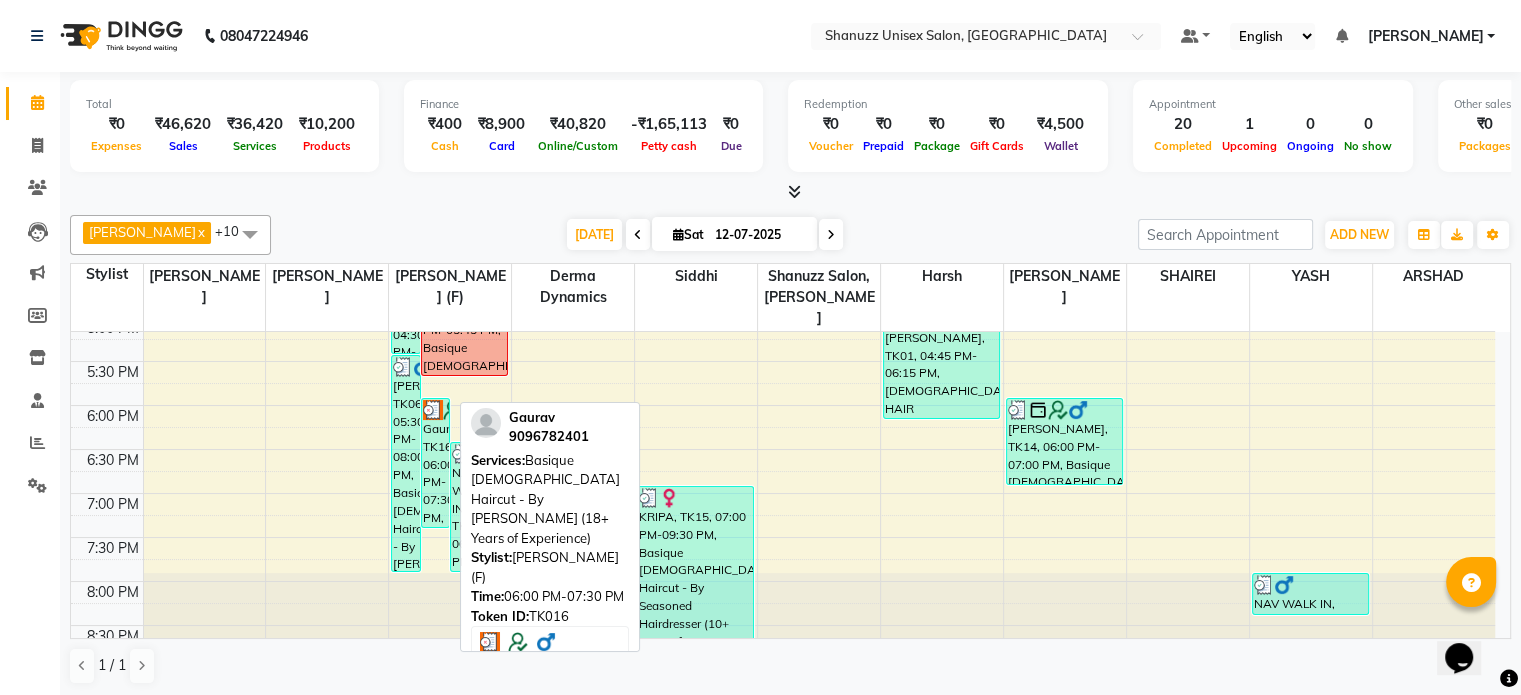 click on "Gaurav, TK16, 06:00 PM-07:30 PM, Basique MALE Haircut - By Shanuzz (18+ Years of Experience)" at bounding box center (435, 463) 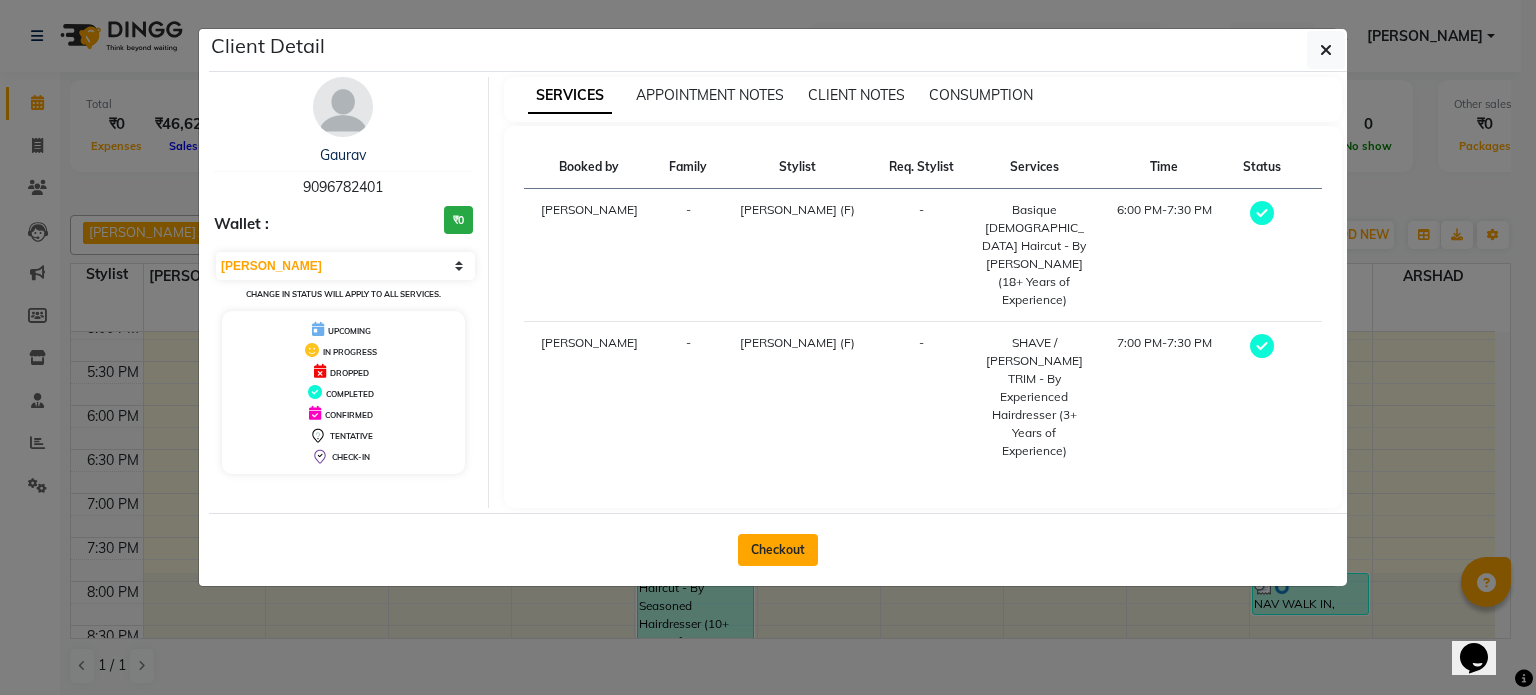 click on "Checkout" 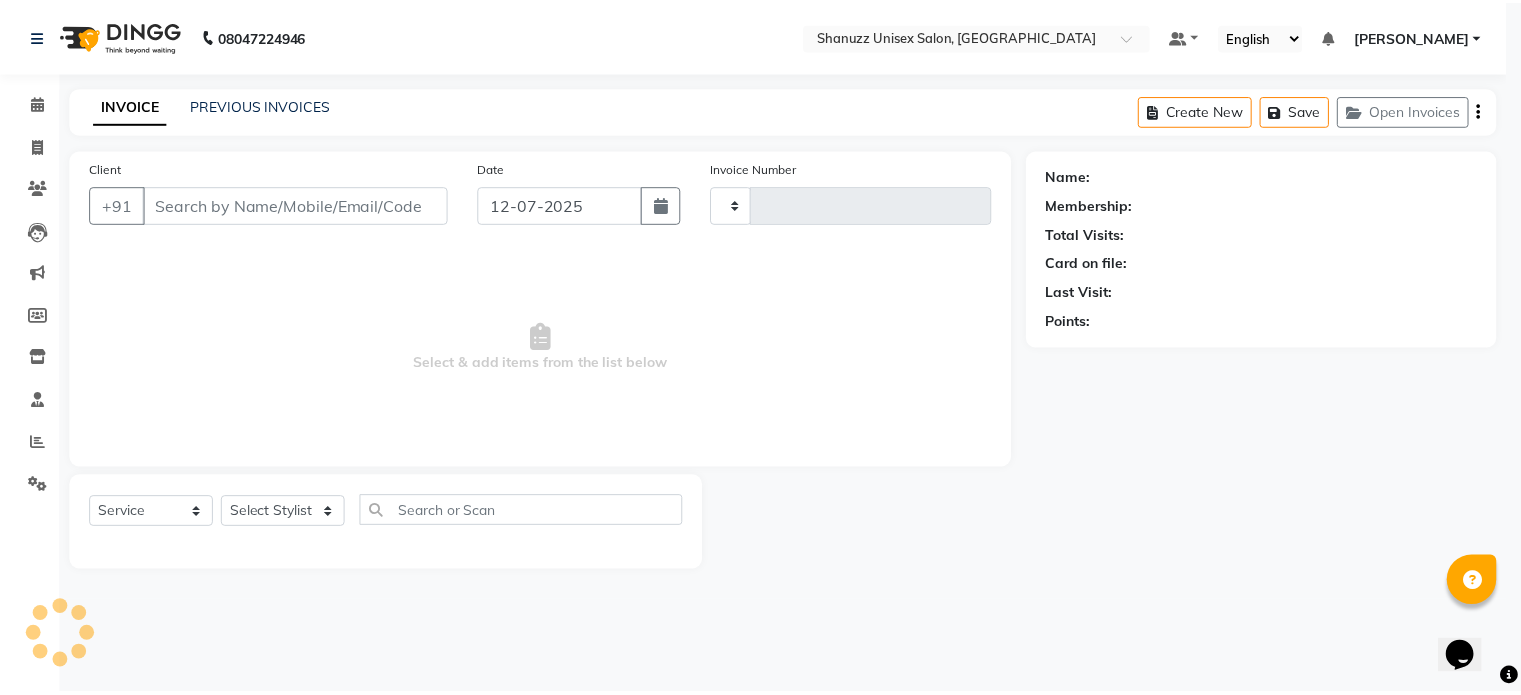 scroll, scrollTop: 0, scrollLeft: 0, axis: both 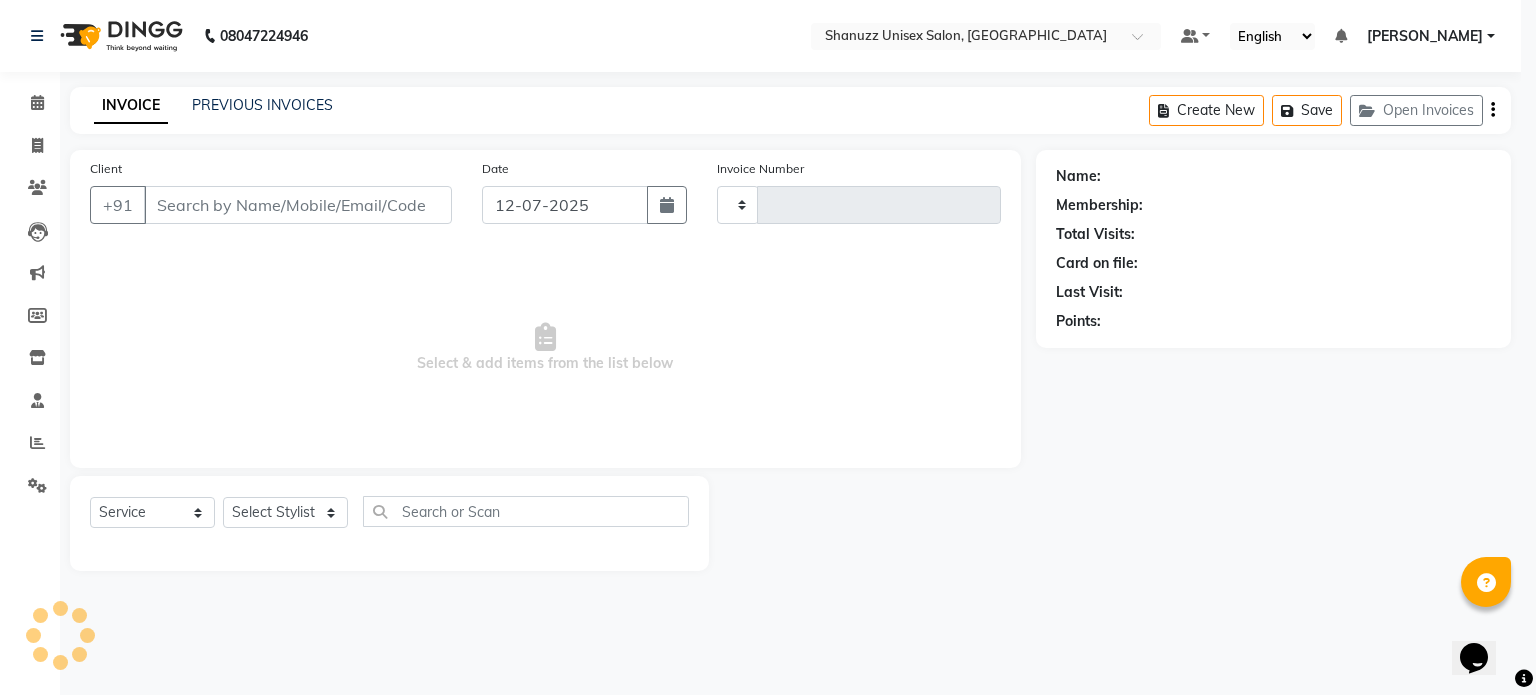 type on "0981" 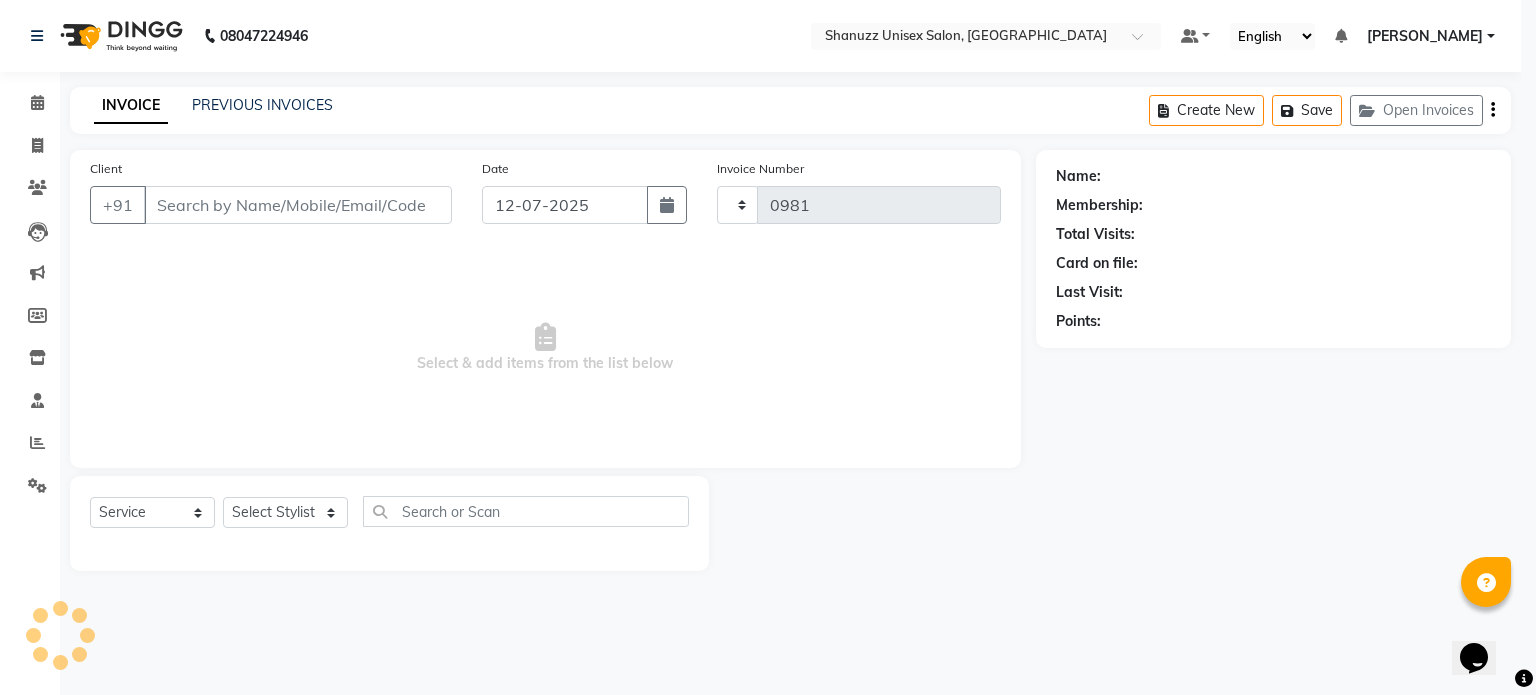 select on "7102" 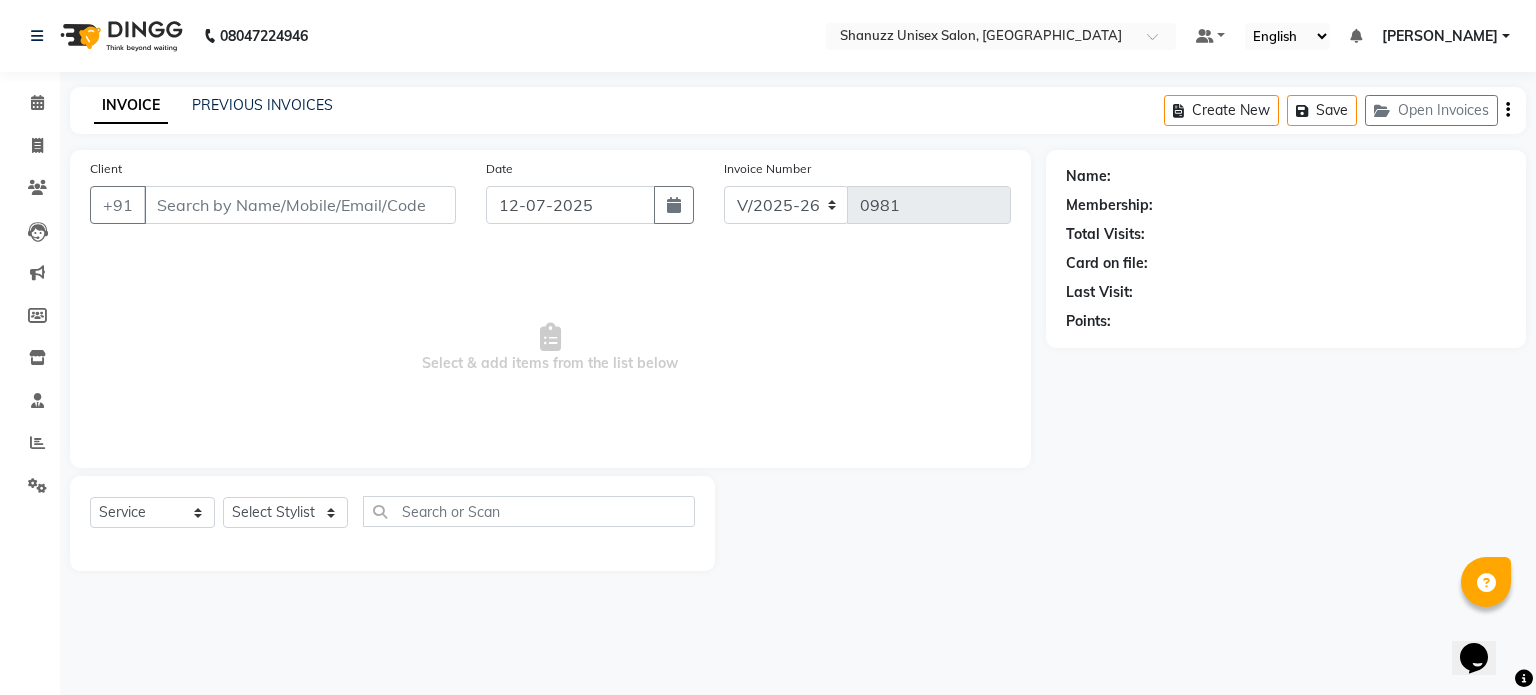 type on "9096782401" 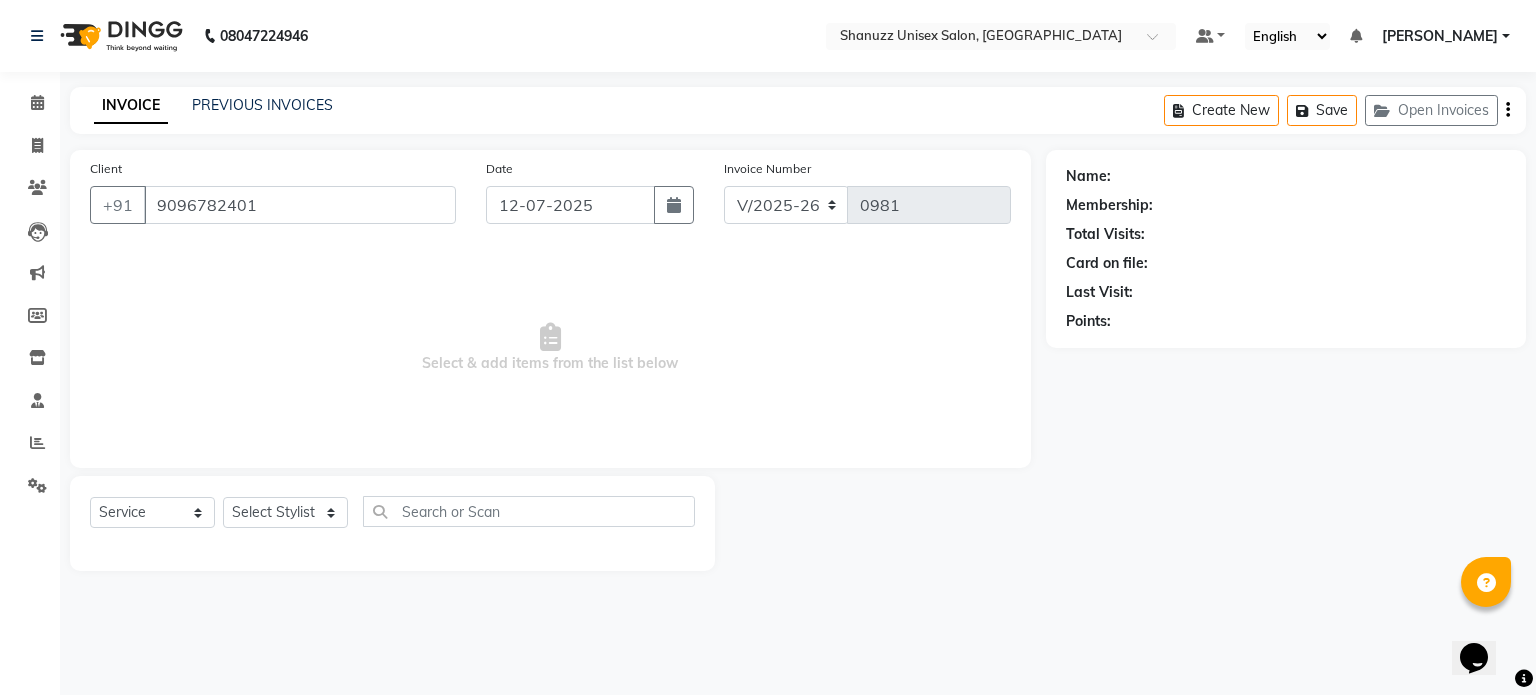select on "59304" 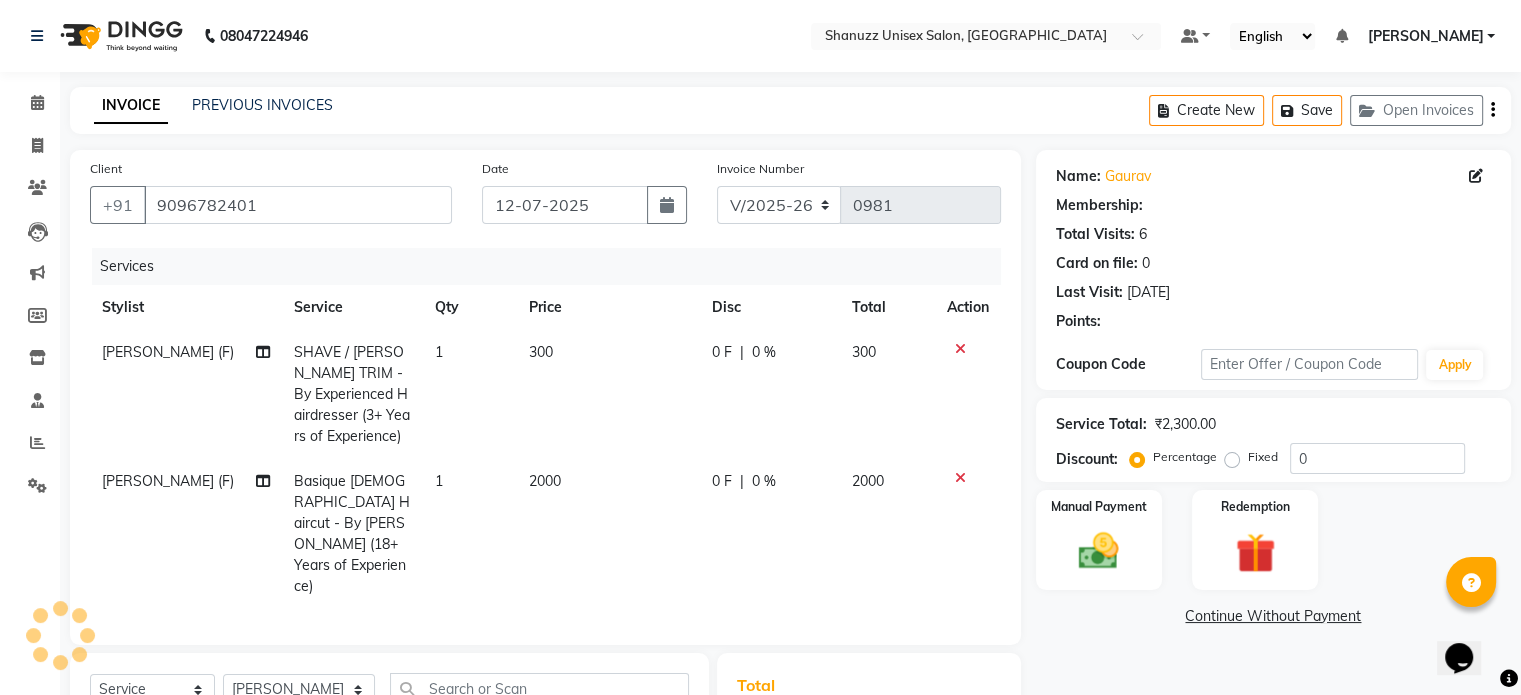 select on "1: Object" 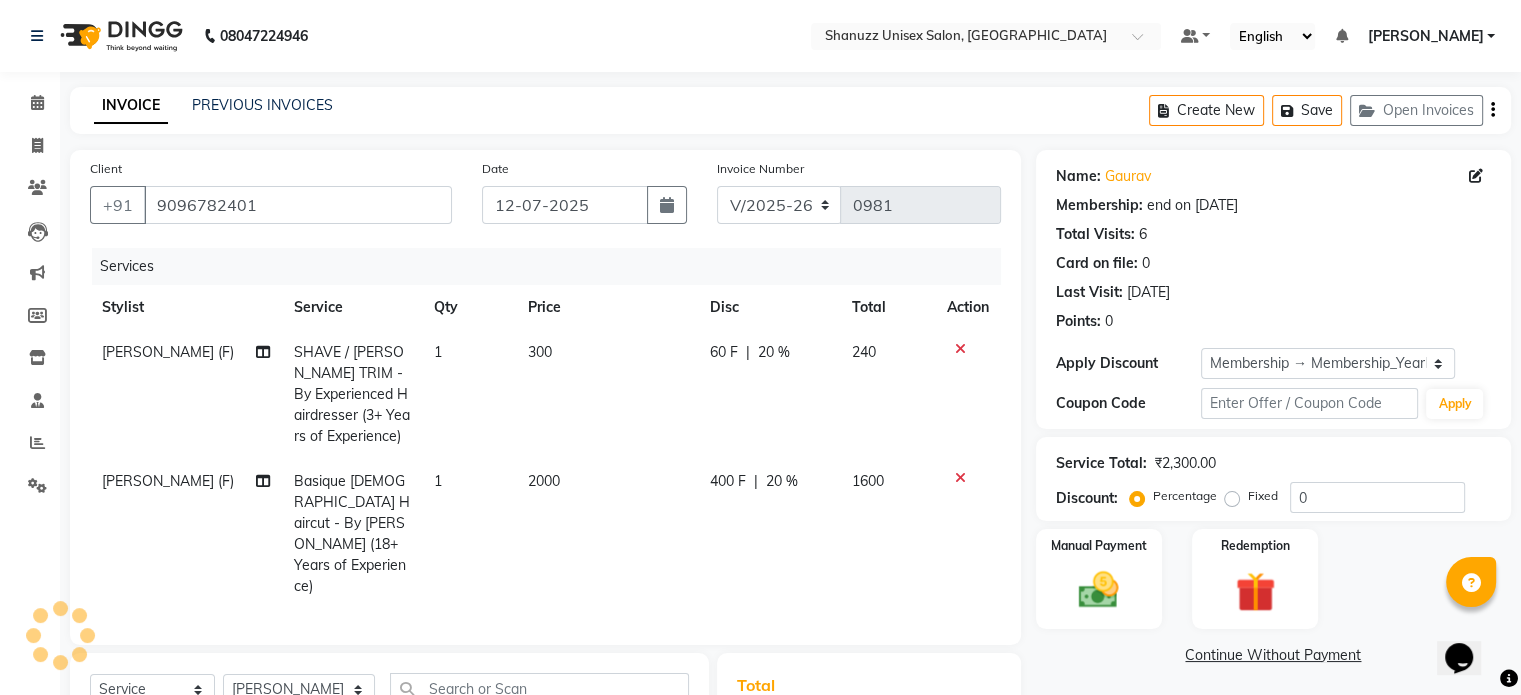 type on "20" 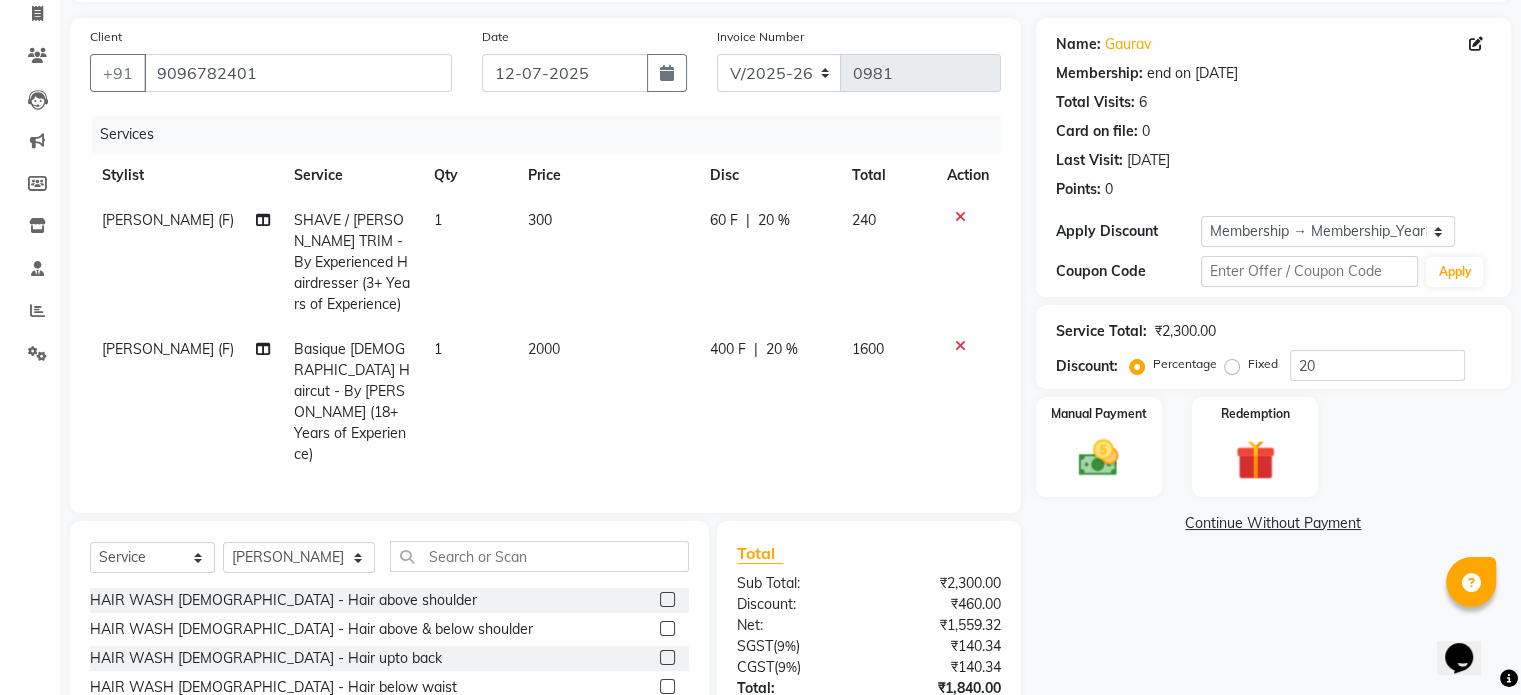 scroll, scrollTop: 256, scrollLeft: 0, axis: vertical 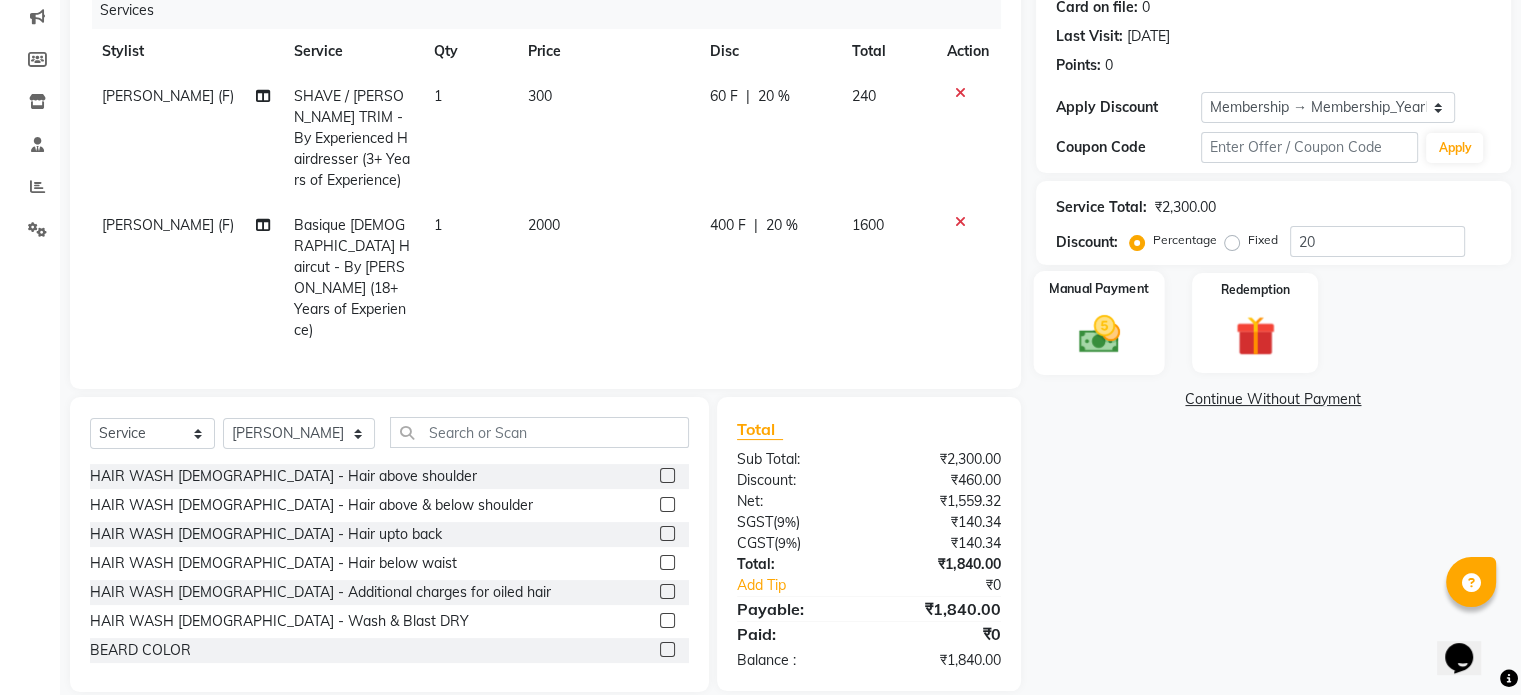 click on "Manual Payment" 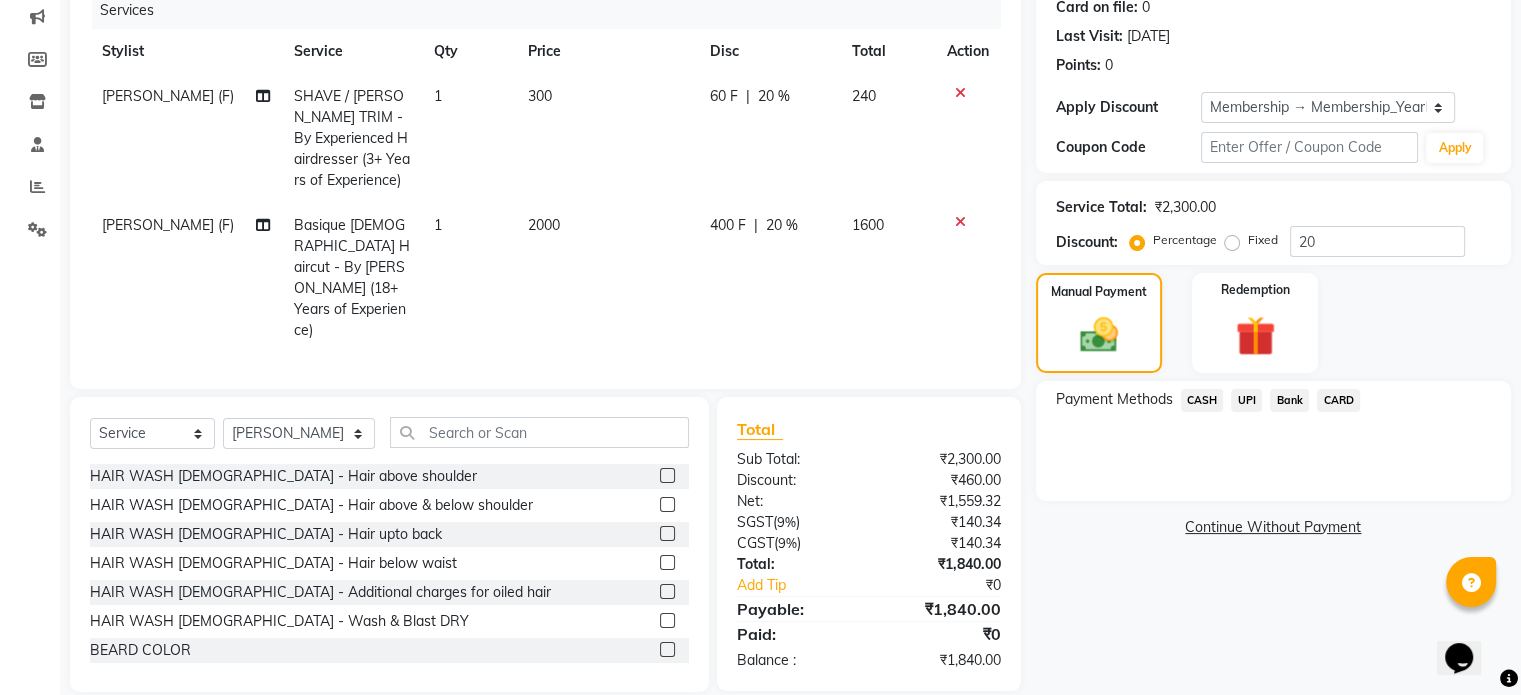 click on "UPI" 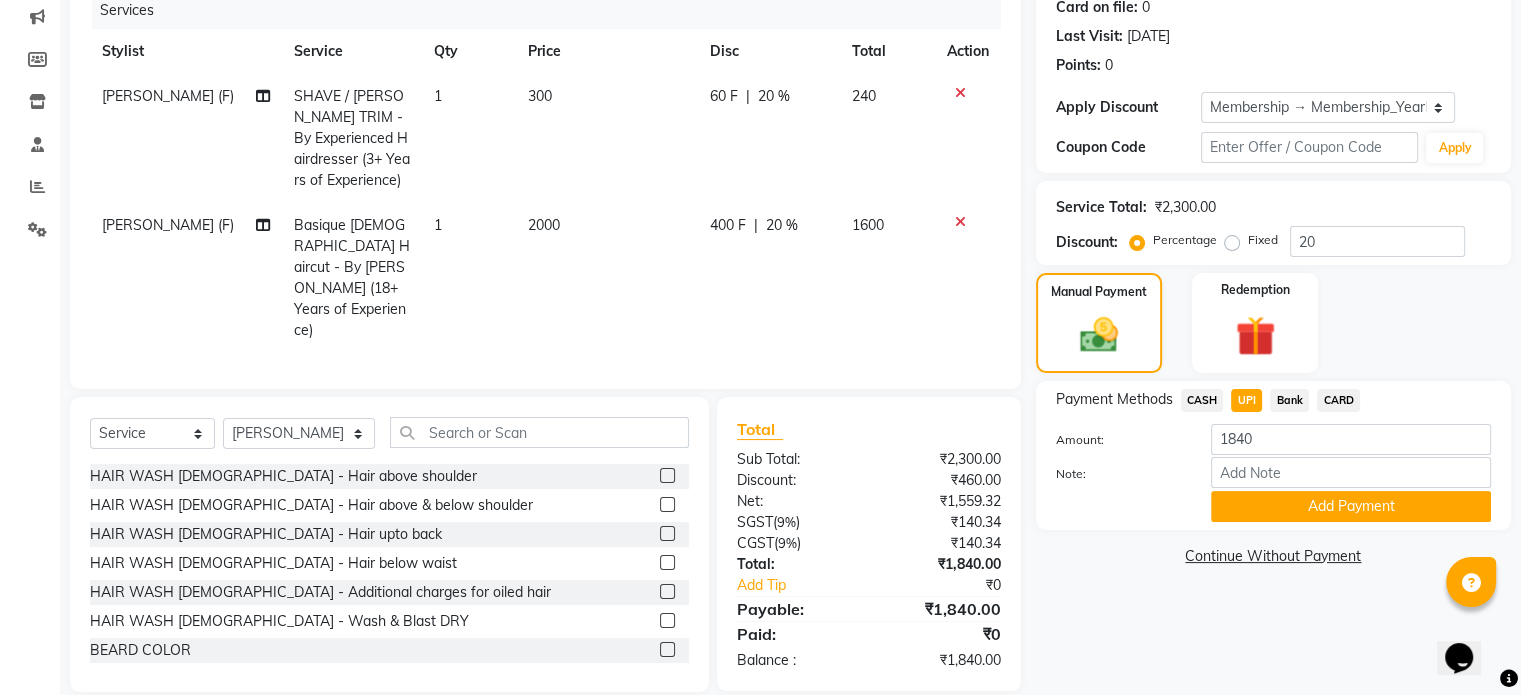 click on "Shanu Sir (F)" 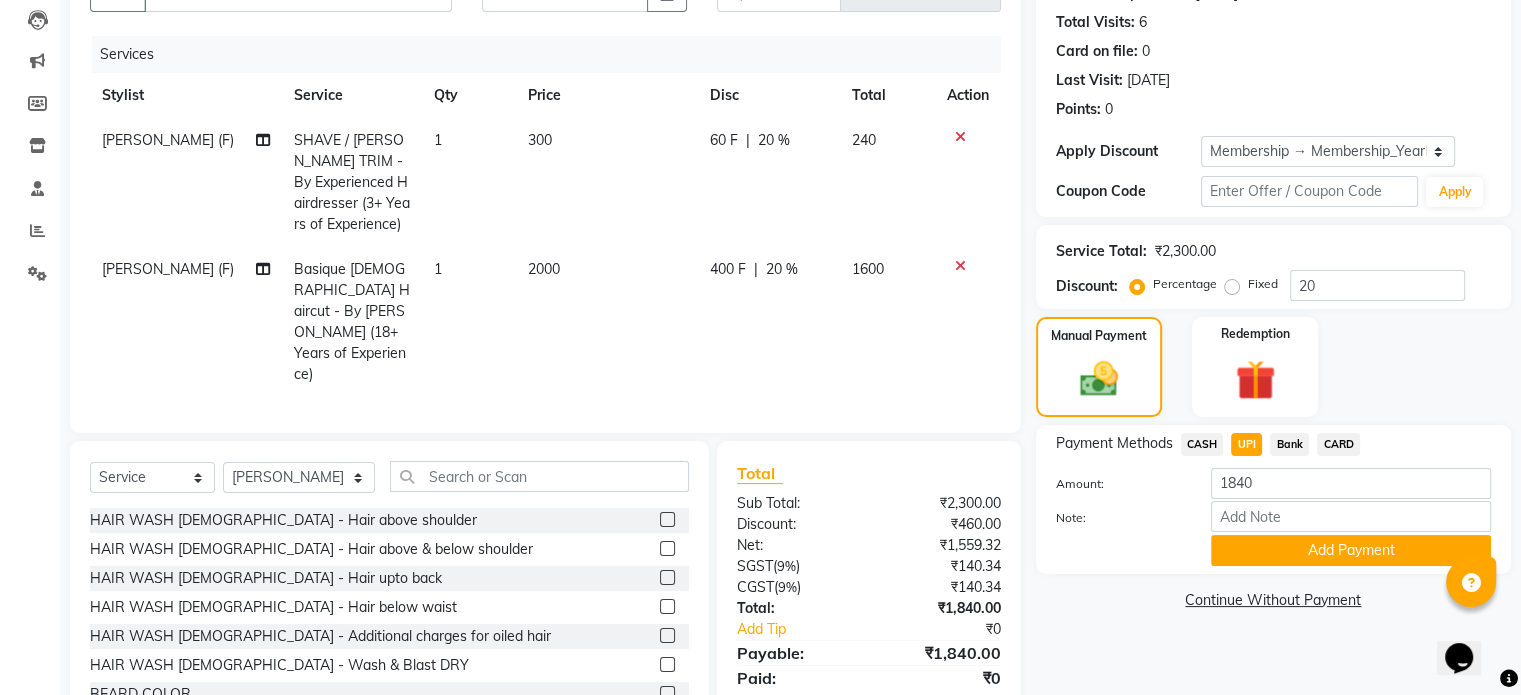 select on "59304" 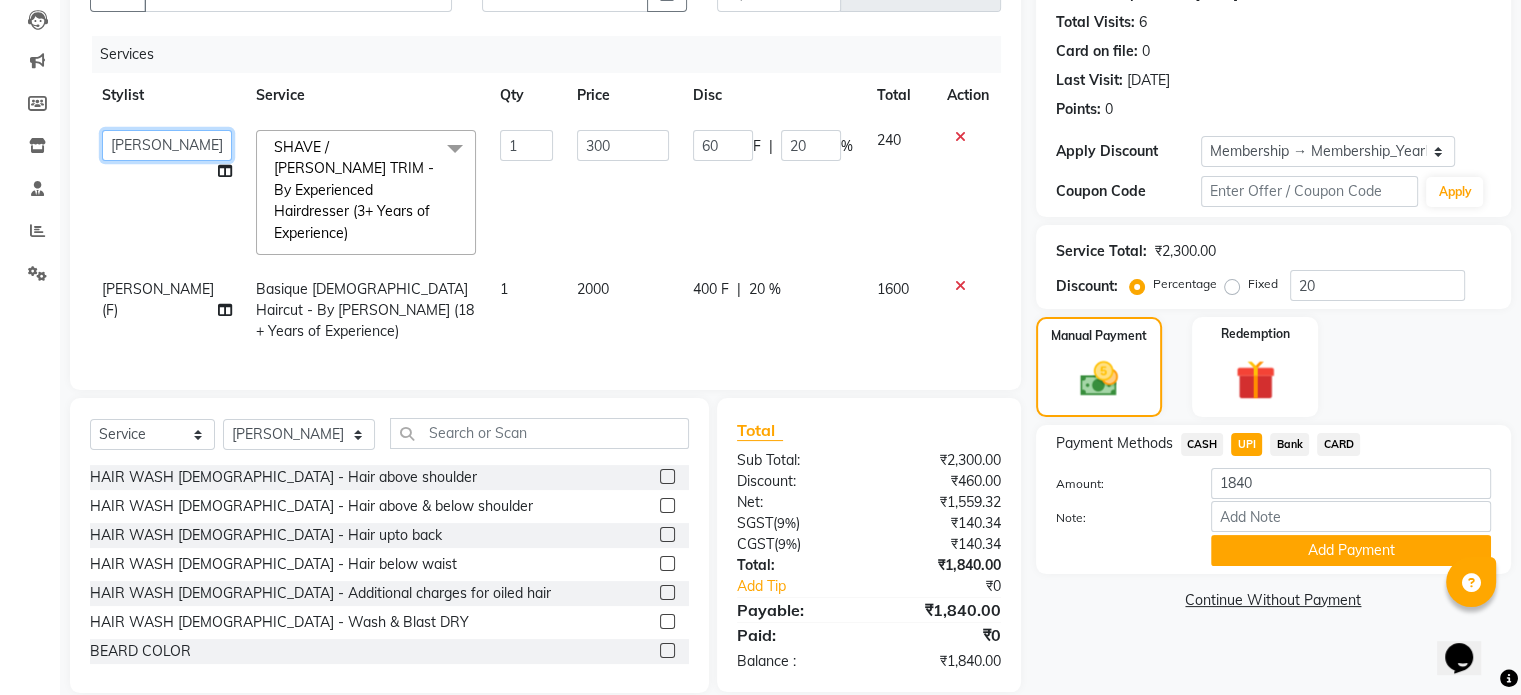 click on "Adnan    ARSHAD   Asma    Derma Dynamics   Devesh   Francis (MO)   Gufran Mansuri   Harsh   Mohd Faizan   Mohd Imran    Omkar   Osama Patel   Rohan    ROSHAN   Salvana Motha   SAM   Shahbaz (D)   Shahne Alam   SHAIREI   Shanu Sir (F)   Shanuzz (Oshiwara)   Shanuzz Salon, Andheri   Siddhi    SUBHASH    Tanishka Panchal   VARSHADA JUVALE   YASH" 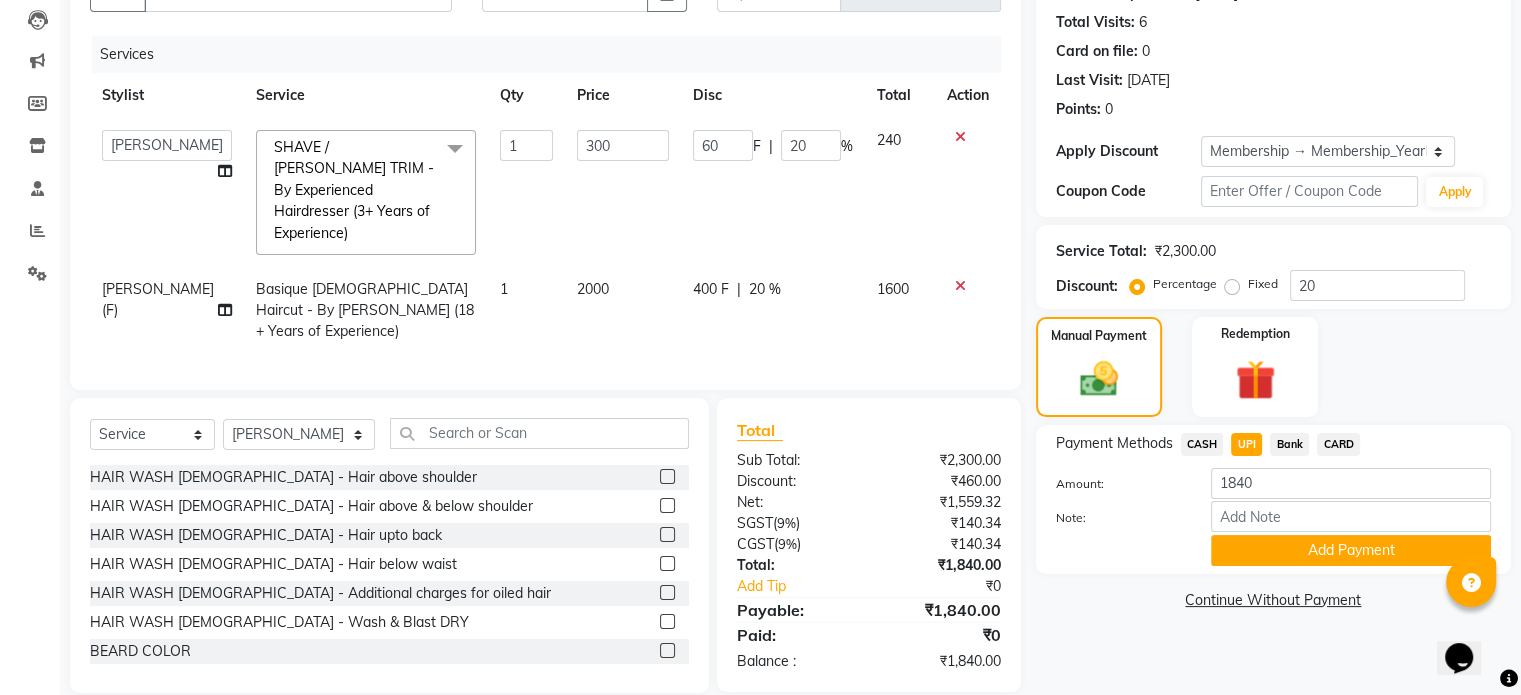 click on "60 F | 20 %" 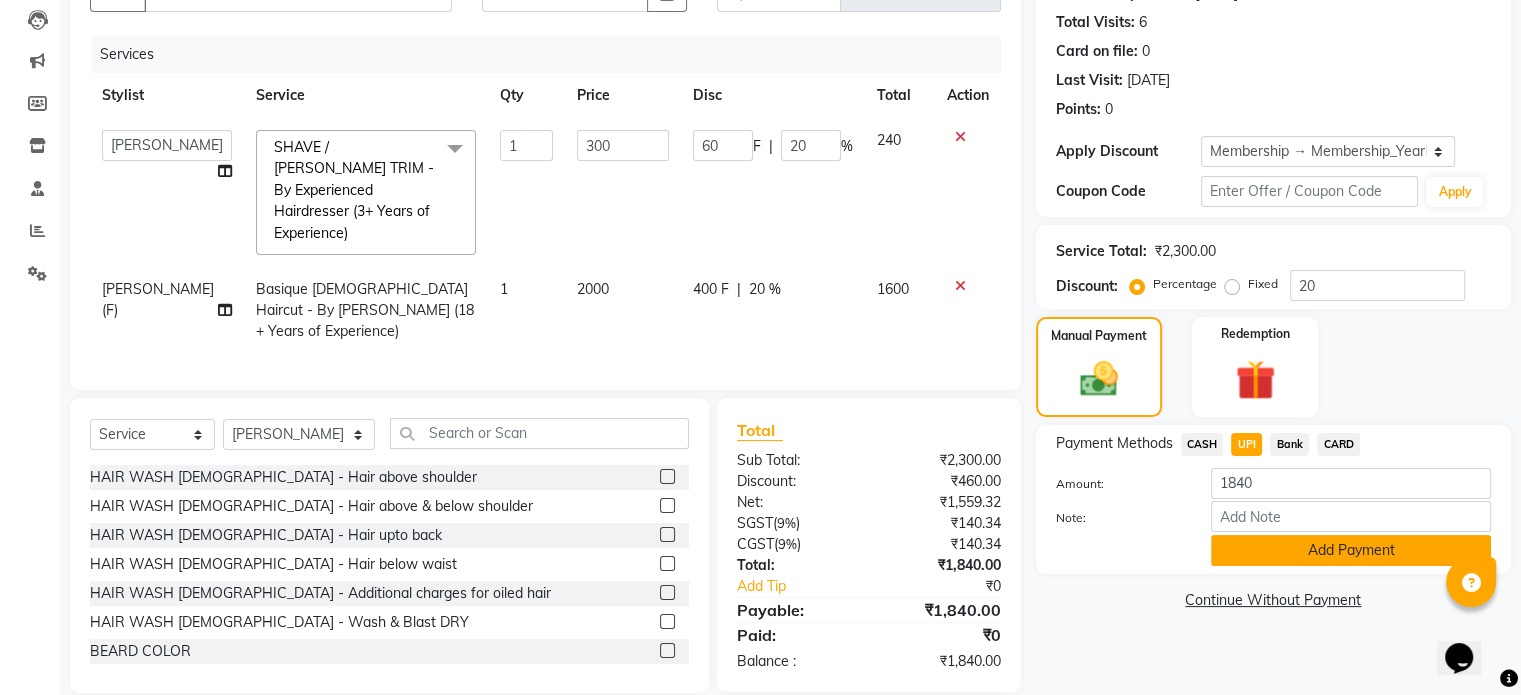 click on "Add Payment" 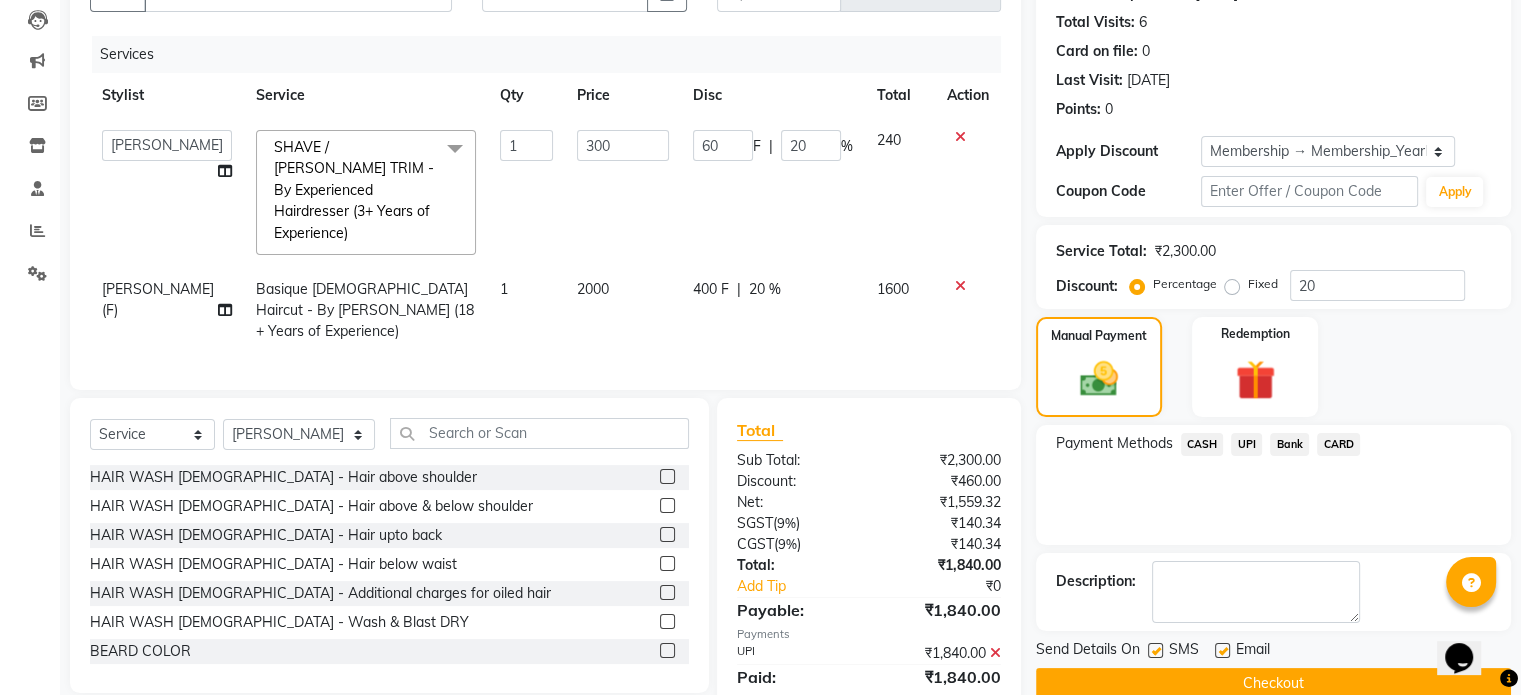 scroll, scrollTop: 253, scrollLeft: 0, axis: vertical 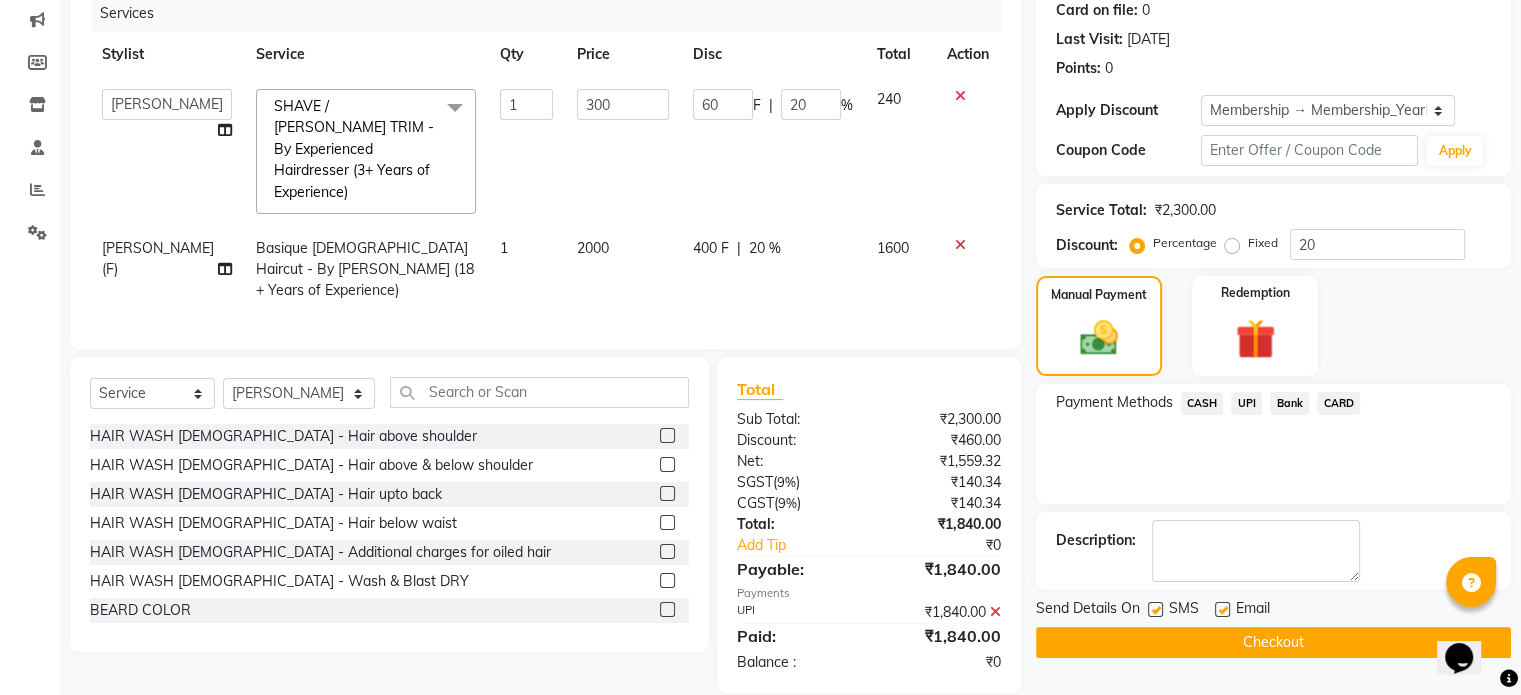 click 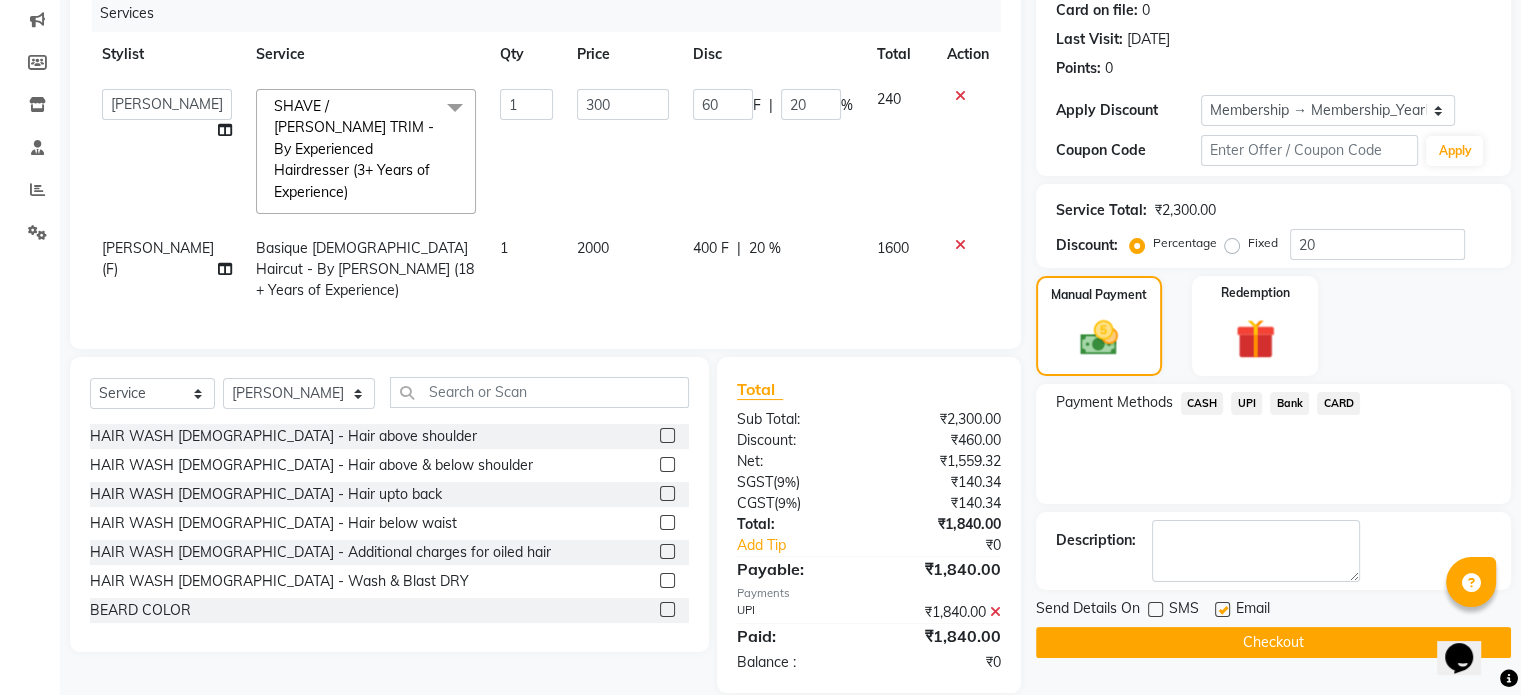 click 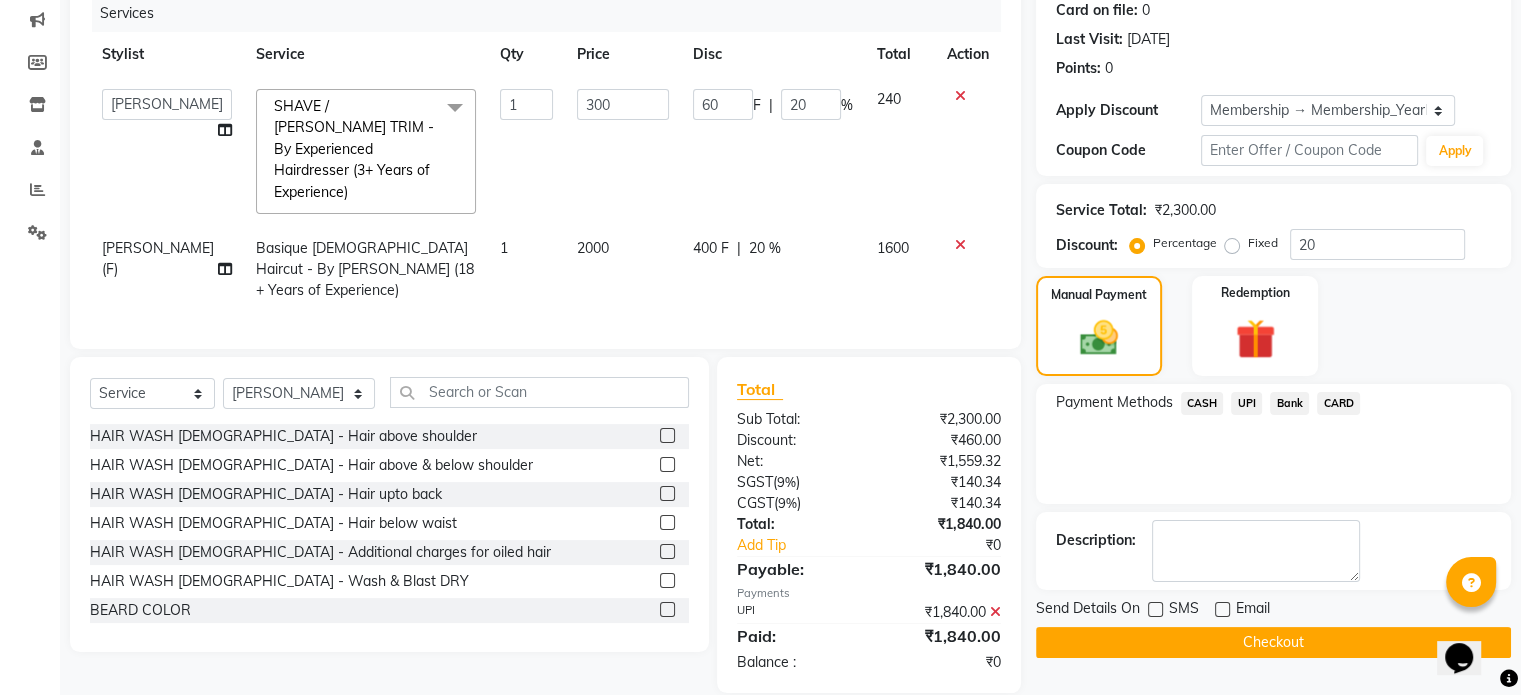 click on "Checkout" 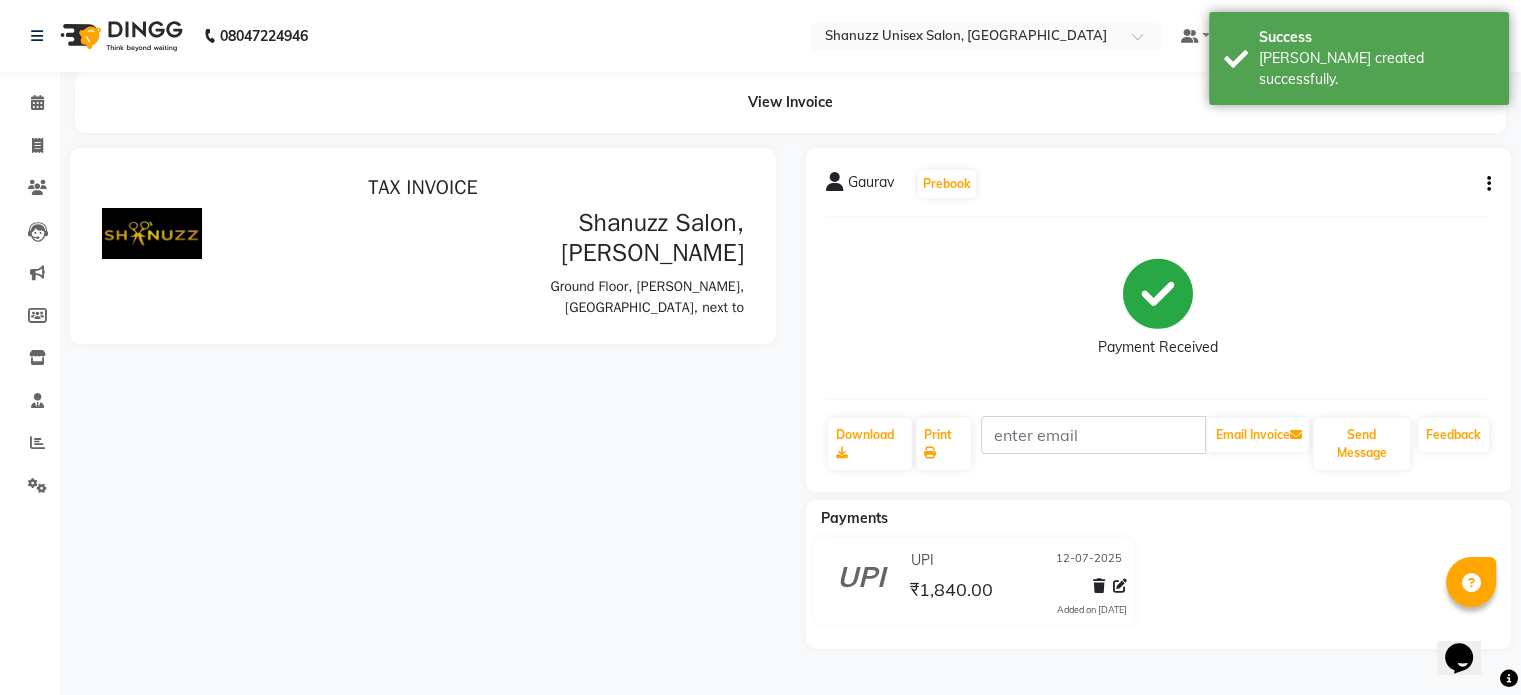 scroll, scrollTop: 0, scrollLeft: 0, axis: both 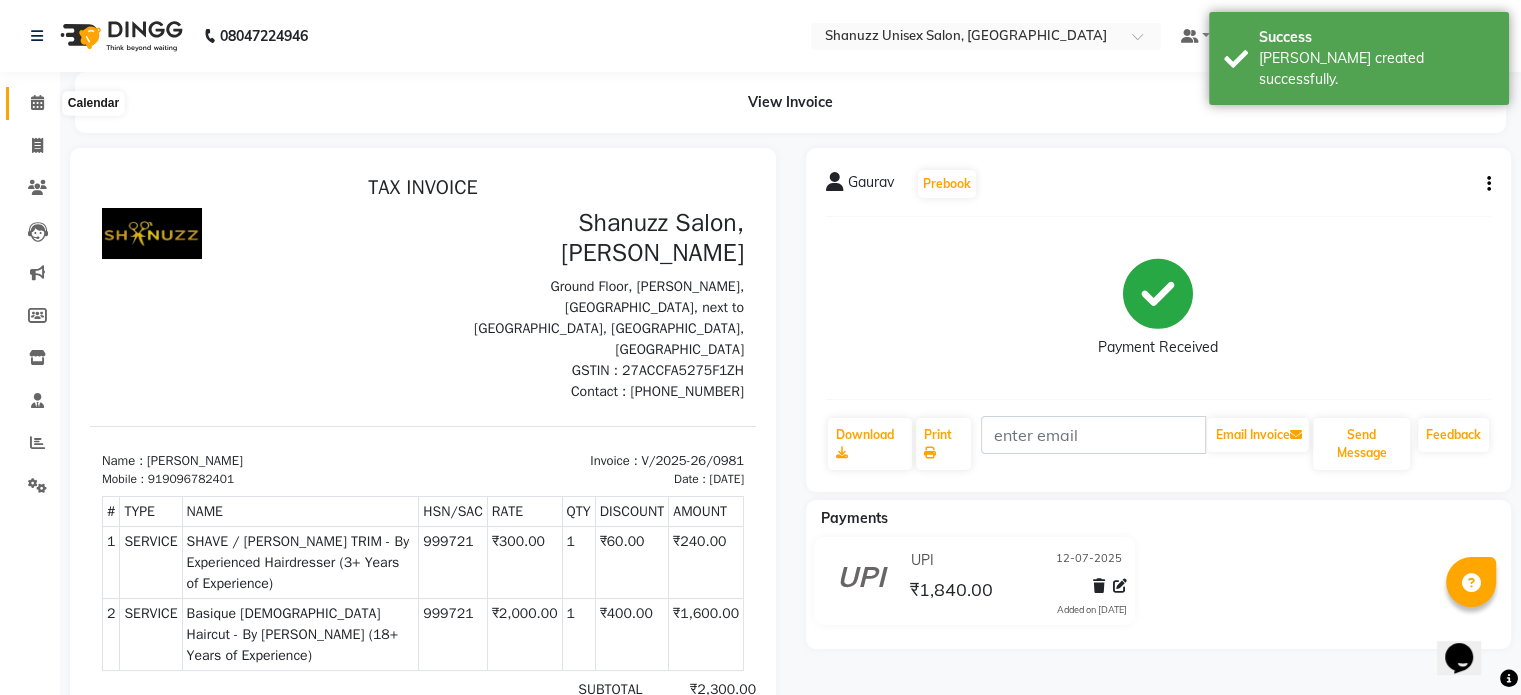 click 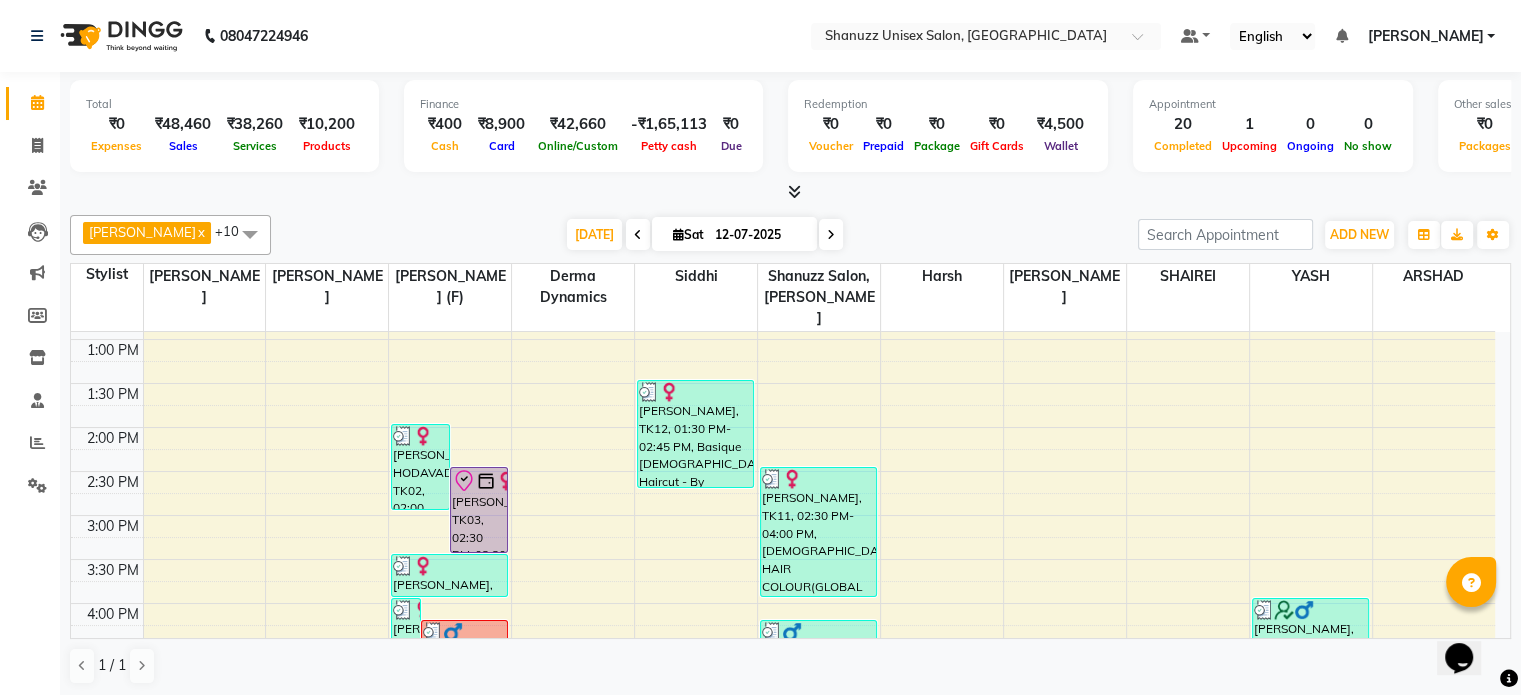 scroll, scrollTop: 718, scrollLeft: 0, axis: vertical 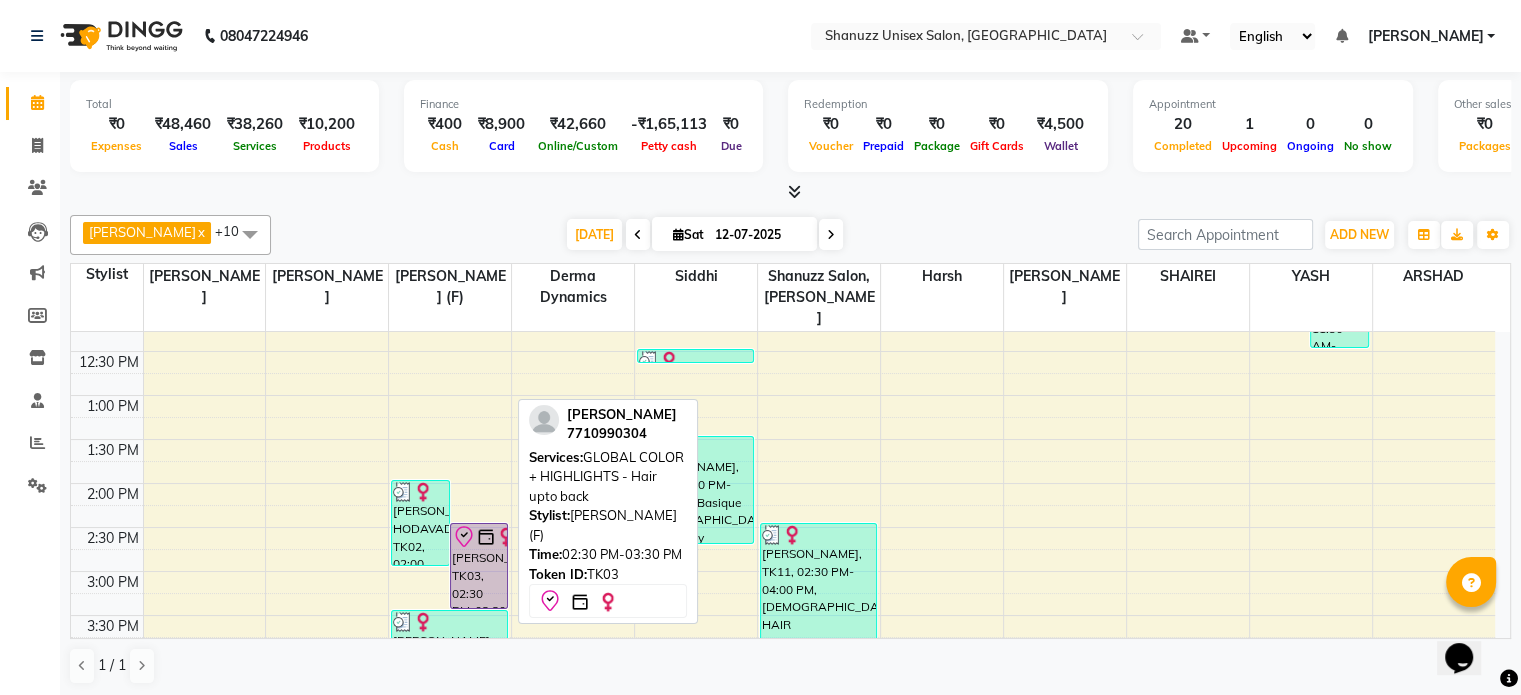 click on "SABA SHAIKH, TK03, 02:30 PM-03:30 PM, GLOBAL COLOR + HIGHLIGHTS  - Hair upto back" at bounding box center [479, 566] 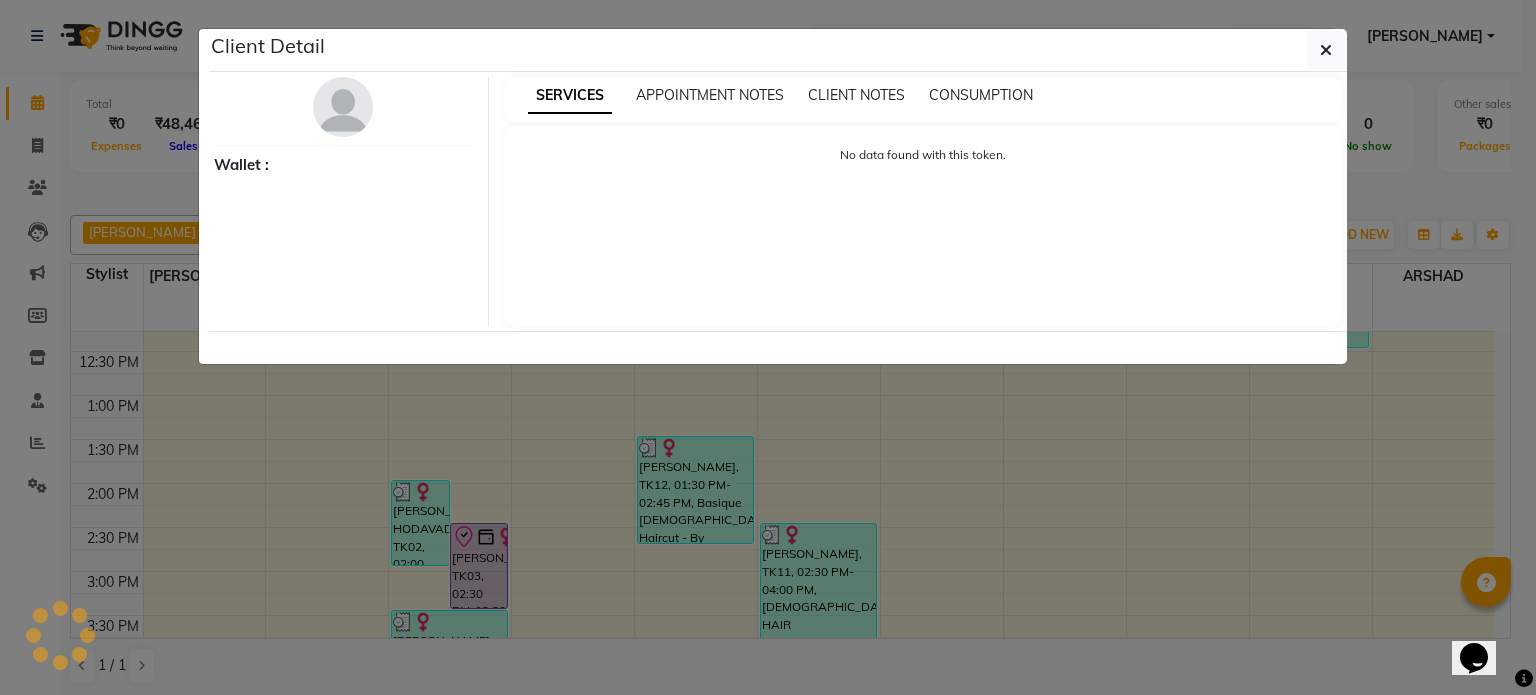 select on "8" 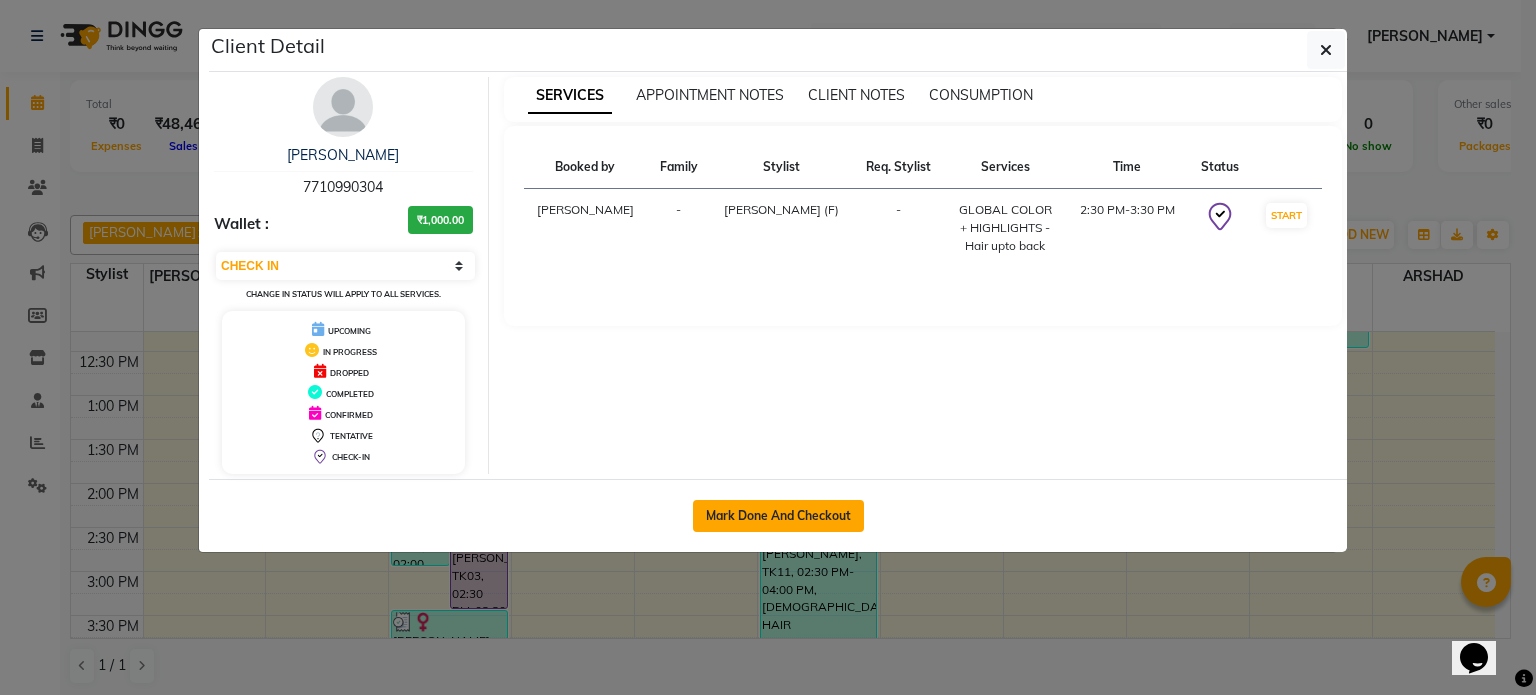 click on "Mark Done And Checkout" 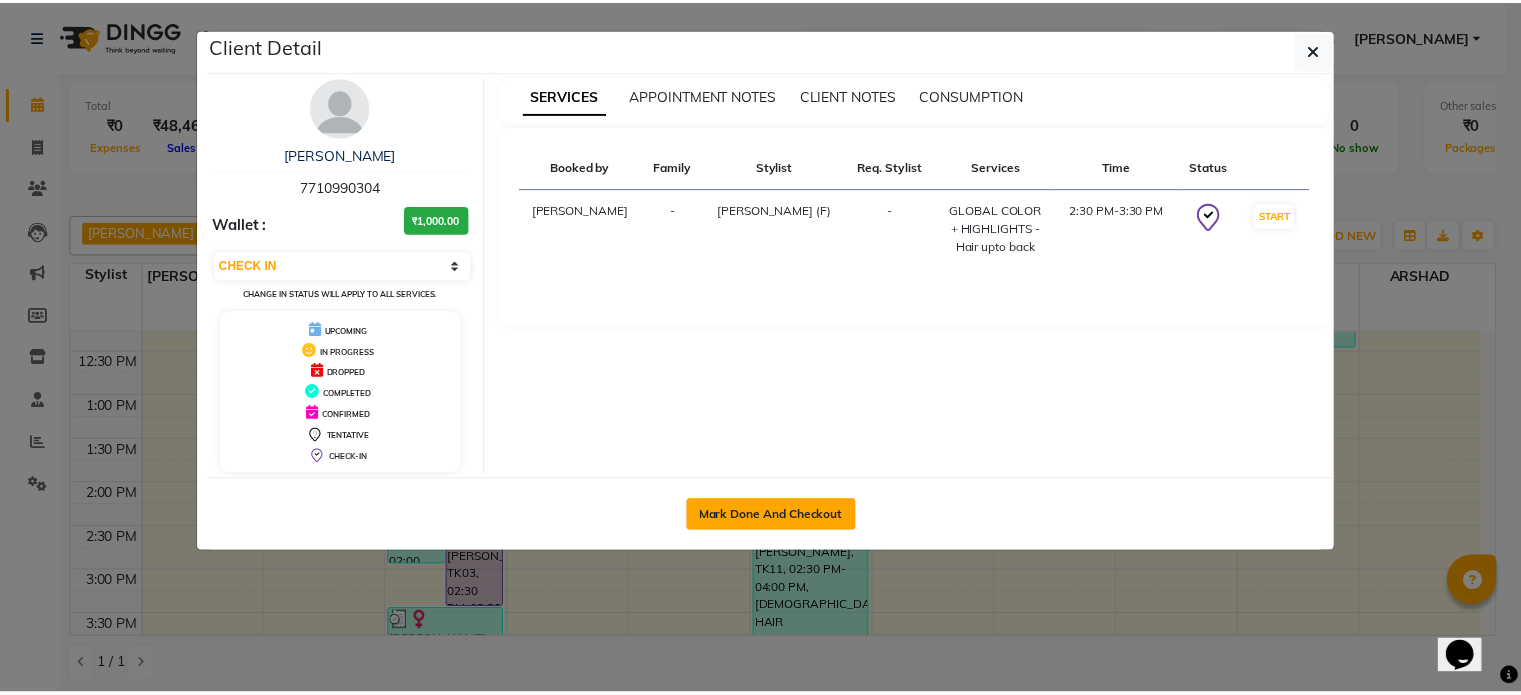 scroll, scrollTop: 0, scrollLeft: 0, axis: both 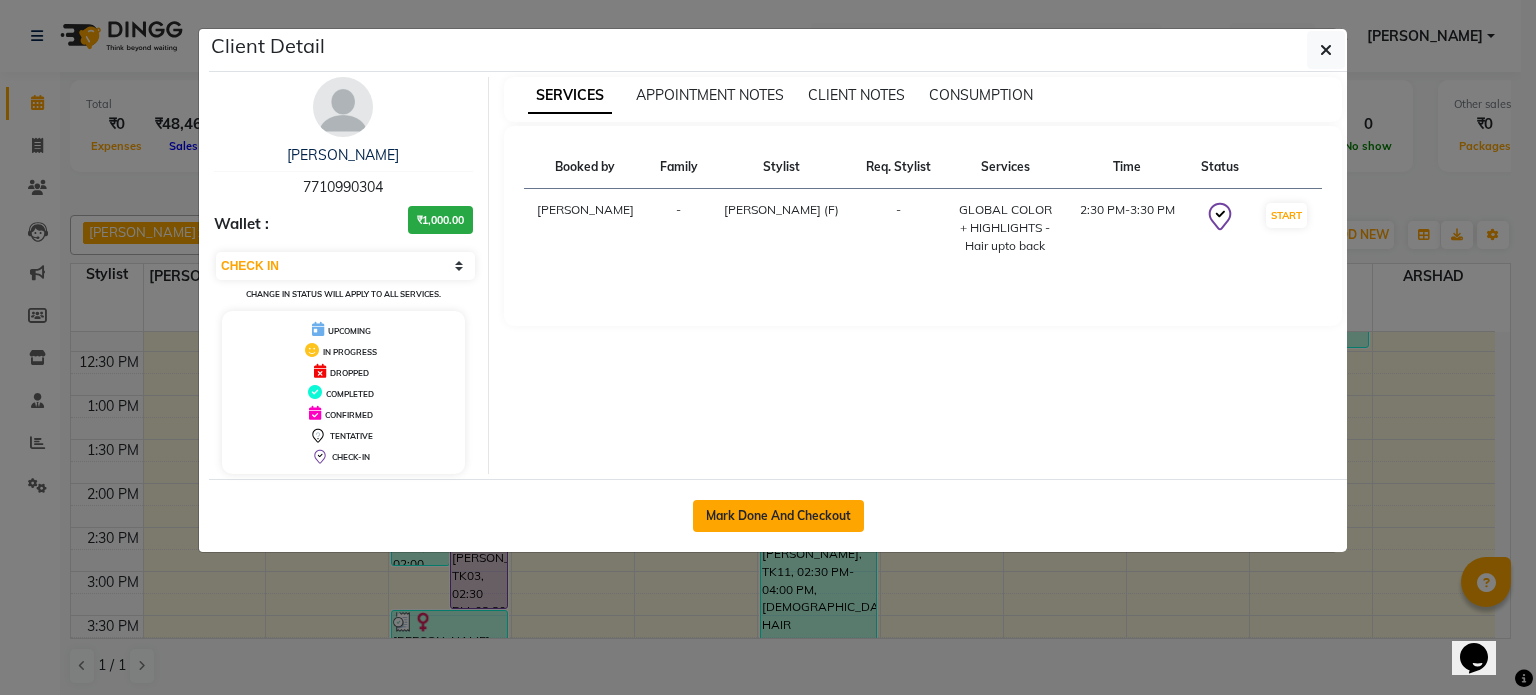 select on "service" 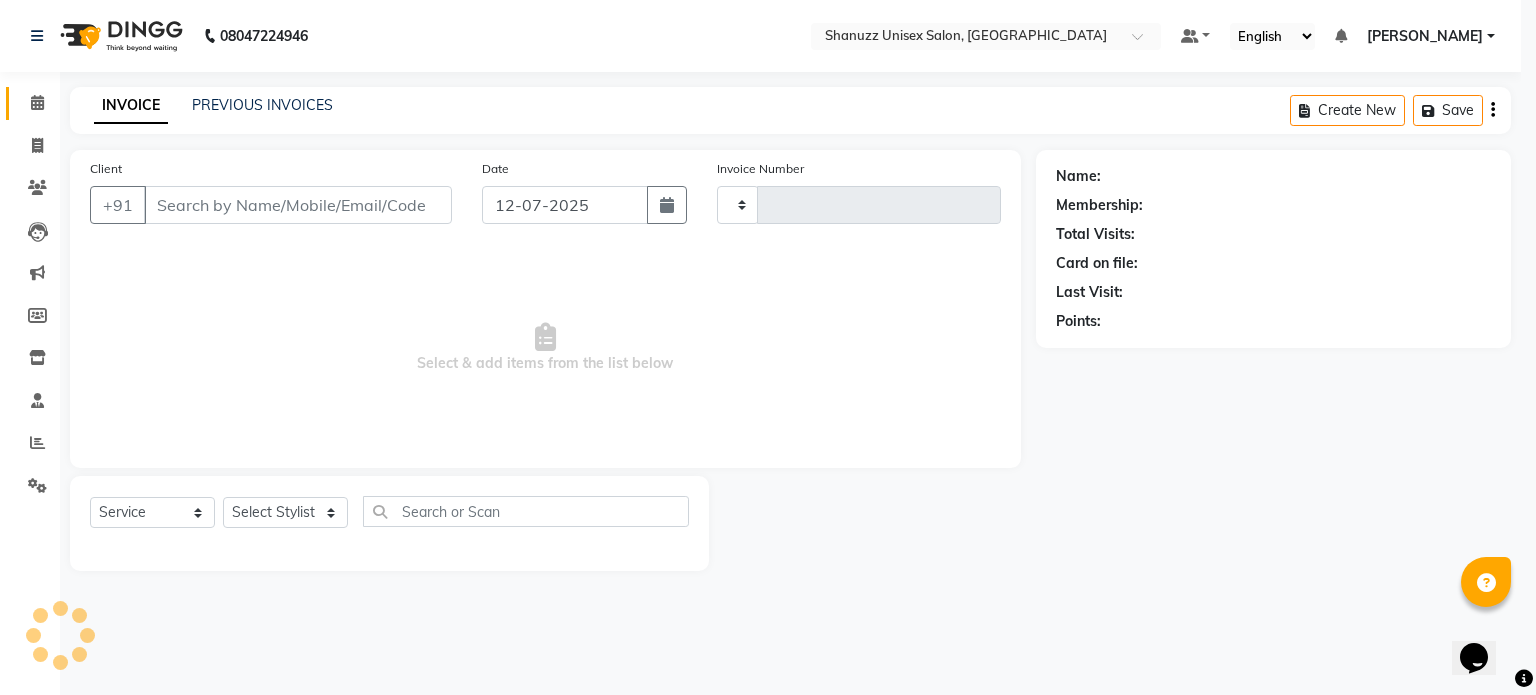 type on "0982" 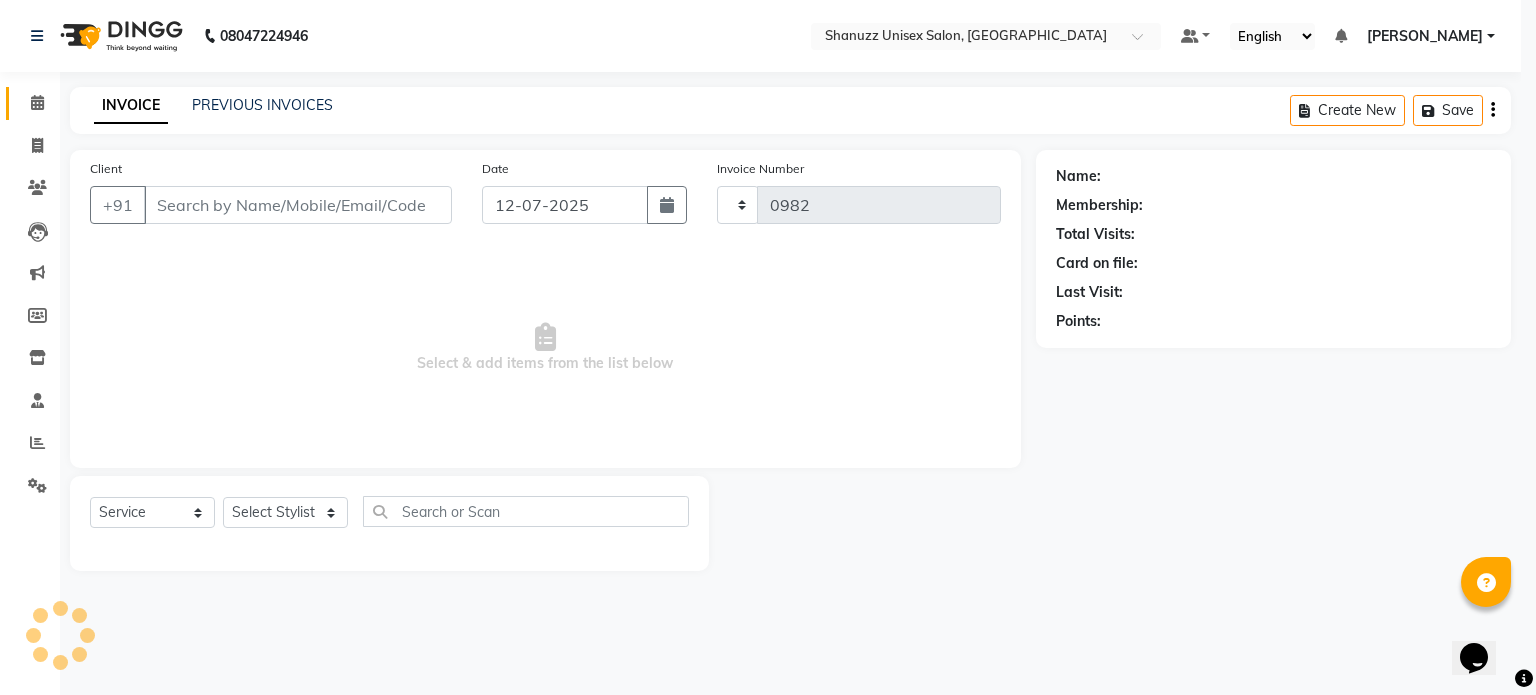 select on "7102" 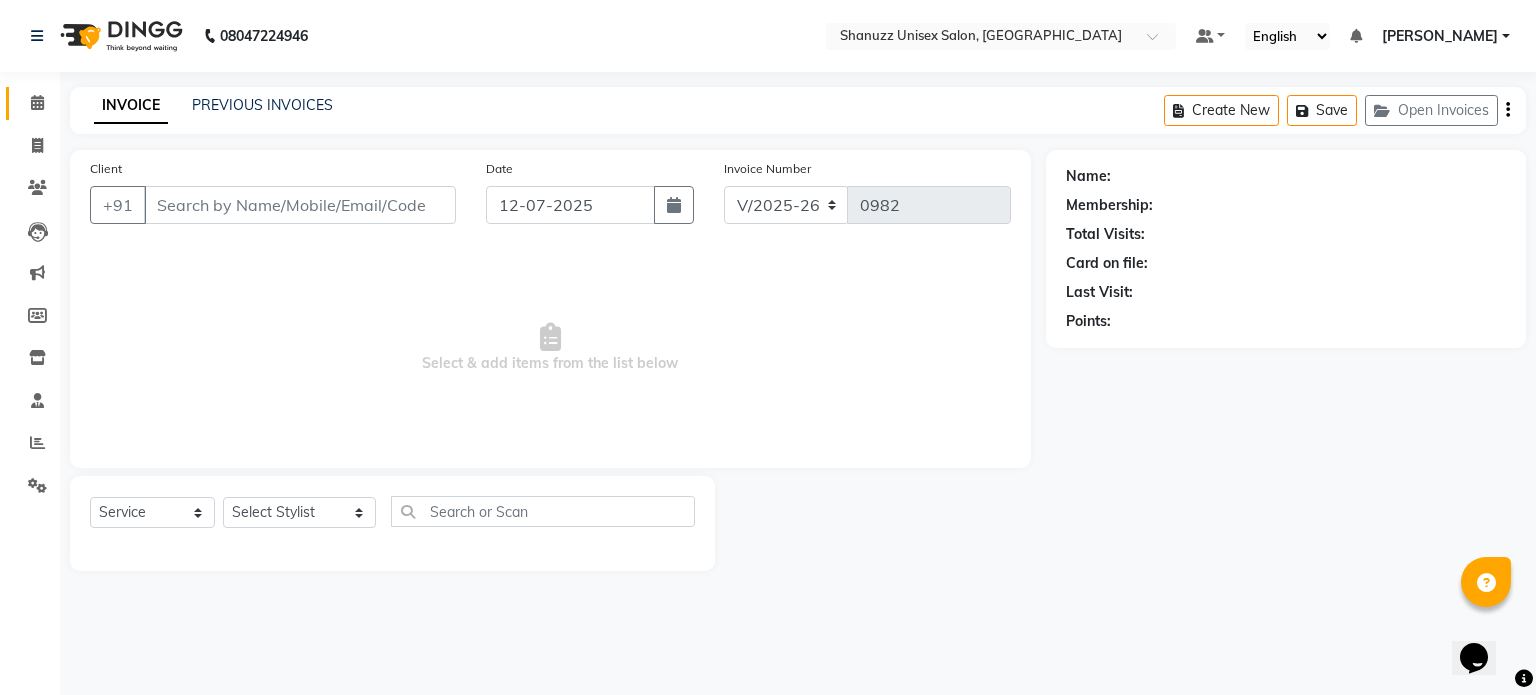 type on "7710990304" 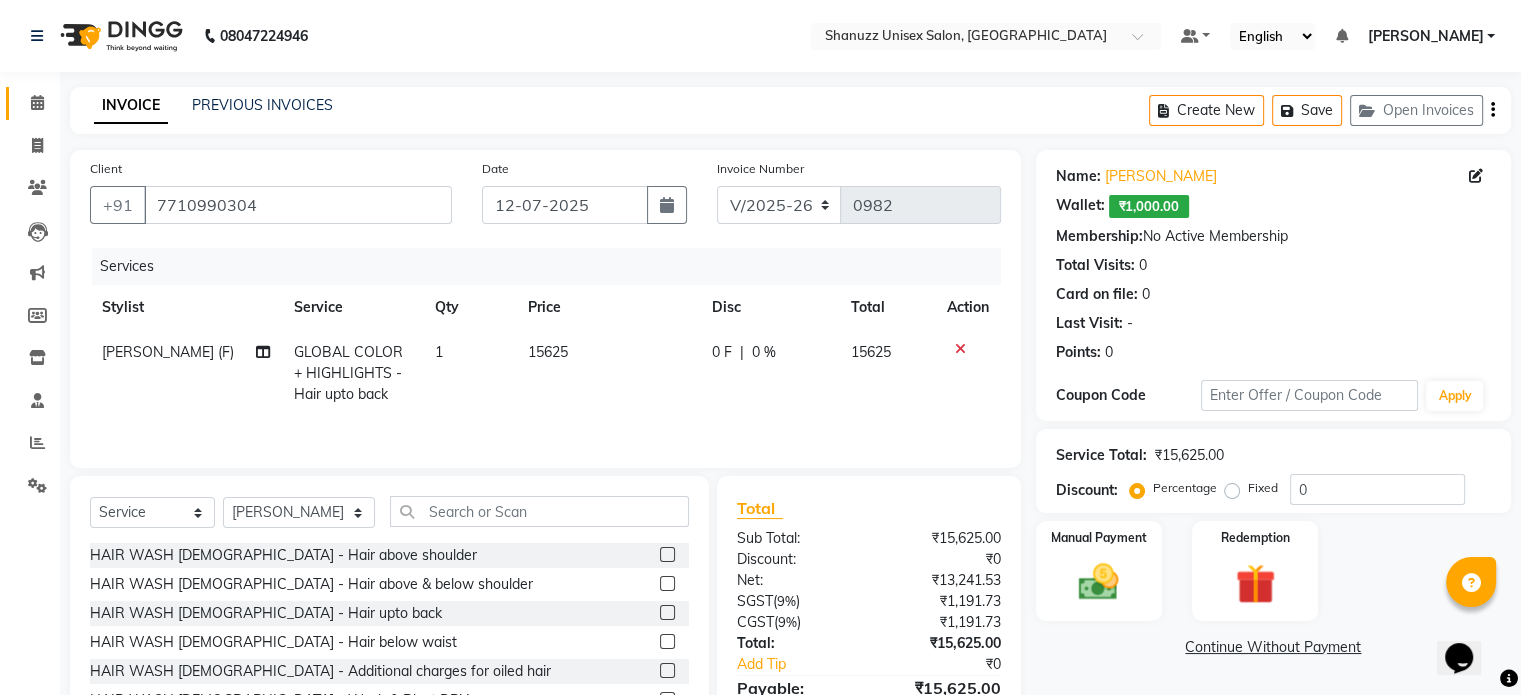 scroll, scrollTop: 107, scrollLeft: 0, axis: vertical 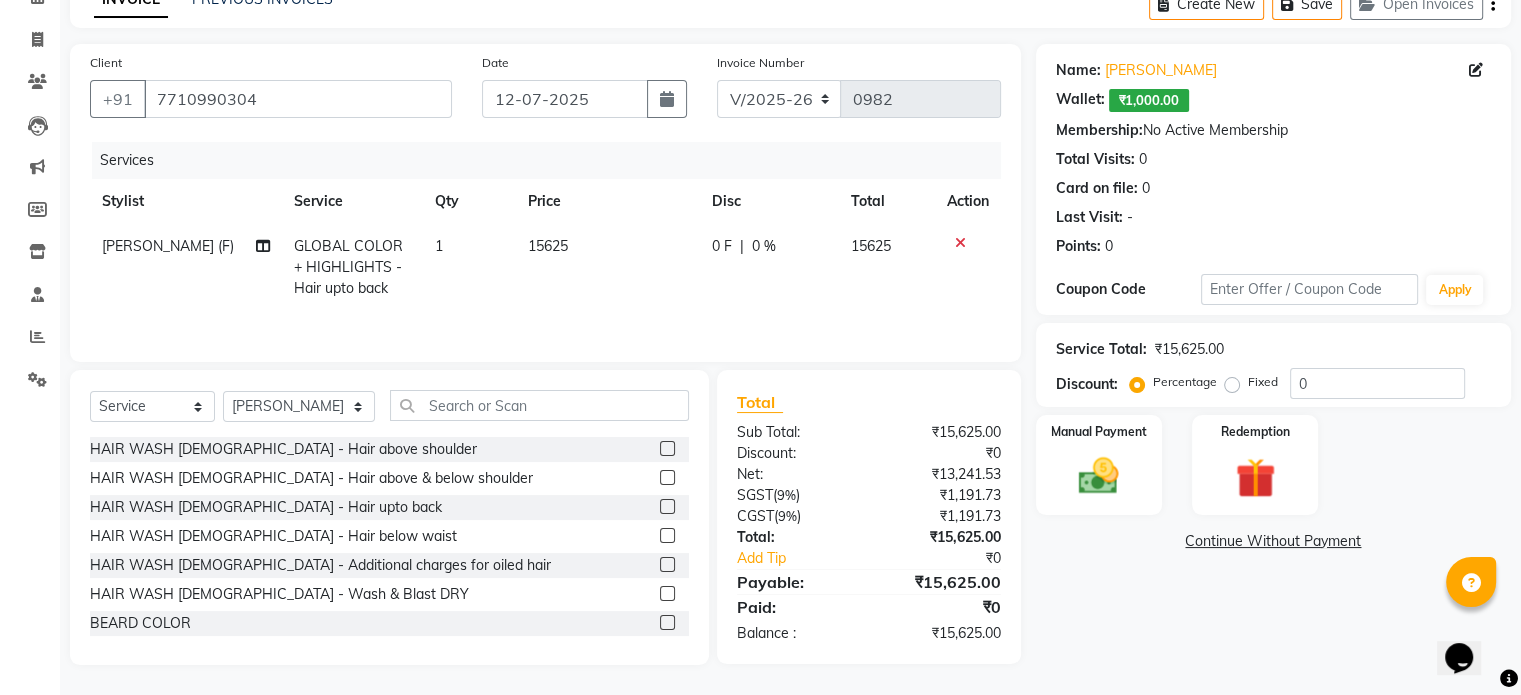 click on "15625" 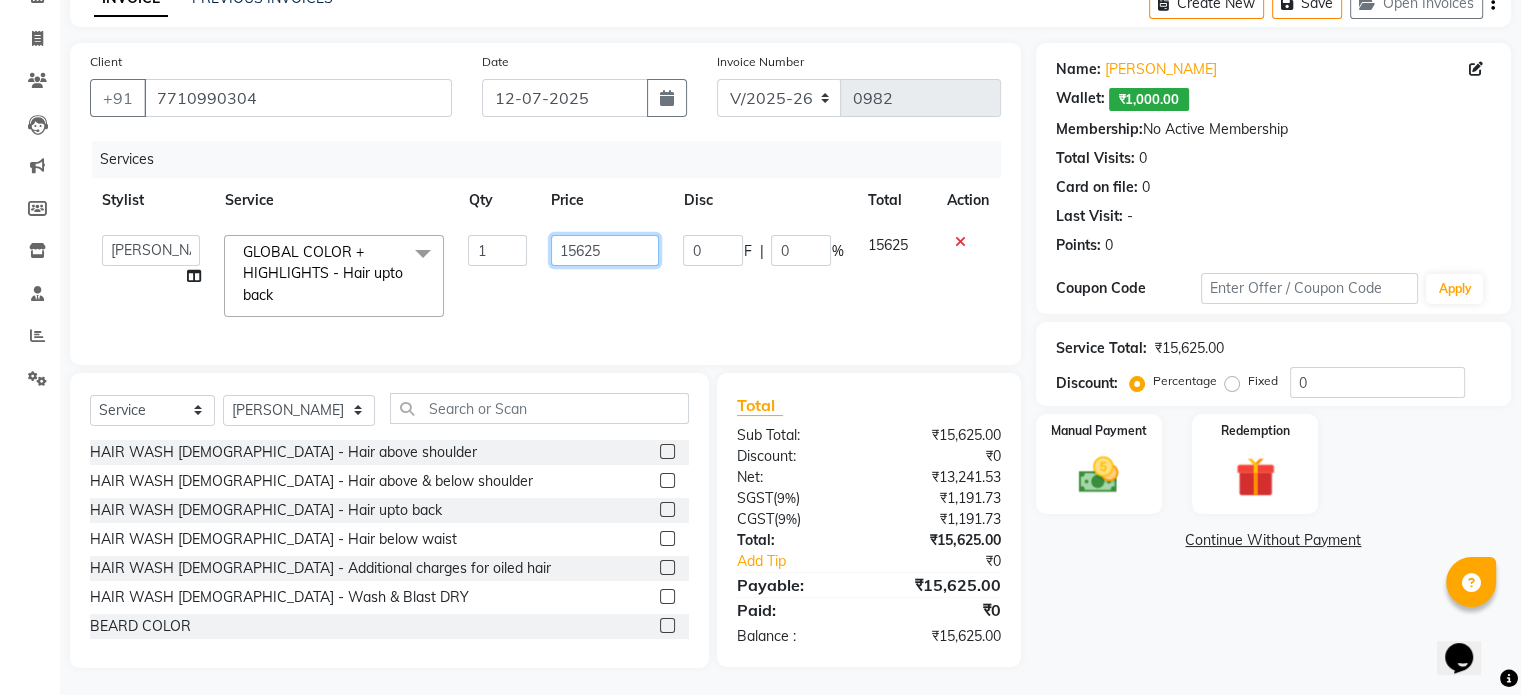 click on "15625" 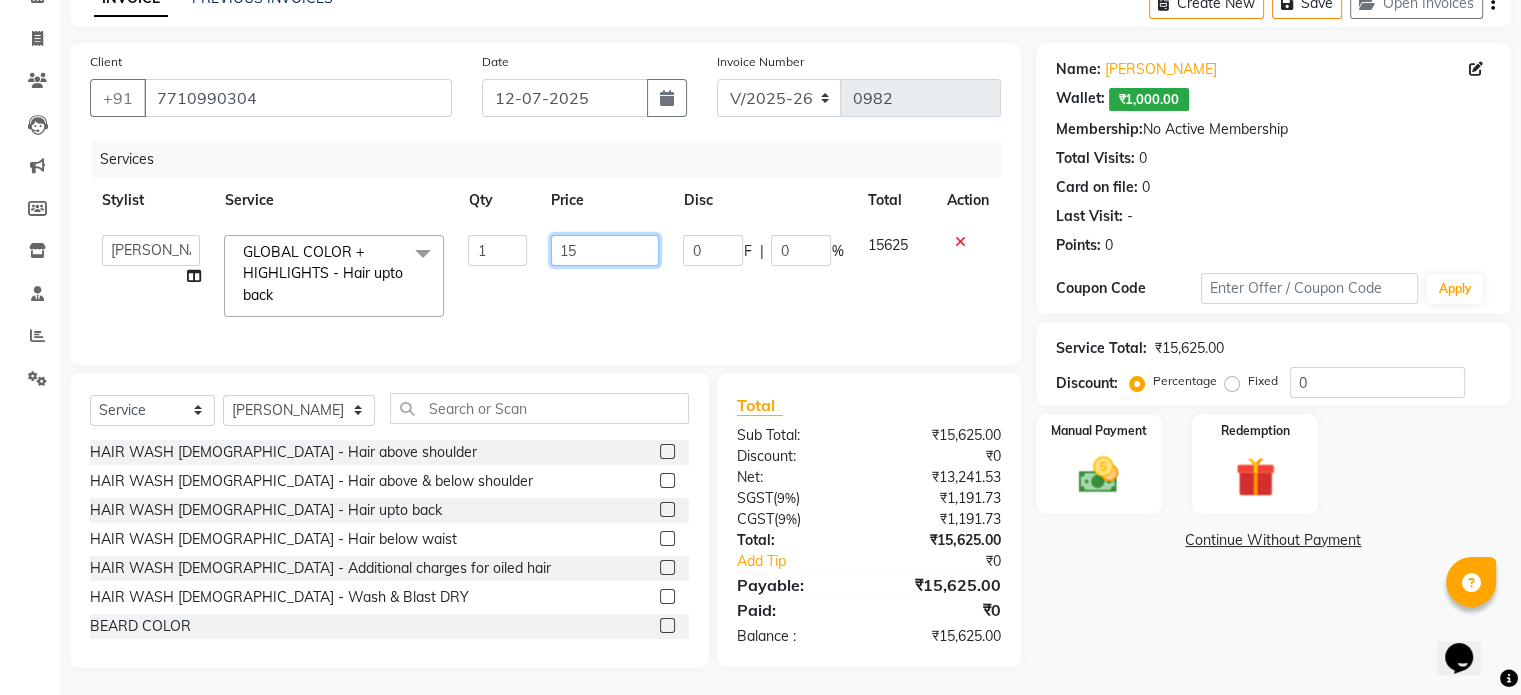 type on "1" 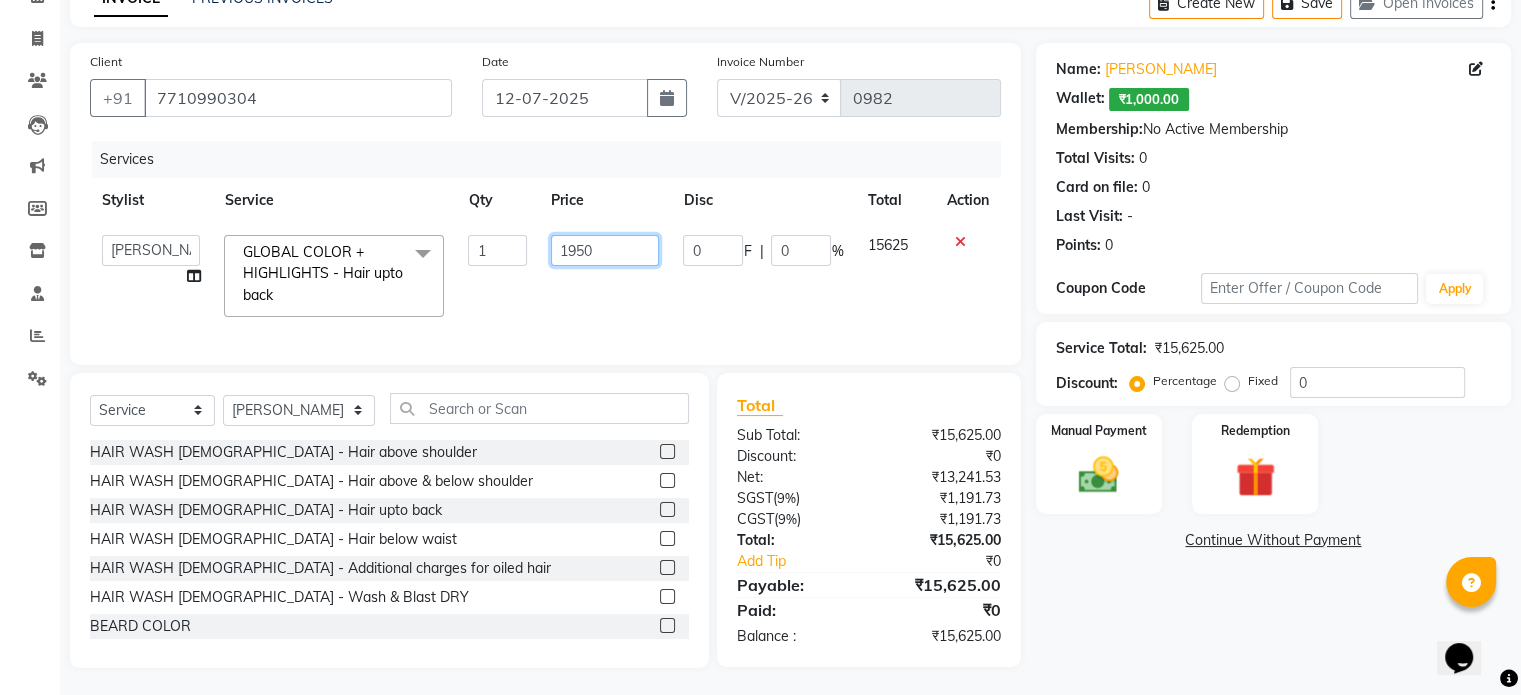 type on "19500" 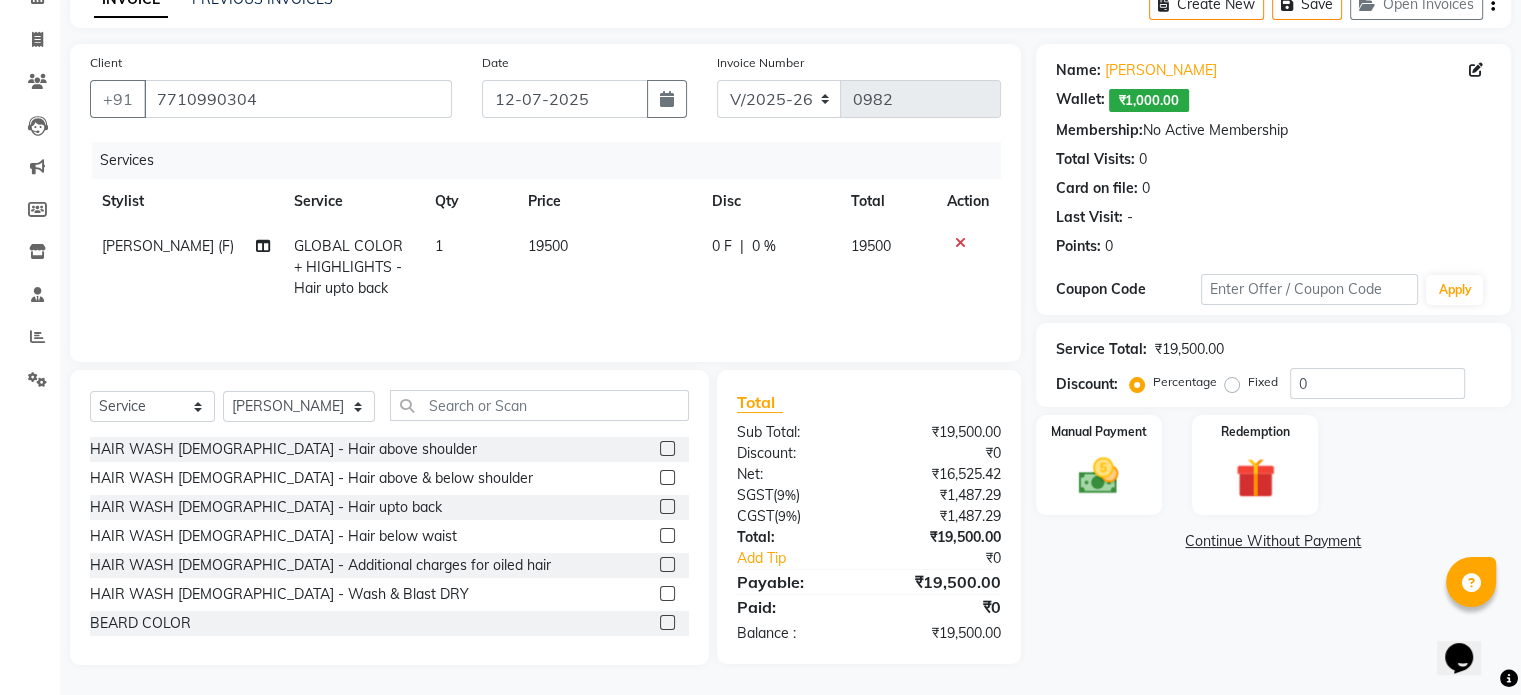 click on "Services Stylist Service Qty Price Disc Total Action Shanu Sir (F) GLOBAL COLOR + HIGHLIGHTS  - Hair upto back 1 19500 0 F | 0 % 19500" 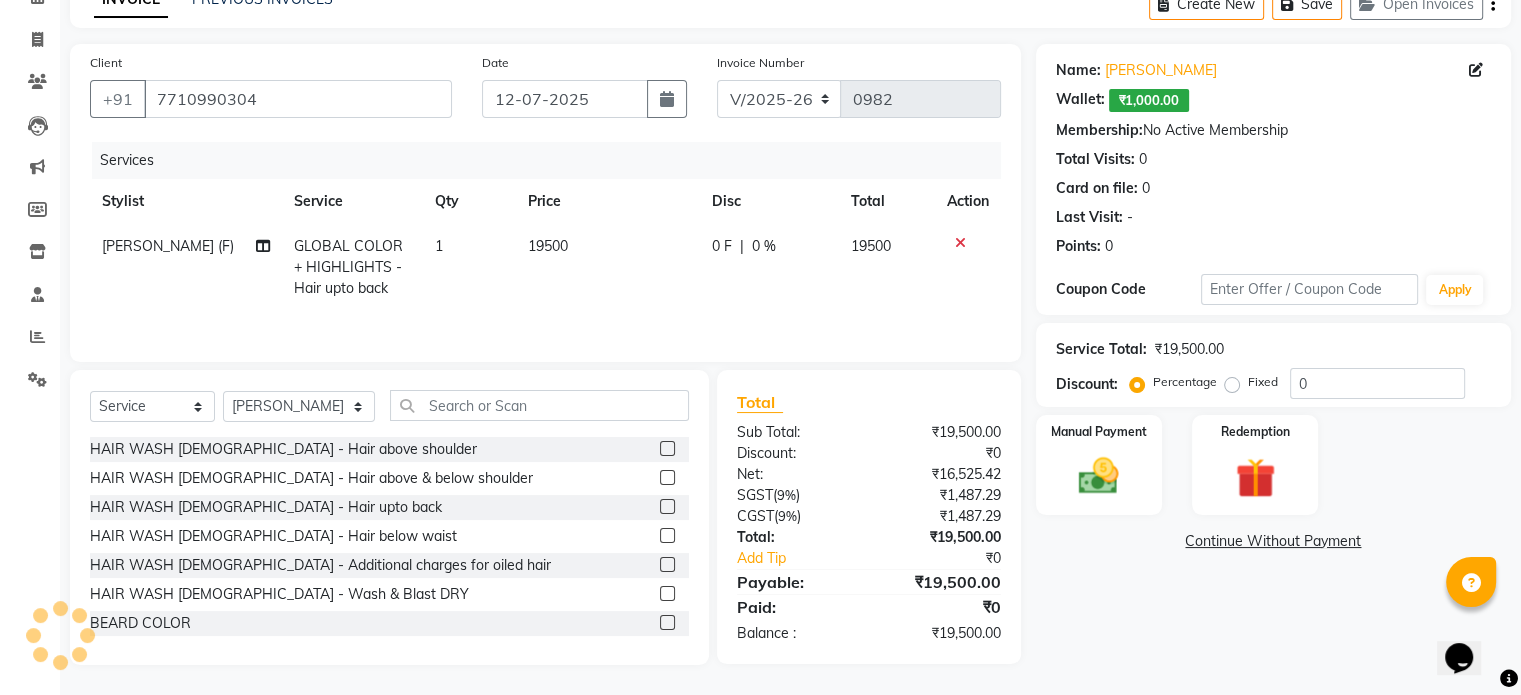 click on "0 %" 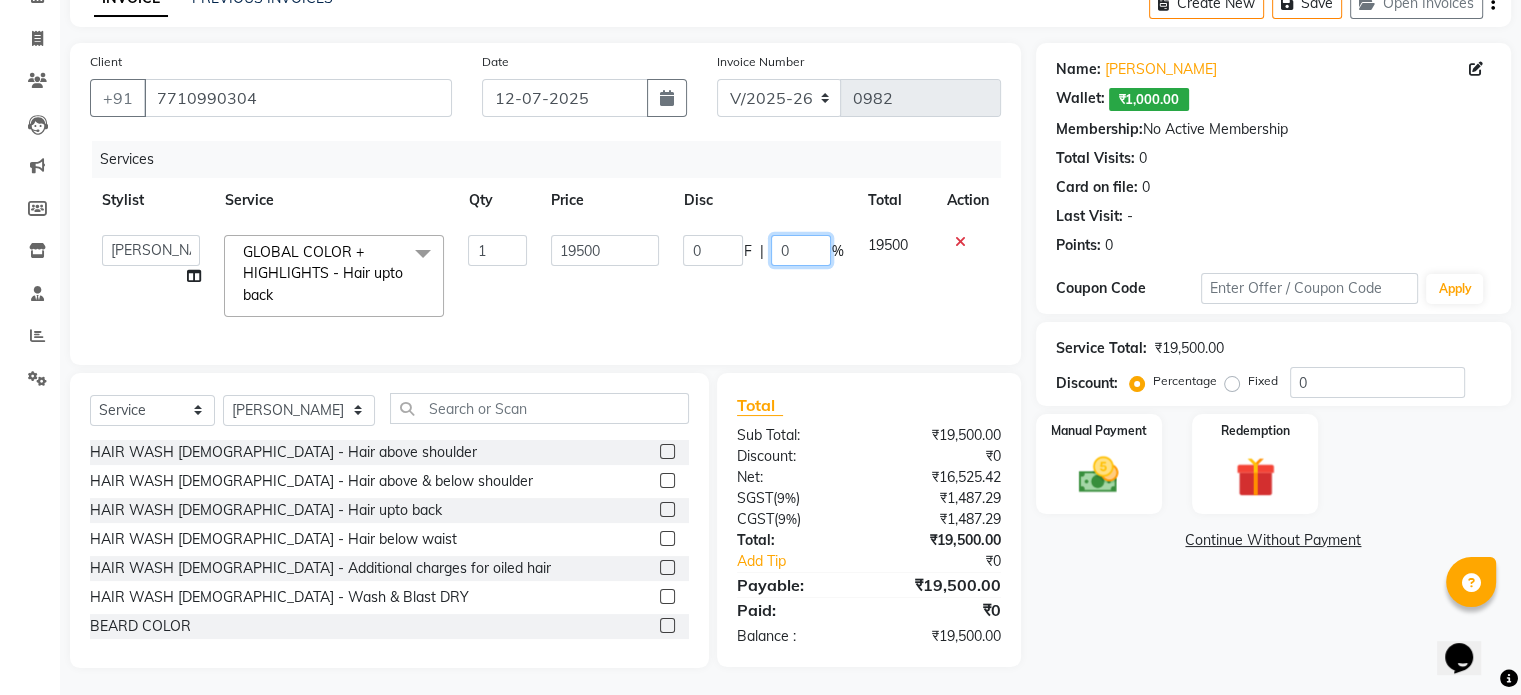 click on "0" 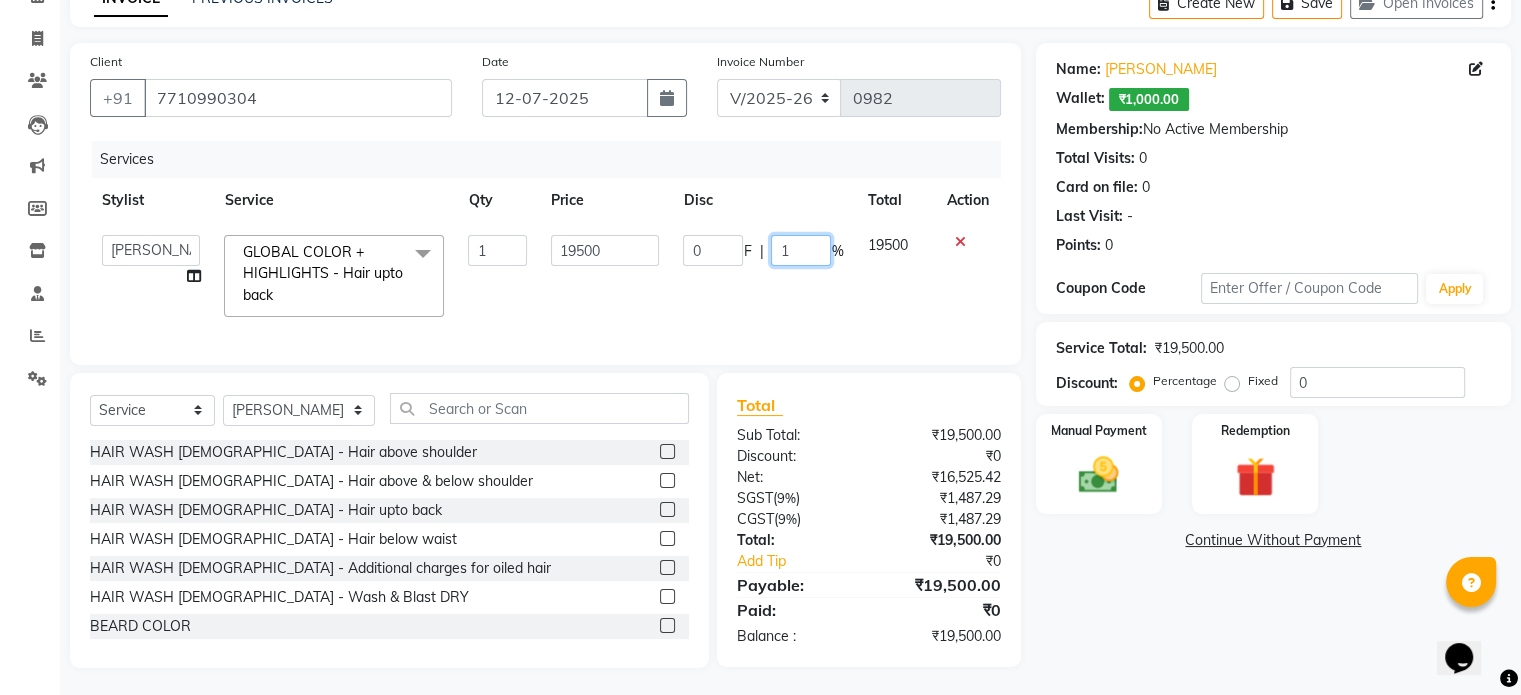 type on "10" 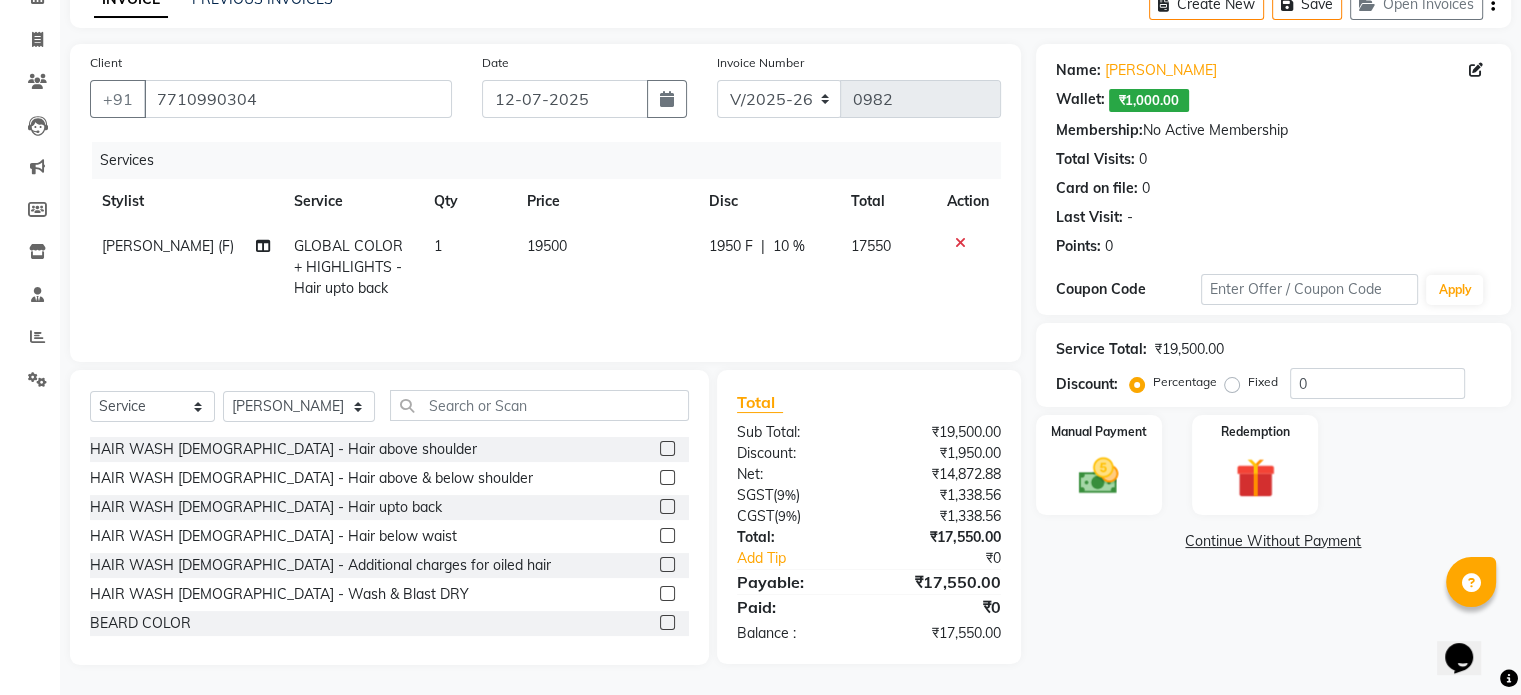 click on "1950 F | 10 %" 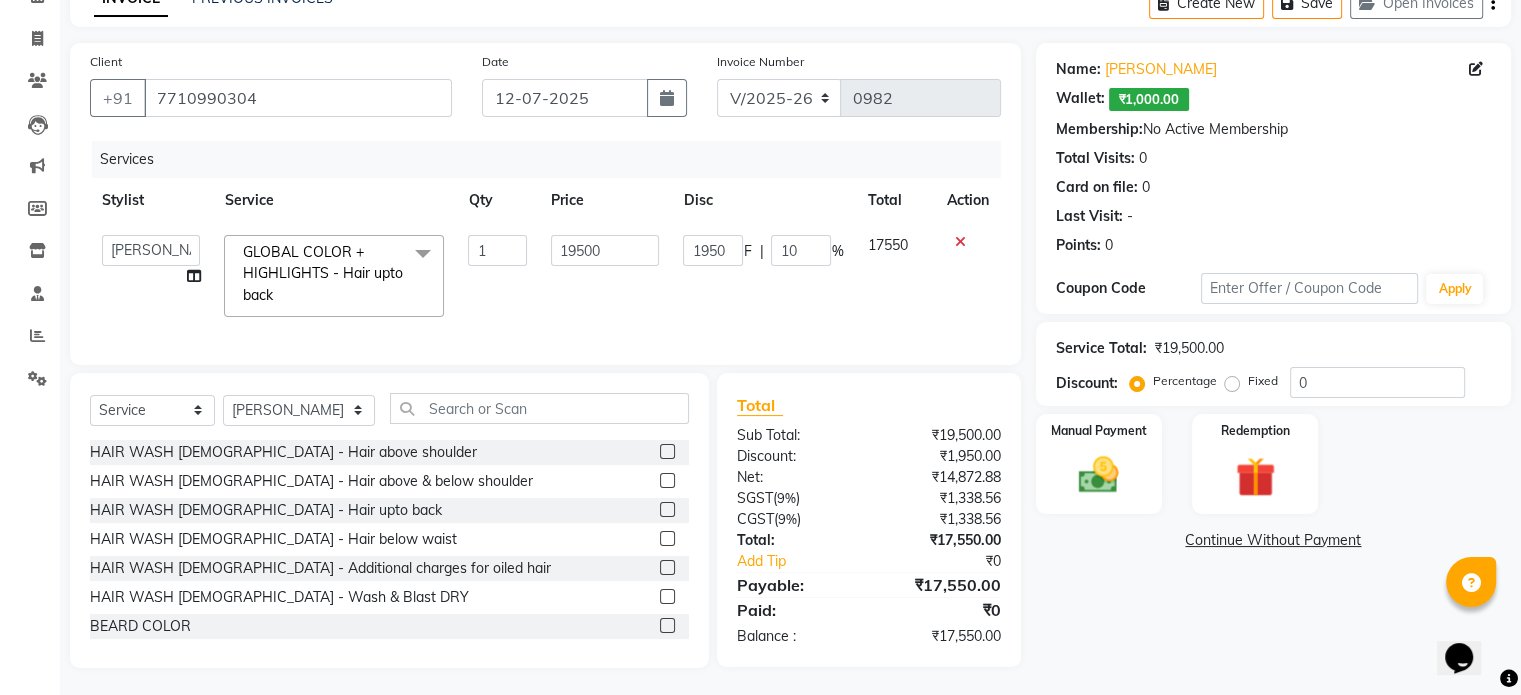 scroll, scrollTop: 125, scrollLeft: 0, axis: vertical 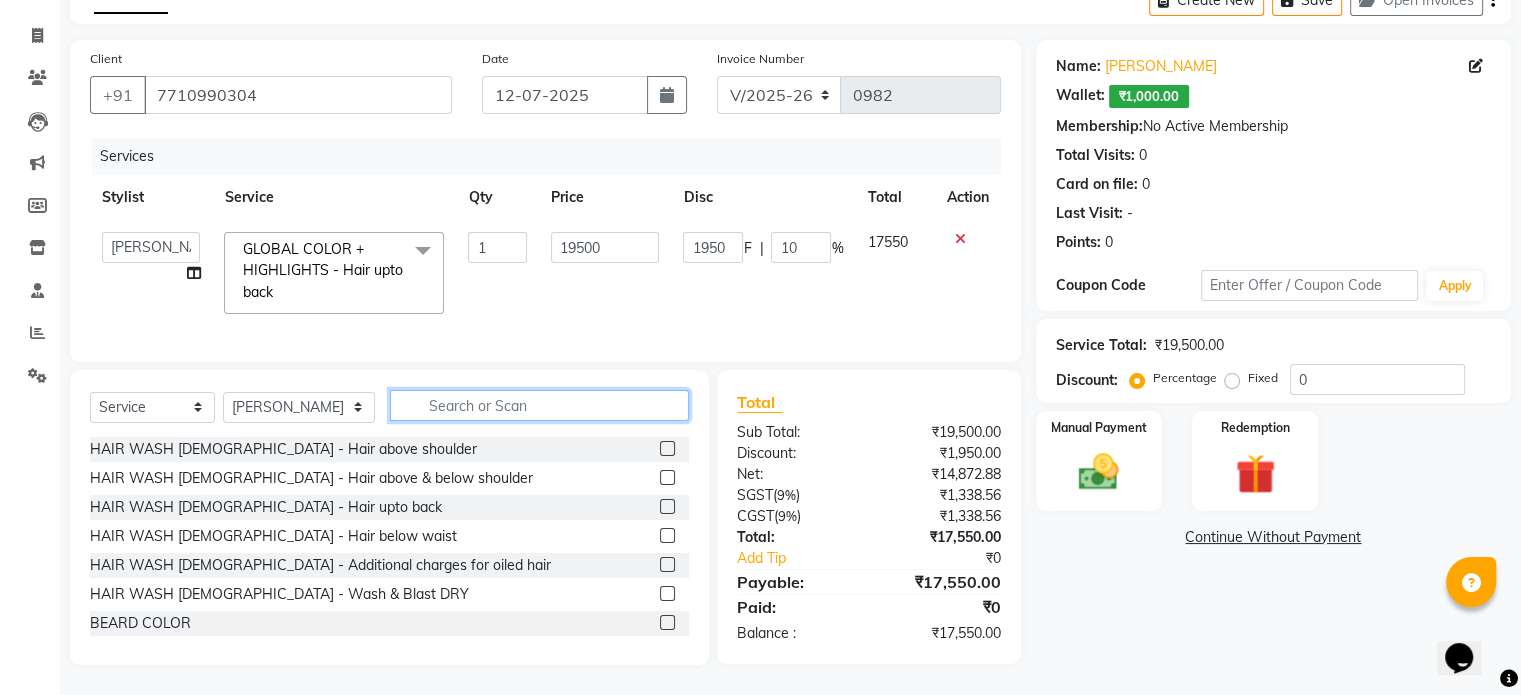click 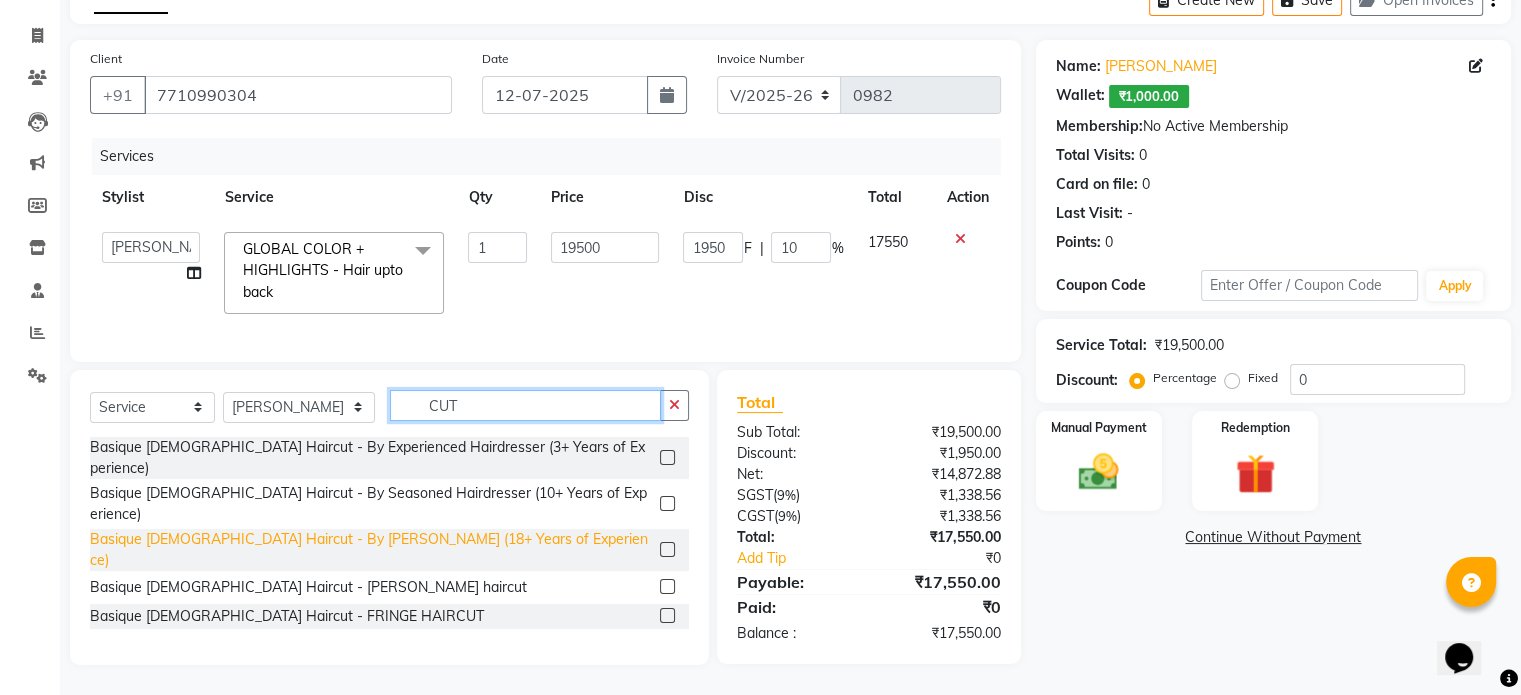 scroll, scrollTop: 26, scrollLeft: 0, axis: vertical 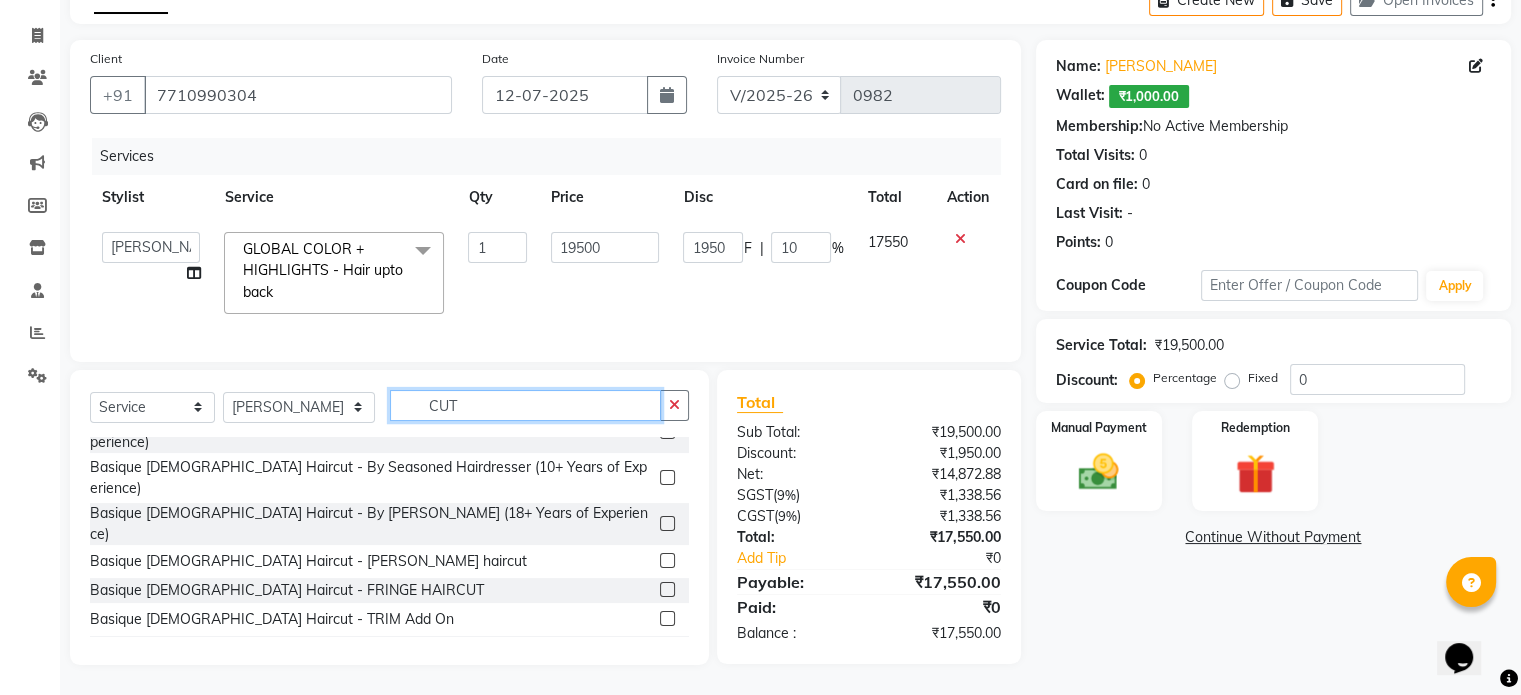 type on "CUT" 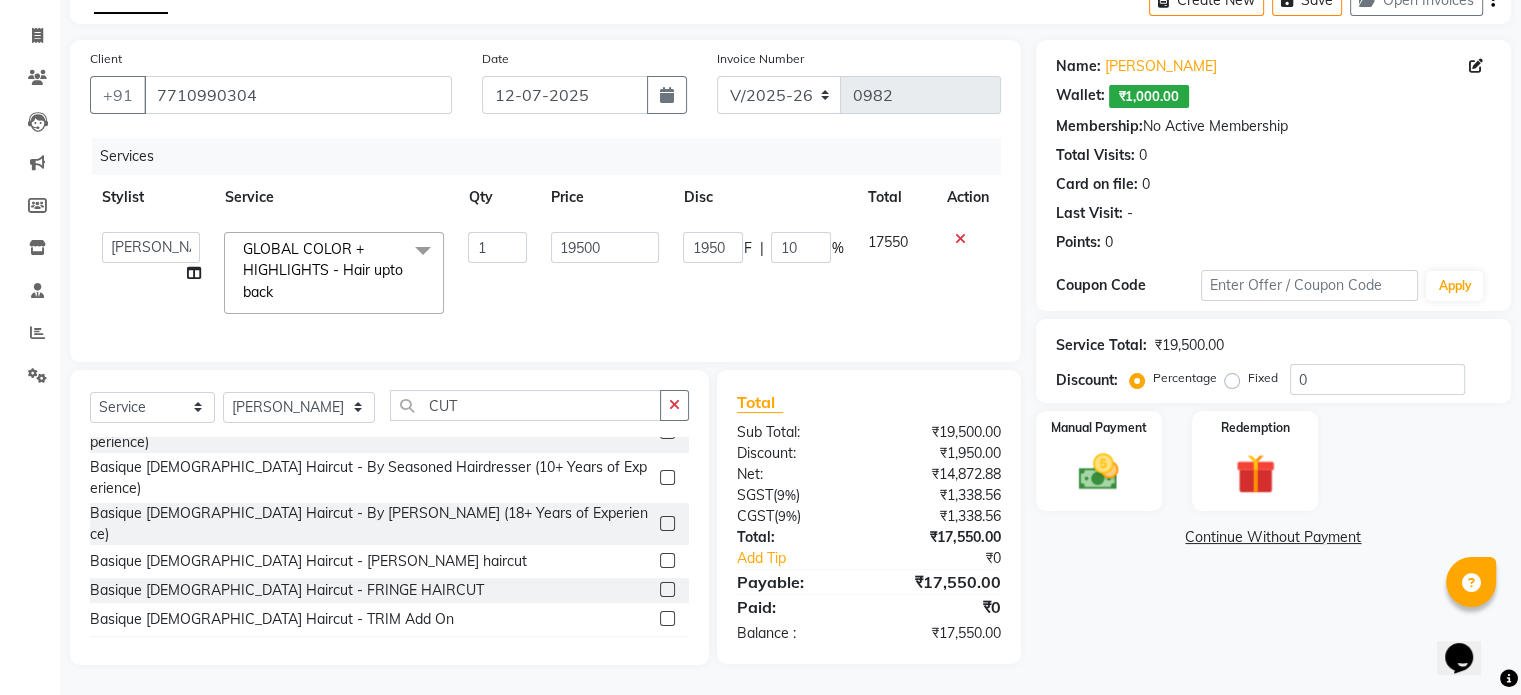 click 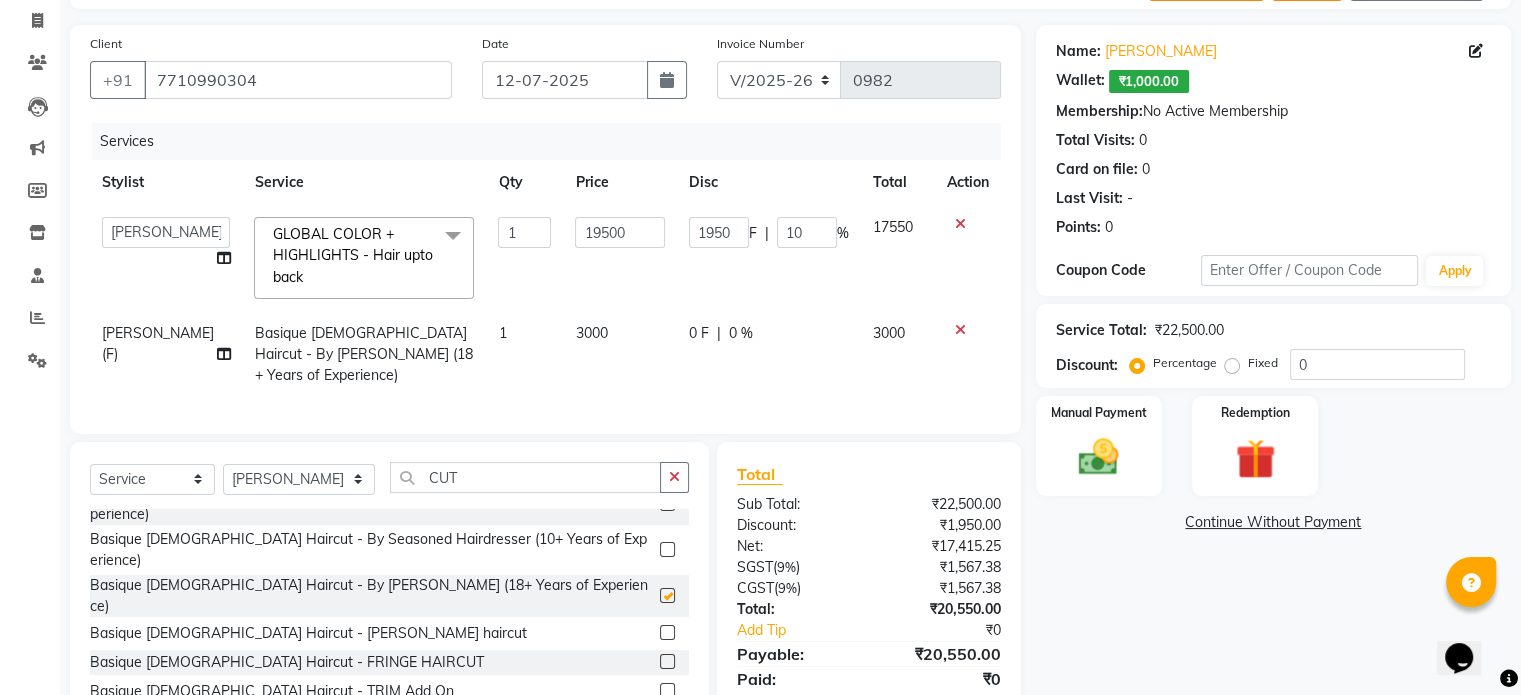 checkbox on "false" 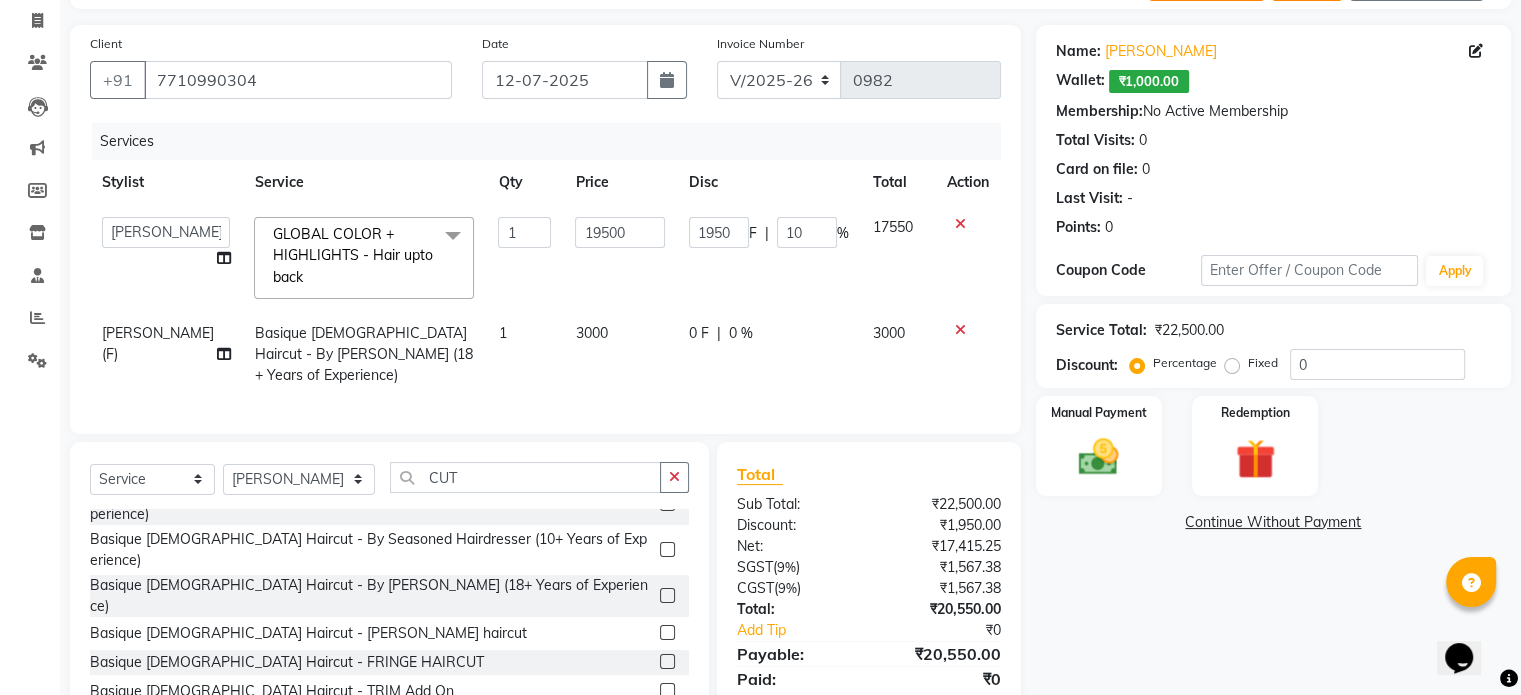 scroll, scrollTop: 192, scrollLeft: 0, axis: vertical 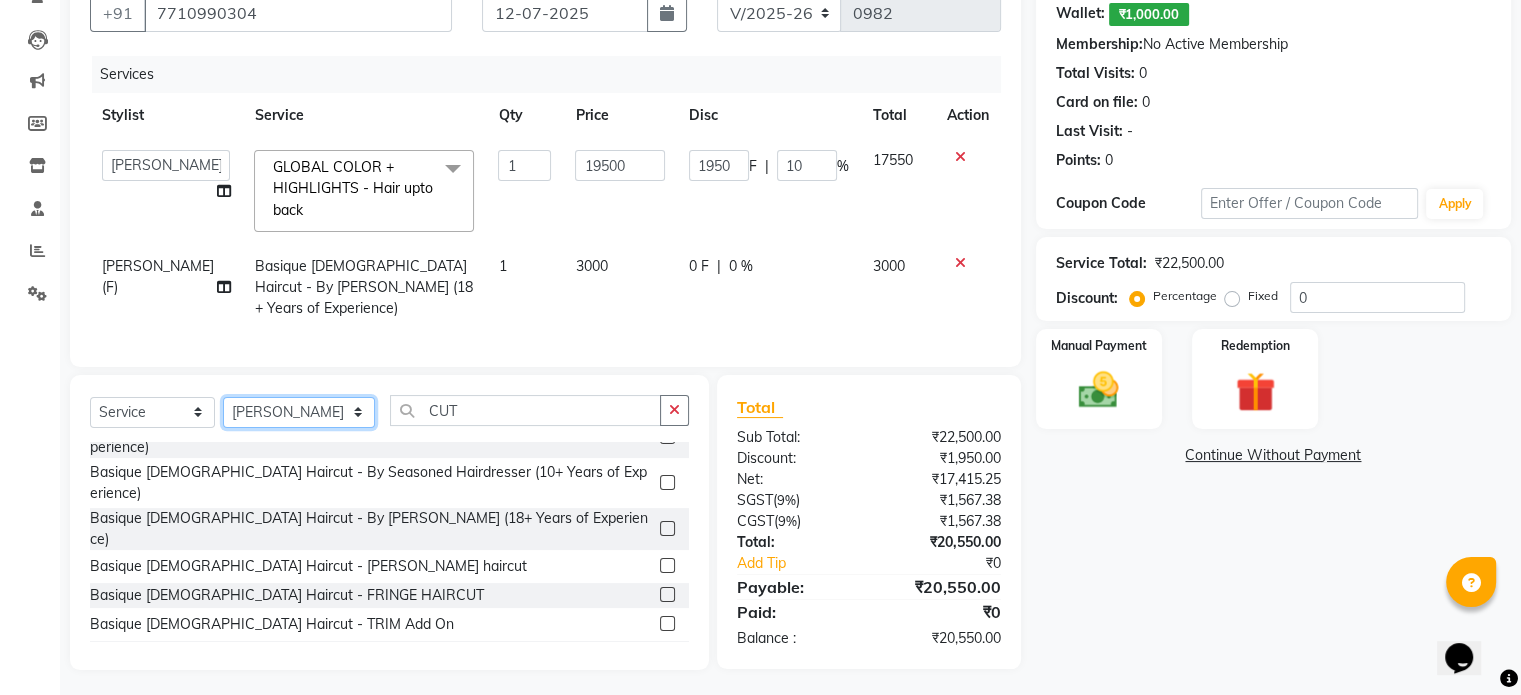 click on "Select Stylist Adnan  ARSHAD Asma  Derma Dynamics Devesh Francis (MO) Gufran Mansuri Harsh Mohd Faizan Mohd Imran  Omkar Osama Patel Rohan  ROSHAN Salvana Motha SAM Shahbaz (D) Shahne Alam SHAIREI Shanu Sir (F) Shanuzz (Oshiwara) Shanuzz Salon, Andheri Siddhi  SUBHASH  Tanishka Panchal VARSHADA JUVALE YASH" 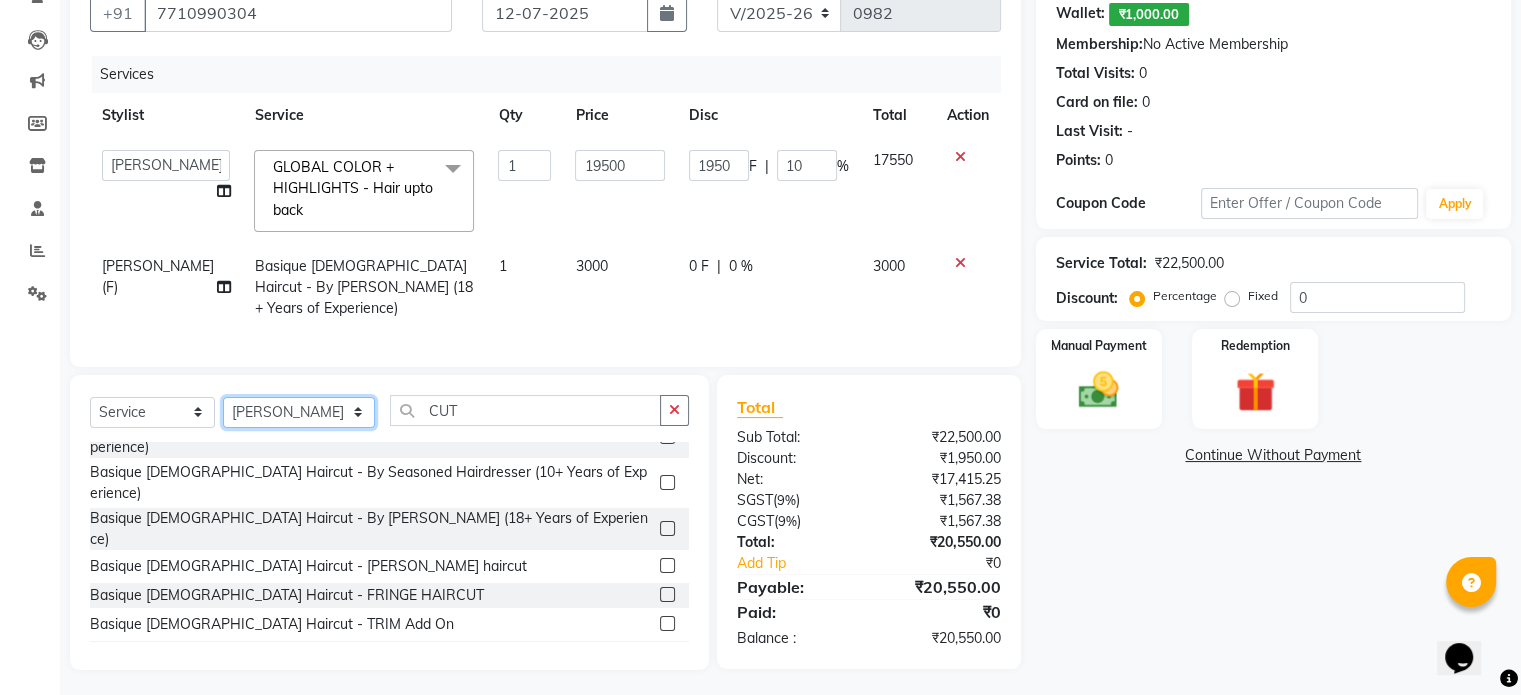 select on "70702" 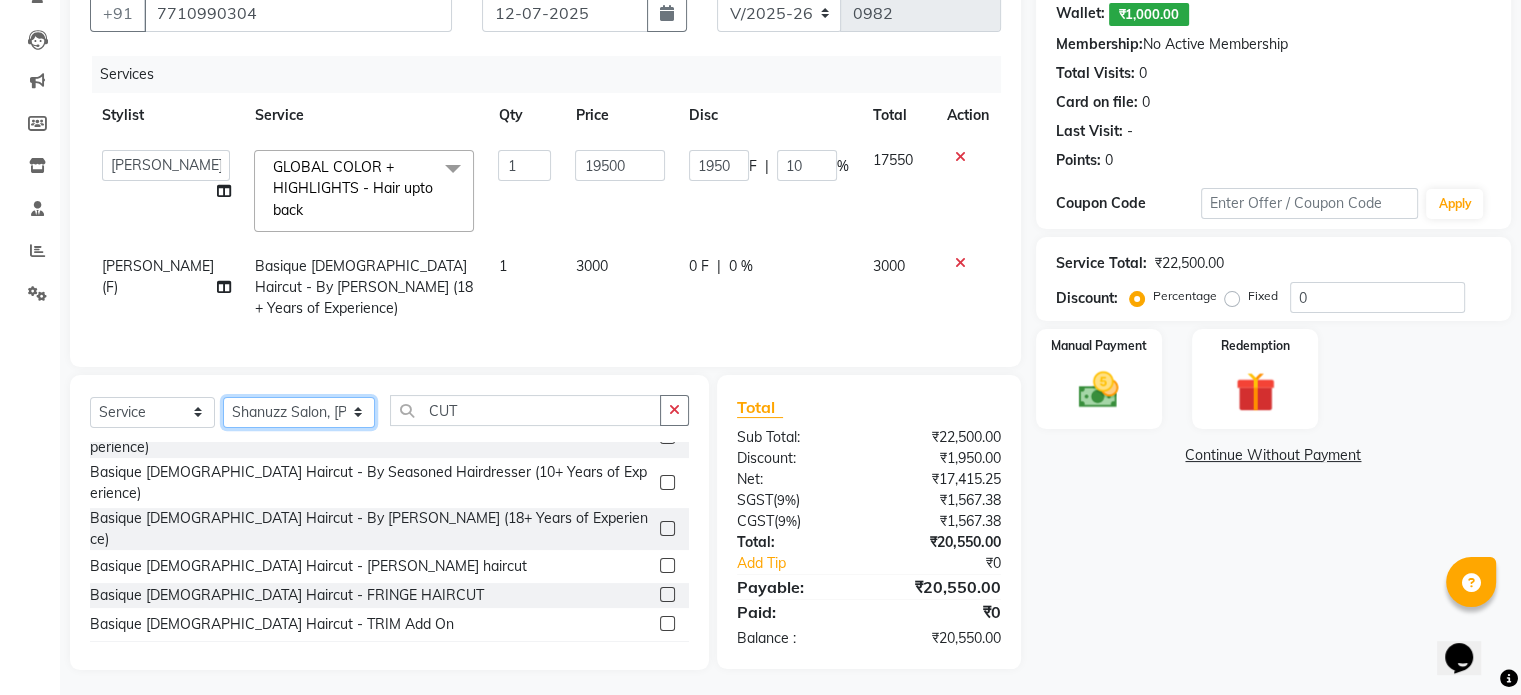click on "Select Stylist Adnan  ARSHAD Asma  Derma Dynamics Devesh Francis (MO) Gufran Mansuri Harsh Mohd Faizan Mohd Imran  Omkar Osama Patel Rohan  ROSHAN Salvana Motha SAM Shahbaz (D) Shahne Alam SHAIREI Shanu Sir (F) Shanuzz (Oshiwara) Shanuzz Salon, Andheri Siddhi  SUBHASH  Tanishka Panchal VARSHADA JUVALE YASH" 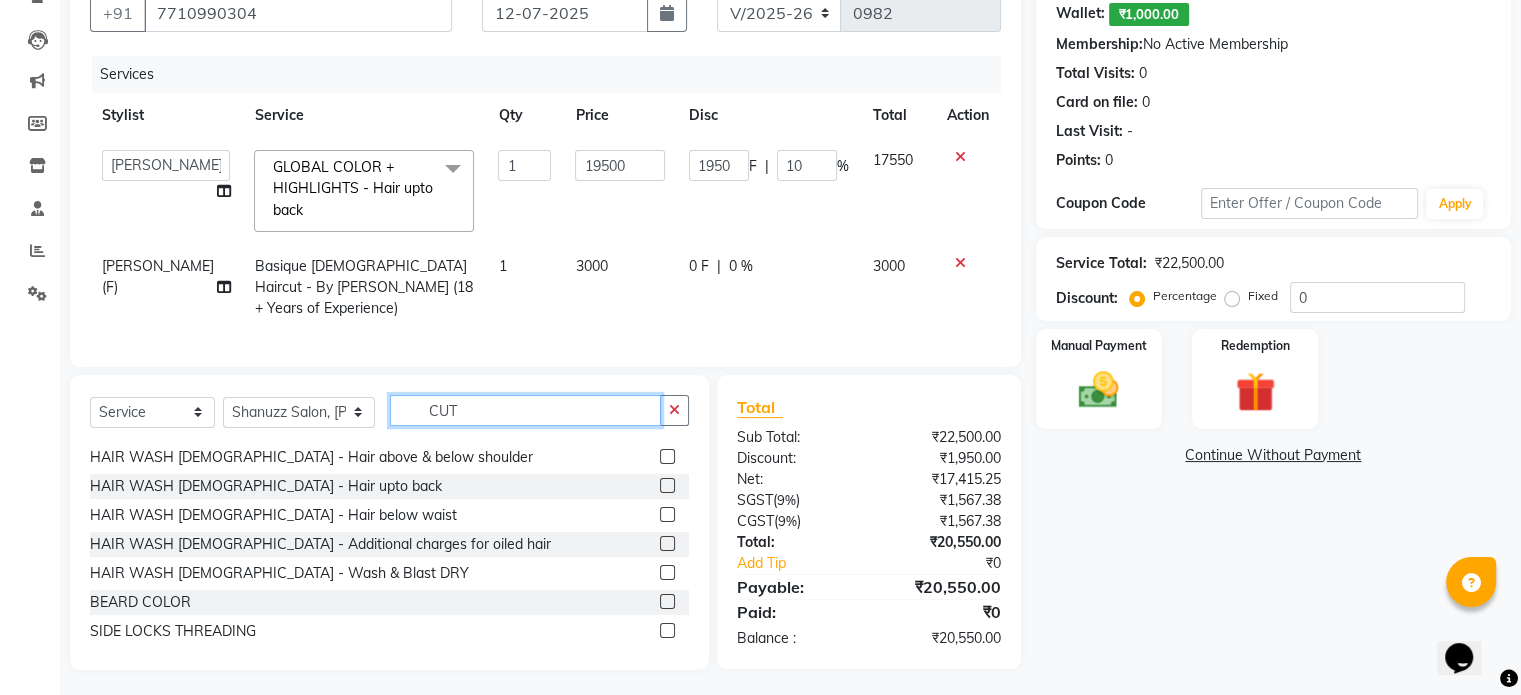 click on "CUT" 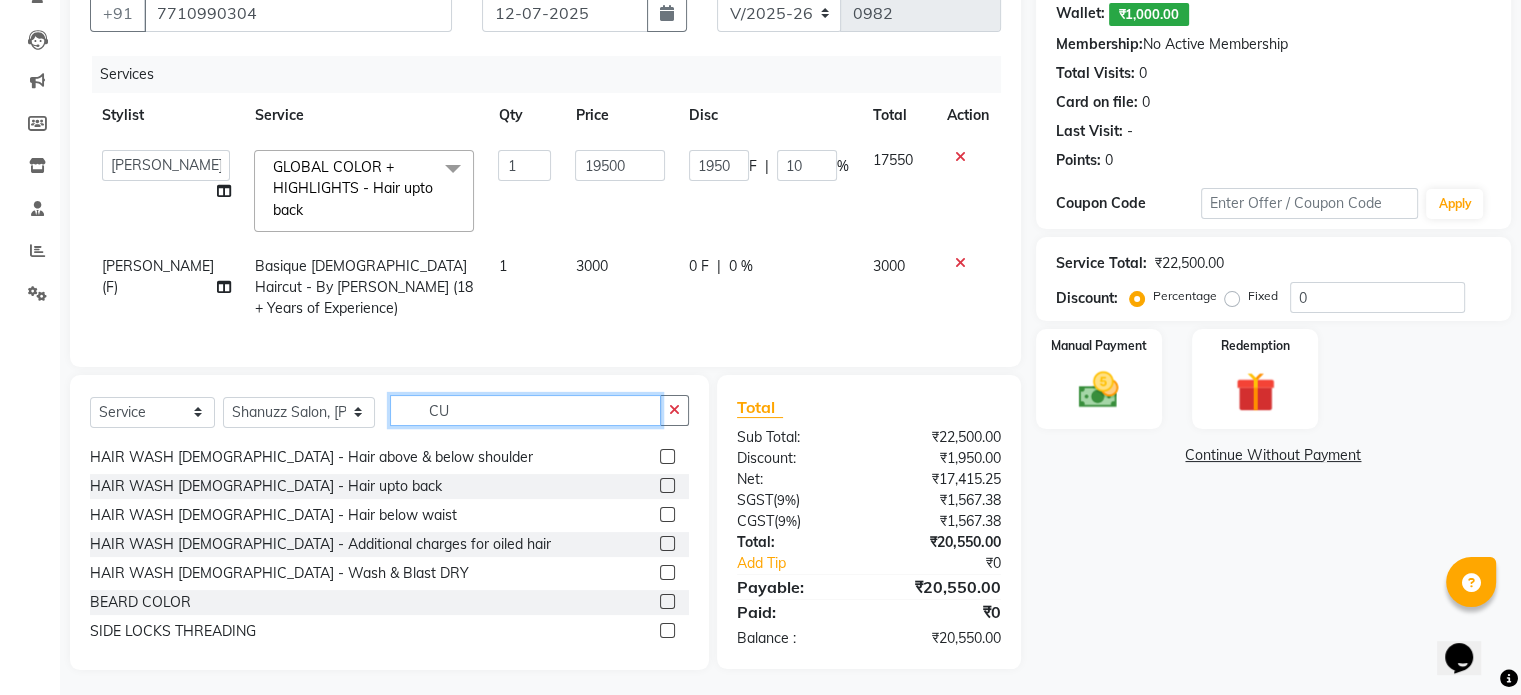 type on "C" 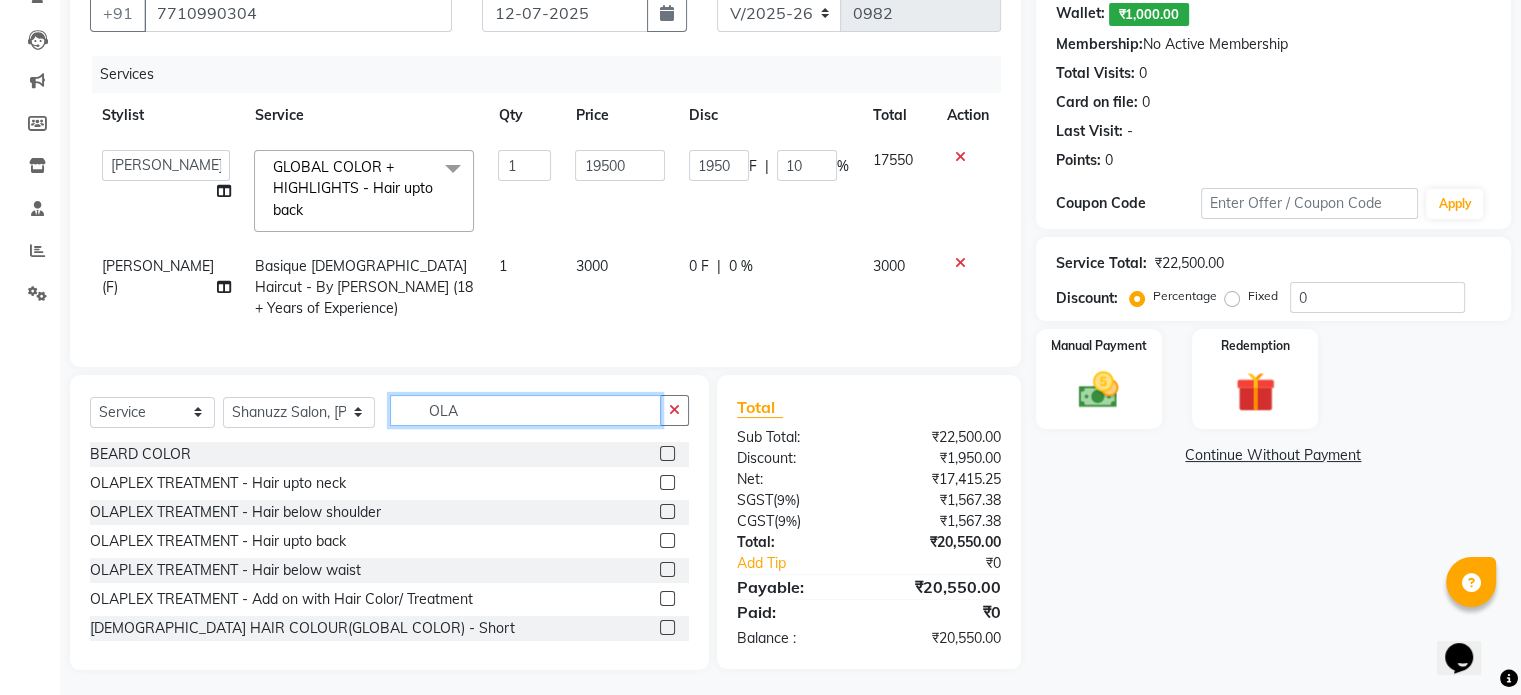 scroll, scrollTop: 0, scrollLeft: 0, axis: both 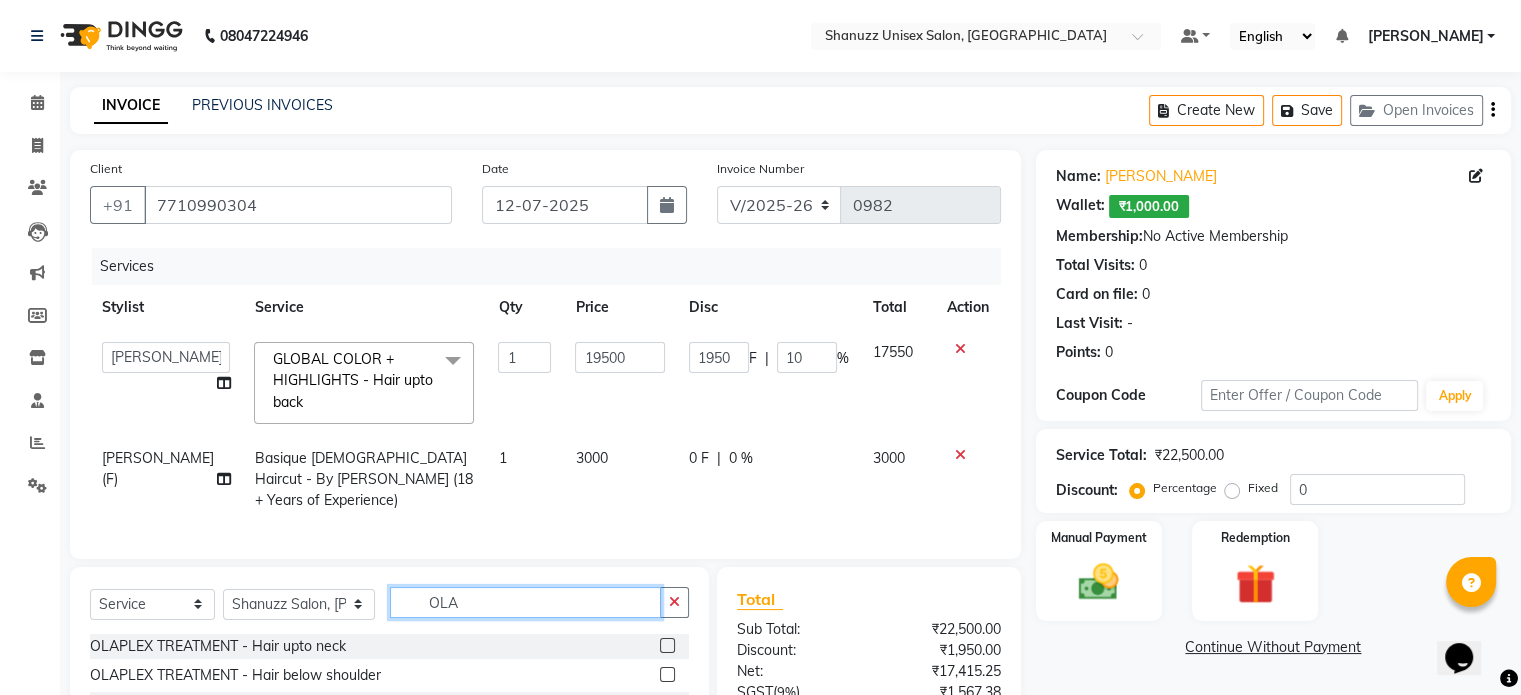 type on "OLA" 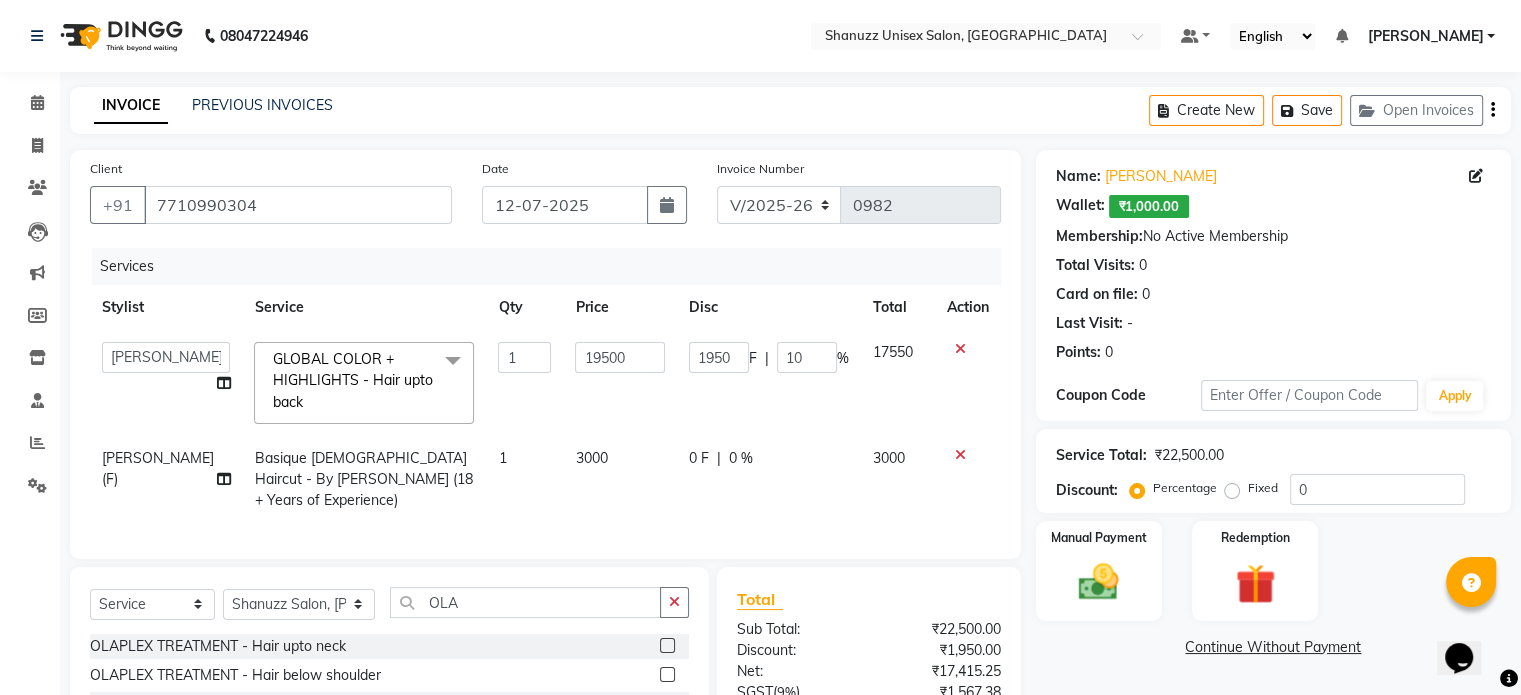 click 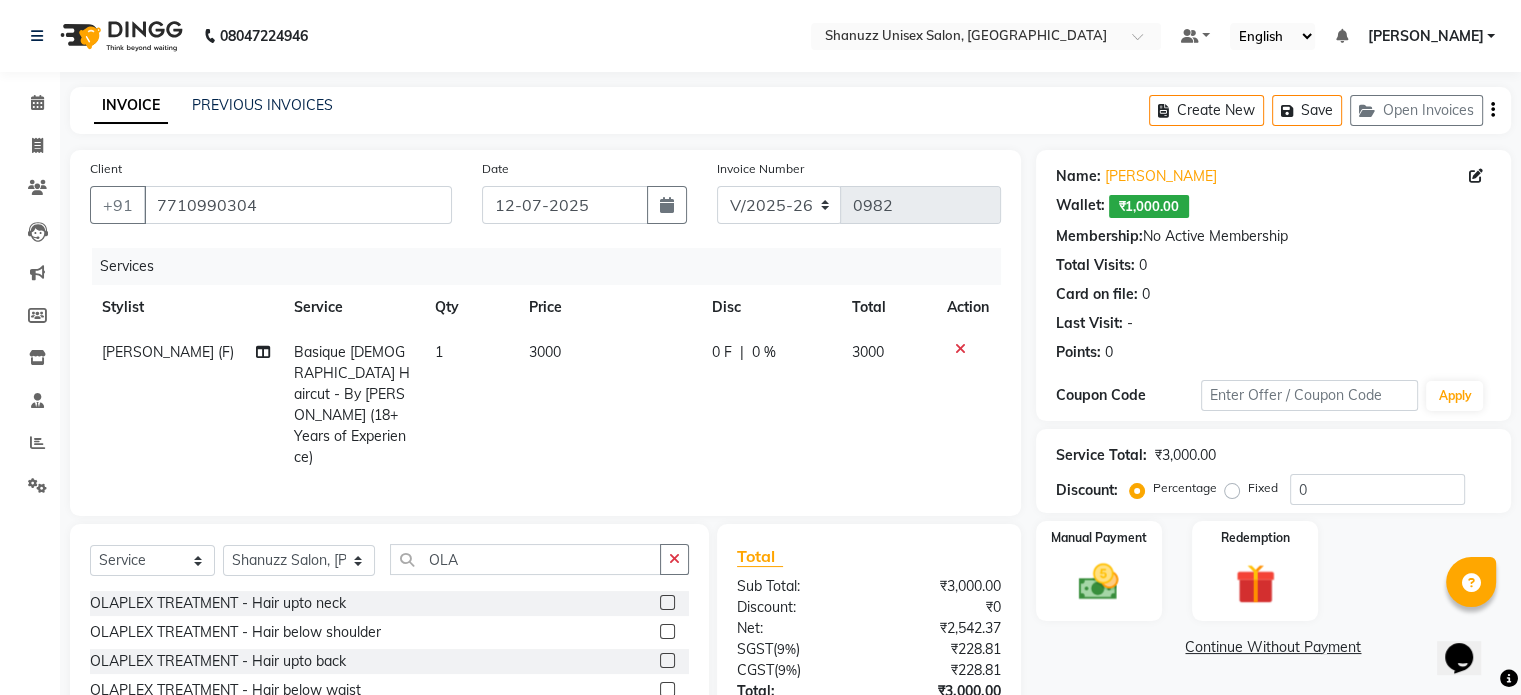 scroll, scrollTop: 126, scrollLeft: 0, axis: vertical 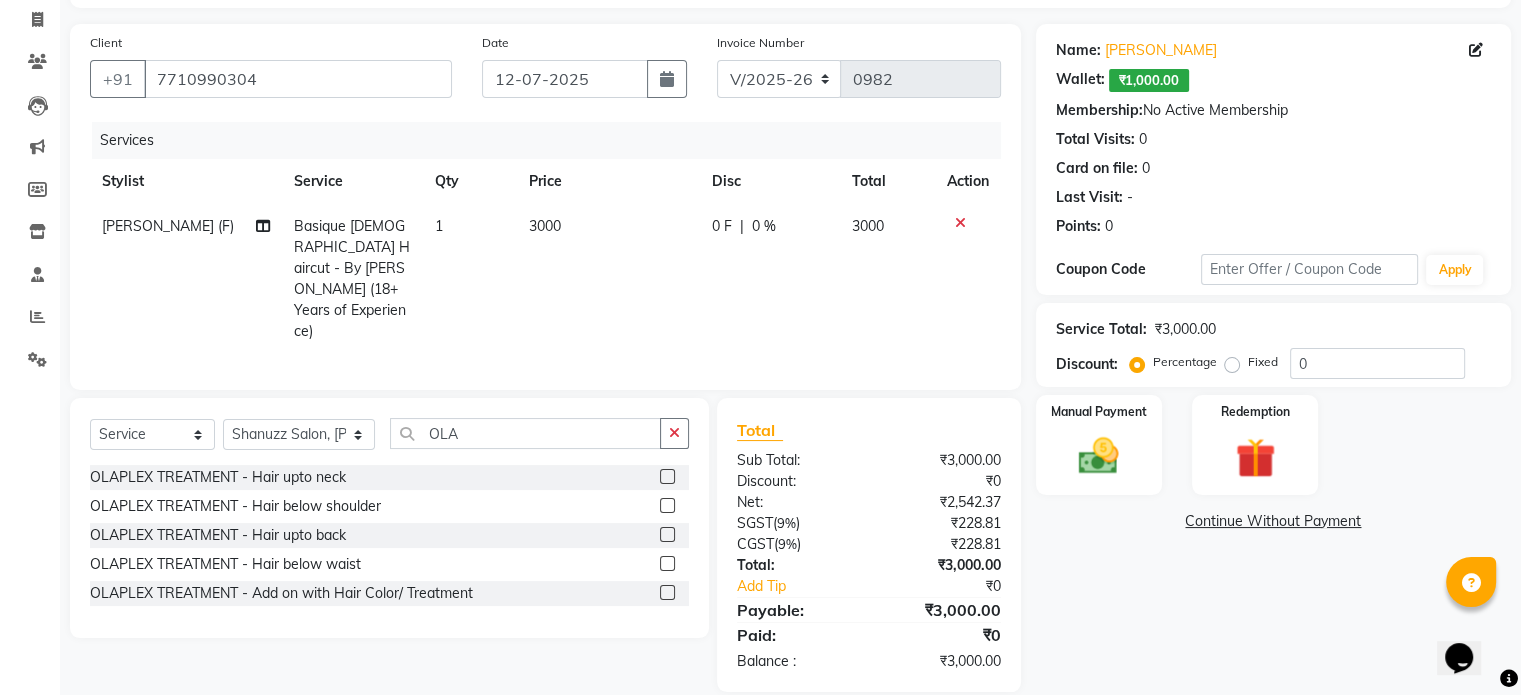click on "0 F" 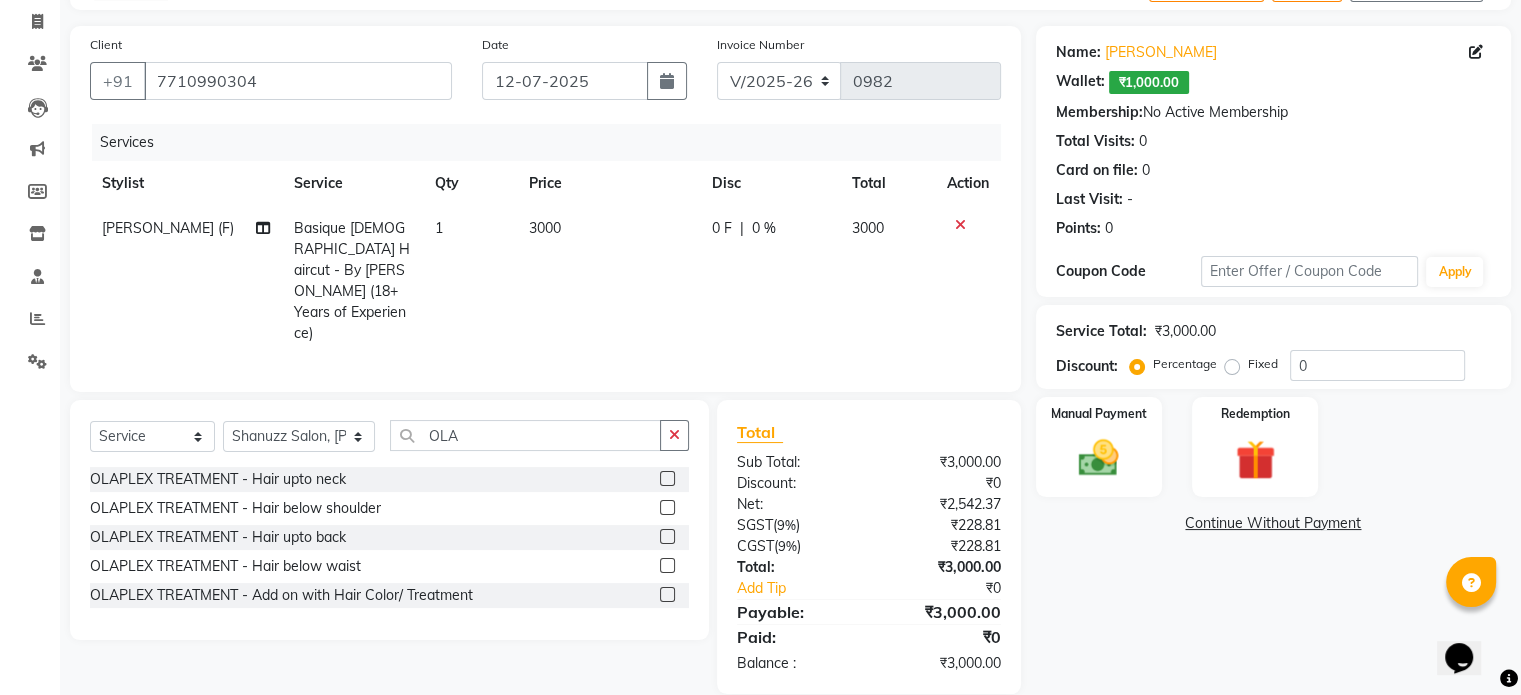 select on "59304" 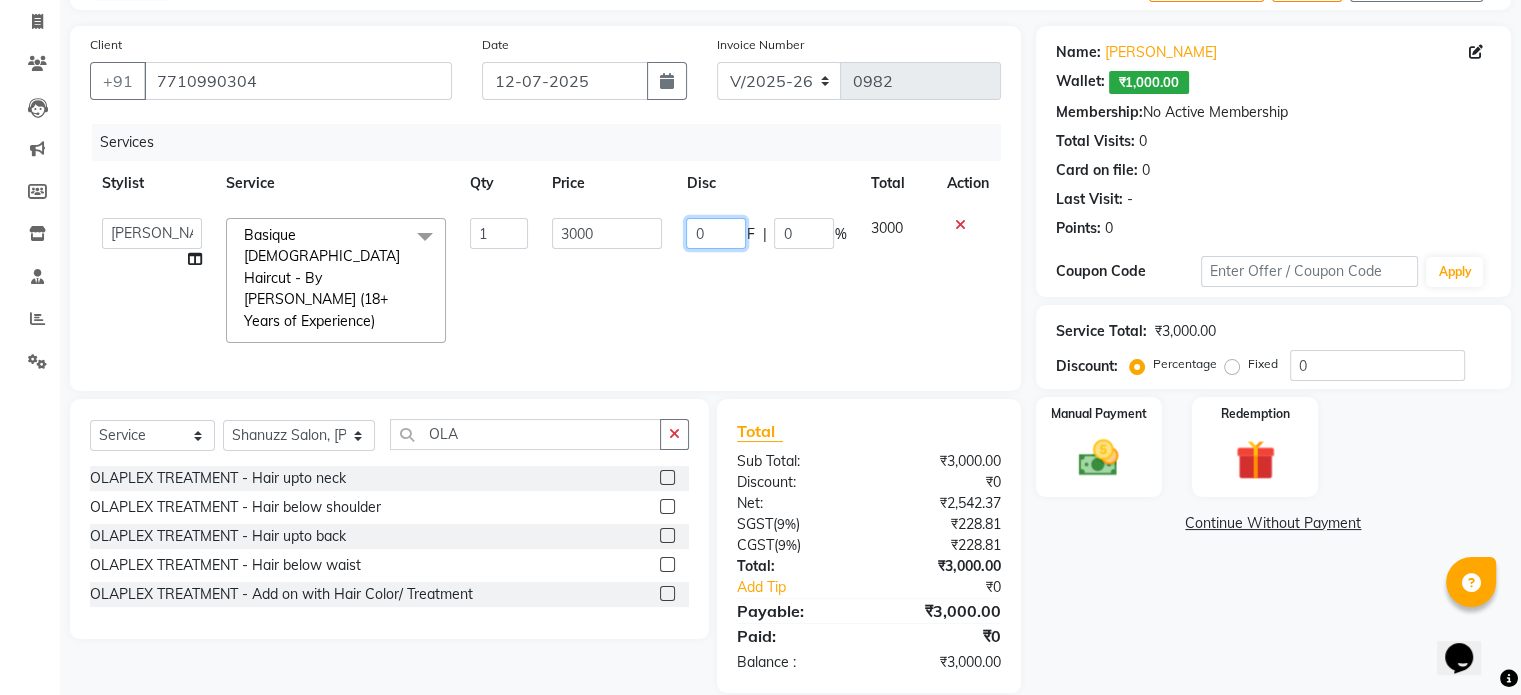 click on "0" 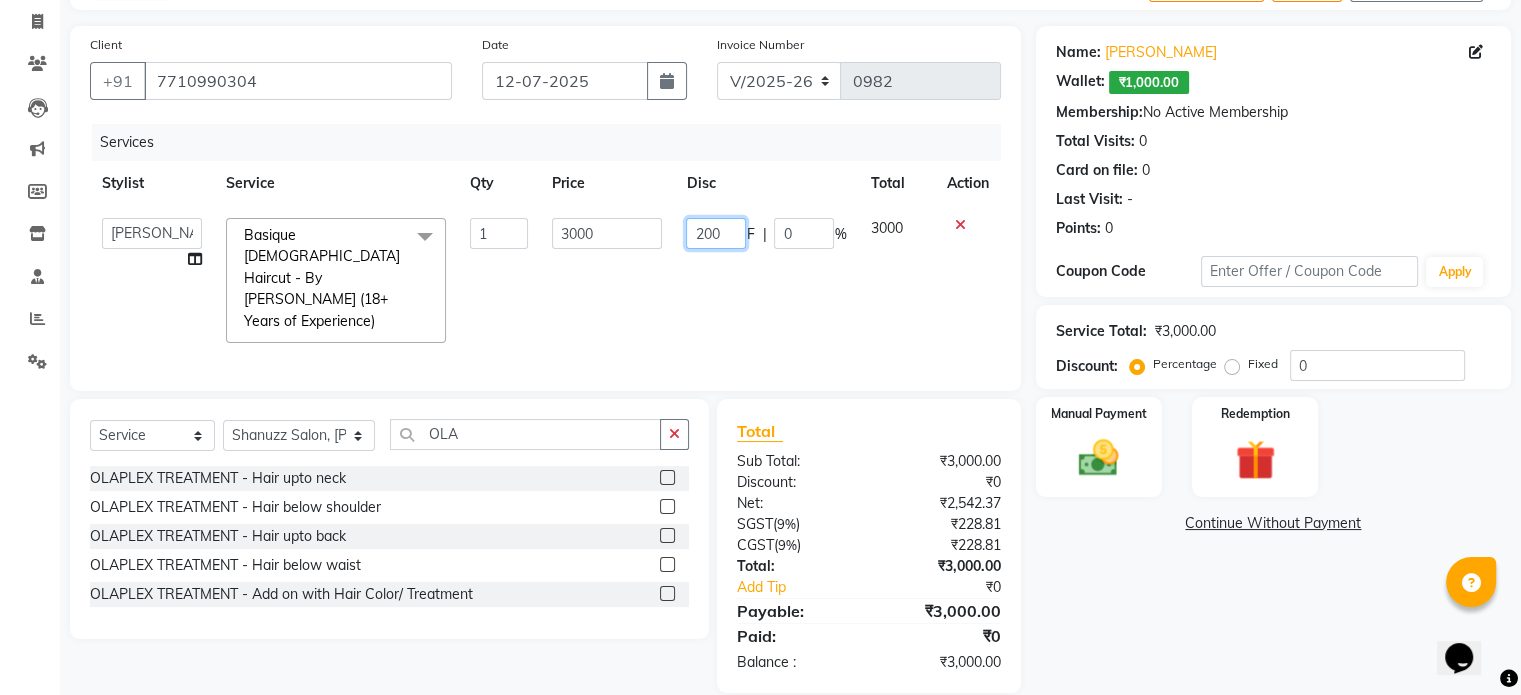 type on "2000" 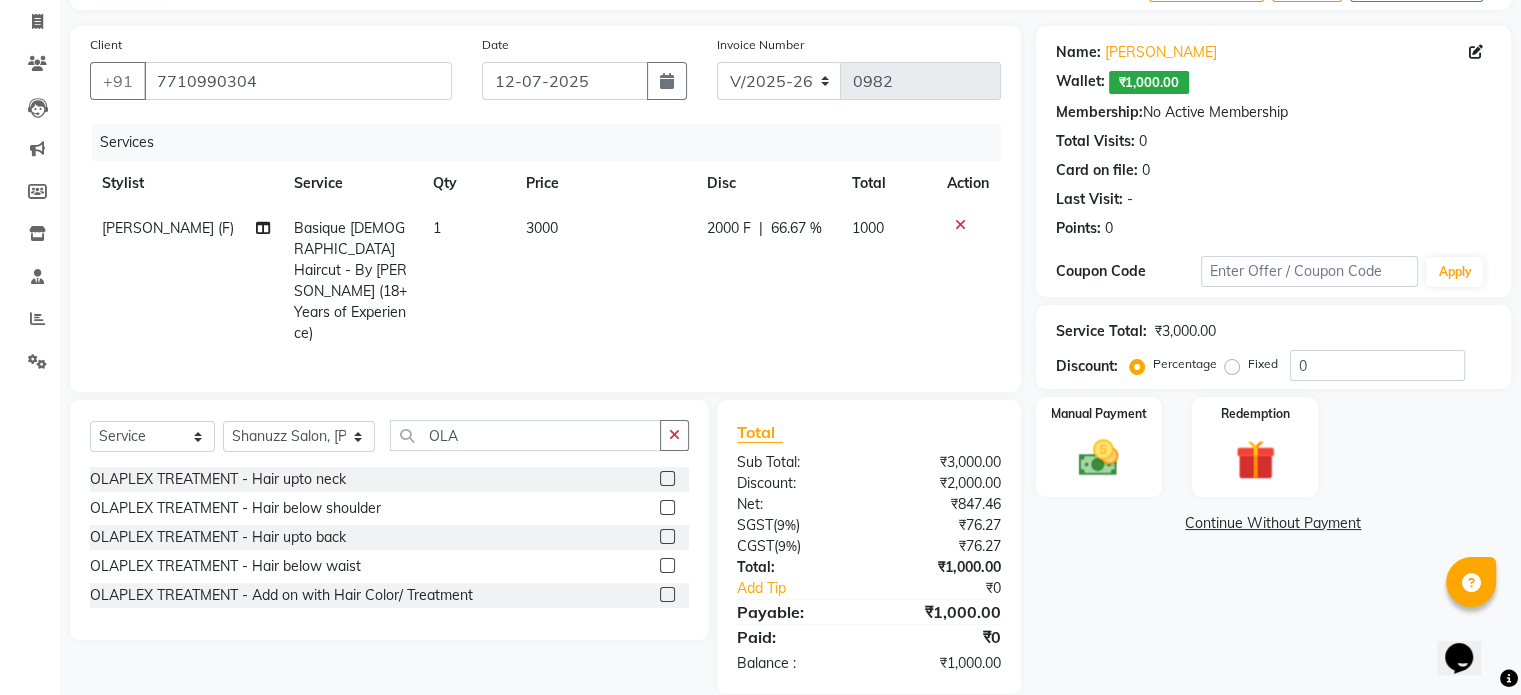 click on "2000 F | 66.67 %" 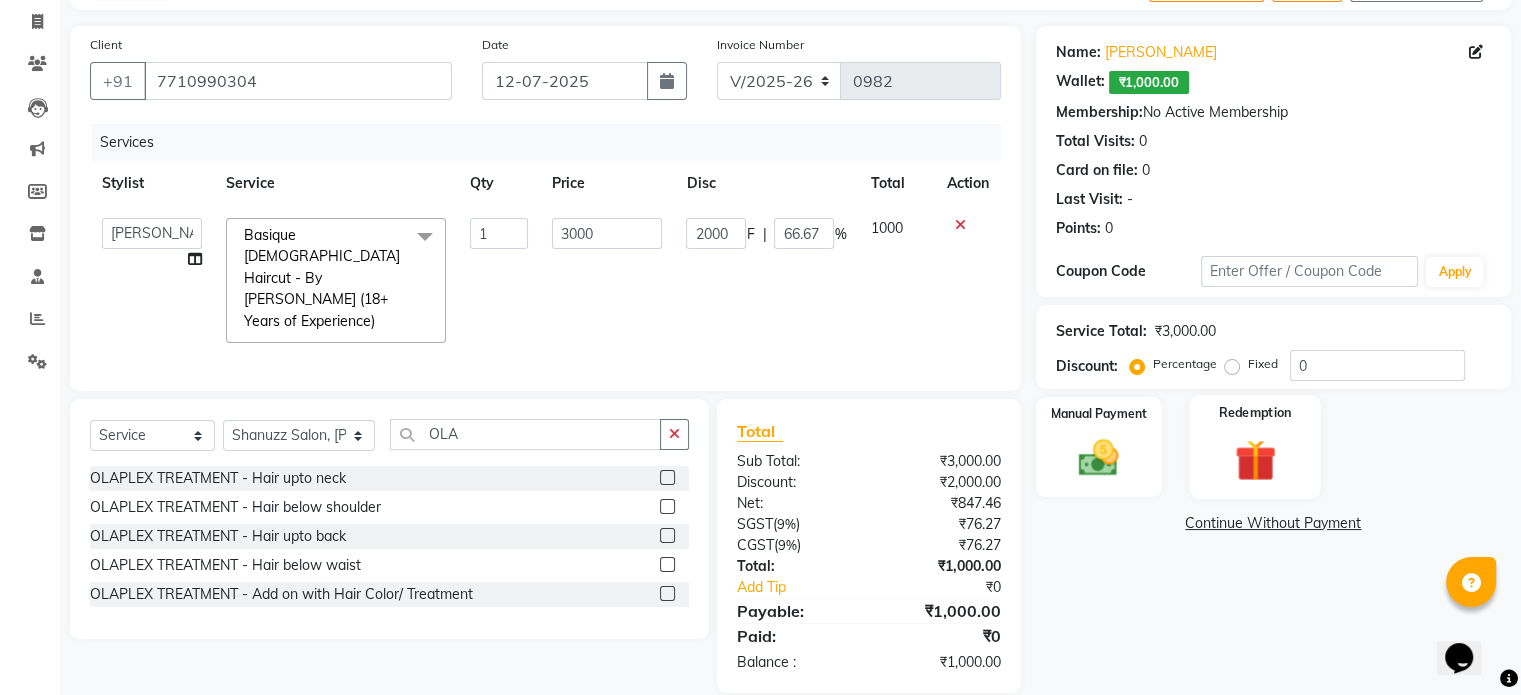 click on "Redemption" 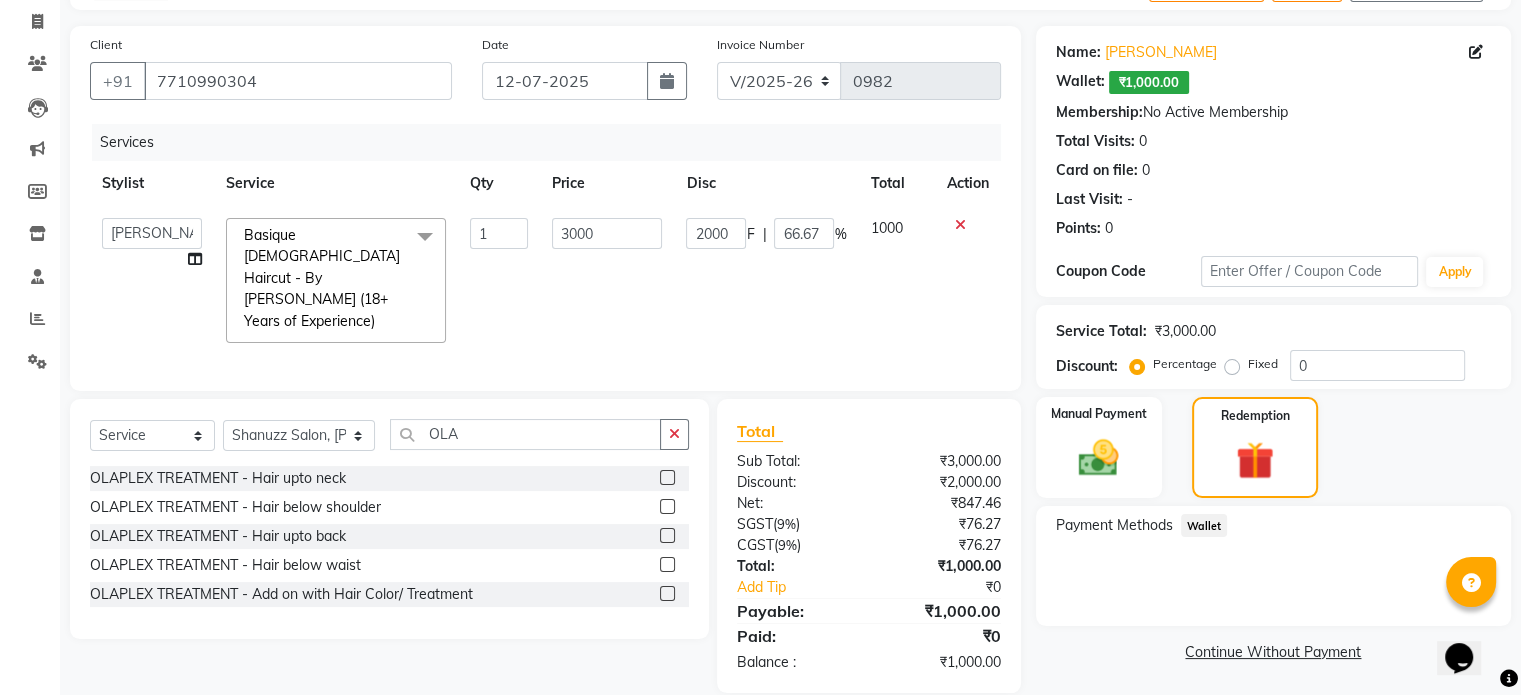 click on "Wallet" 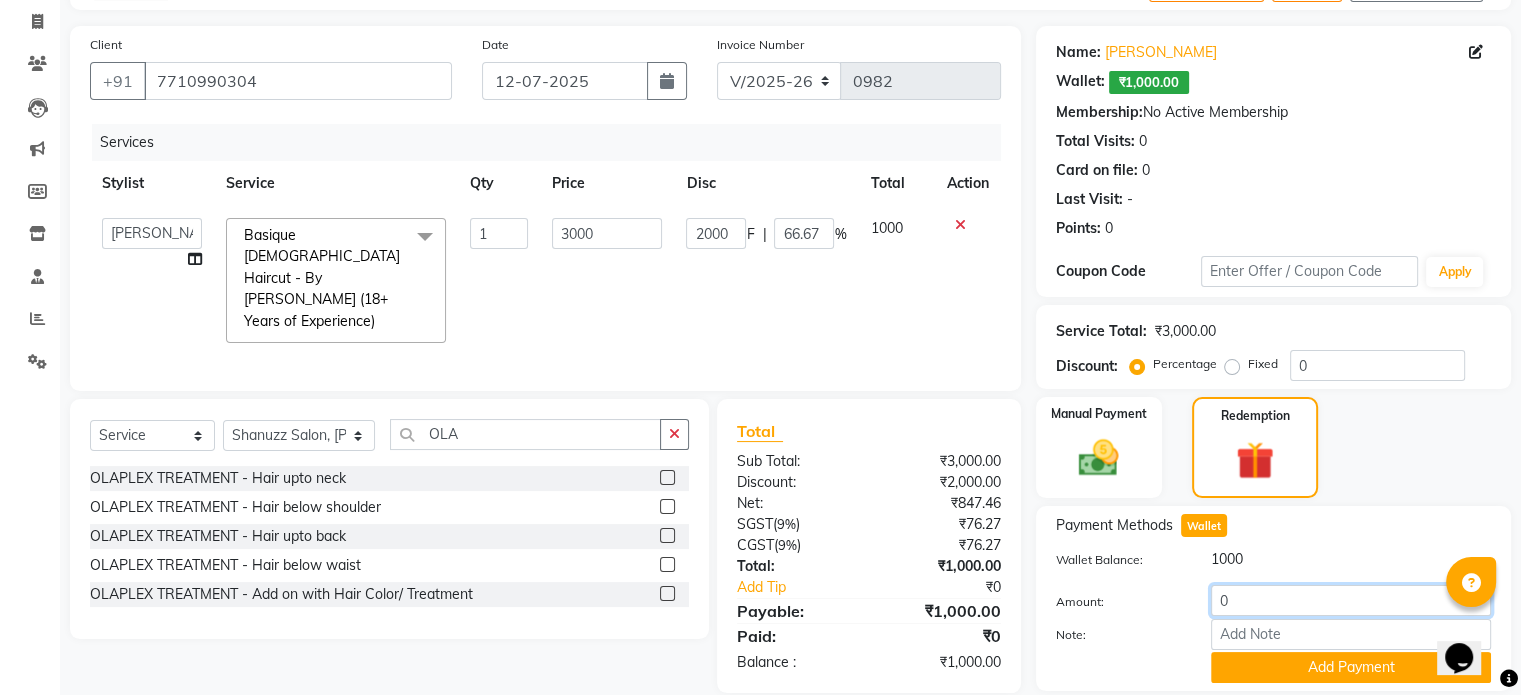 drag, startPoint x: 1262, startPoint y: 617, endPoint x: 1258, endPoint y: 588, distance: 29.274563 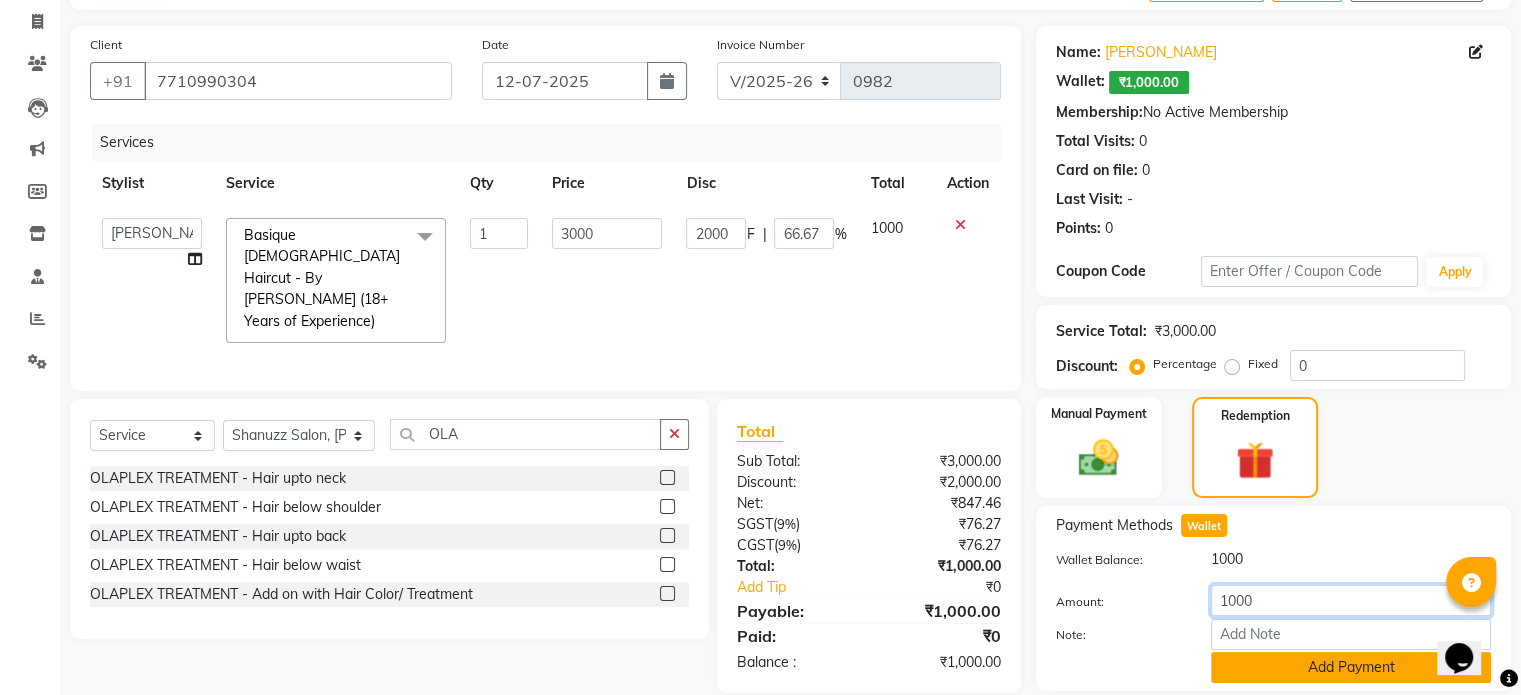 type on "1000" 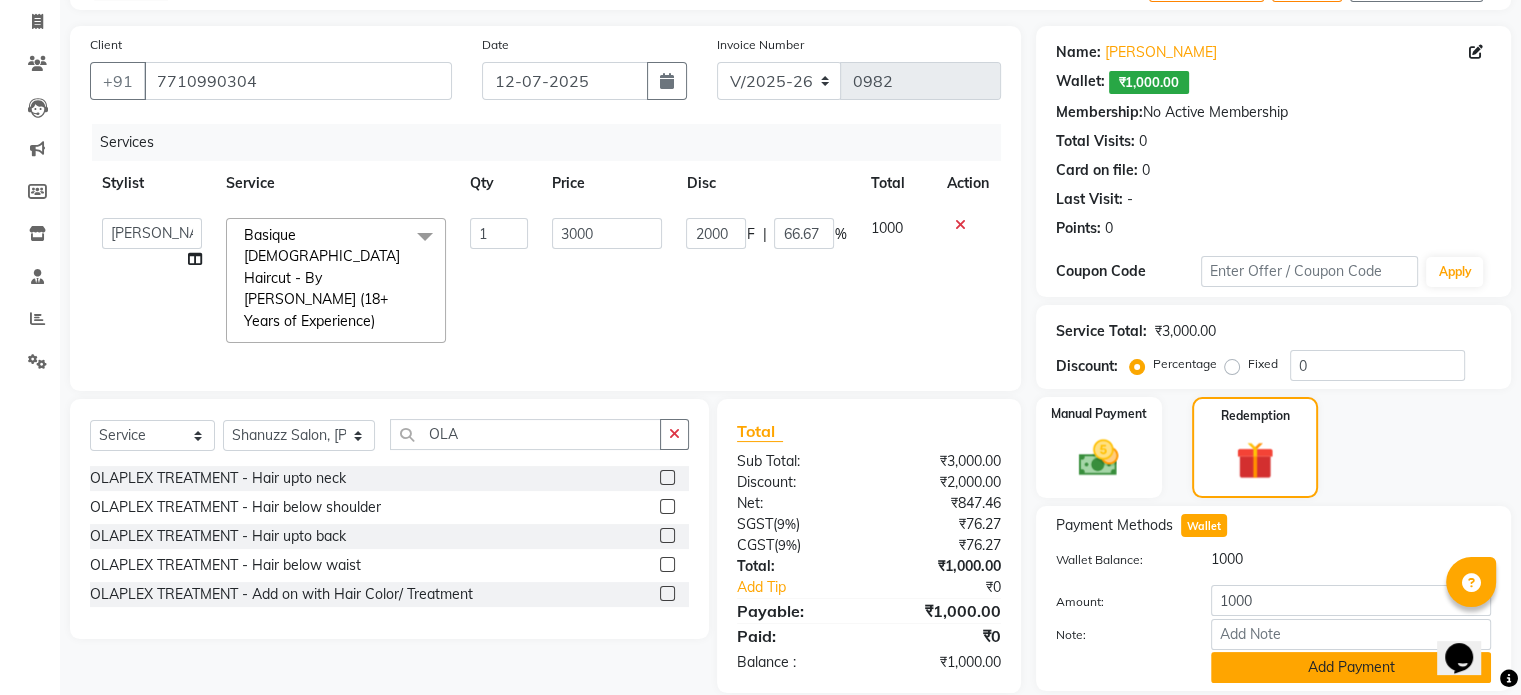 click on "Add Payment" 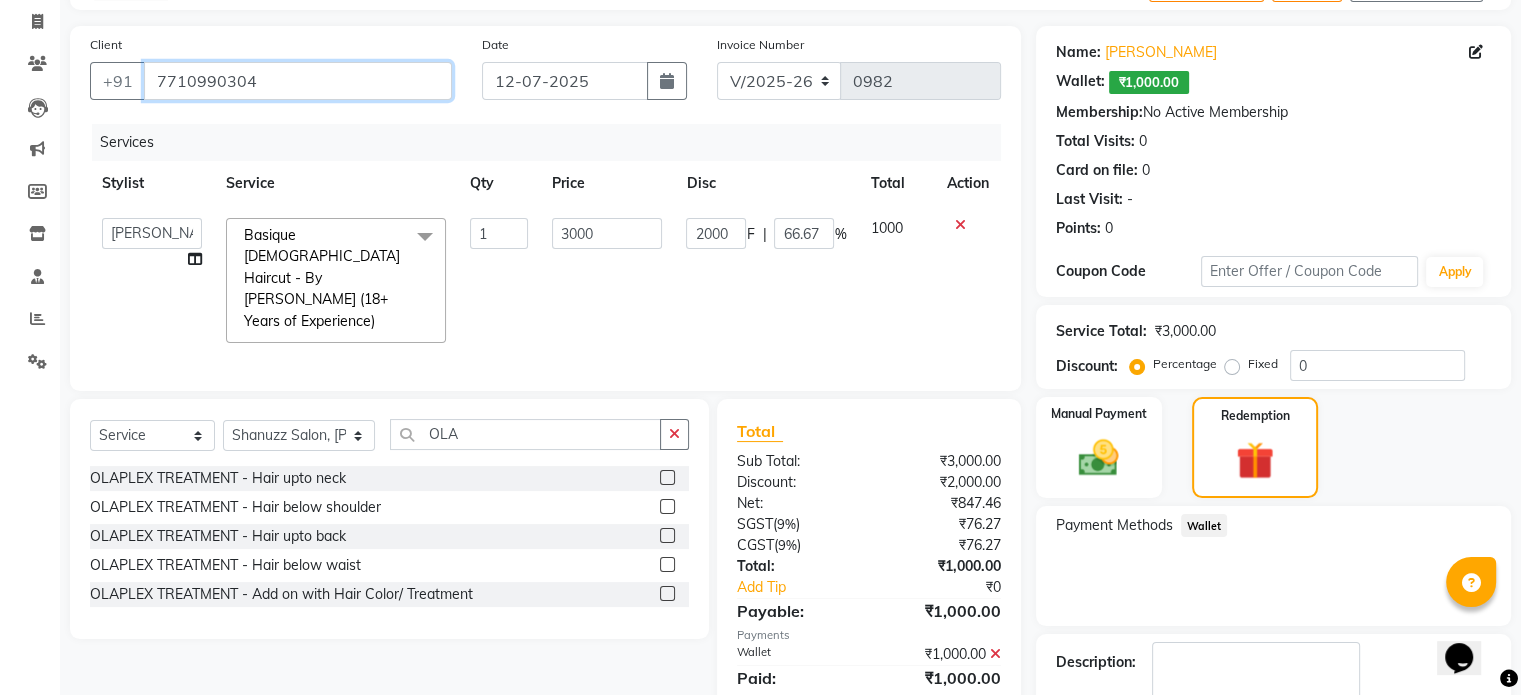click on "7710990304" at bounding box center [298, 81] 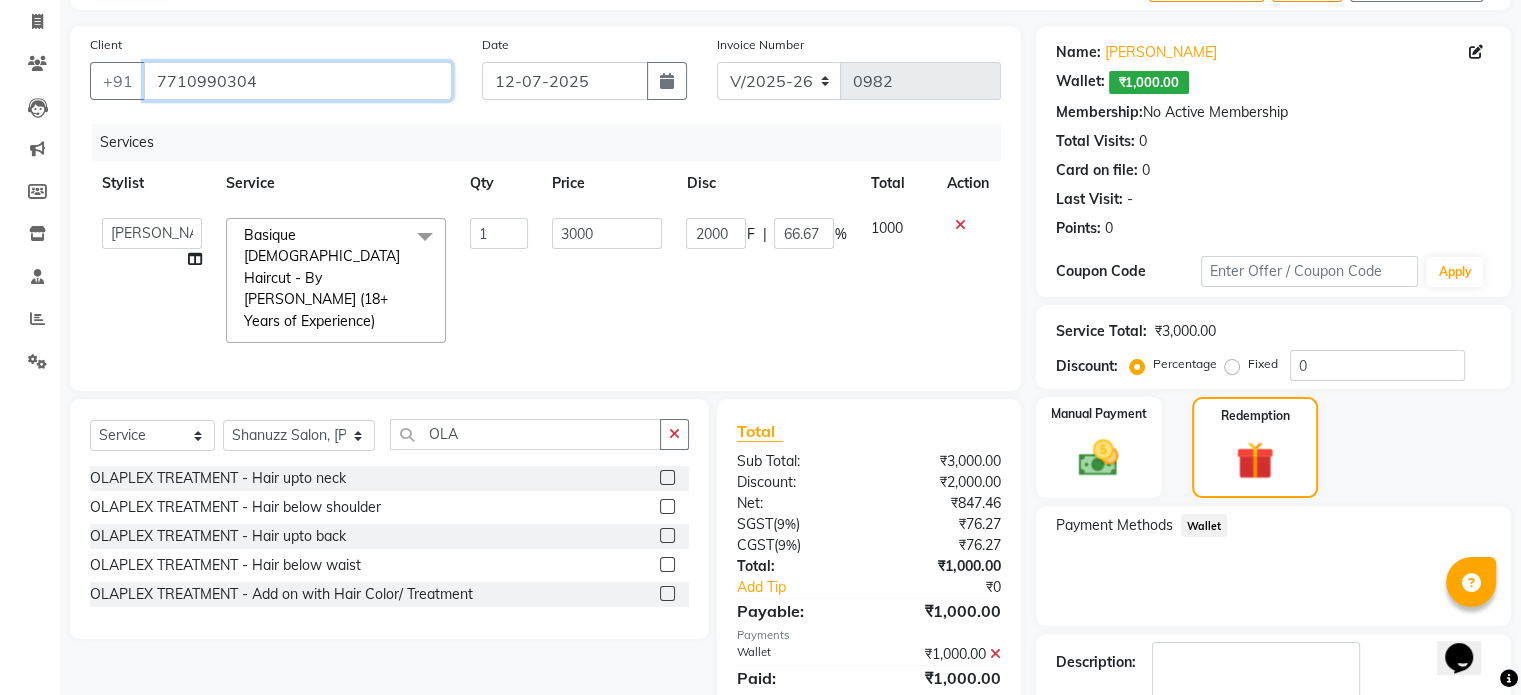 scroll, scrollTop: 237, scrollLeft: 0, axis: vertical 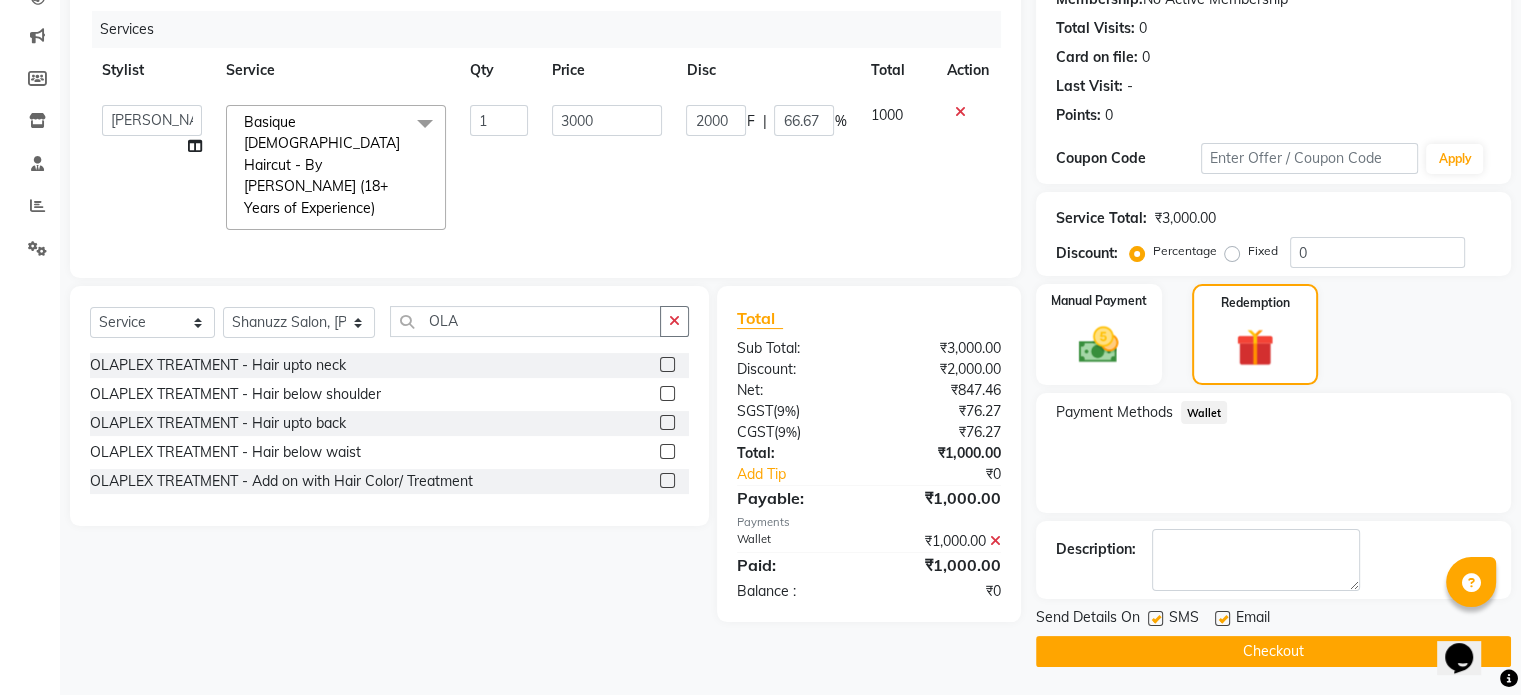 click 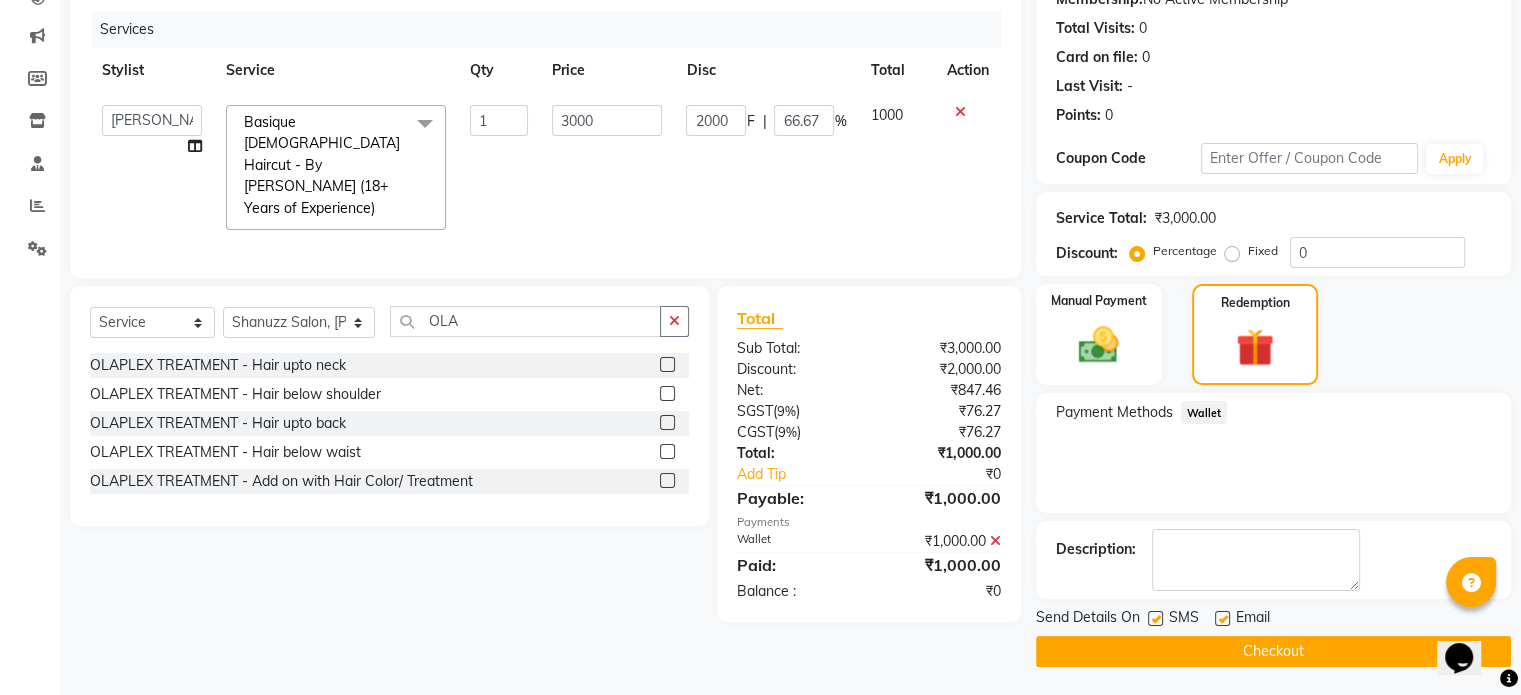 click at bounding box center [1154, 619] 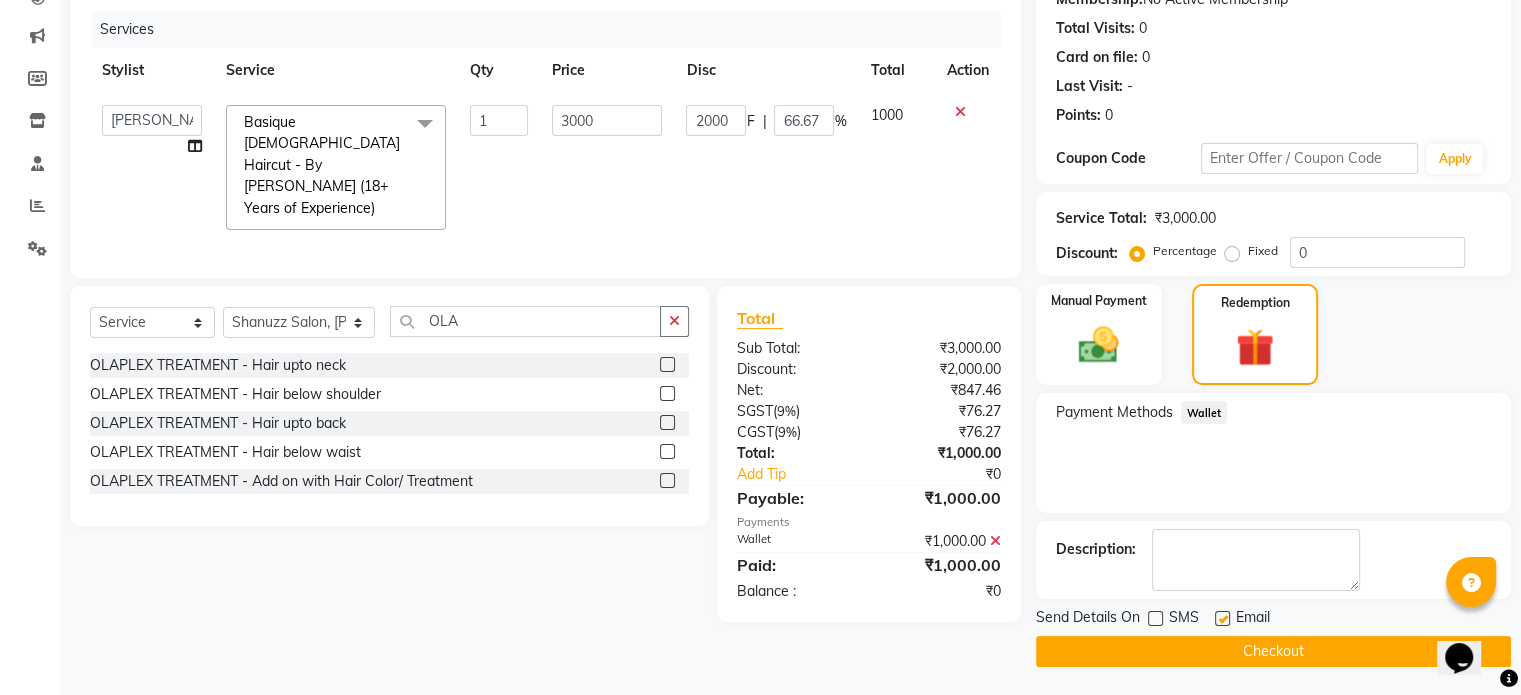 click on "Checkout" 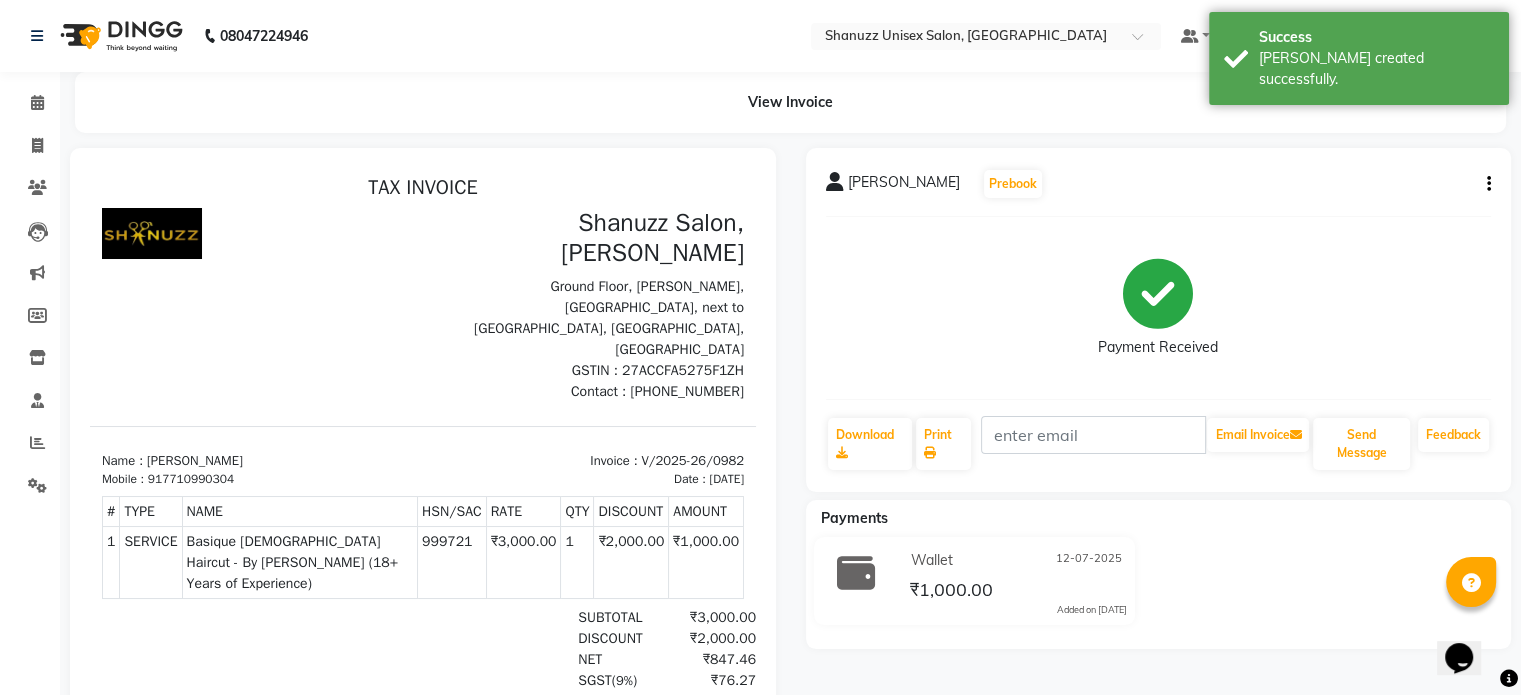 scroll, scrollTop: 0, scrollLeft: 0, axis: both 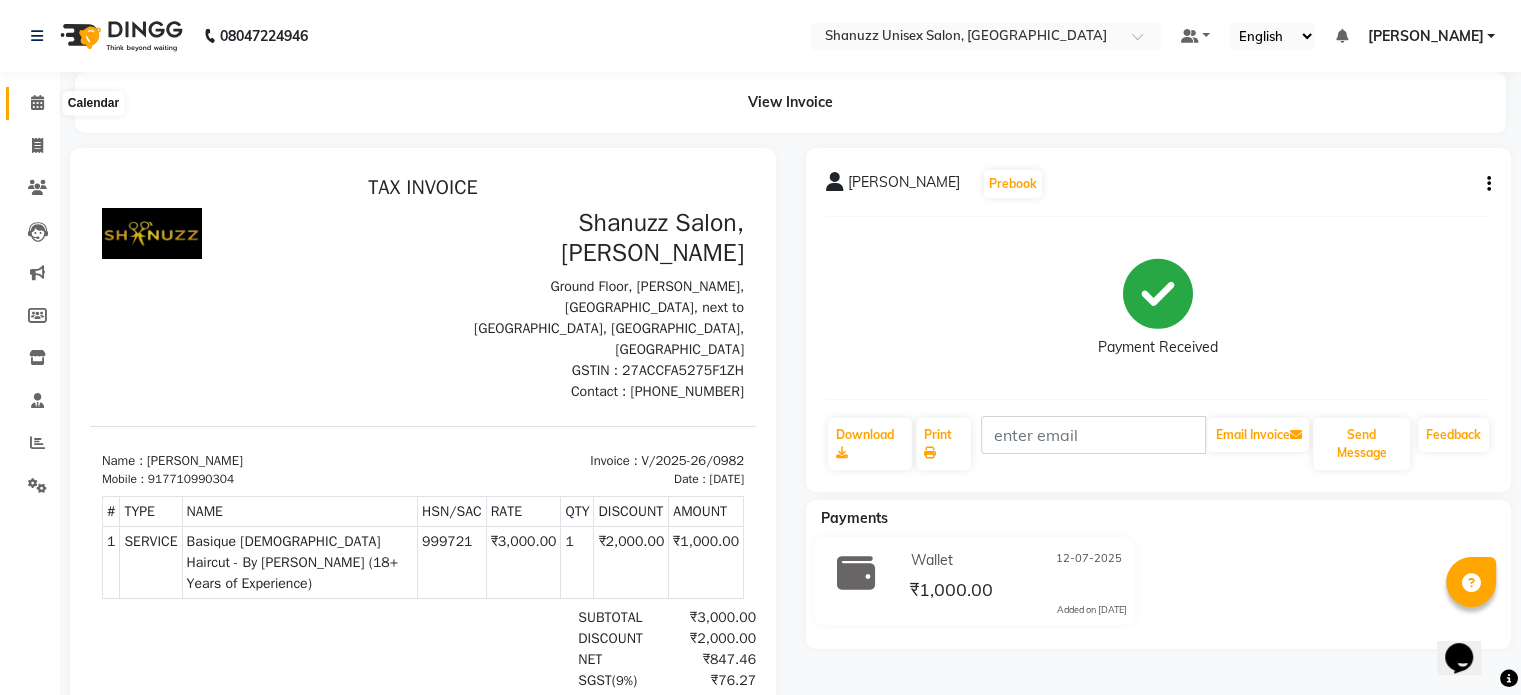 click 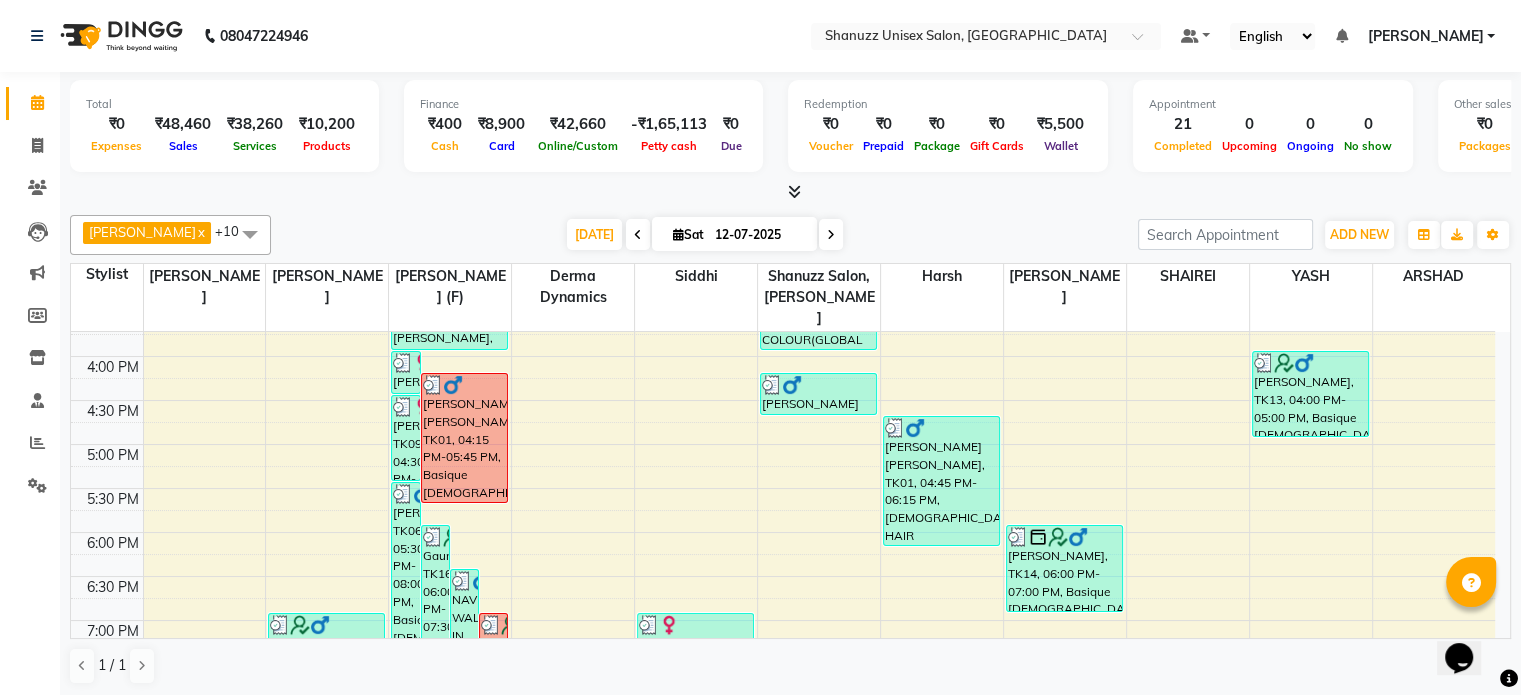 scroll, scrollTop: 718, scrollLeft: 0, axis: vertical 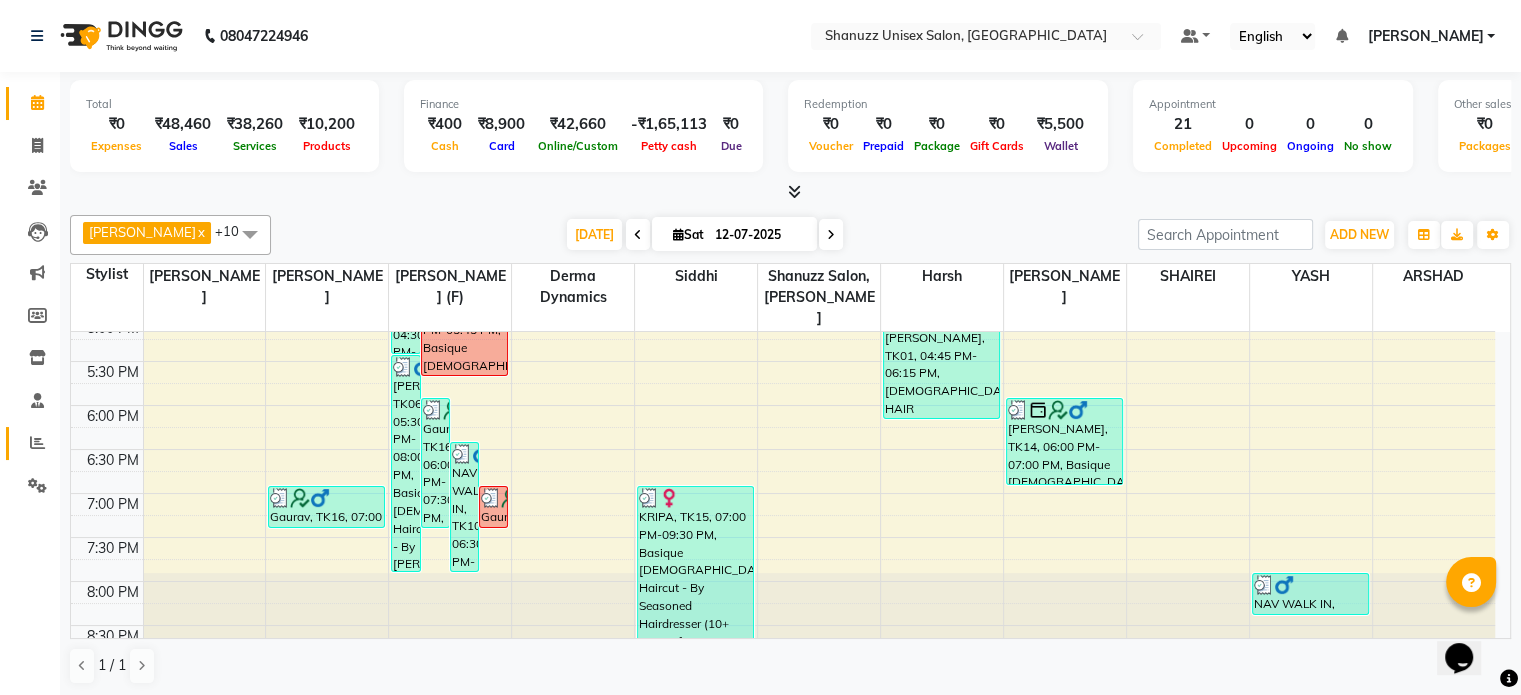 click 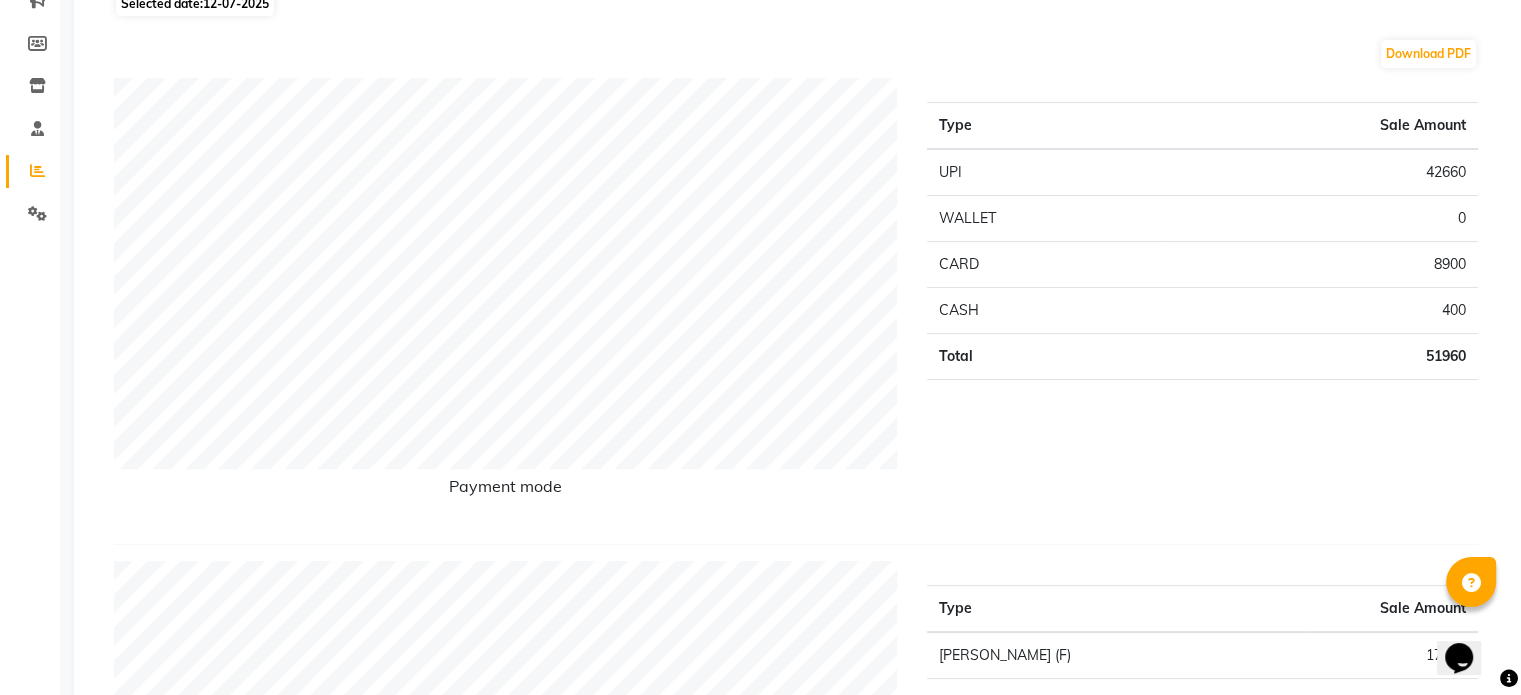 scroll, scrollTop: 0, scrollLeft: 0, axis: both 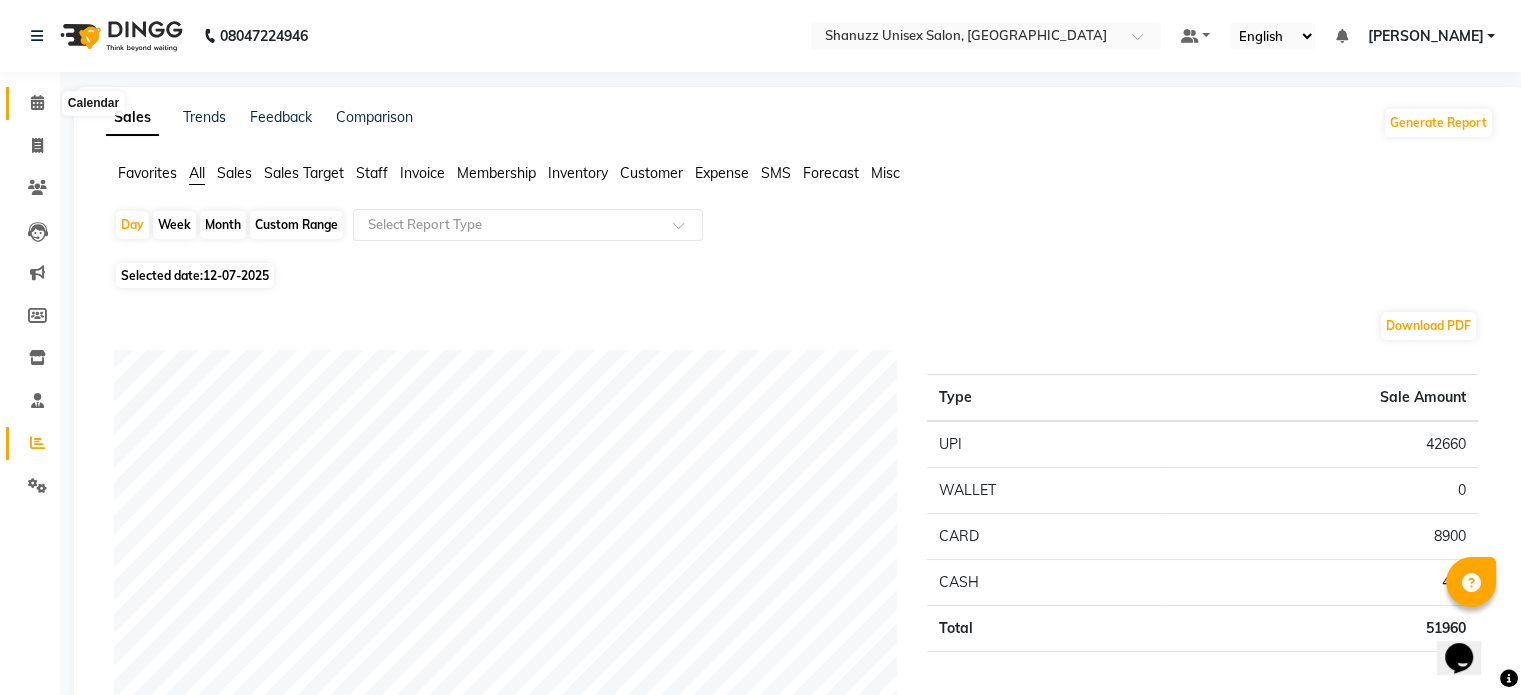 click 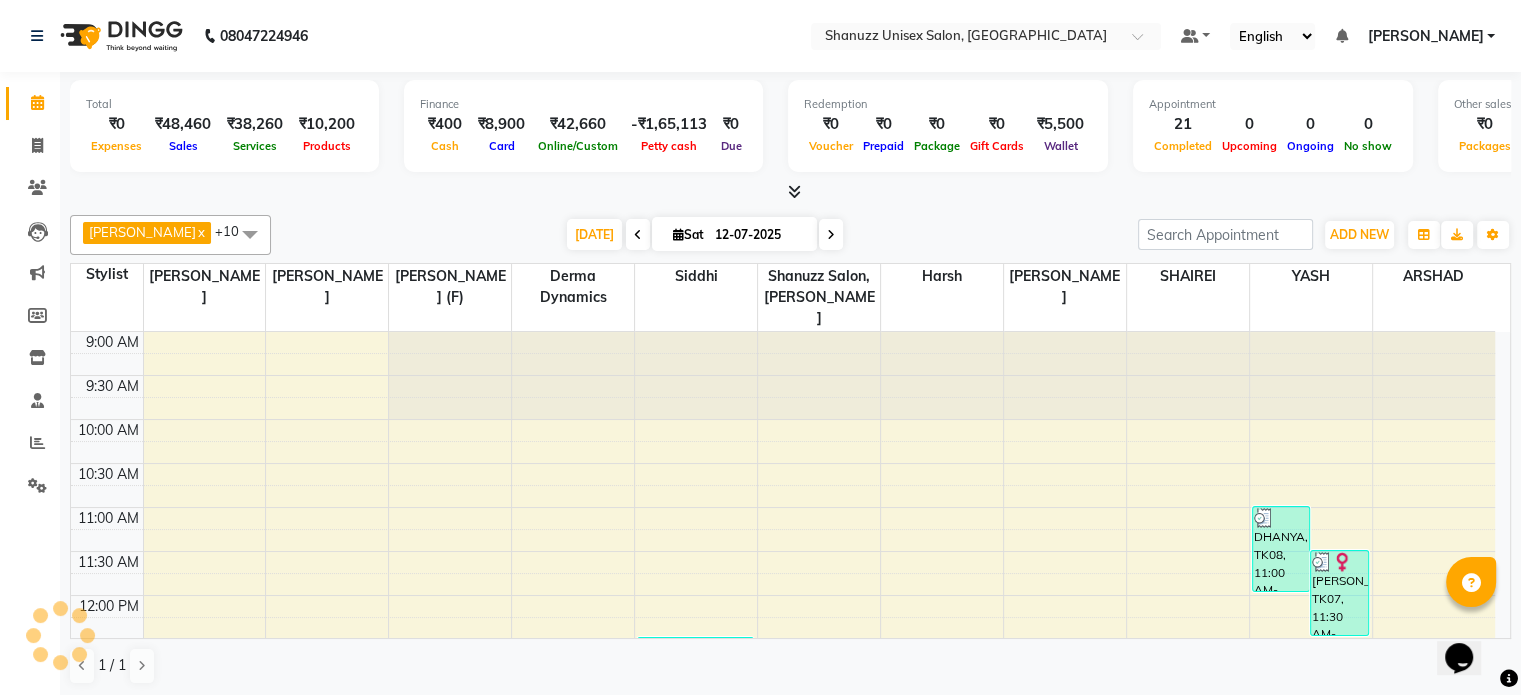 scroll, scrollTop: 680, scrollLeft: 0, axis: vertical 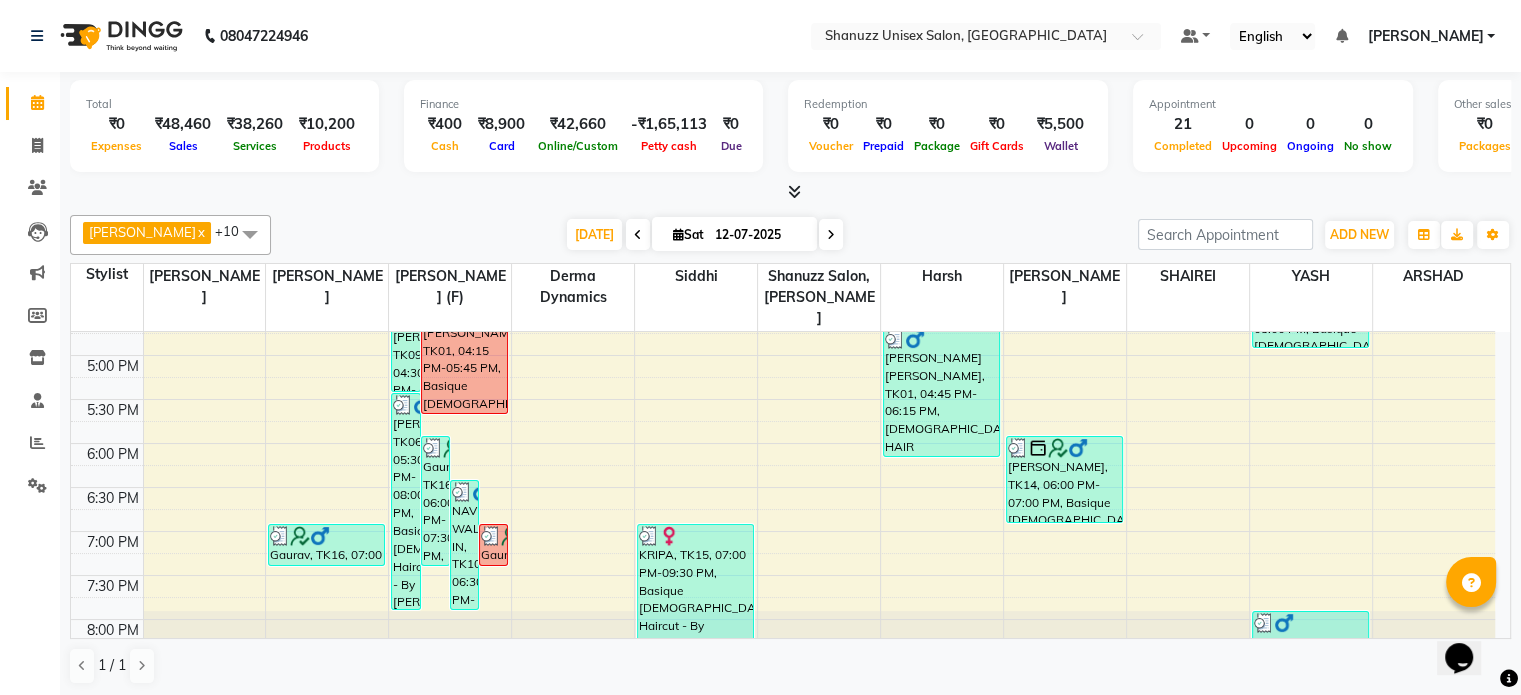 click at bounding box center (831, 234) 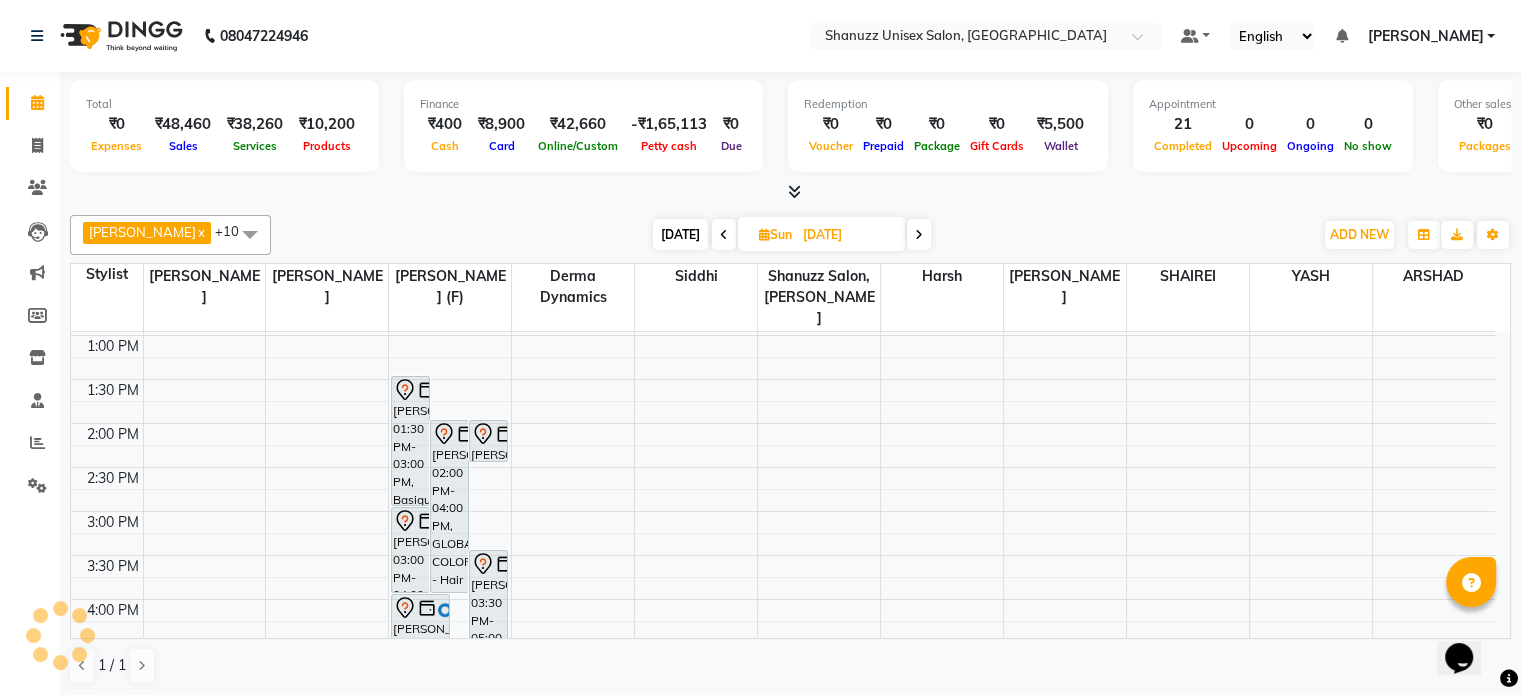 scroll, scrollTop: 349, scrollLeft: 0, axis: vertical 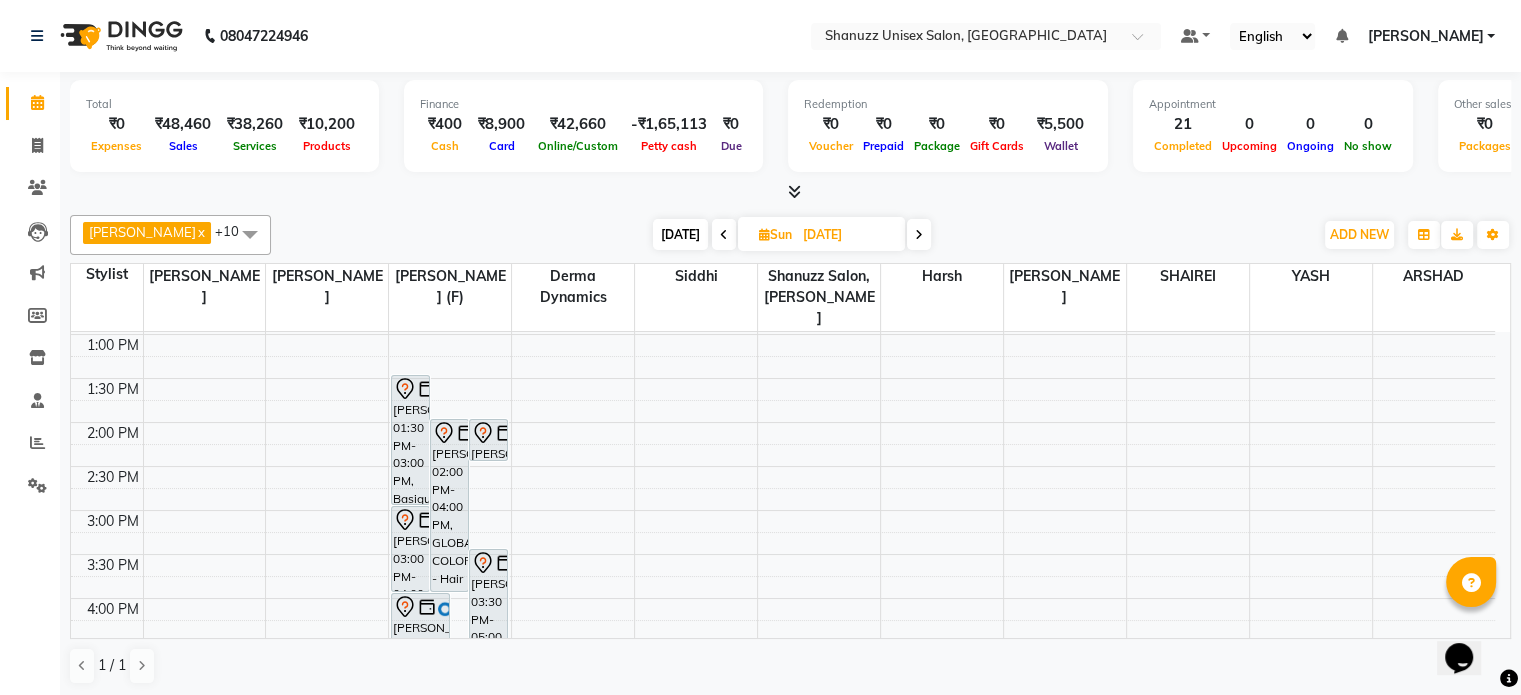 click on "Today" at bounding box center [680, 234] 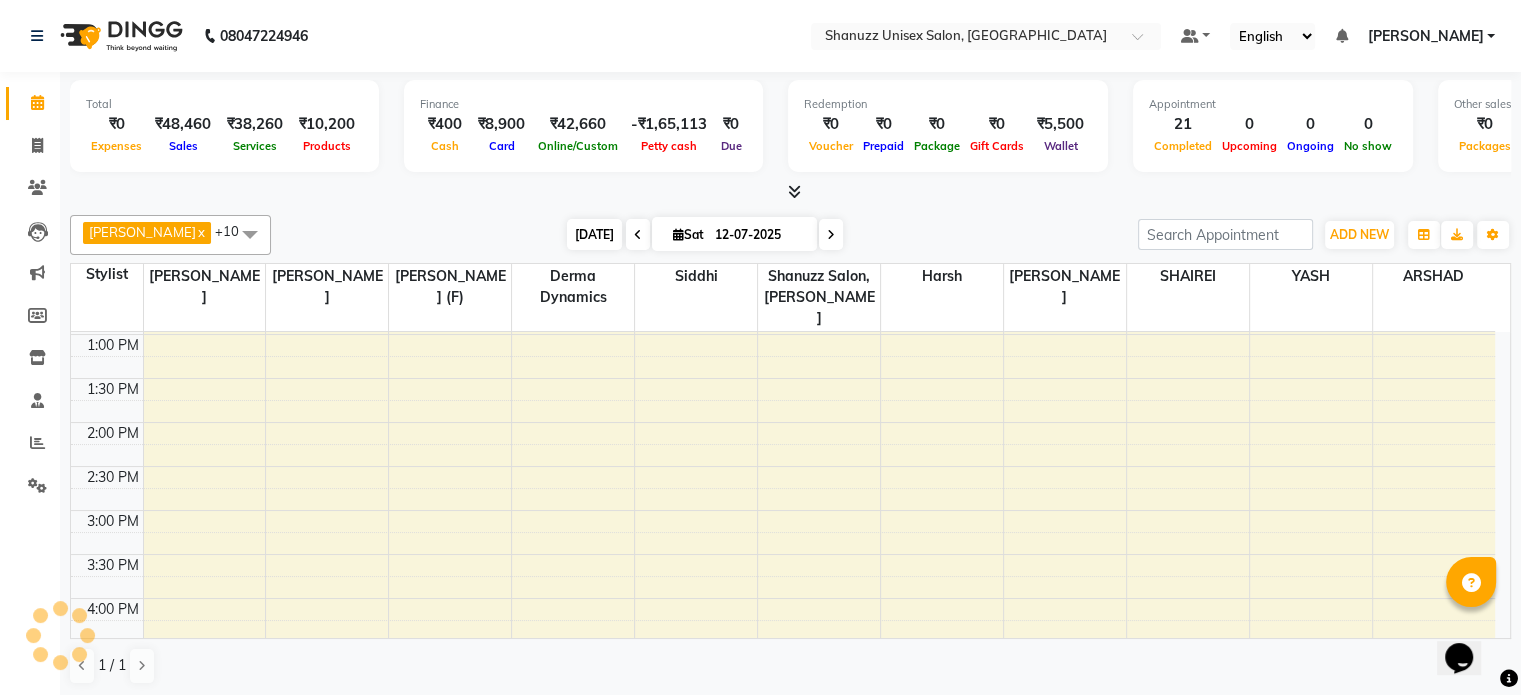 scroll, scrollTop: 719, scrollLeft: 0, axis: vertical 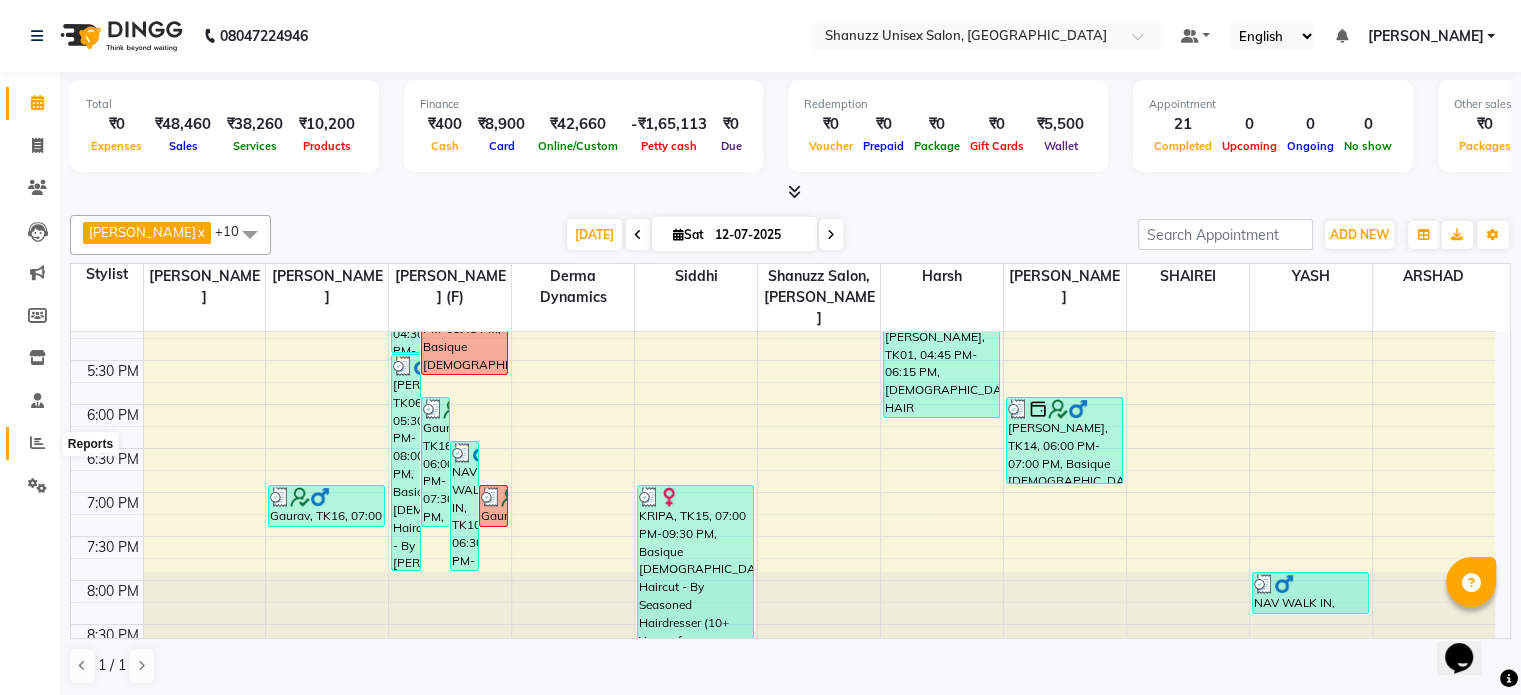 click 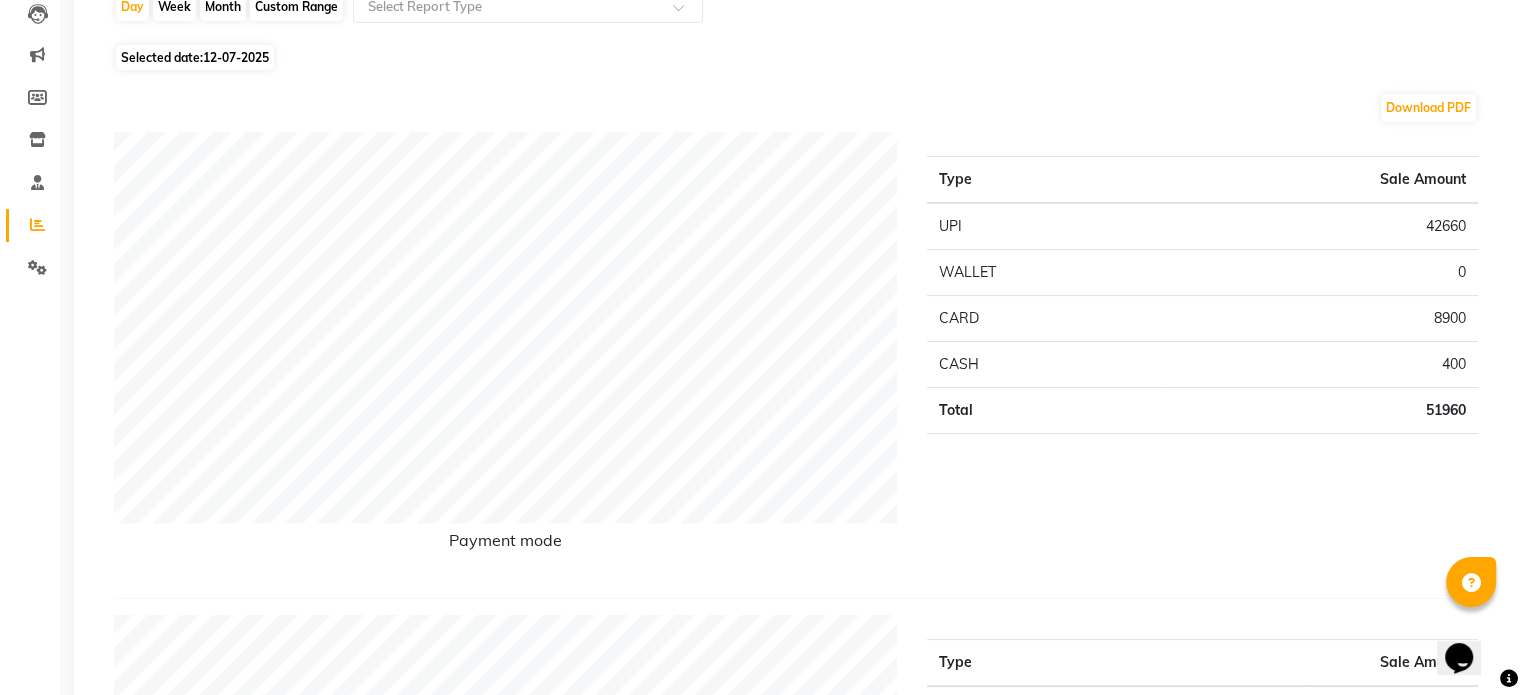 scroll, scrollTop: 0, scrollLeft: 0, axis: both 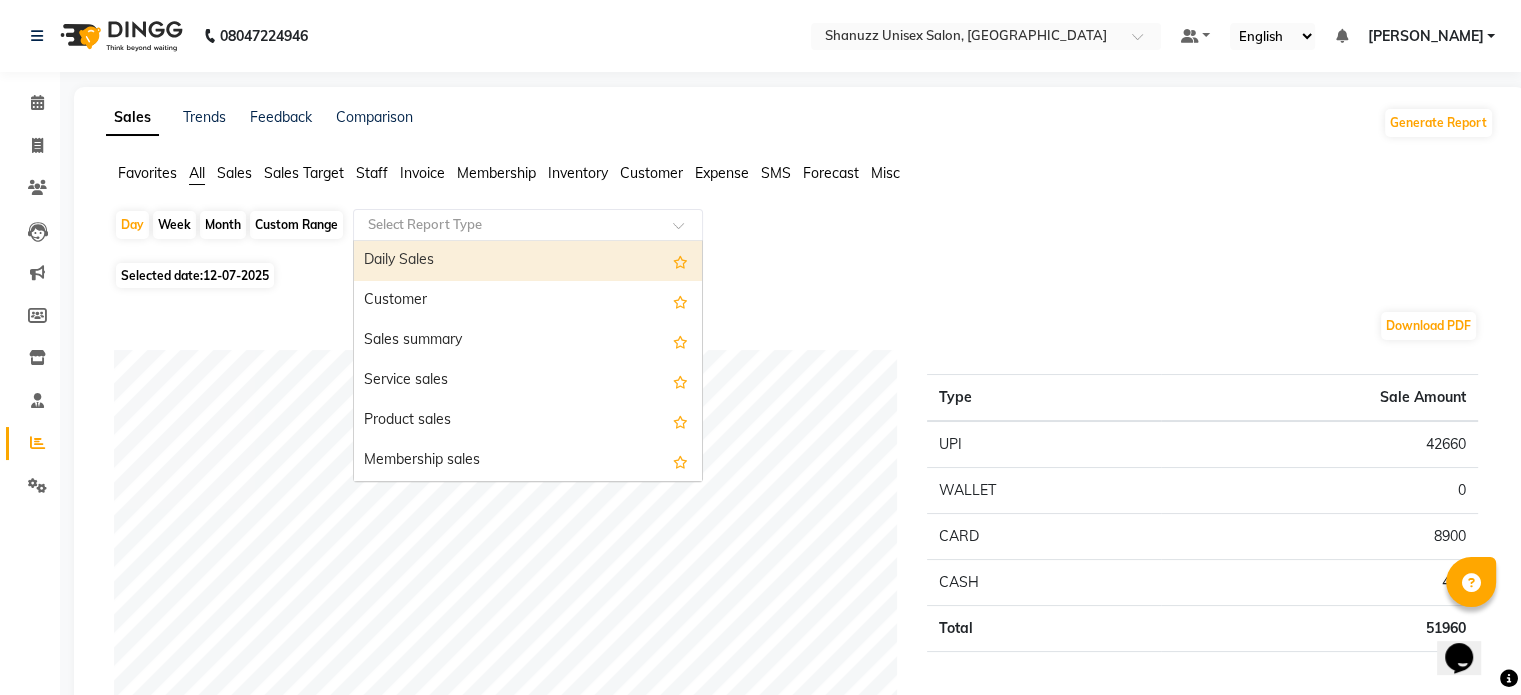 click 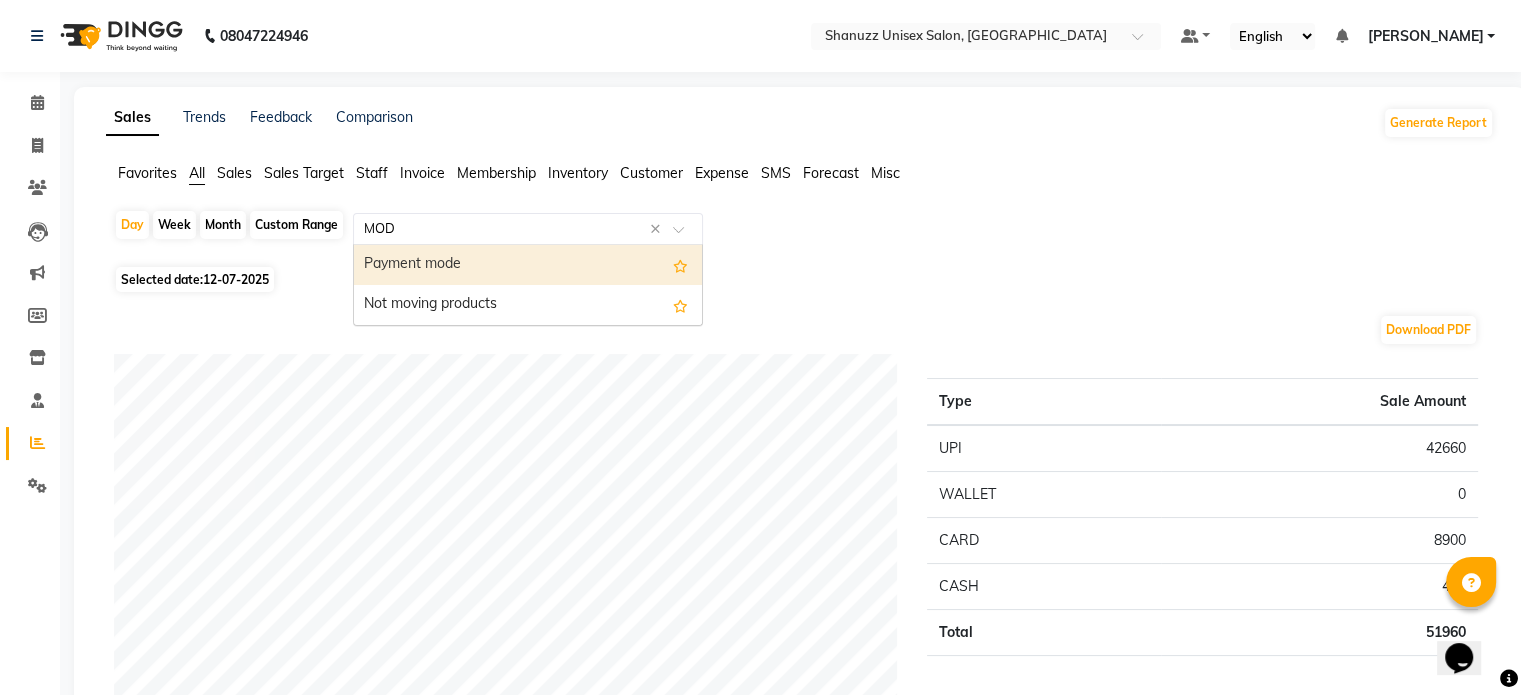type on "MODE" 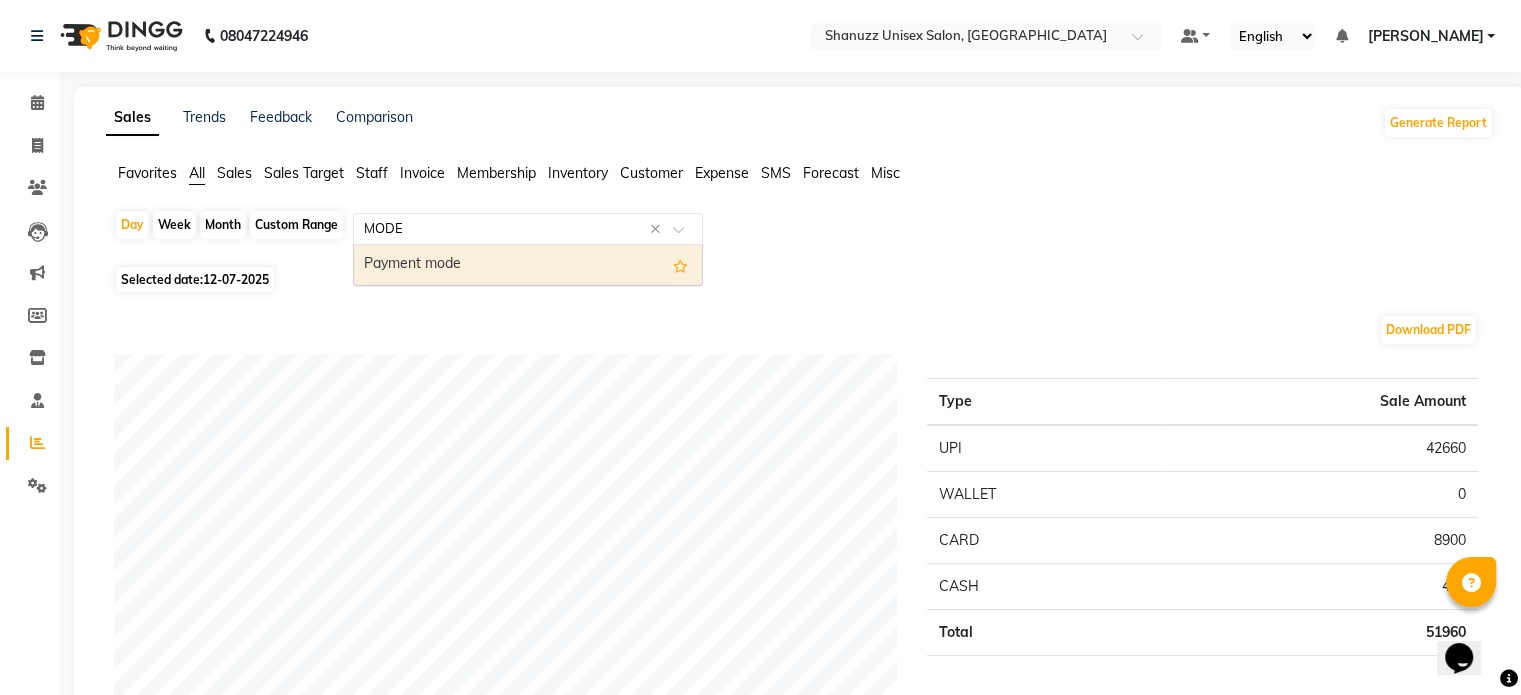 click on "Payment mode" at bounding box center (528, 265) 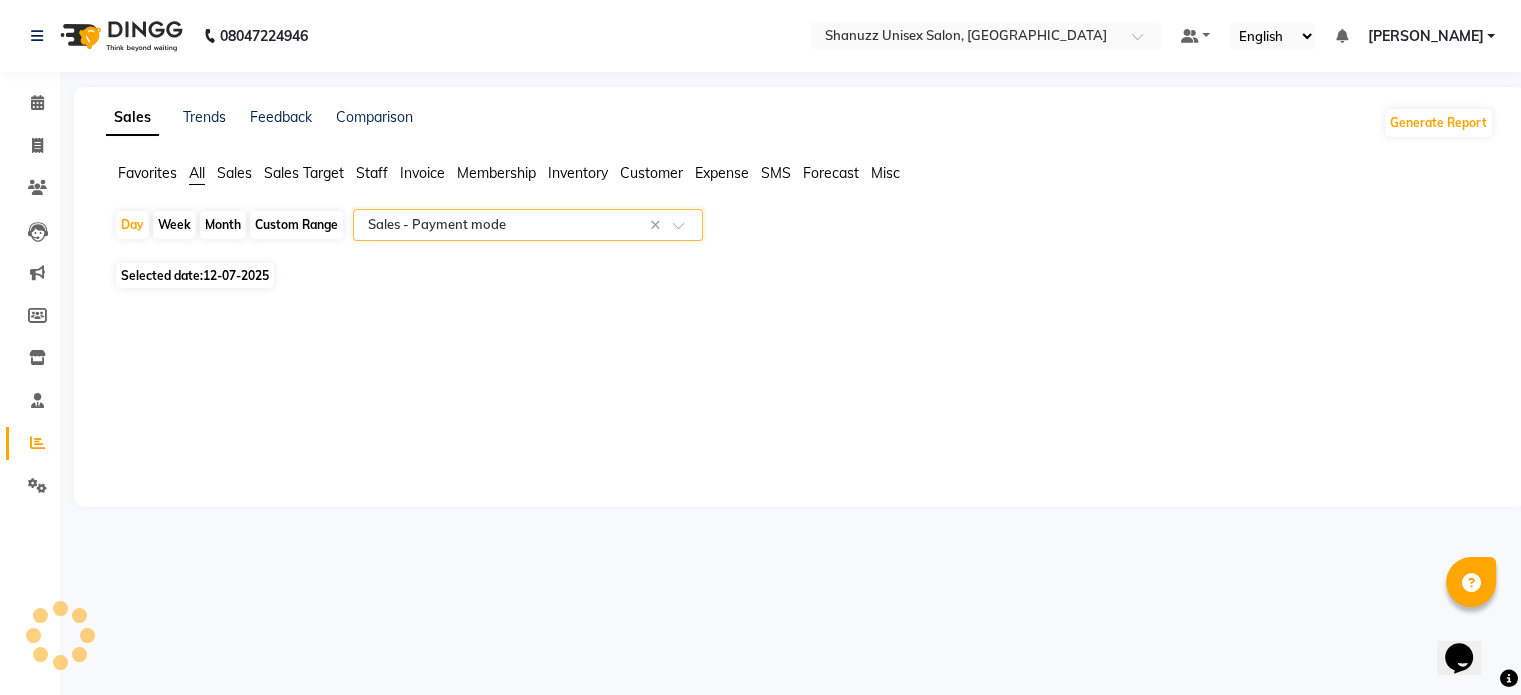 select on "full_report" 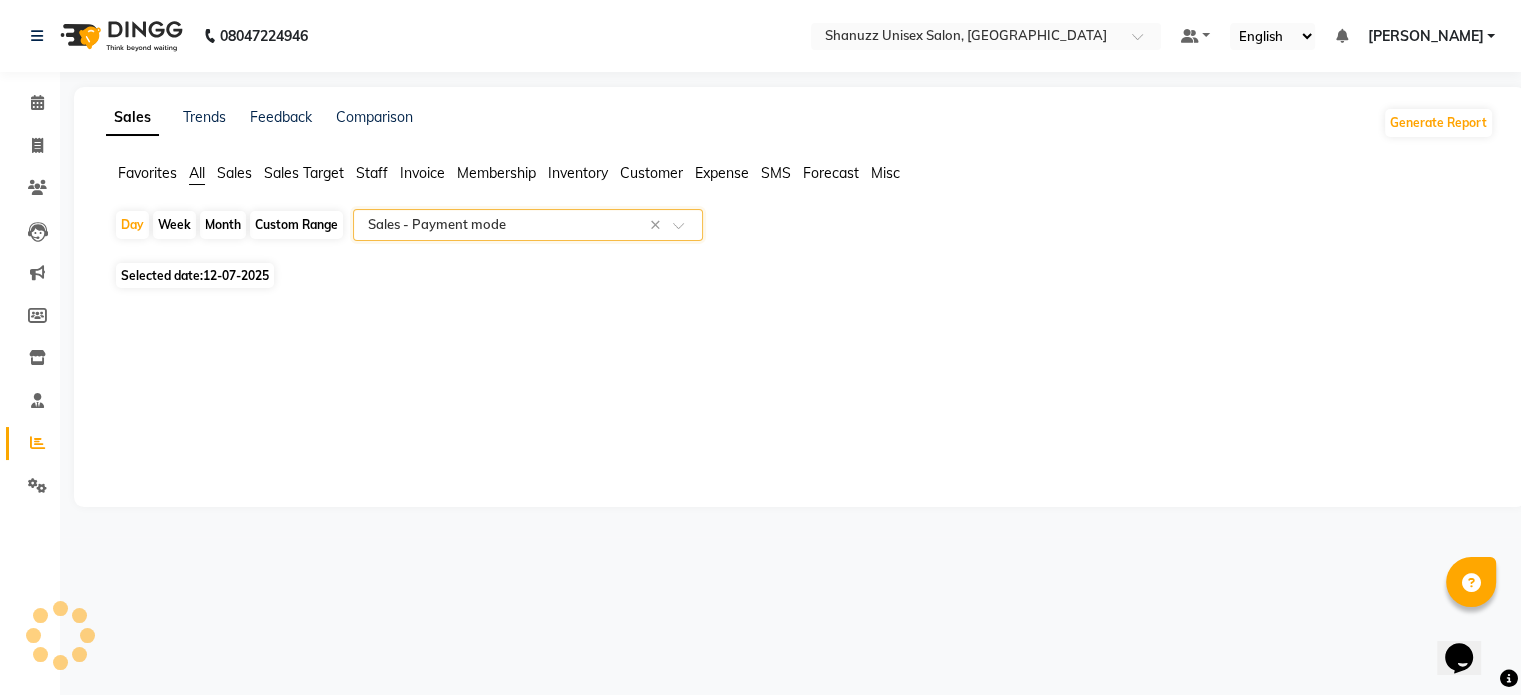 select on "csv" 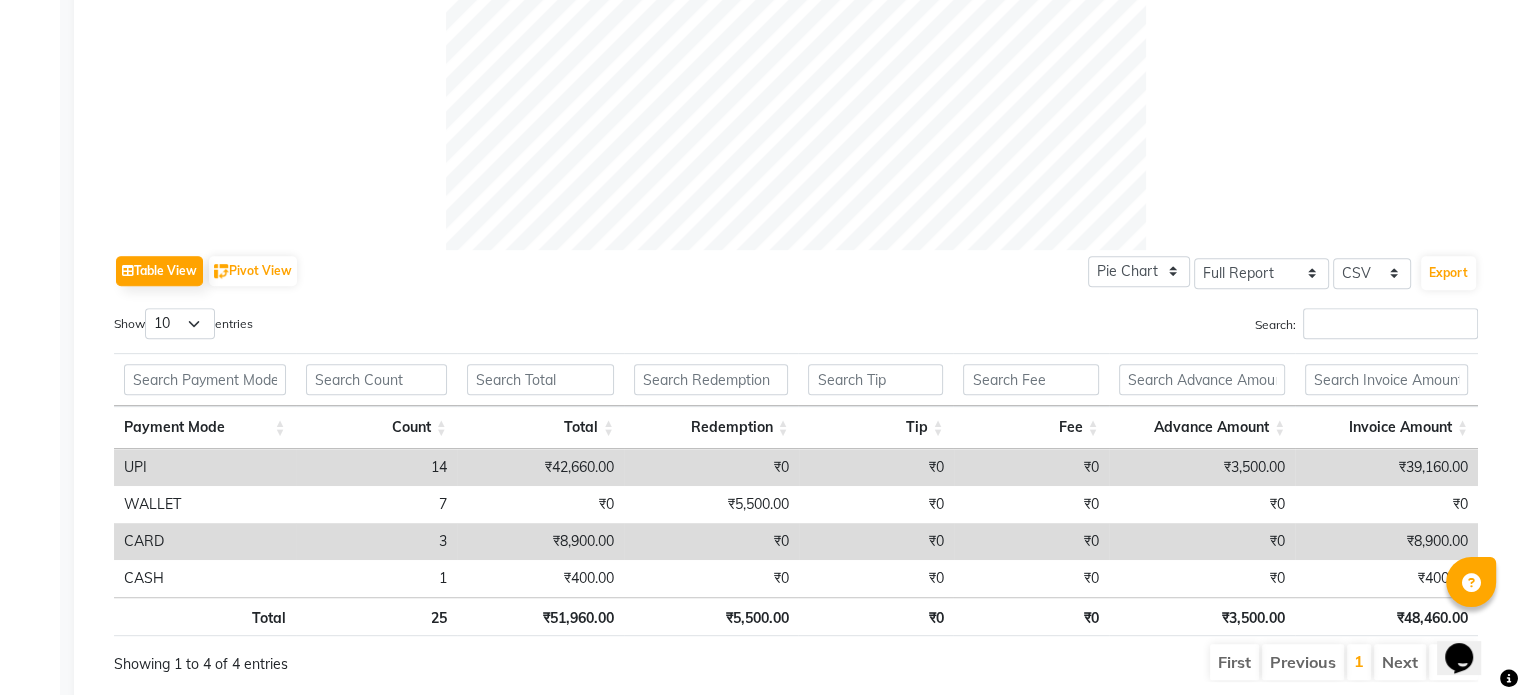 scroll, scrollTop: 850, scrollLeft: 0, axis: vertical 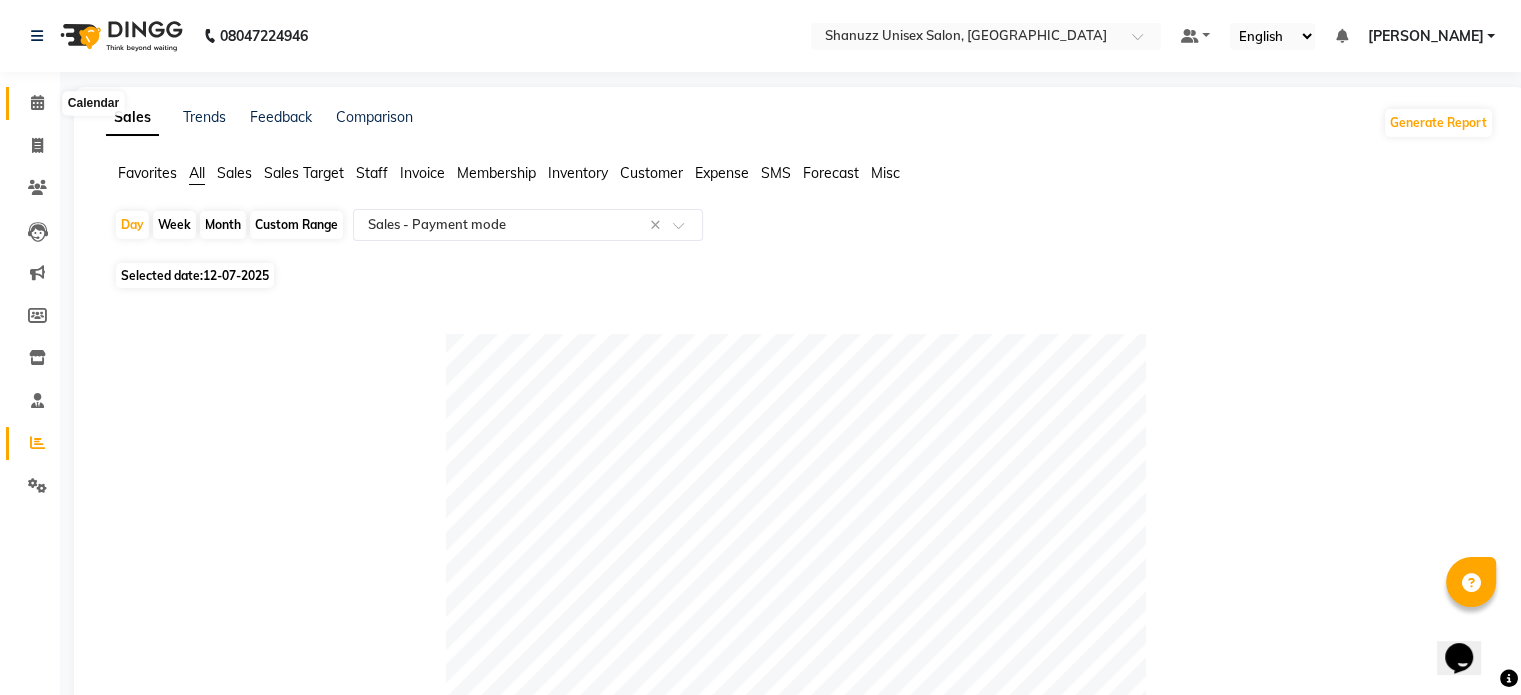 click 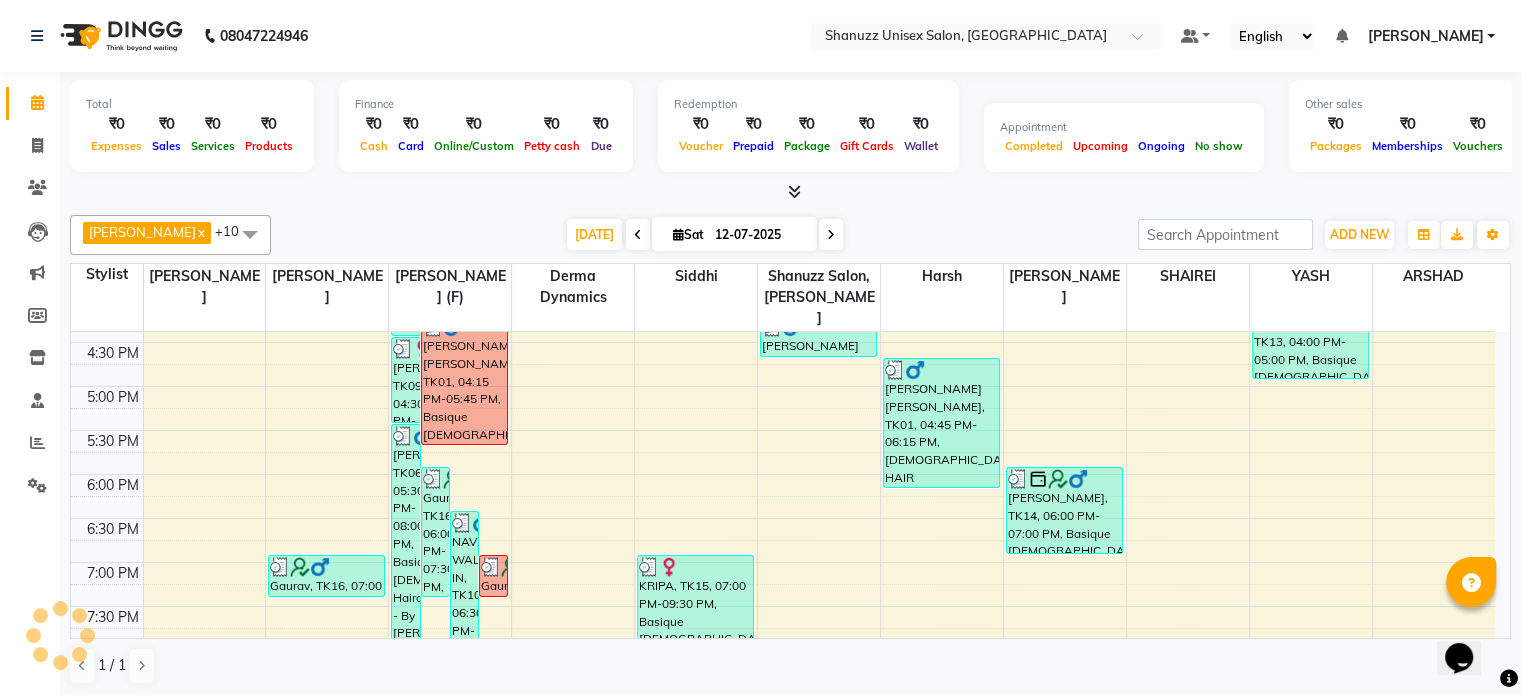 scroll, scrollTop: 0, scrollLeft: 0, axis: both 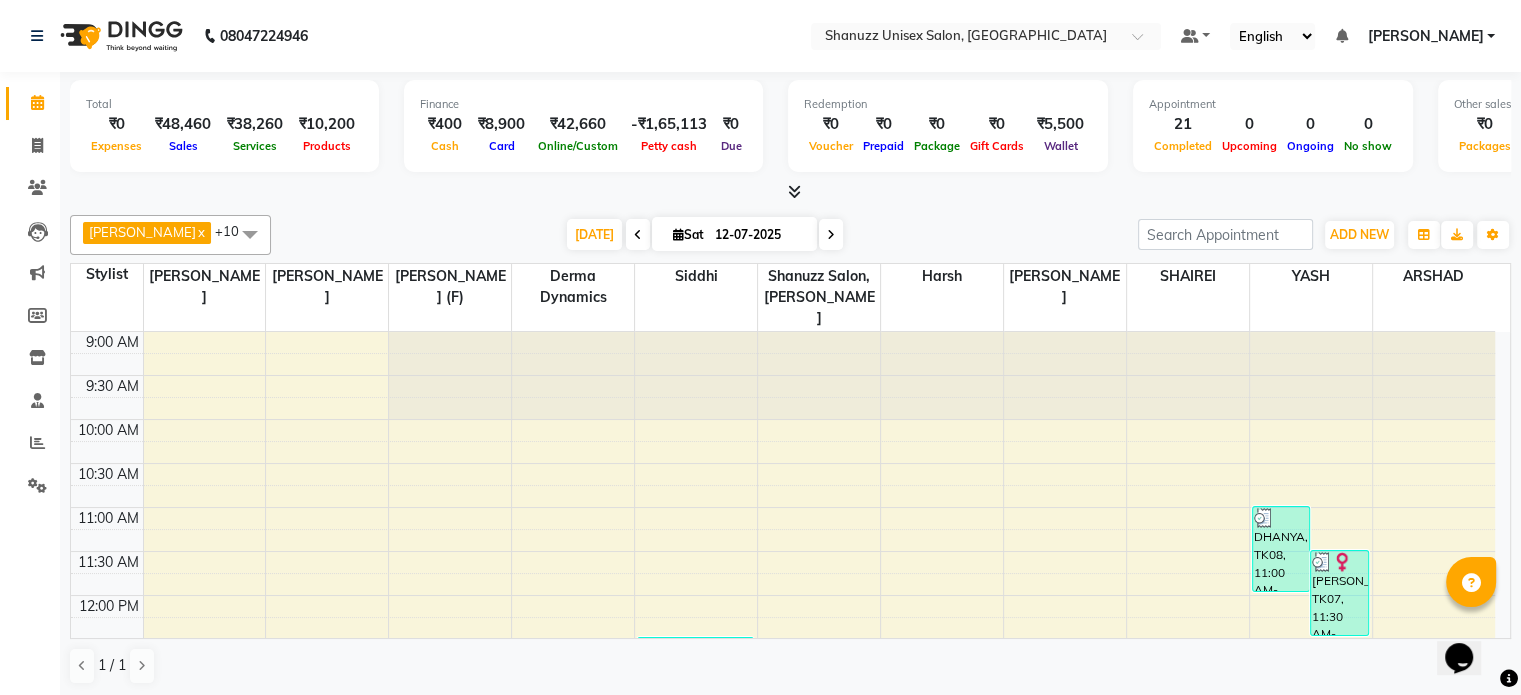 click 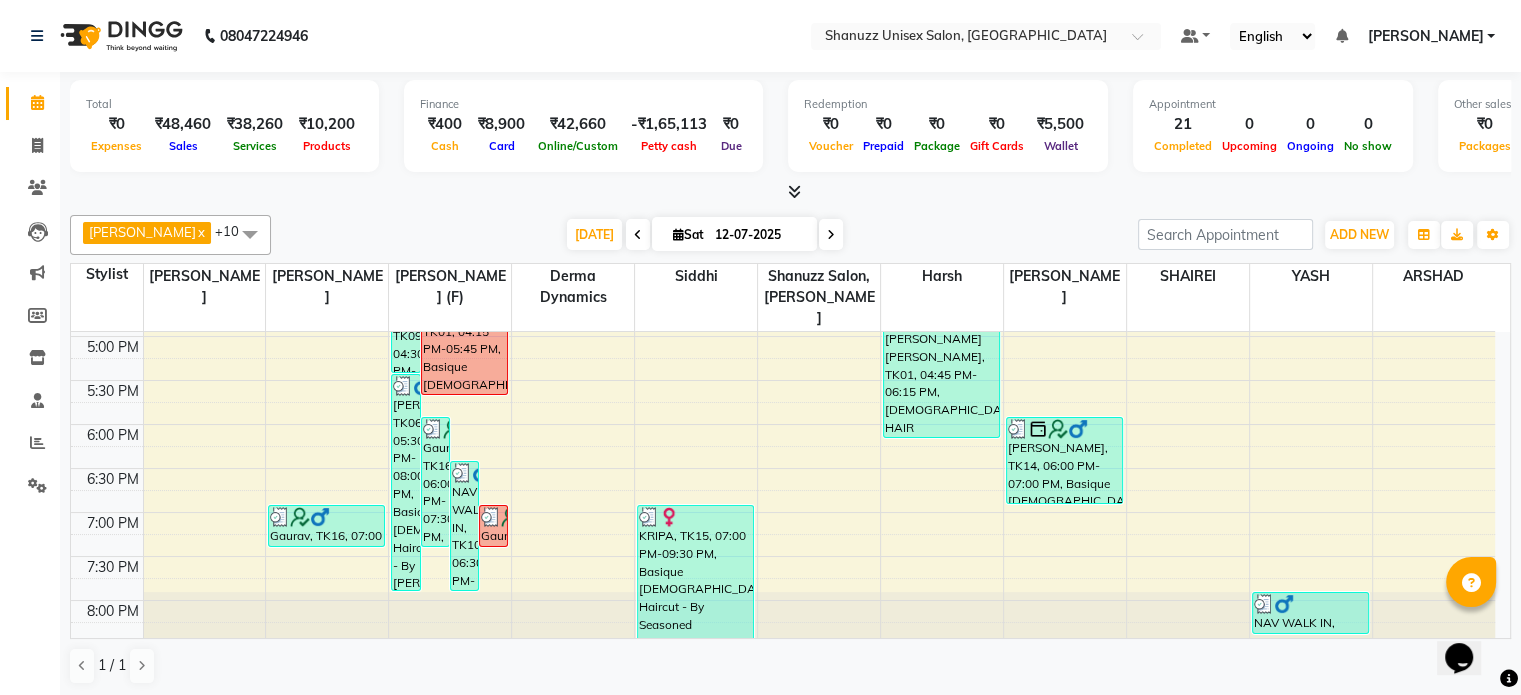 scroll, scrollTop: 718, scrollLeft: 0, axis: vertical 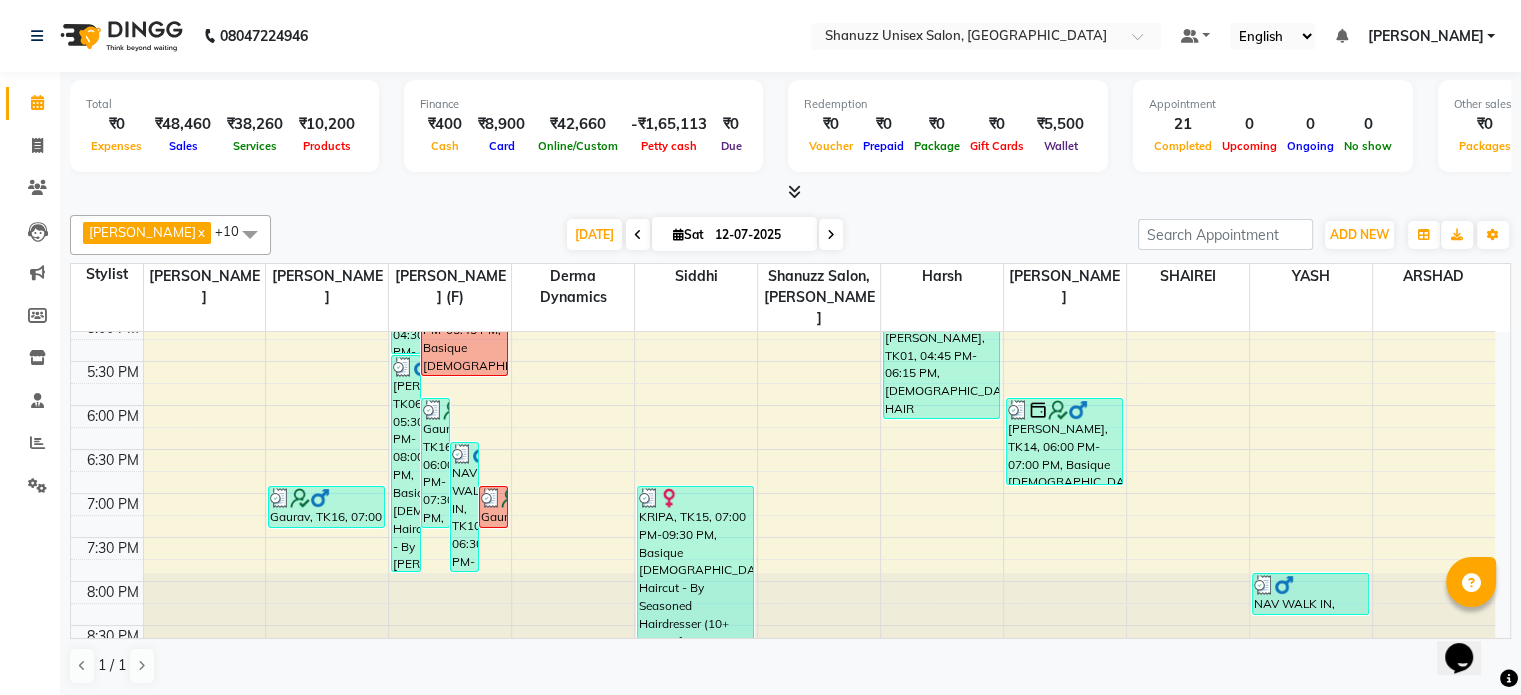 click on "Tanishka Panchal" at bounding box center (1425, 36) 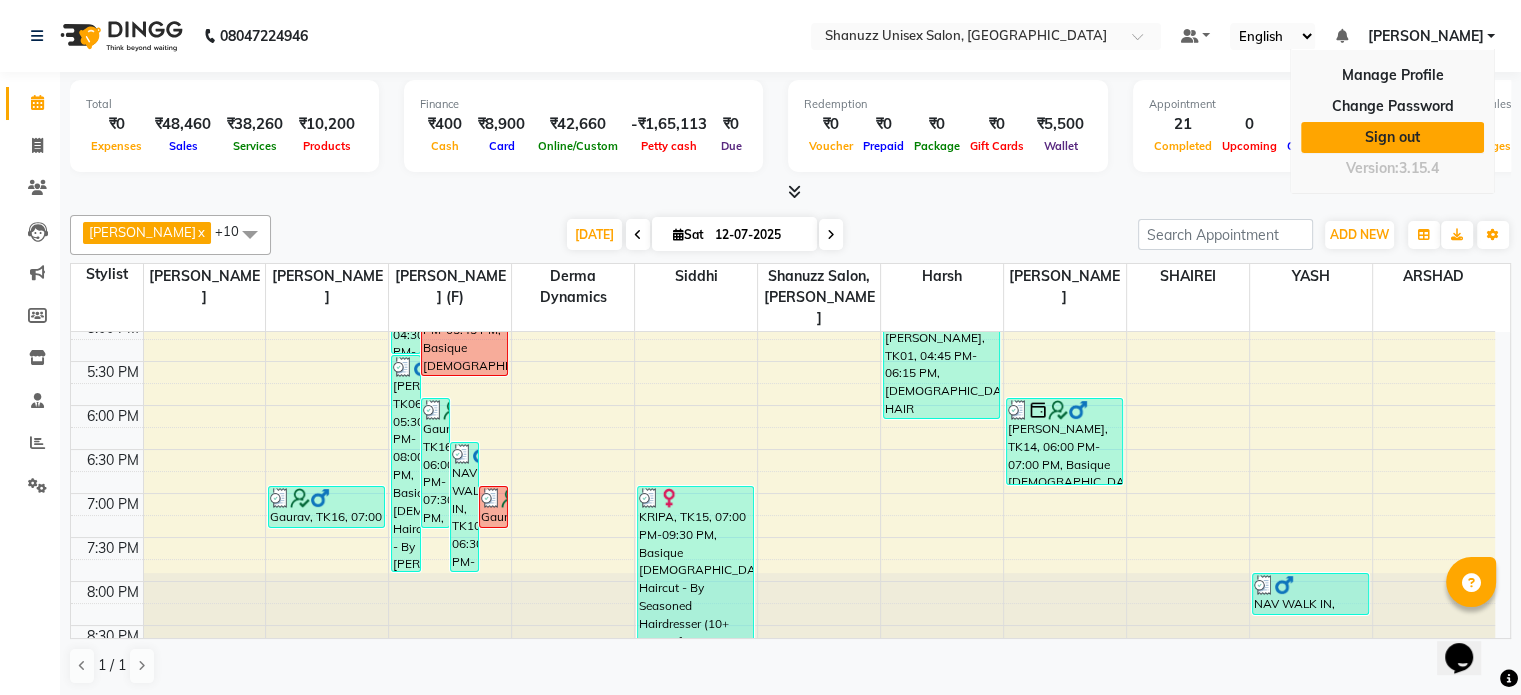 click on "Sign out" at bounding box center (1392, 137) 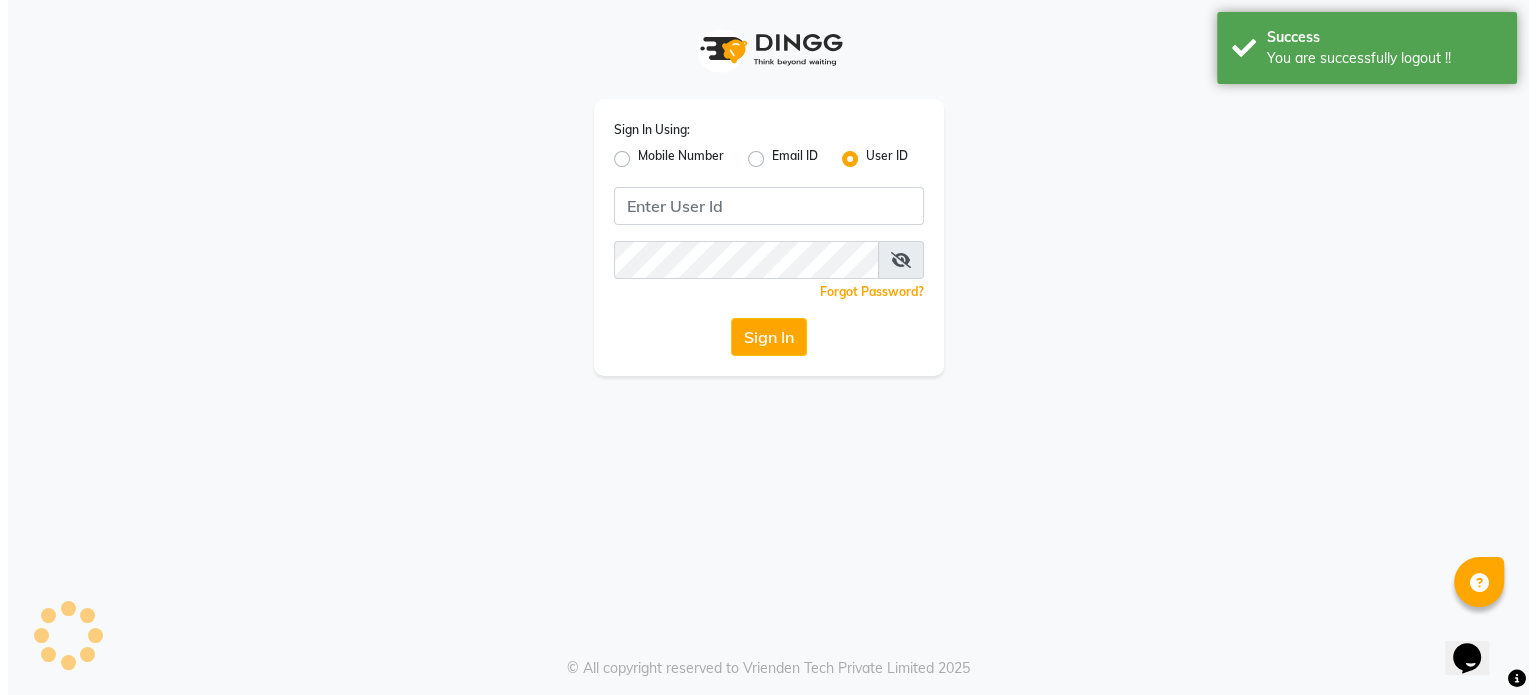 scroll, scrollTop: 0, scrollLeft: 0, axis: both 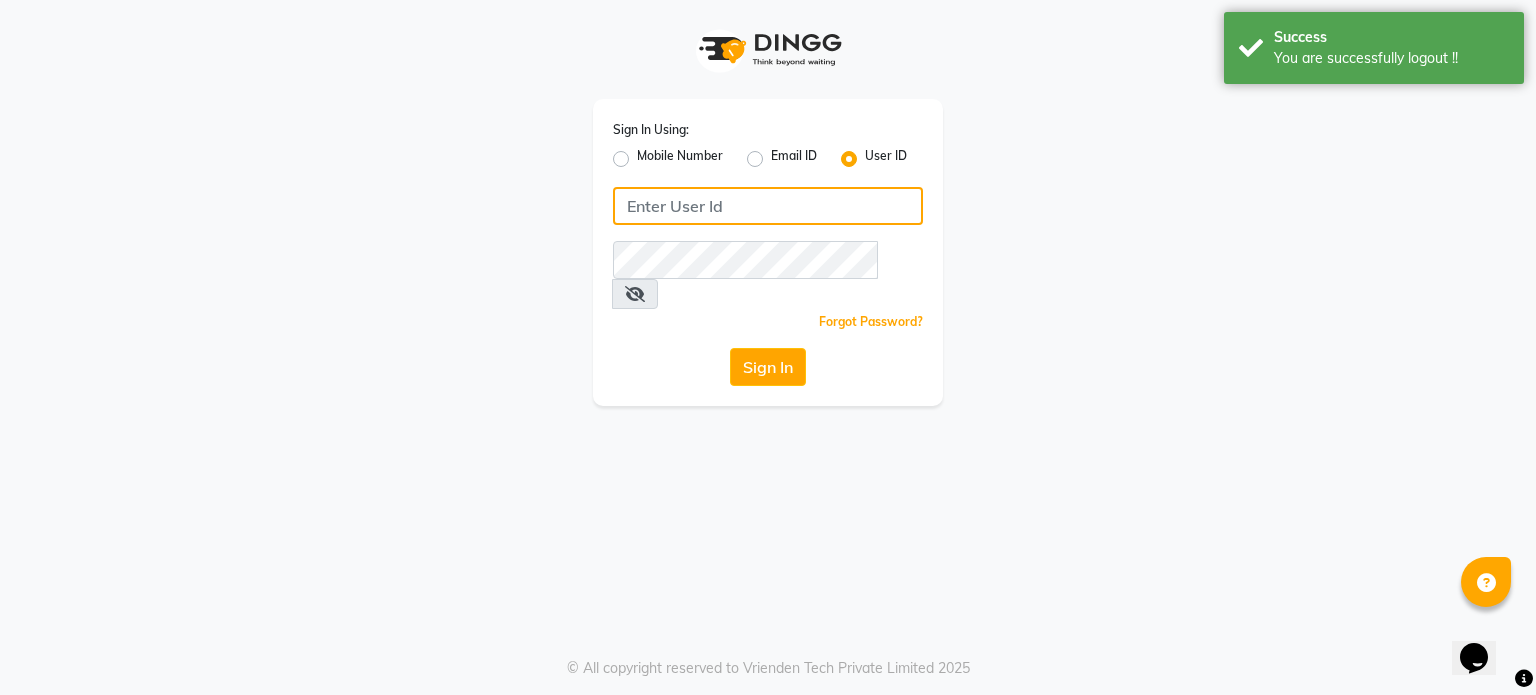 type on "shanuzz" 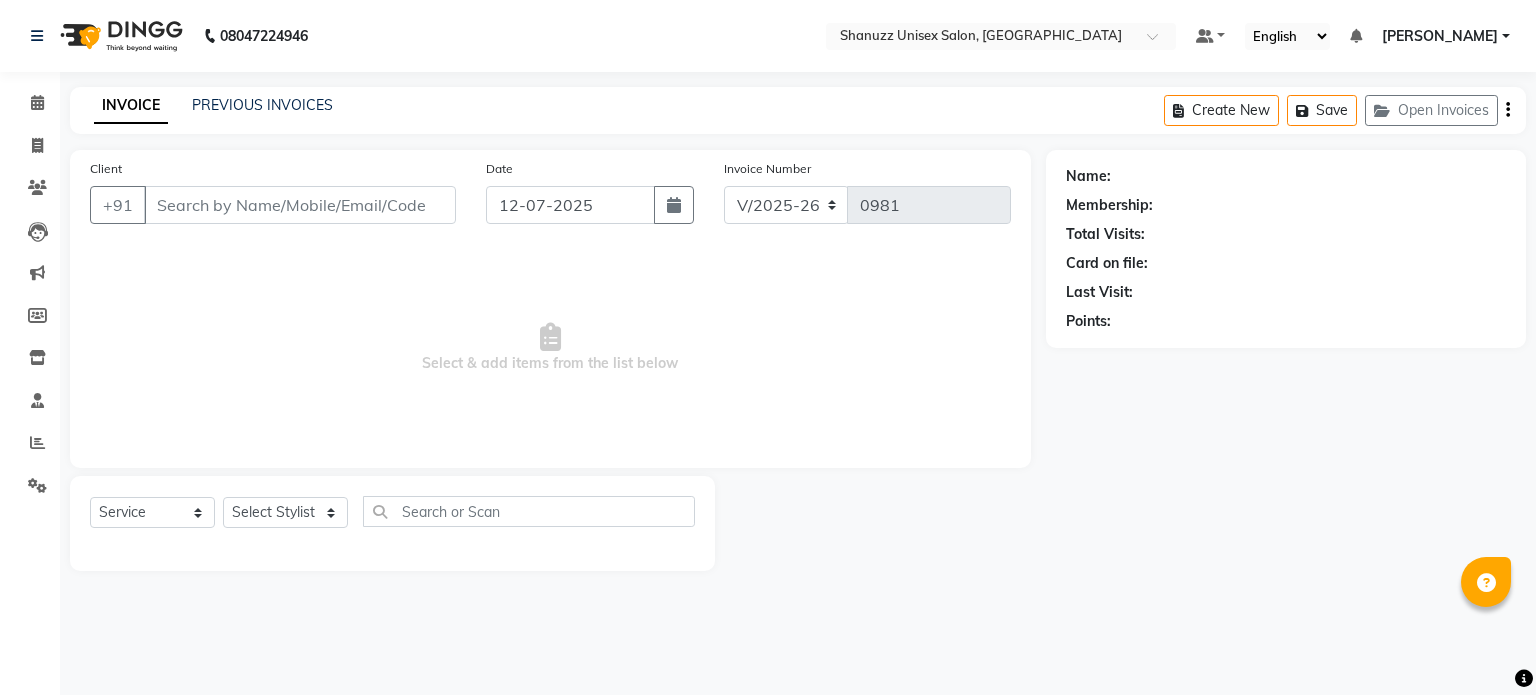 select on "7102" 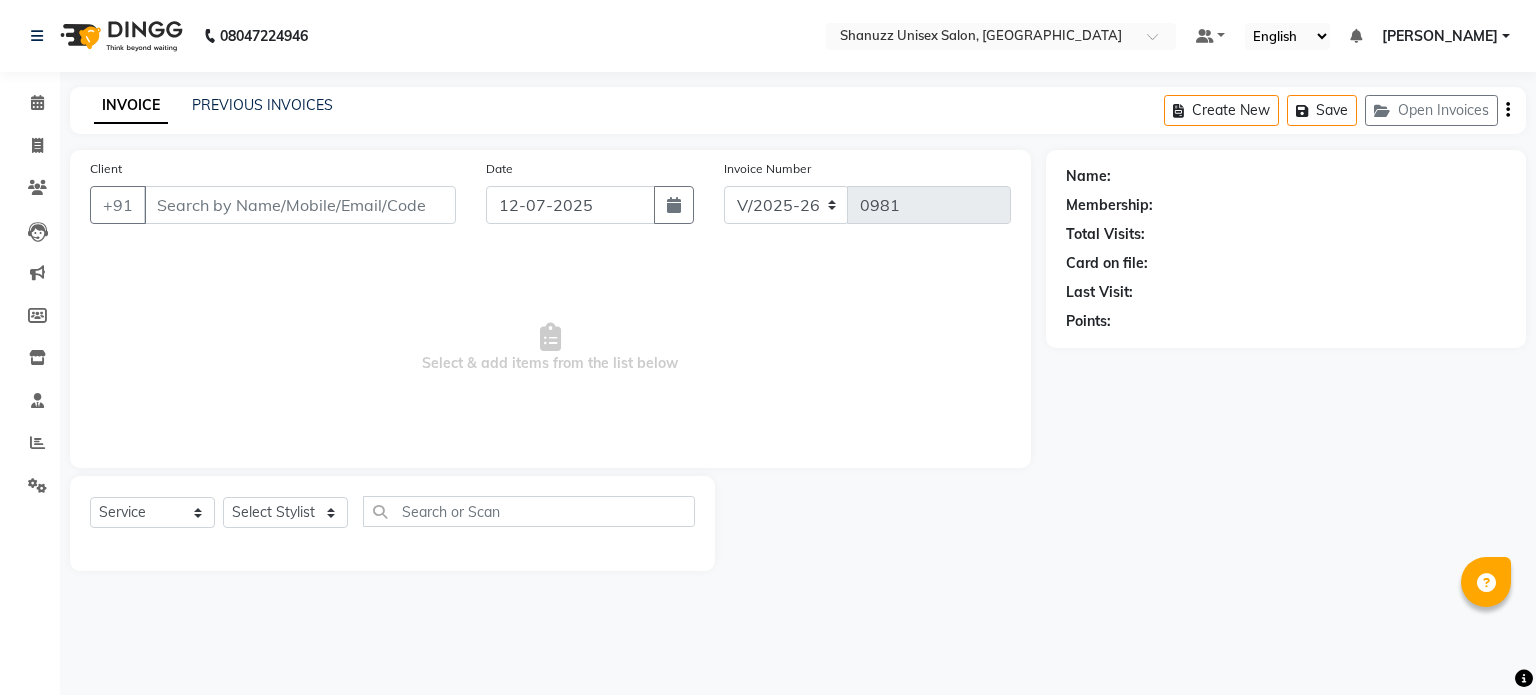 type on "9096782401" 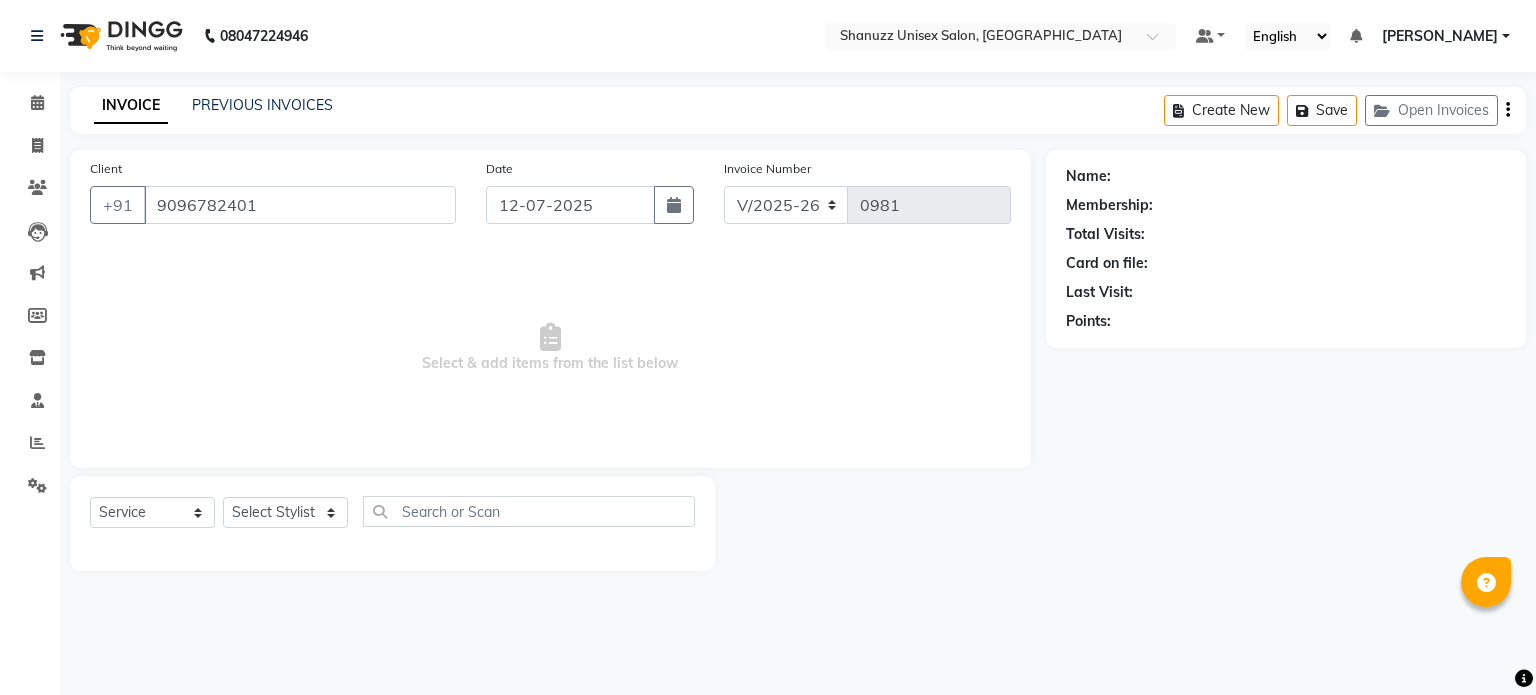 select on "59304" 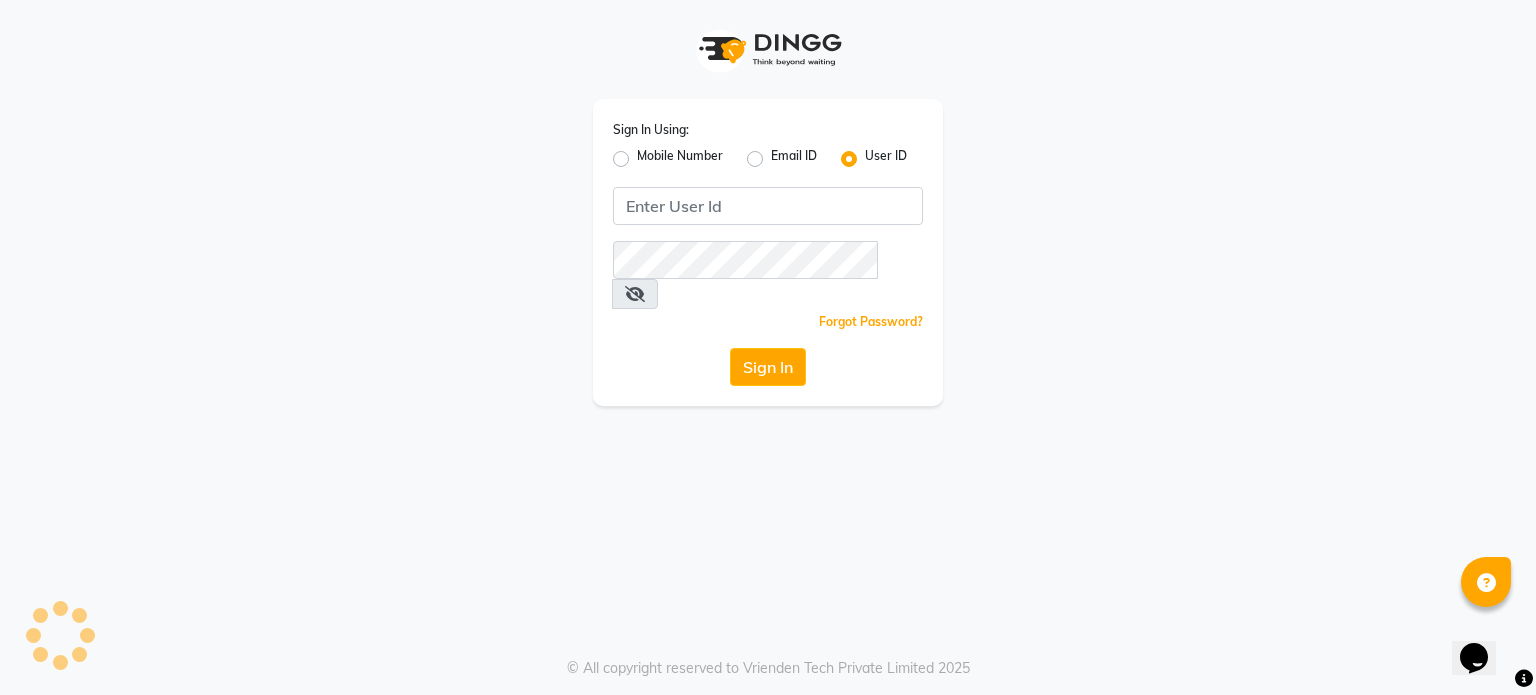 scroll, scrollTop: 0, scrollLeft: 0, axis: both 